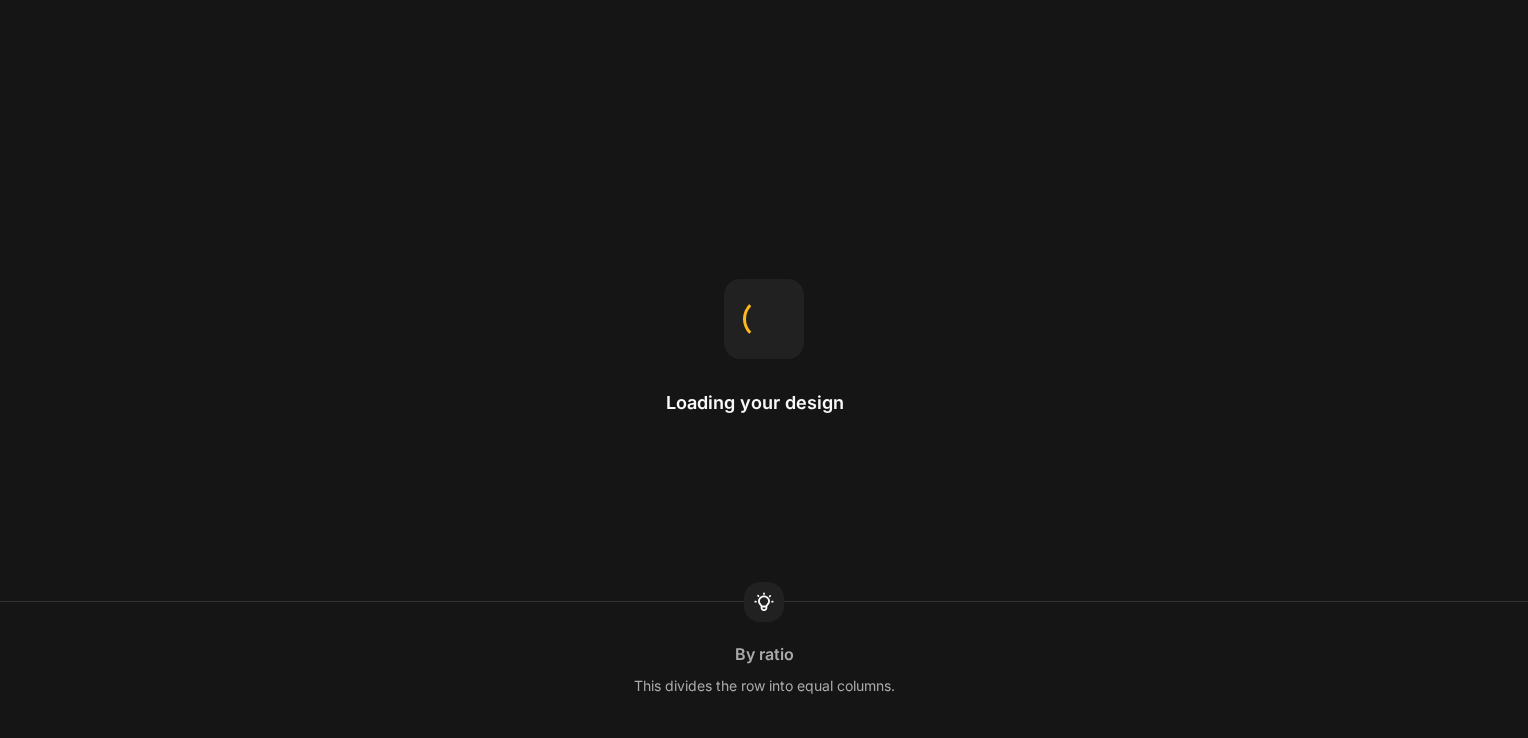 scroll, scrollTop: 0, scrollLeft: 0, axis: both 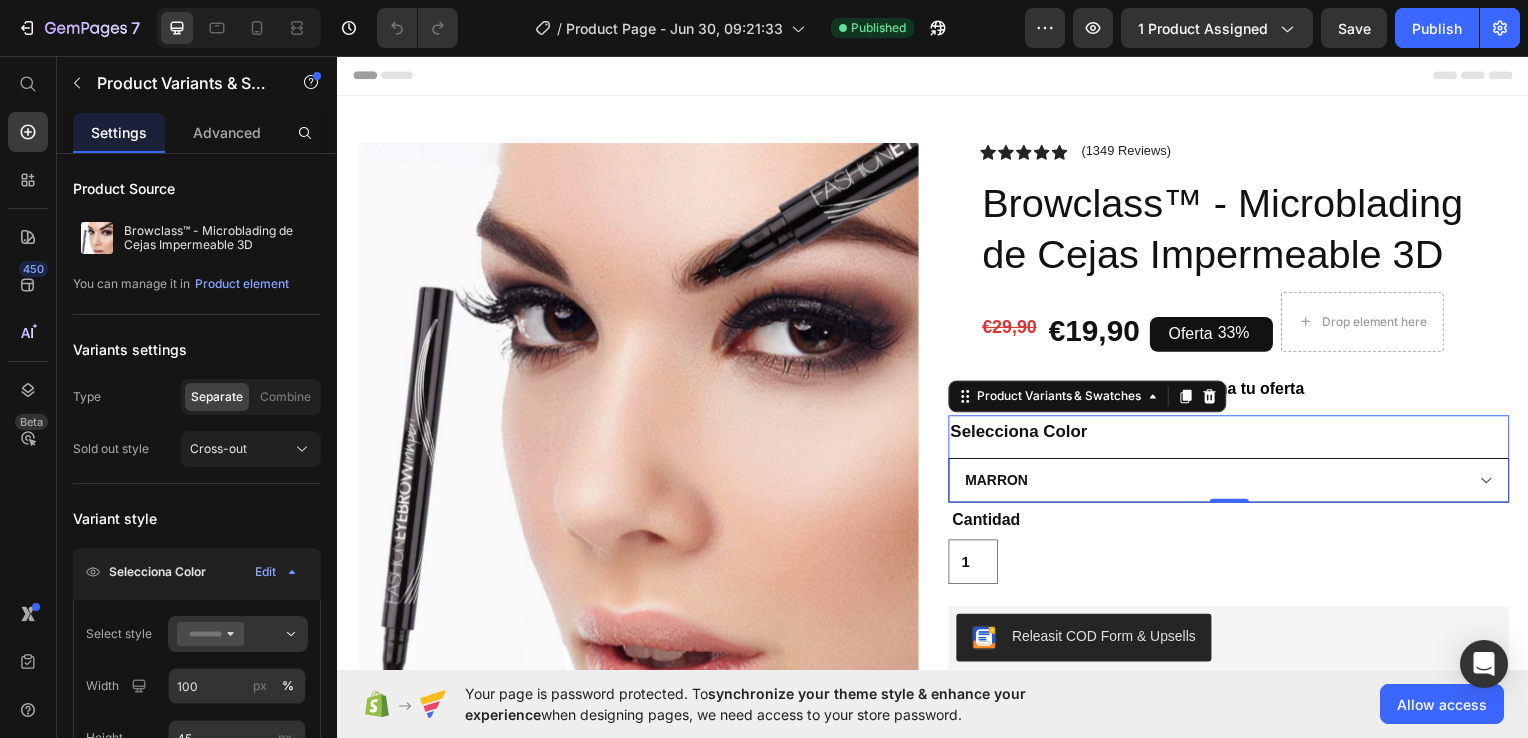 click on "Marron Marrón Oscuro Negro" at bounding box center [1234, 483] 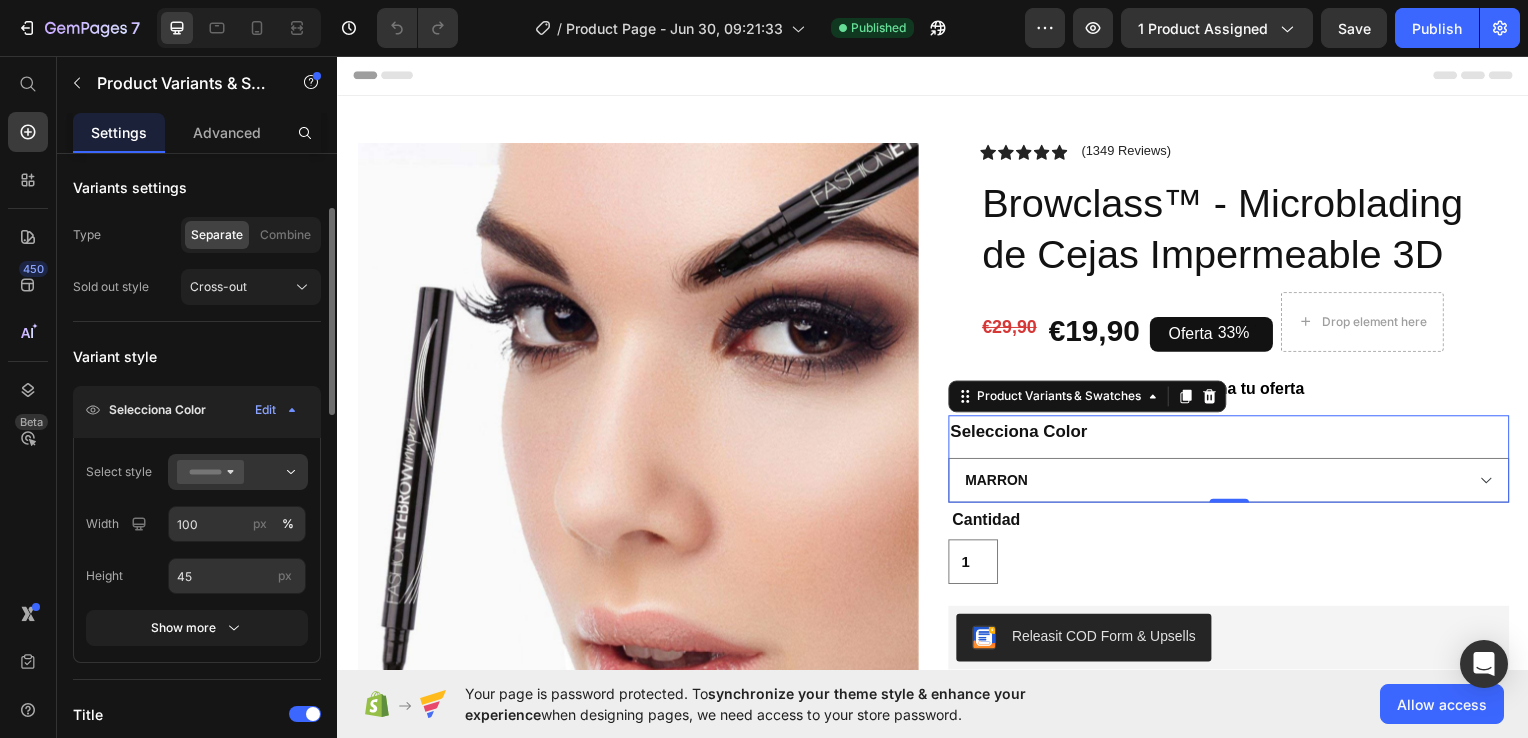 scroll, scrollTop: 164, scrollLeft: 0, axis: vertical 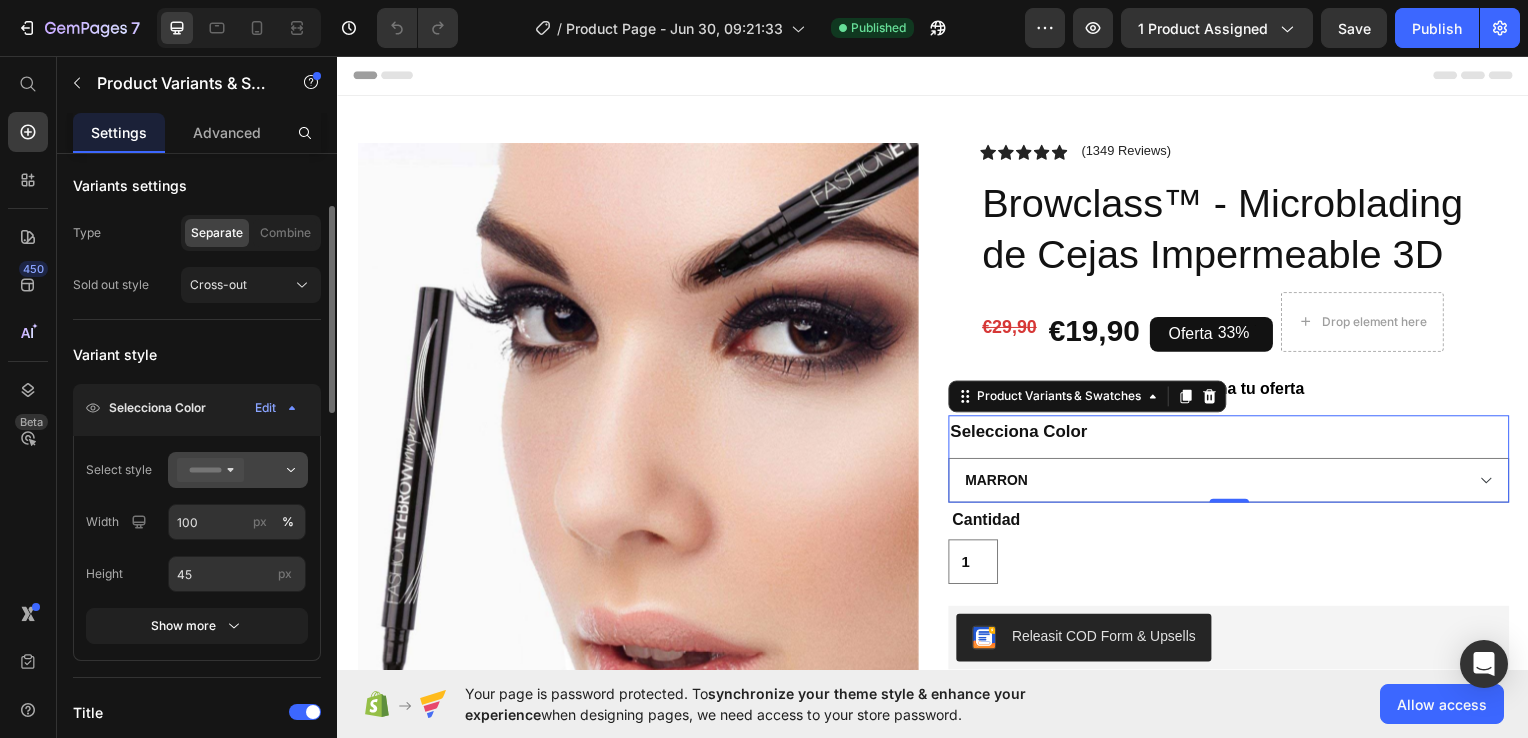 click at bounding box center (238, 470) 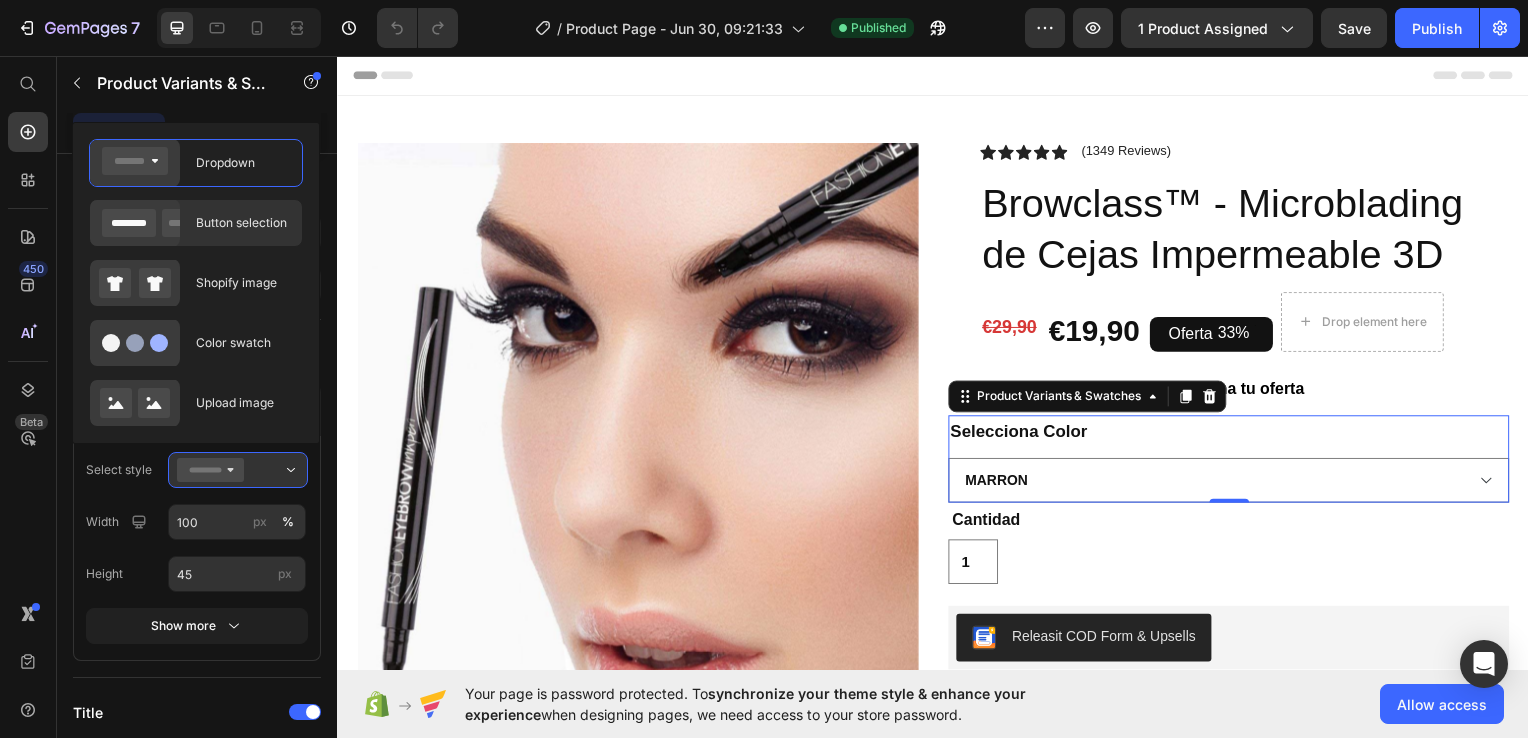 click on "Button selection" at bounding box center (243, 223) 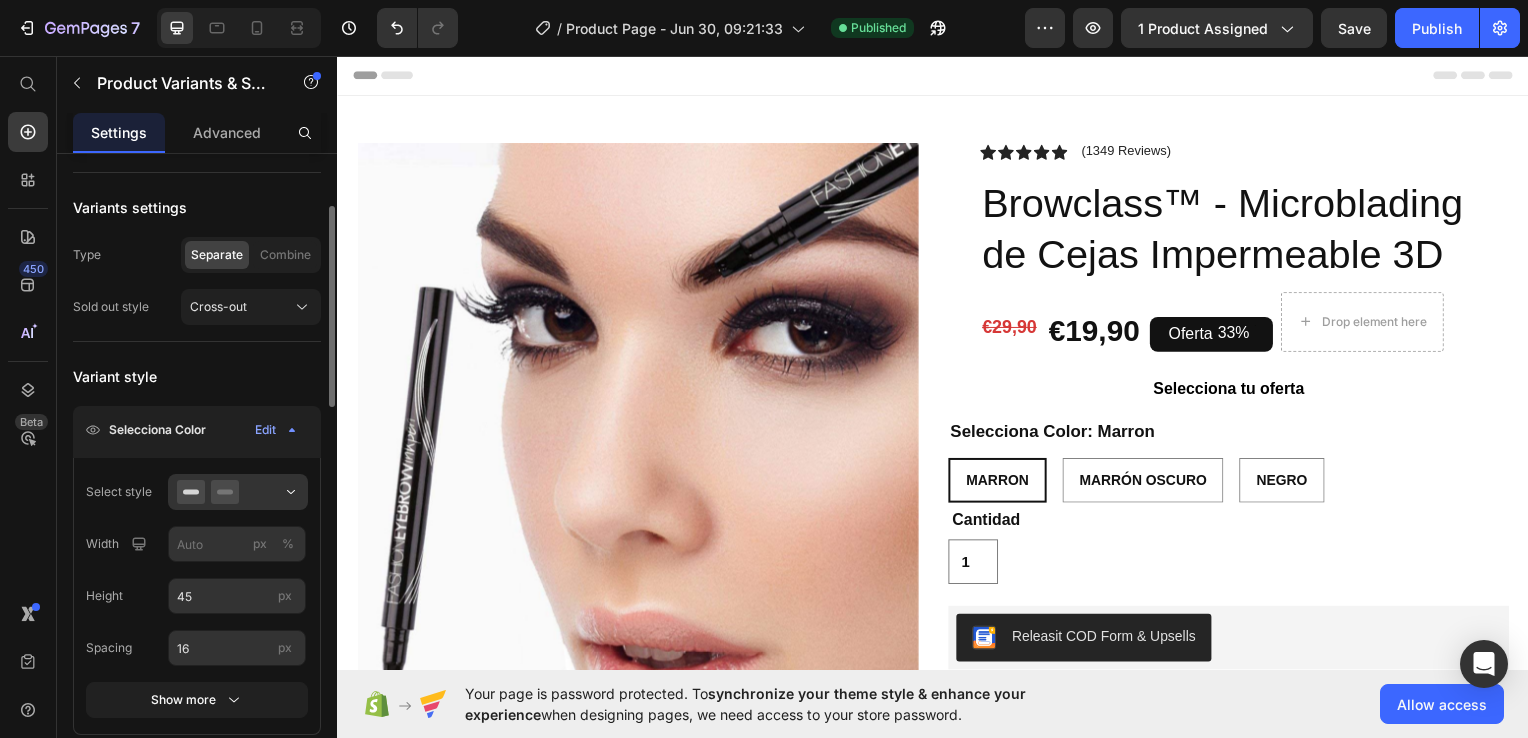 scroll, scrollTop: 148, scrollLeft: 0, axis: vertical 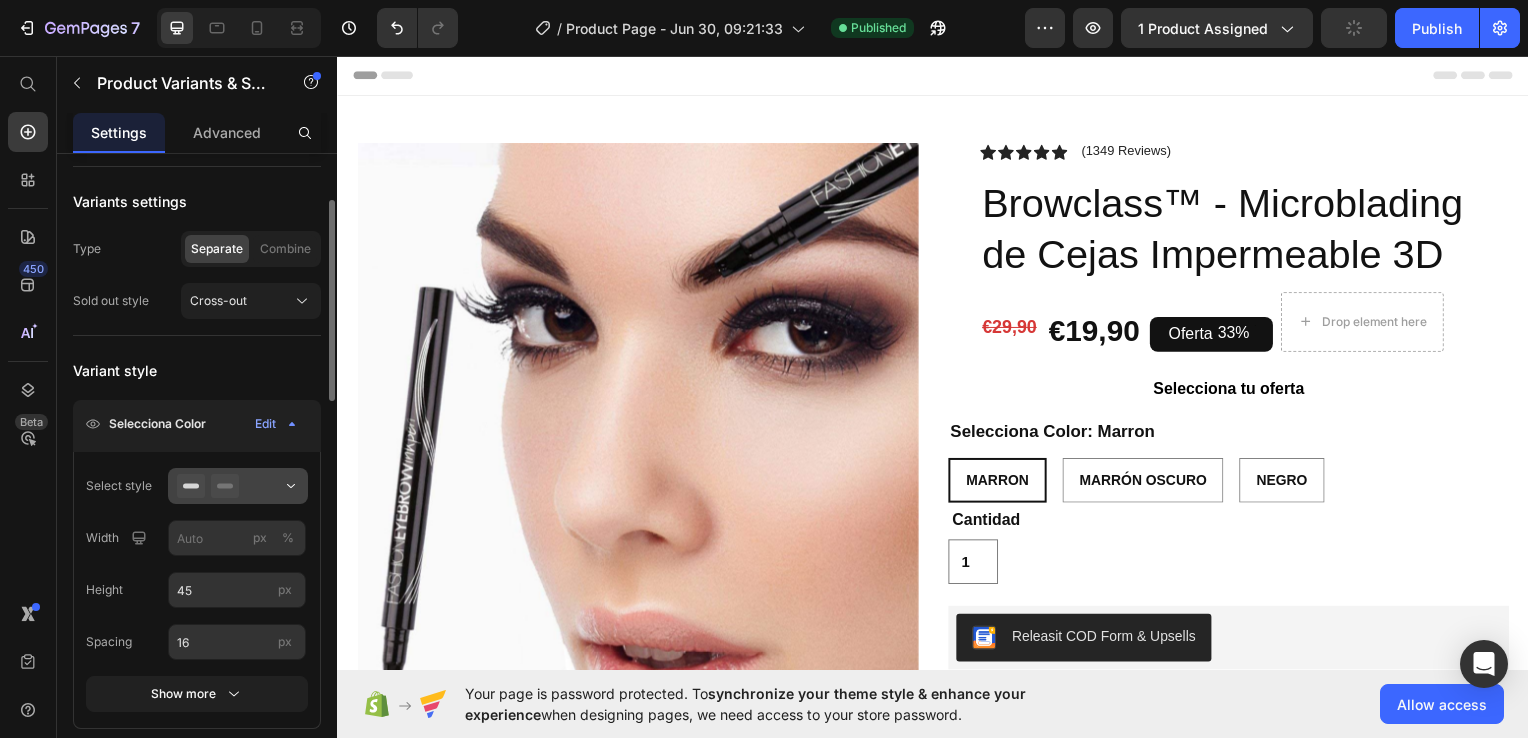 click at bounding box center [238, 486] 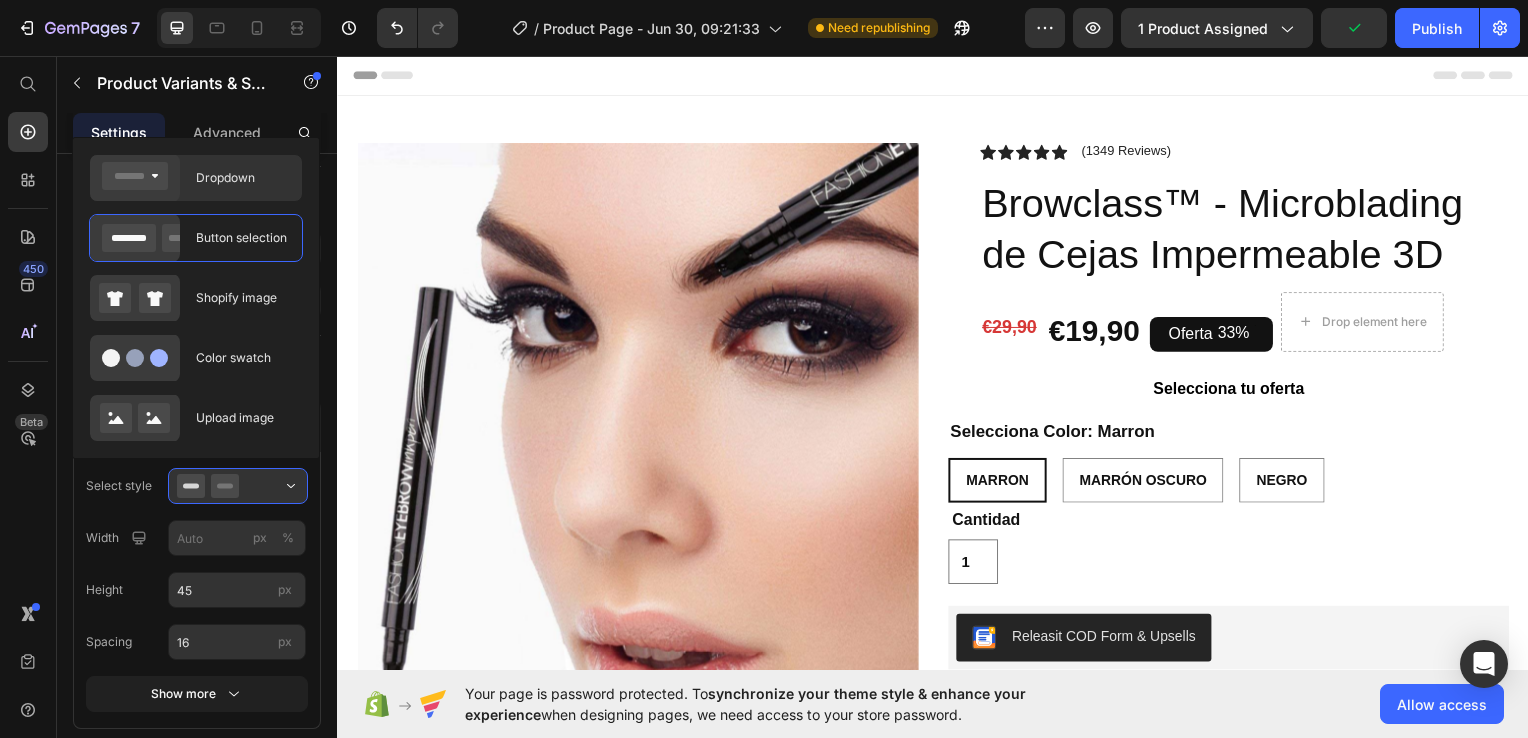 click on "Dropdown" 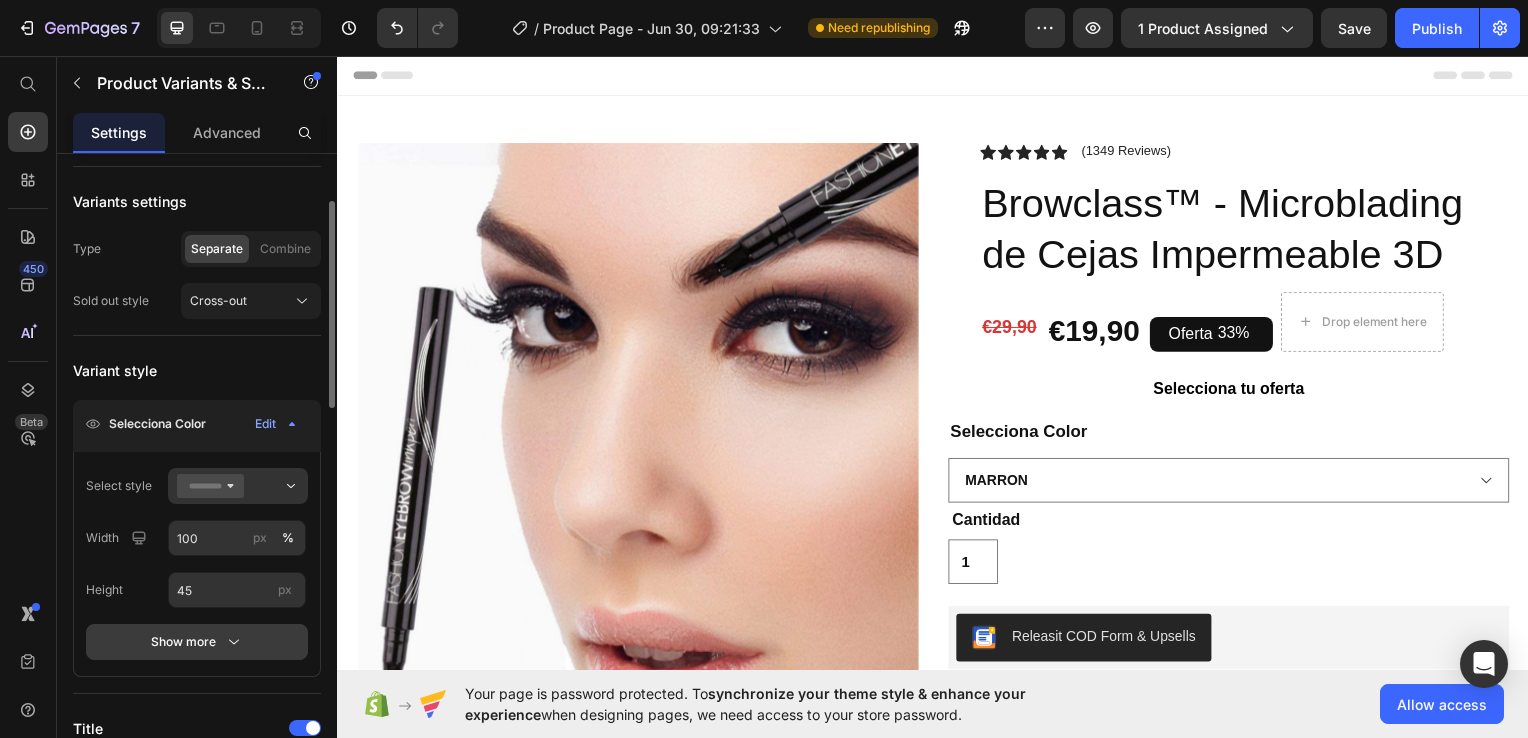 click on "Show more" at bounding box center [197, 642] 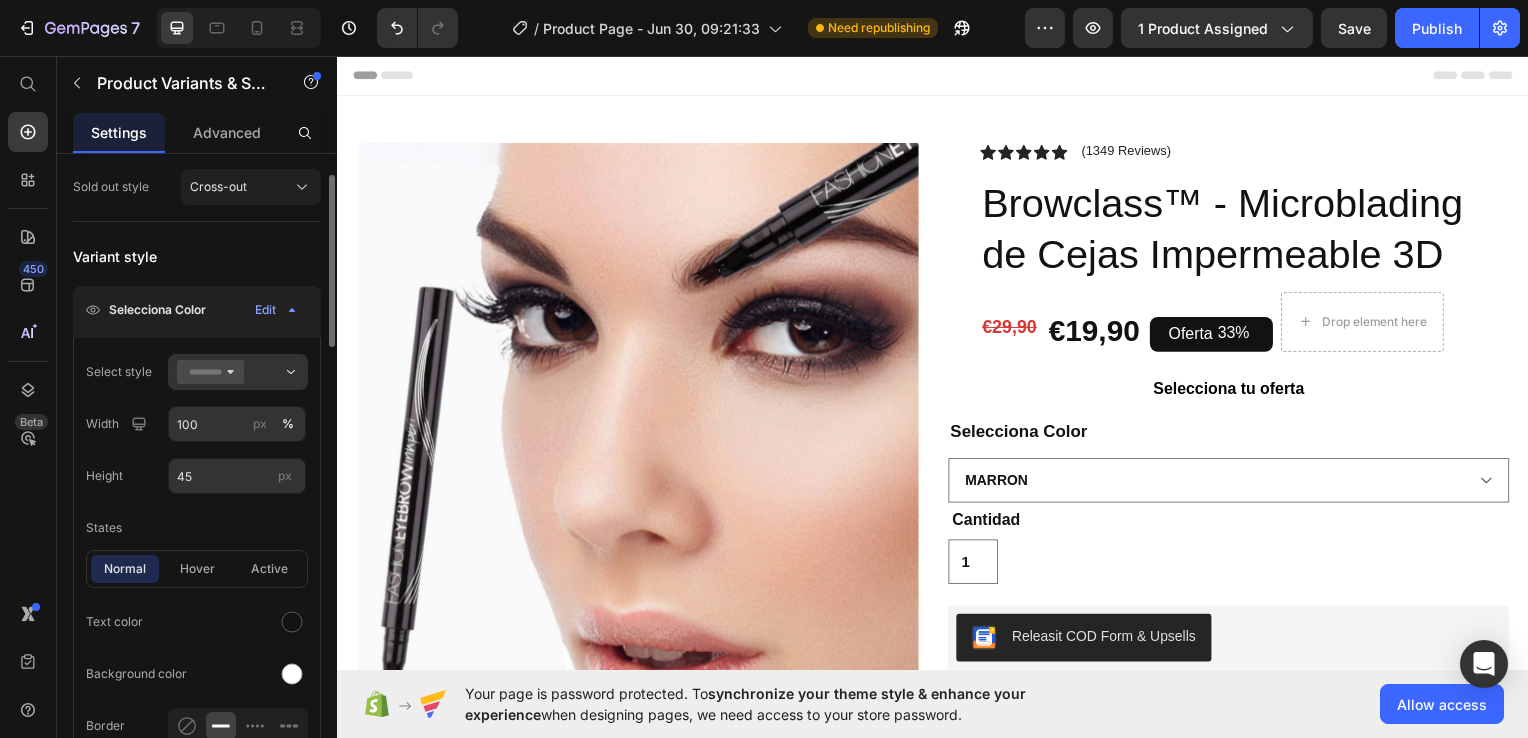scroll, scrollTop: 279, scrollLeft: 0, axis: vertical 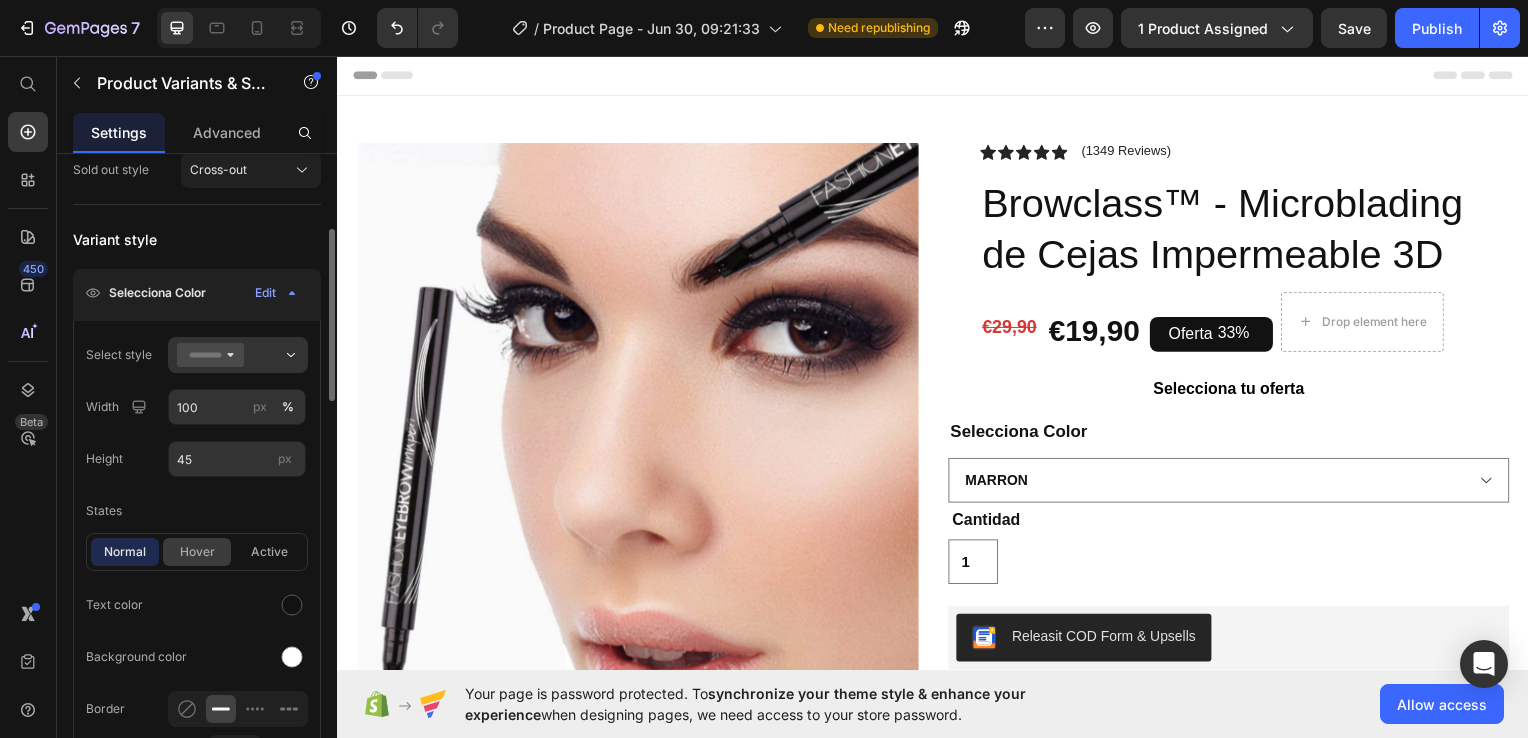 click on "hover" at bounding box center [197, 552] 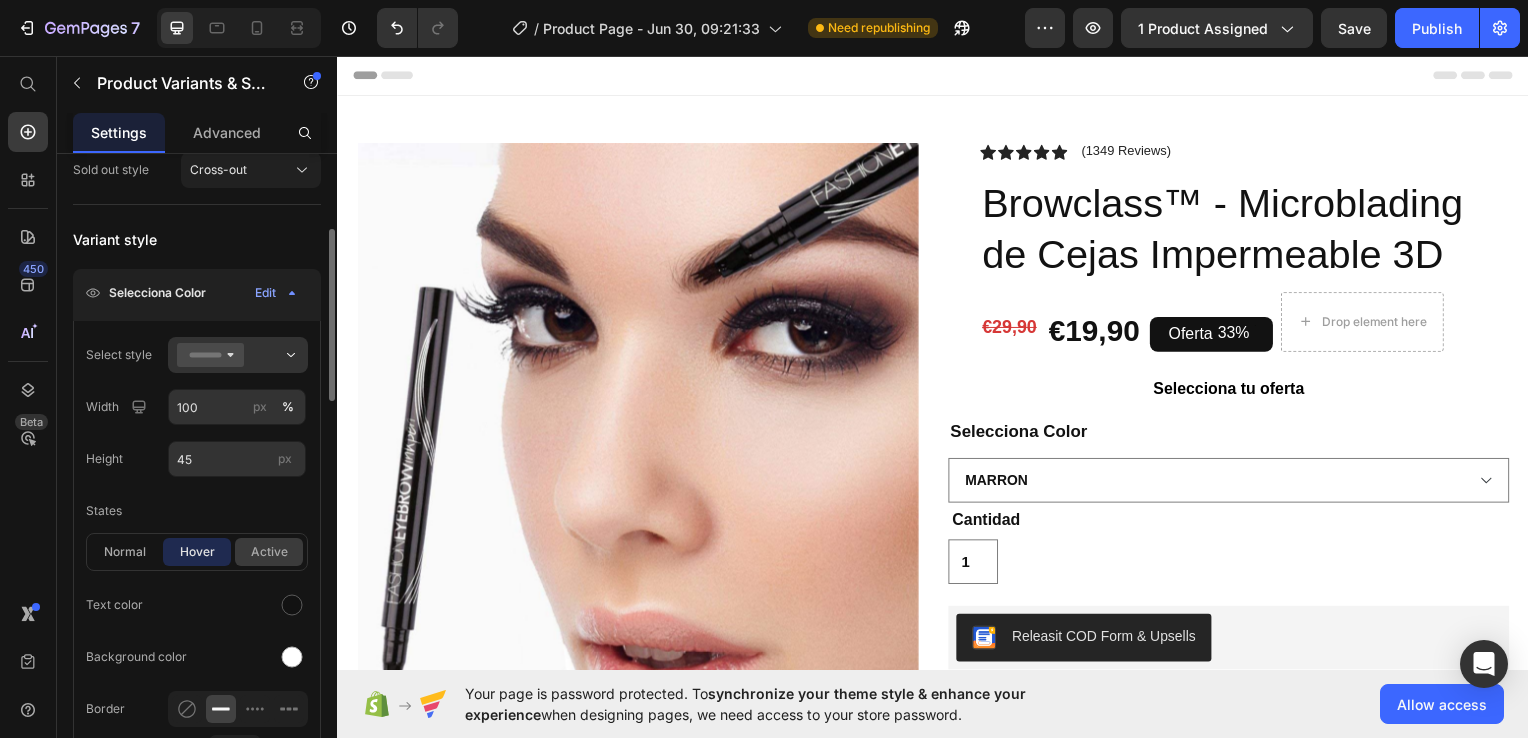 click on "active" at bounding box center (269, 552) 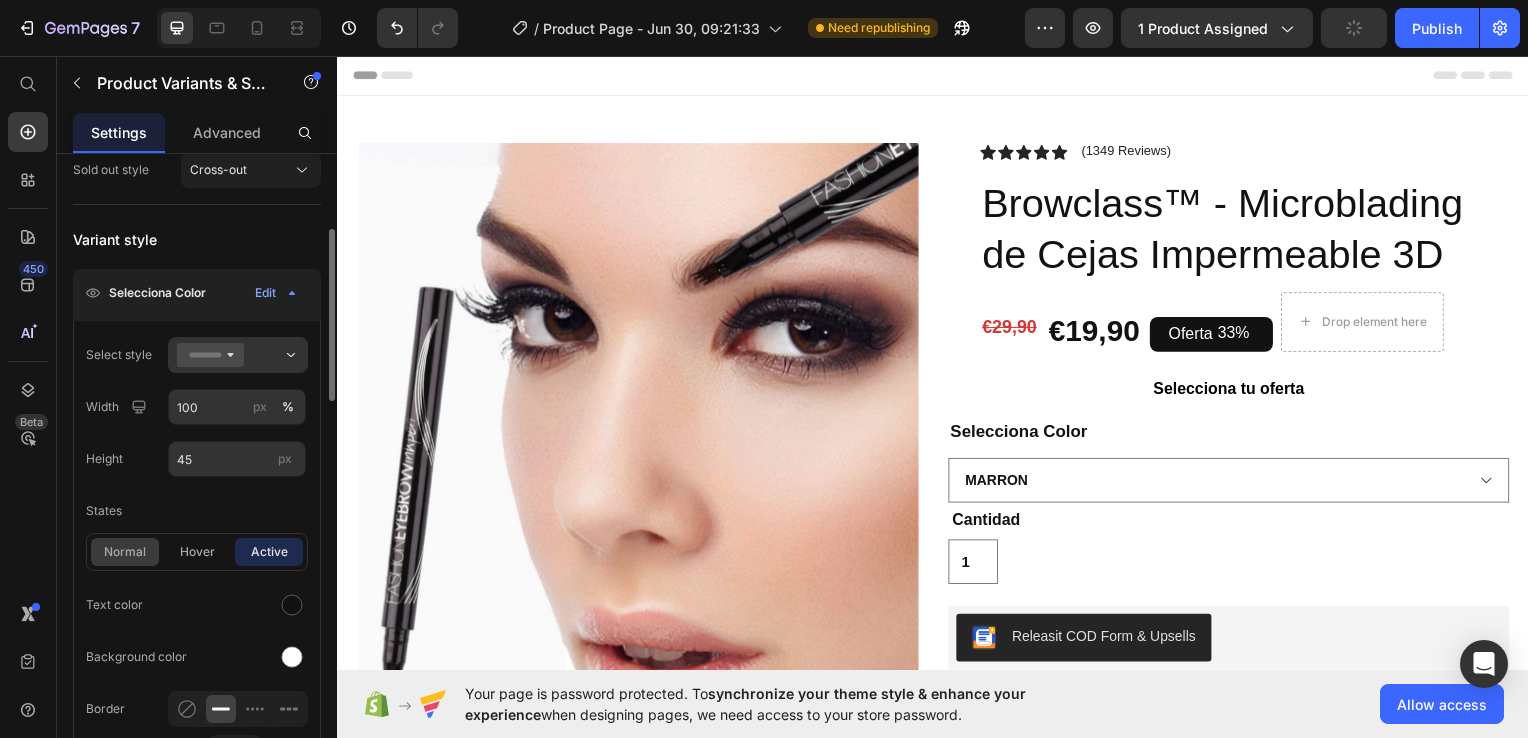 click on "normal" at bounding box center (125, 552) 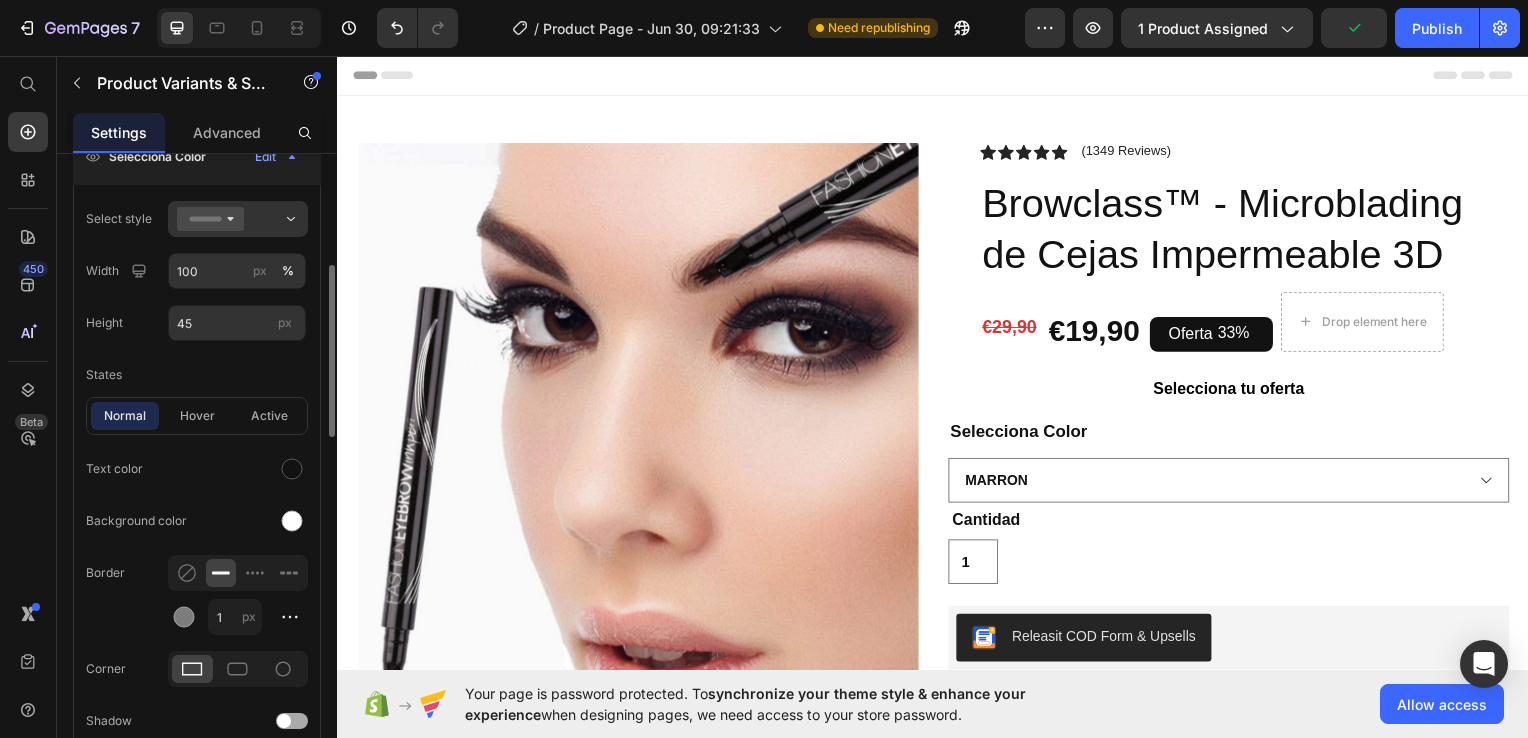 scroll, scrollTop: 416, scrollLeft: 0, axis: vertical 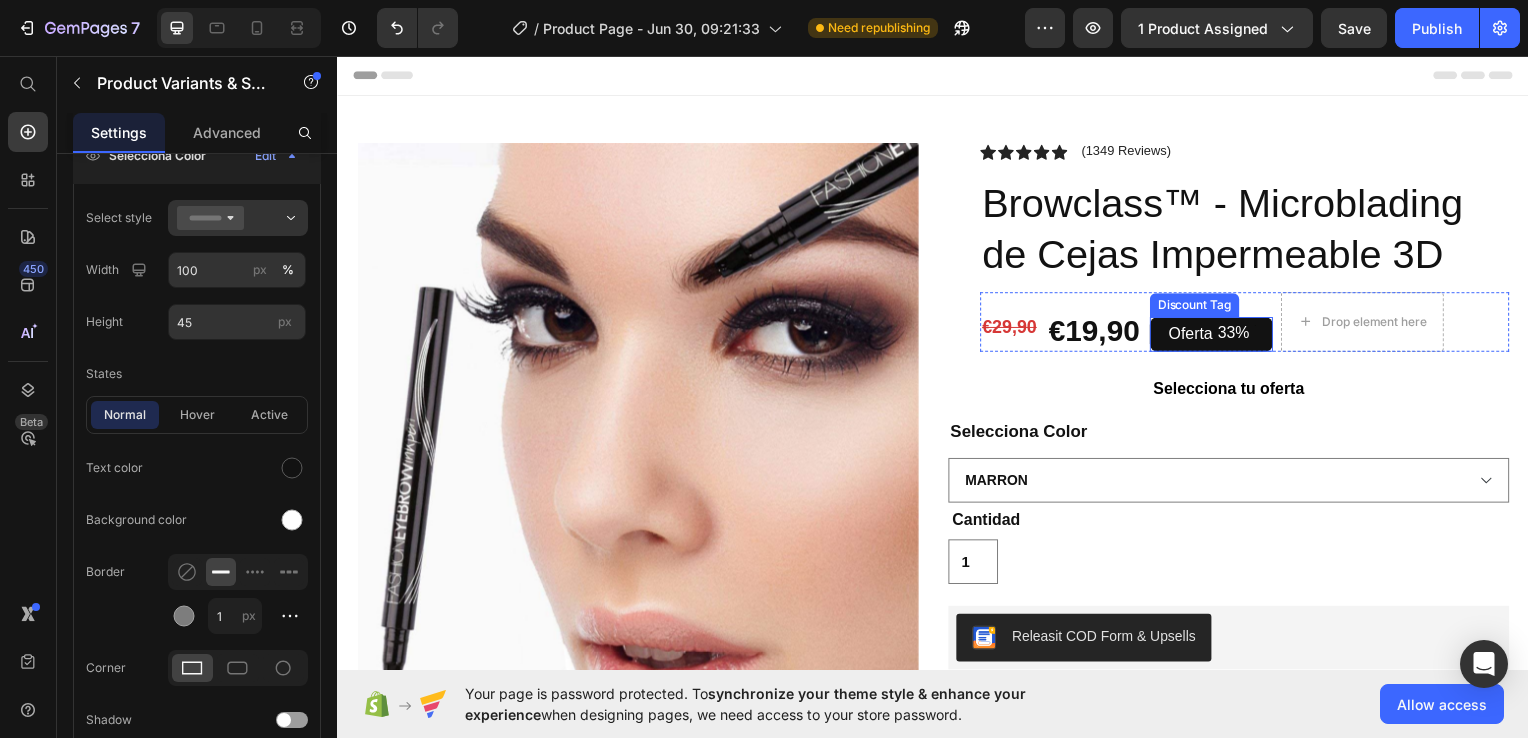 click on "Oferta" at bounding box center (1196, 336) 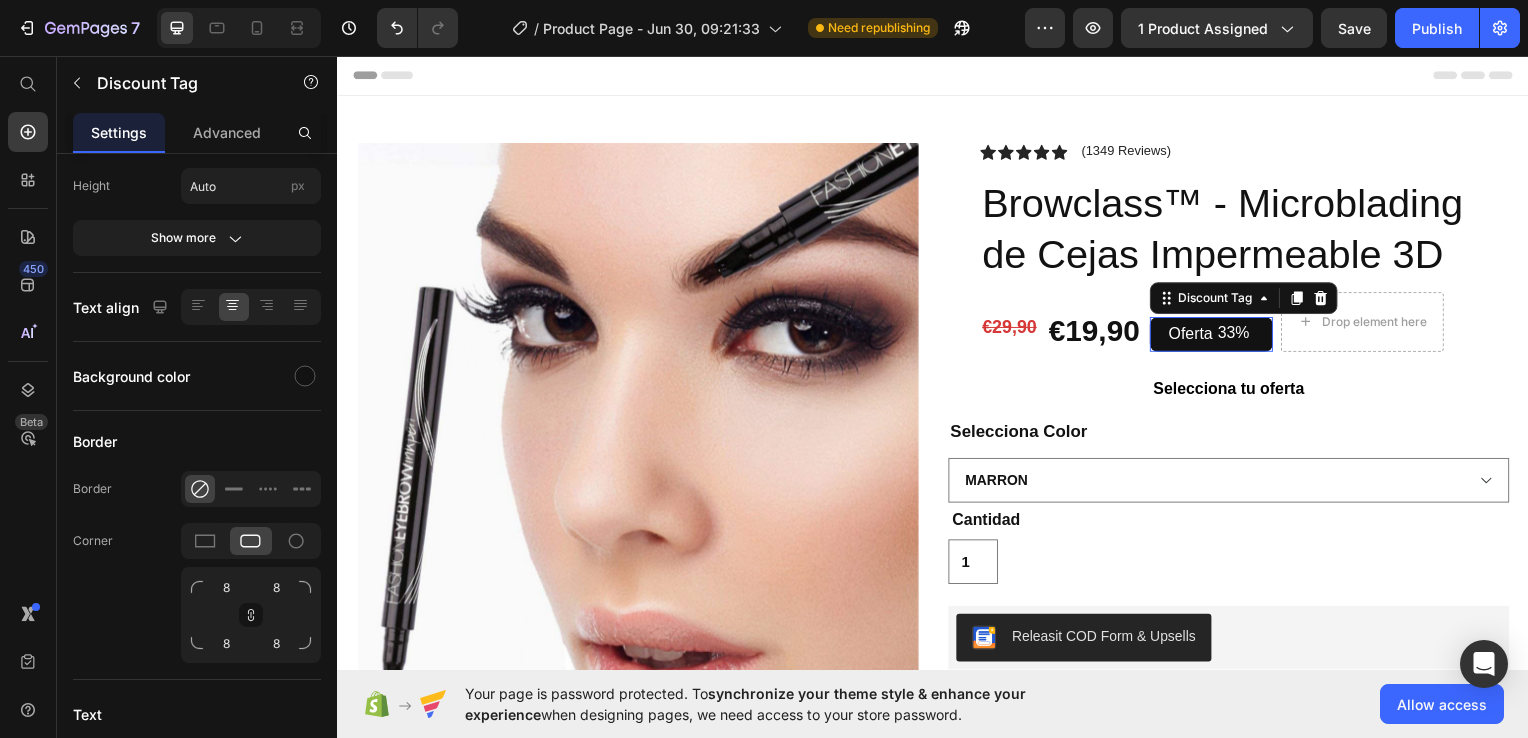 scroll, scrollTop: 0, scrollLeft: 0, axis: both 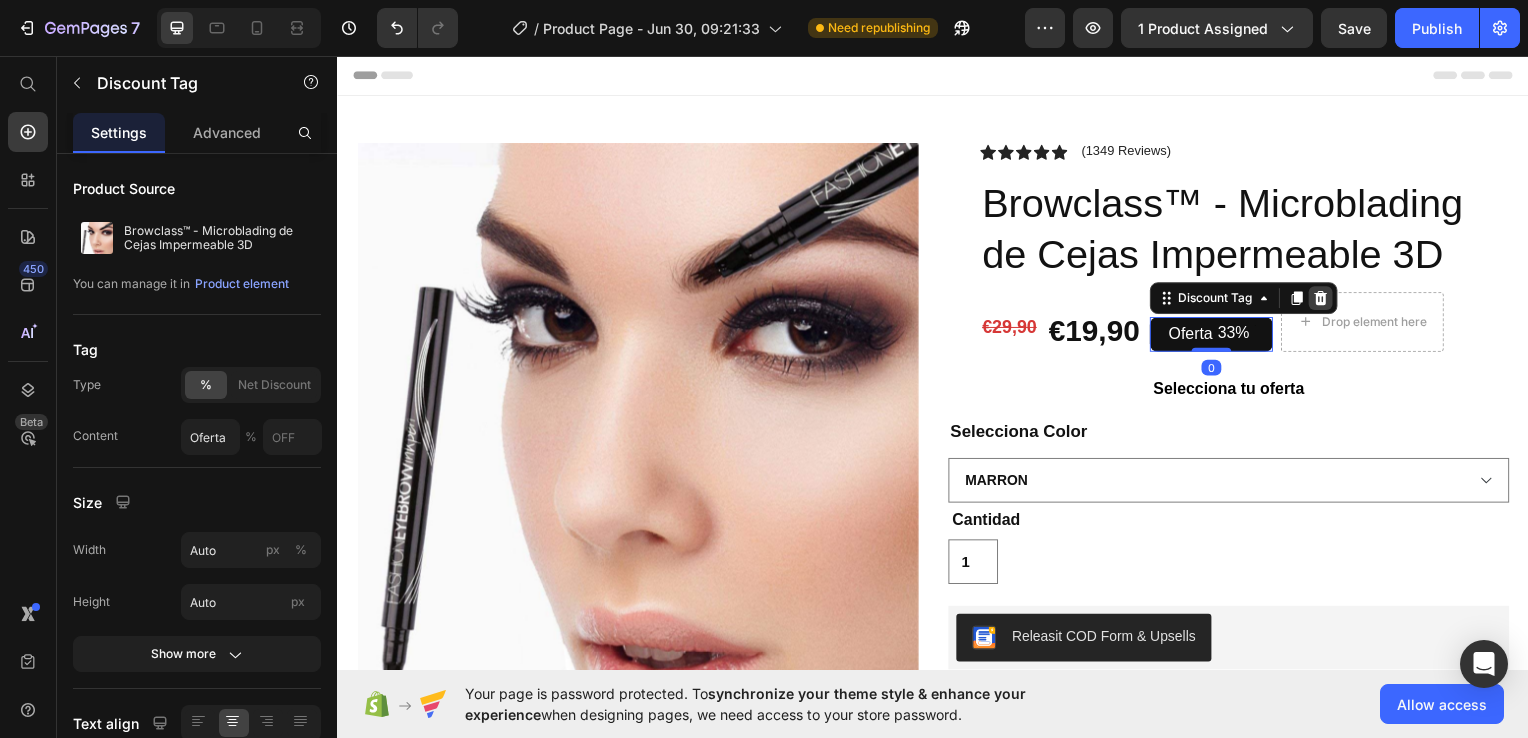 click 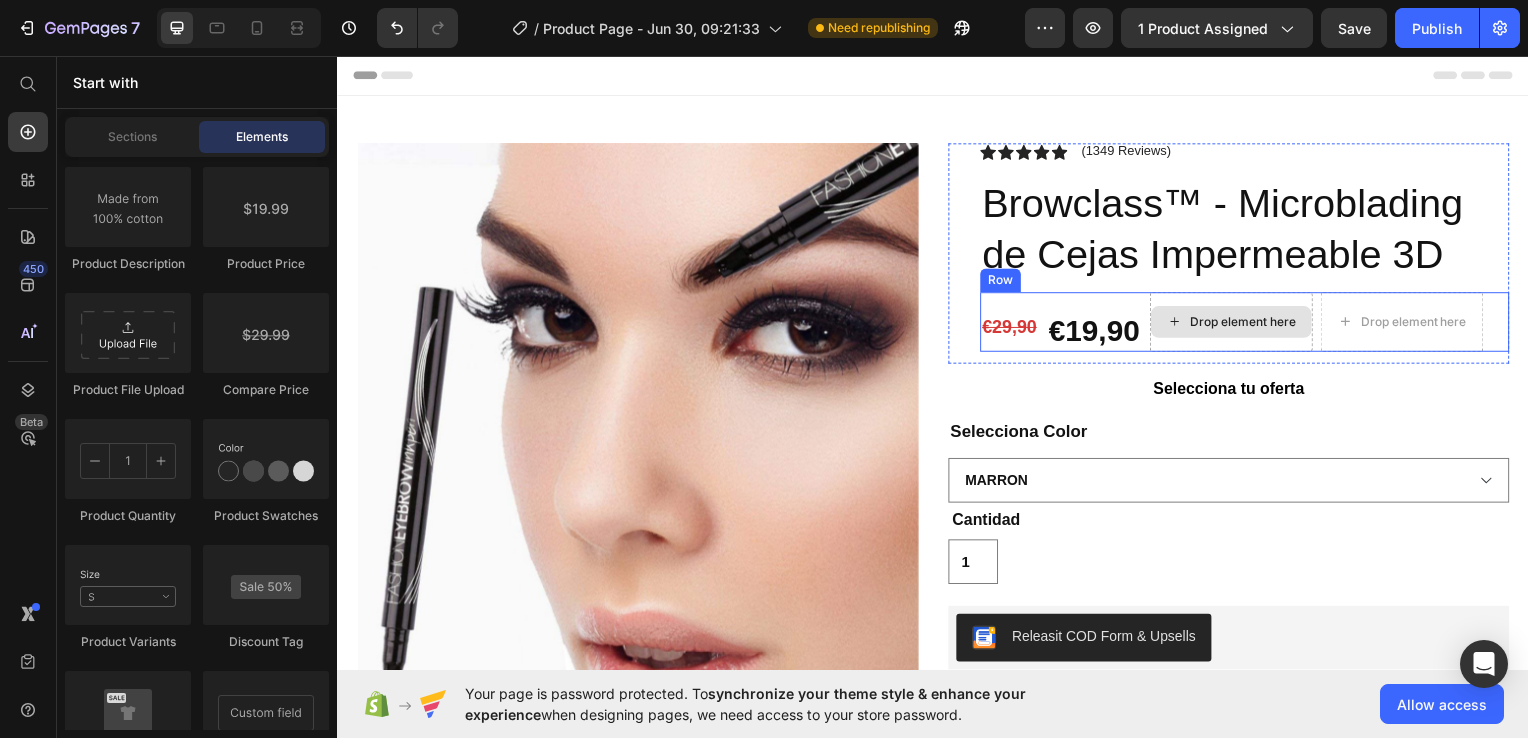click on "Drop element here" at bounding box center [1237, 324] 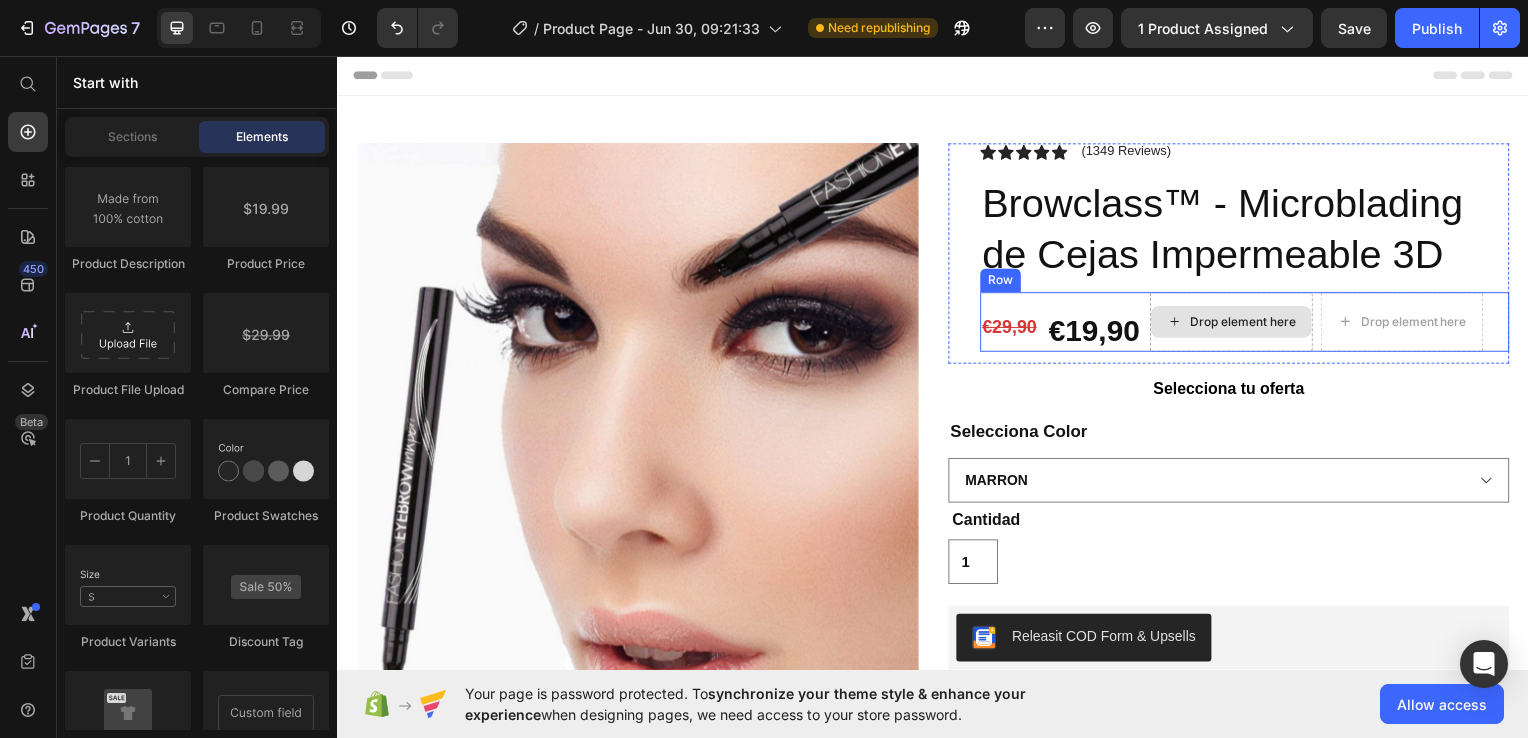 click on "Drop element here" at bounding box center (1249, 324) 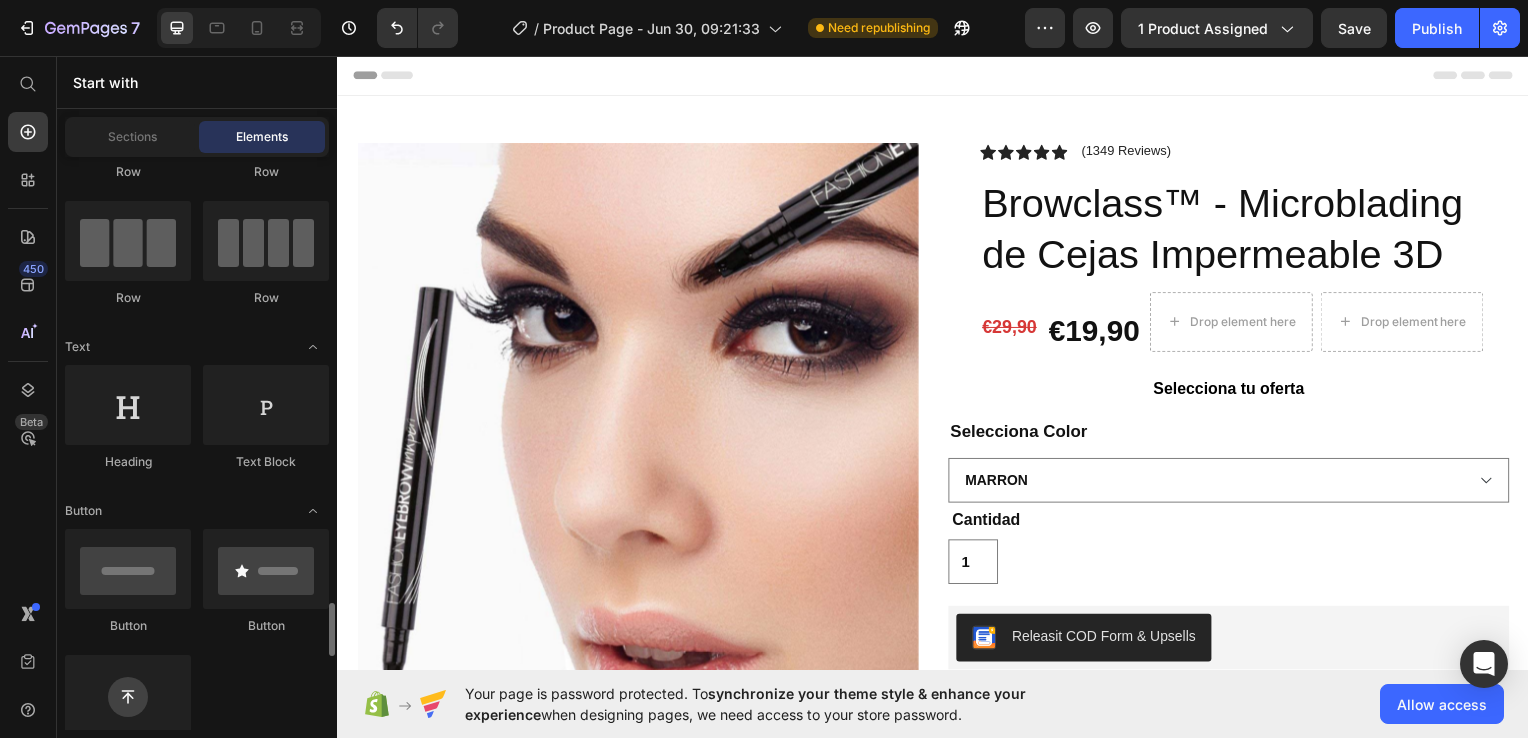 scroll, scrollTop: 0, scrollLeft: 0, axis: both 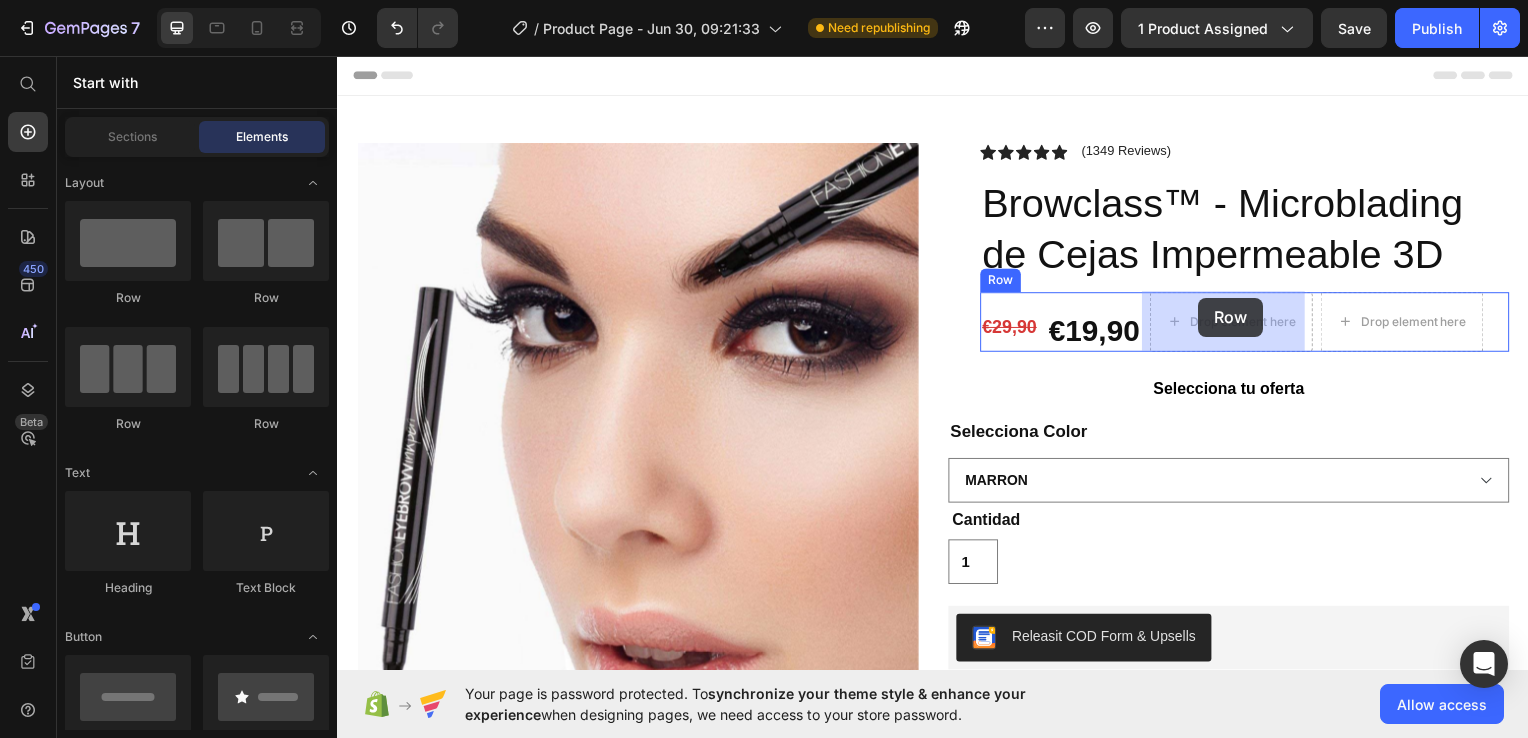 drag, startPoint x: 454, startPoint y: 288, endPoint x: 1237, endPoint y: 300, distance: 783.0919 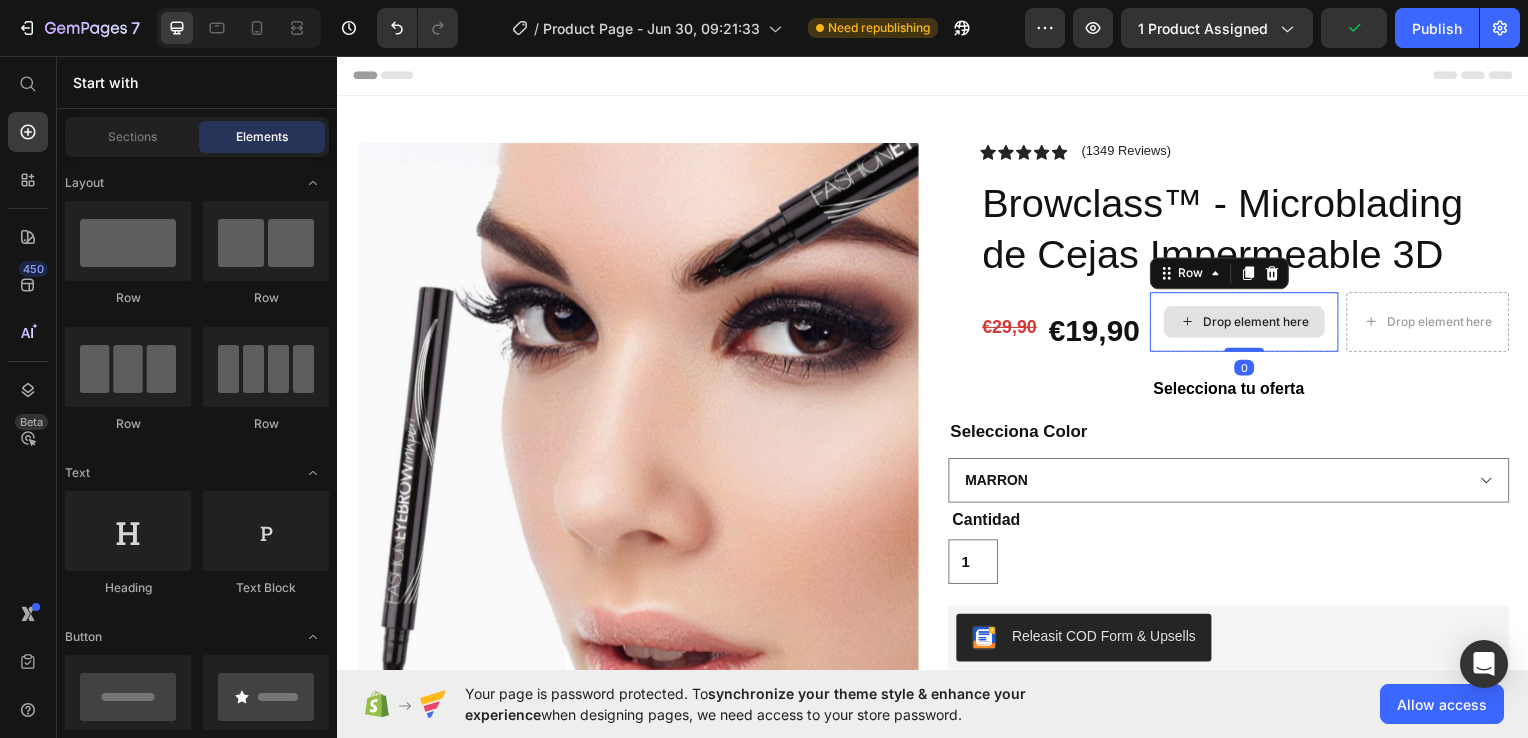 click on "Drop element here" at bounding box center (1262, 324) 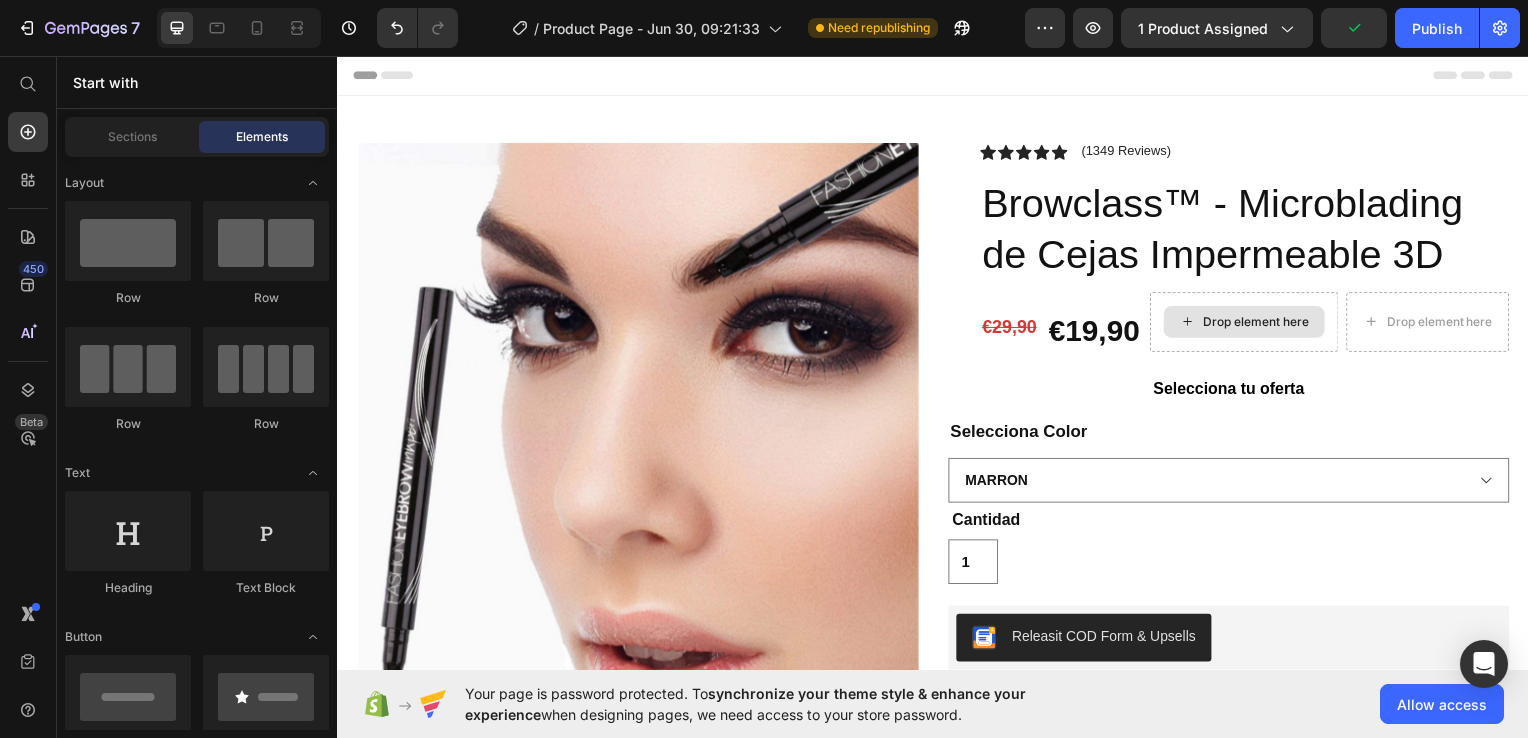 click on "Drop element here" at bounding box center [1262, 324] 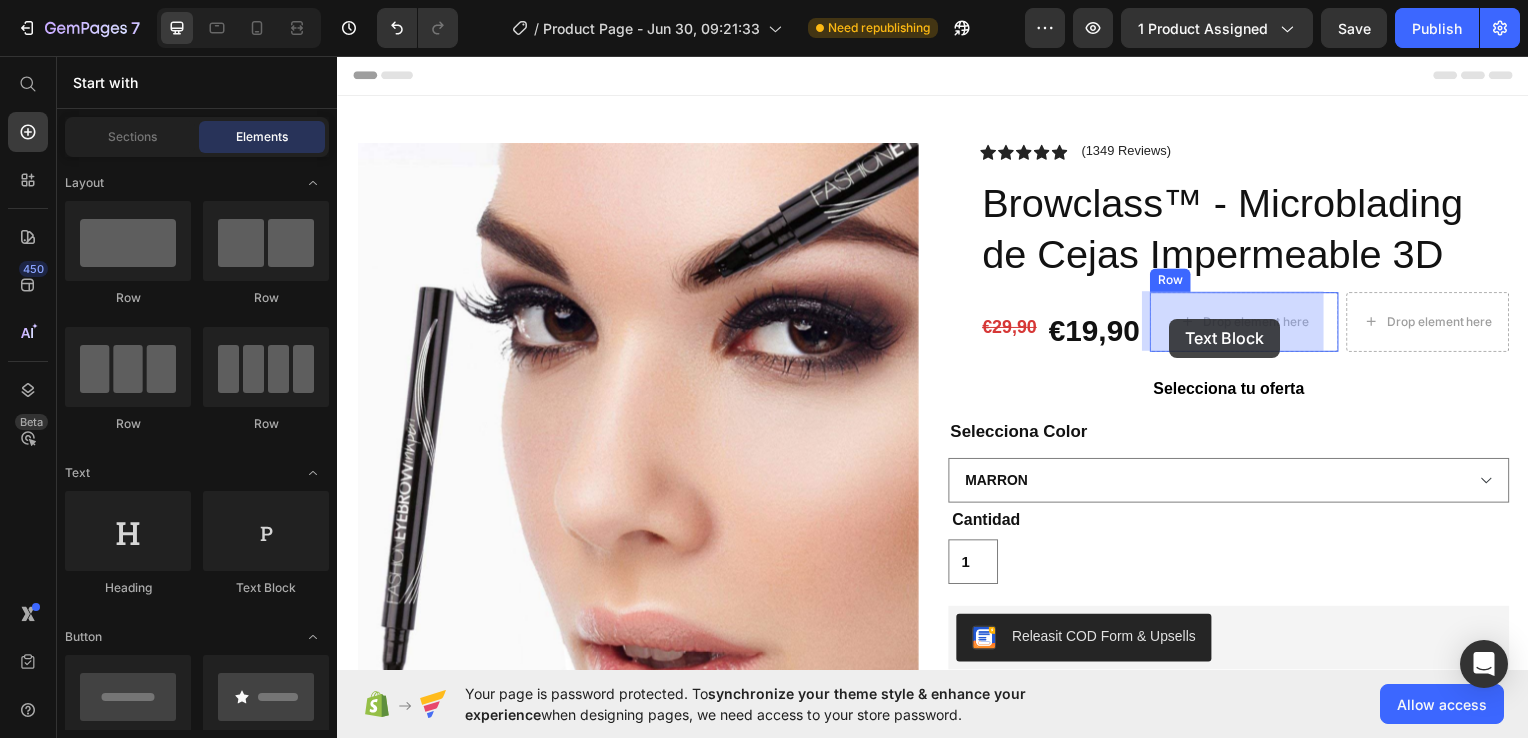 drag, startPoint x: 608, startPoint y: 580, endPoint x: 1175, endPoint y: 320, distance: 623.77 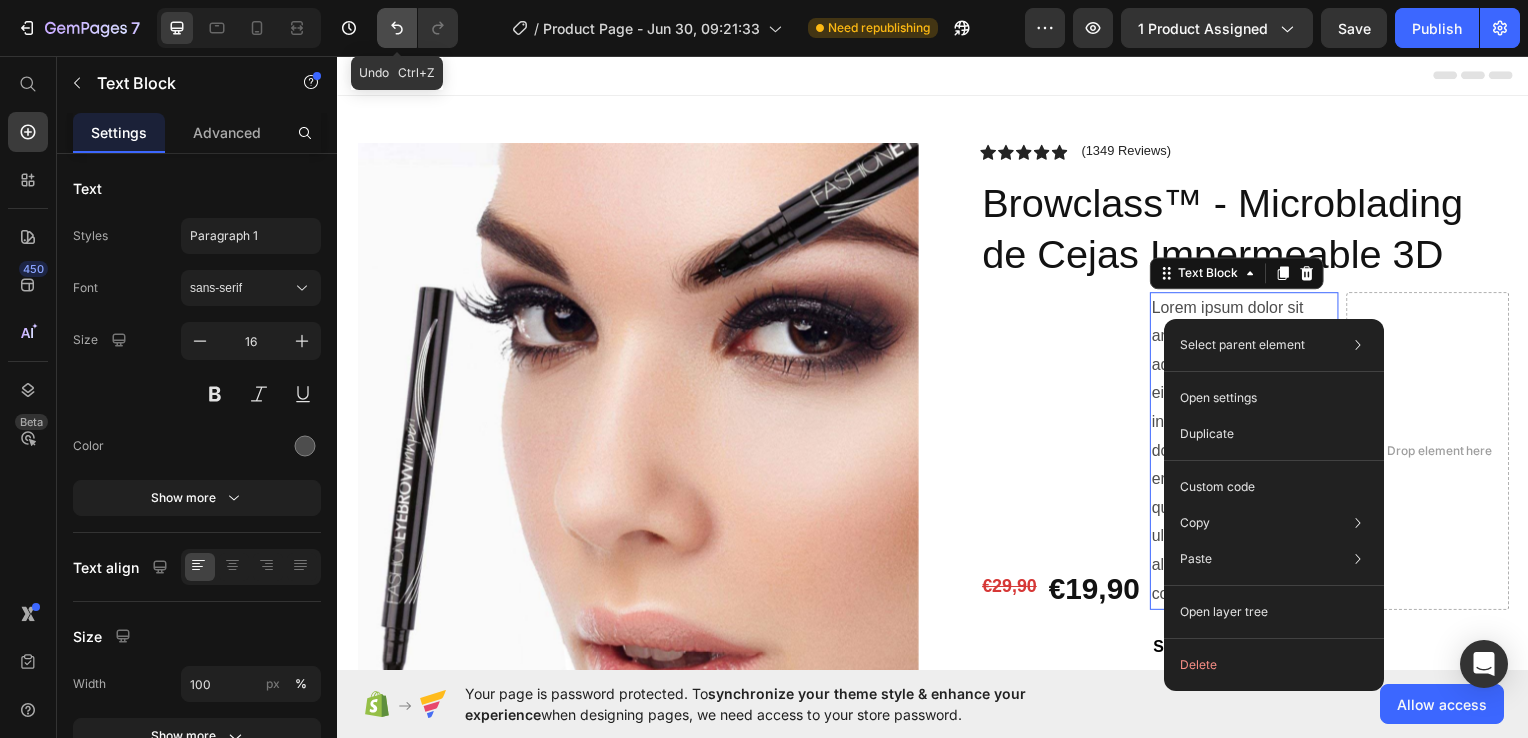 click 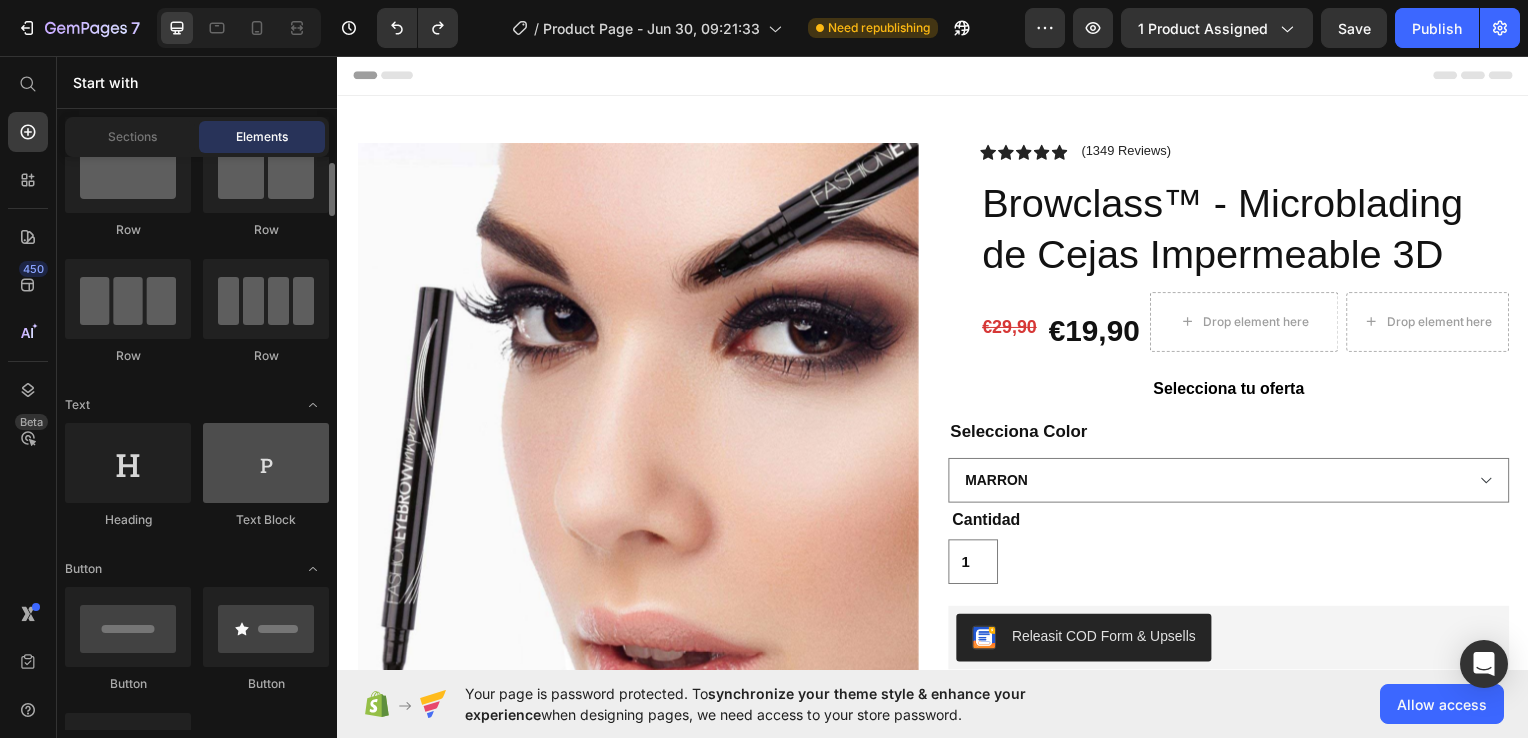 scroll, scrollTop: 73, scrollLeft: 0, axis: vertical 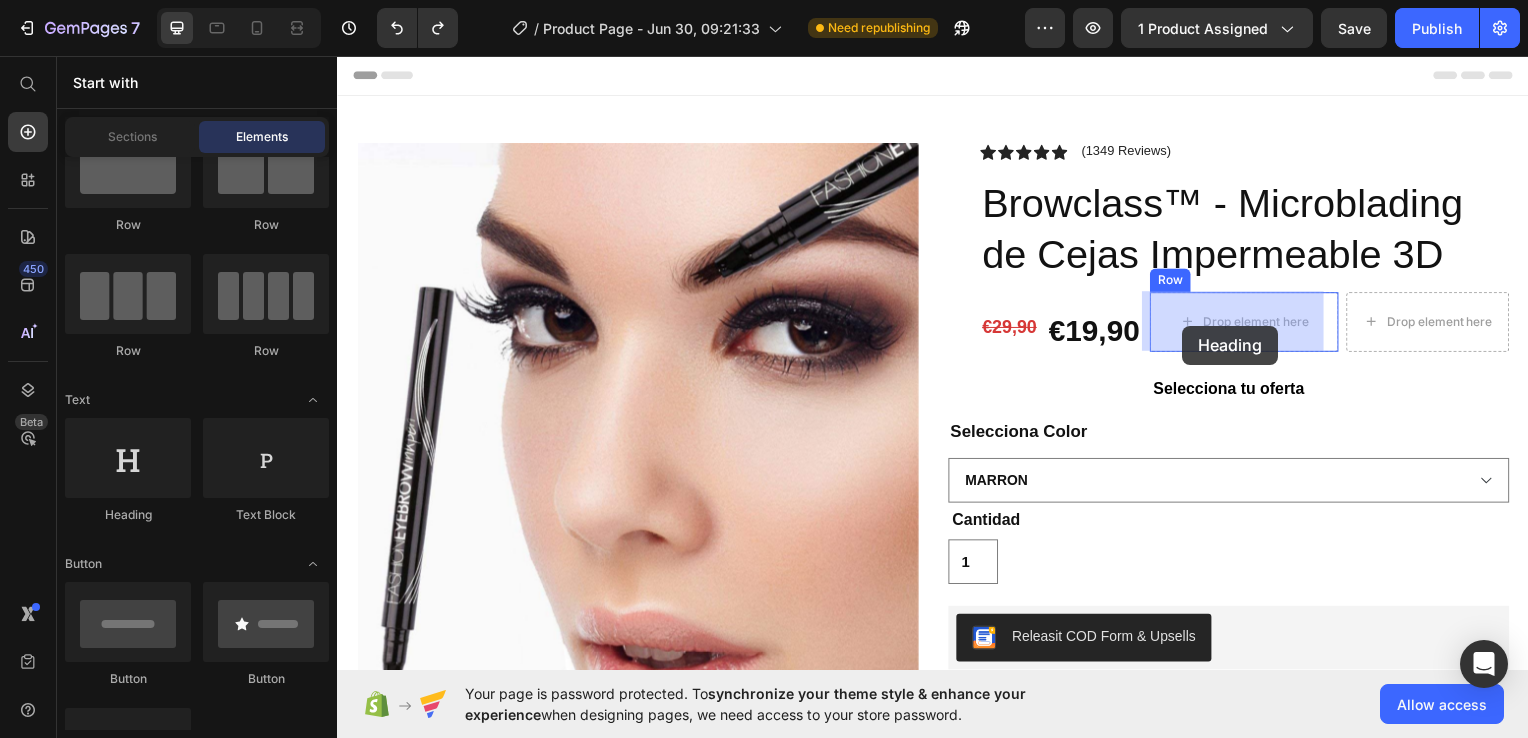 drag, startPoint x: 480, startPoint y: 521, endPoint x: 1188, endPoint y: 327, distance: 734.0981 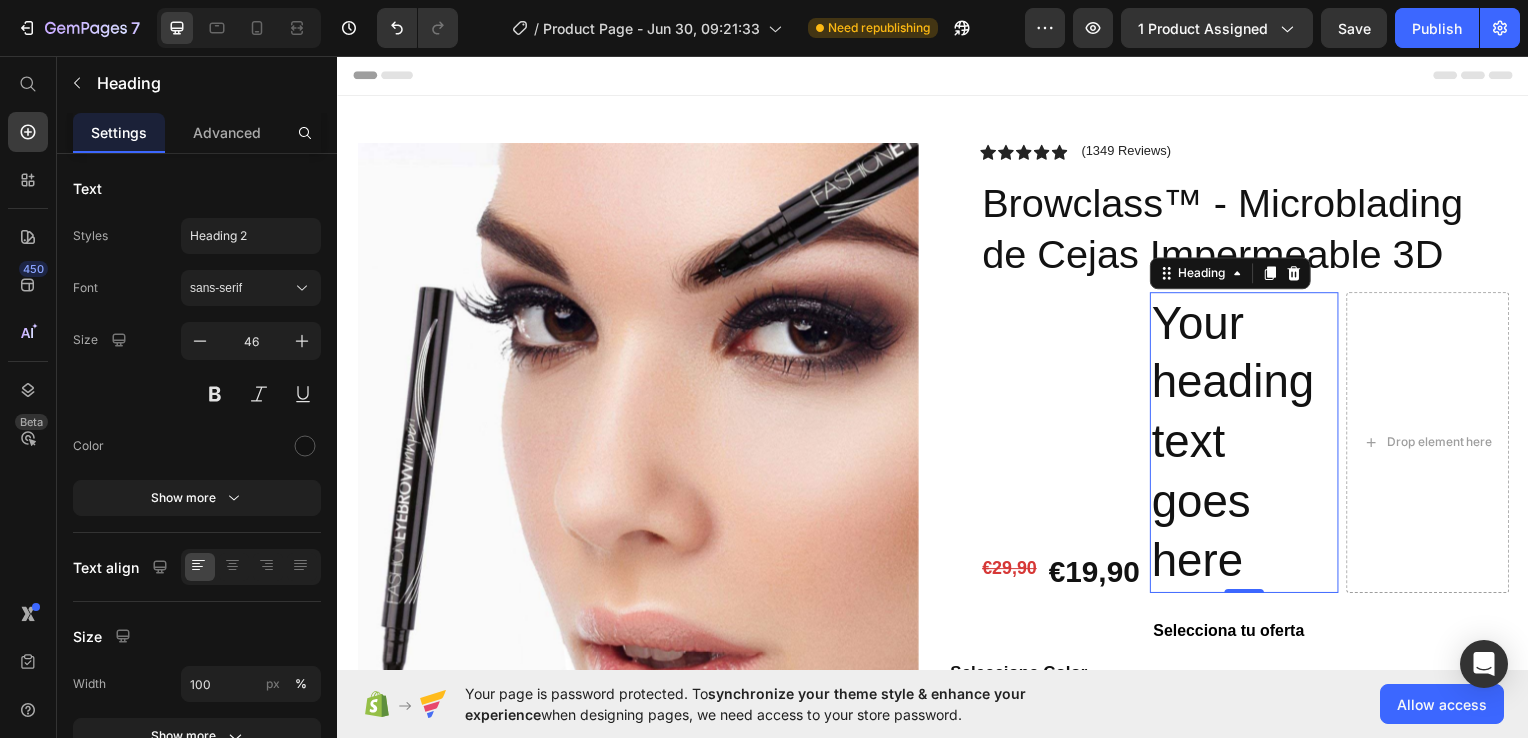 click on "Your heading text goes here" at bounding box center [1250, 445] 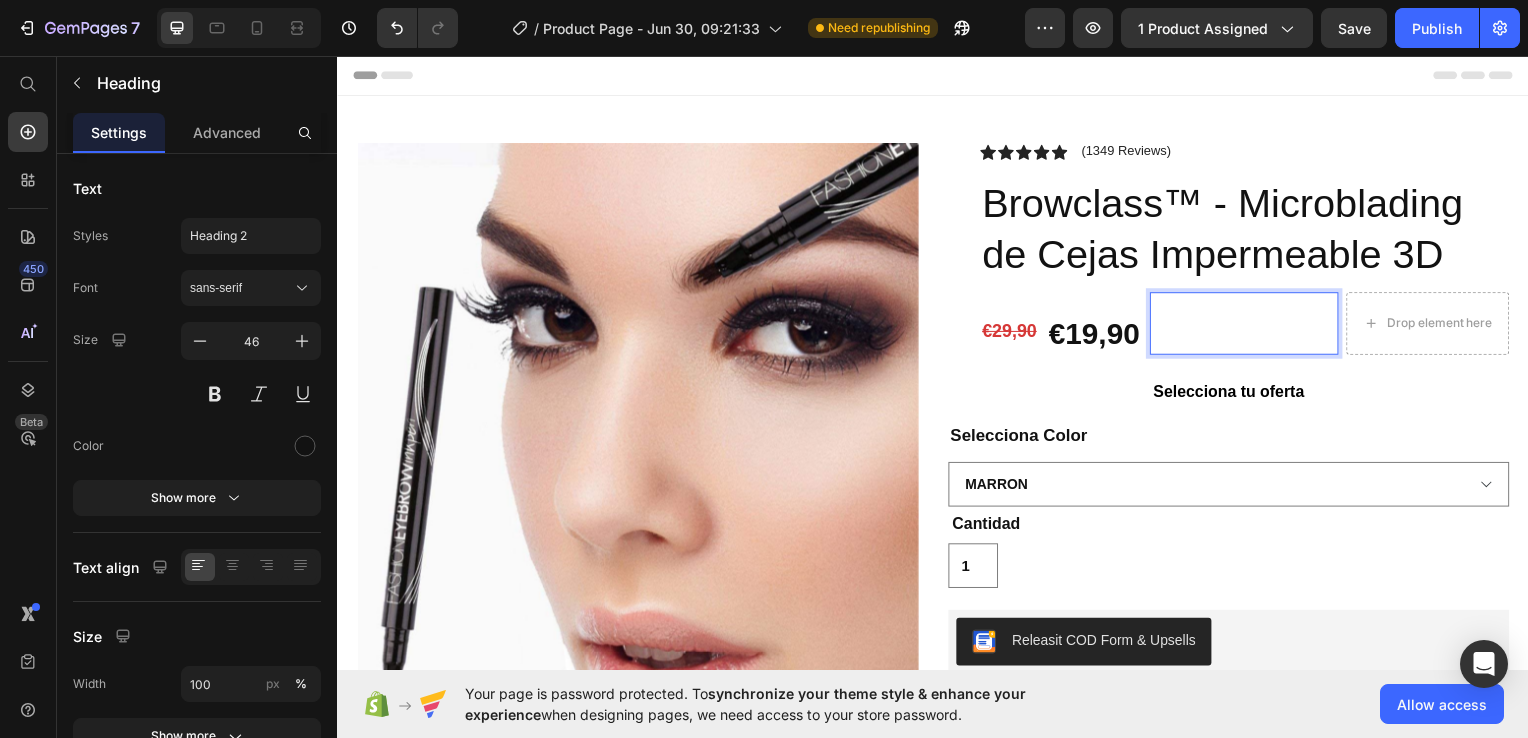 click at bounding box center [1250, 326] 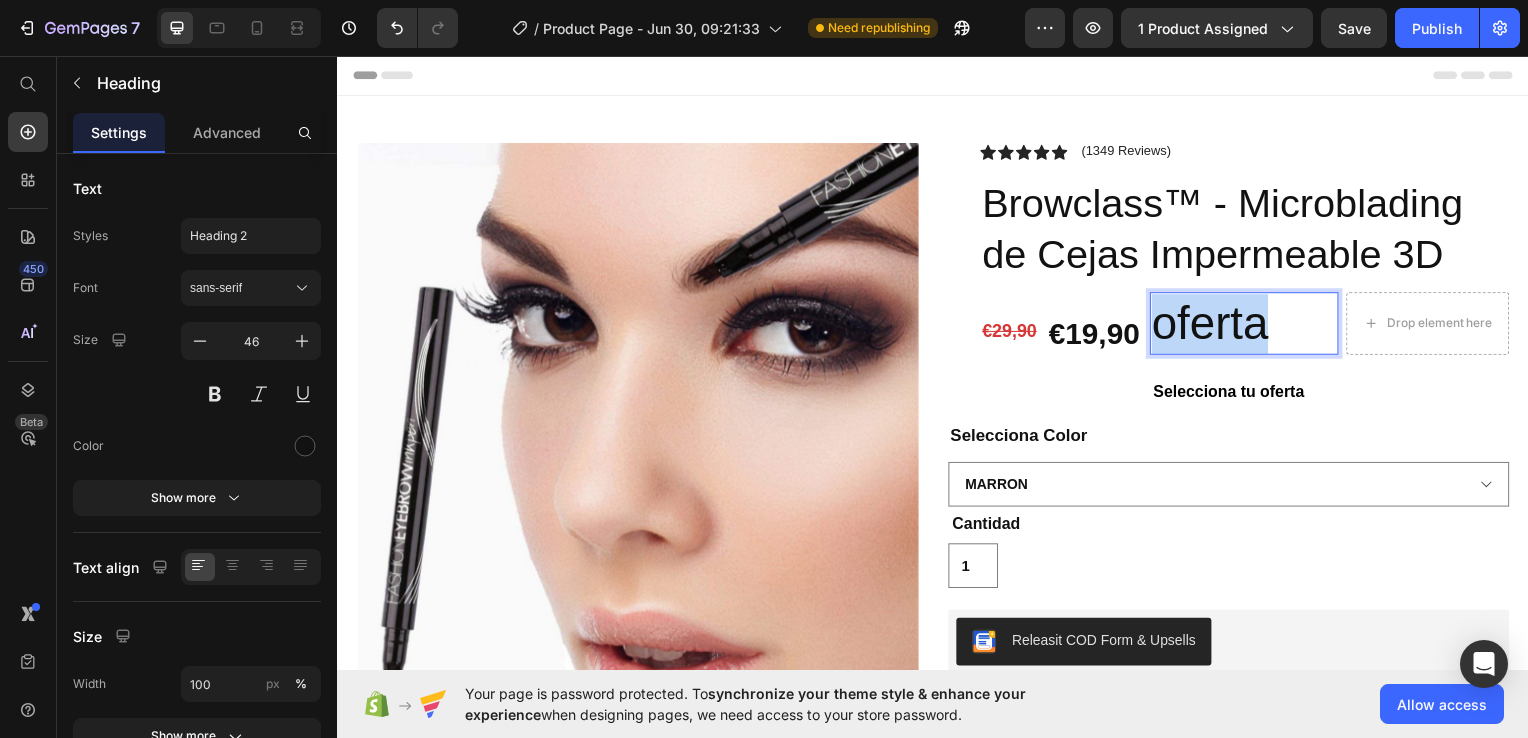 drag, startPoint x: 1265, startPoint y: 320, endPoint x: 1155, endPoint y: 298, distance: 112.17843 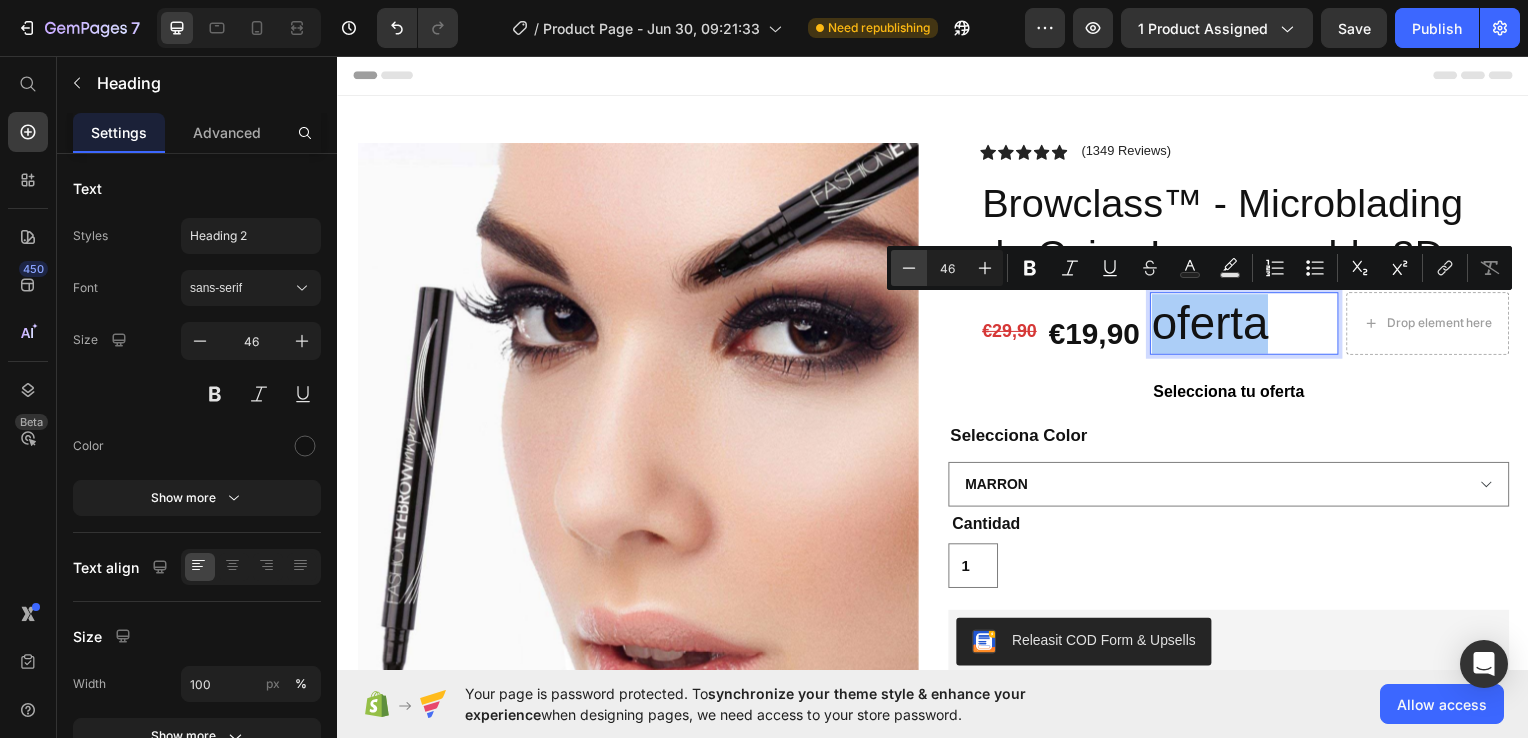 click 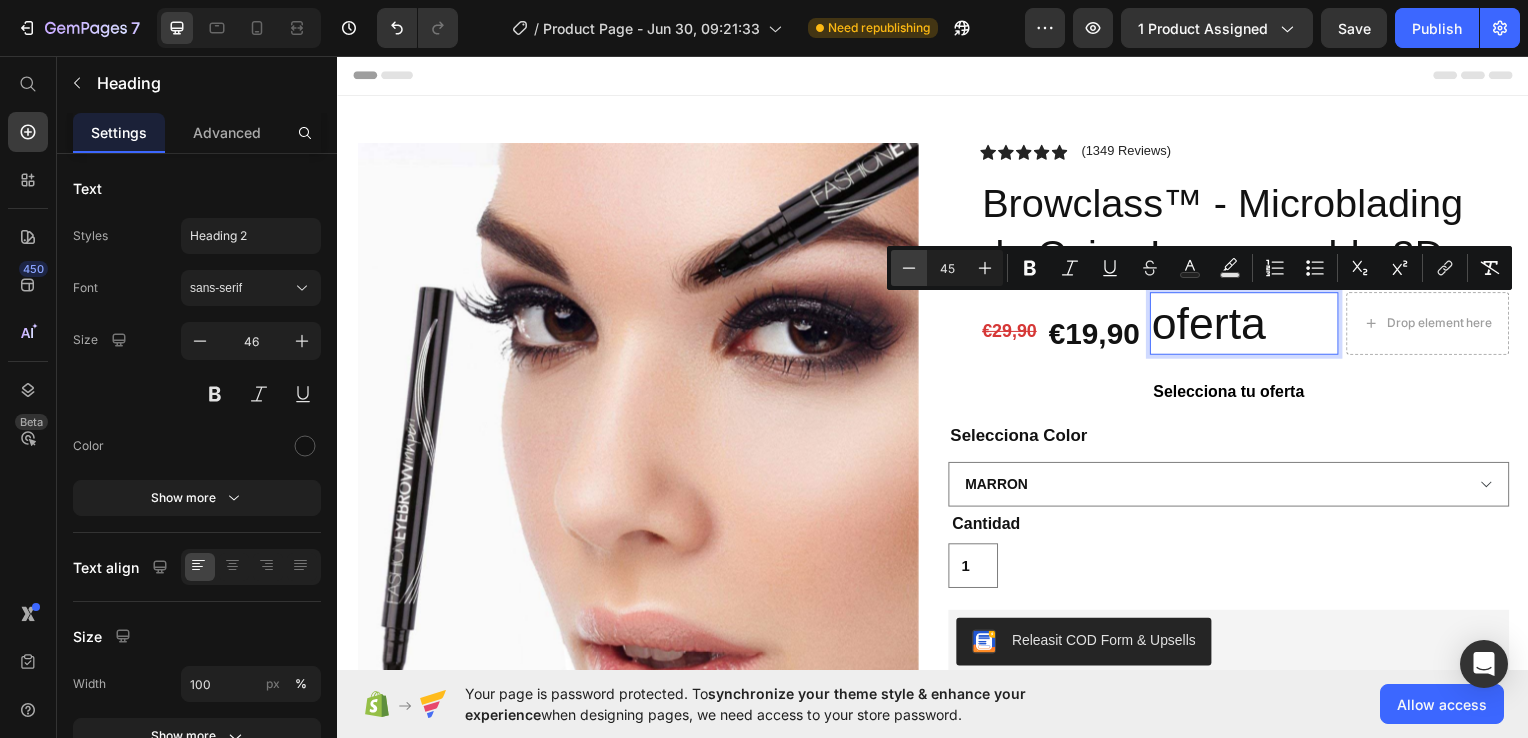 click 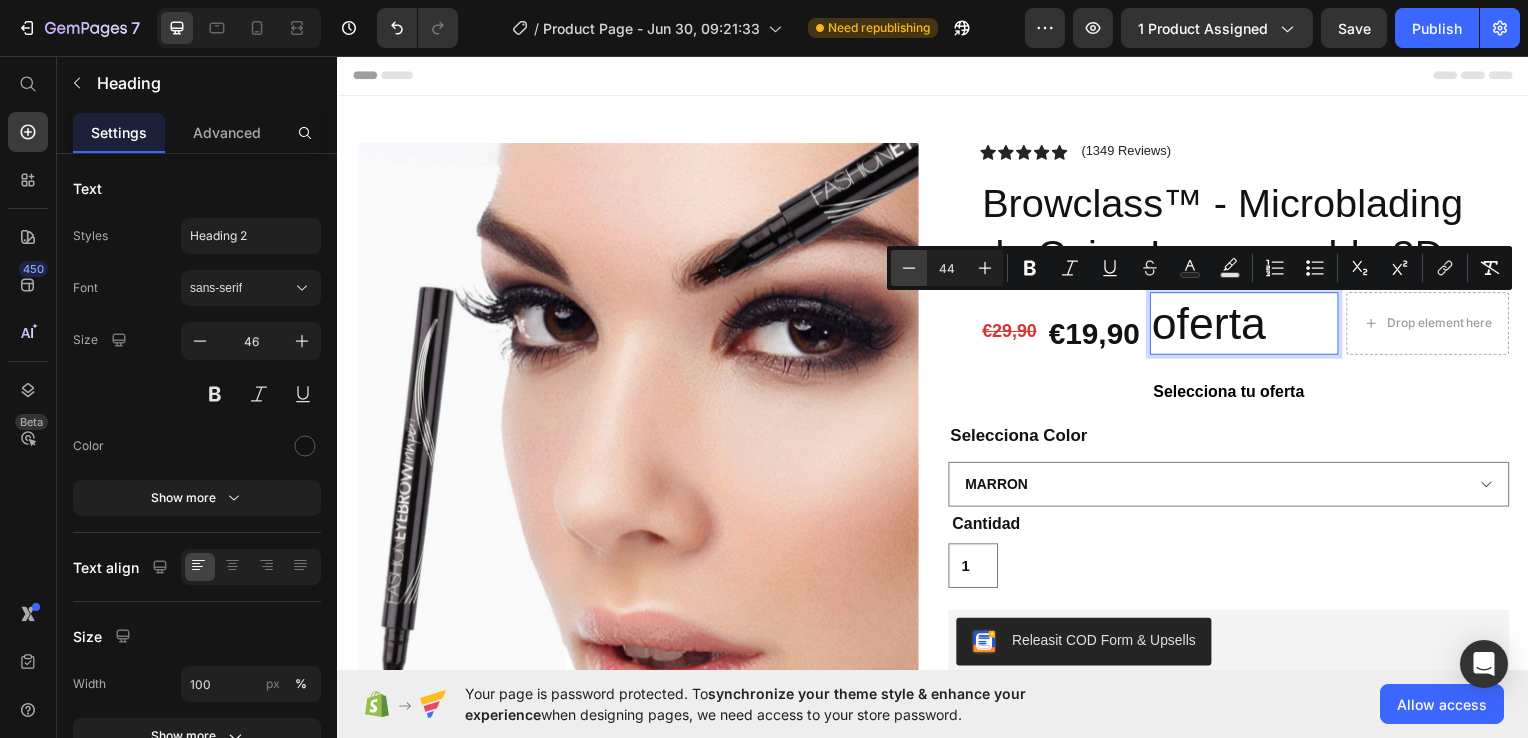 click 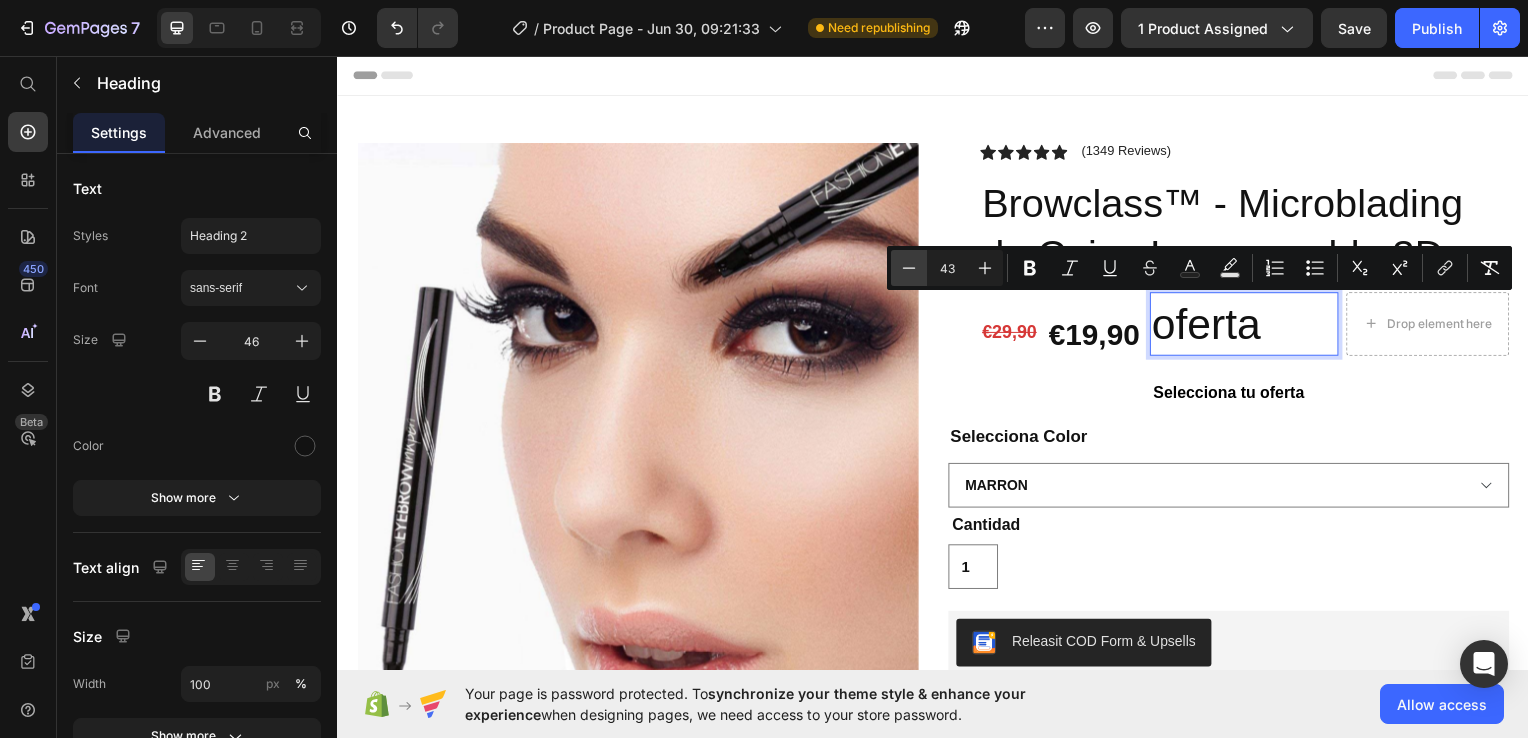 click 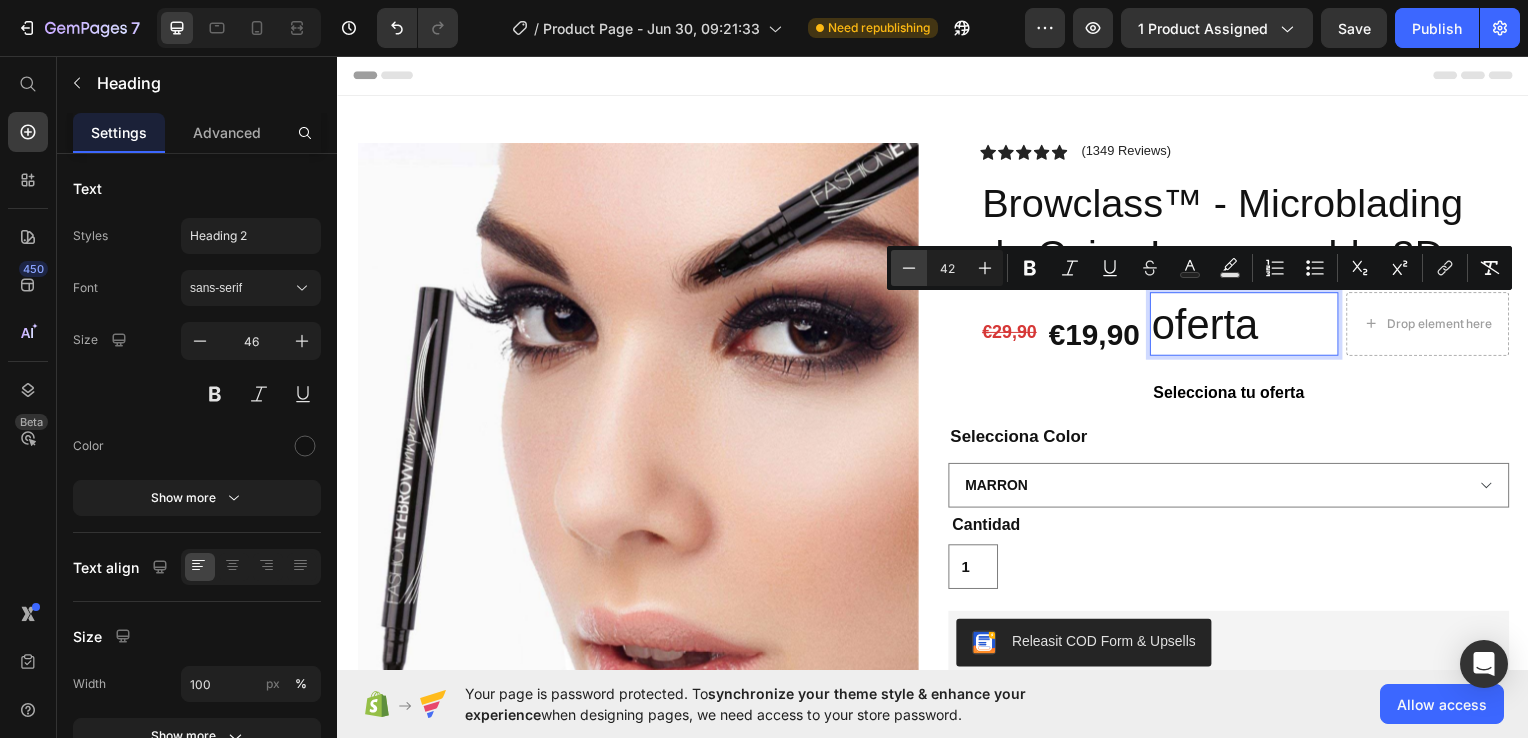 click 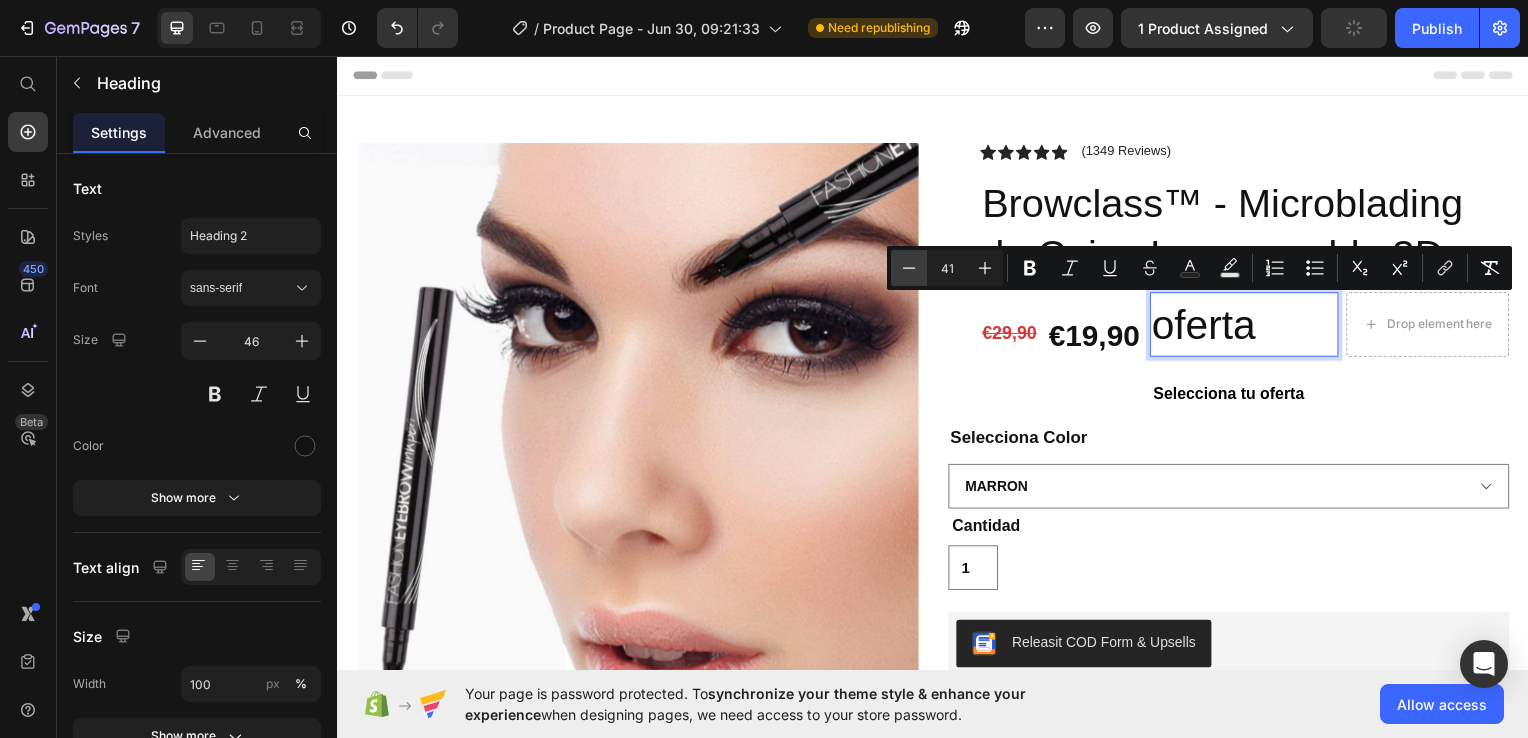 click 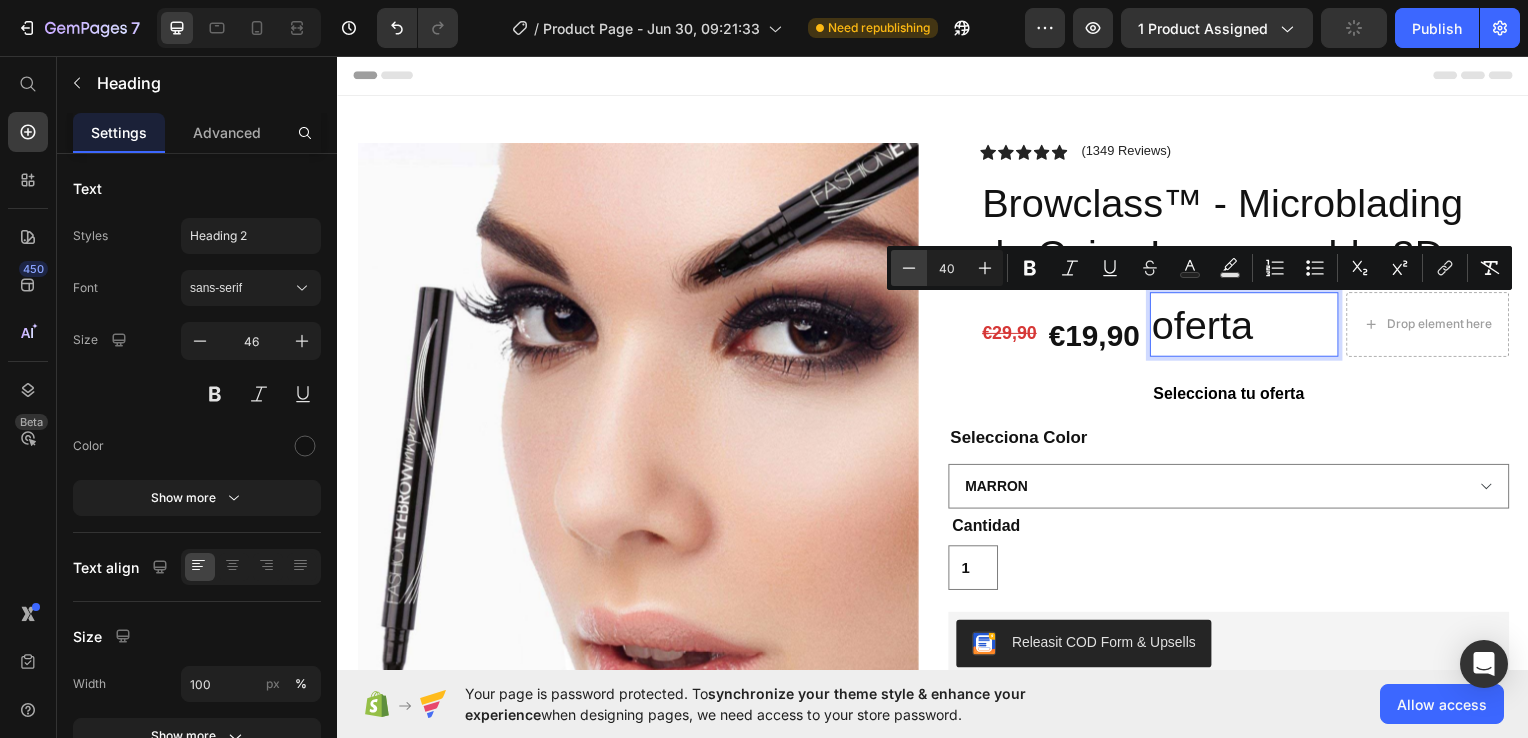 click 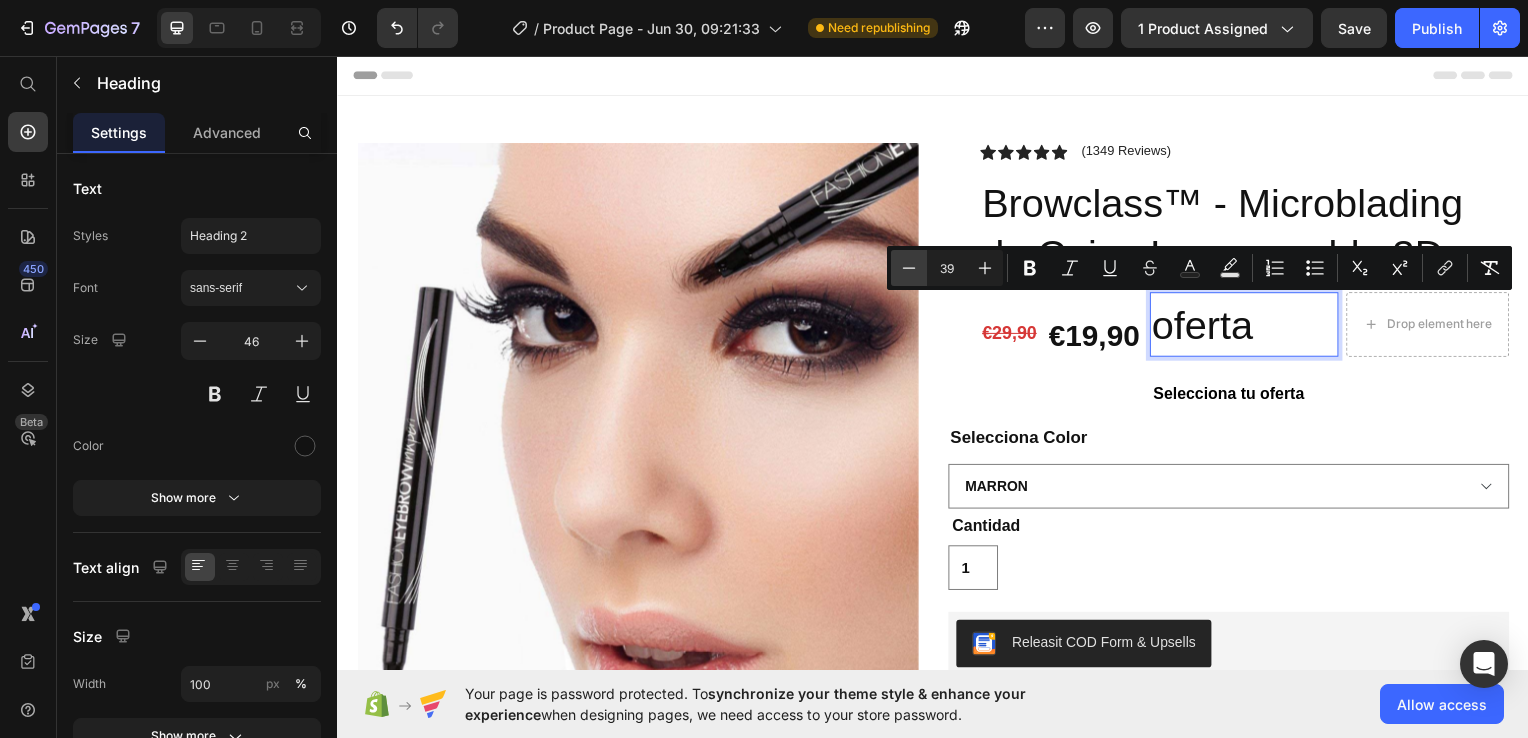 click 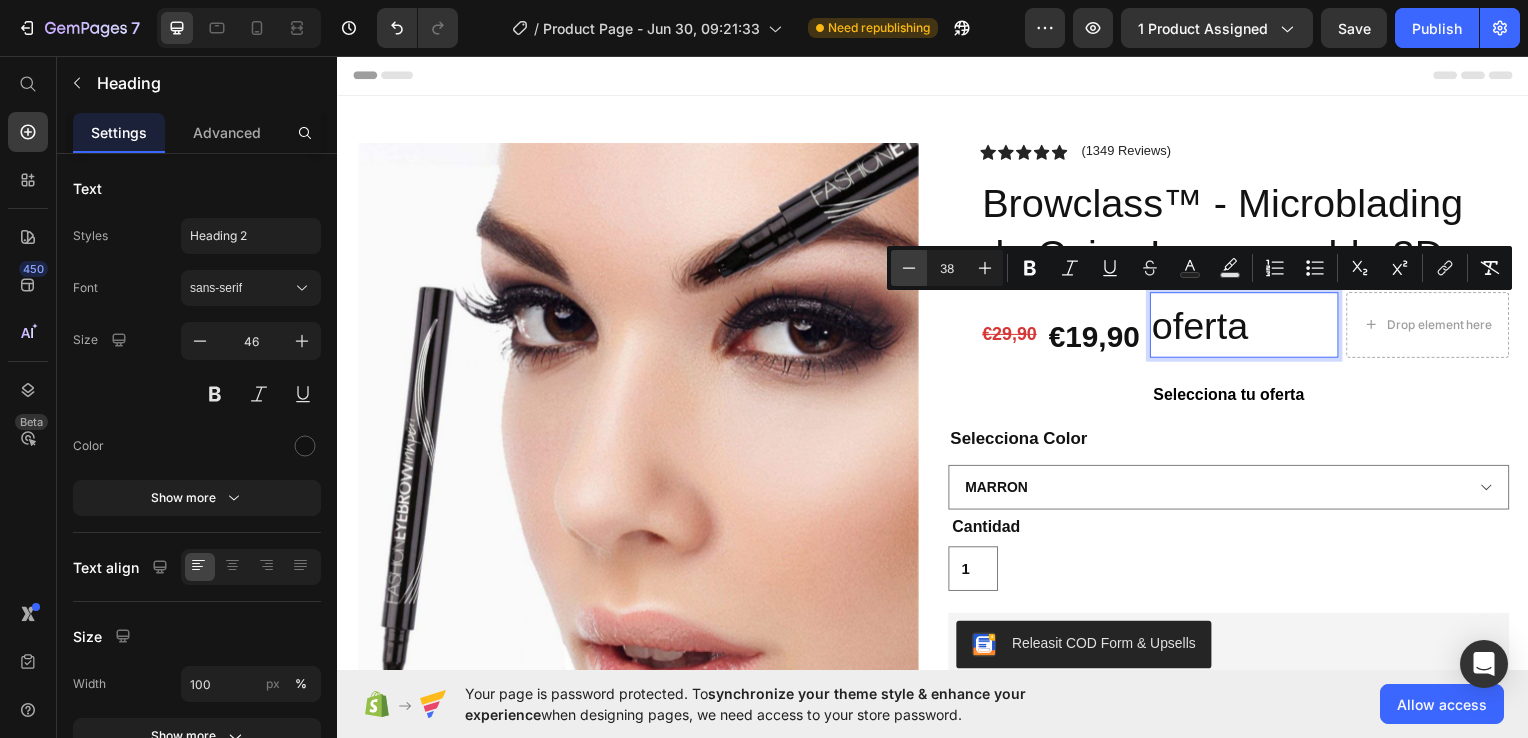 click 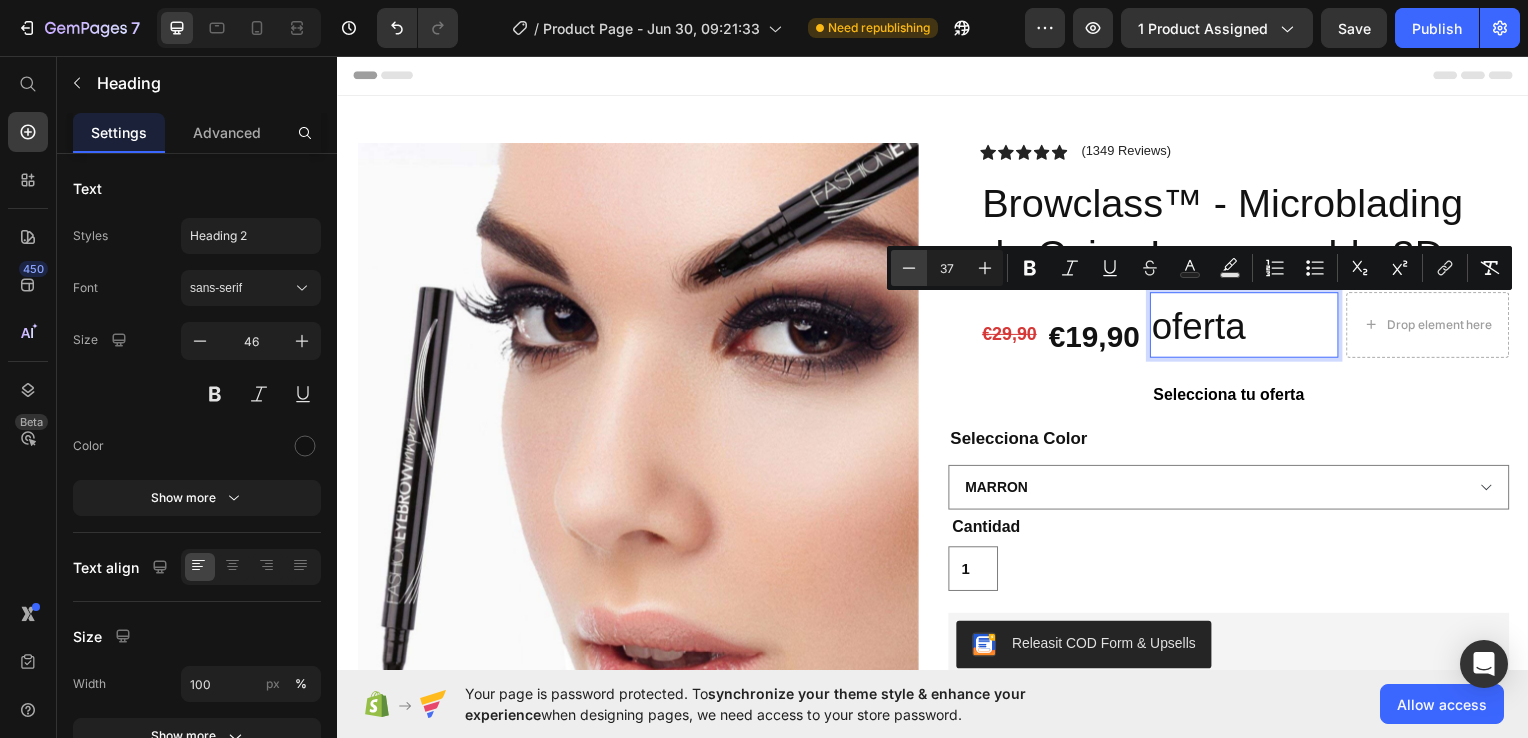 click 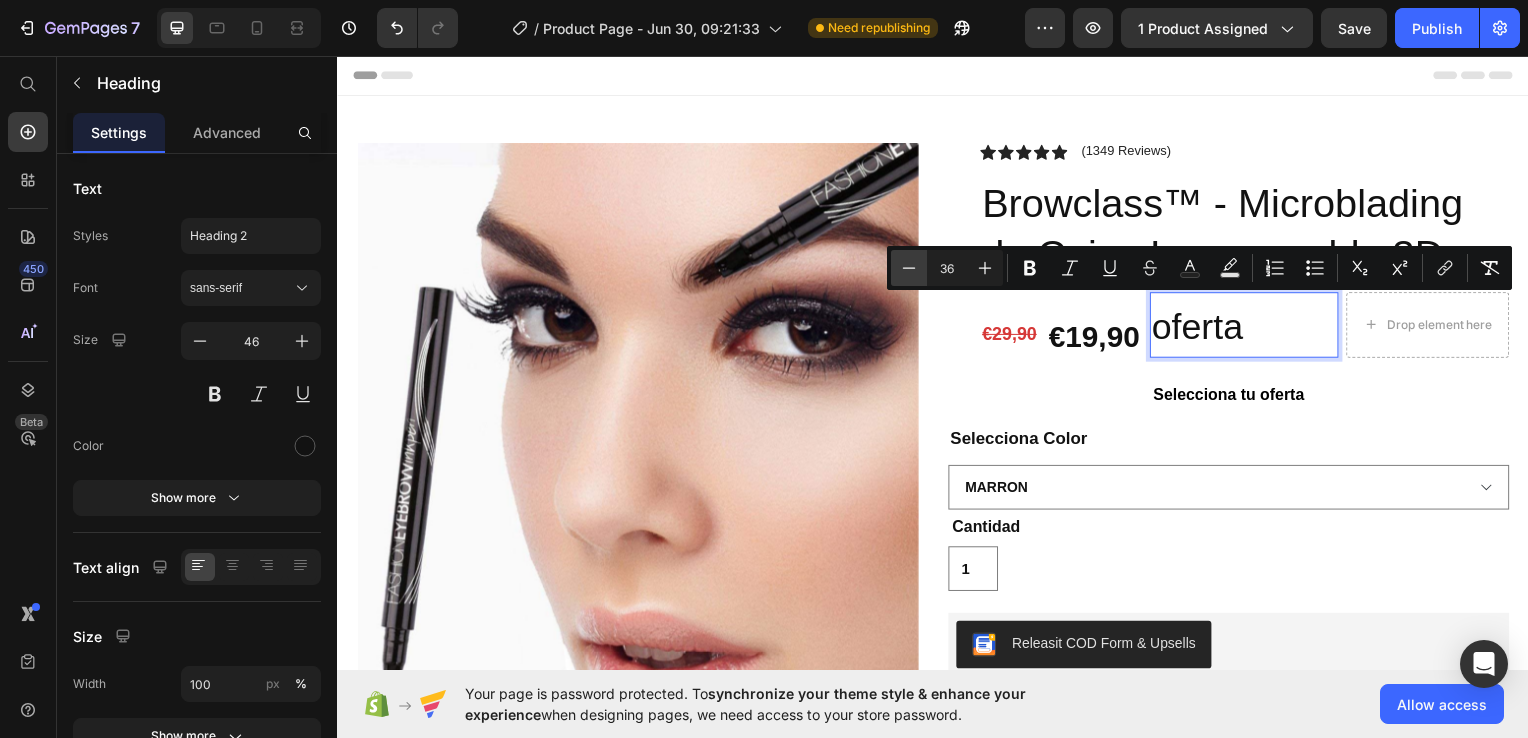 click 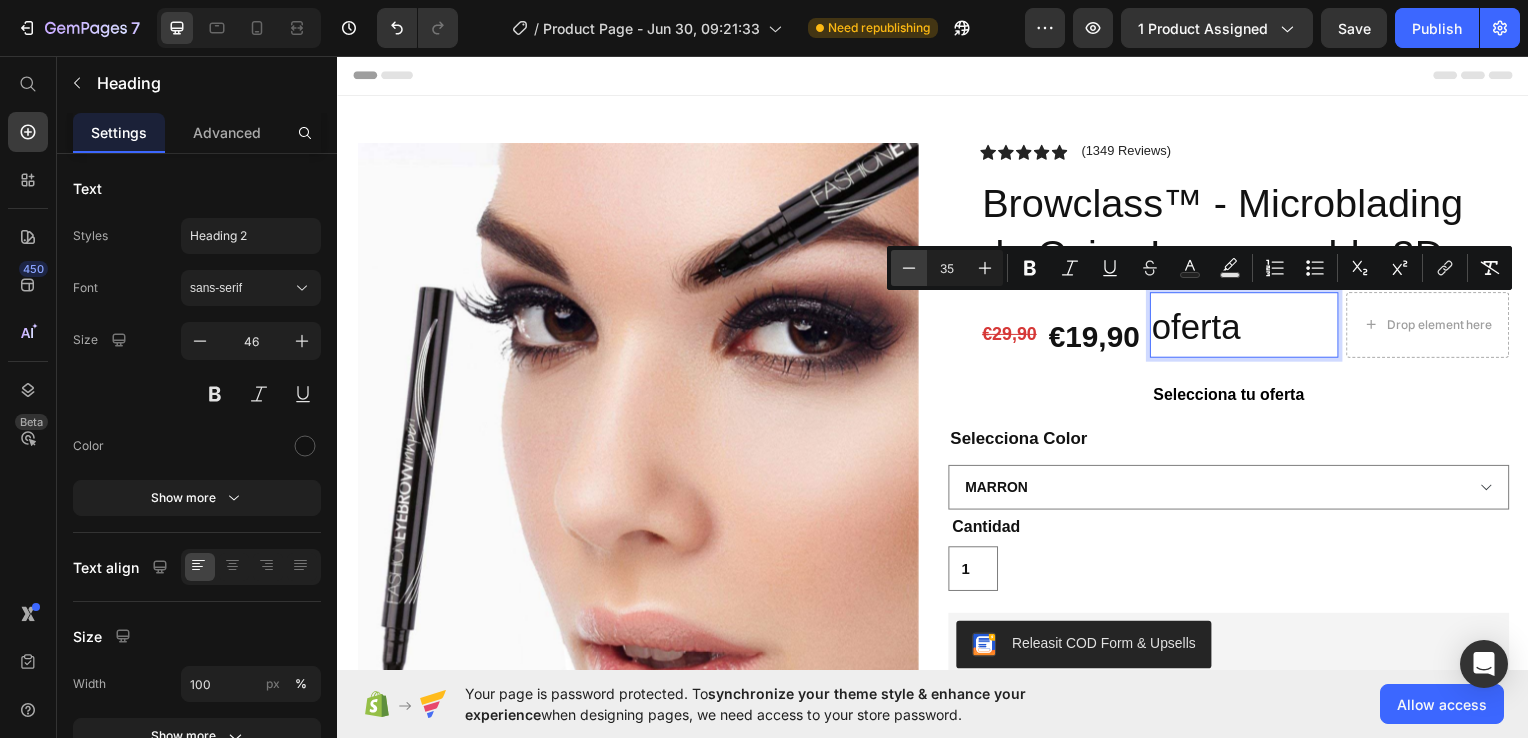 click 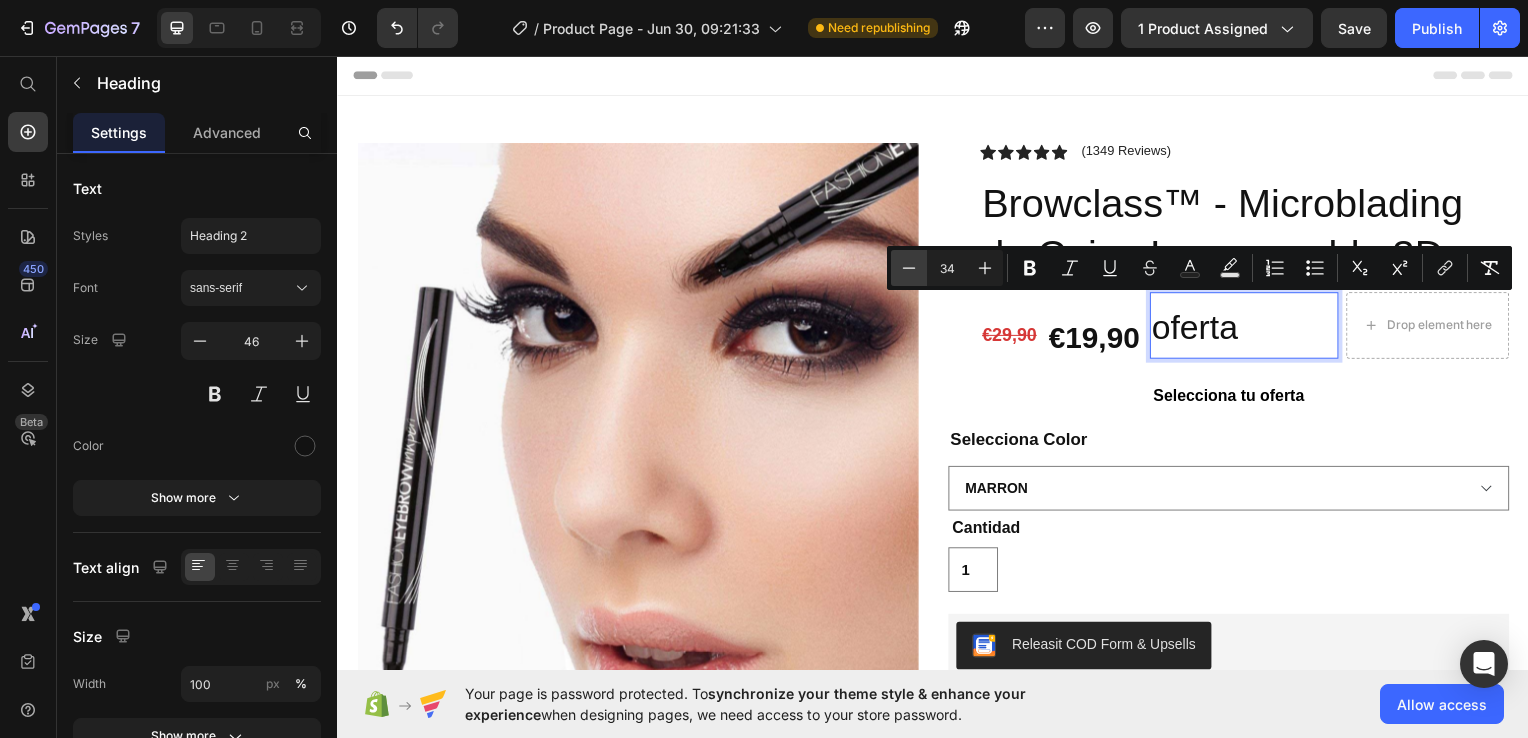 click 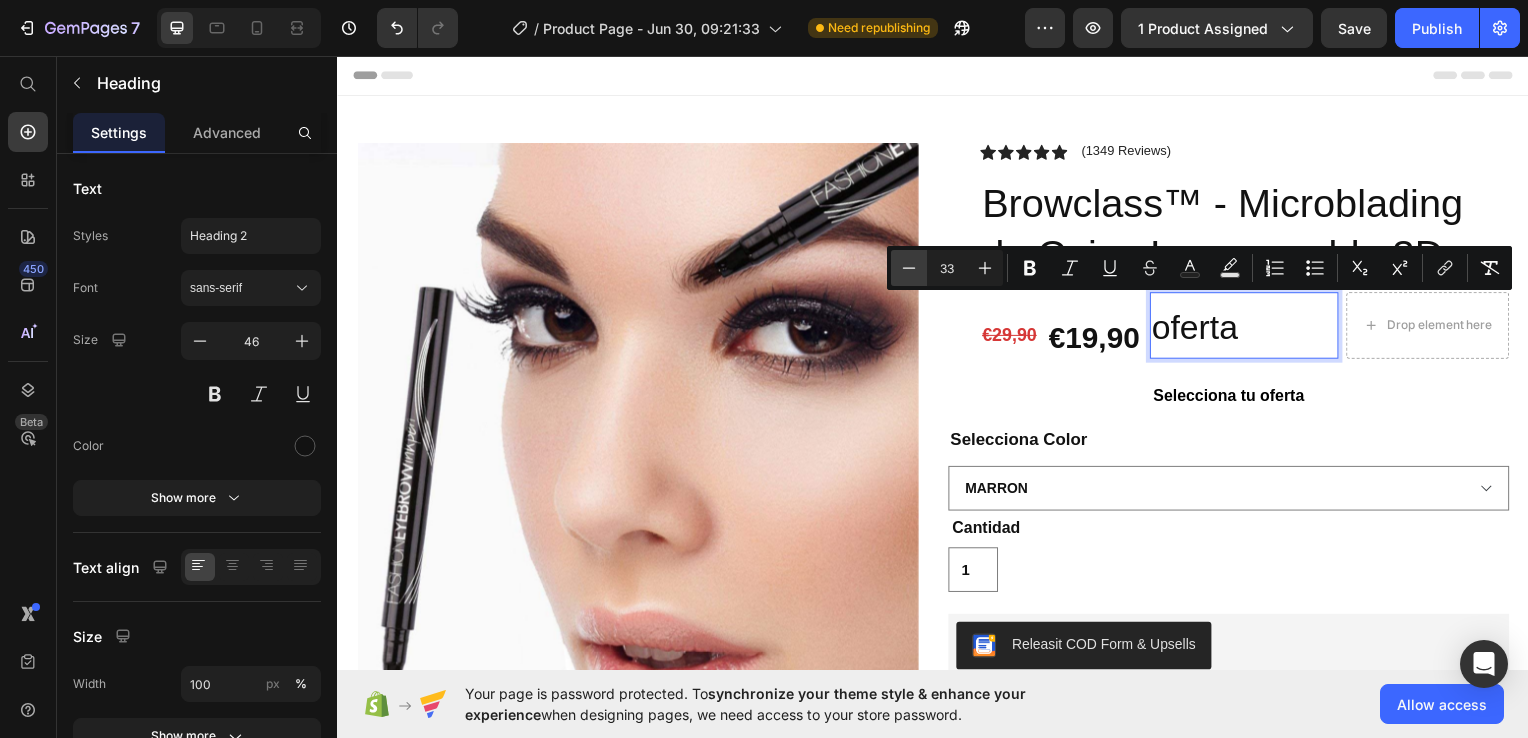 click 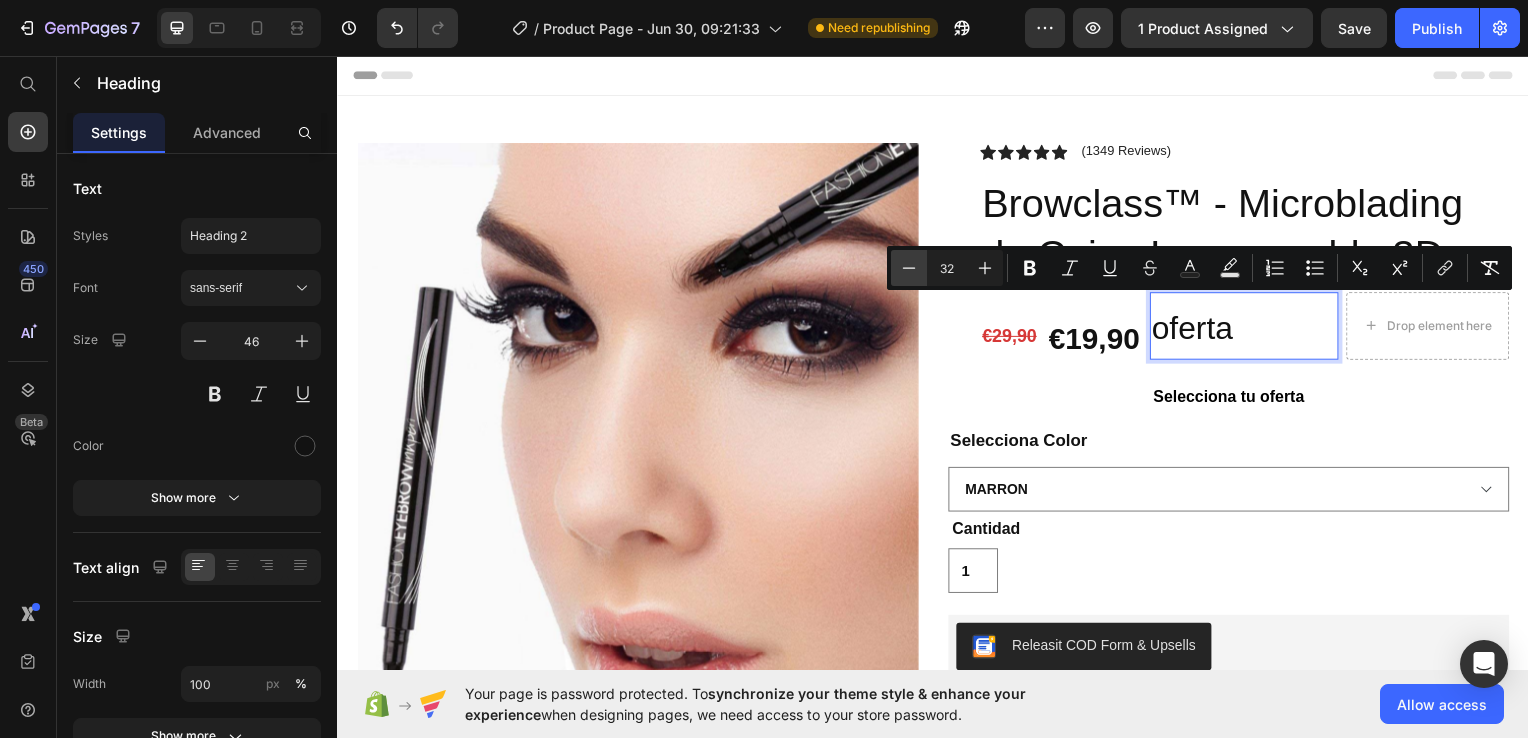 click 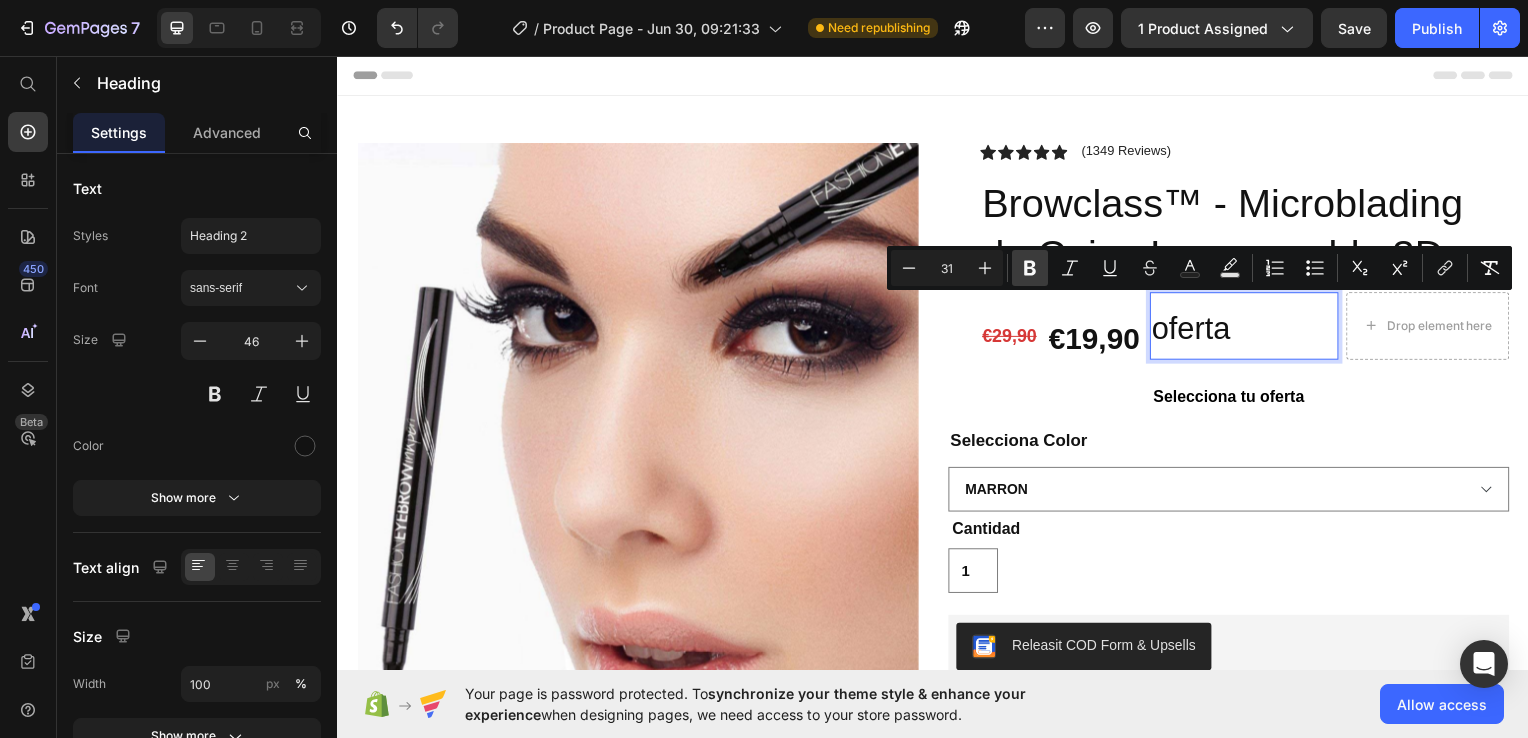 click 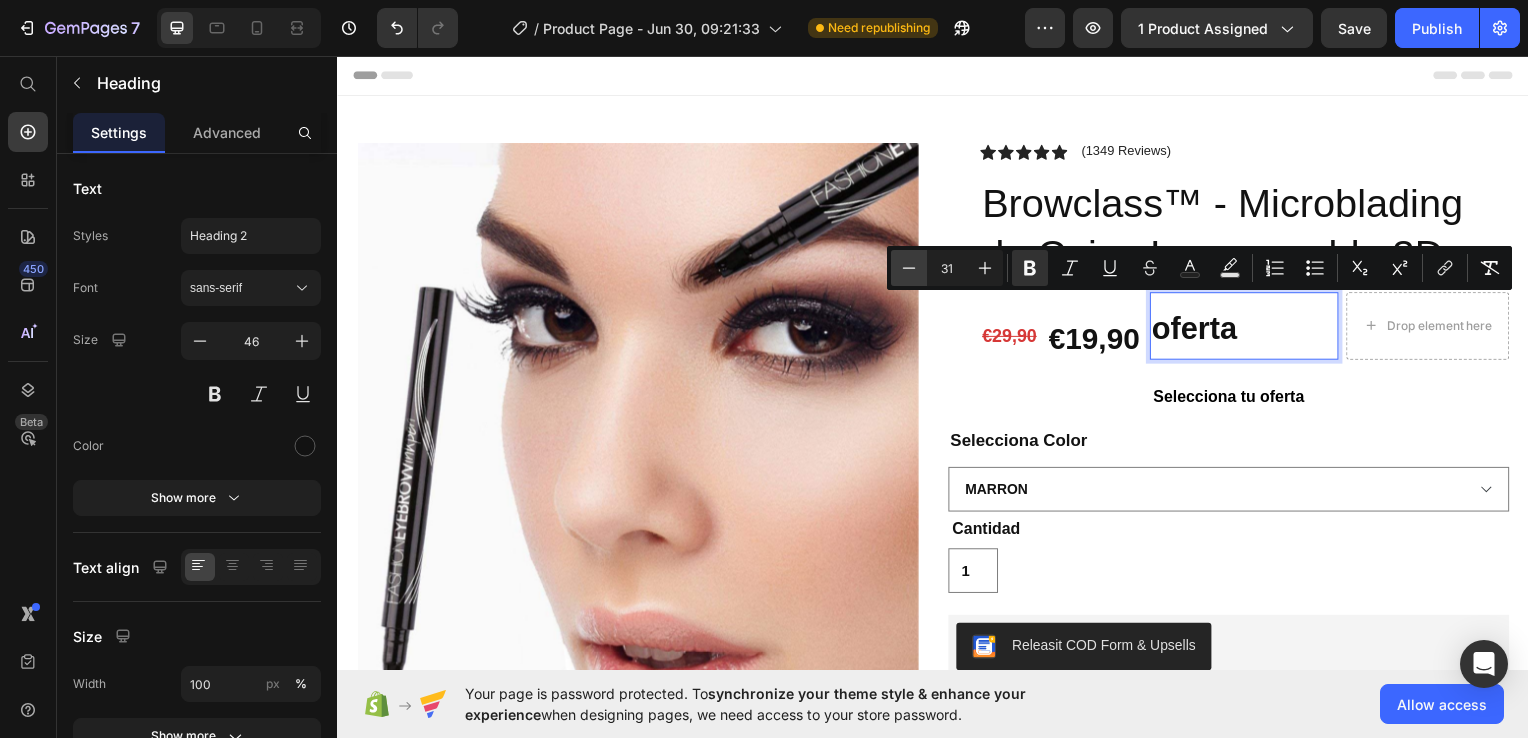 click 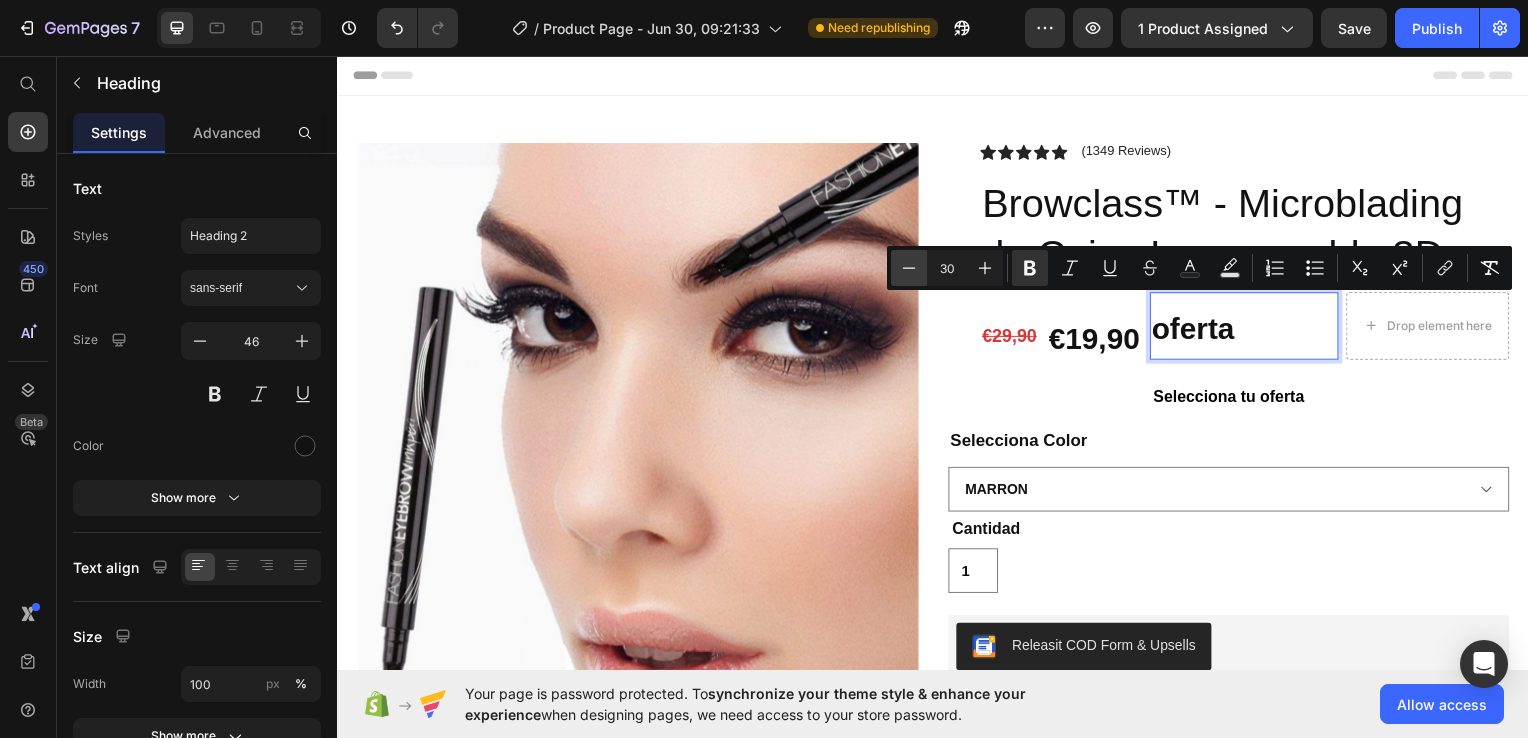 click 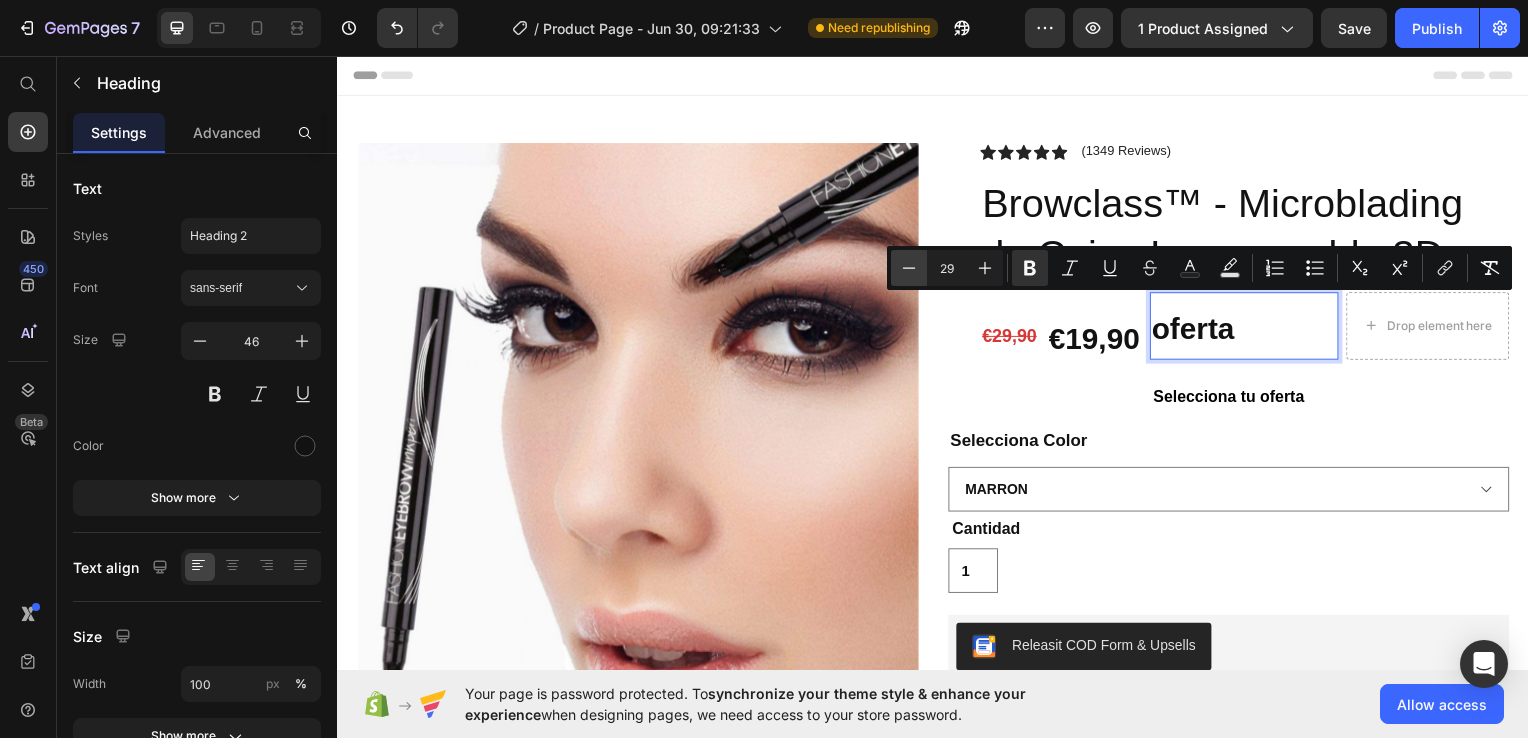 click 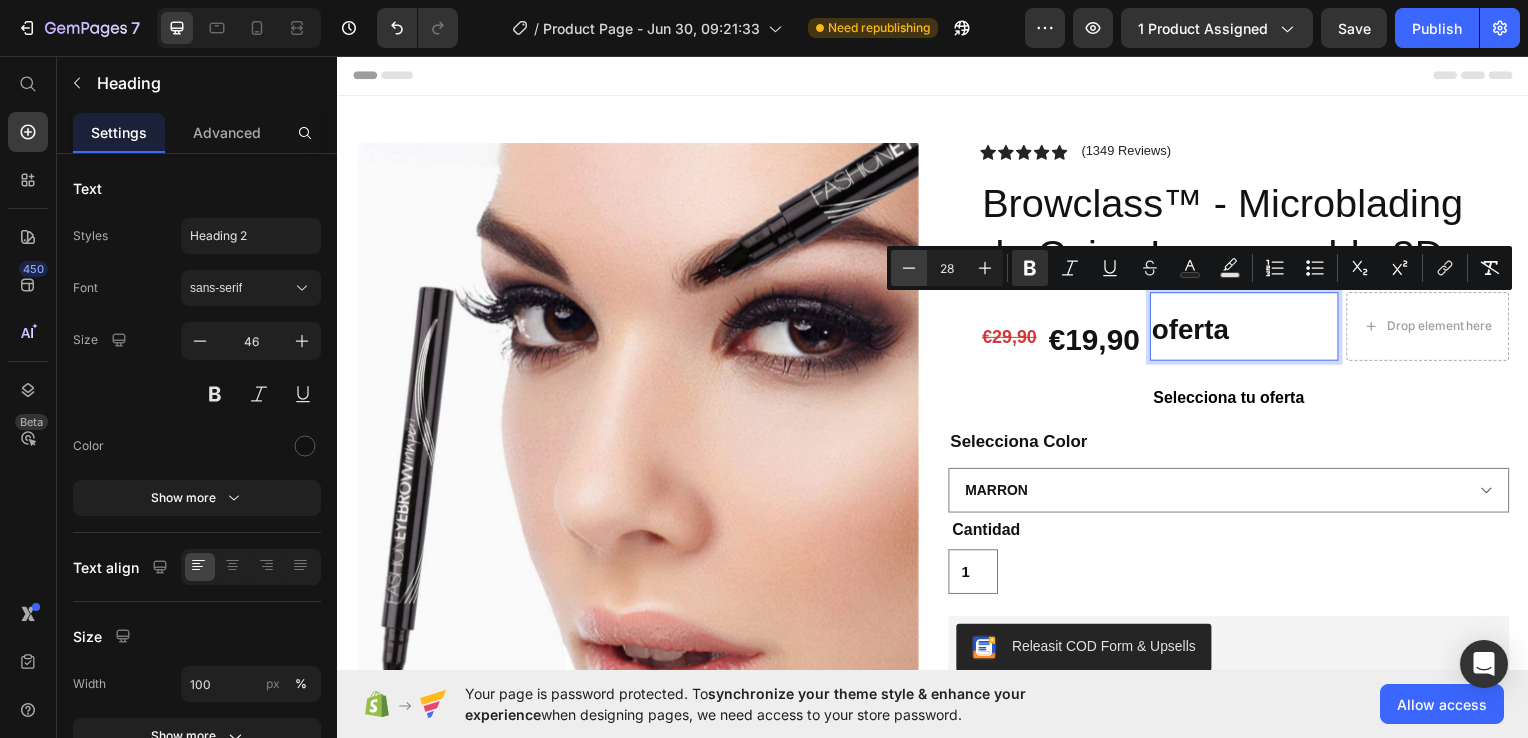 click 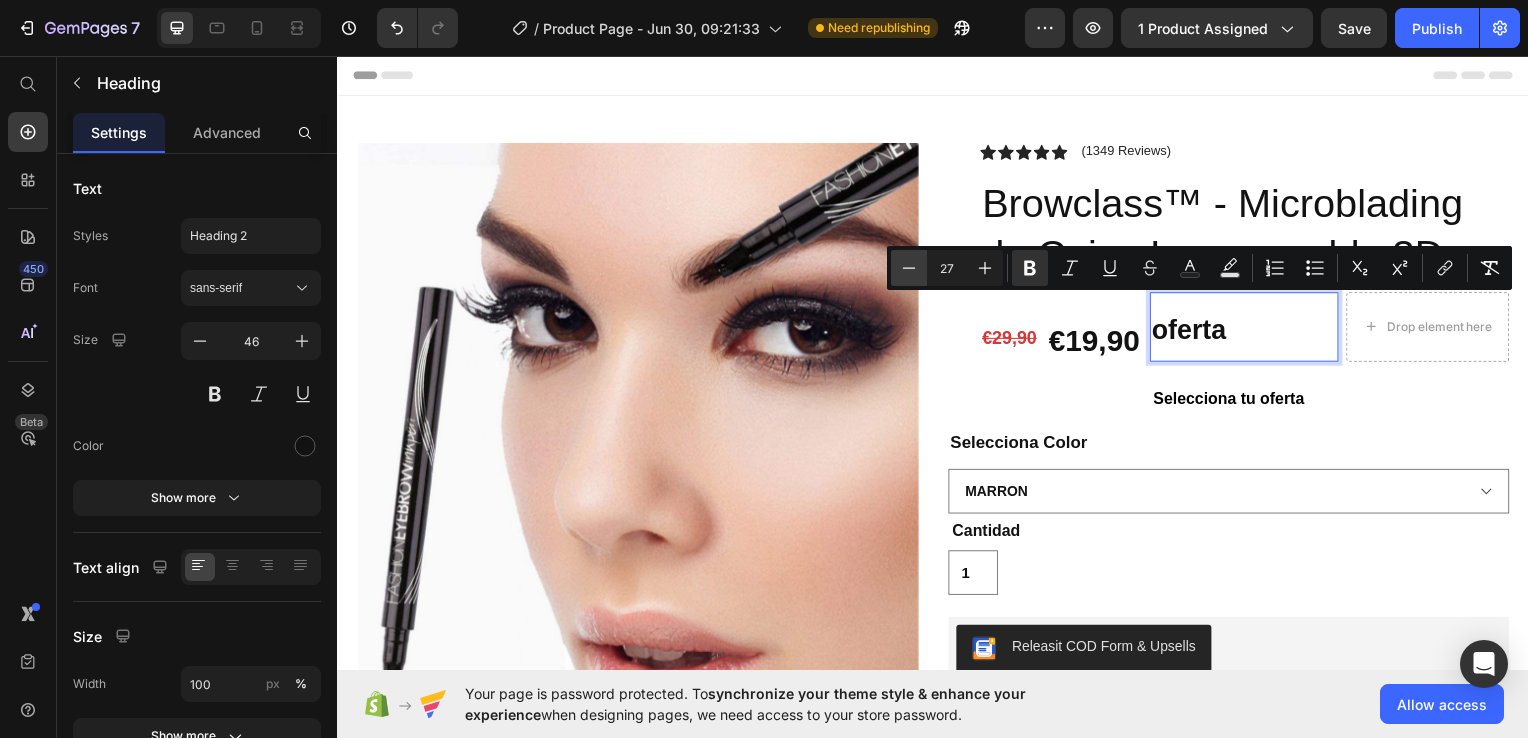 click 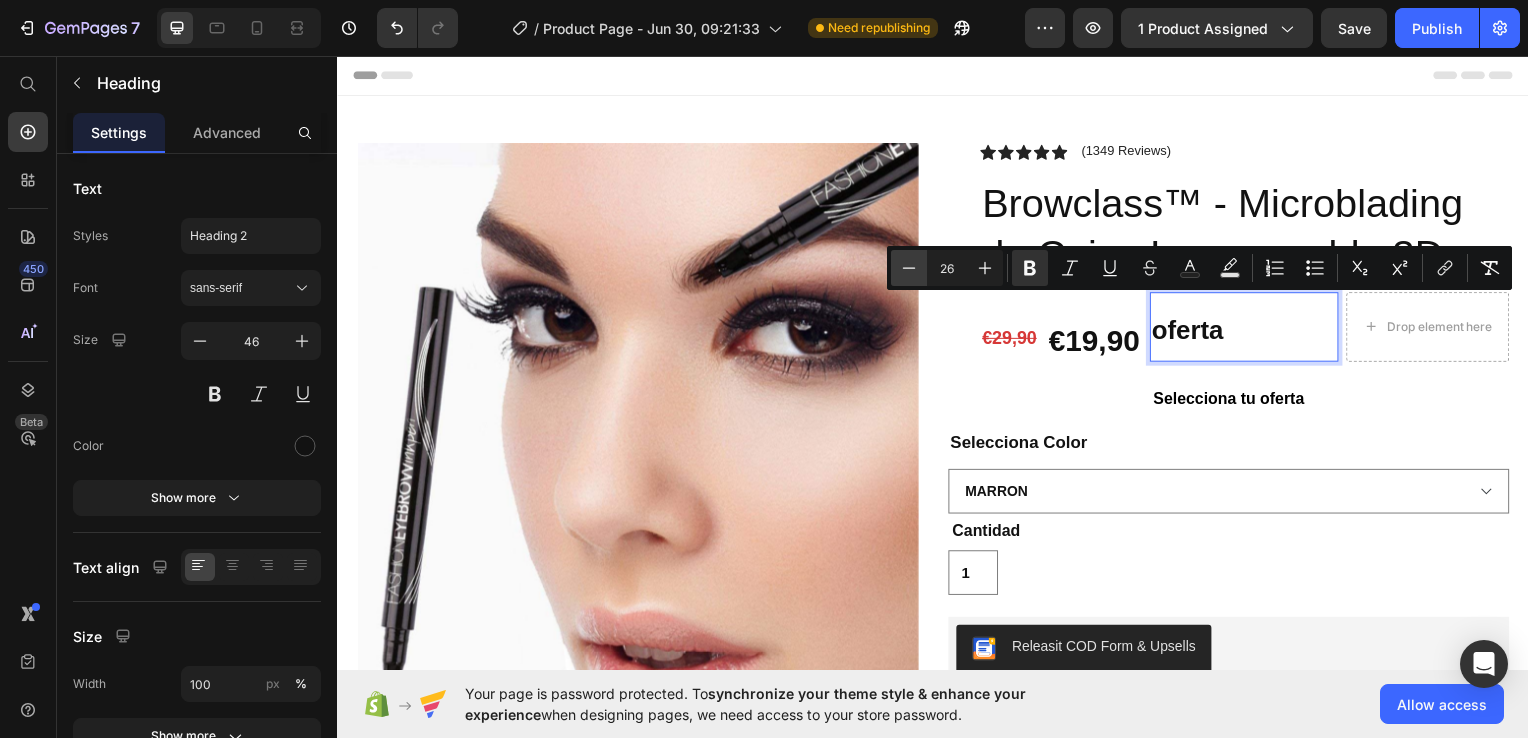 click 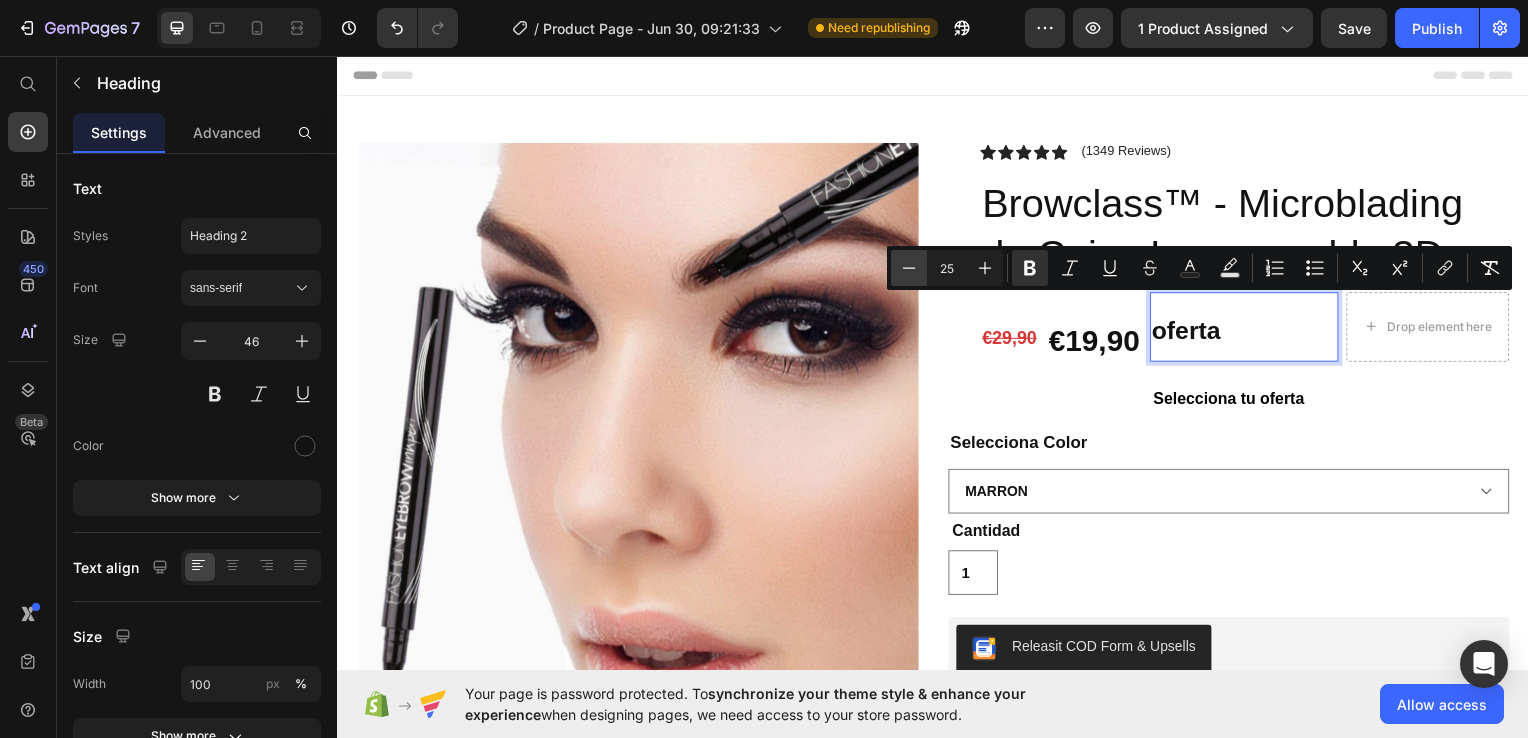 click 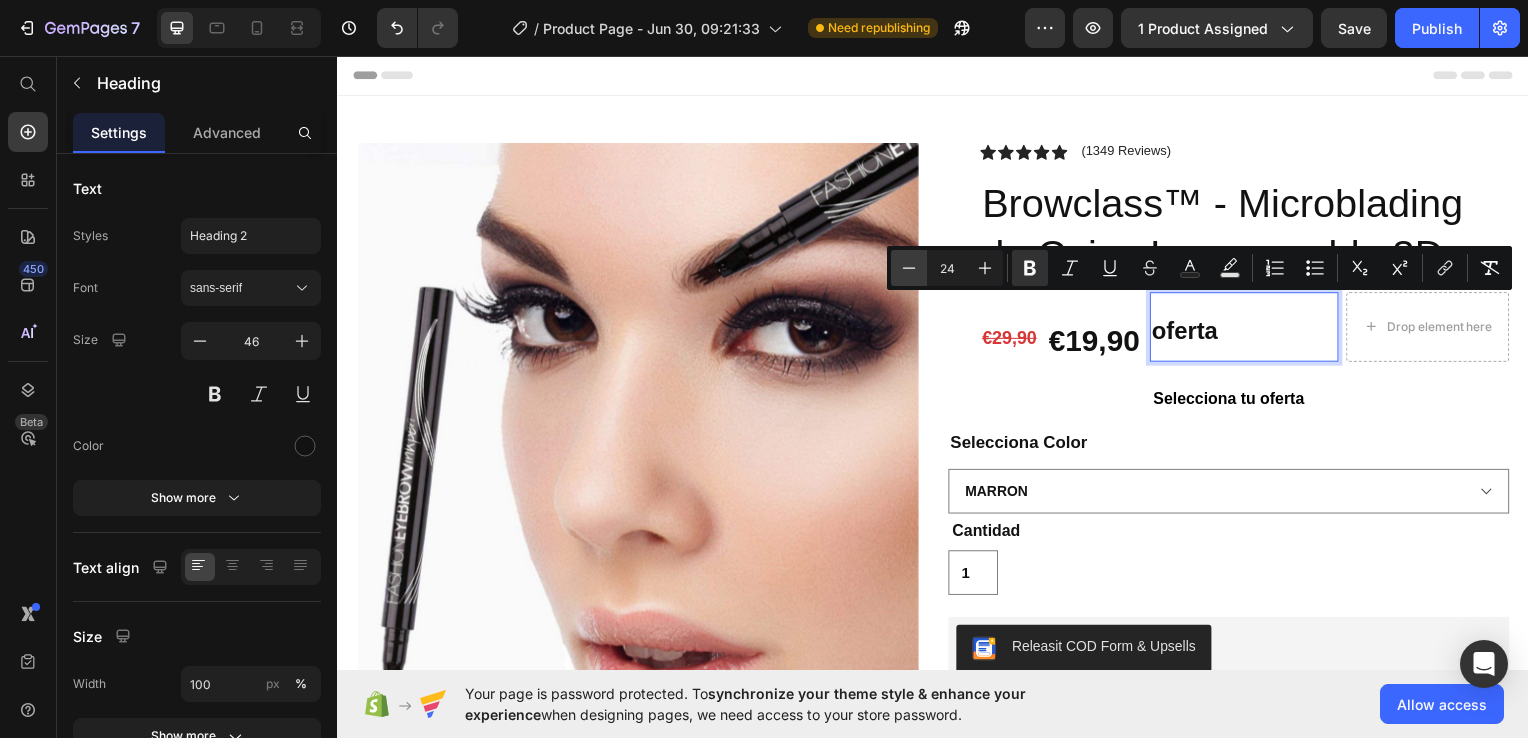 click 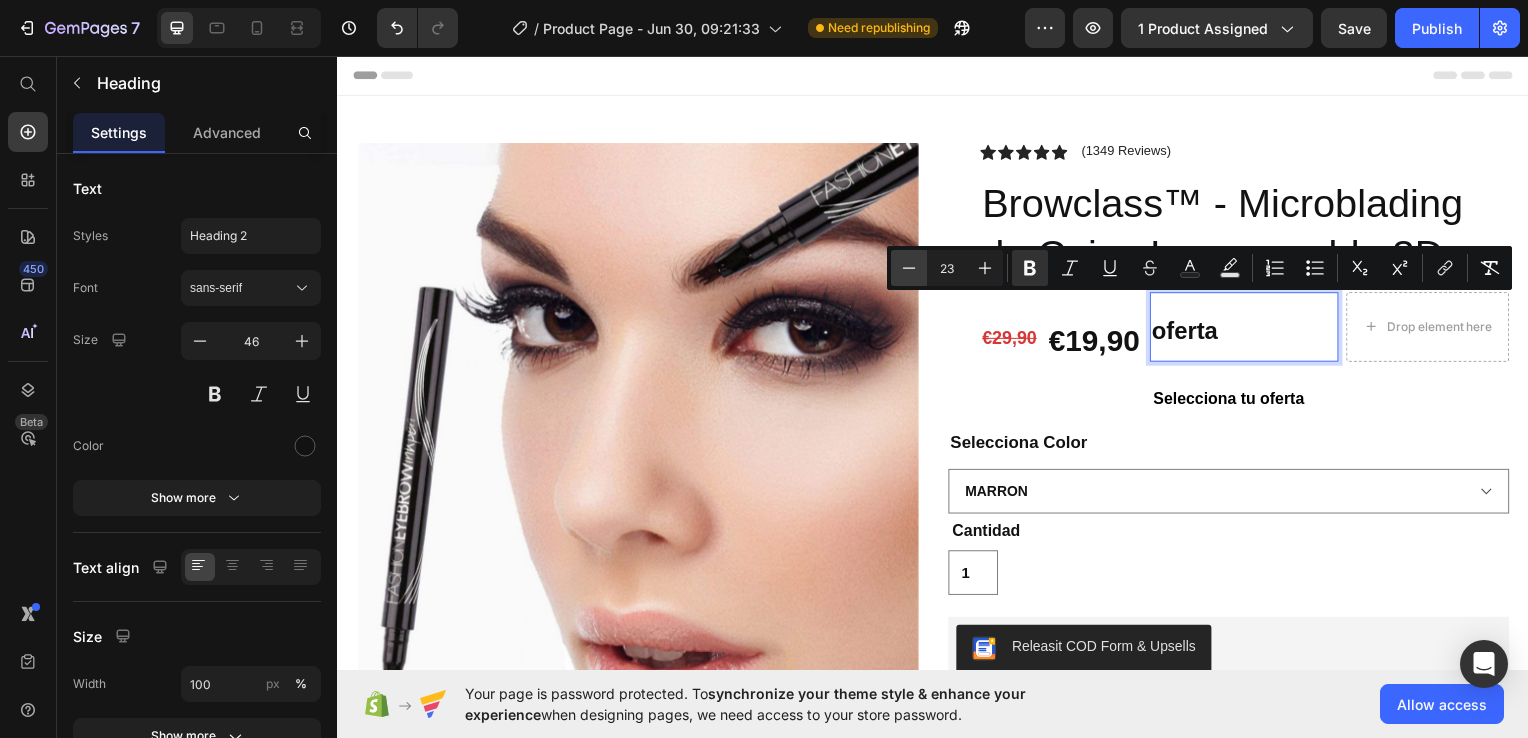 click 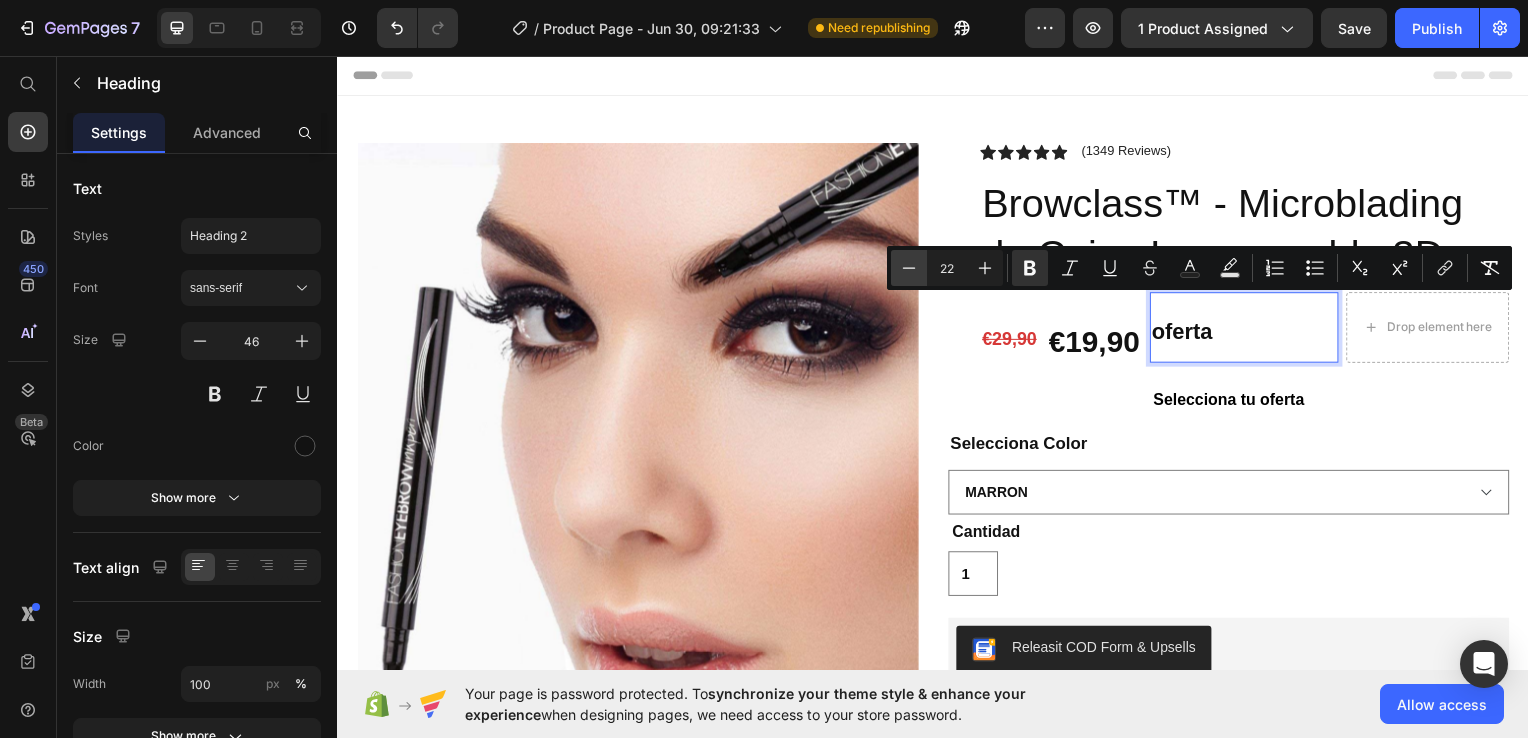 click 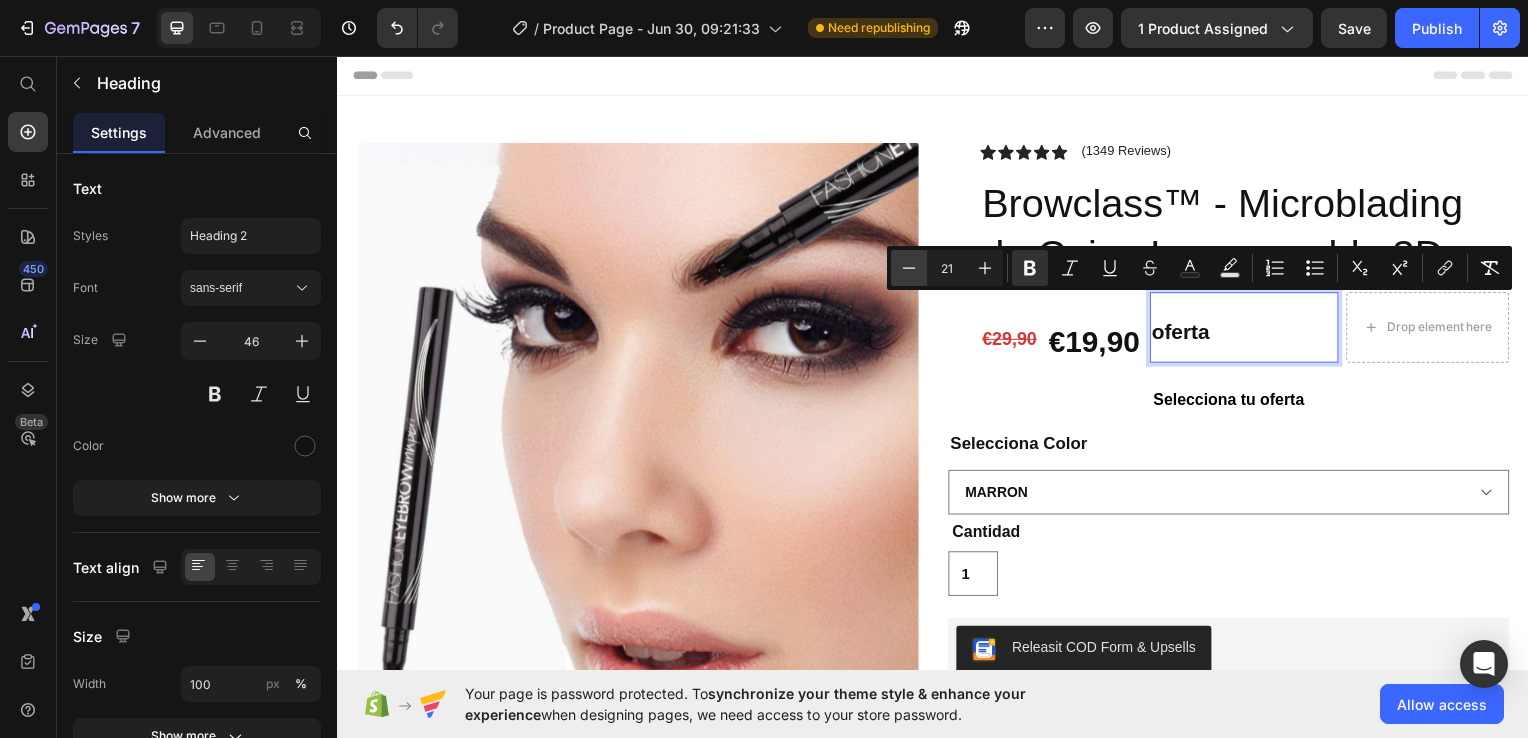 click 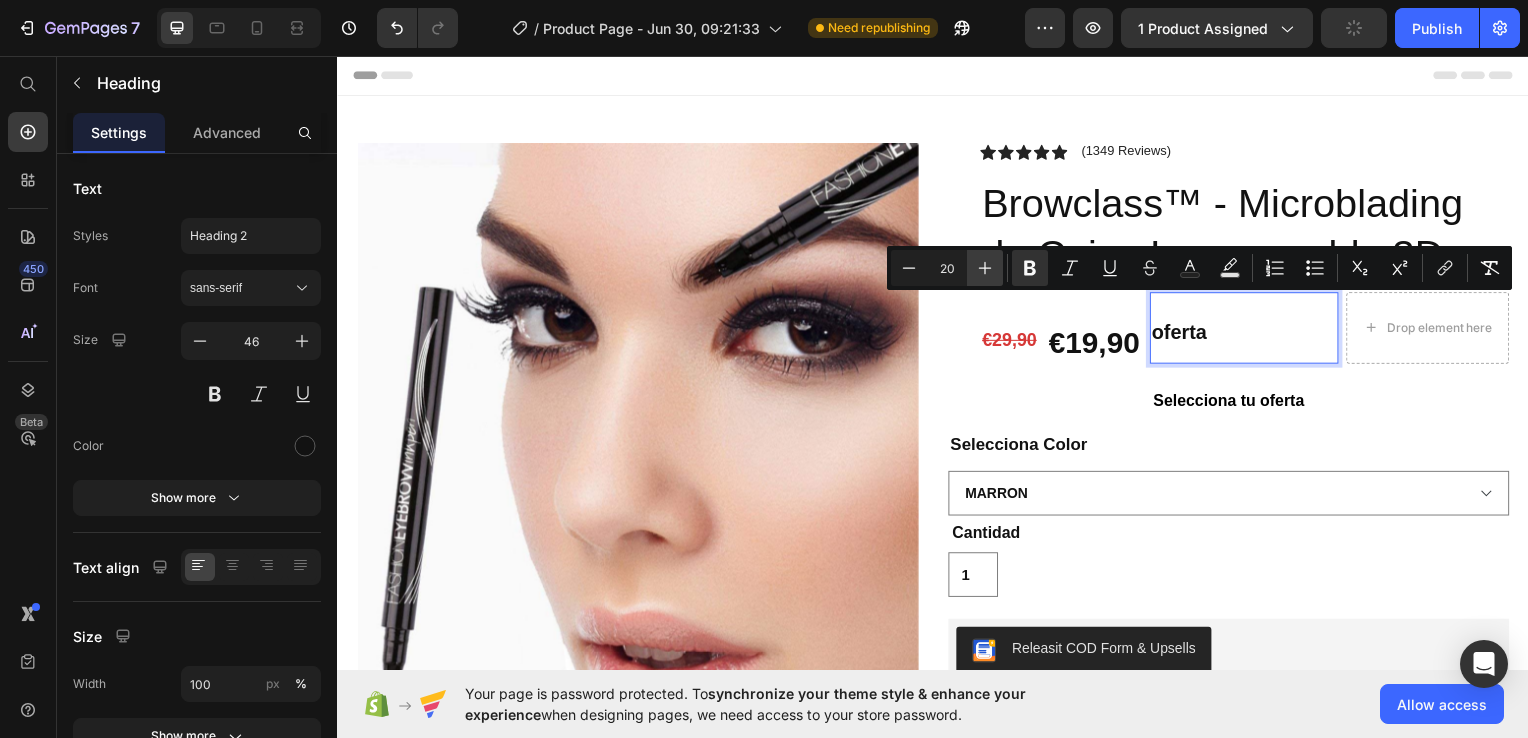 click on "Plus" at bounding box center (985, 268) 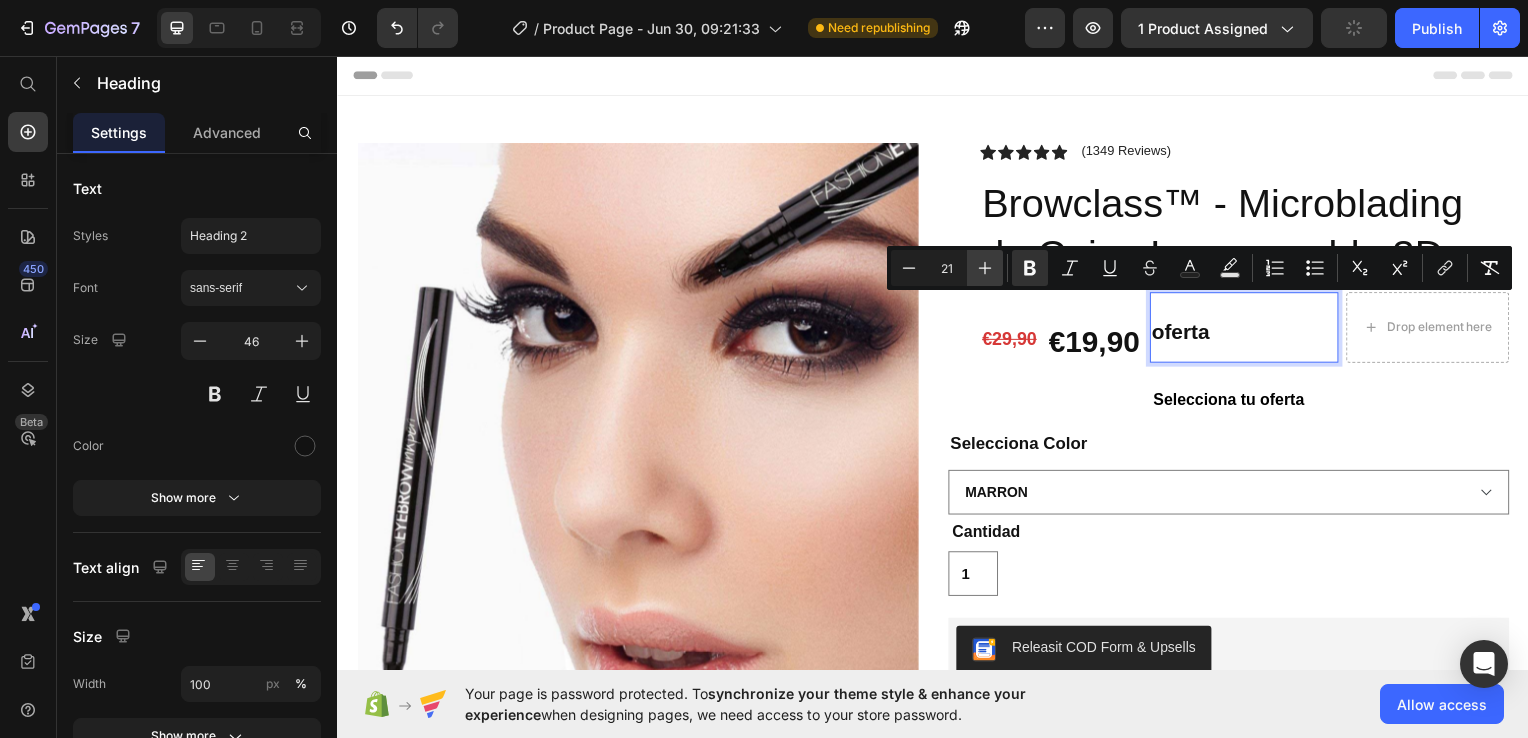 click on "Plus" at bounding box center (985, 268) 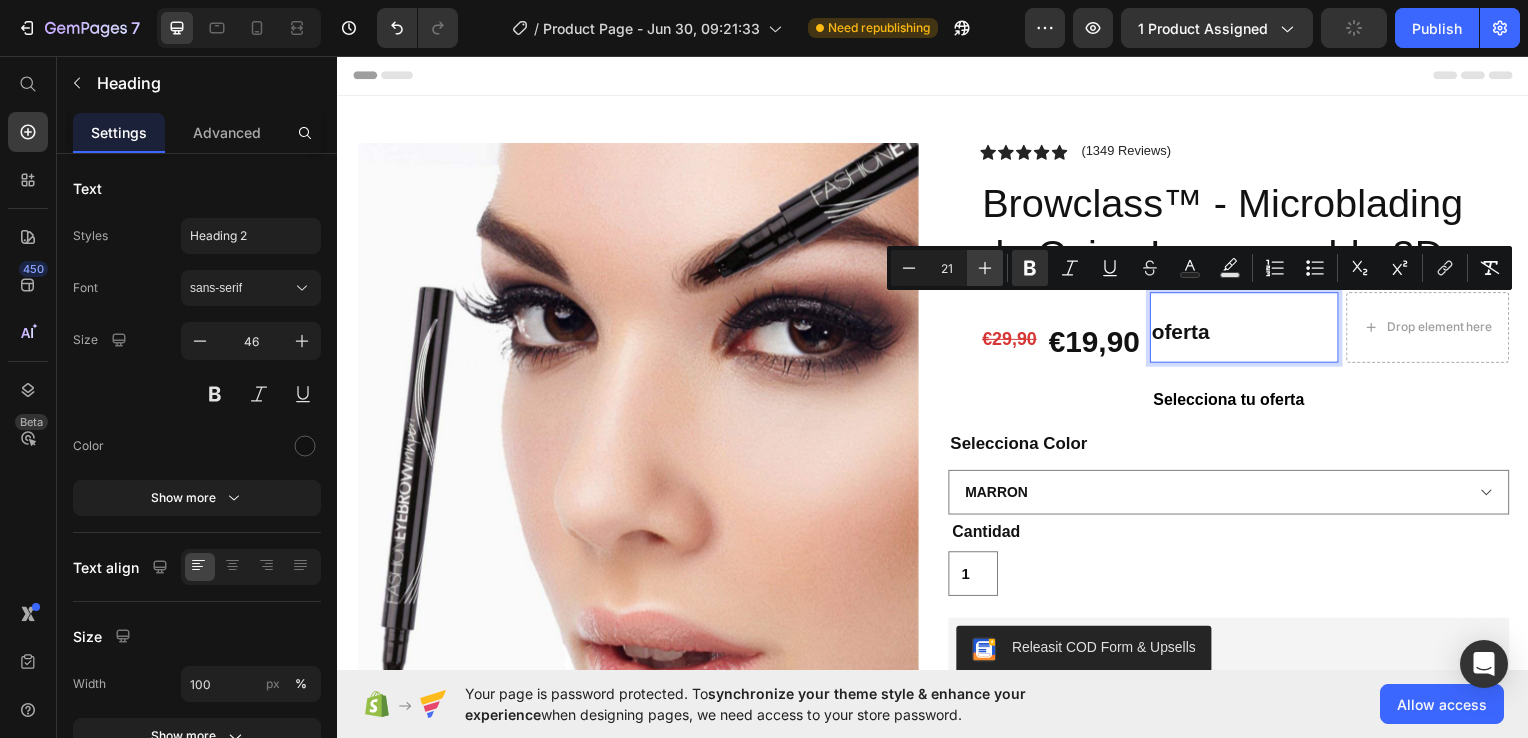 type on "22" 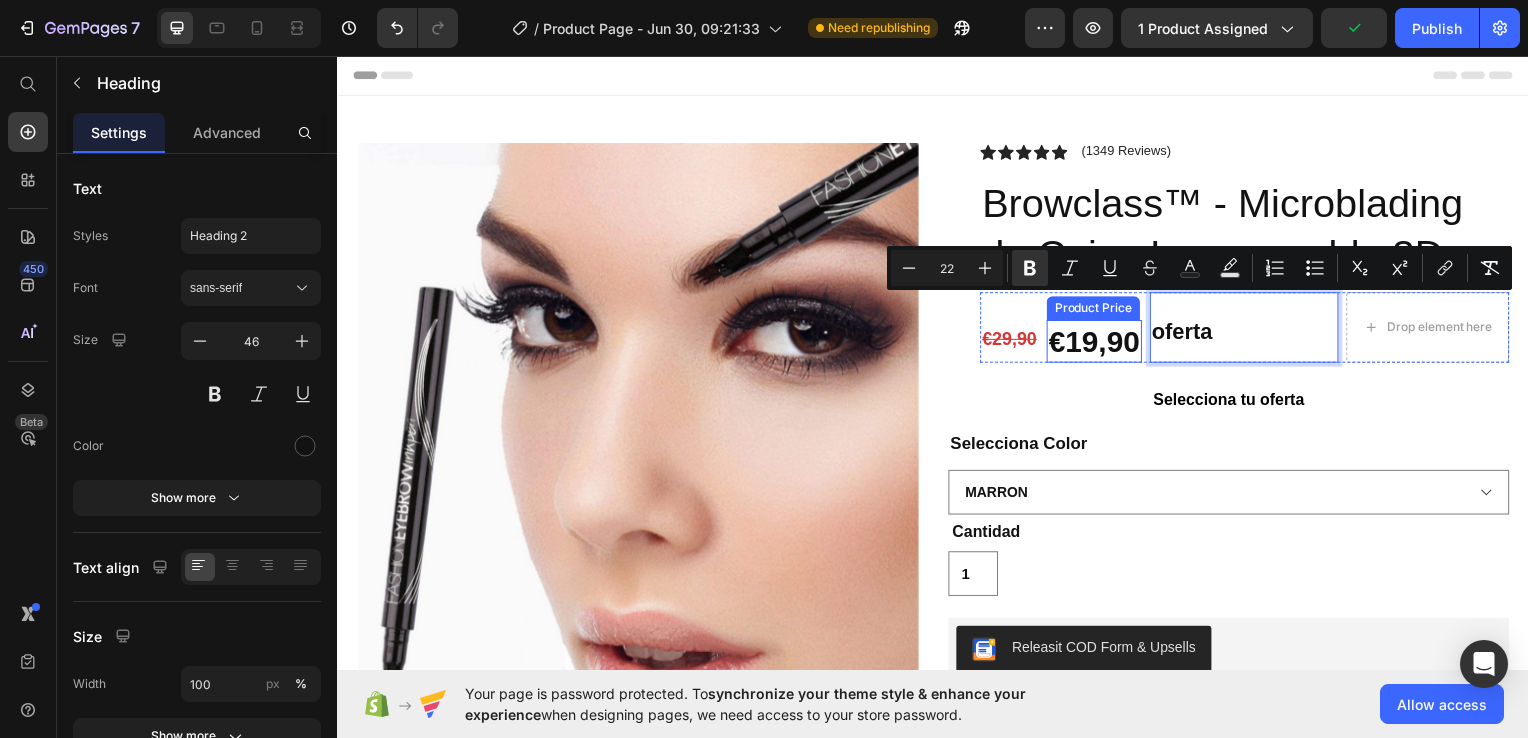 click on "Selecciona tu oferta" at bounding box center [1234, 403] 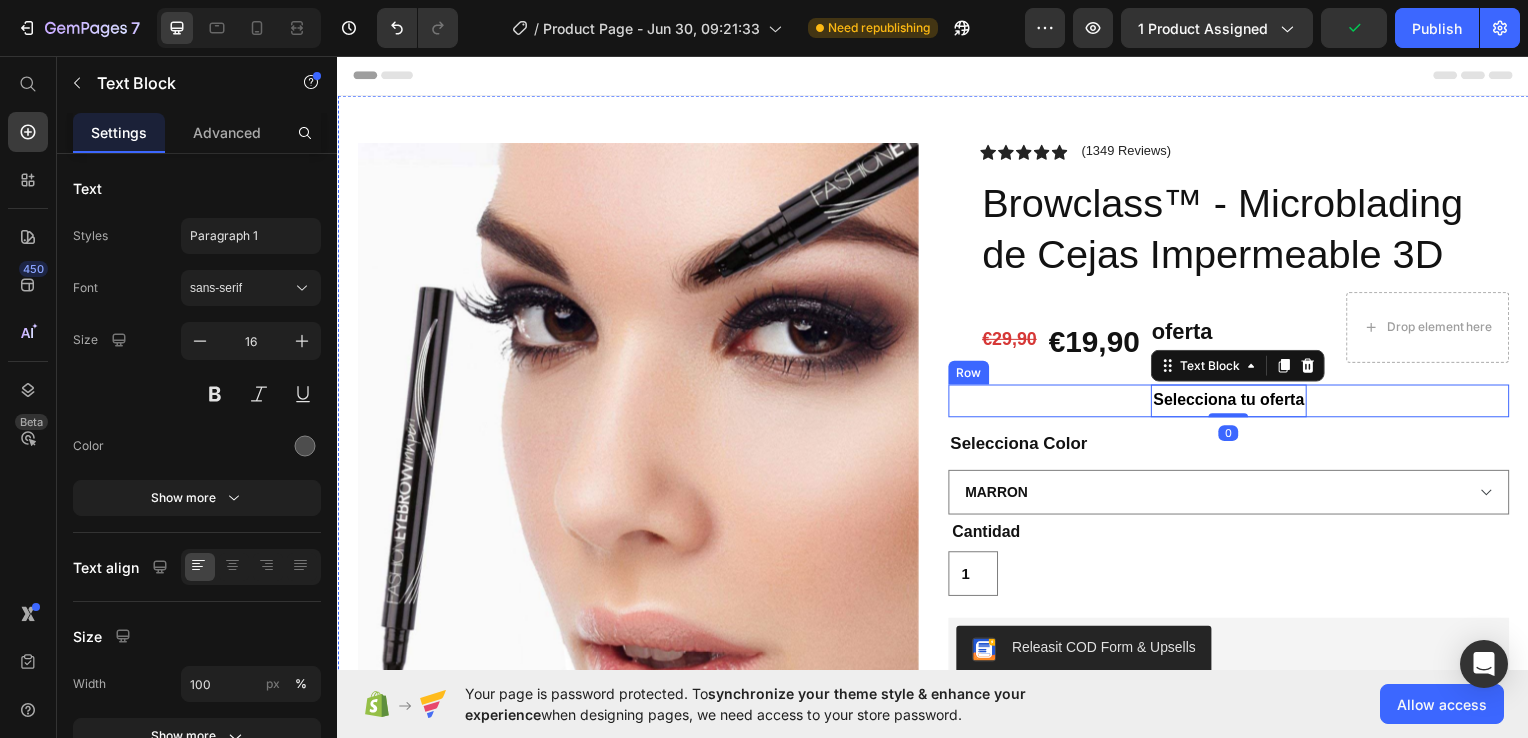 click on "Selecciona tu oferta Text Block   0 Row" at bounding box center [1234, 403] 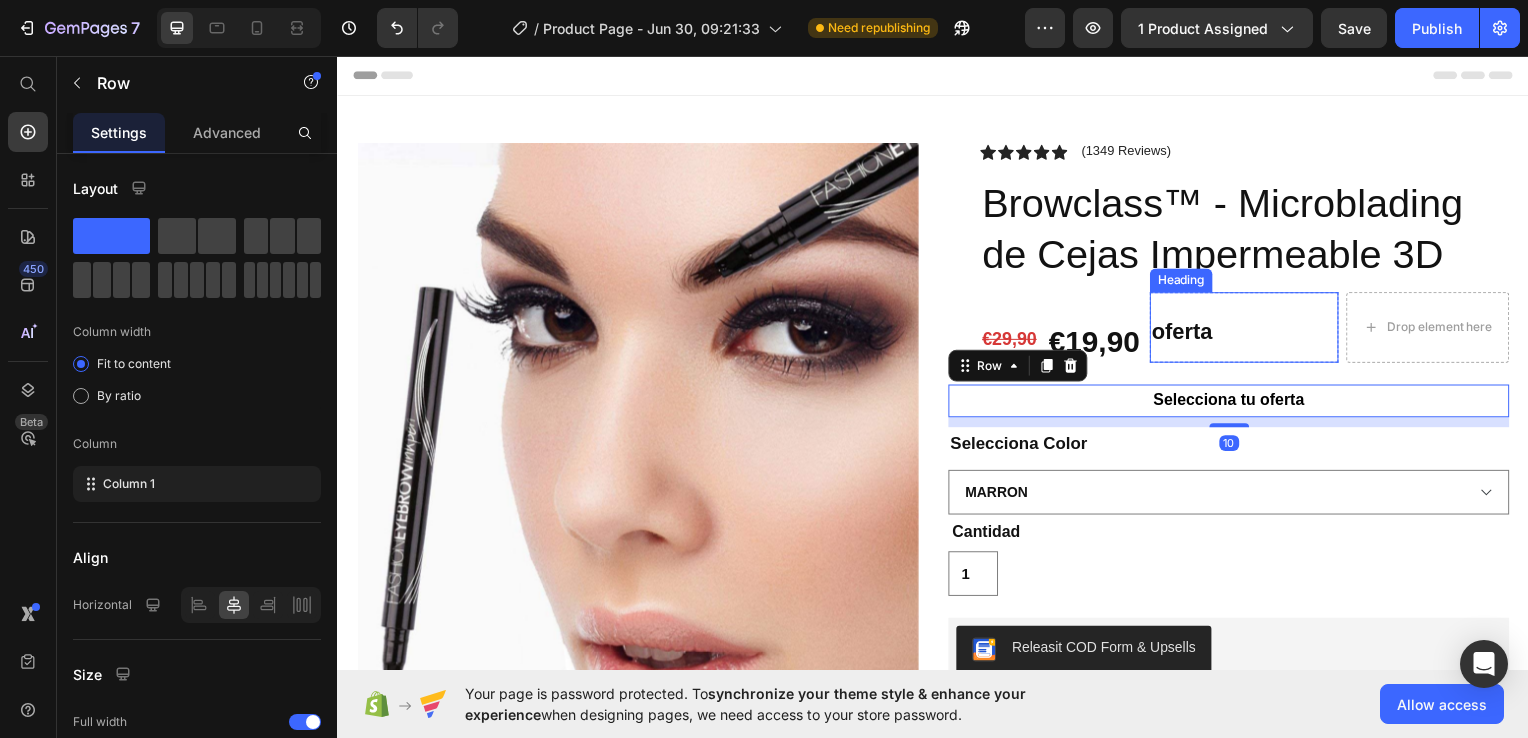 click on "⁠⁠⁠⁠⁠⁠⁠ oferta" at bounding box center [1250, 330] 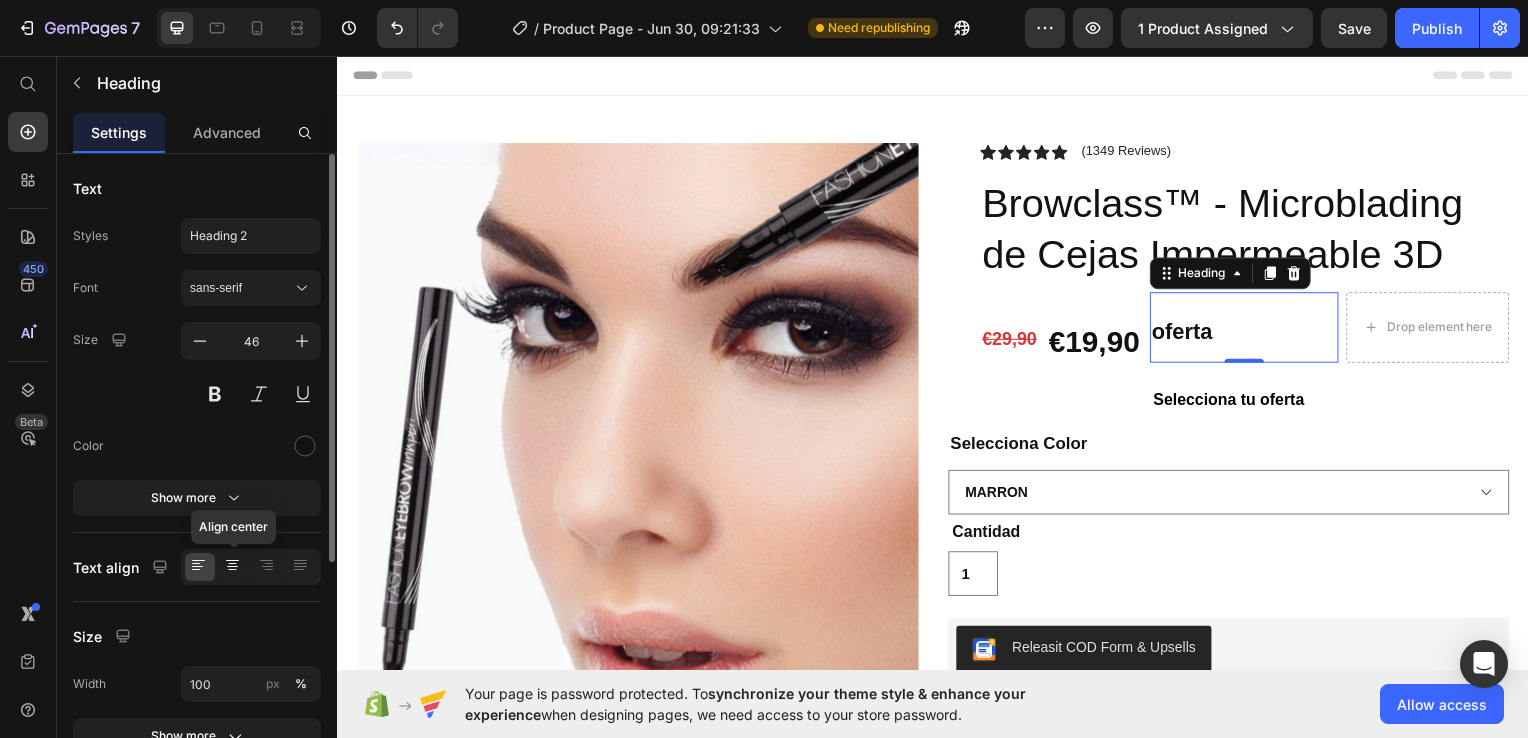 click 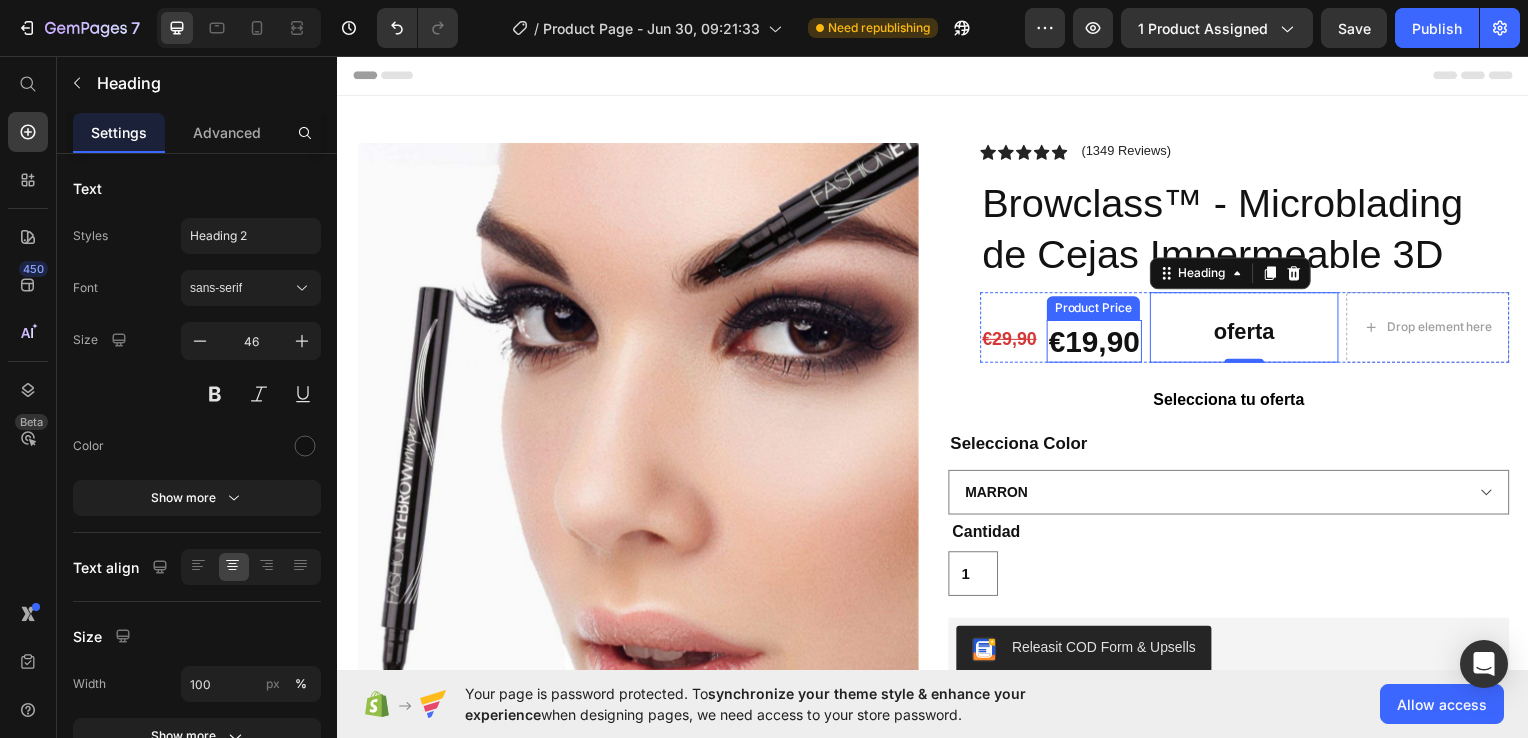 click on "€19,90" at bounding box center [1099, 343] 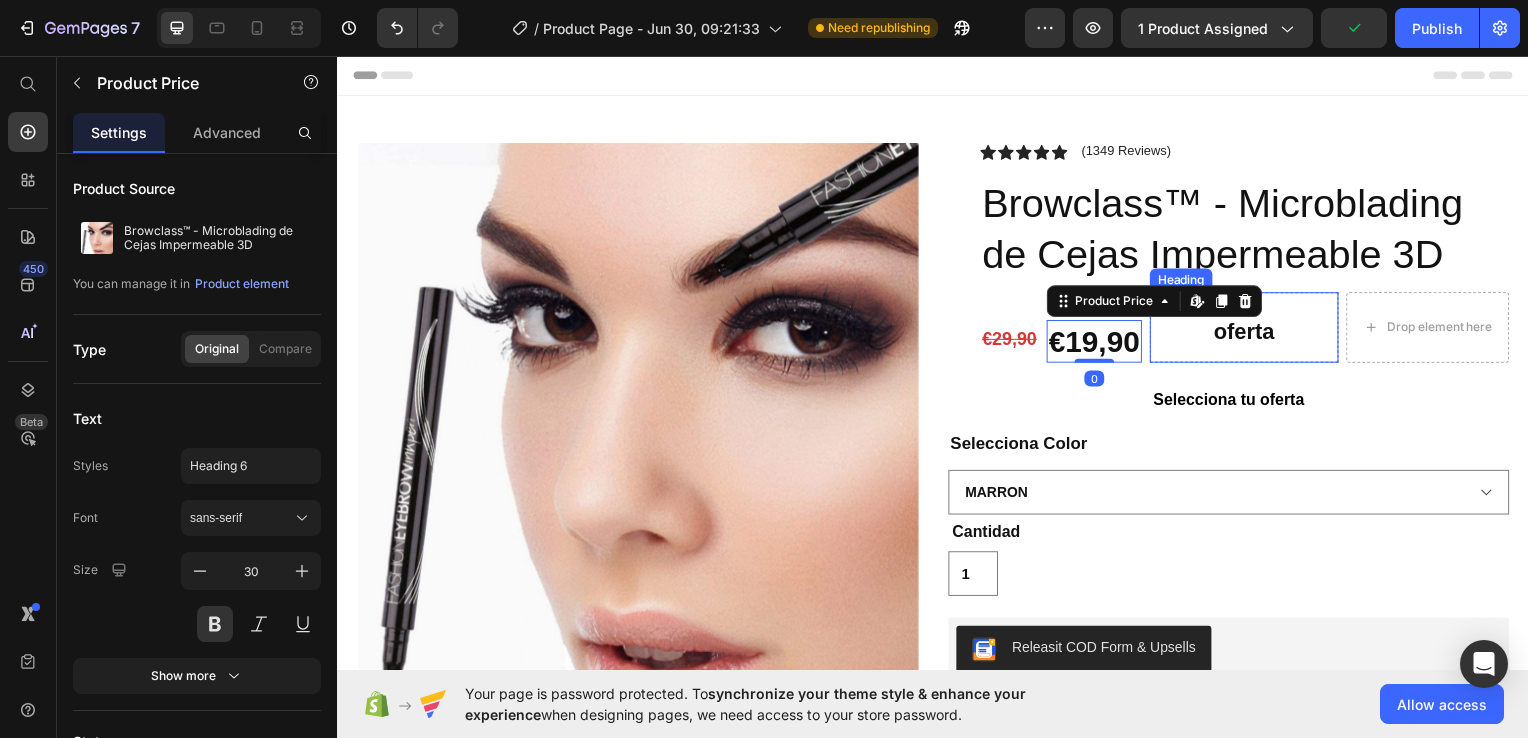 click on "⁠⁠⁠⁠⁠⁠⁠ oferta" at bounding box center (1250, 330) 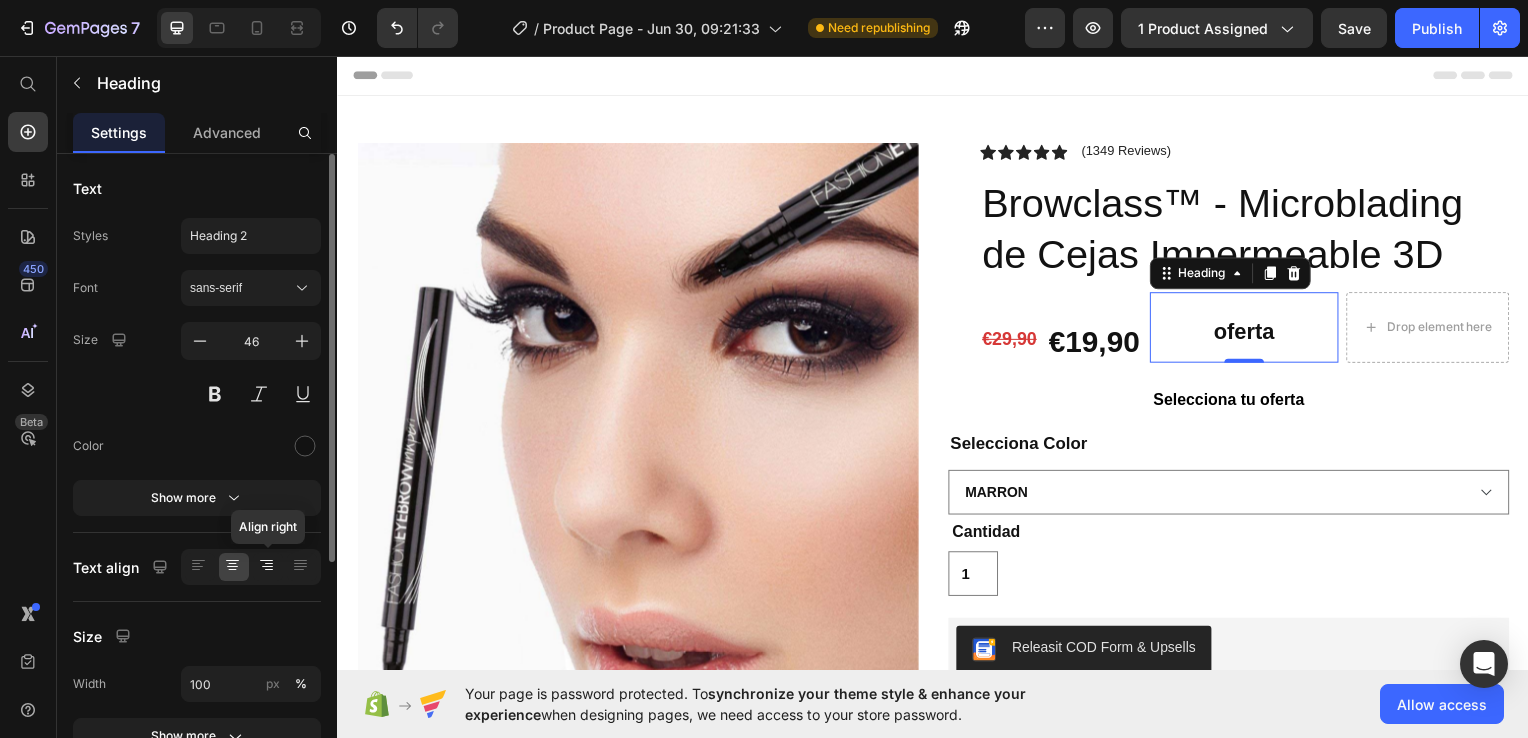 click 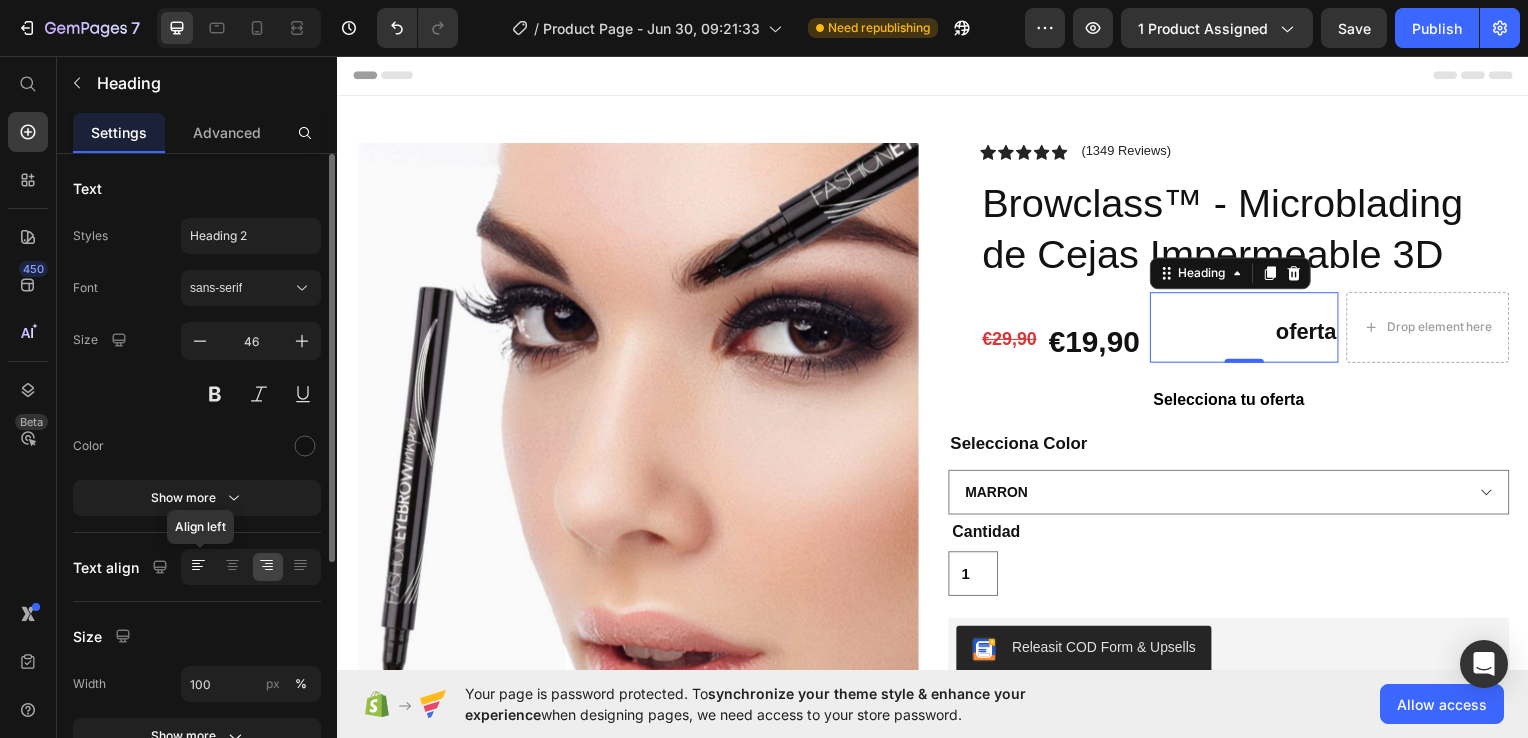 click 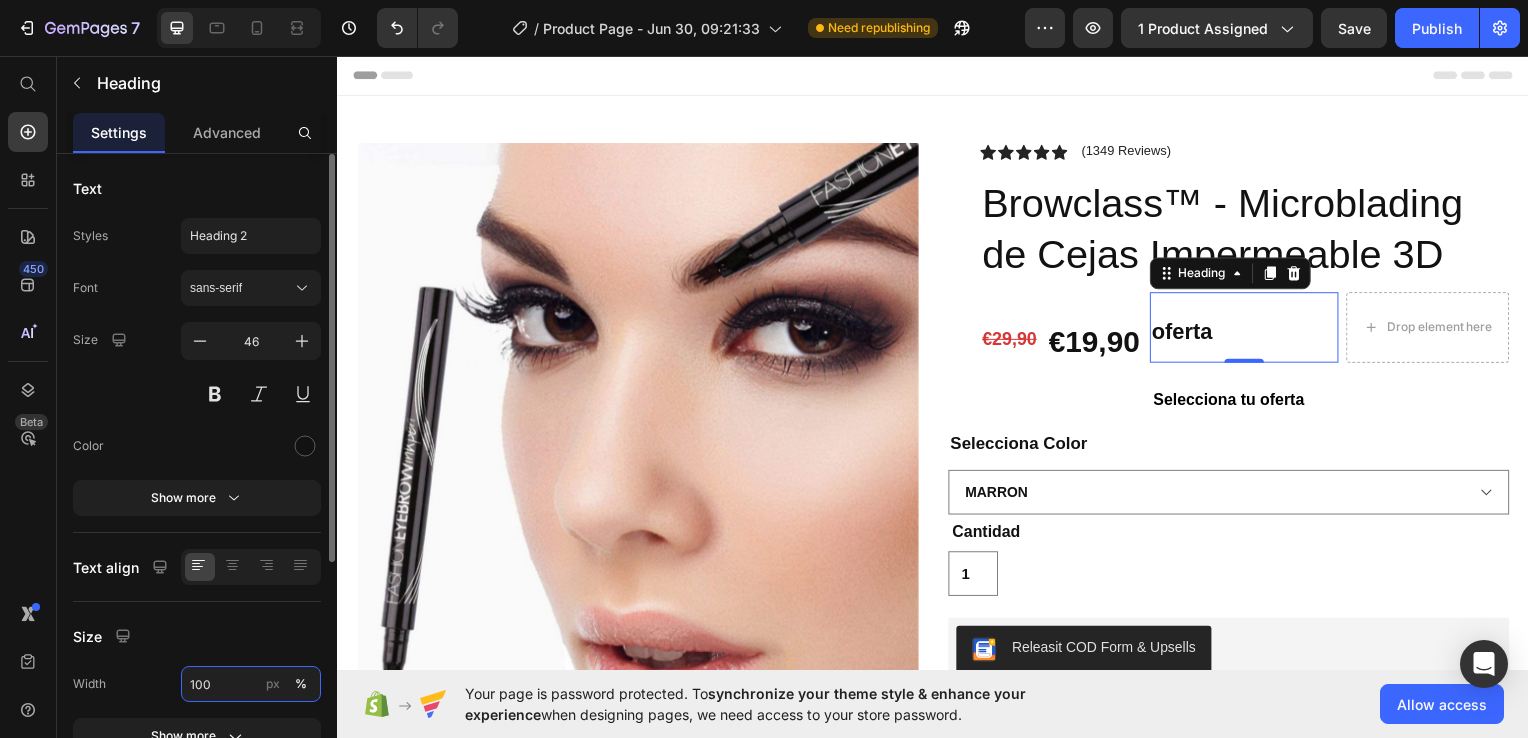 click on "100" at bounding box center (251, 684) 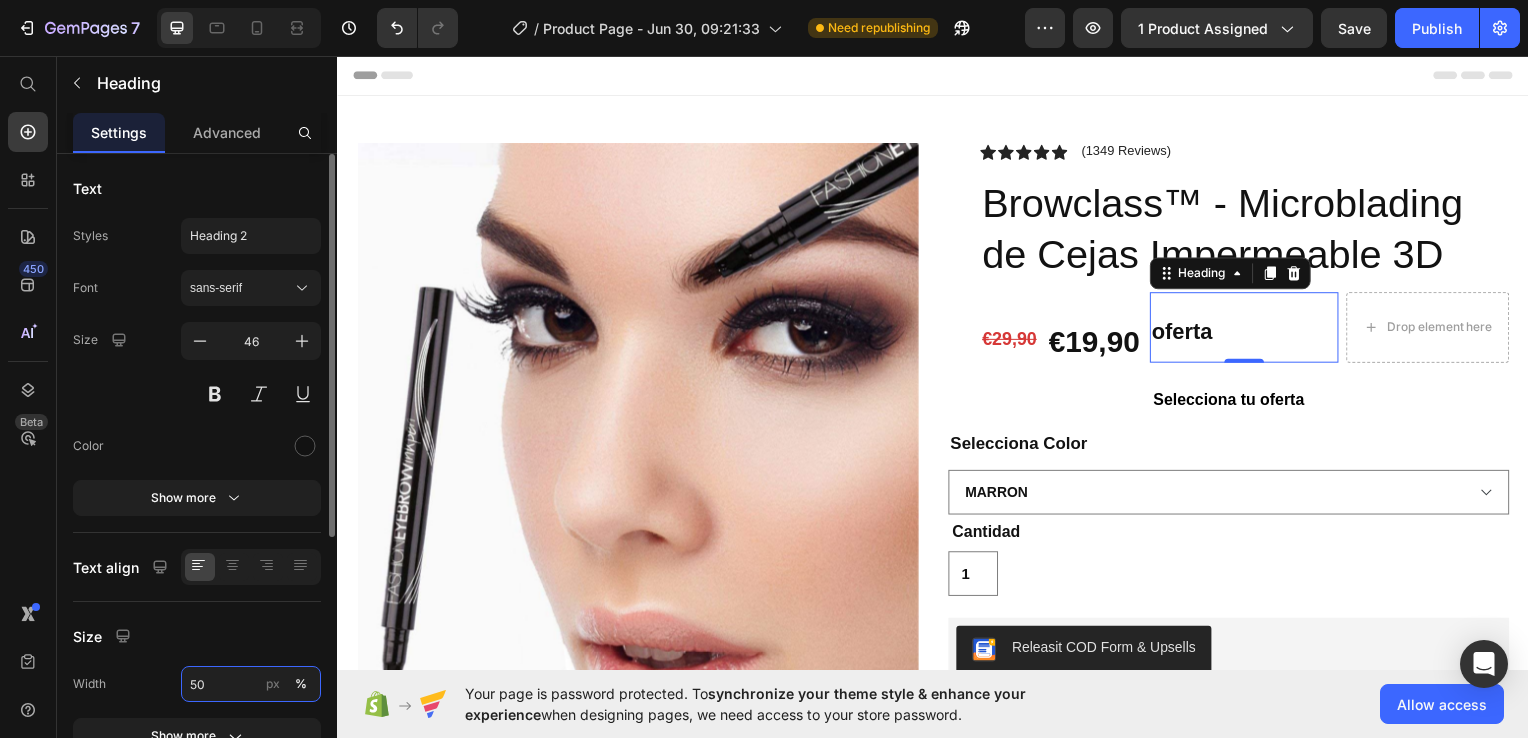 type on "5" 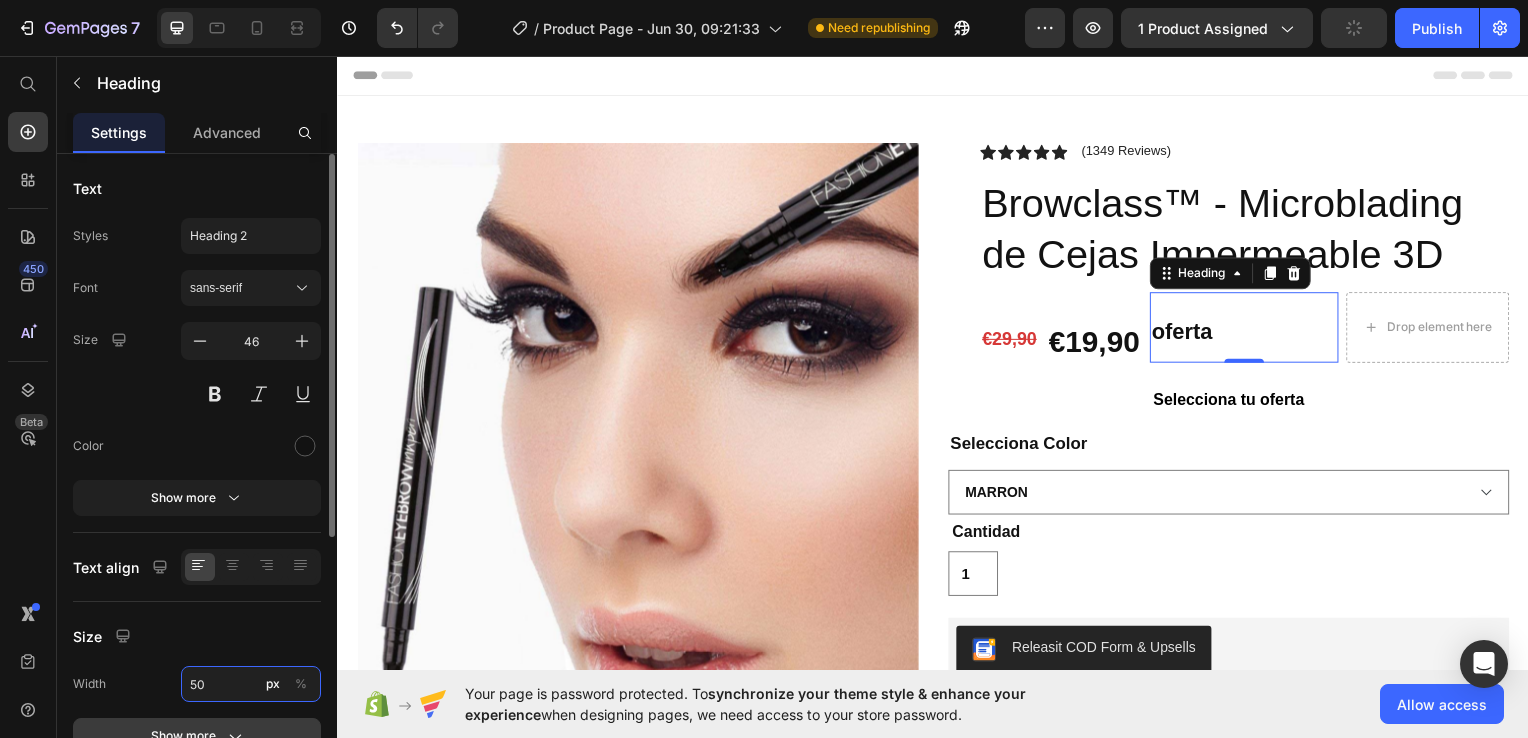 type on "100" 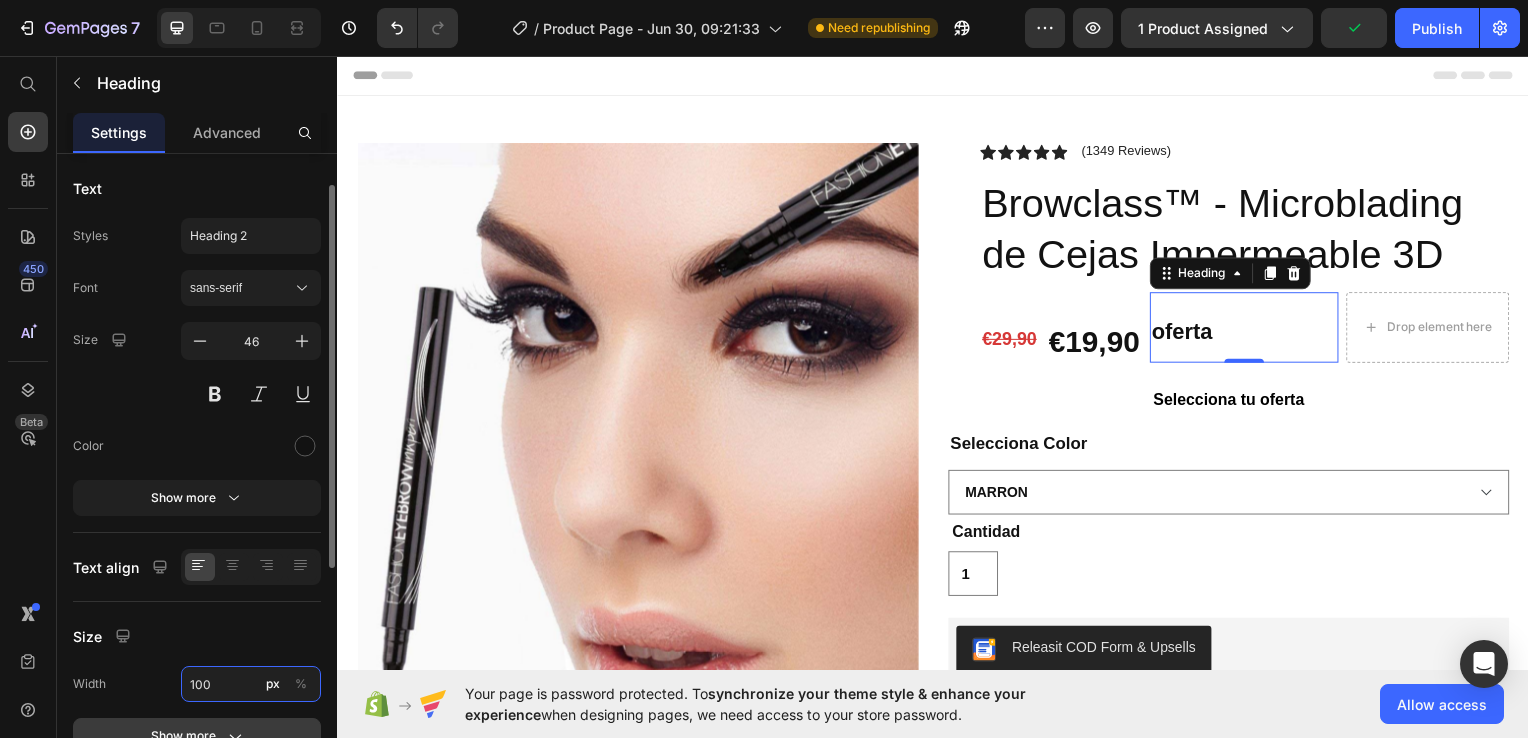 scroll, scrollTop: 82, scrollLeft: 0, axis: vertical 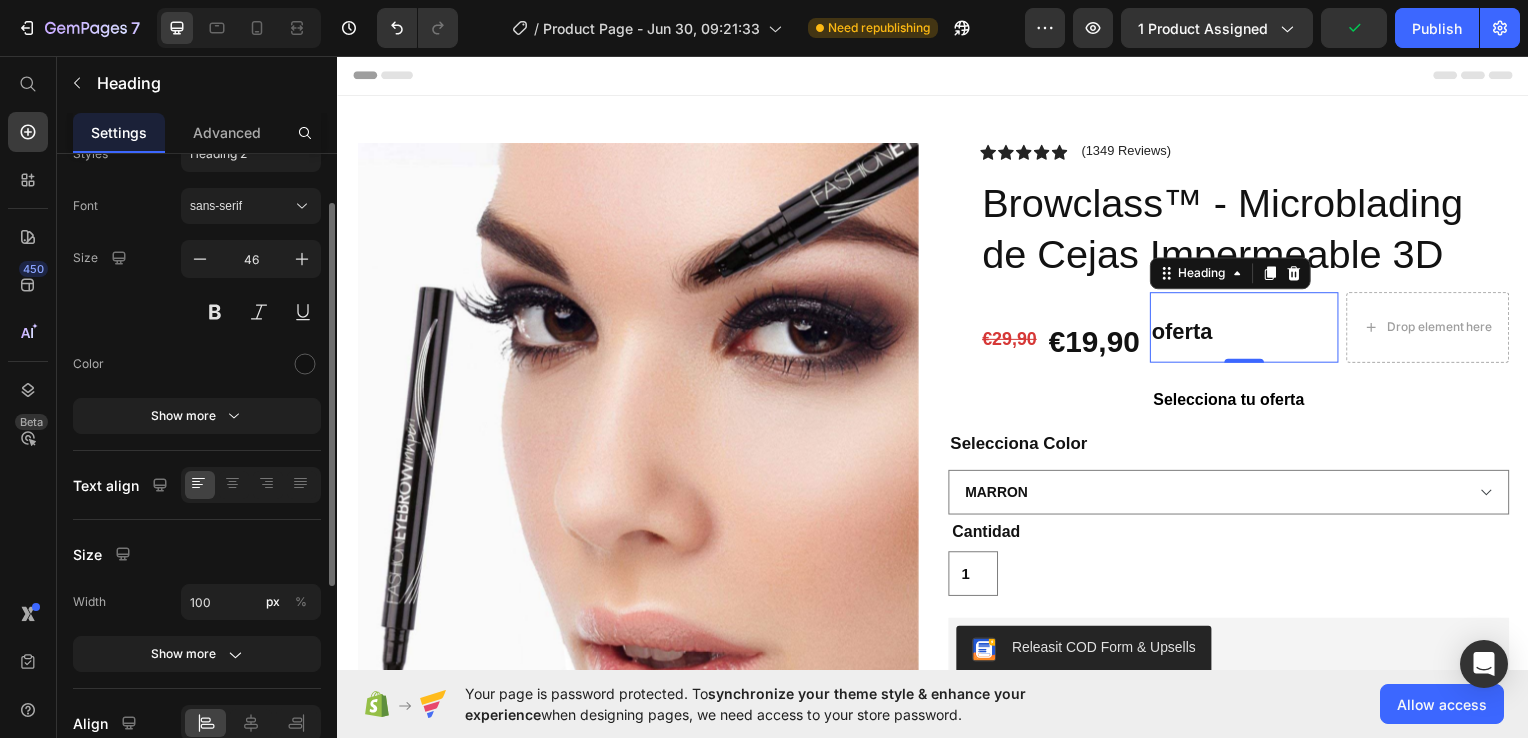 click on "Size Width 100 px % Show more" 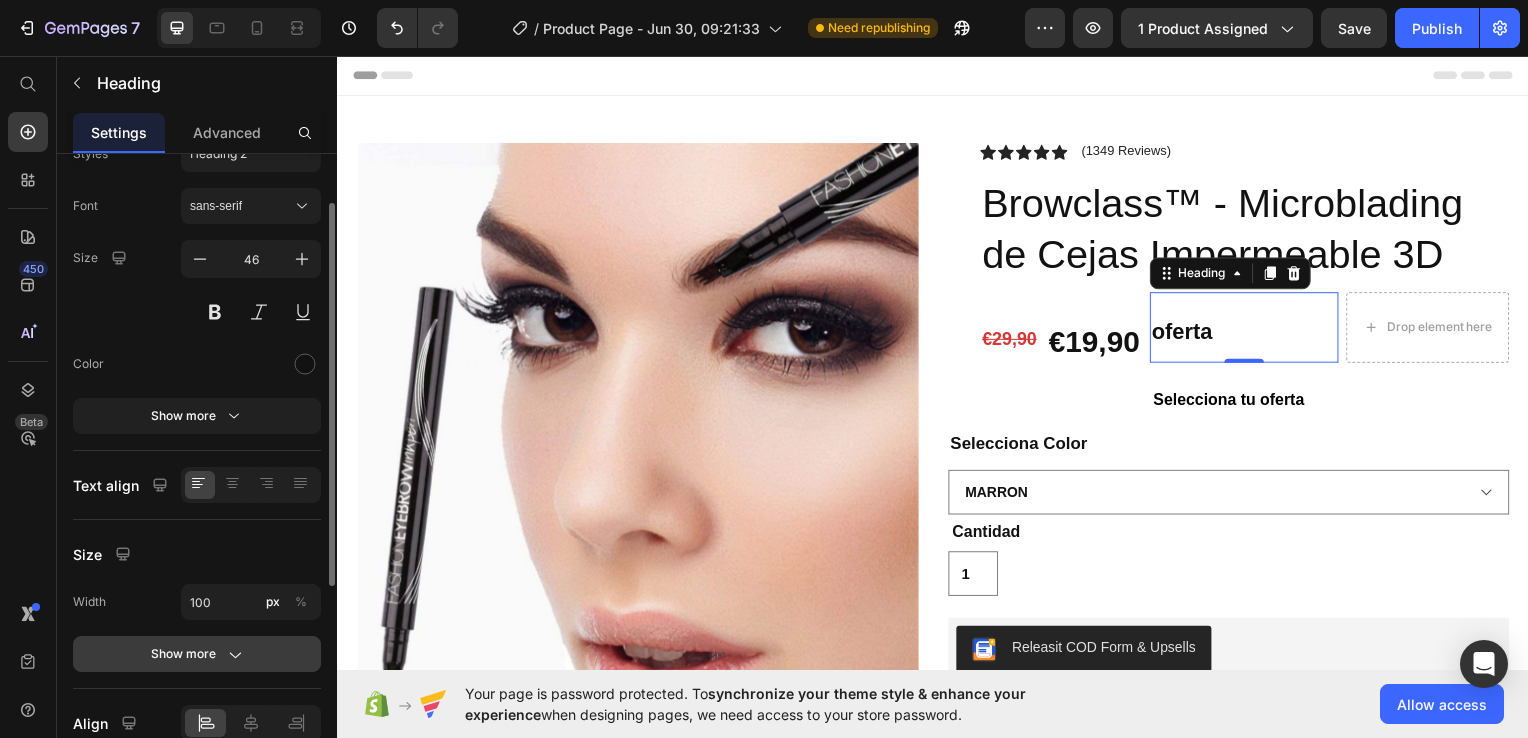 click on "Show more" 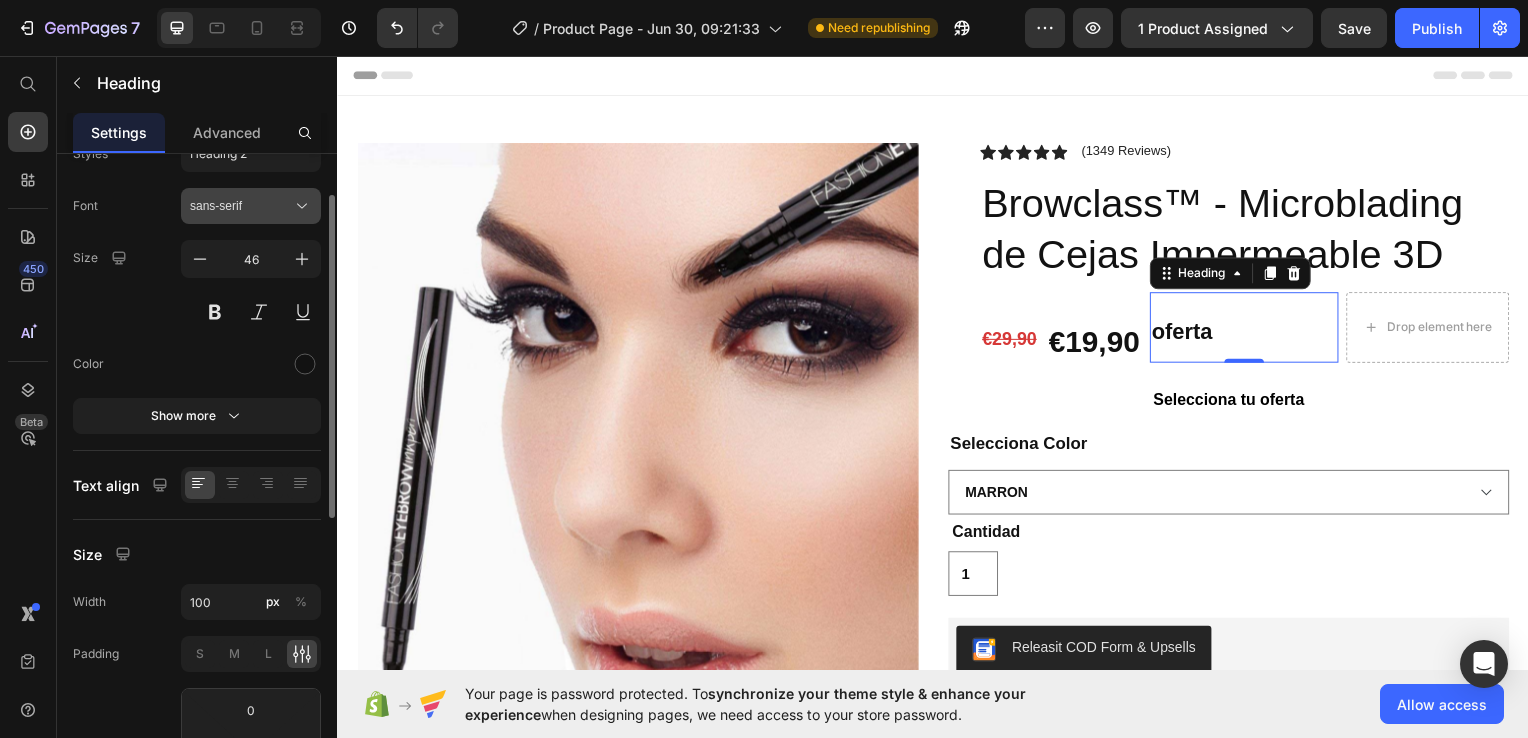 click on "sans-serif" at bounding box center [241, 206] 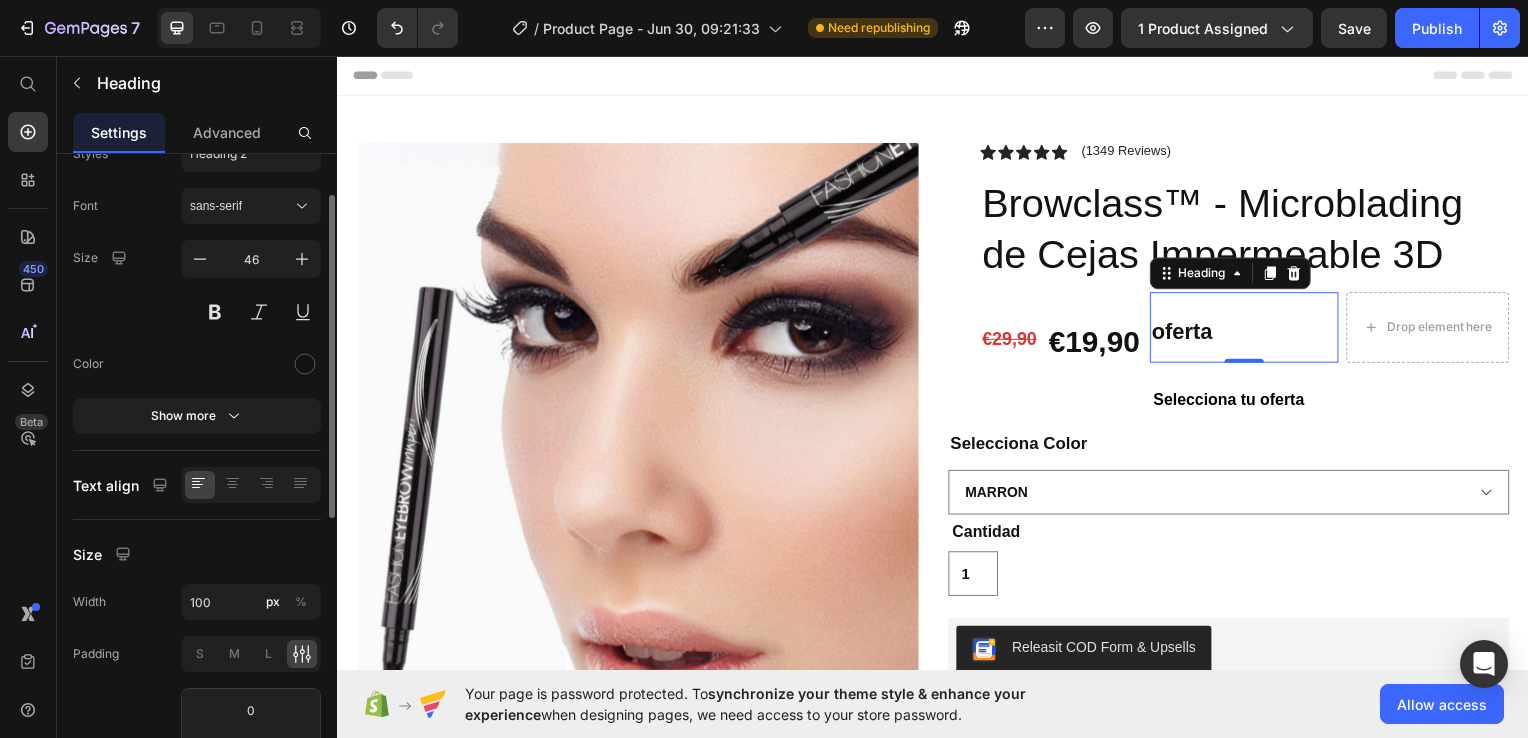 click on "Font sans-serif" at bounding box center [197, 206] 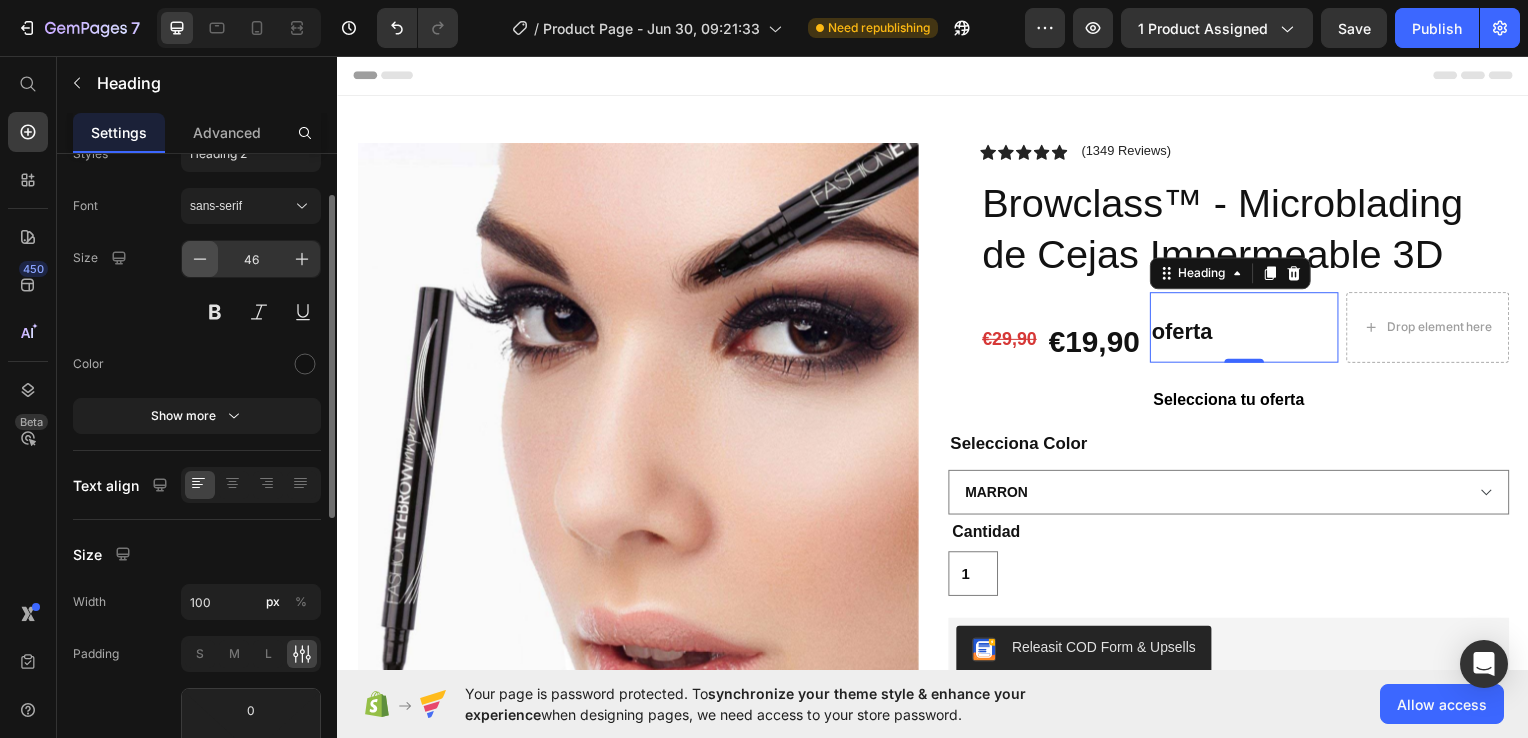 click 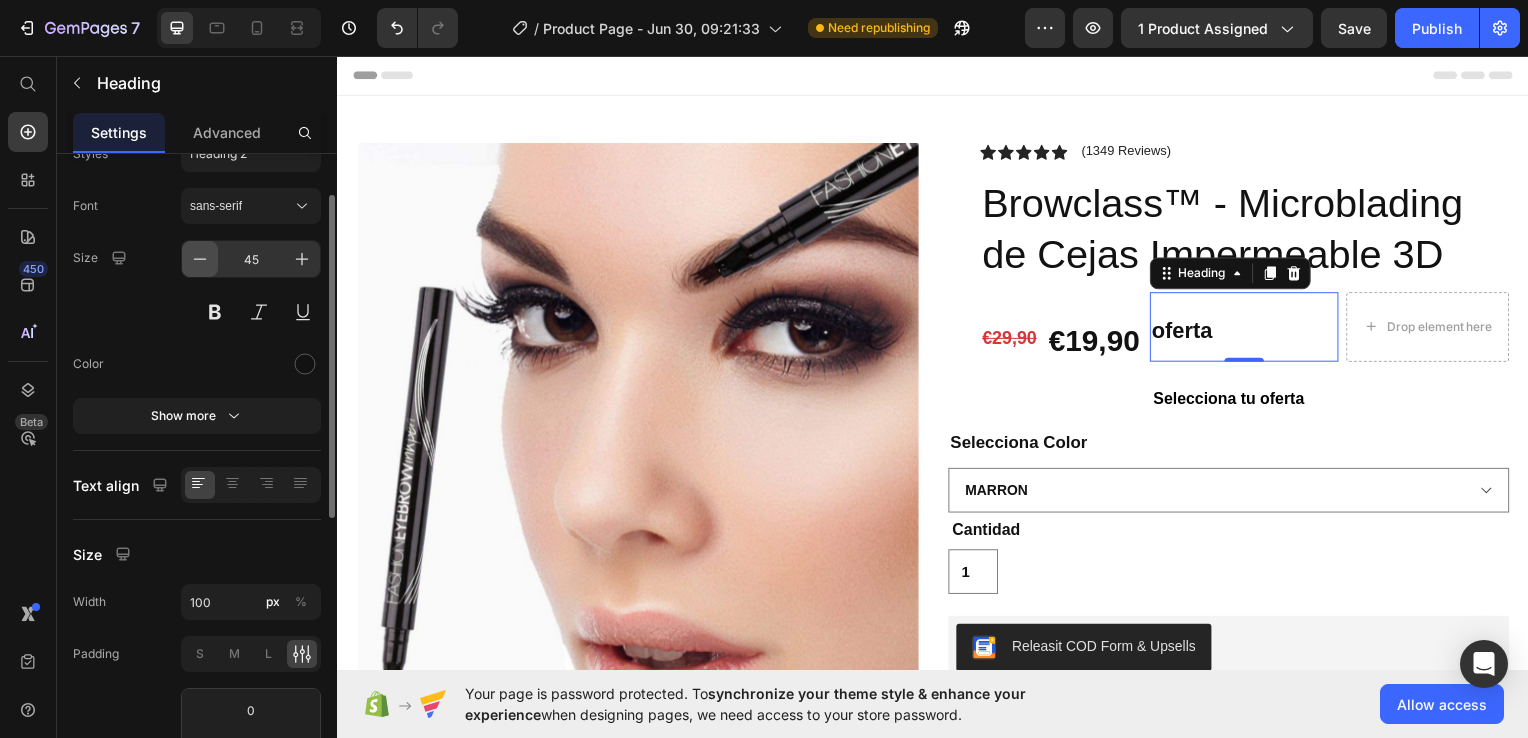 click 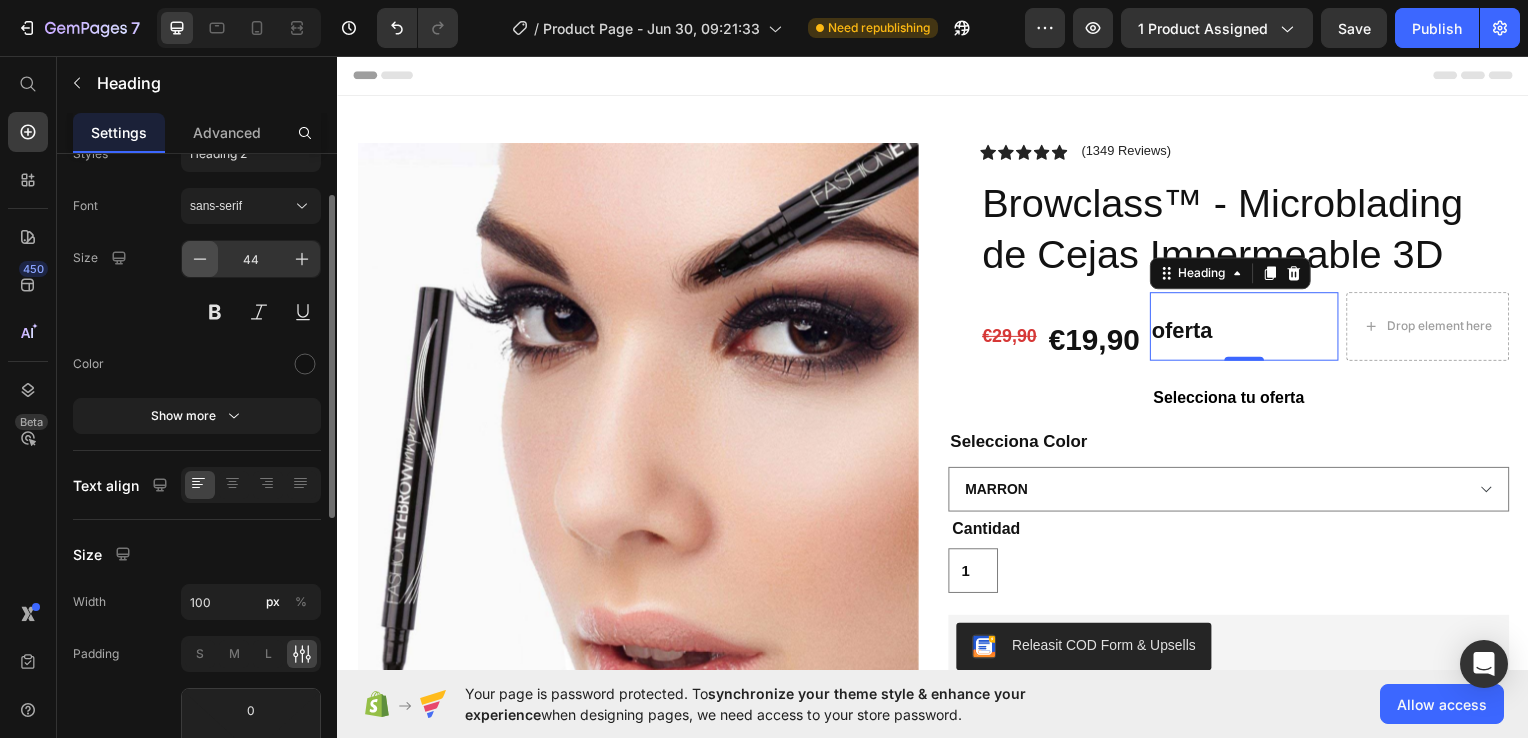 click 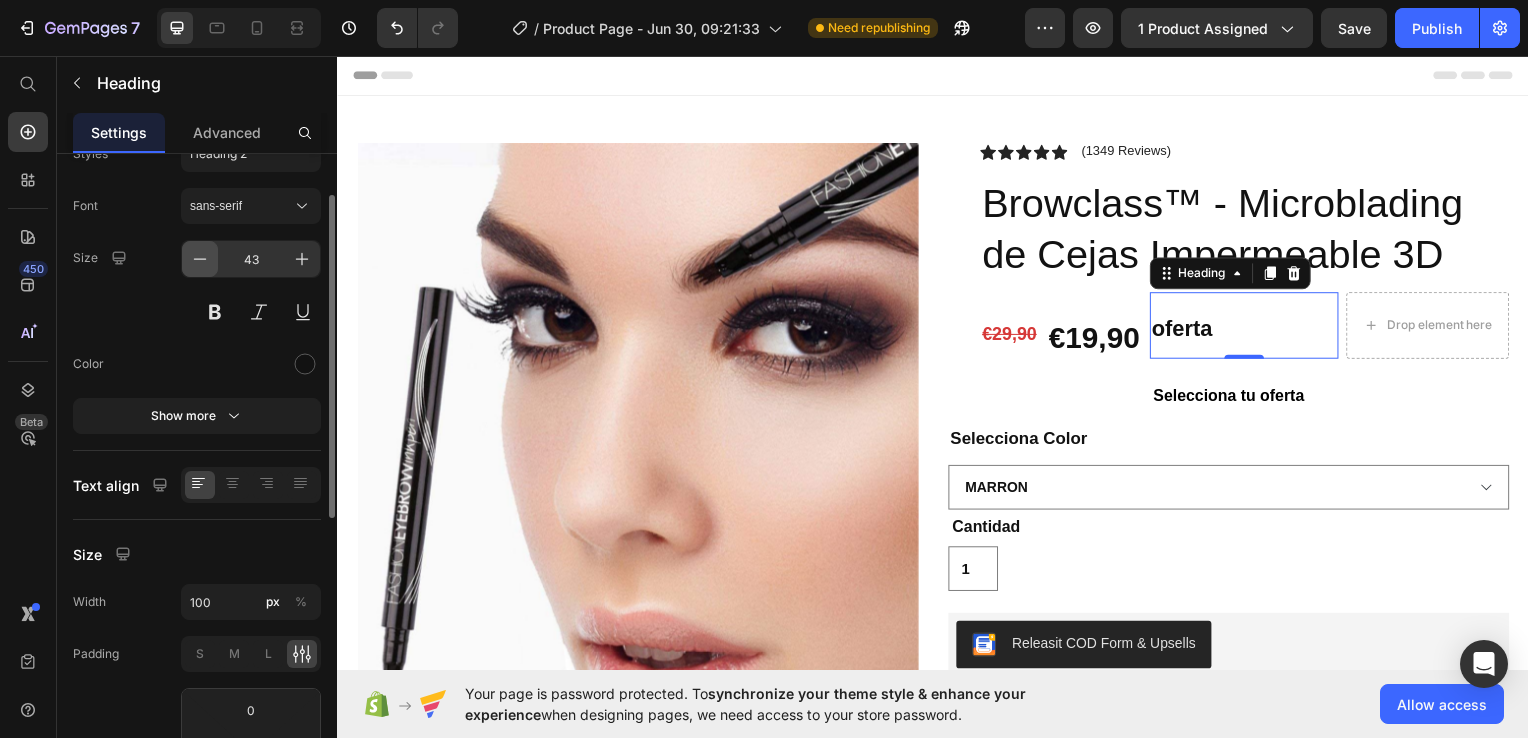 click 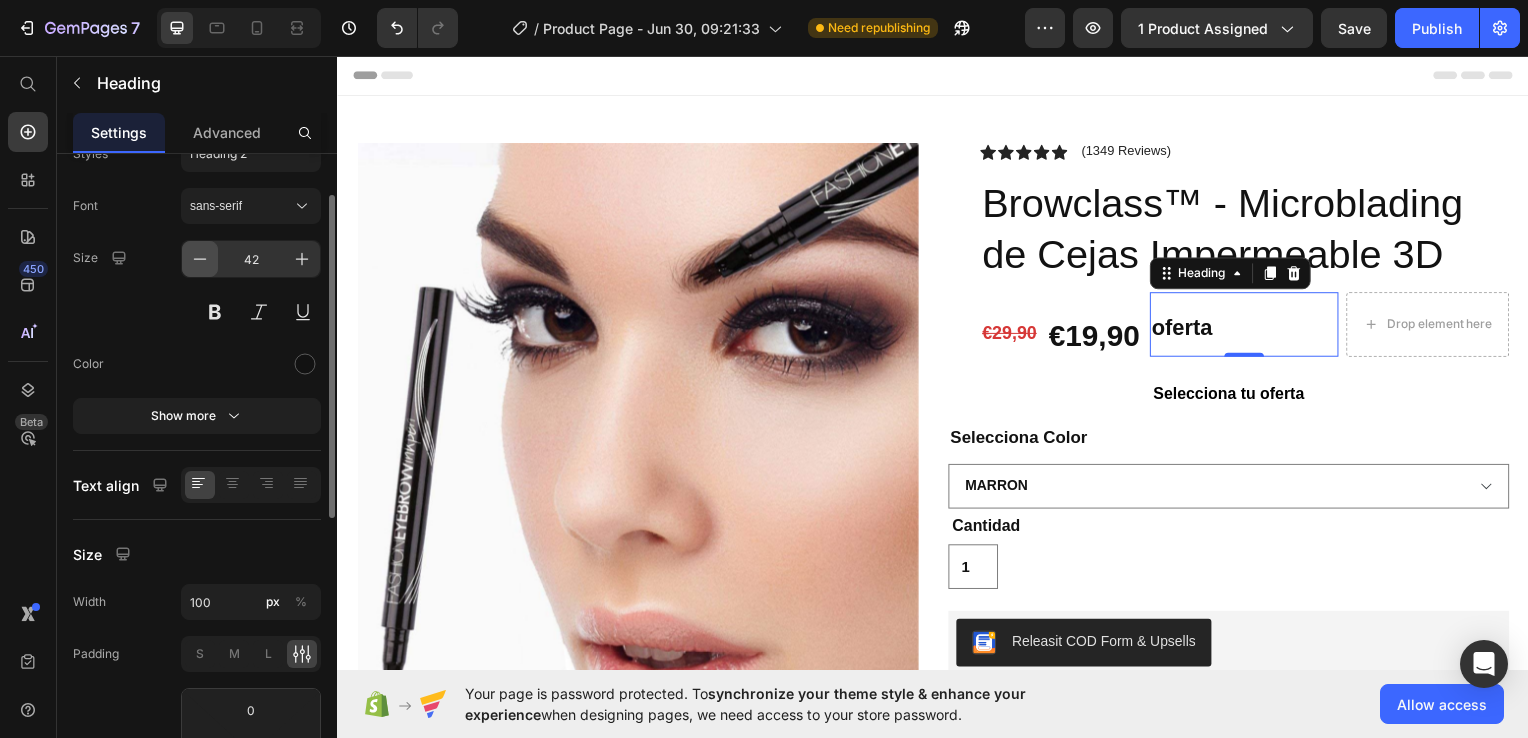 click 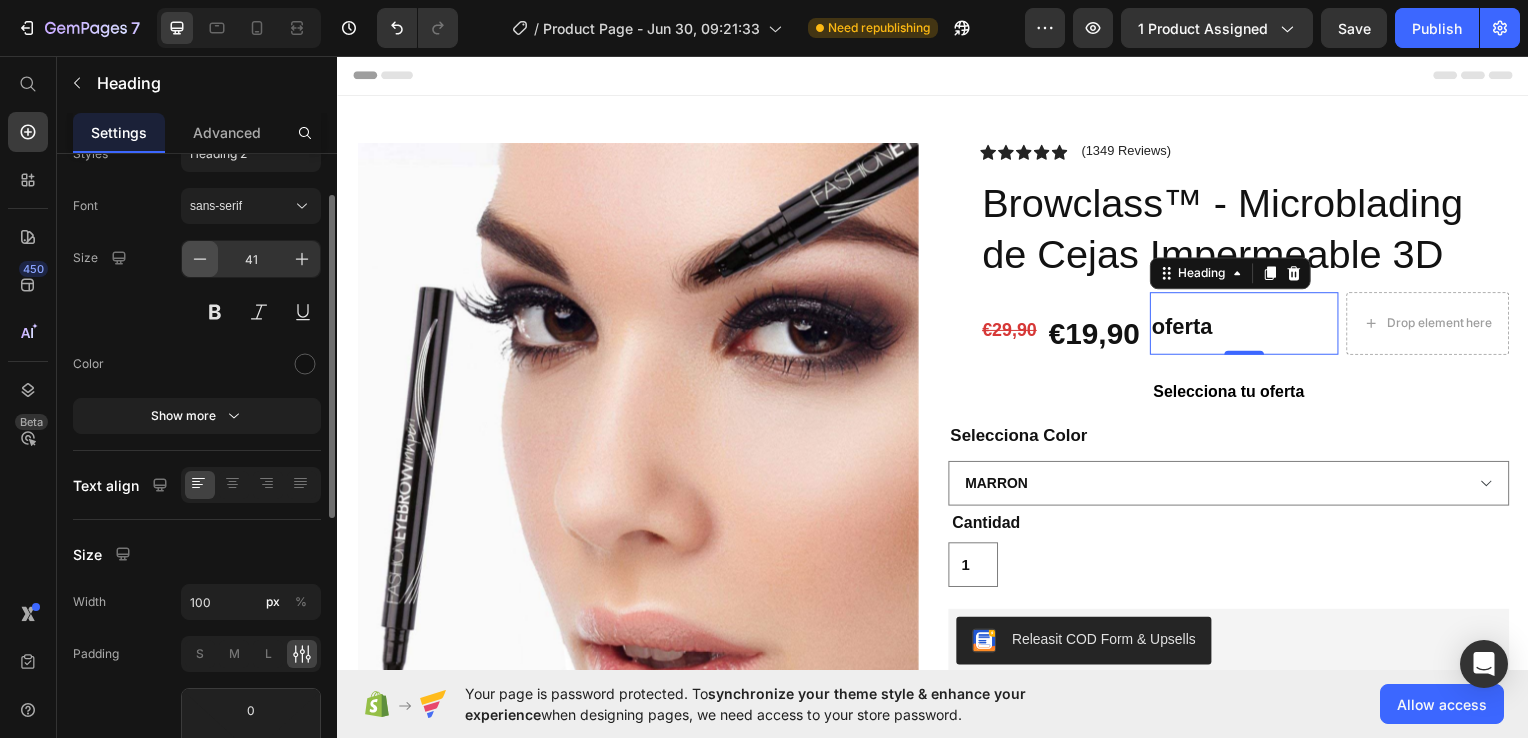 click 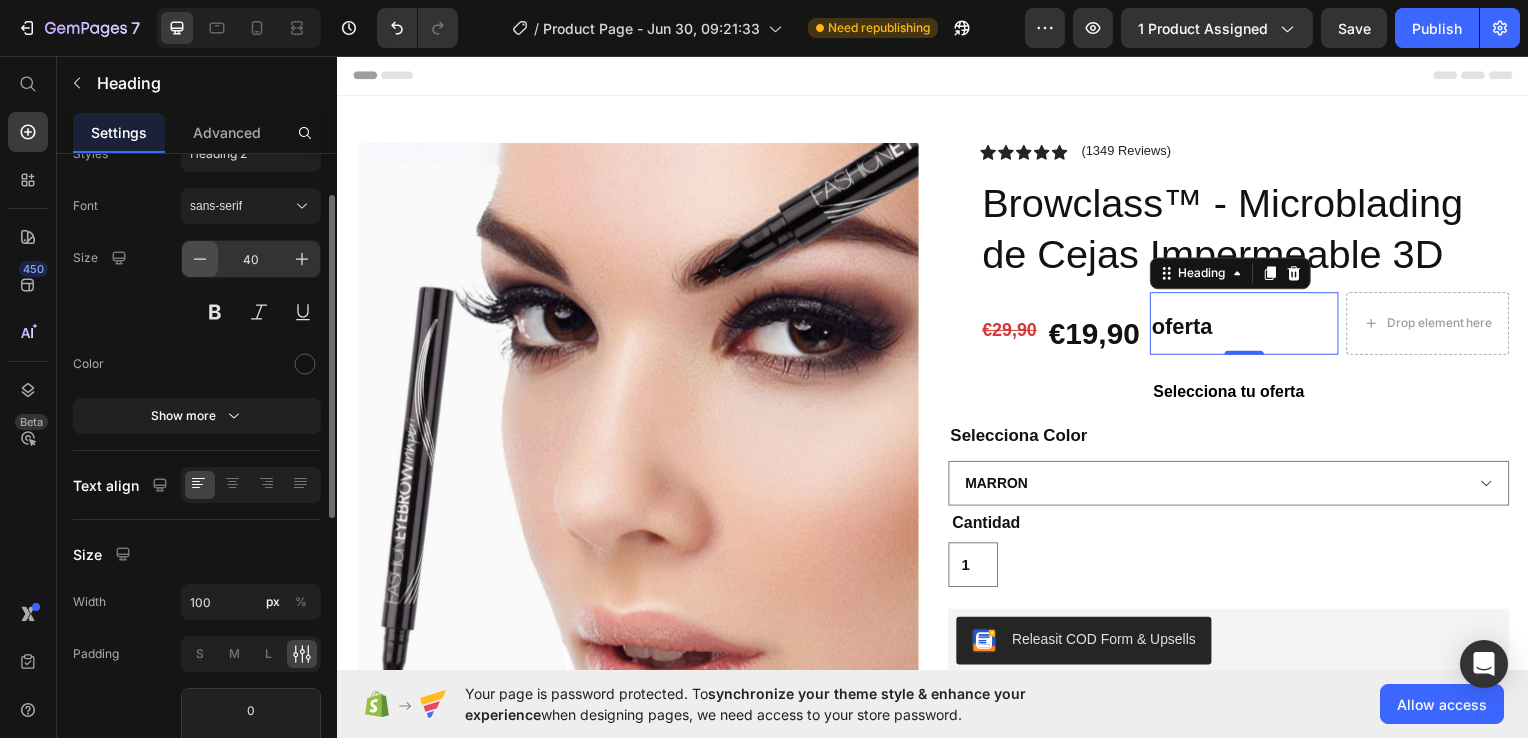 click 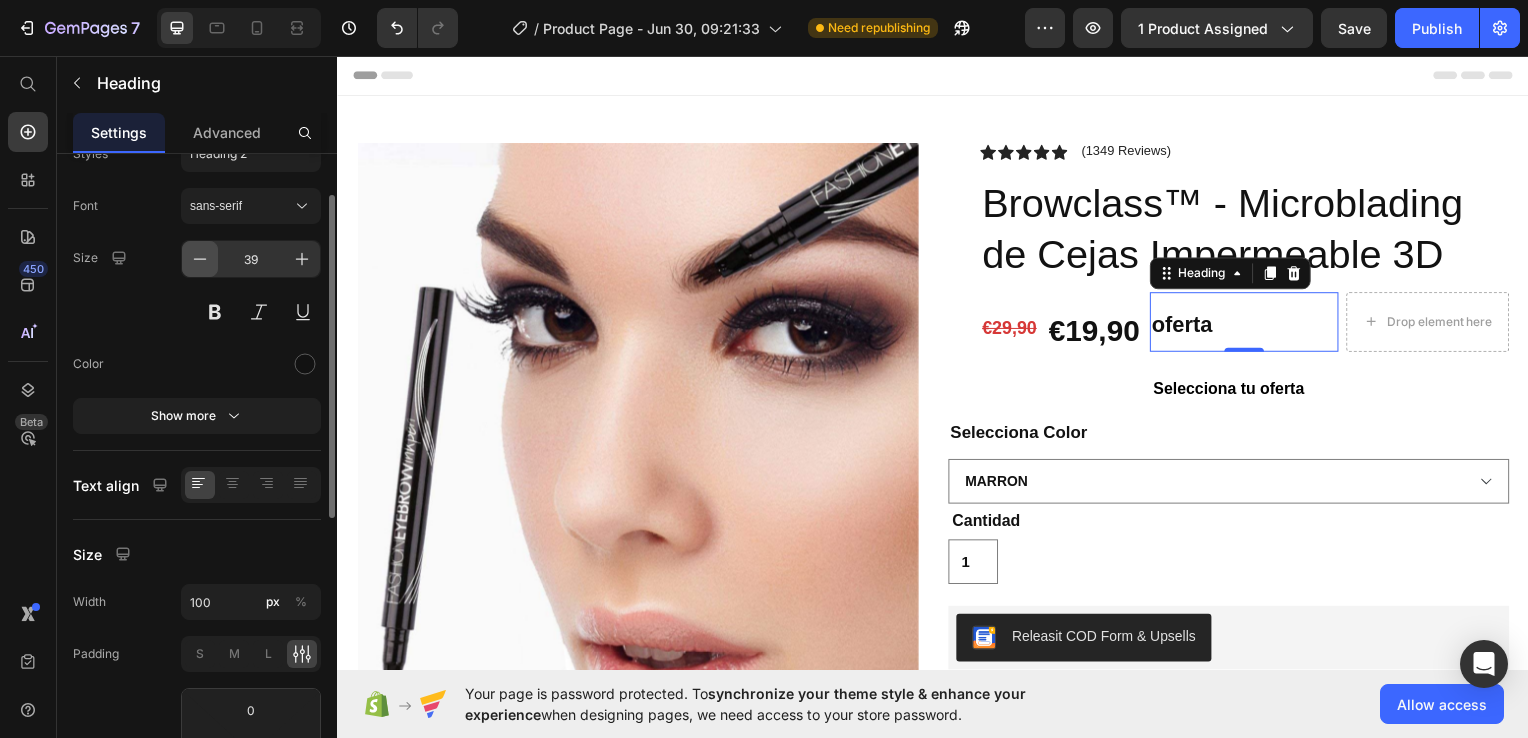 click 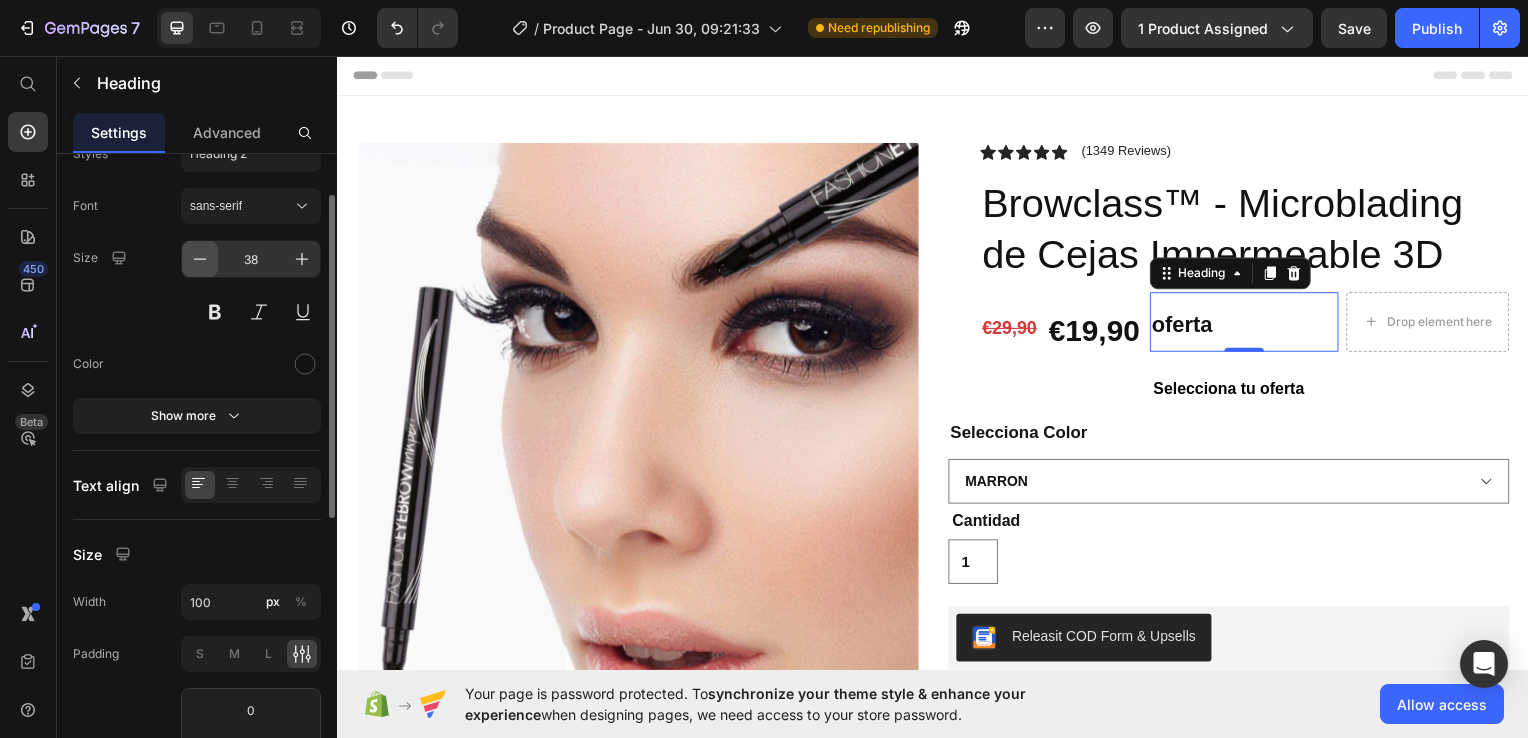 click 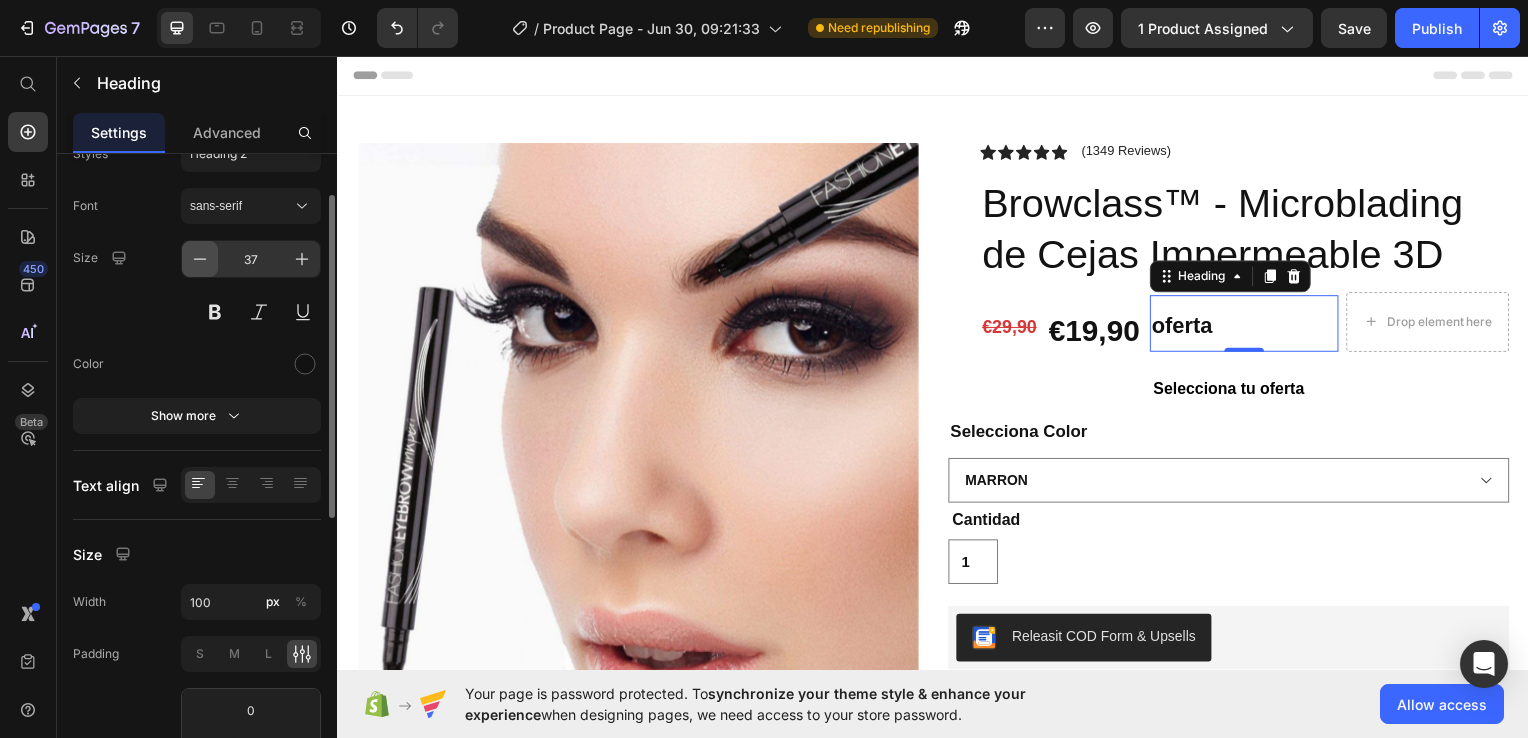 click 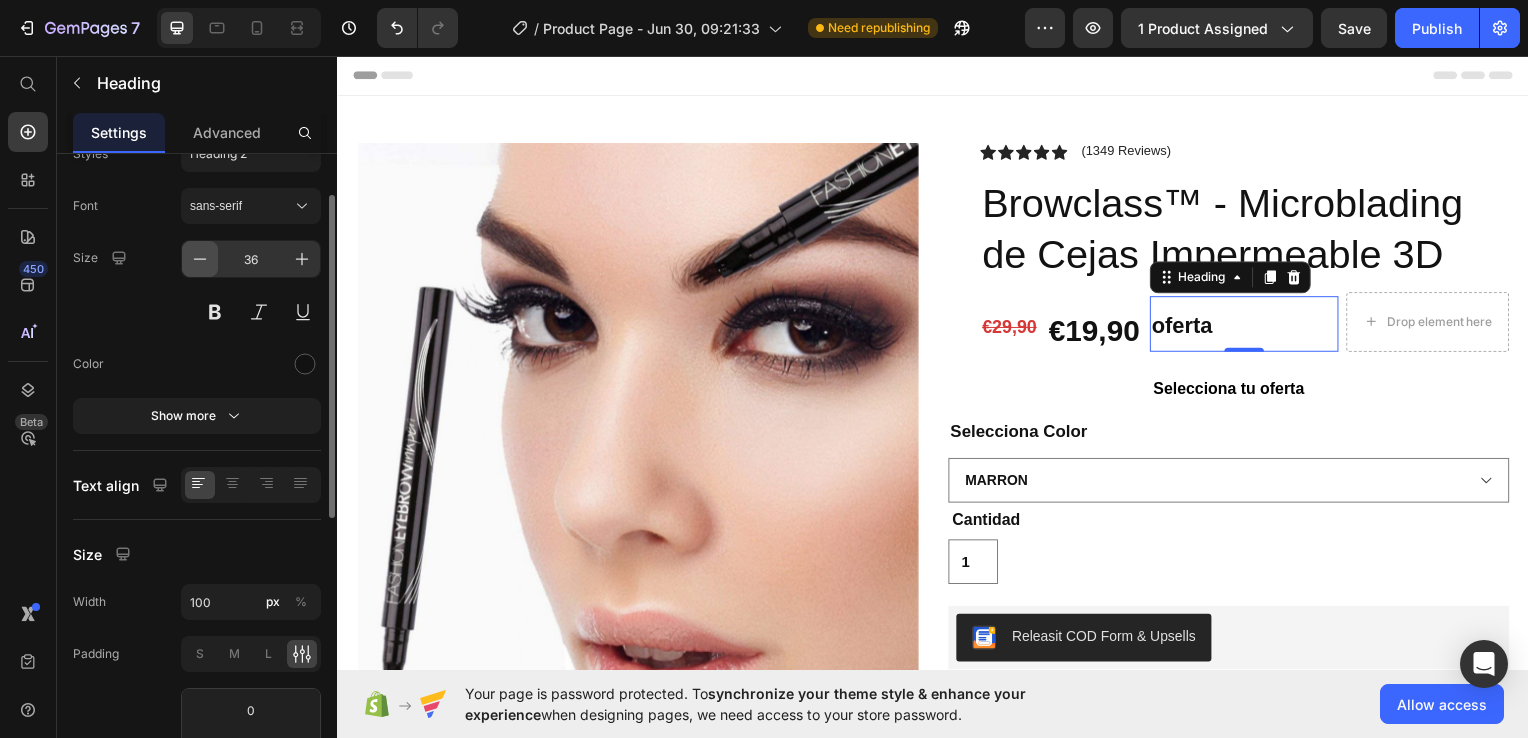 click 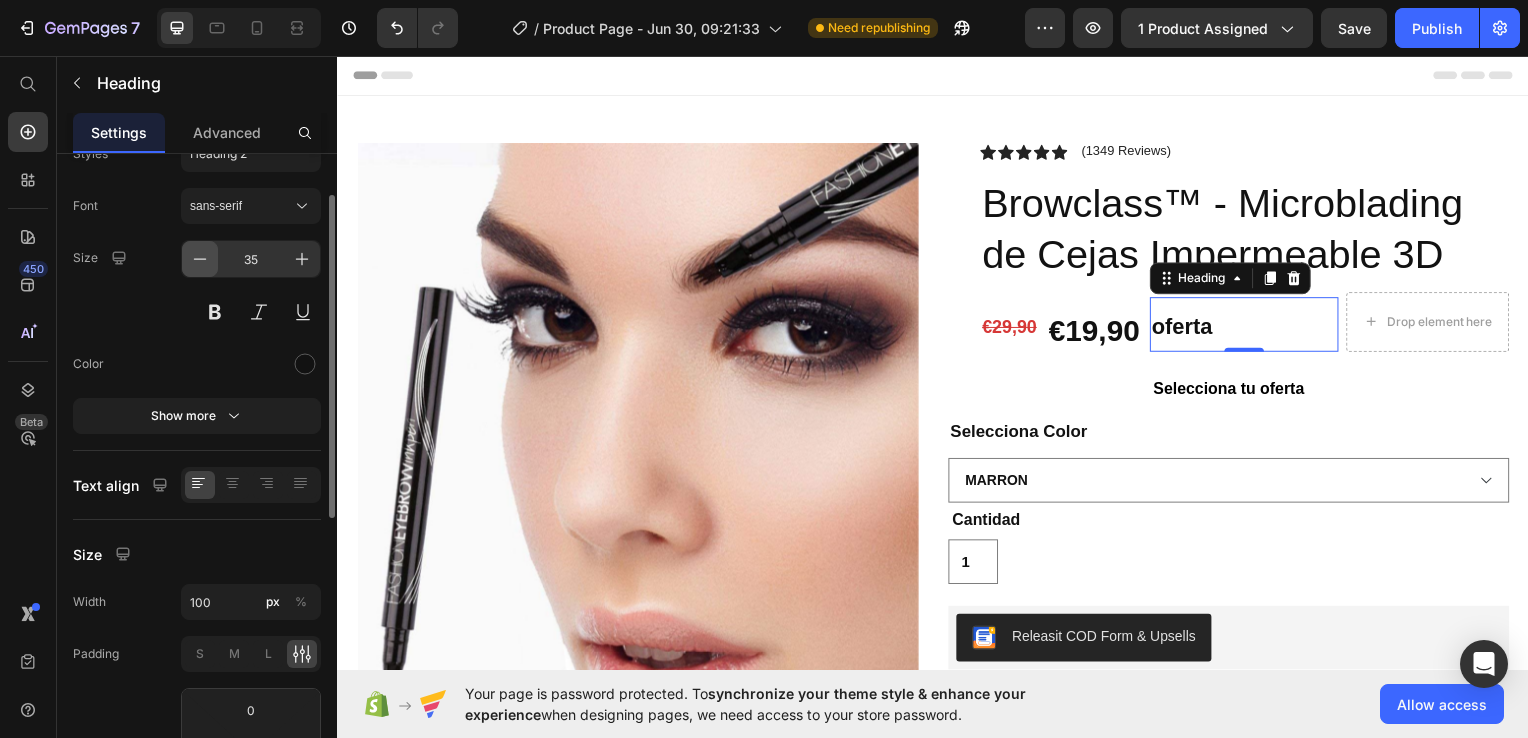 click 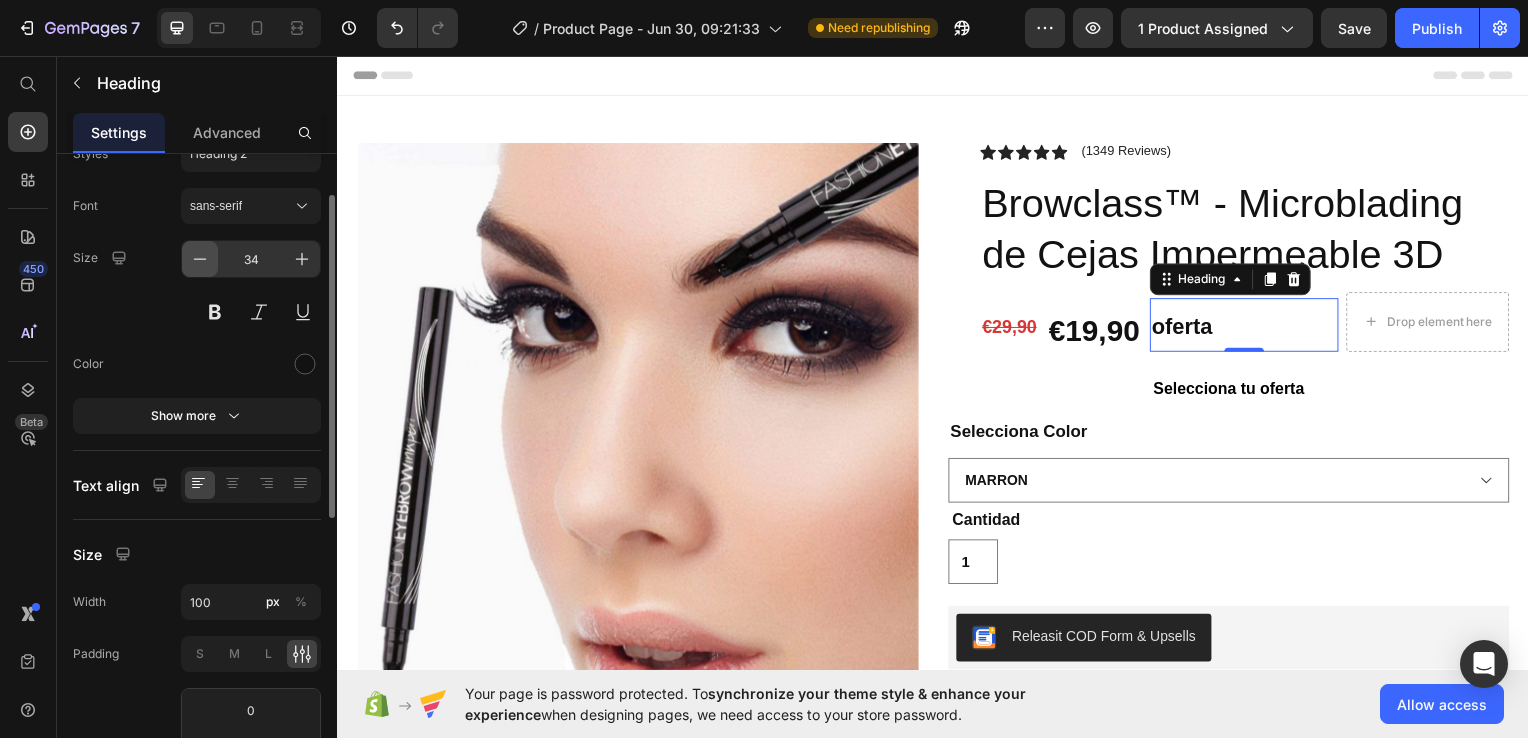 click 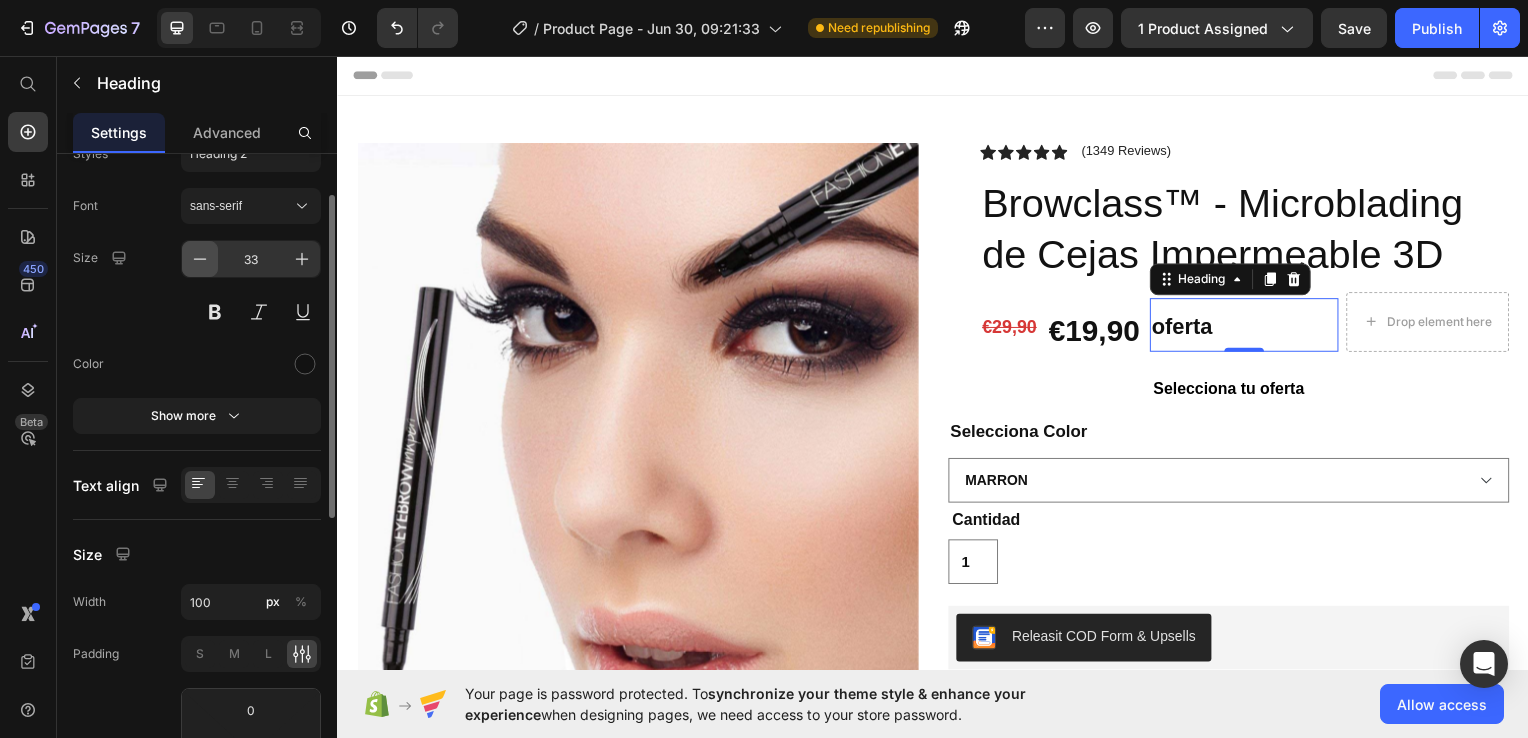 click 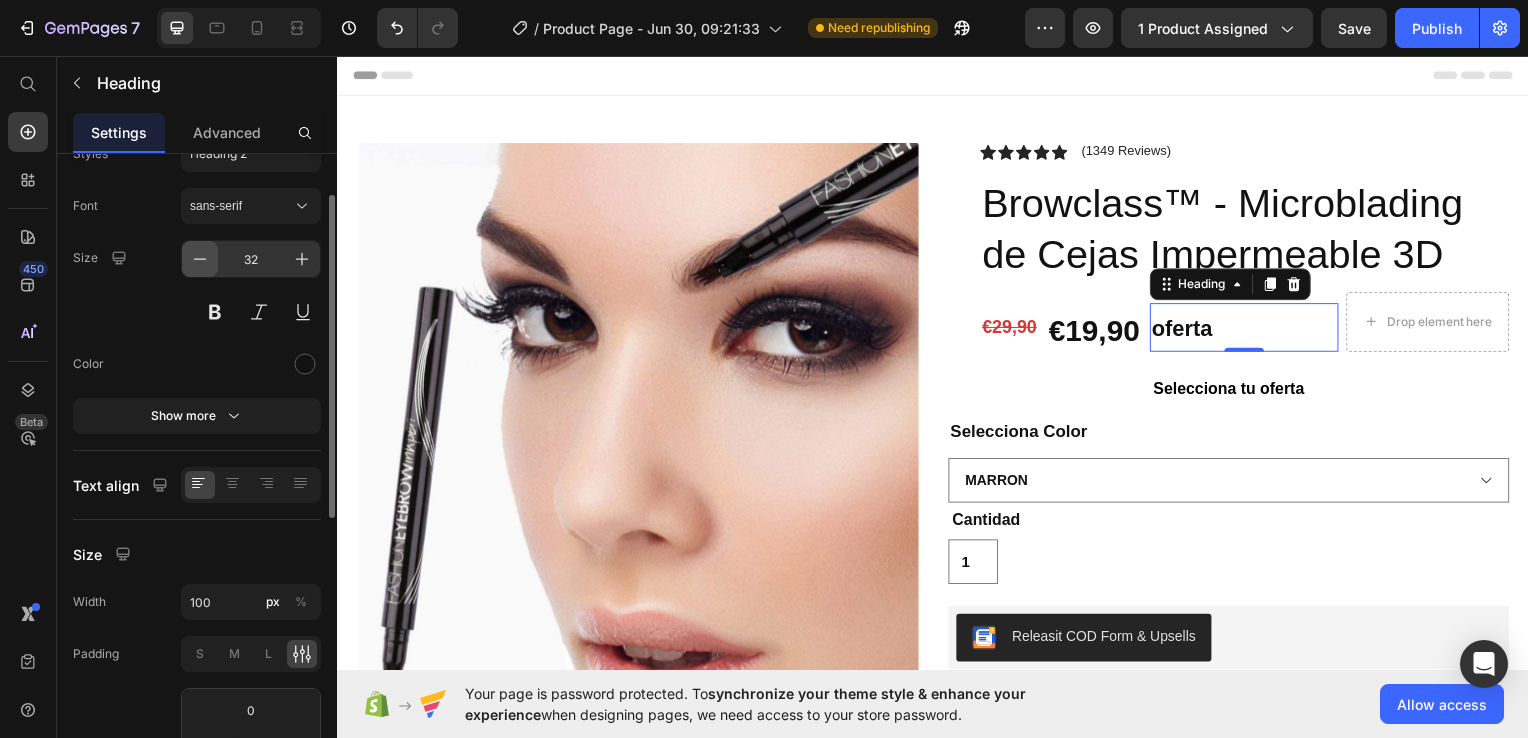 click 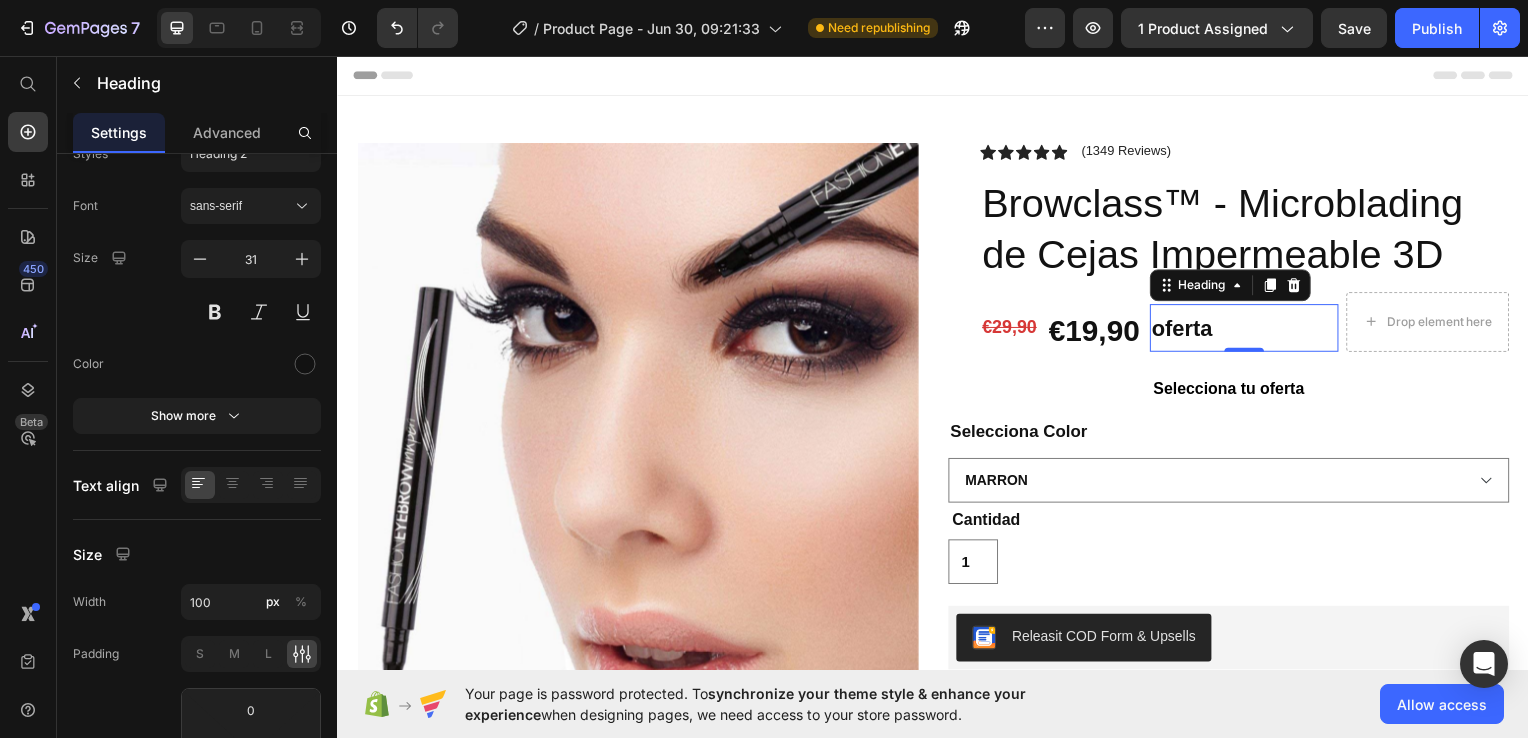 click on "⁠⁠⁠⁠⁠⁠⁠ oferta" at bounding box center [1250, 329] 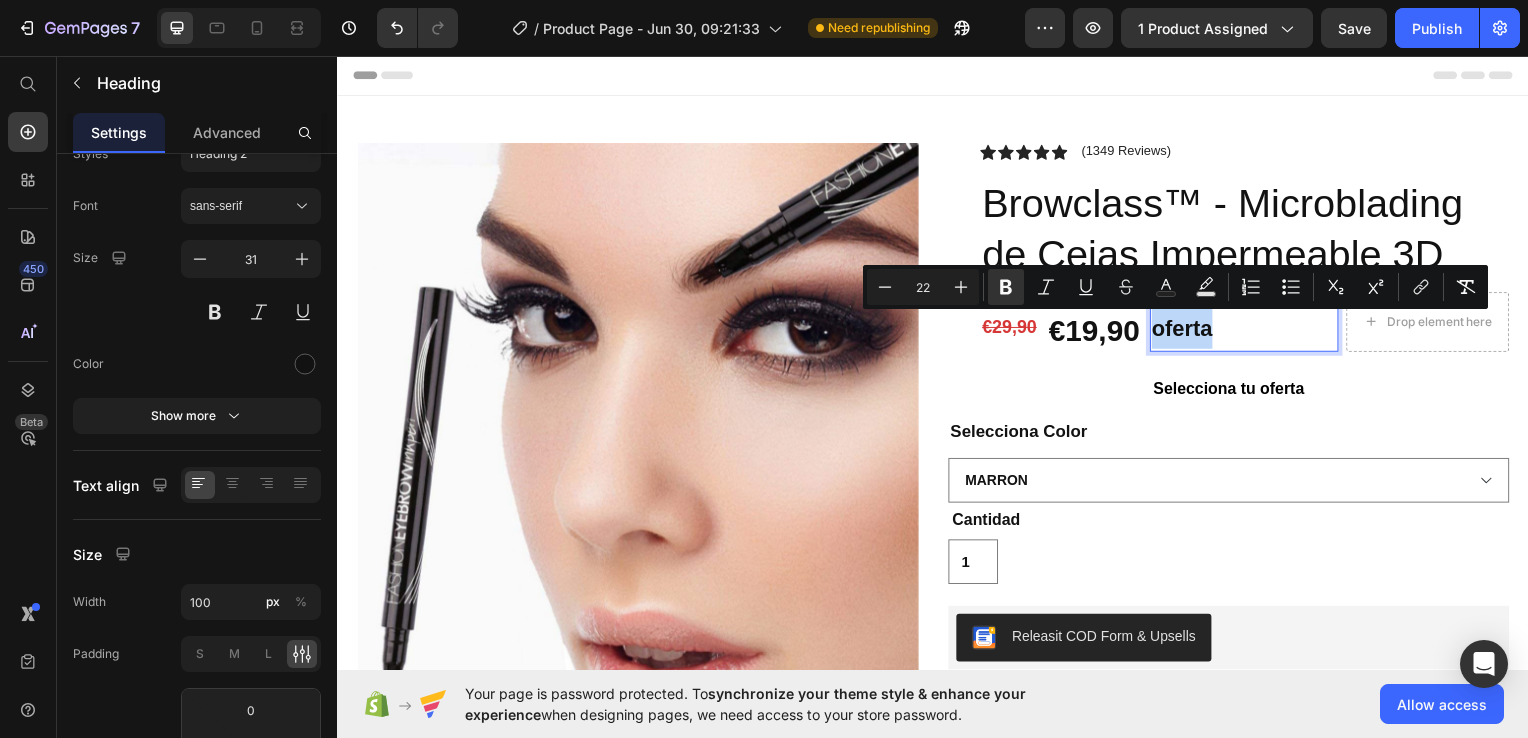 drag, startPoint x: 1218, startPoint y: 331, endPoint x: 1154, endPoint y: 329, distance: 64.03124 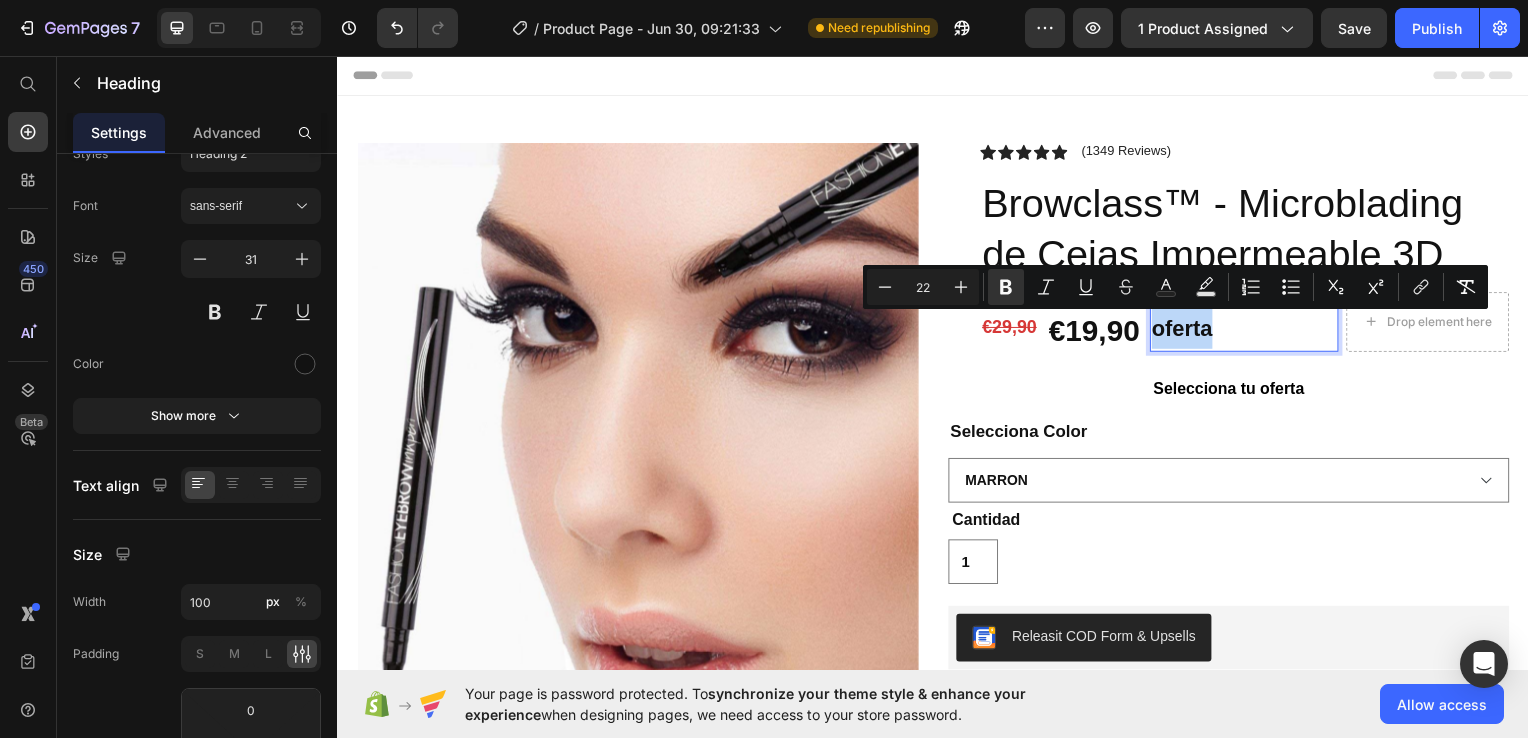 click on "oferta" at bounding box center (1205, 329) 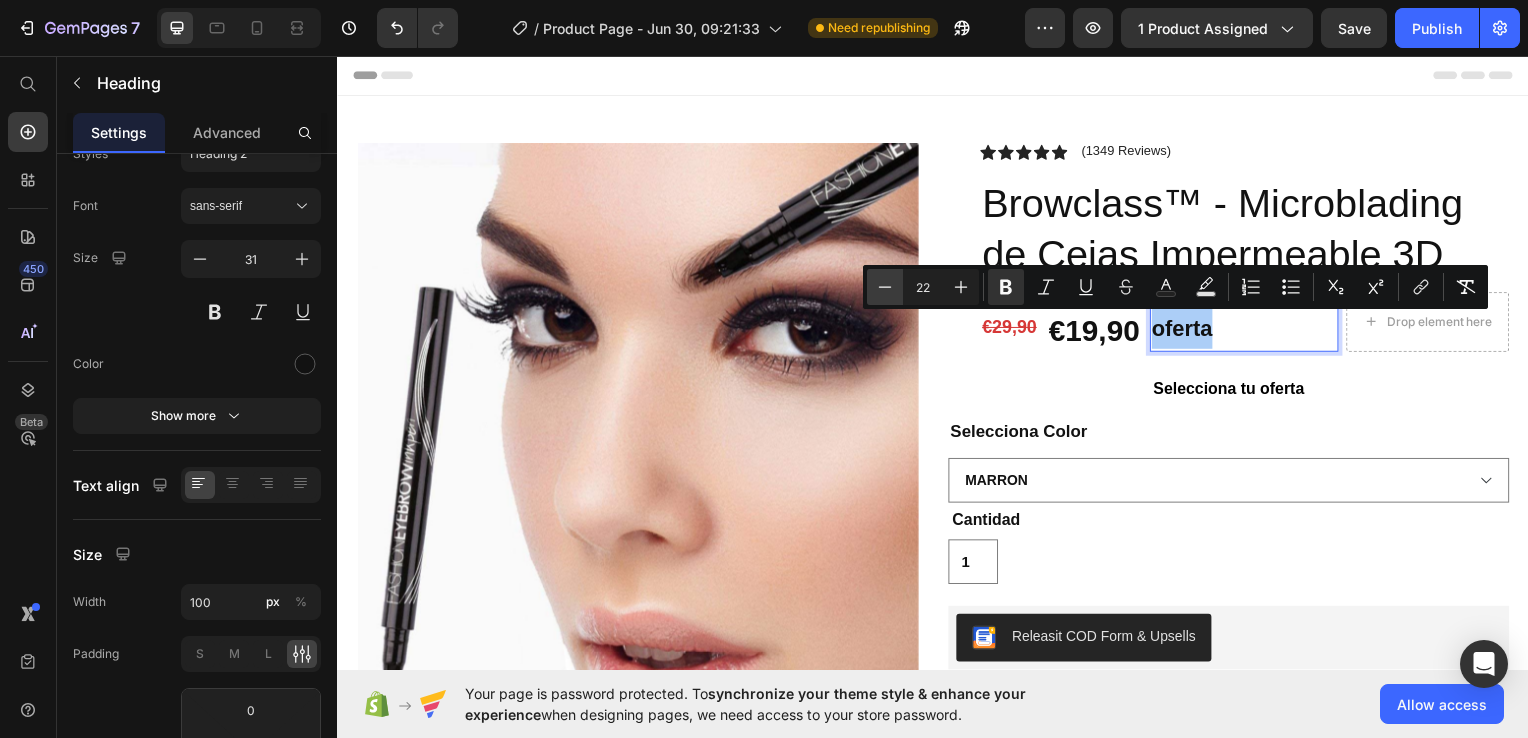 click 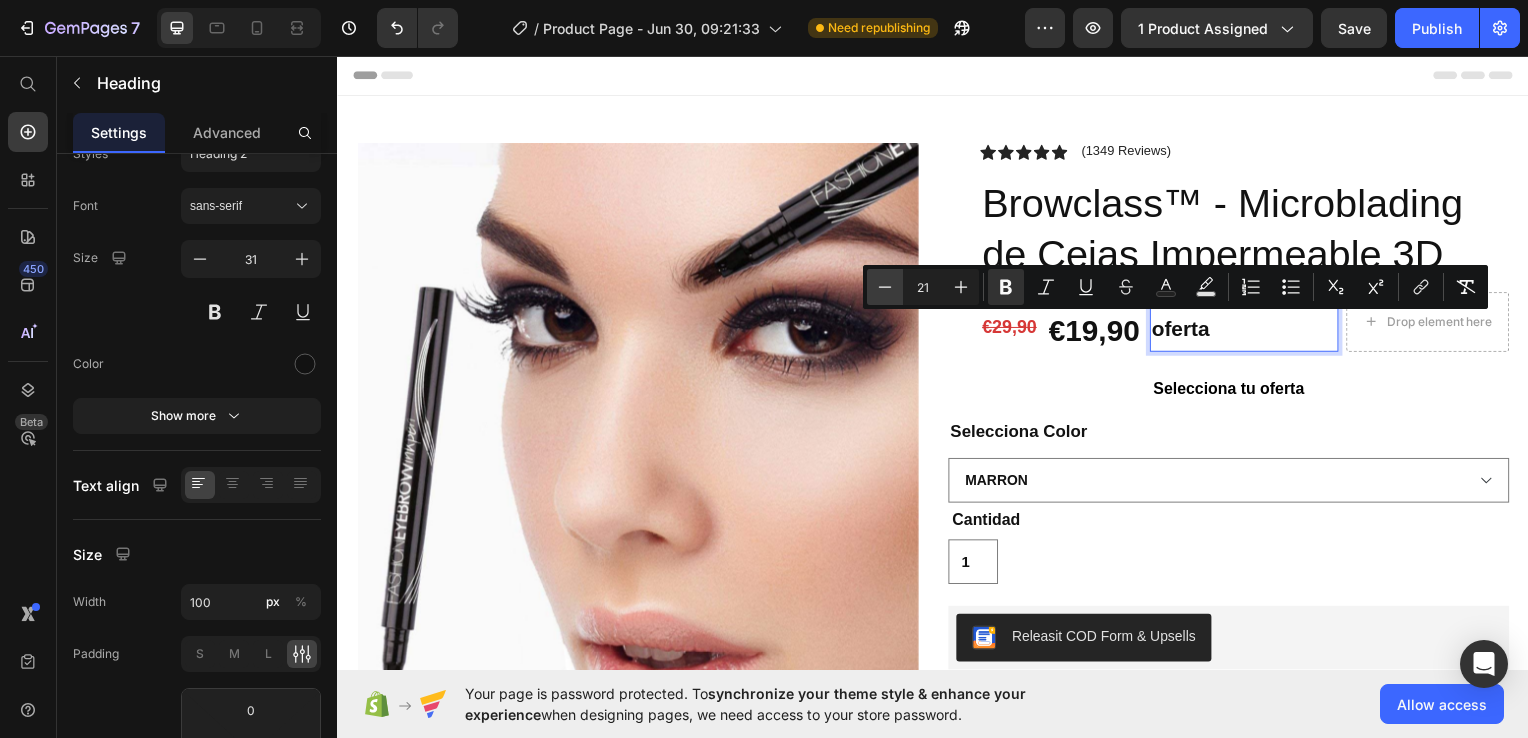click 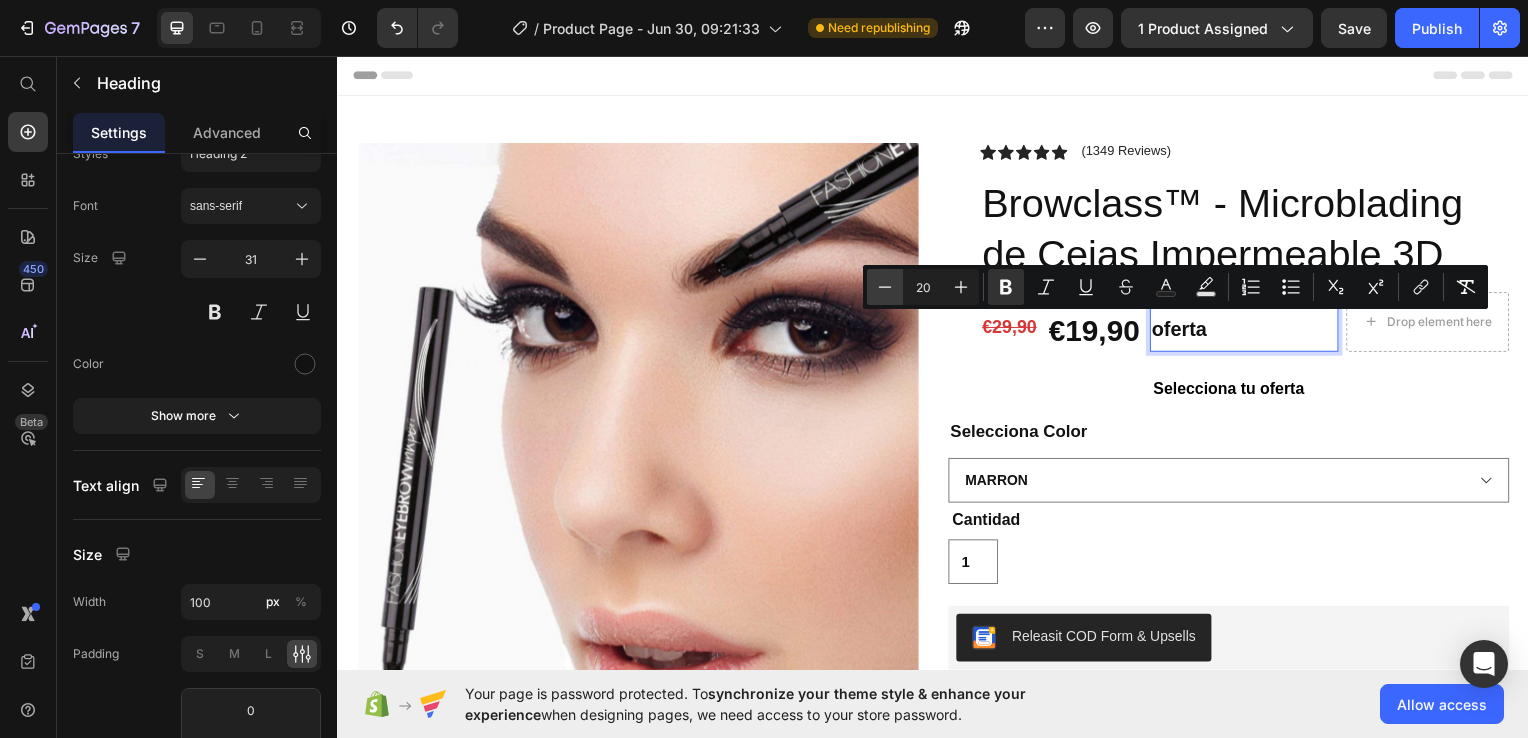 click 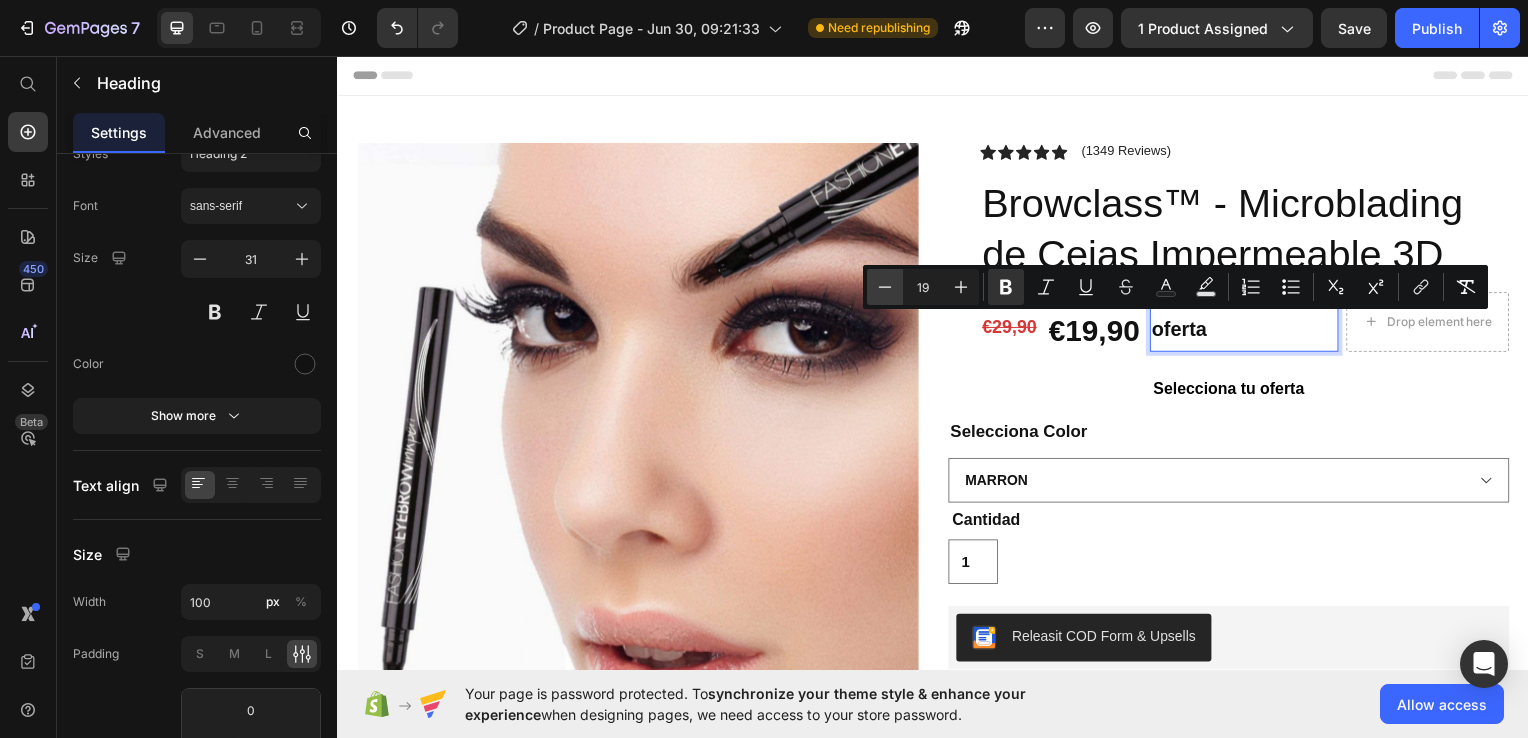click 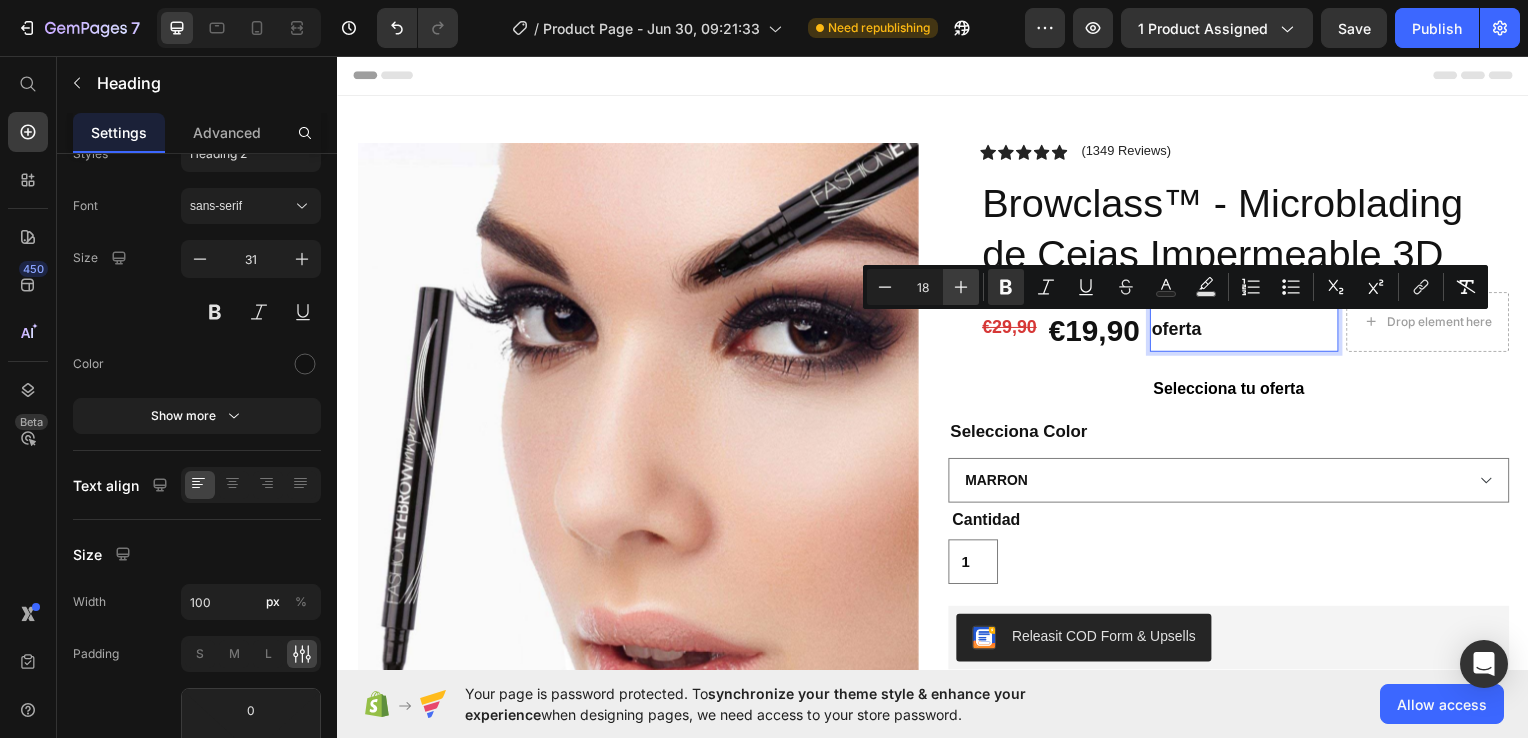 click 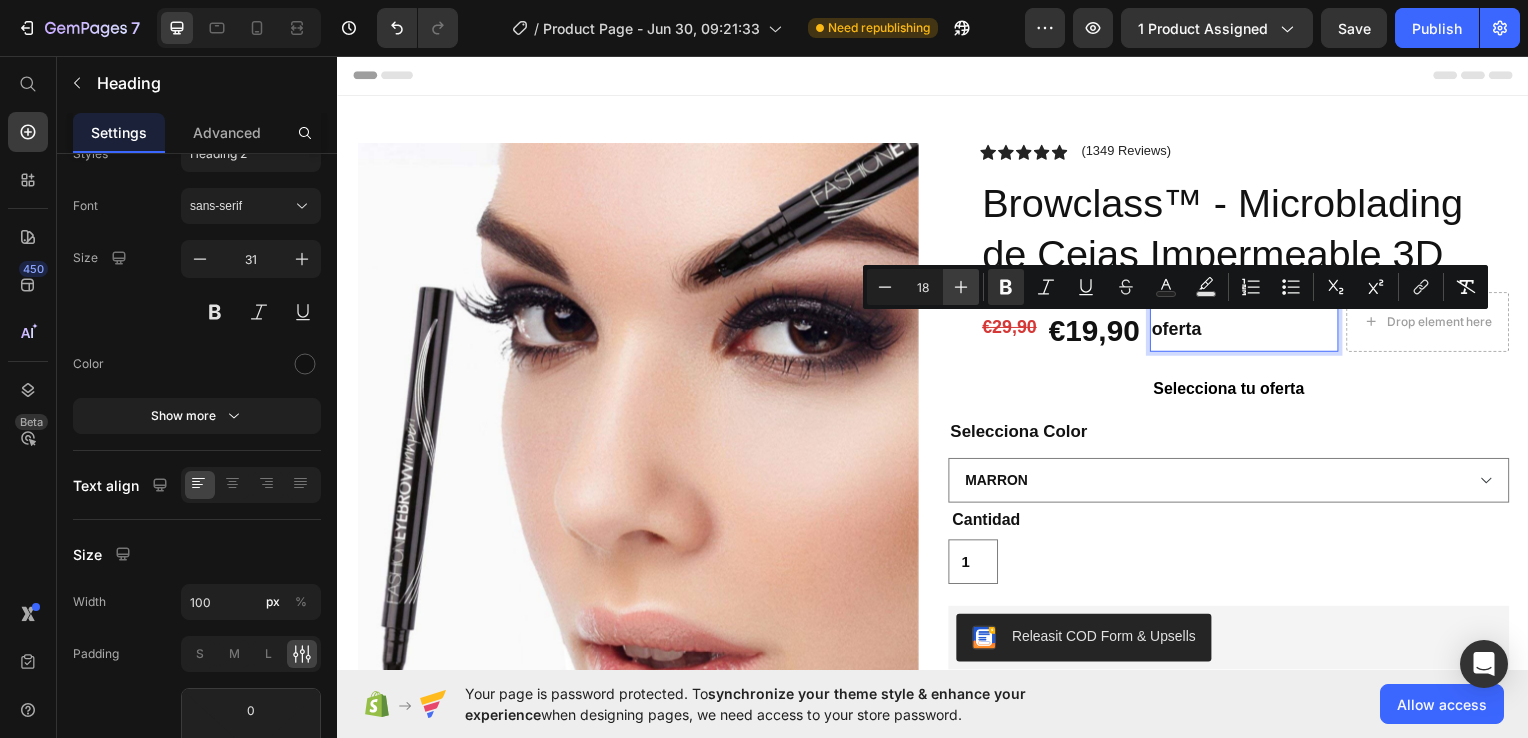 type on "19" 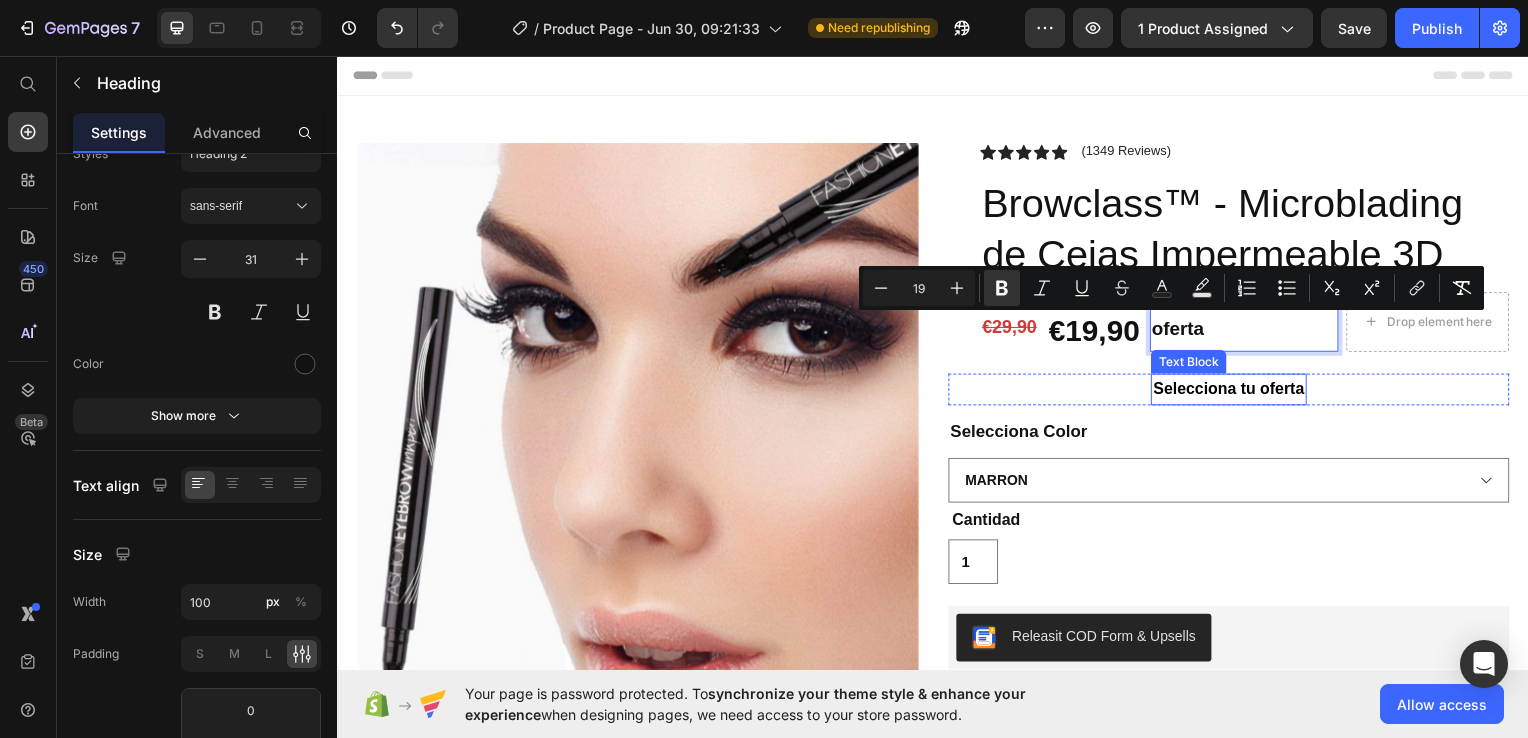 click on "Icon Icon Icon Icon Icon Icon List (1349 Reviews) Text Block Row Browclass™ - Microblading de Cejas Impermeable 3D Product Title €29,90 Product Price €19,90 Product Price oferta Heading   0 Row
Drop element here Row Row Selecciona tu oferta Text Block Row Selecciona Color Marron Marrón Oscuro Negro Product Variants & Swatches Cantidad  Text Block 1 Product Quantity Releasit COD Form & Upsells Releasit COD Form & Upsells
Agregar al carrito
€19,90 Add to Cart
Confiamos plenamente en la calidad de nuestros productos. Por eso, le ofrecemos una  GARANTÍA DE SANTISFACCIÓN DE 30 DÍAS : Si por cualquier motivo no queda conforme con su compra, puede conservar el producto y le reembolsaremos el 100% del importe abonado. Sin preguntas ni complicaciones. Item List Row" at bounding box center [1234, 533] 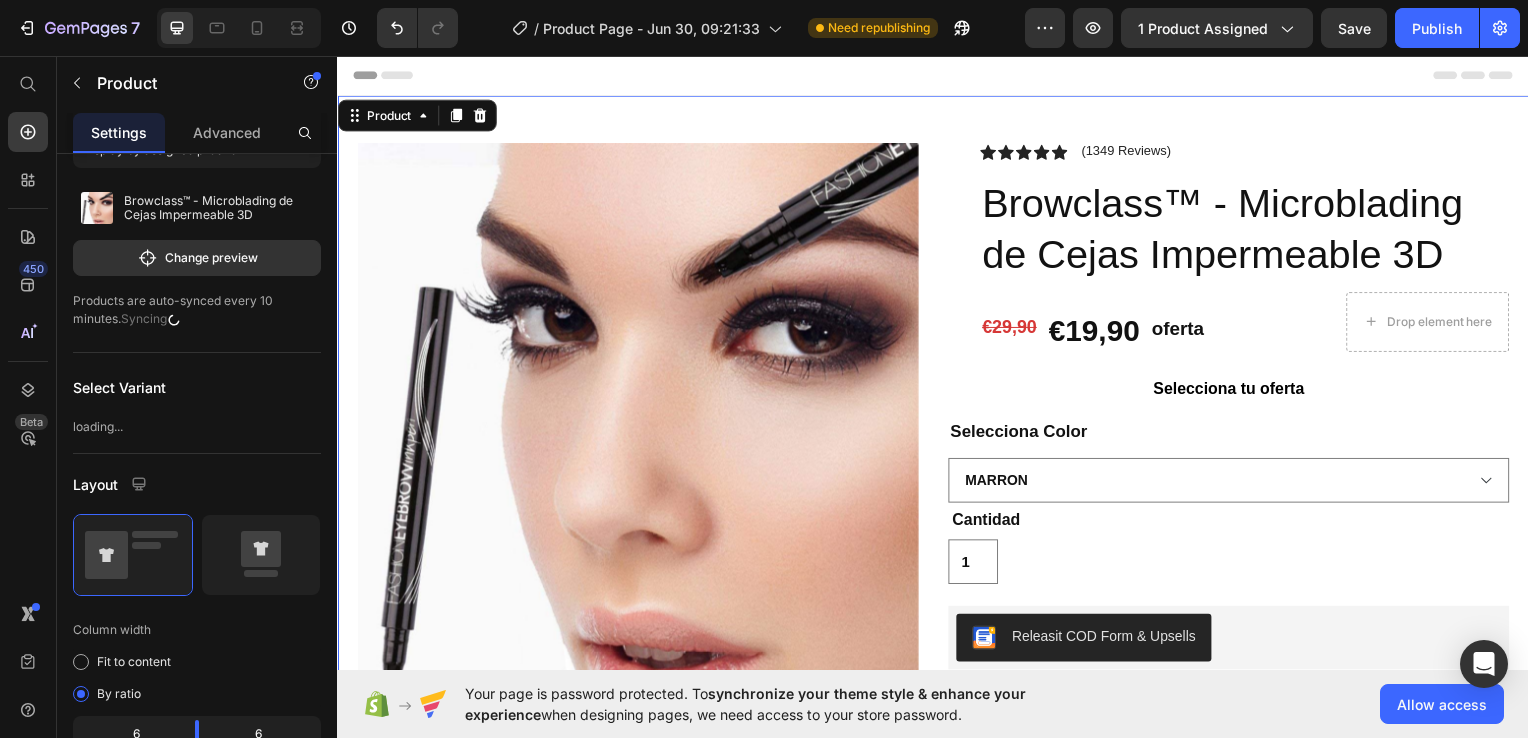 scroll, scrollTop: 0, scrollLeft: 0, axis: both 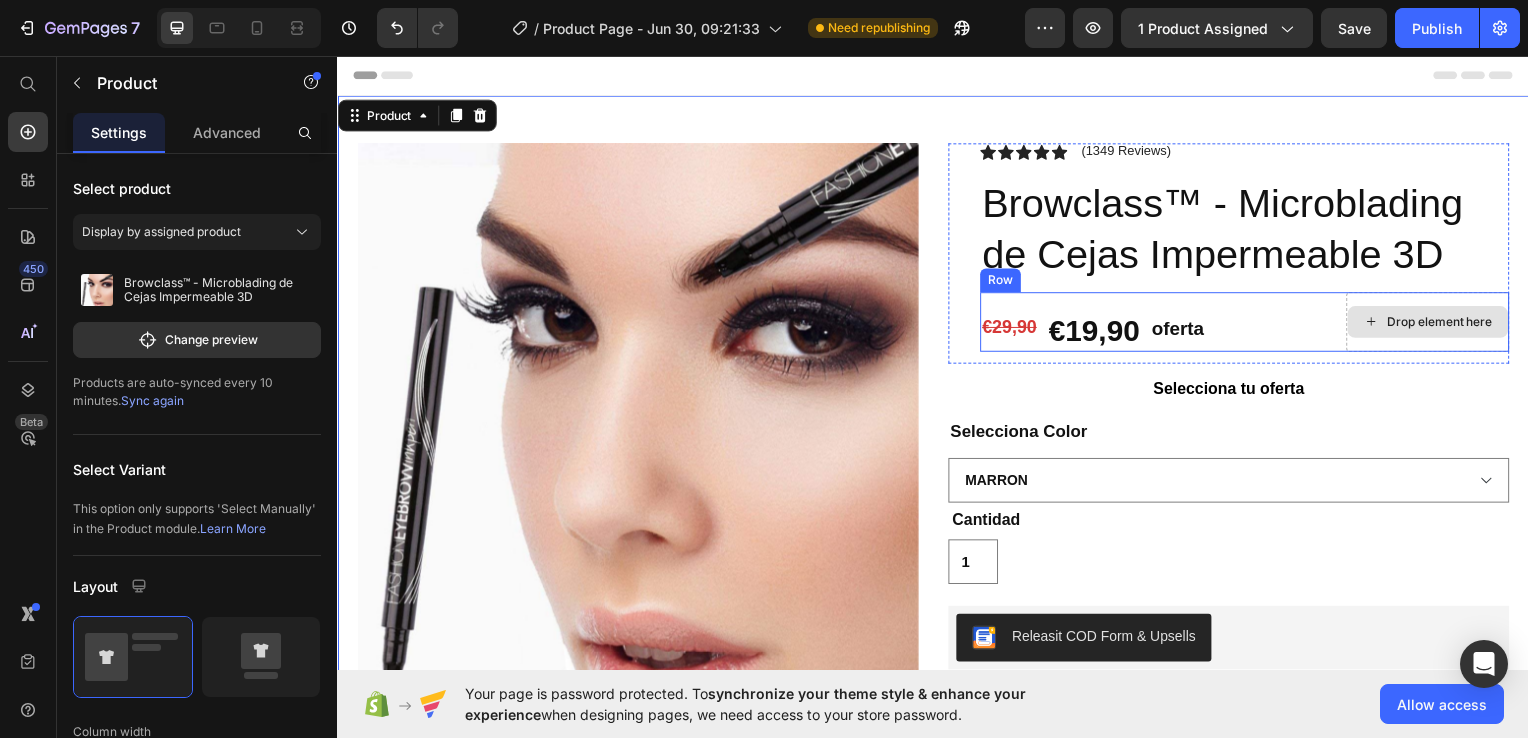 click on "Drop element here" at bounding box center [1435, 324] 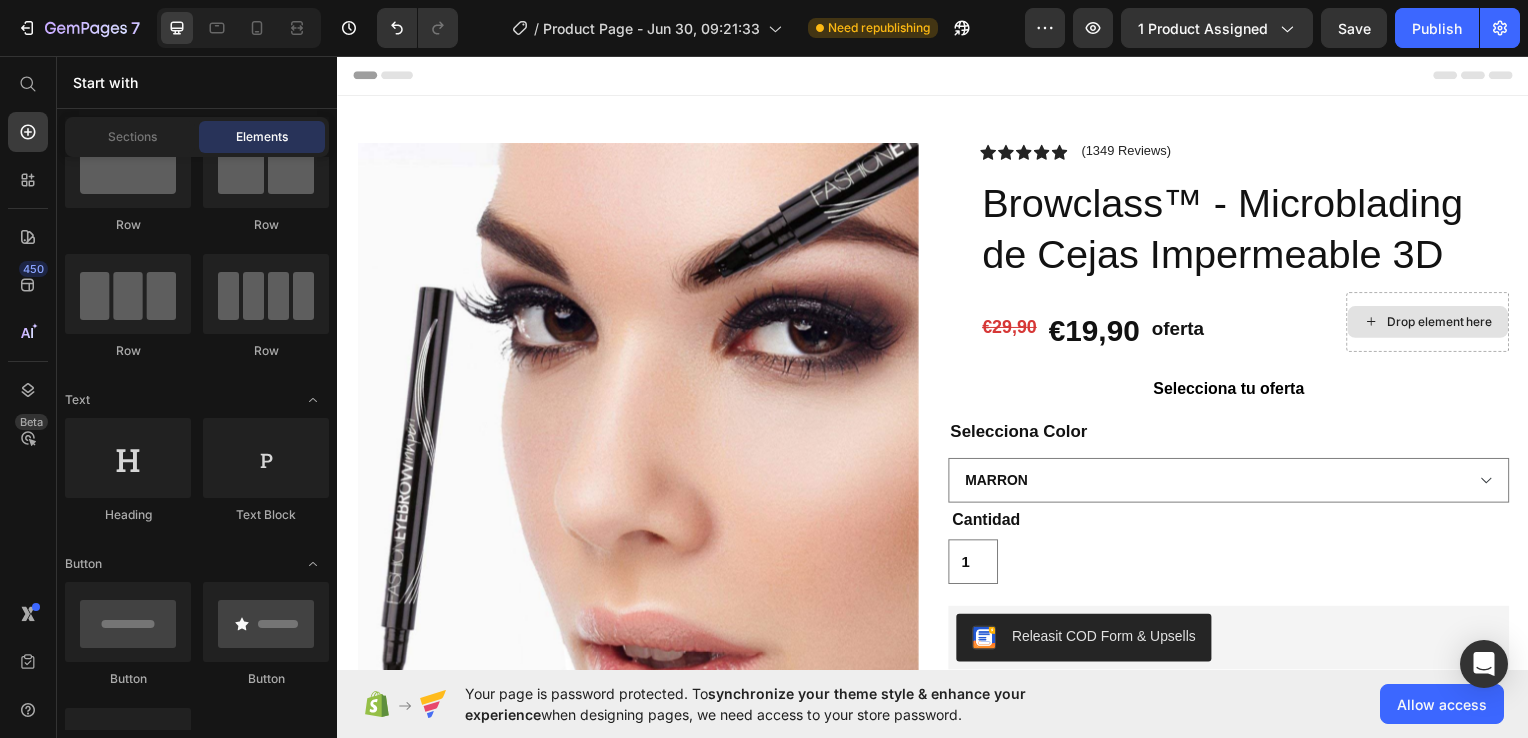 click on "Drop element here" at bounding box center (1435, 324) 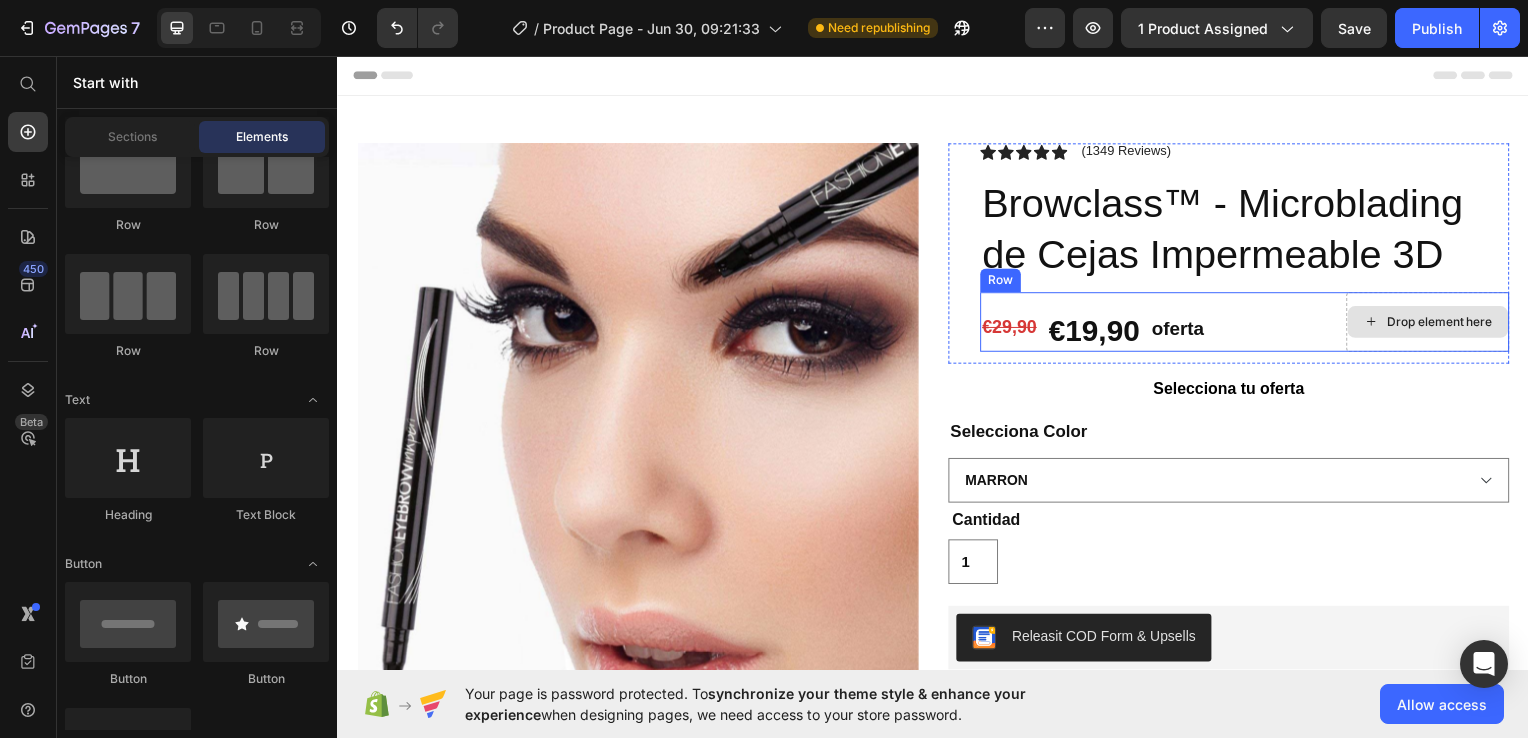 click on "Drop element here" at bounding box center (1435, 324) 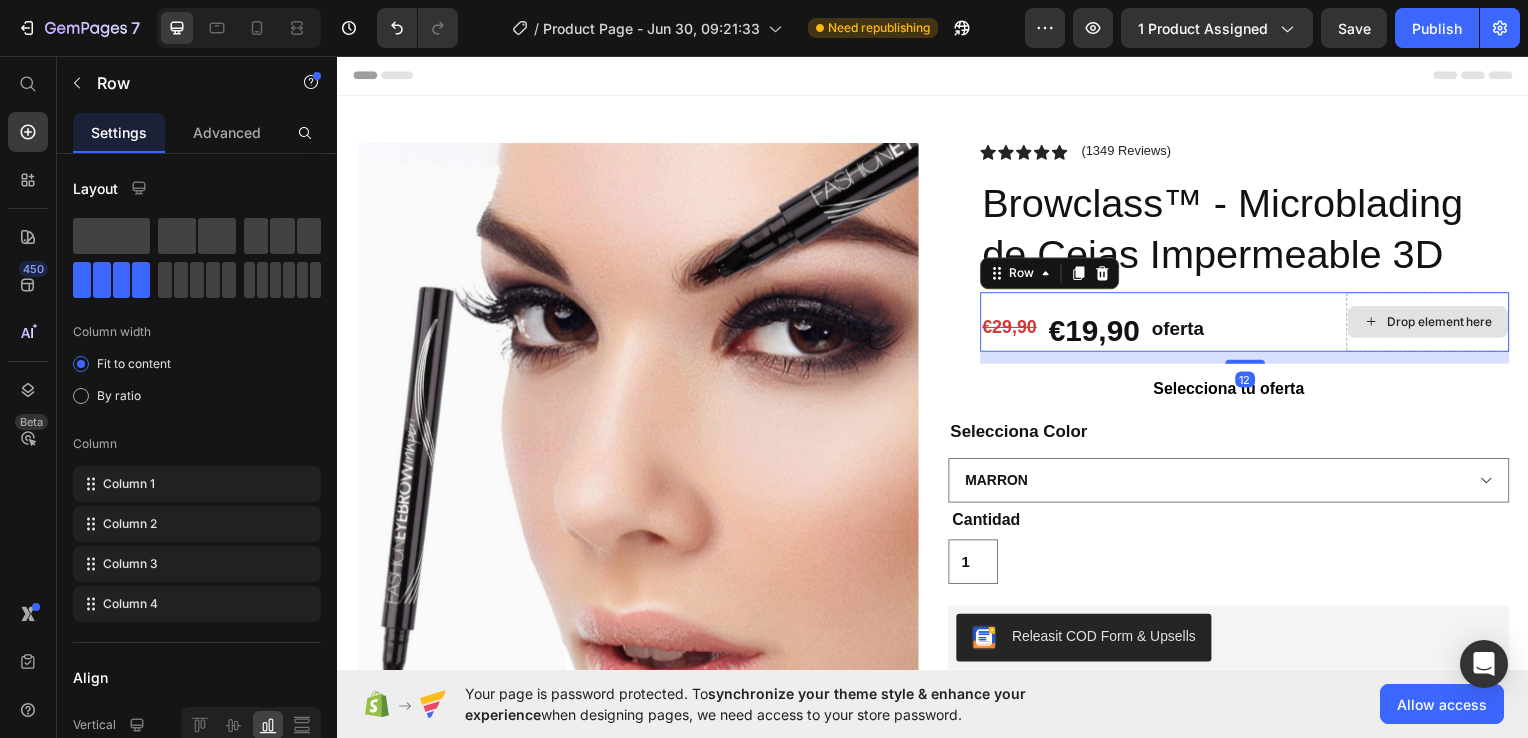 click on "Drop element here" at bounding box center (1447, 324) 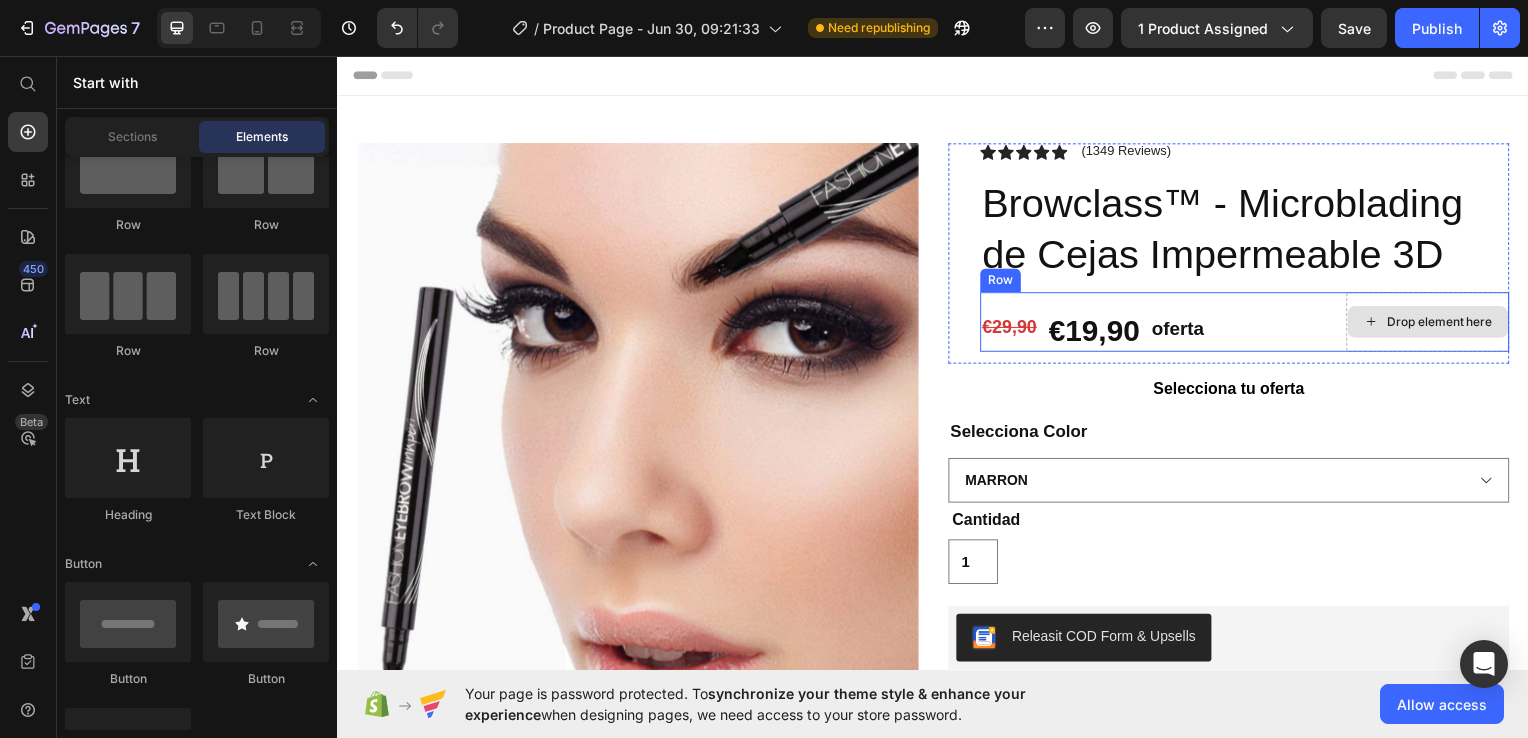 click on "Drop element here" at bounding box center [1447, 324] 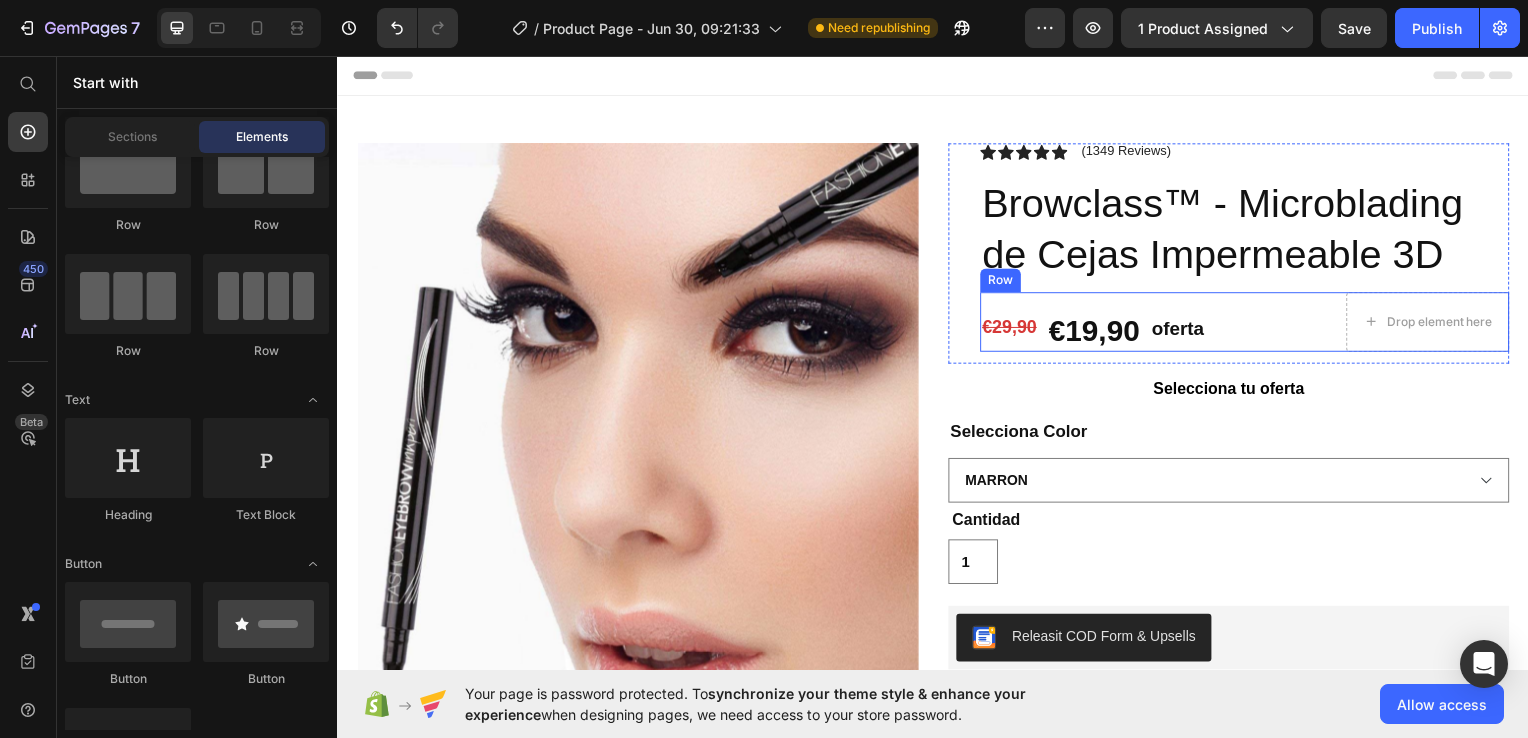click on "⁠⁠⁠⁠⁠⁠⁠ oferta" at bounding box center (1250, 329) 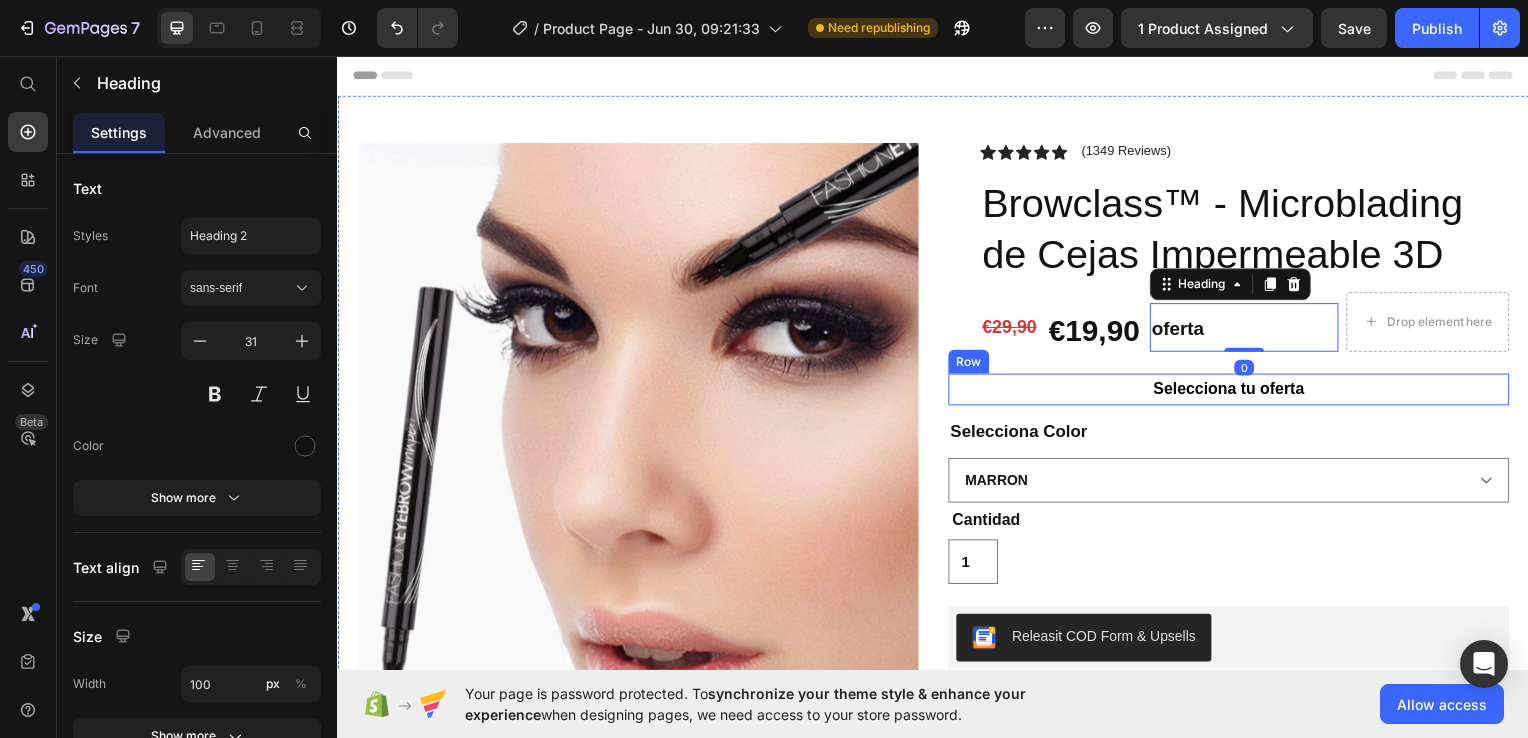 click on "Selecciona tu oferta Text Block Row" at bounding box center (1234, 392) 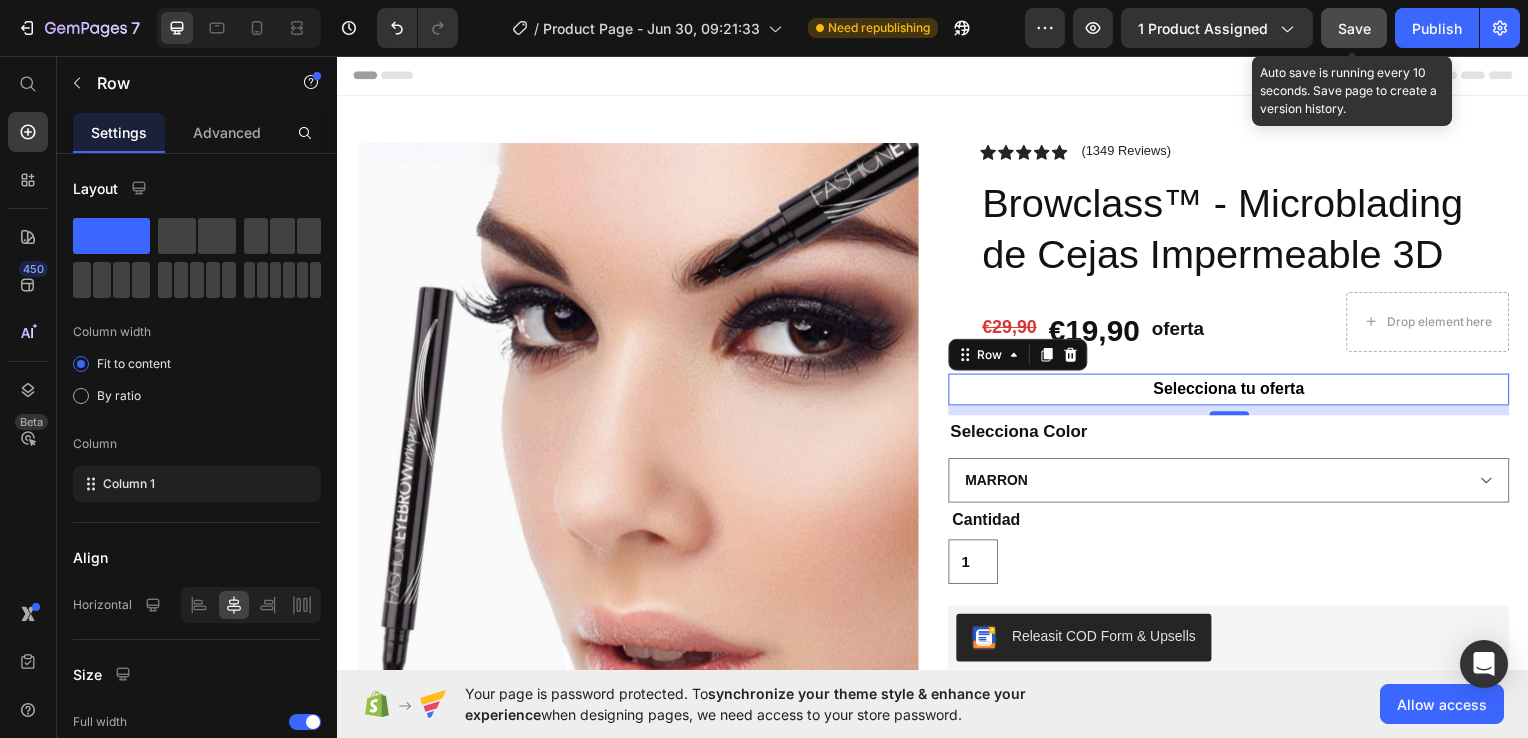 click on "Save" at bounding box center [1354, 28] 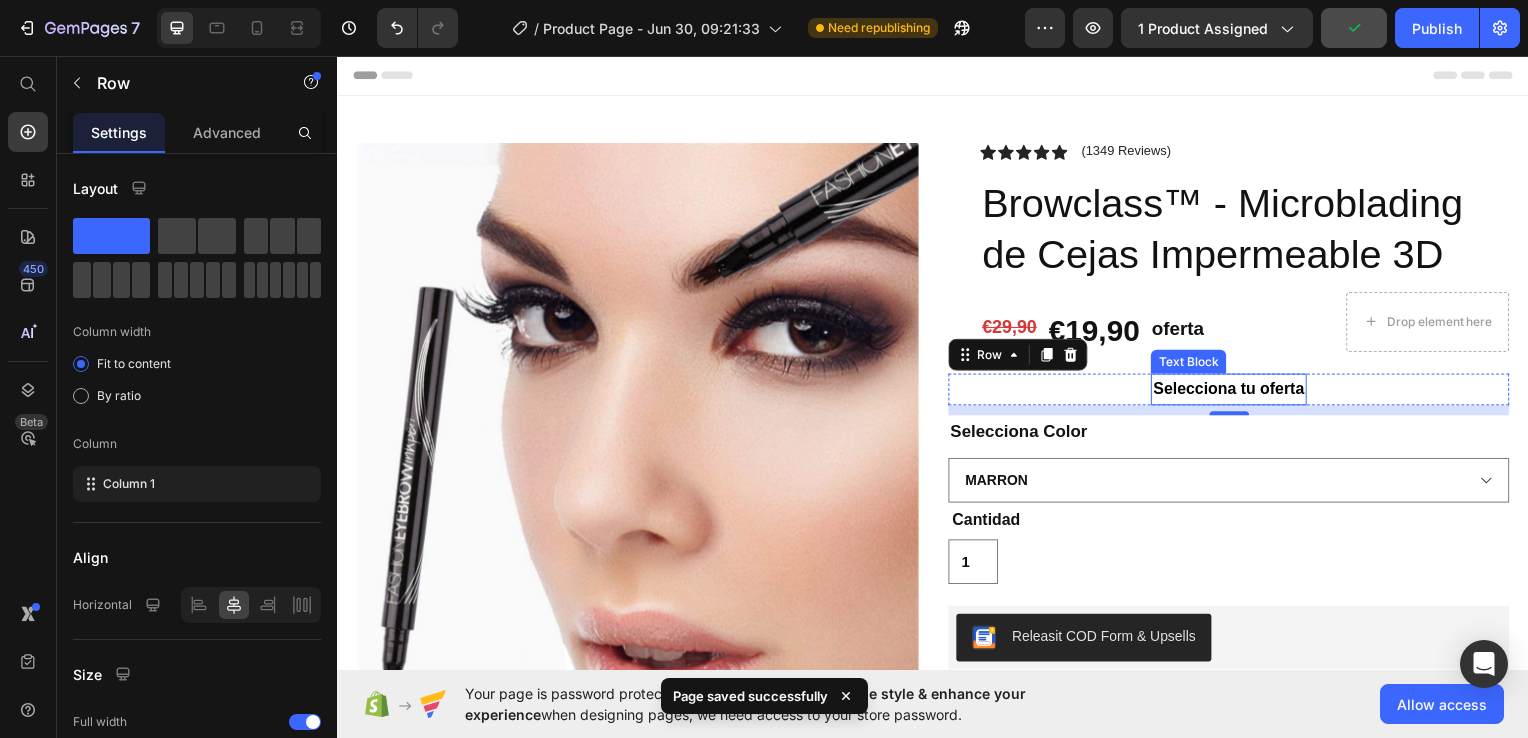 click on "Selecciona tu oferta" at bounding box center (1234, 392) 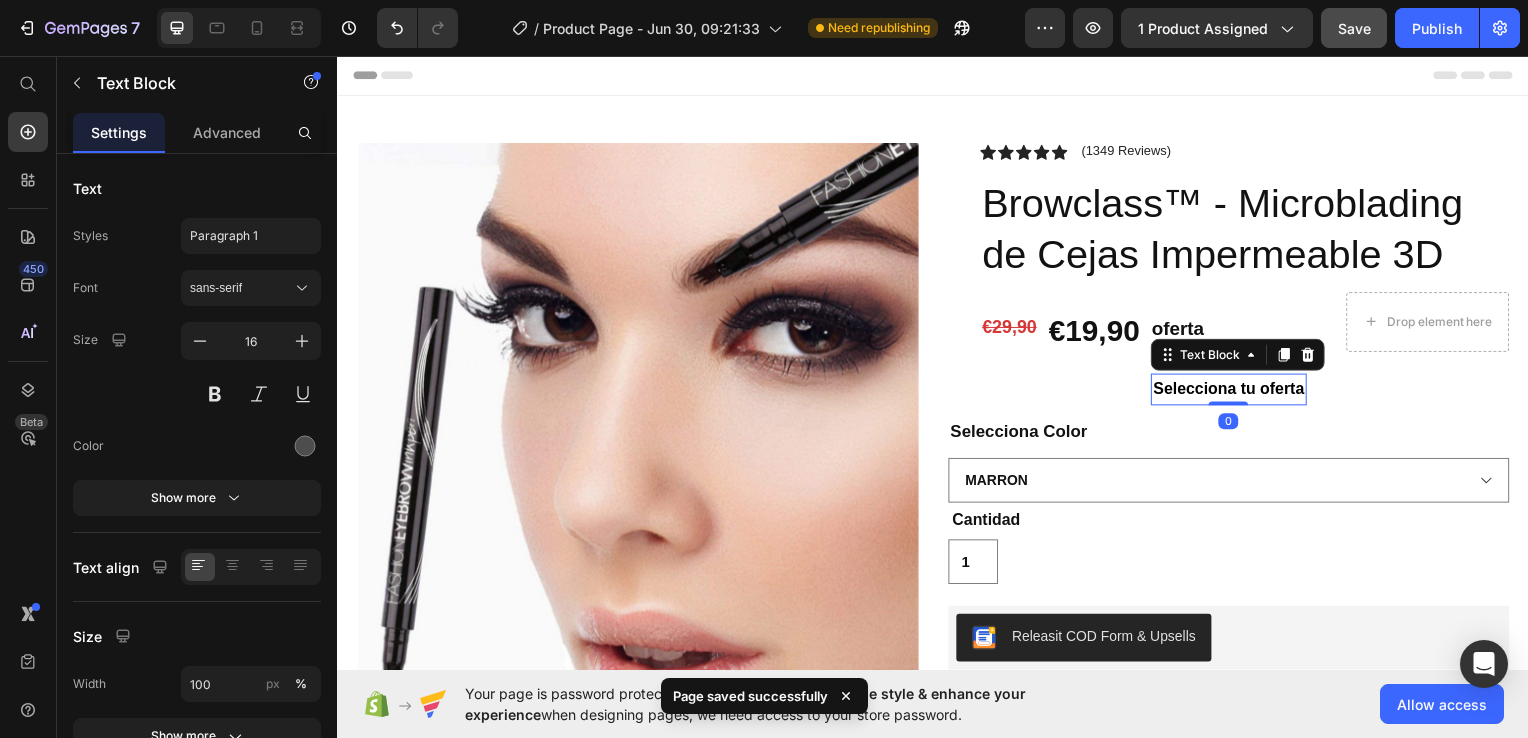 click on "Drop element here" at bounding box center [1435, 324] 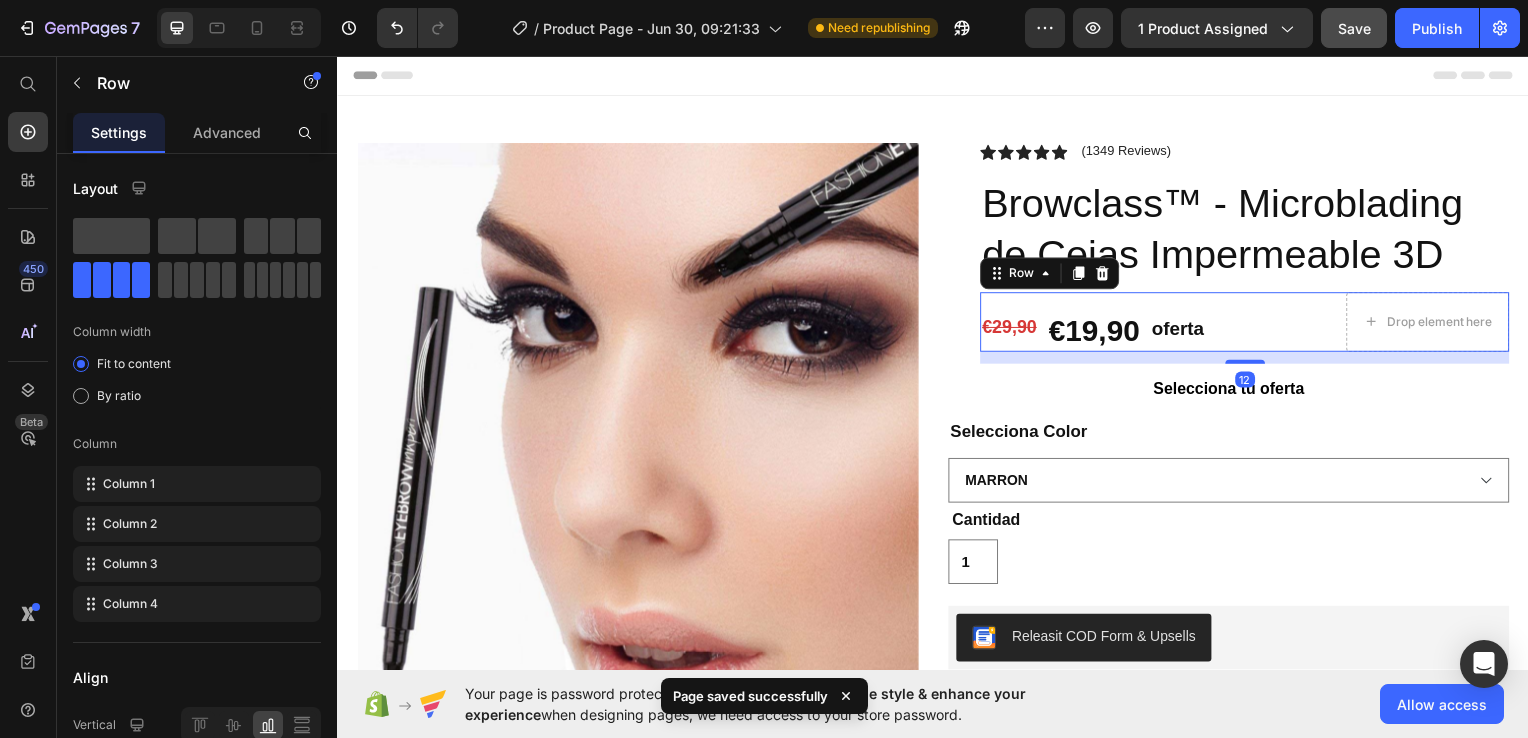 click on "12" at bounding box center [1251, 382] 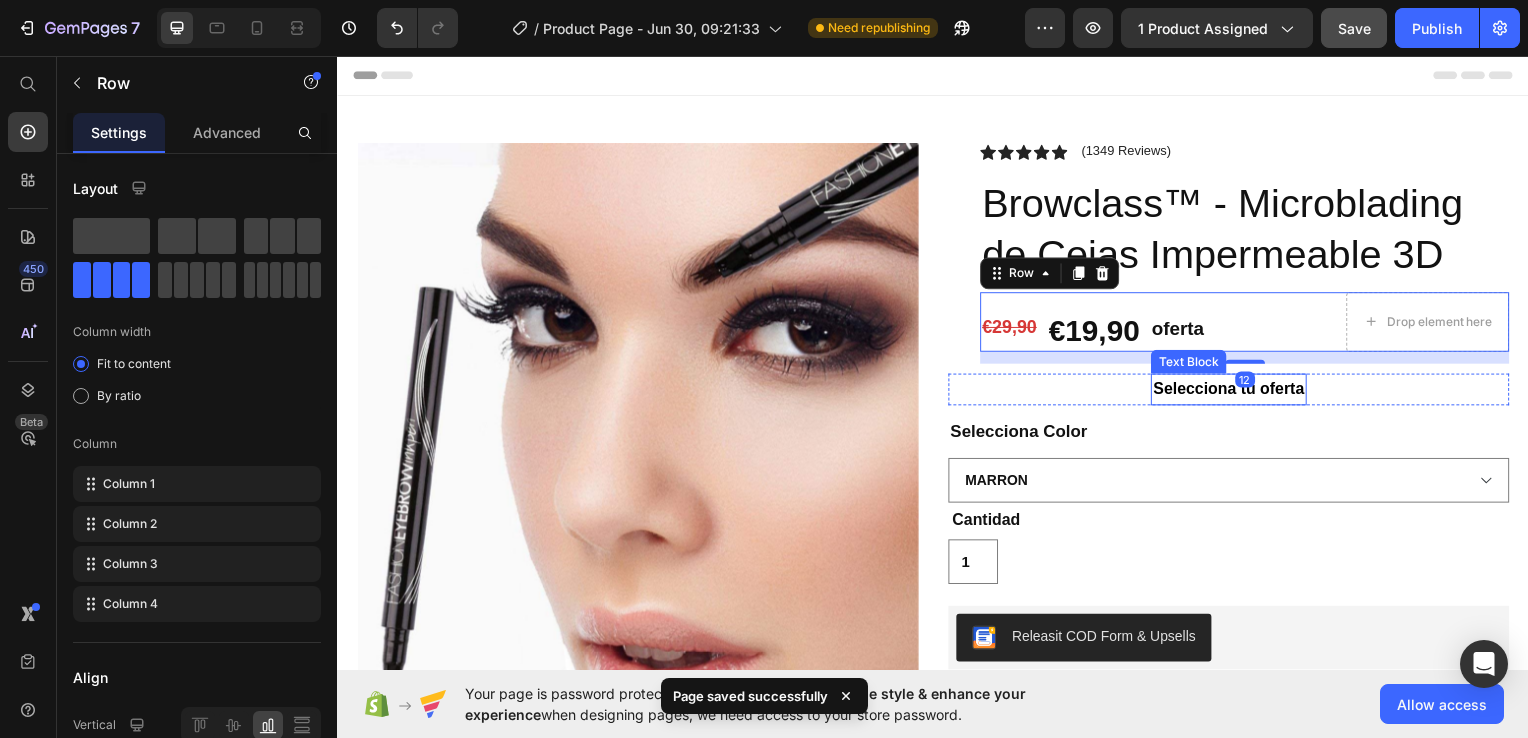 click on "Selecciona tu oferta" at bounding box center (1234, 391) 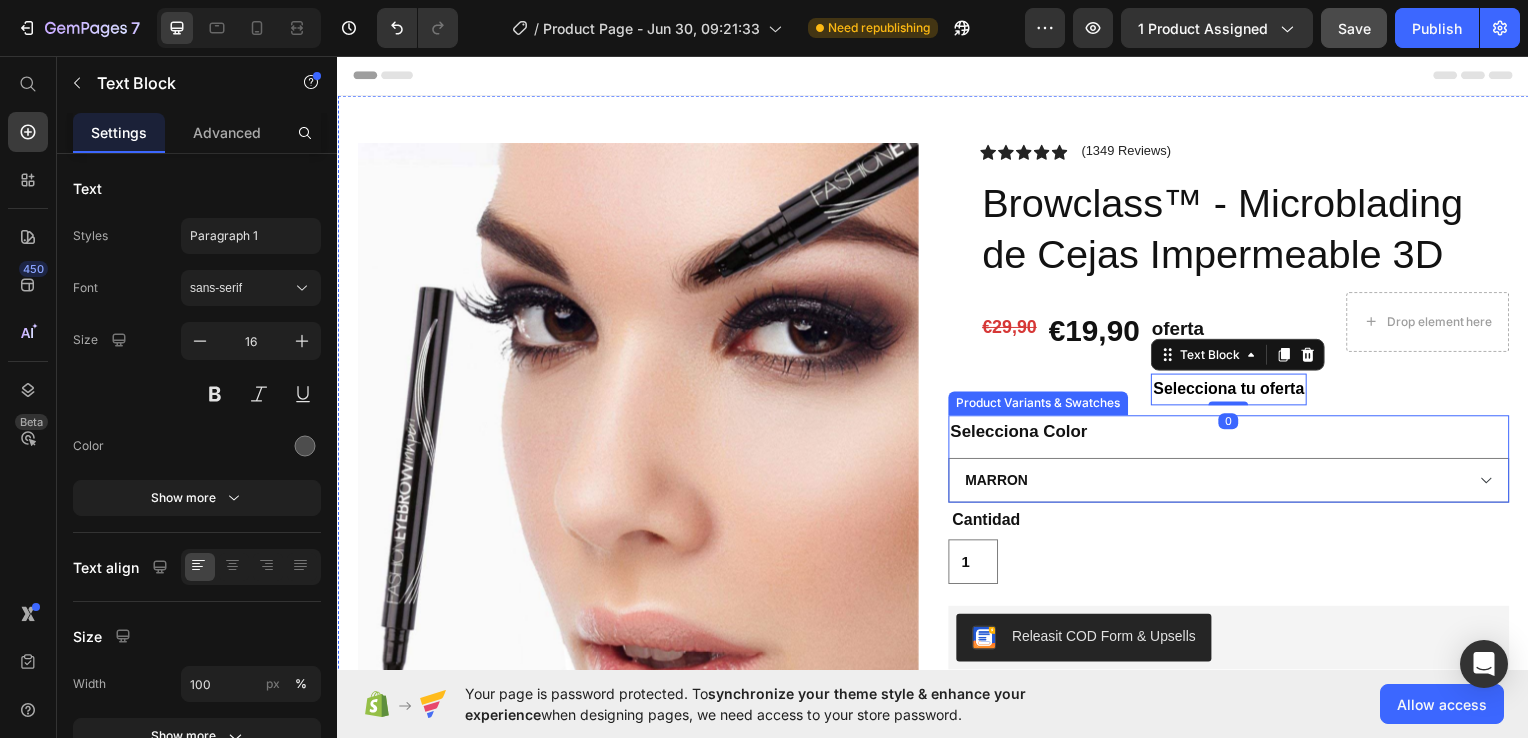 click on "Selecciona Color Marron Marrón Oscuro Negro" at bounding box center [1234, 462] 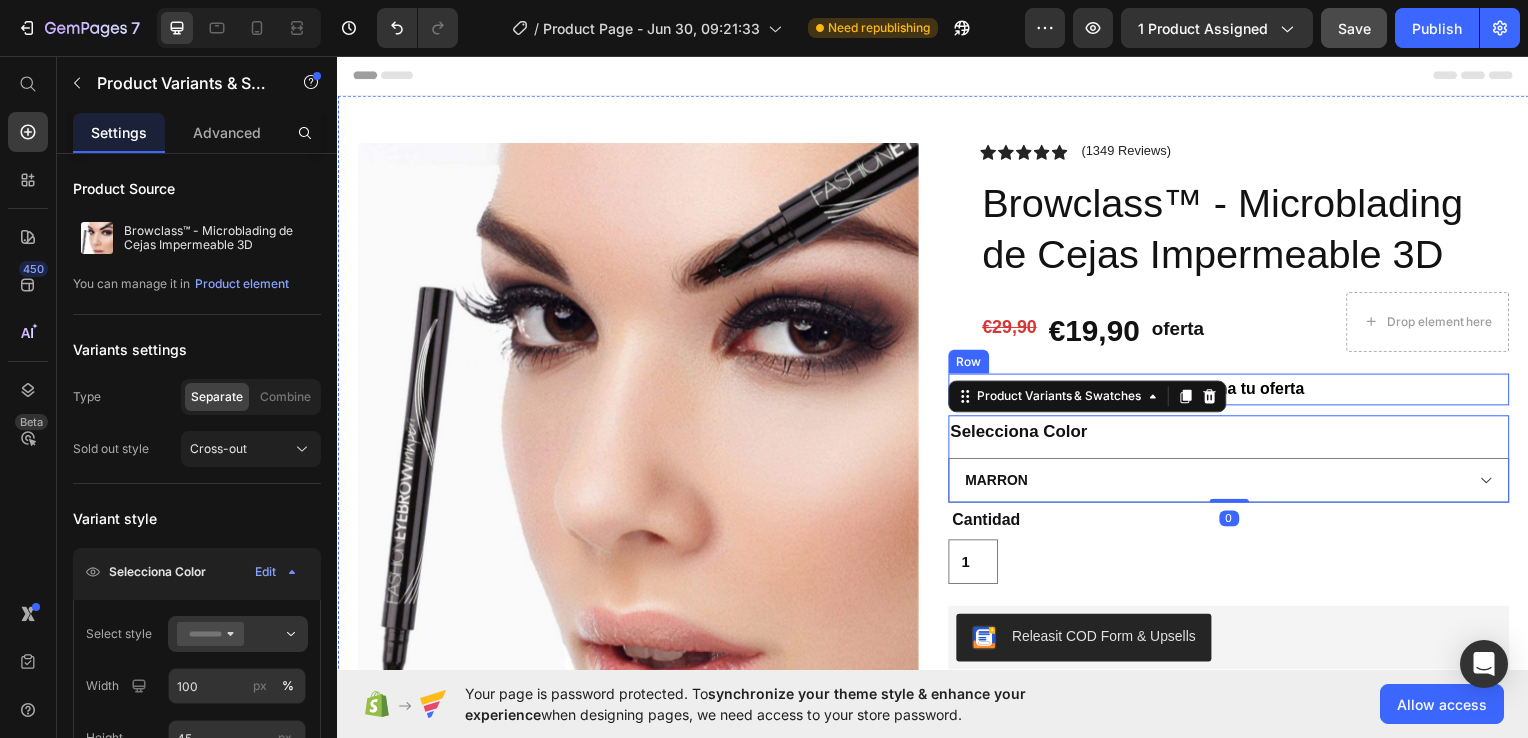 click on "Selecciona tu oferta Text Block Row" at bounding box center [1234, 392] 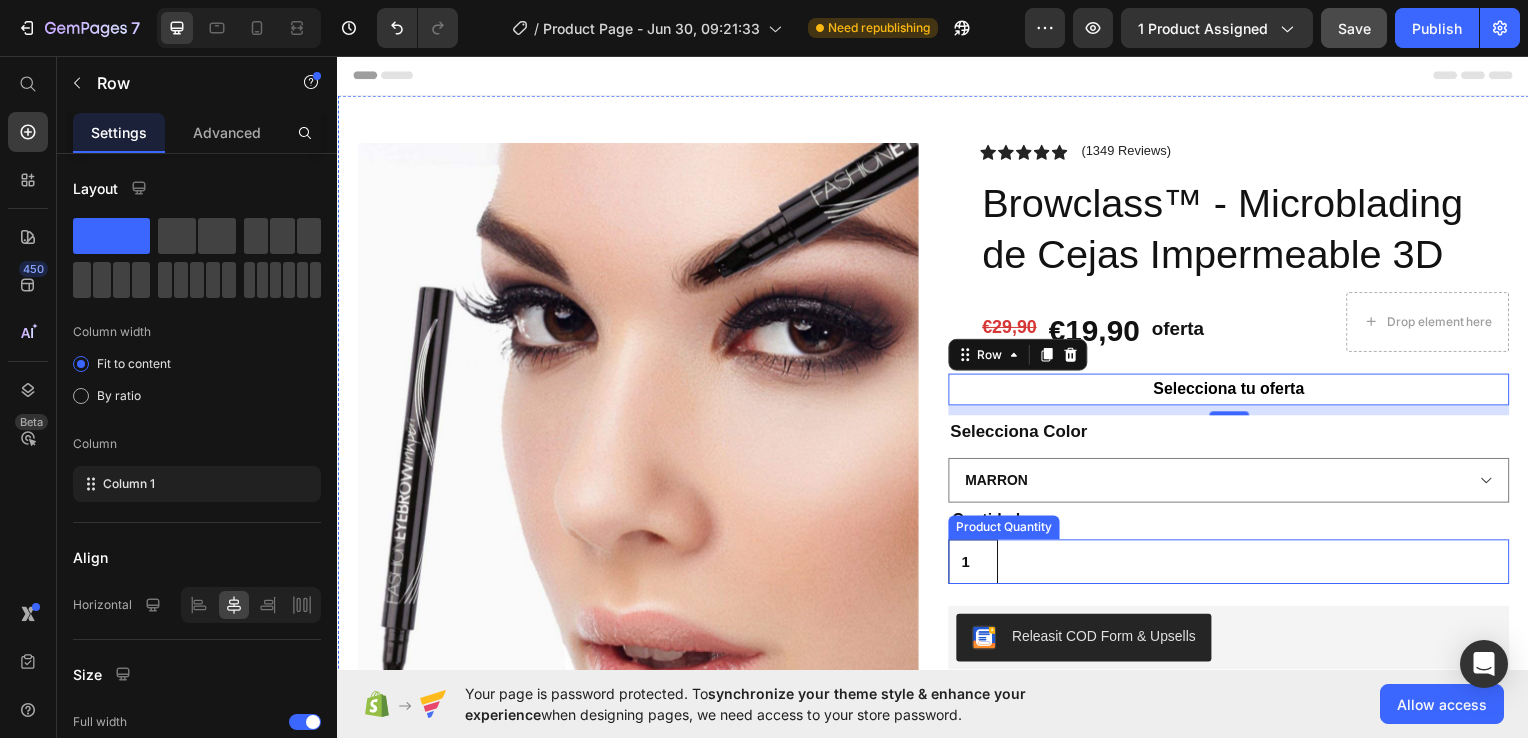 click on "1" at bounding box center [977, 565] 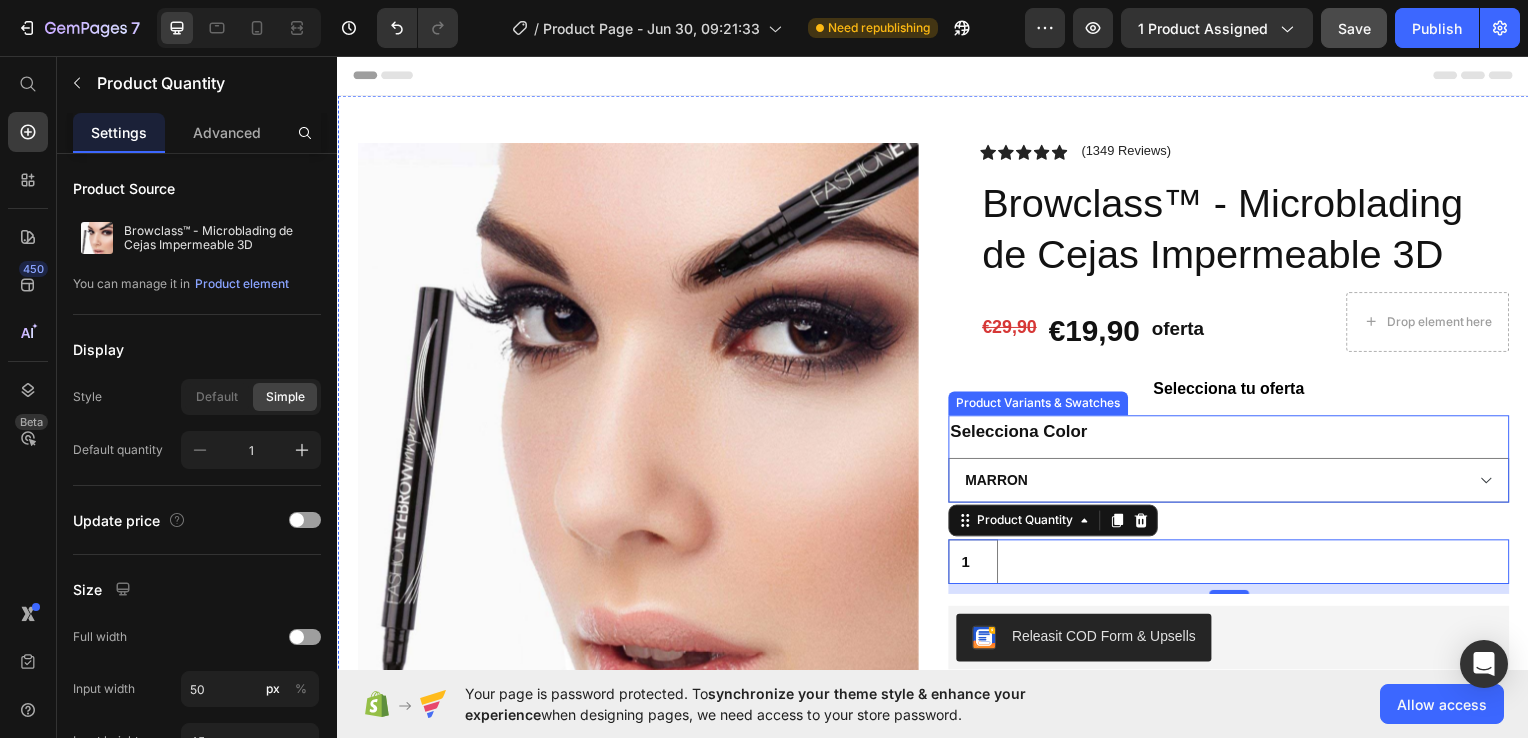 click on "Selecciona Color Marron Marrón Oscuro Negro" at bounding box center [1234, 462] 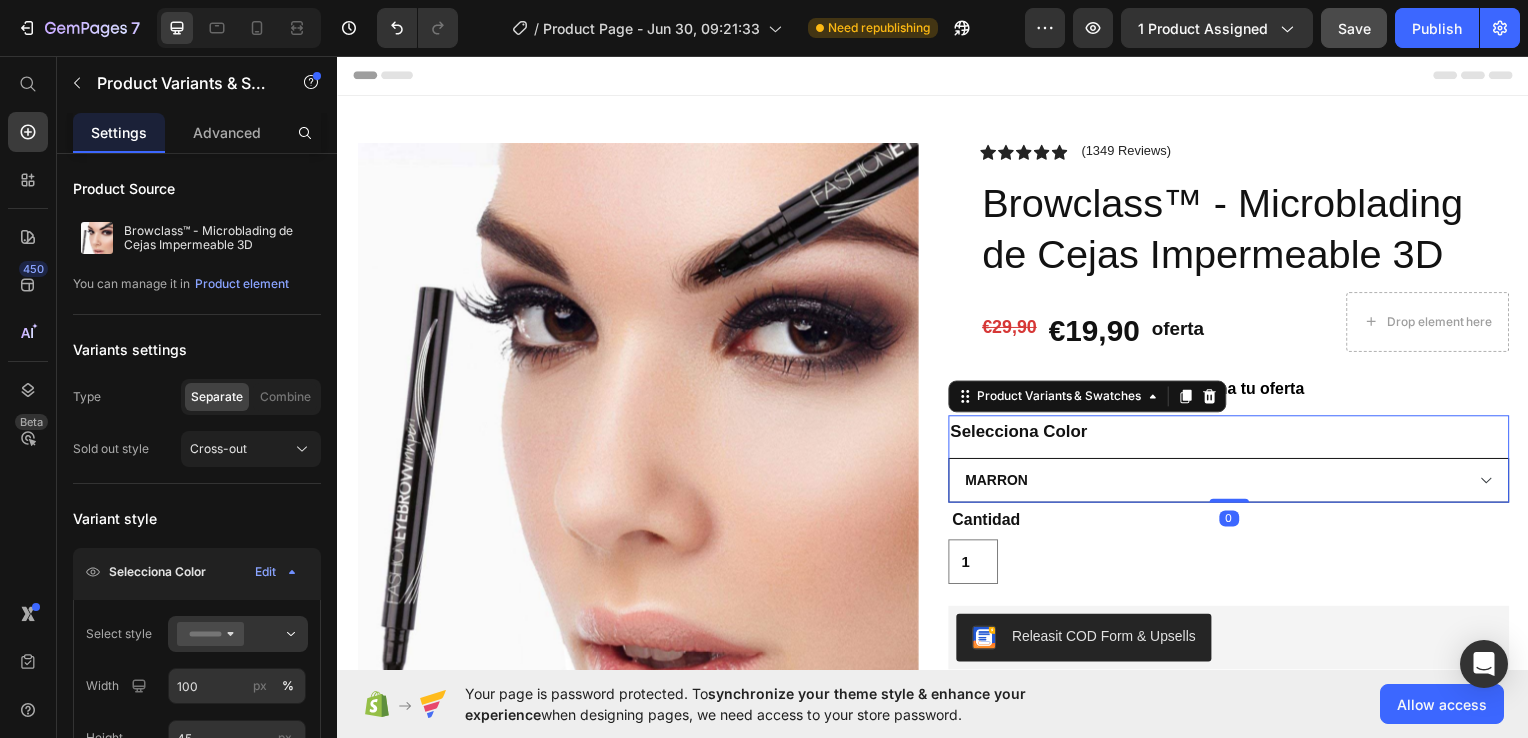 click on "Marron Marrón Oscuro Negro" at bounding box center (1234, 483) 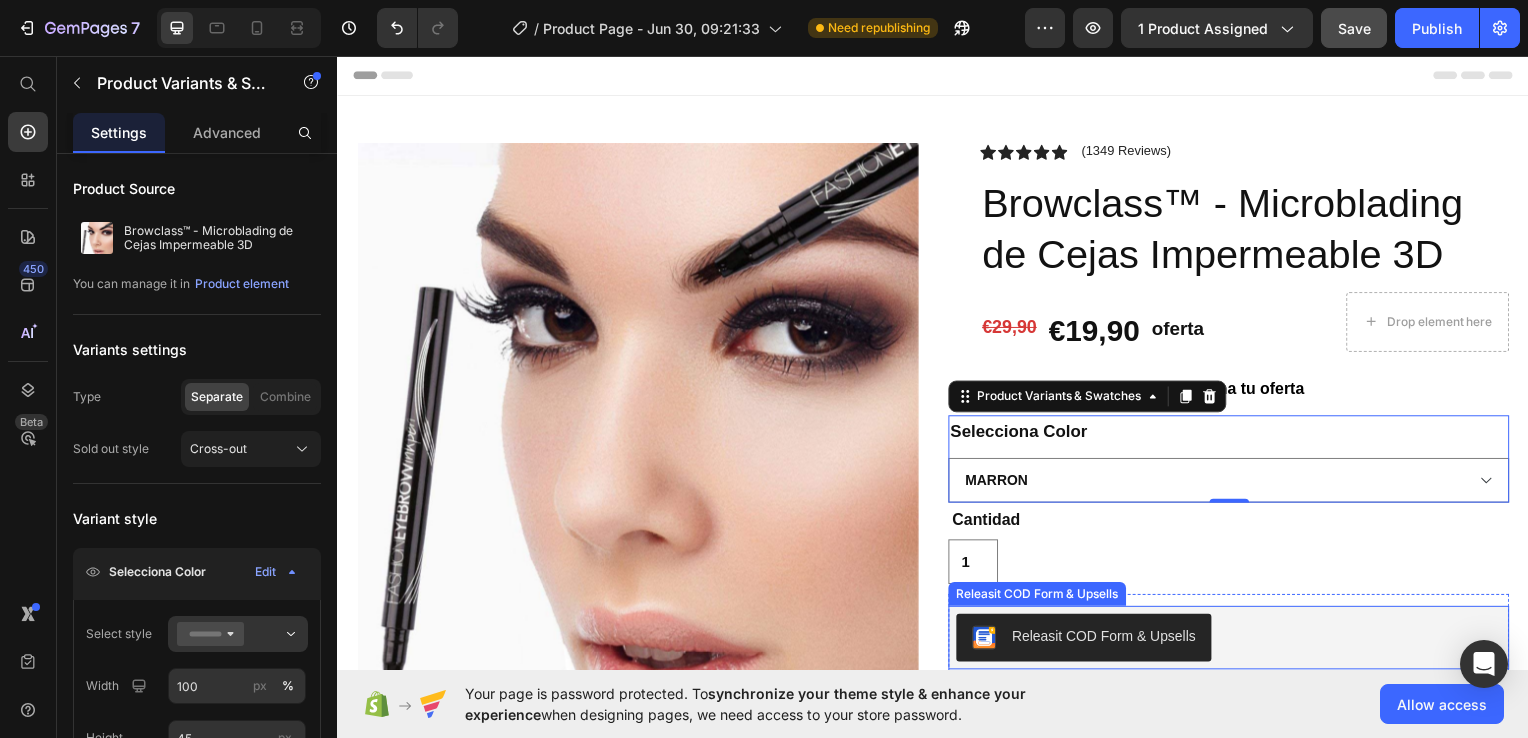 click on "Marron Marrón Oscuro Negro" at bounding box center (1234, 483) 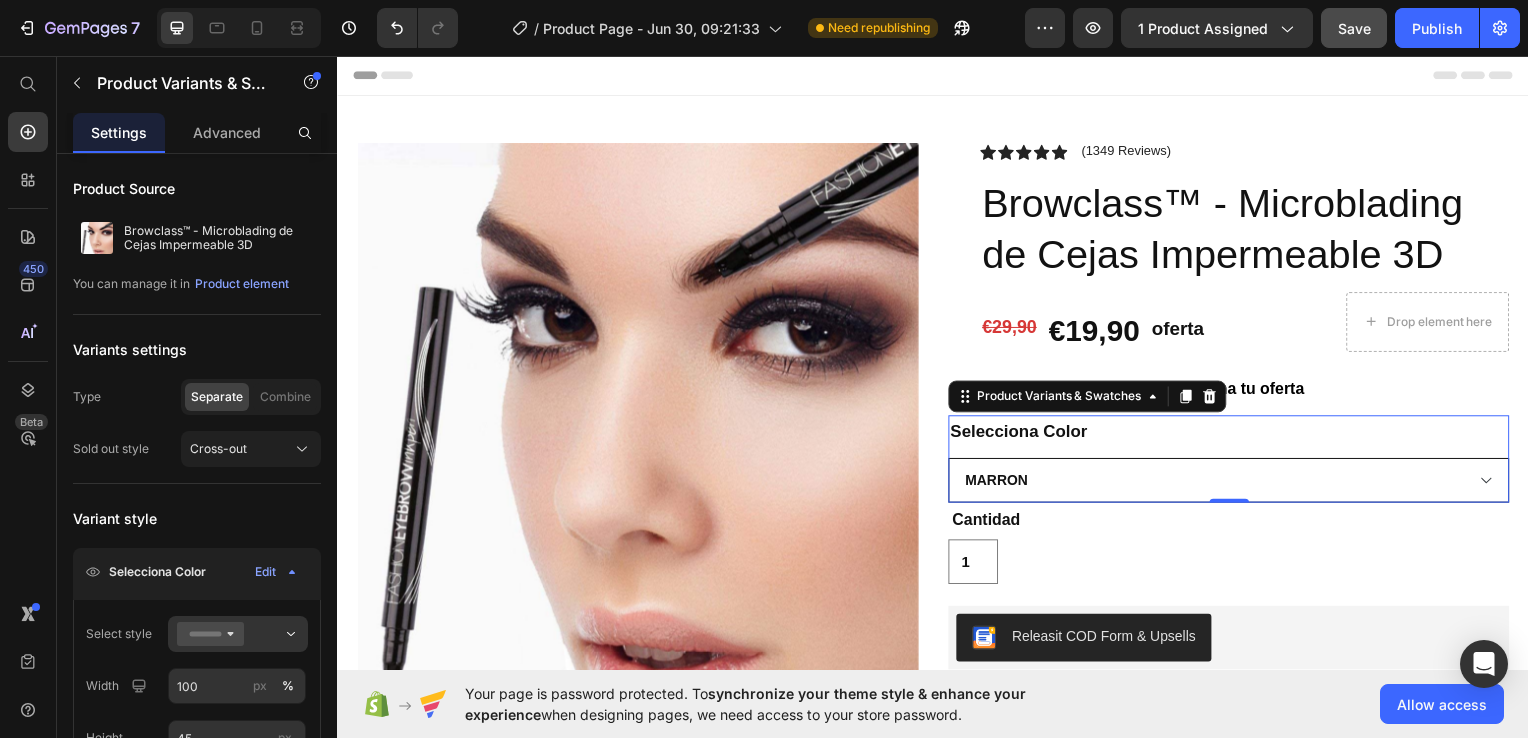 click on "Marron Marrón Oscuro Negro" at bounding box center (1234, 483) 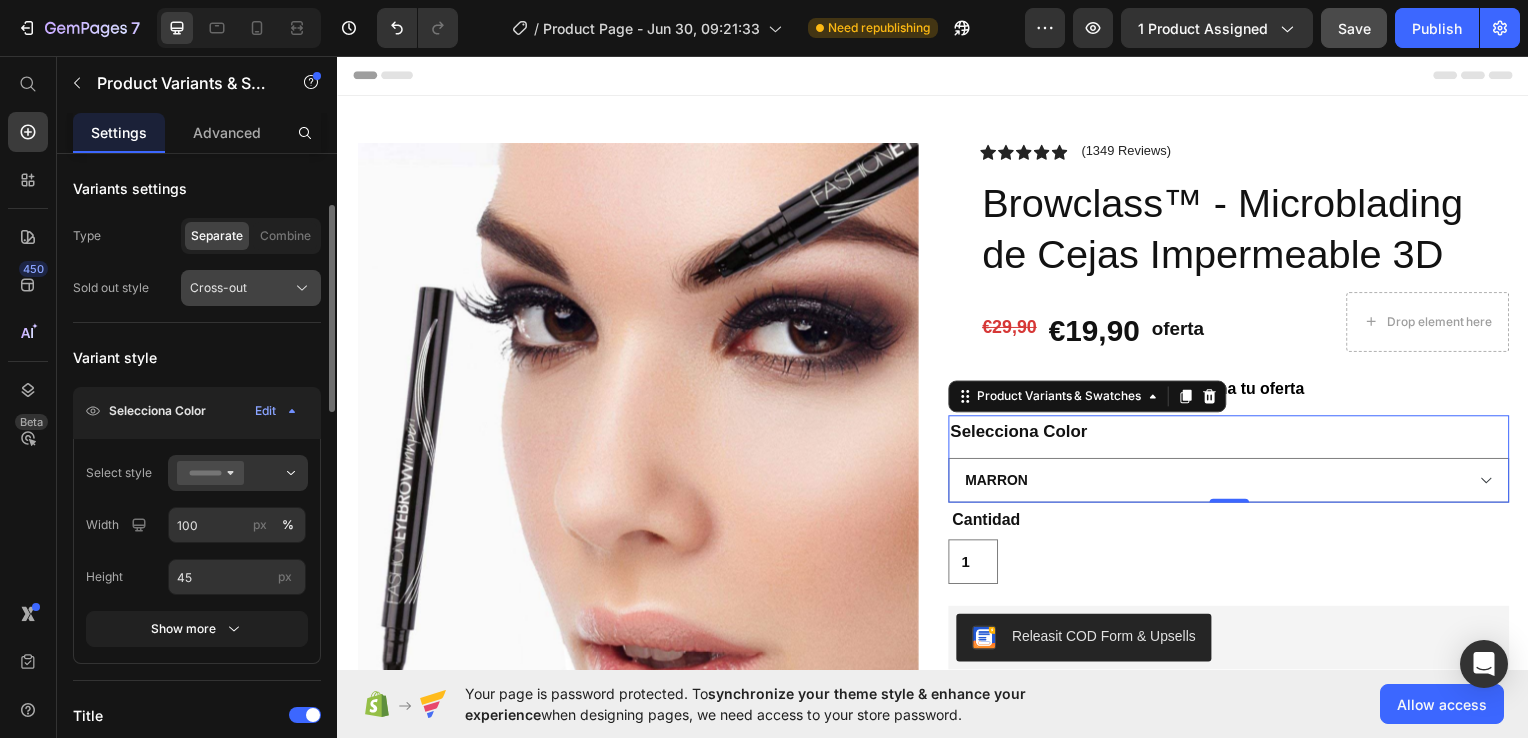 scroll, scrollTop: 162, scrollLeft: 0, axis: vertical 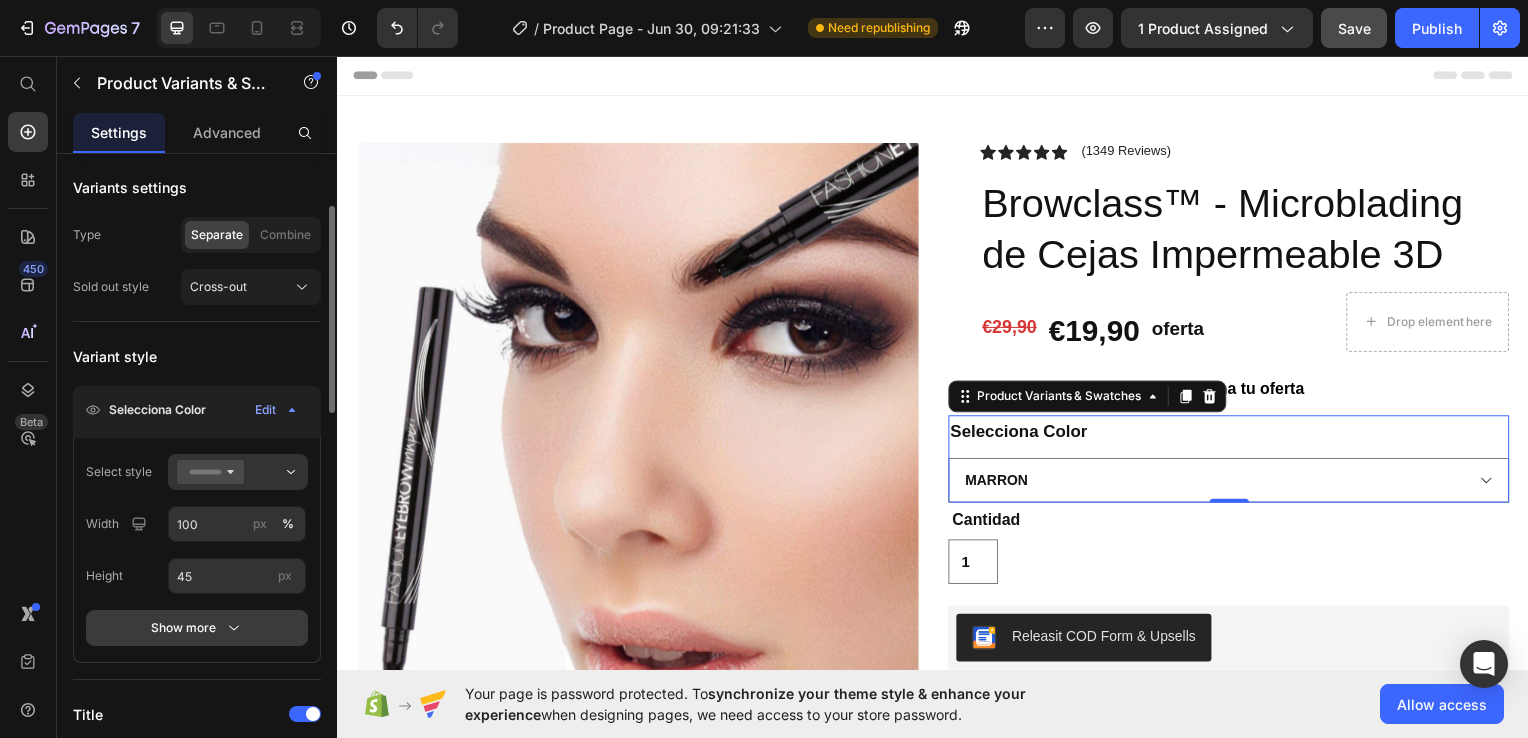 click on "Show more" at bounding box center (197, 628) 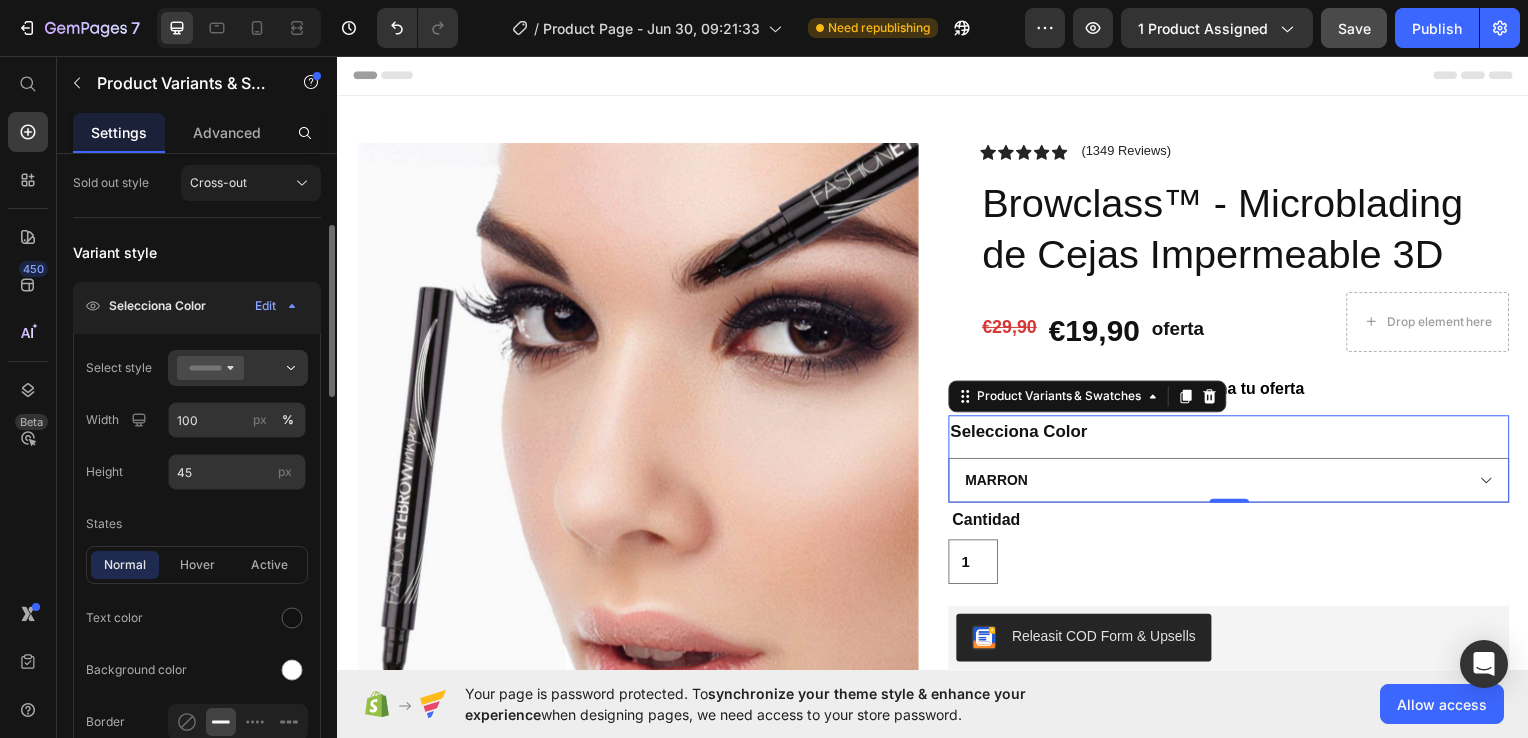 scroll, scrollTop: 215, scrollLeft: 0, axis: vertical 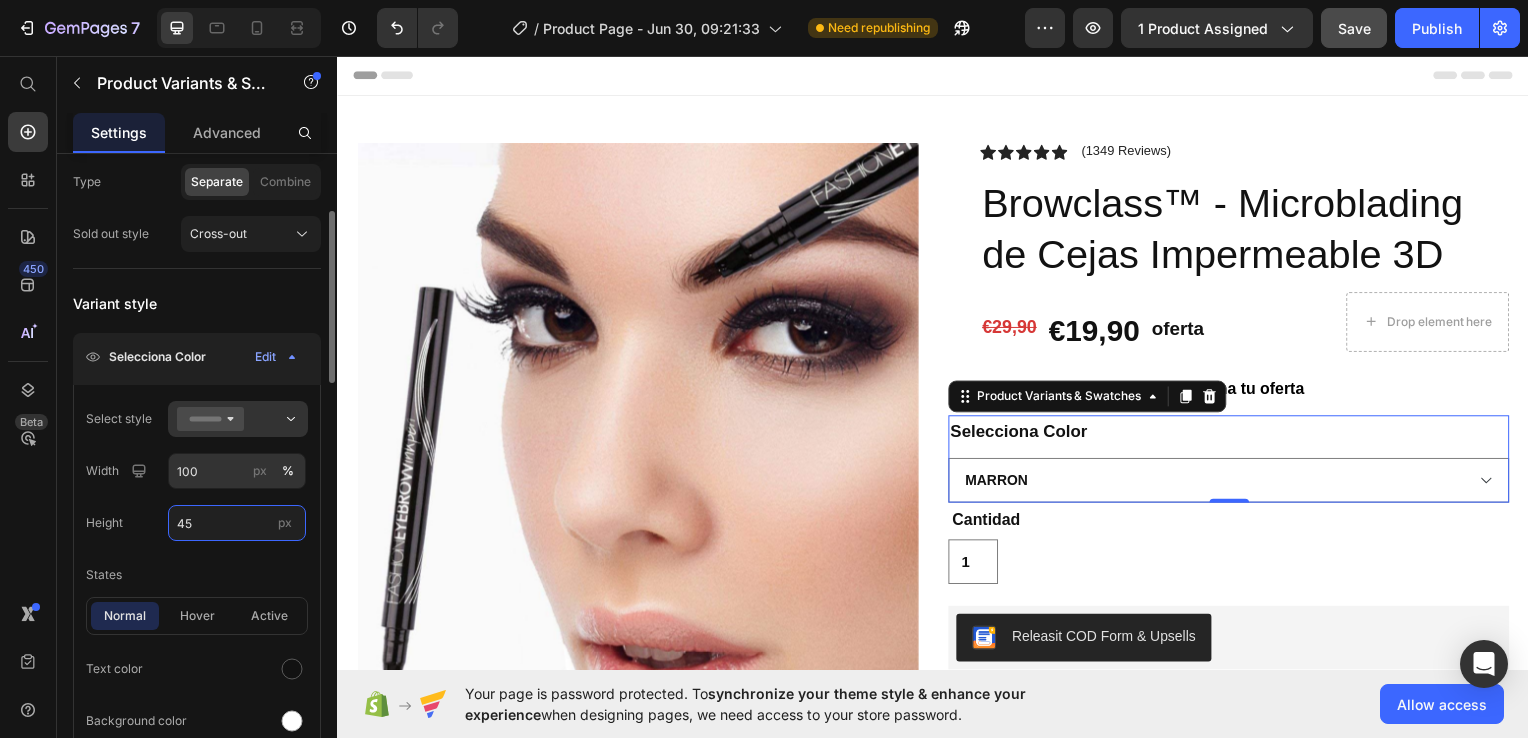 click on "45" at bounding box center [237, 523] 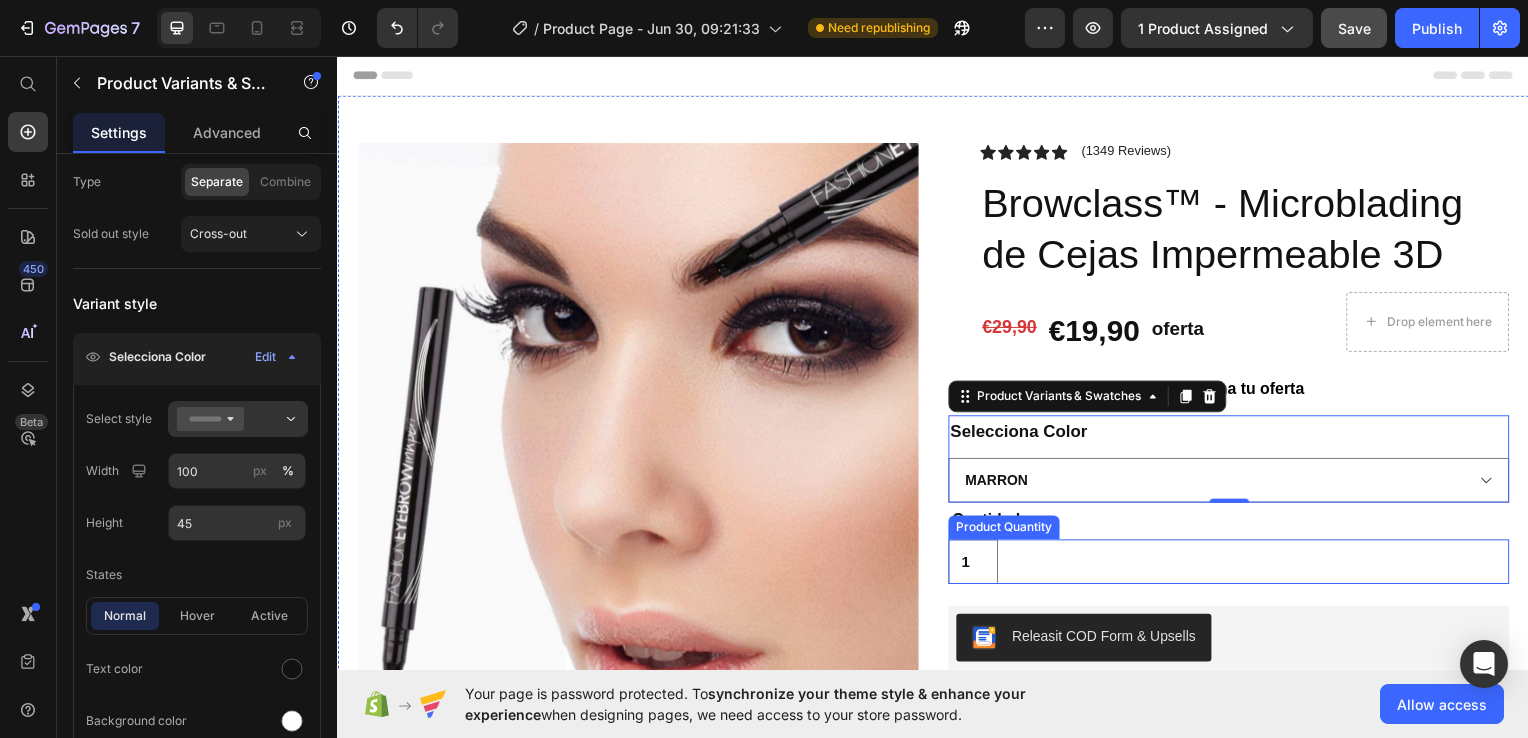 click on "Icon Icon Icon Icon Icon Icon List (1349 Reviews) Text Block Row Browclass™ - Microblading de Cejas Impermeable 3D Product Title €29,90 Product Price €19,90 Product Price ⁠⁠⁠⁠⁠⁠⁠ oferta Heading Row
Drop element here Row Row Selecciona tu oferta Text Block Row Selecciona Color Marron Marrón Oscuro Negro Product Variants & Swatches   0 Cantidad  Text Block 1 Product Quantity Releasit COD Form & Upsells Releasit COD Form & Upsells
Agregar al carrito
€19,90 Add to Cart
Confiamos plenamente en la calidad de nuestros productos. Por eso, le ofrecemos una  GARANTÍA DE SANTISFACCIÓN DE 30 DÍAS : Si por cualquier motivo no queda conforme con su compra, puede conservar el producto y le reembolsaremos el 100% del importe abonado. Sin preguntas ni complicaciones. Item List Row" at bounding box center [1234, 533] 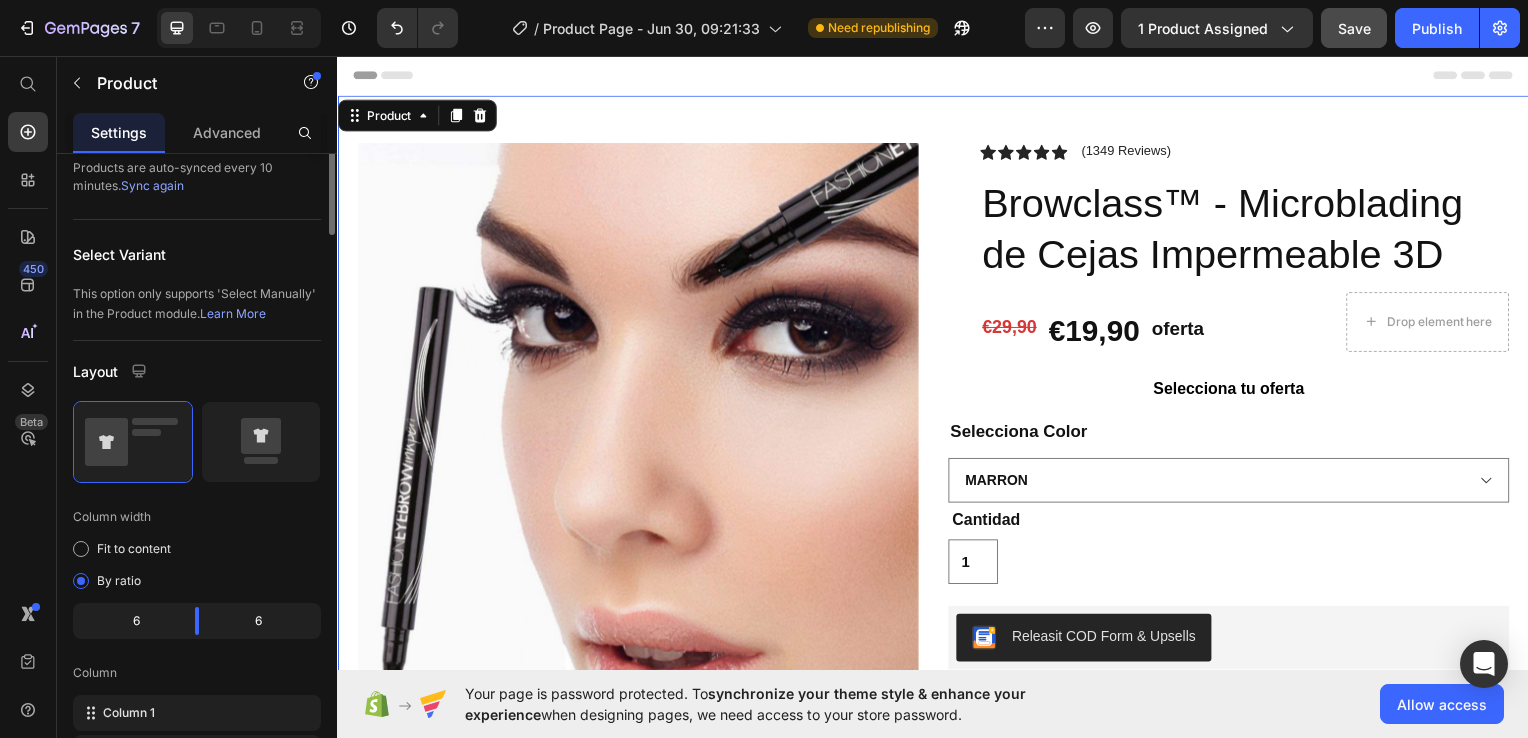 scroll, scrollTop: 0, scrollLeft: 0, axis: both 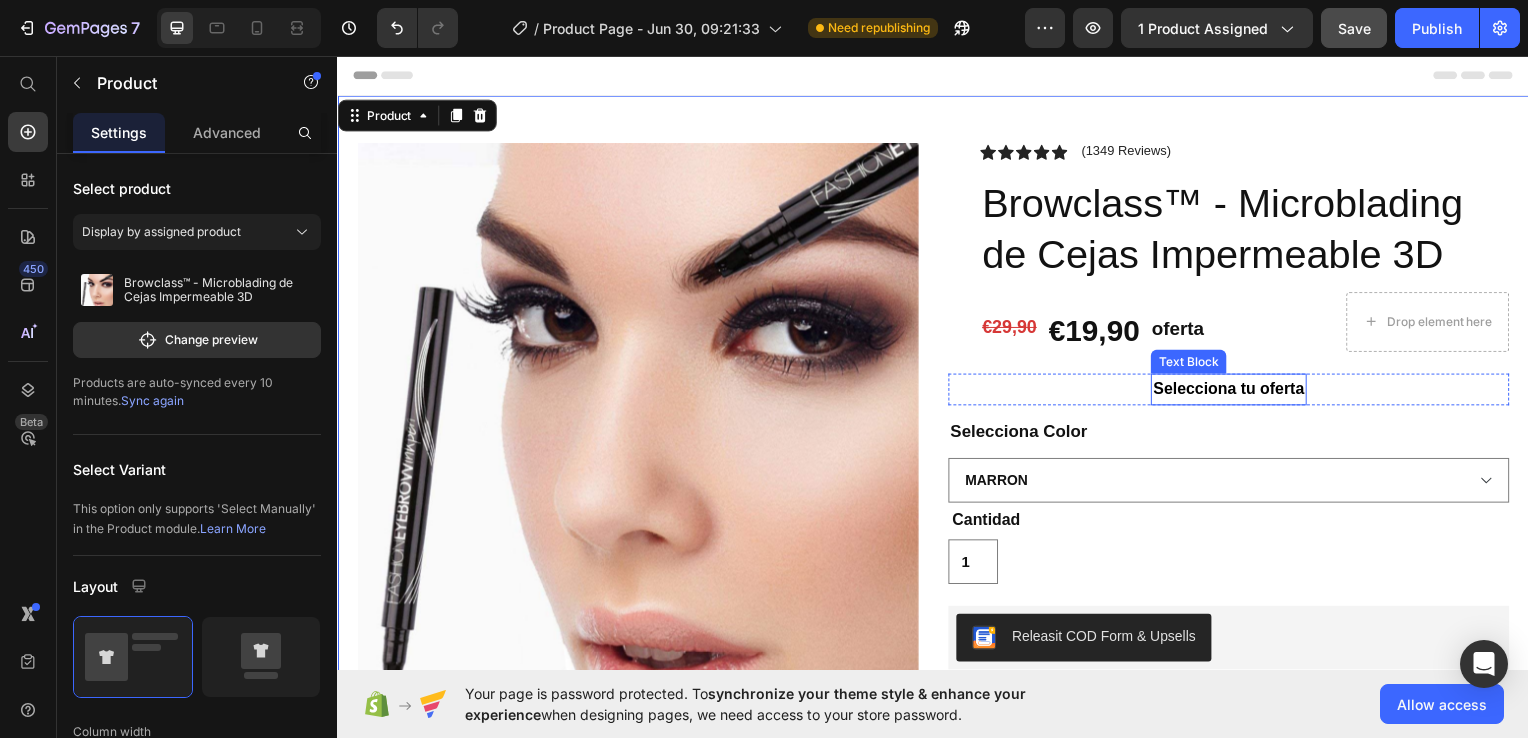 click on "Selecciona tu oferta" at bounding box center [1234, 391] 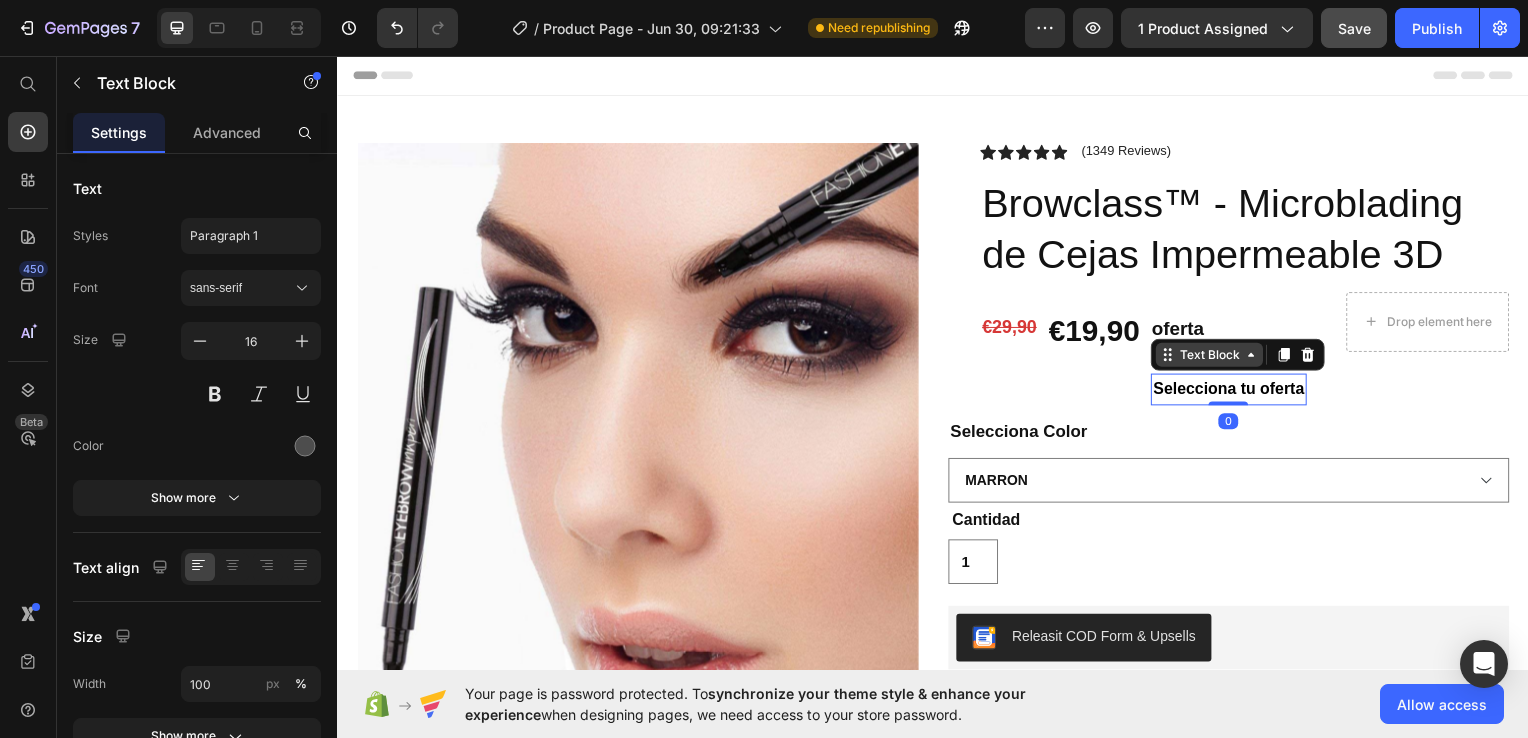 click 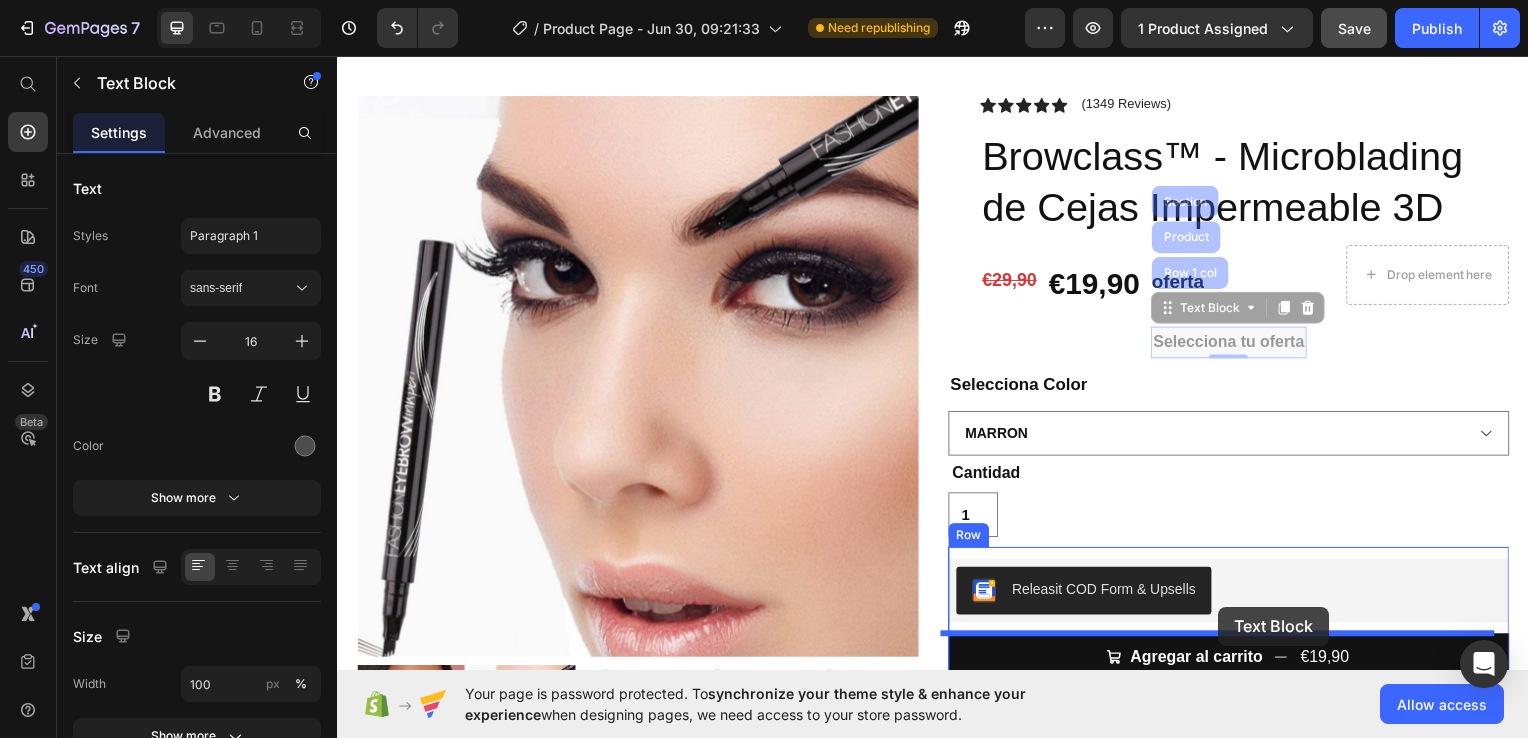 scroll, scrollTop: 120, scrollLeft: 0, axis: vertical 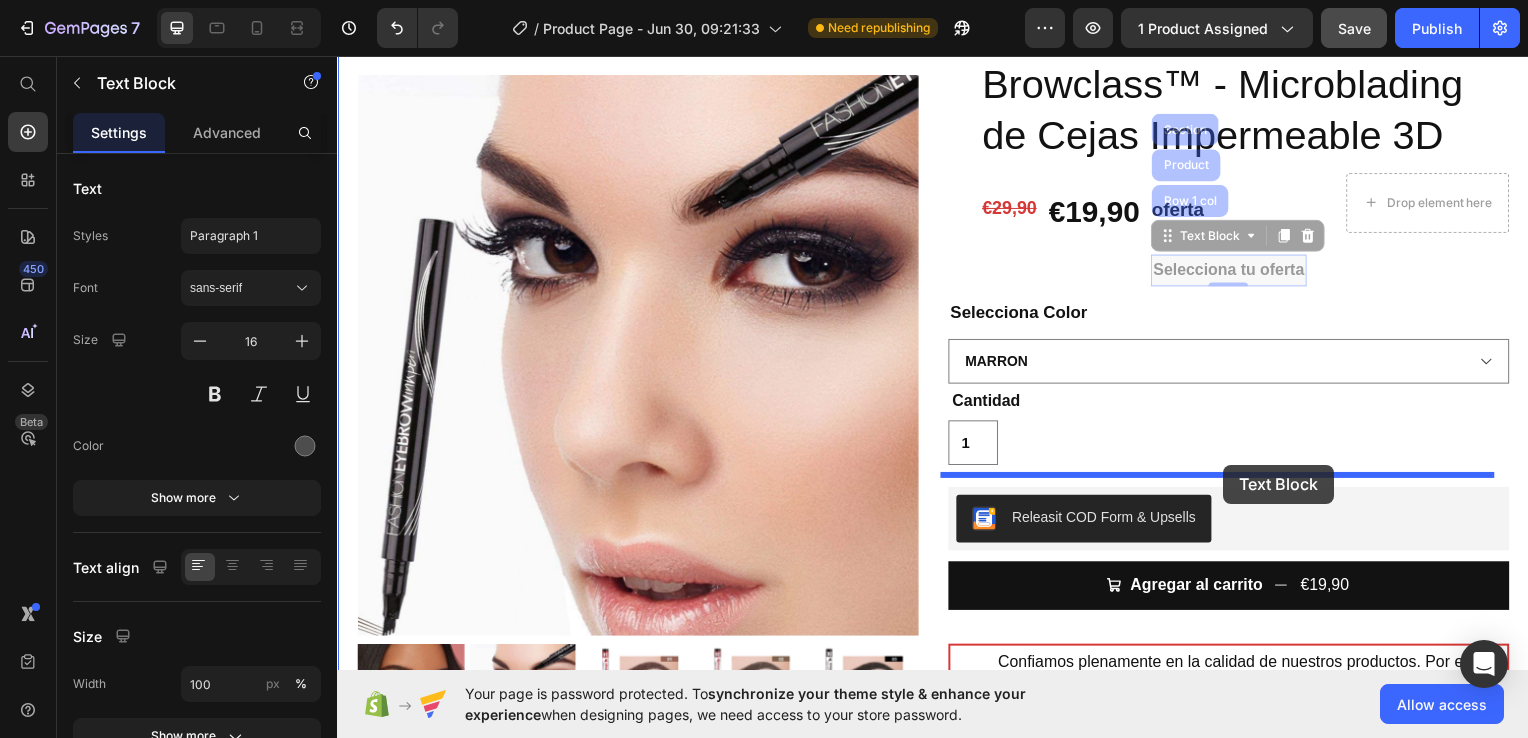 drag, startPoint x: 1245, startPoint y: 361, endPoint x: 1230, endPoint y: 467, distance: 107.05606 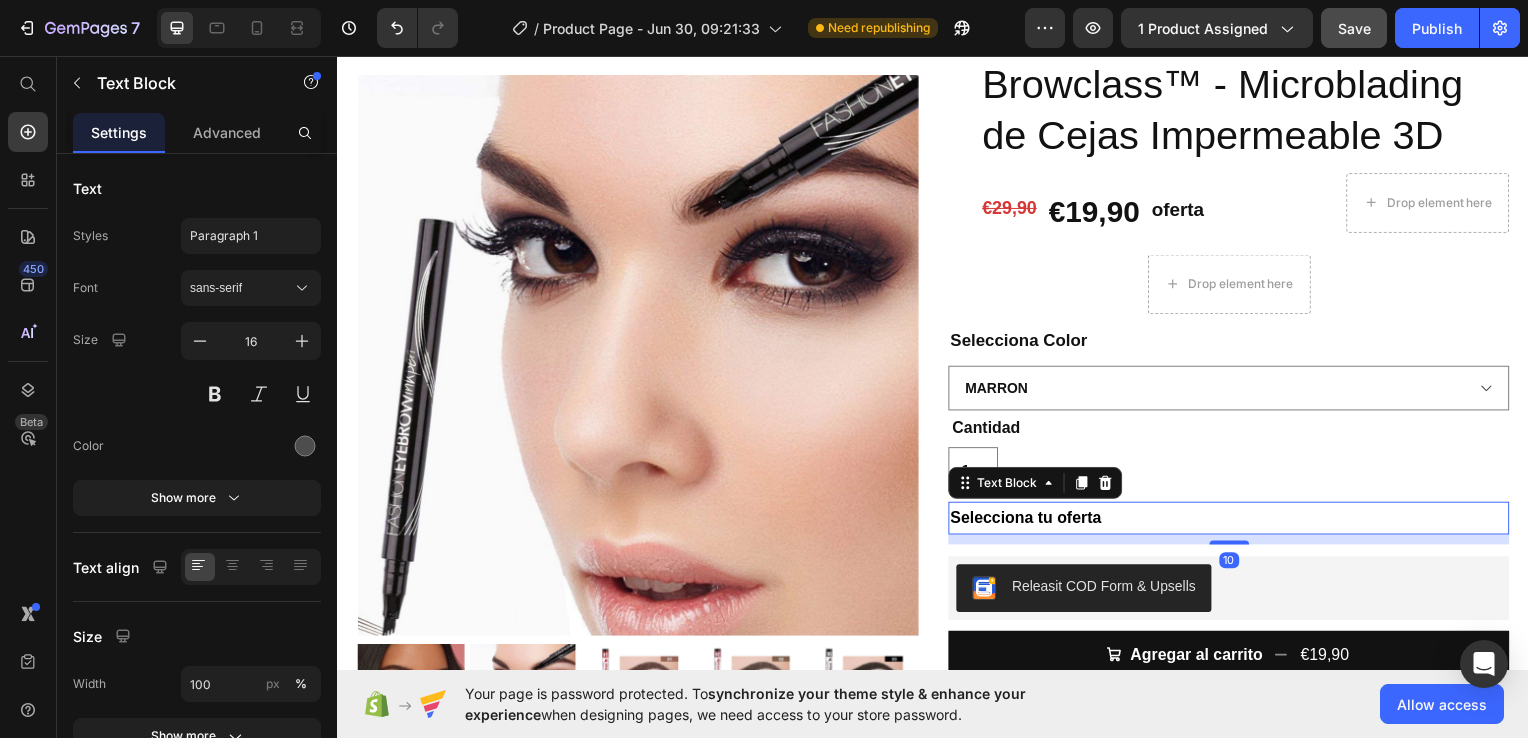 click on "Selecciona tu oferta" at bounding box center (1234, 521) 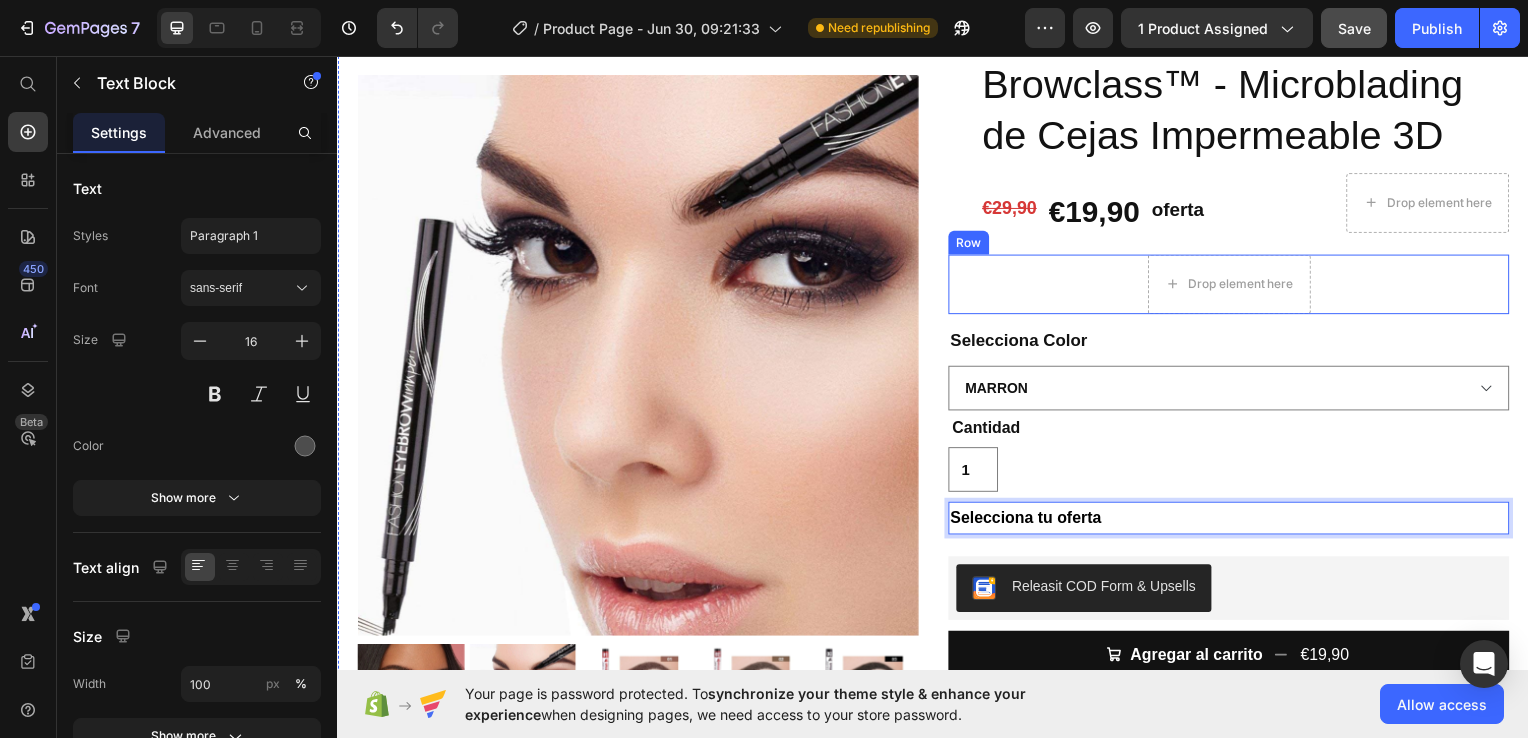 click on "Drop element here Row" at bounding box center (1234, 286) 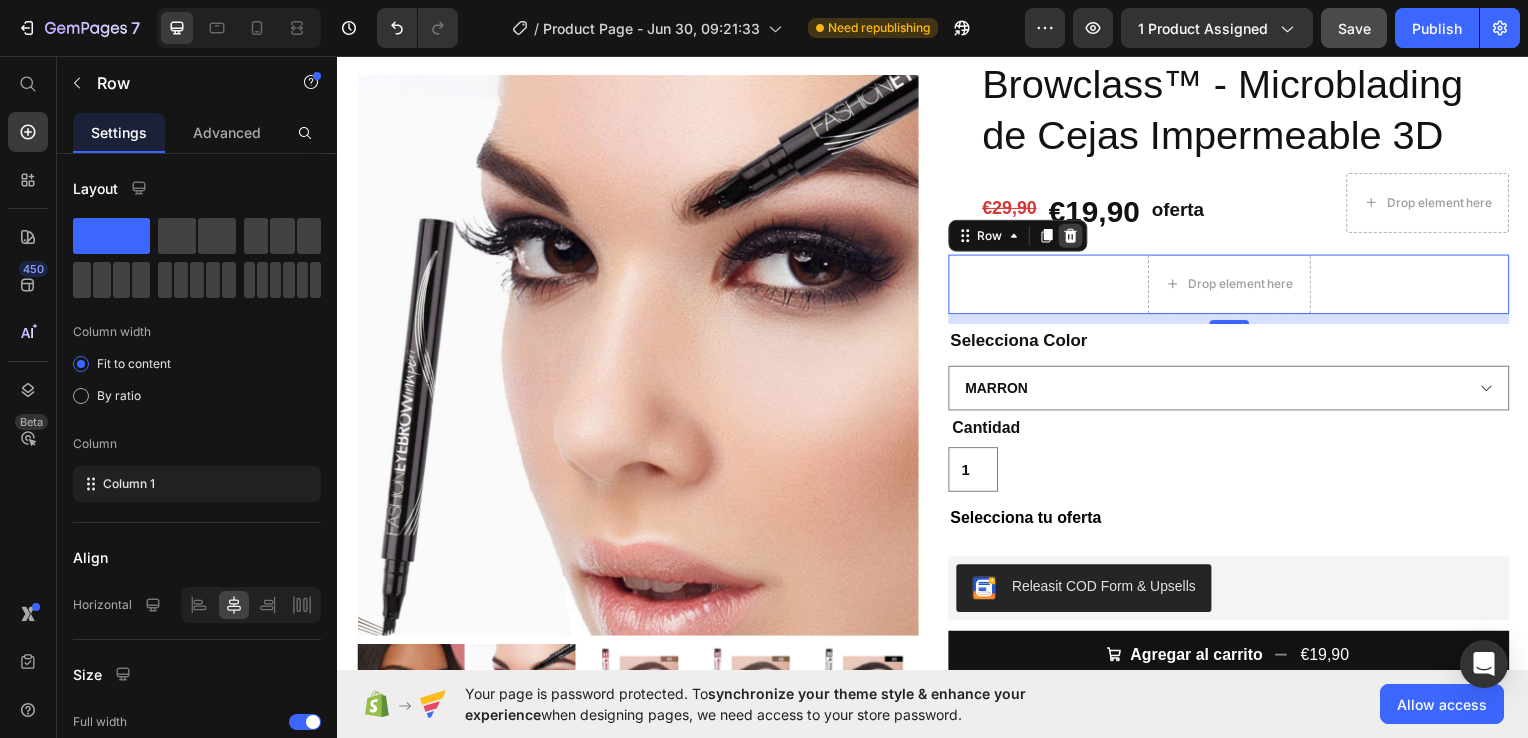 click 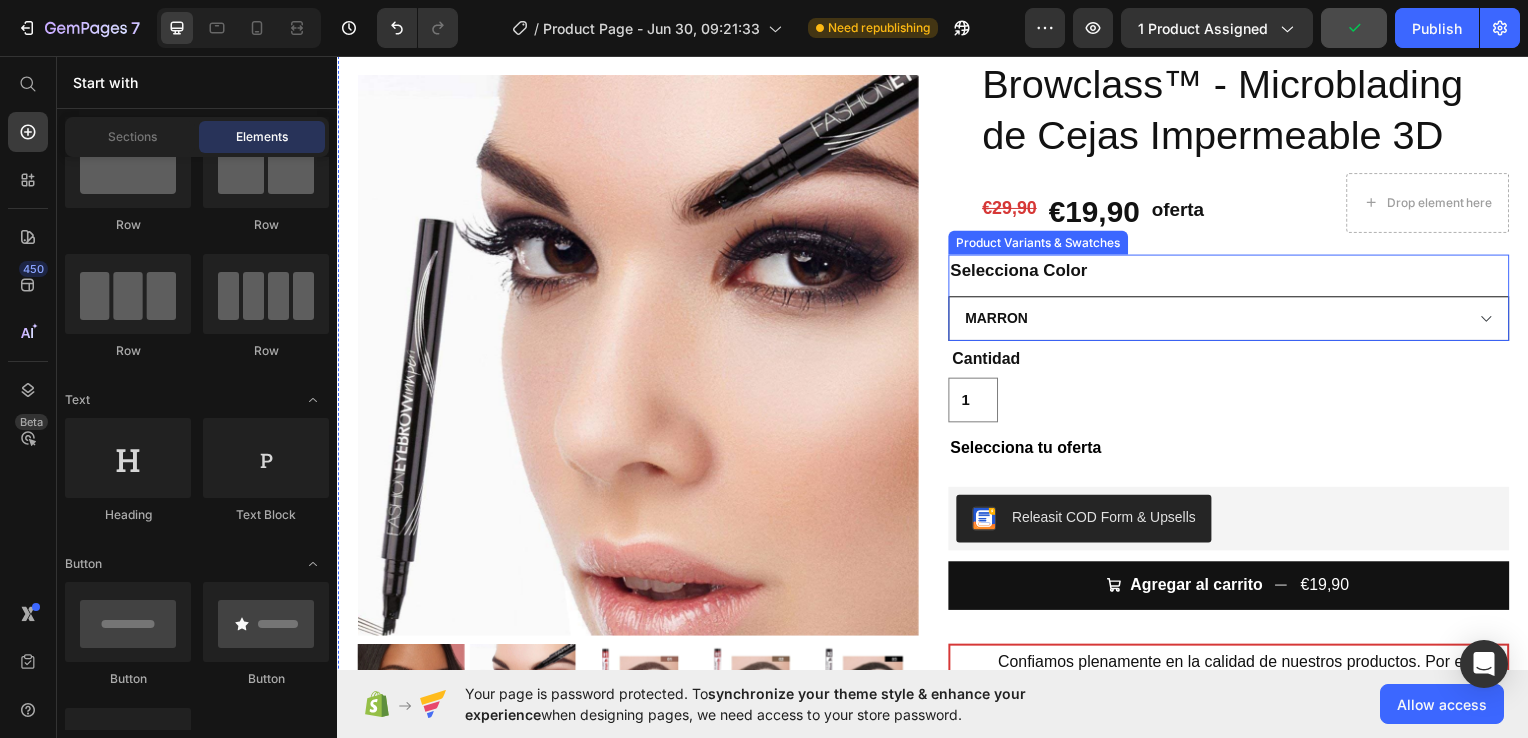 click on "Marron Marrón Oscuro Negro" at bounding box center (1234, 320) 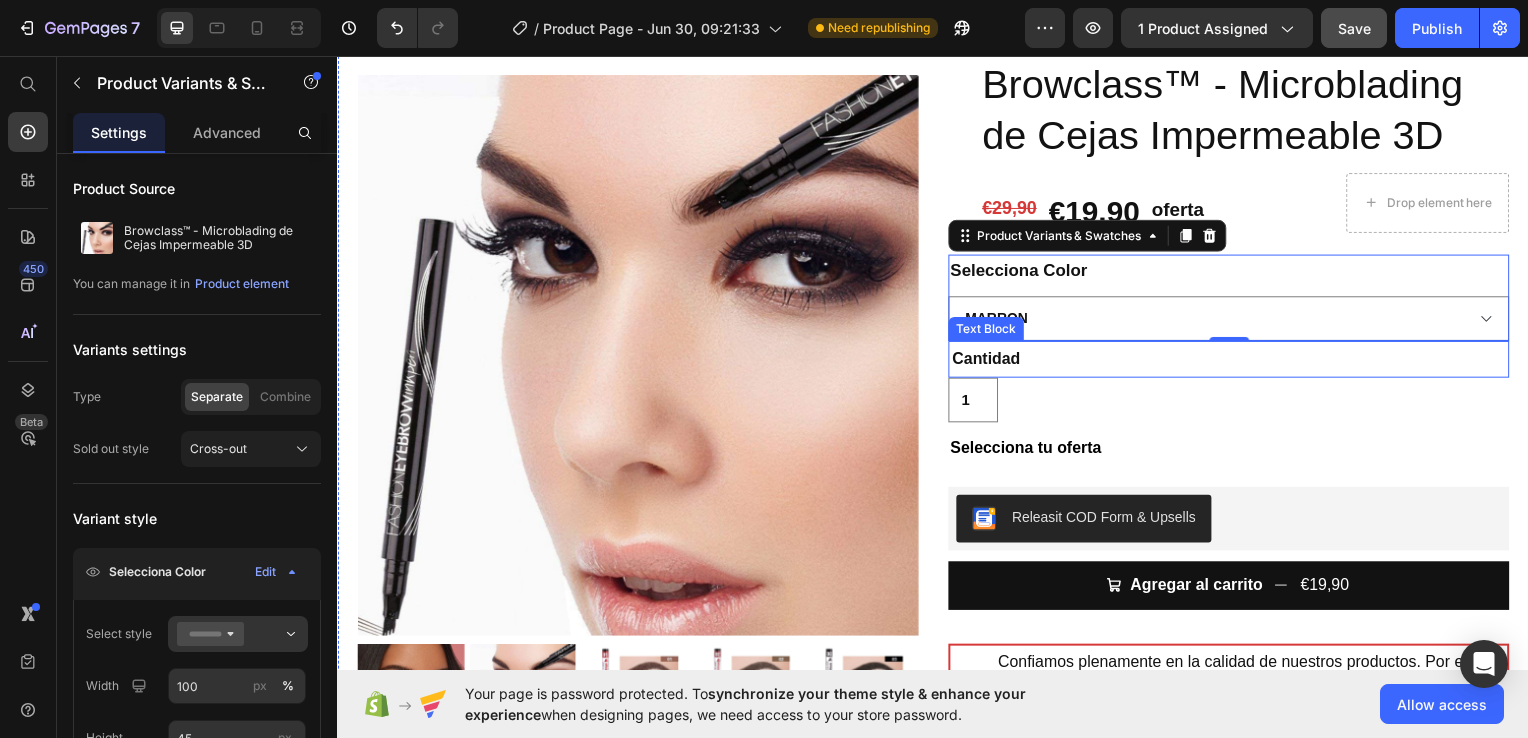 click on "Cantidad  Text Block" at bounding box center [1234, 361] 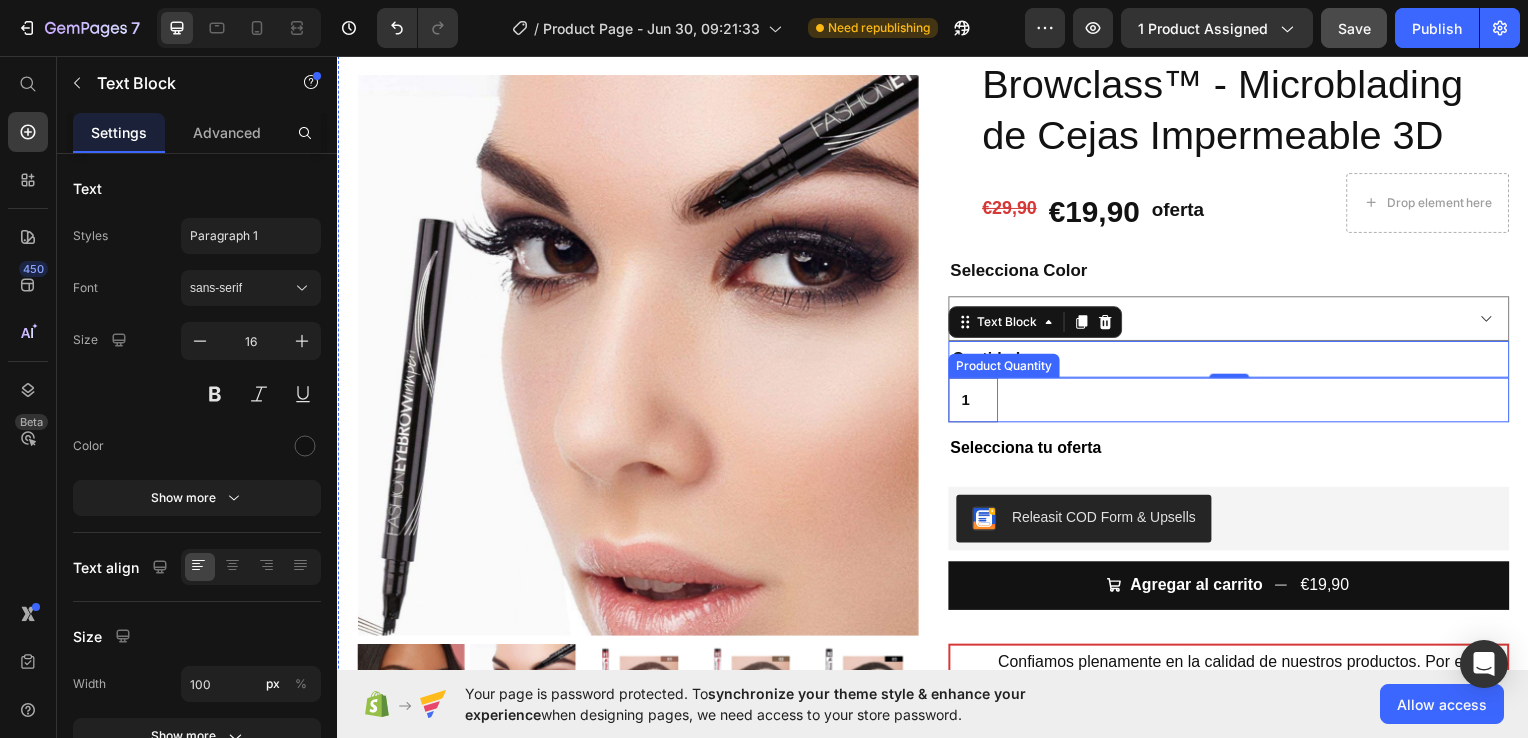 click on "1" at bounding box center [1234, 402] 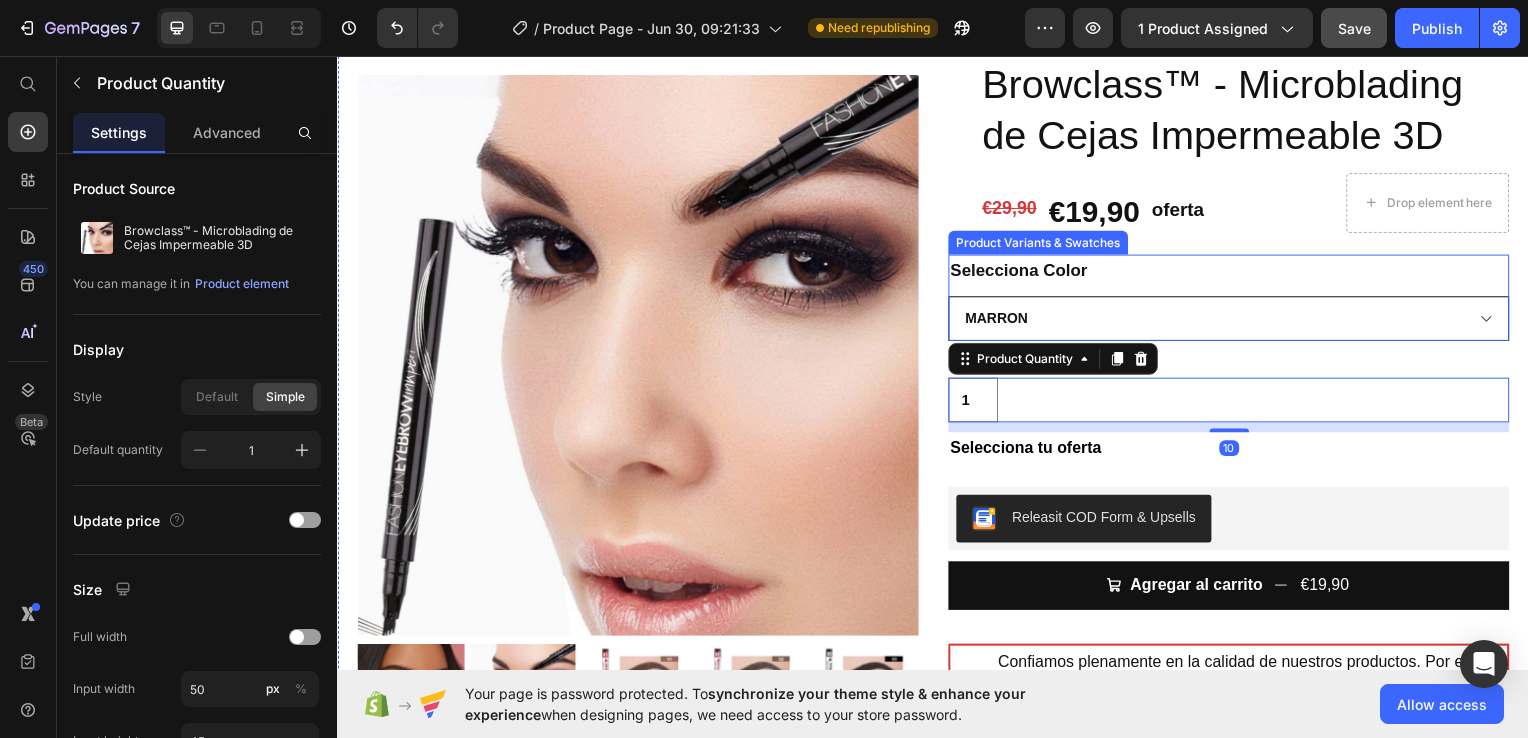 click on "Marron Marrón Oscuro Negro" at bounding box center [1234, 320] 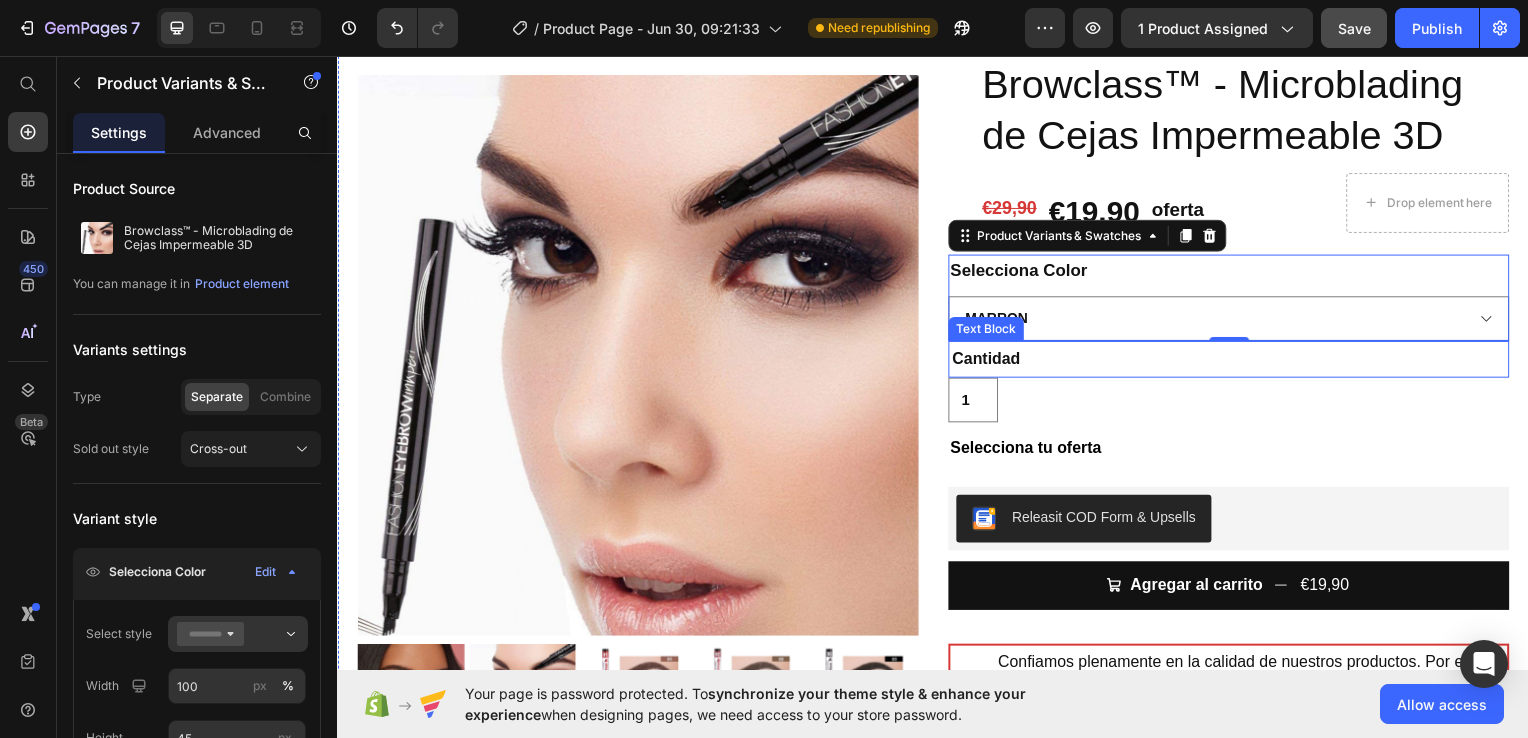 click on "Marron Marrón Oscuro Negro" at bounding box center [1234, 320] 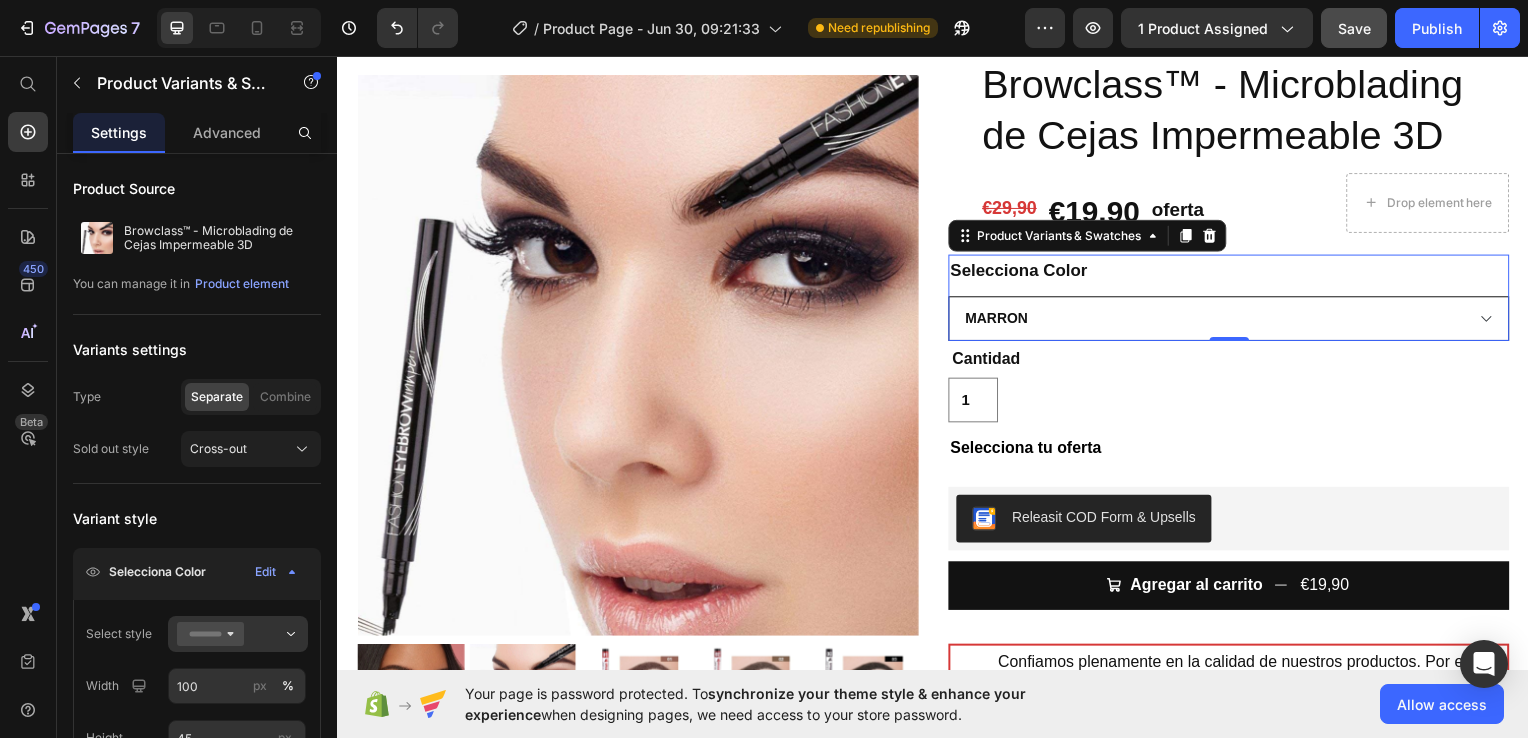 click on "Marron Marrón Oscuro Negro" at bounding box center [1234, 320] 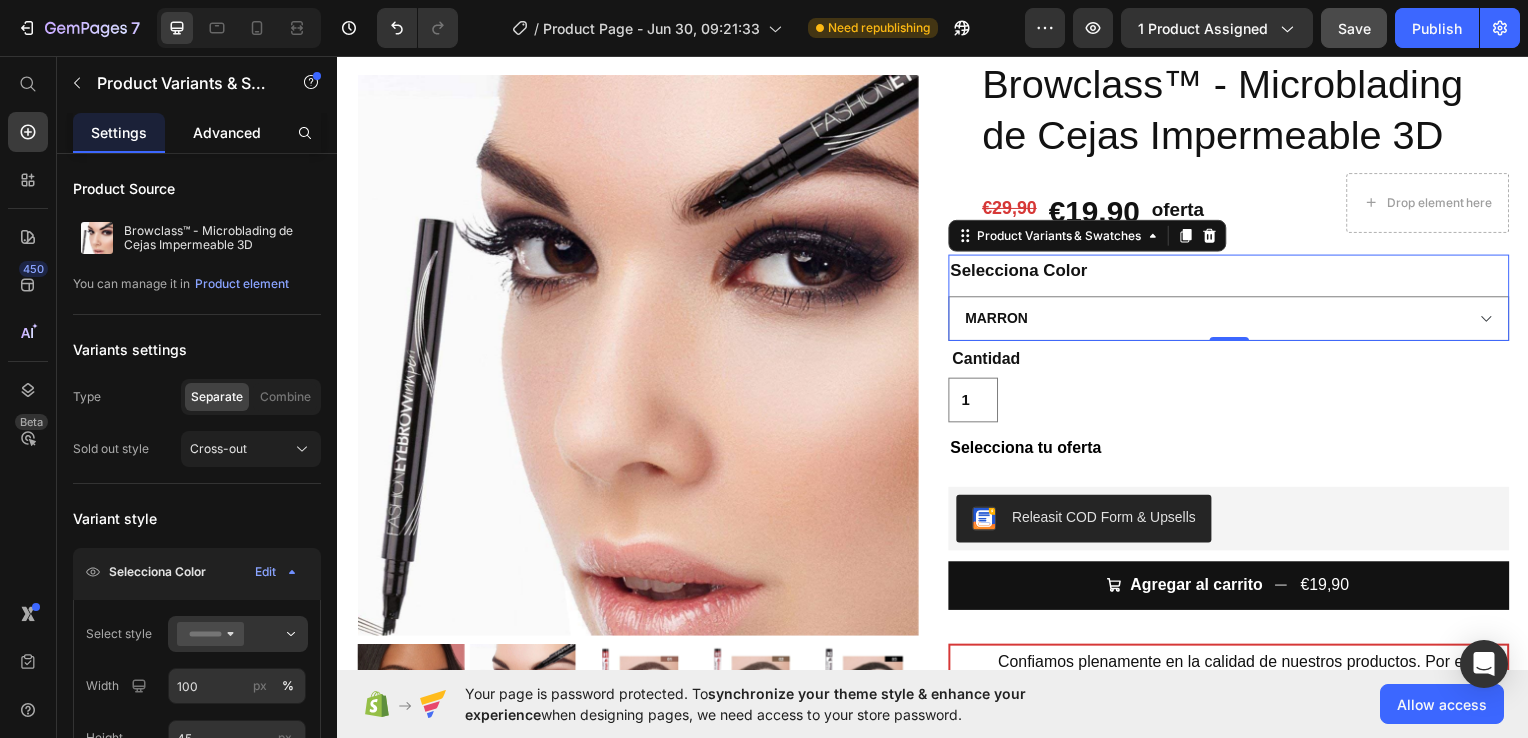 click on "Advanced" at bounding box center [227, 132] 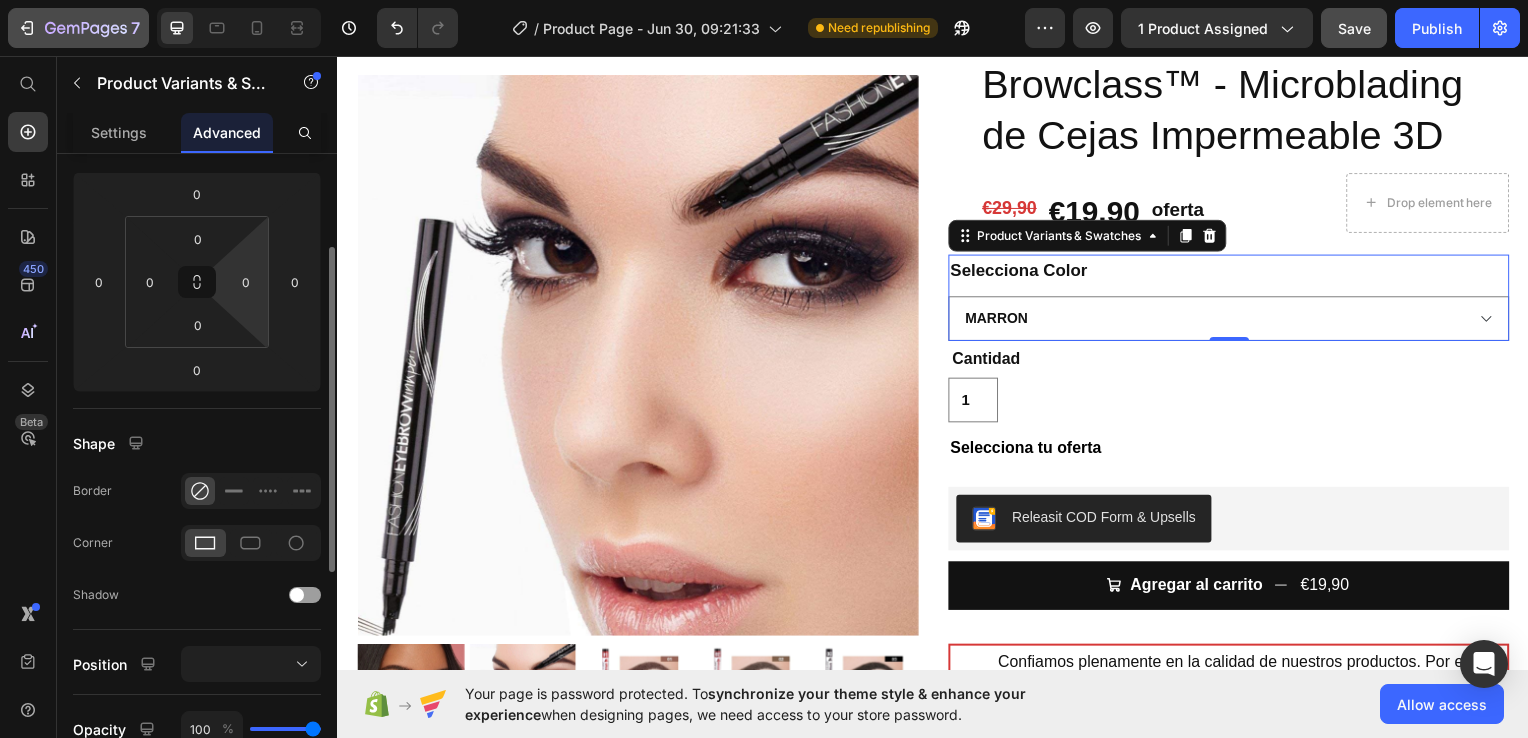 scroll, scrollTop: 220, scrollLeft: 0, axis: vertical 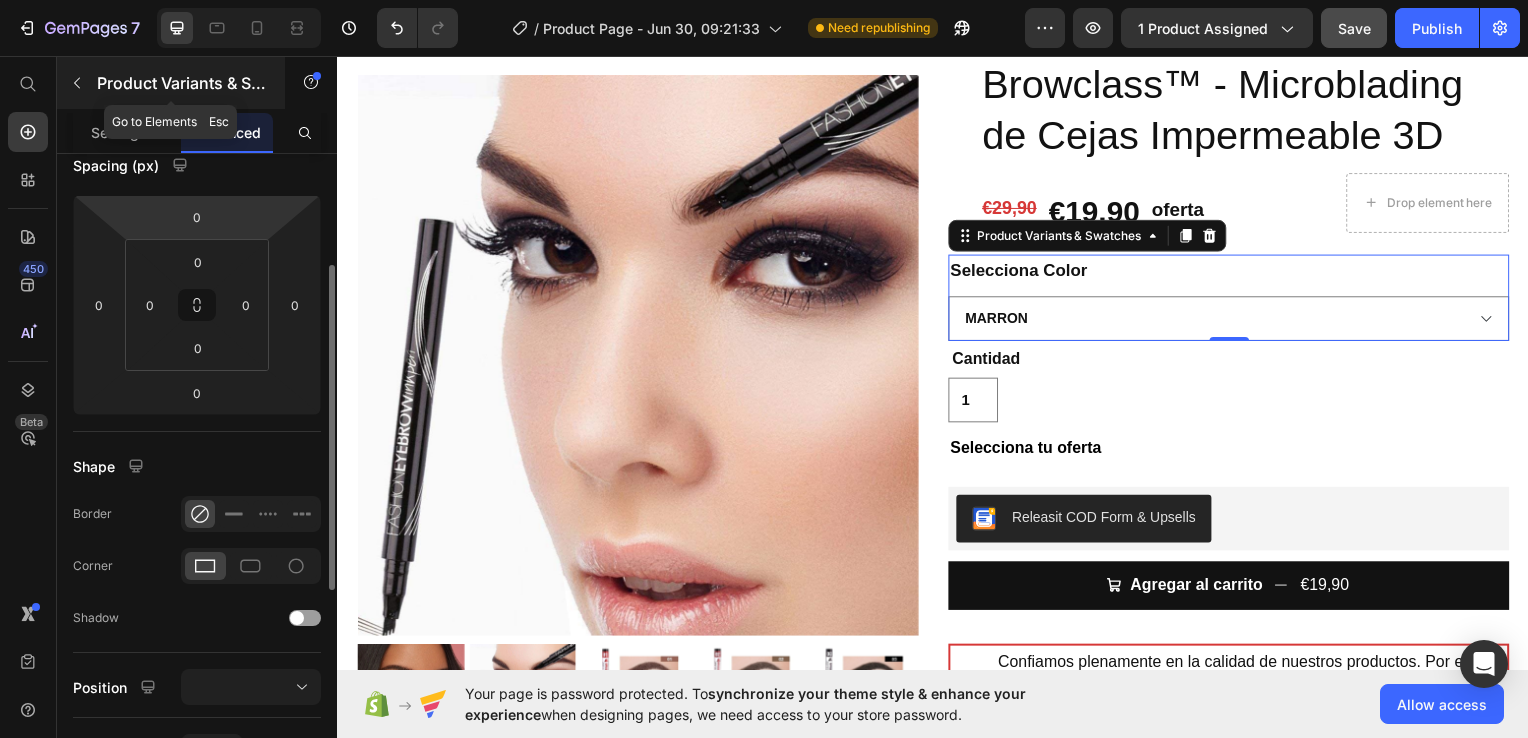 click 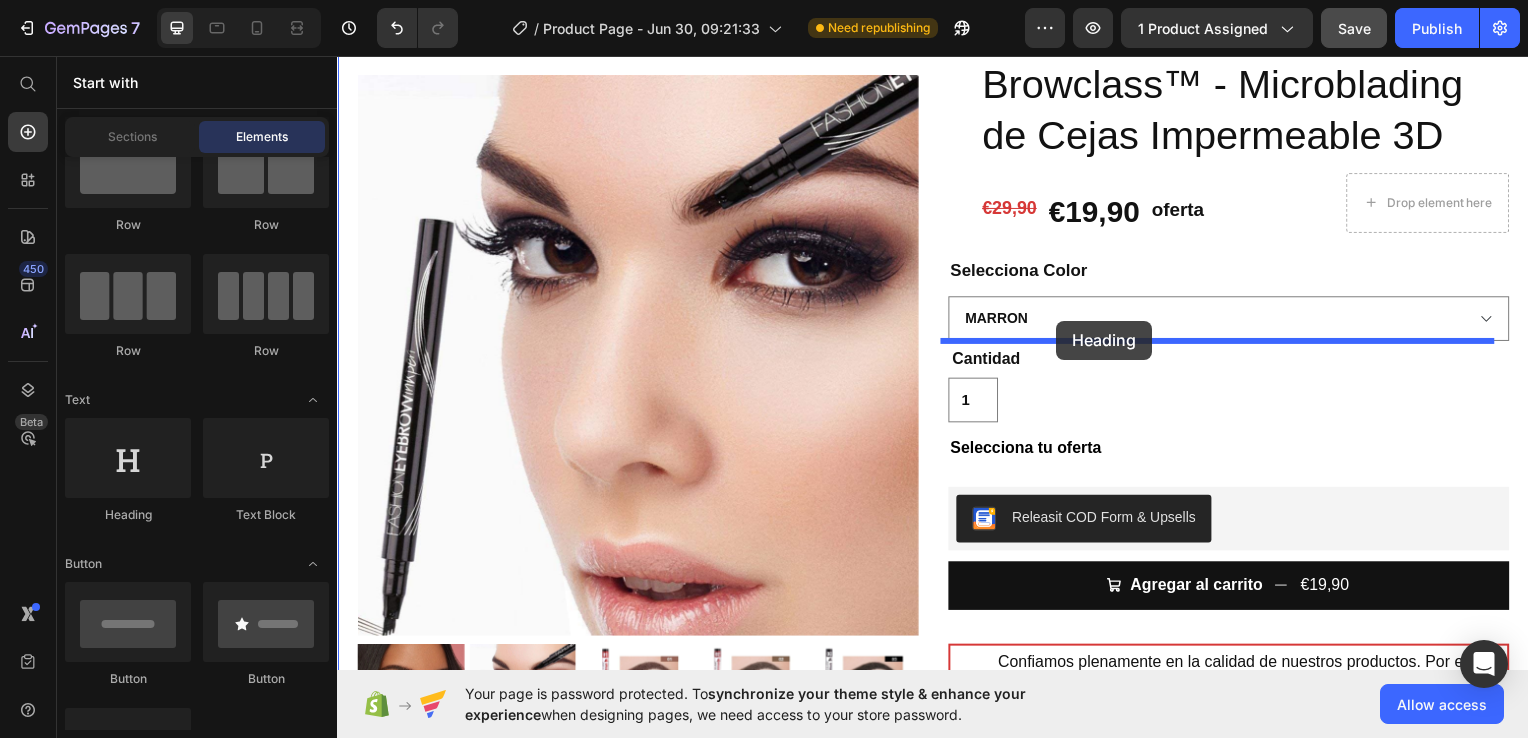 drag, startPoint x: 465, startPoint y: 518, endPoint x: 1062, endPoint y: 321, distance: 628.66364 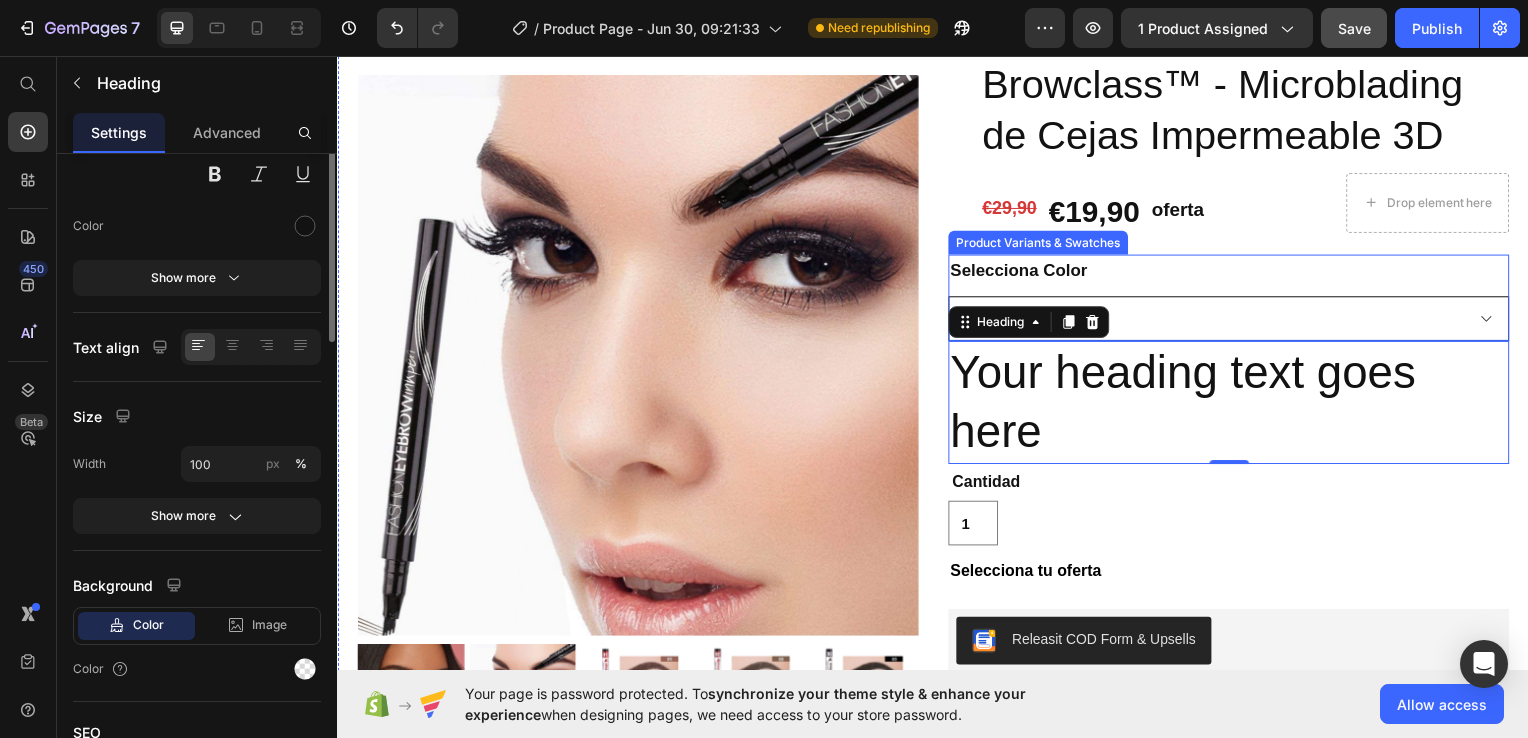 scroll, scrollTop: 0, scrollLeft: 0, axis: both 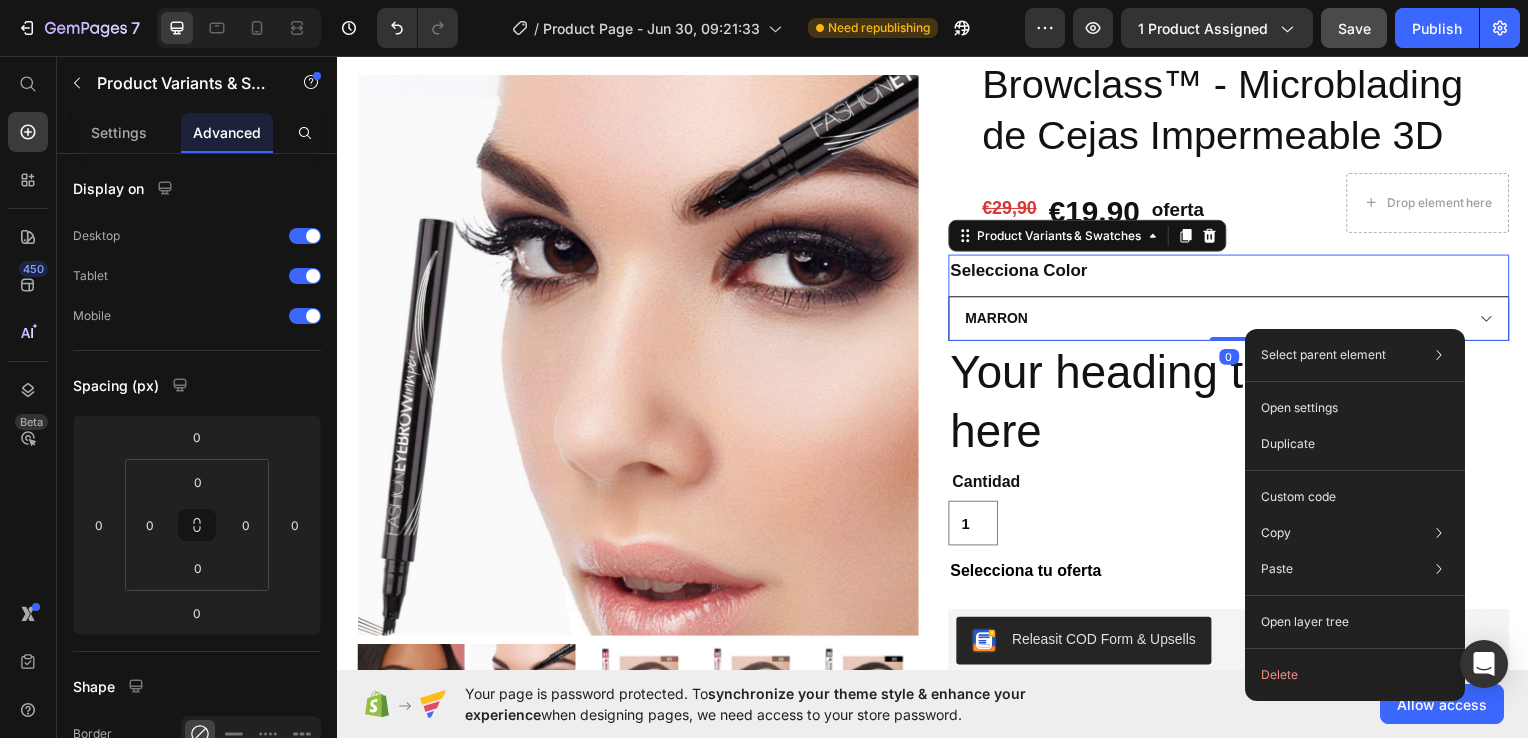 click on "Marron Marrón Oscuro Negro" at bounding box center (1234, 320) 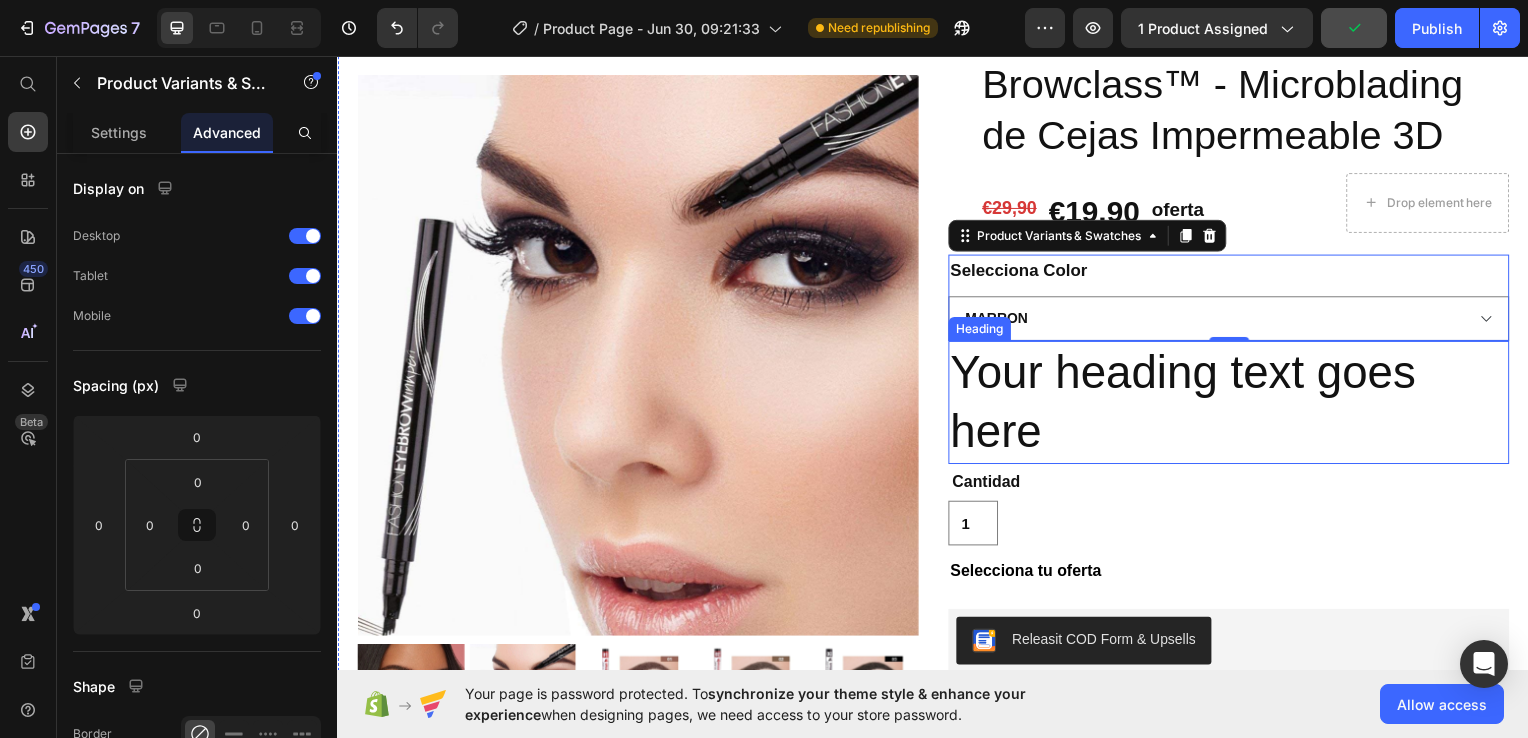 click on "Marron Marrón Oscuro Negro" at bounding box center (1234, 320) 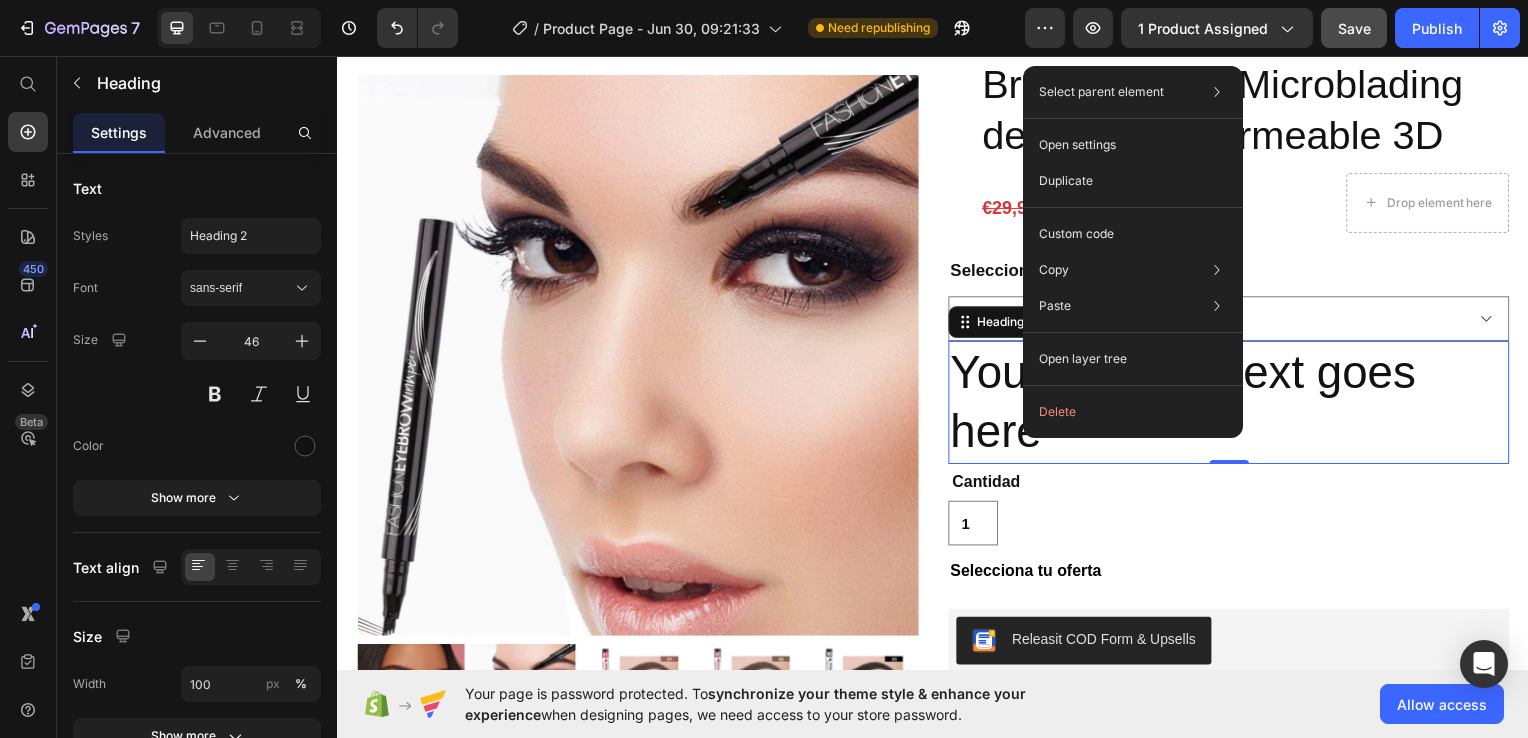 click on "Delete" 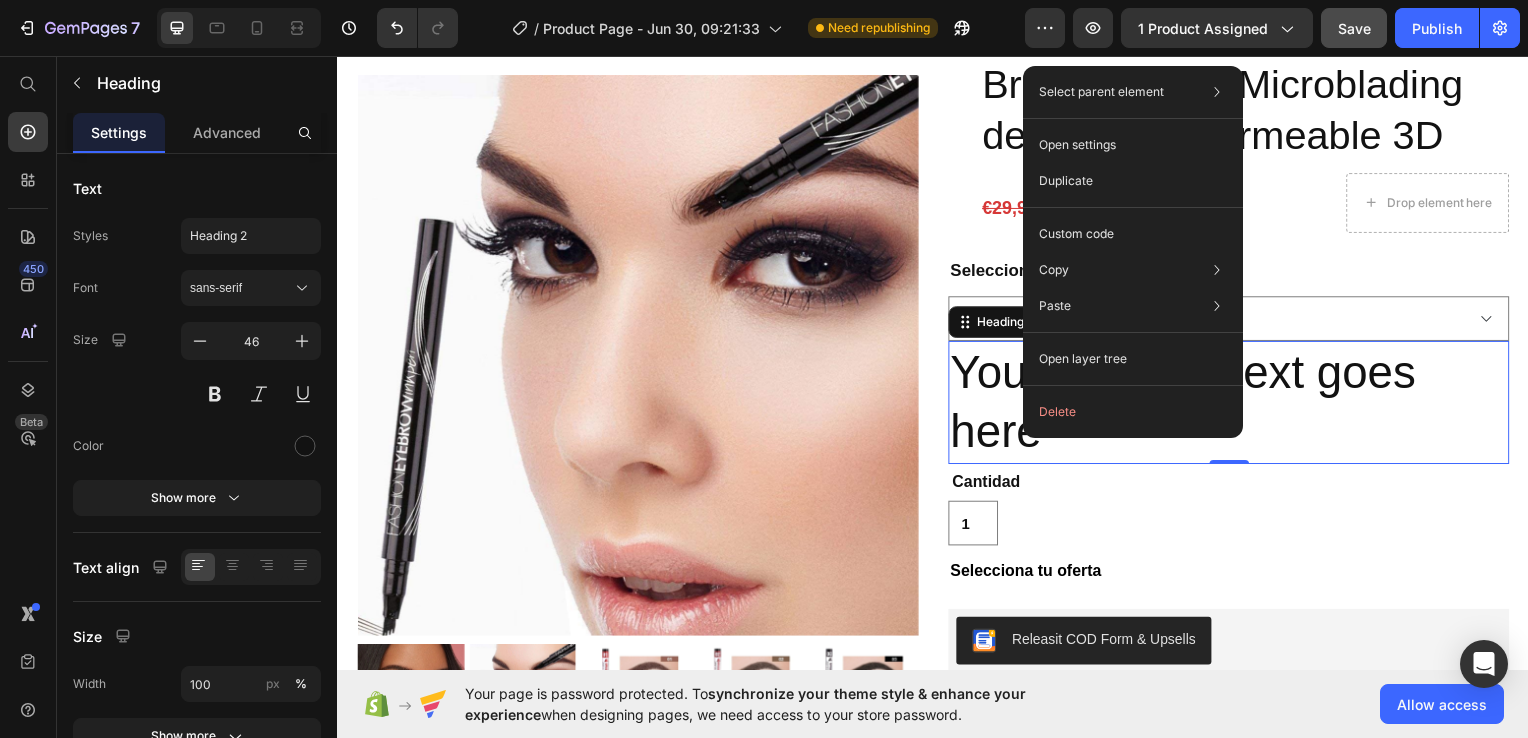 click on "Your heading text goes here" at bounding box center (1234, 405) 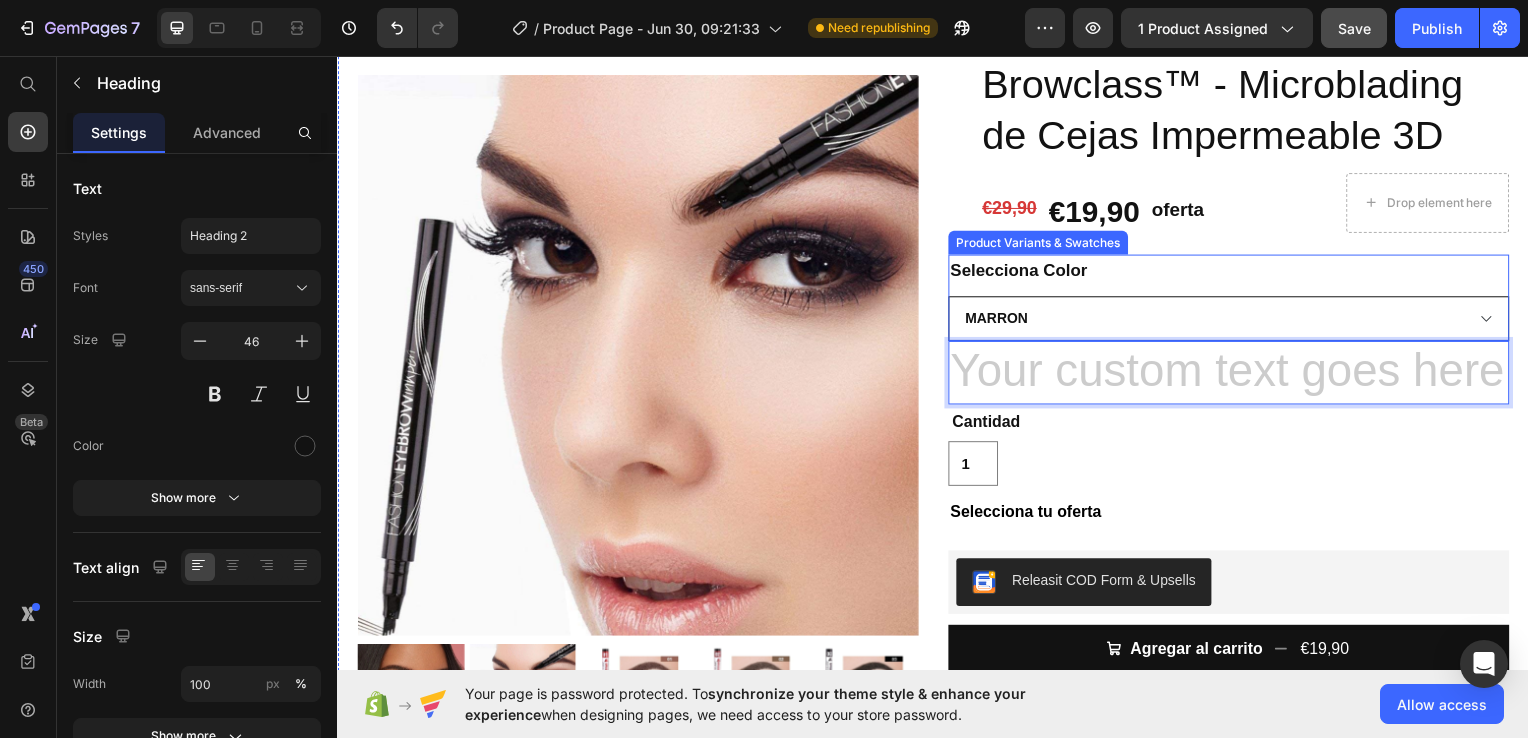 click on "Marron Marrón Oscuro Negro" at bounding box center (1234, 320) 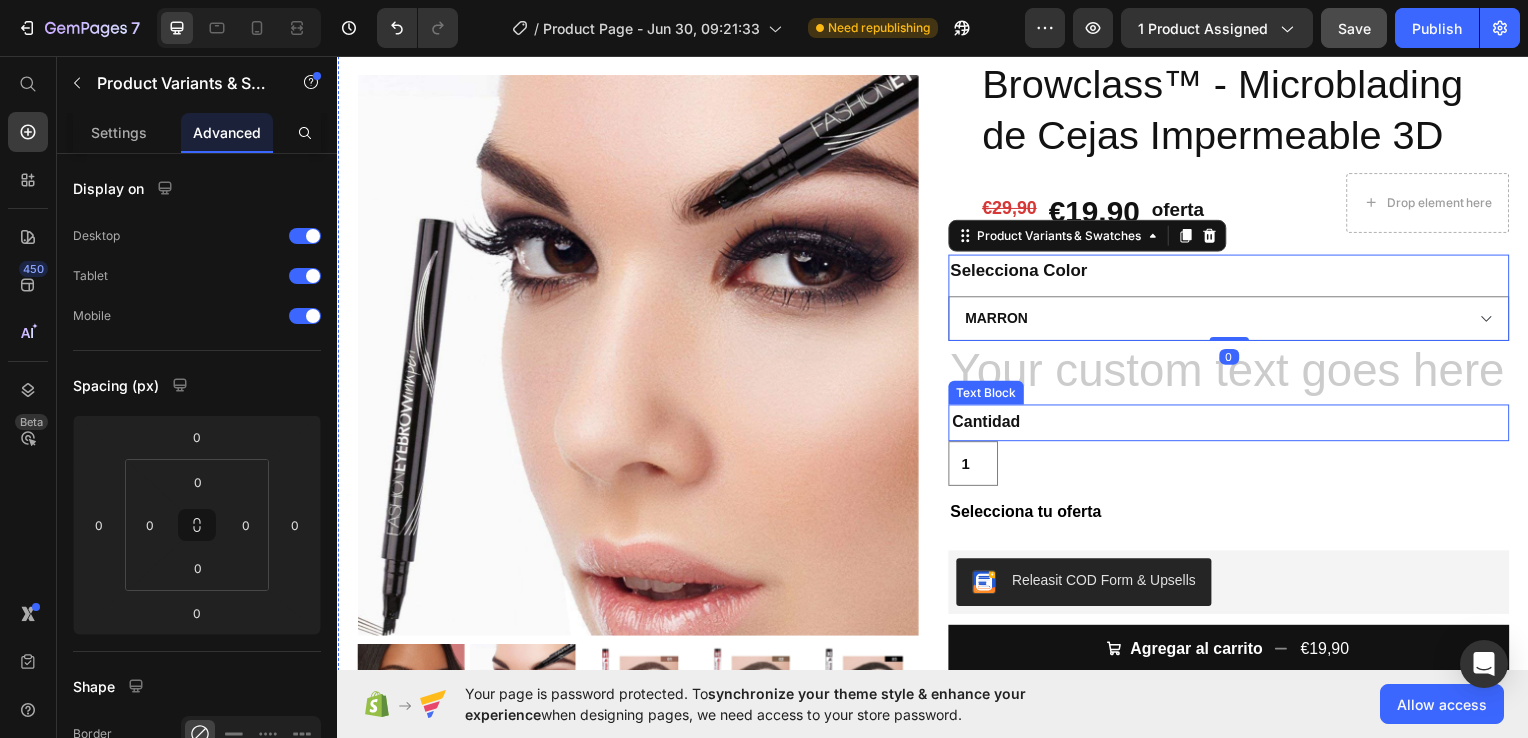 click on "Cantidad" at bounding box center (1234, 425) 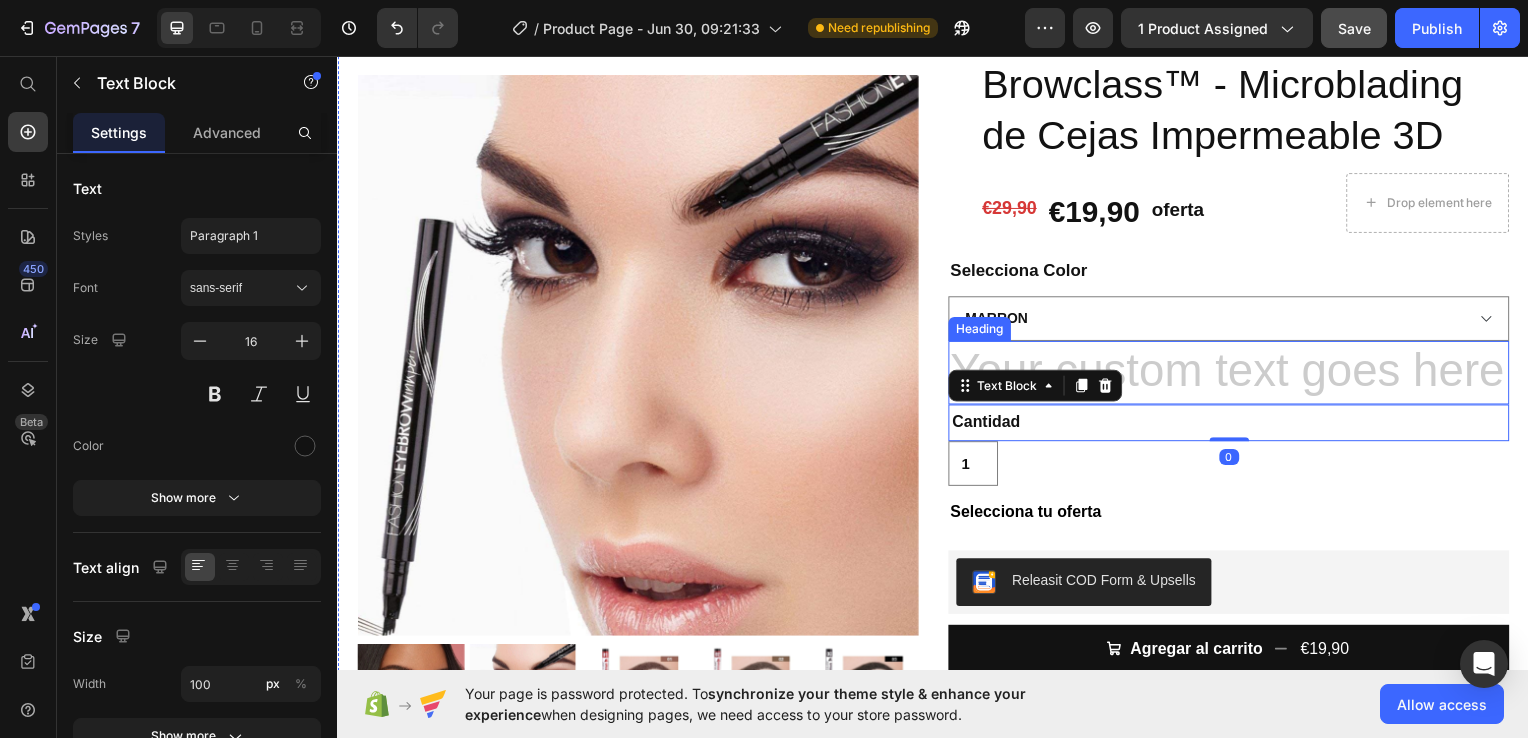 click at bounding box center [1234, 375] 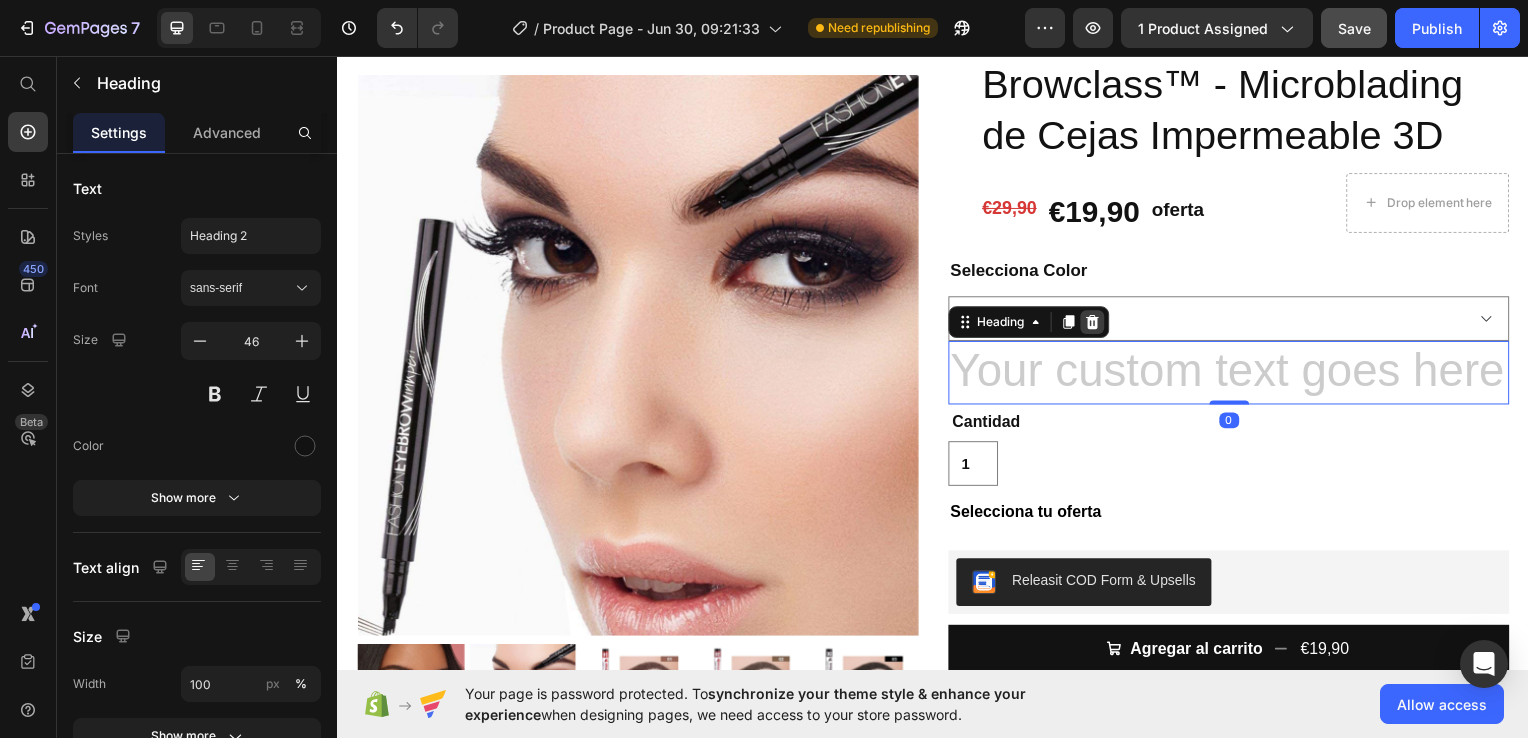 click 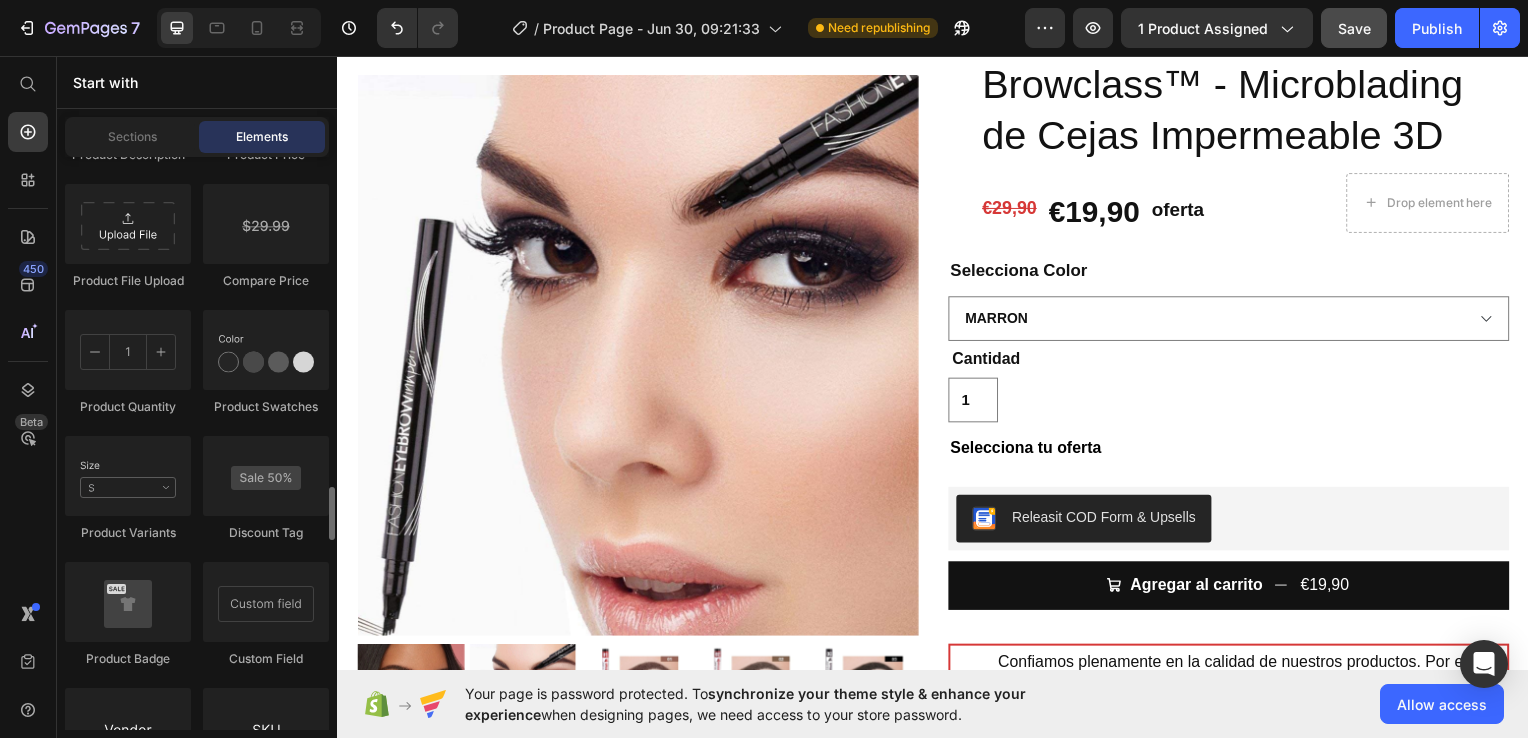 scroll, scrollTop: 3578, scrollLeft: 0, axis: vertical 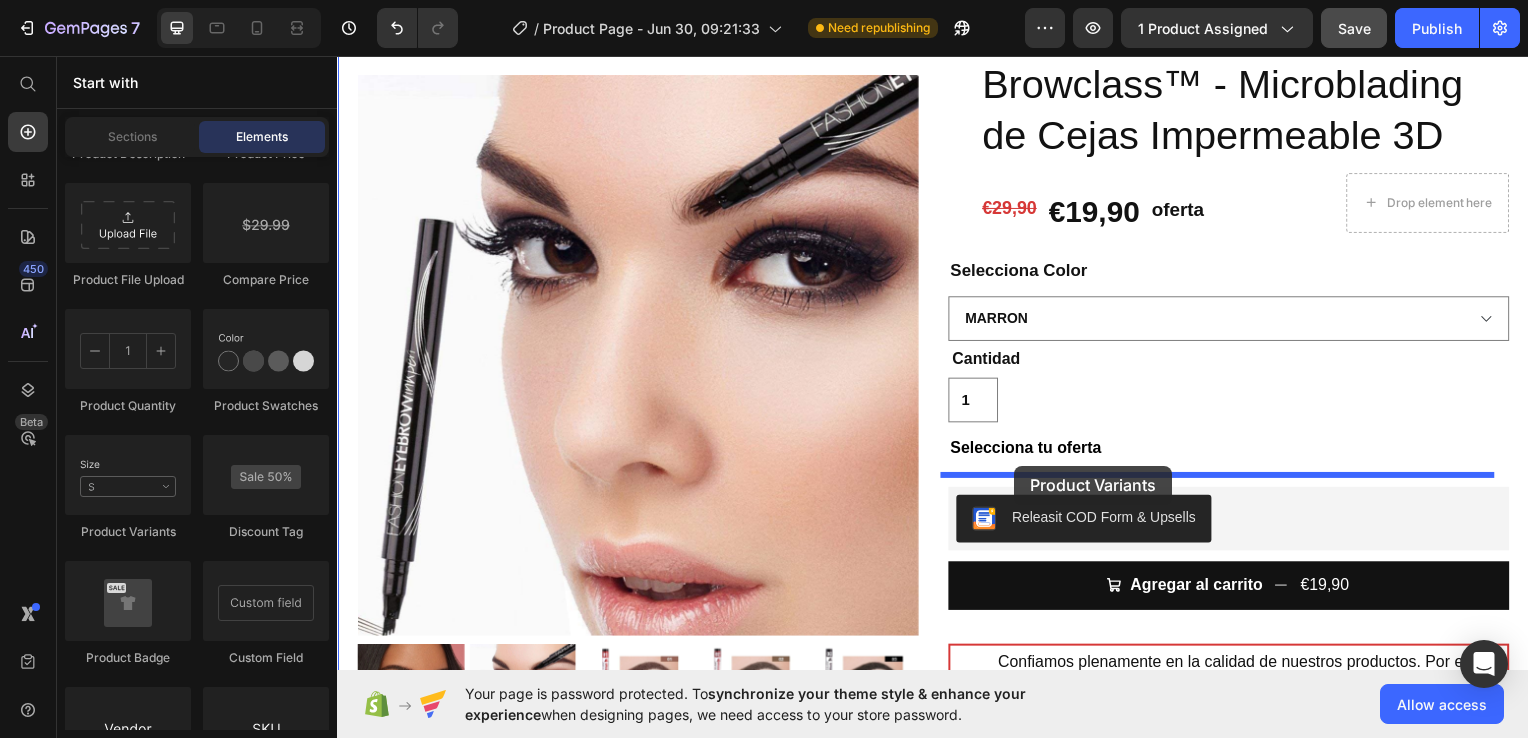drag, startPoint x: 457, startPoint y: 547, endPoint x: 1019, endPoint y: 468, distance: 567.5253 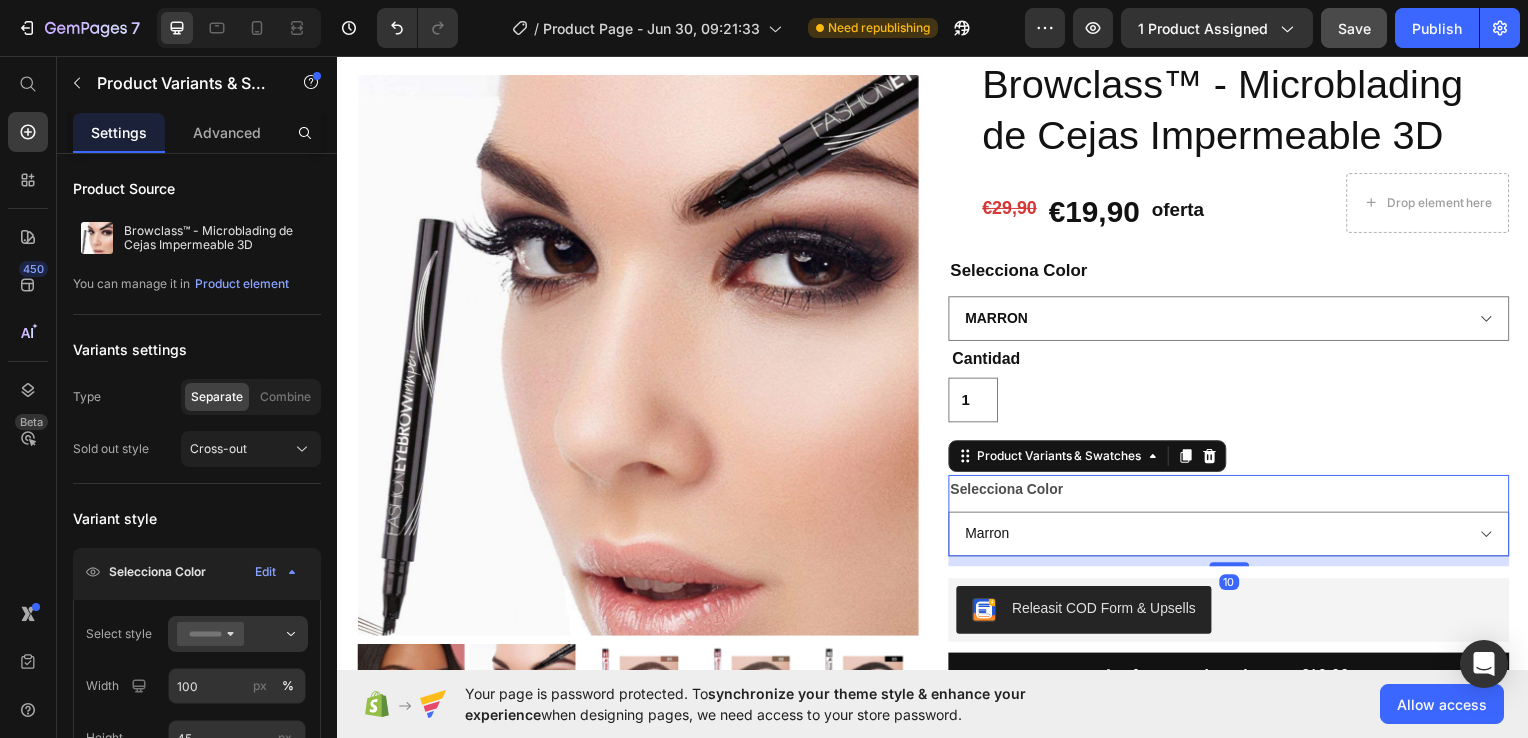click on "Selecciona Color Marron Marrón Oscuro Negro" at bounding box center (1234, 519) 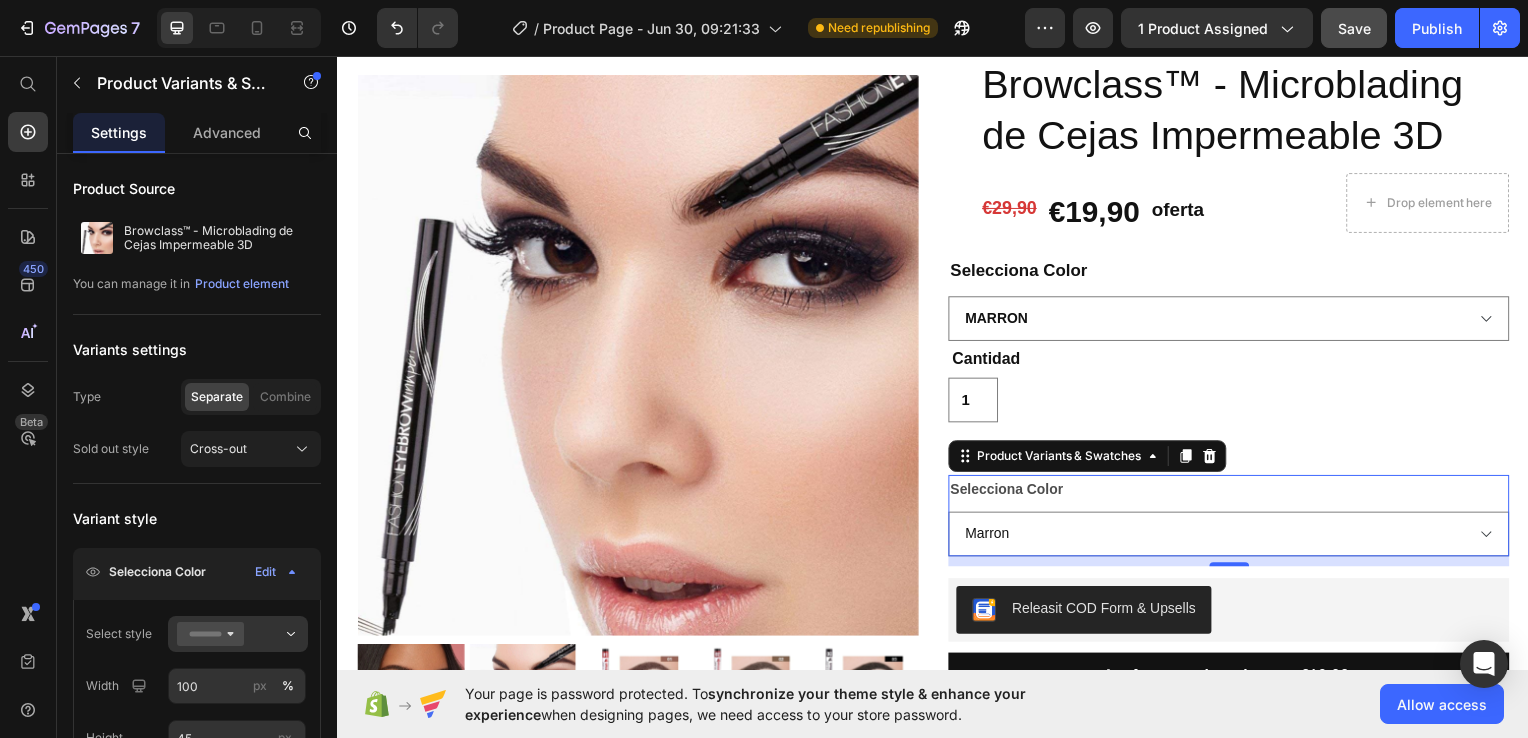 click on "Selecciona Color" at bounding box center (1011, 492) 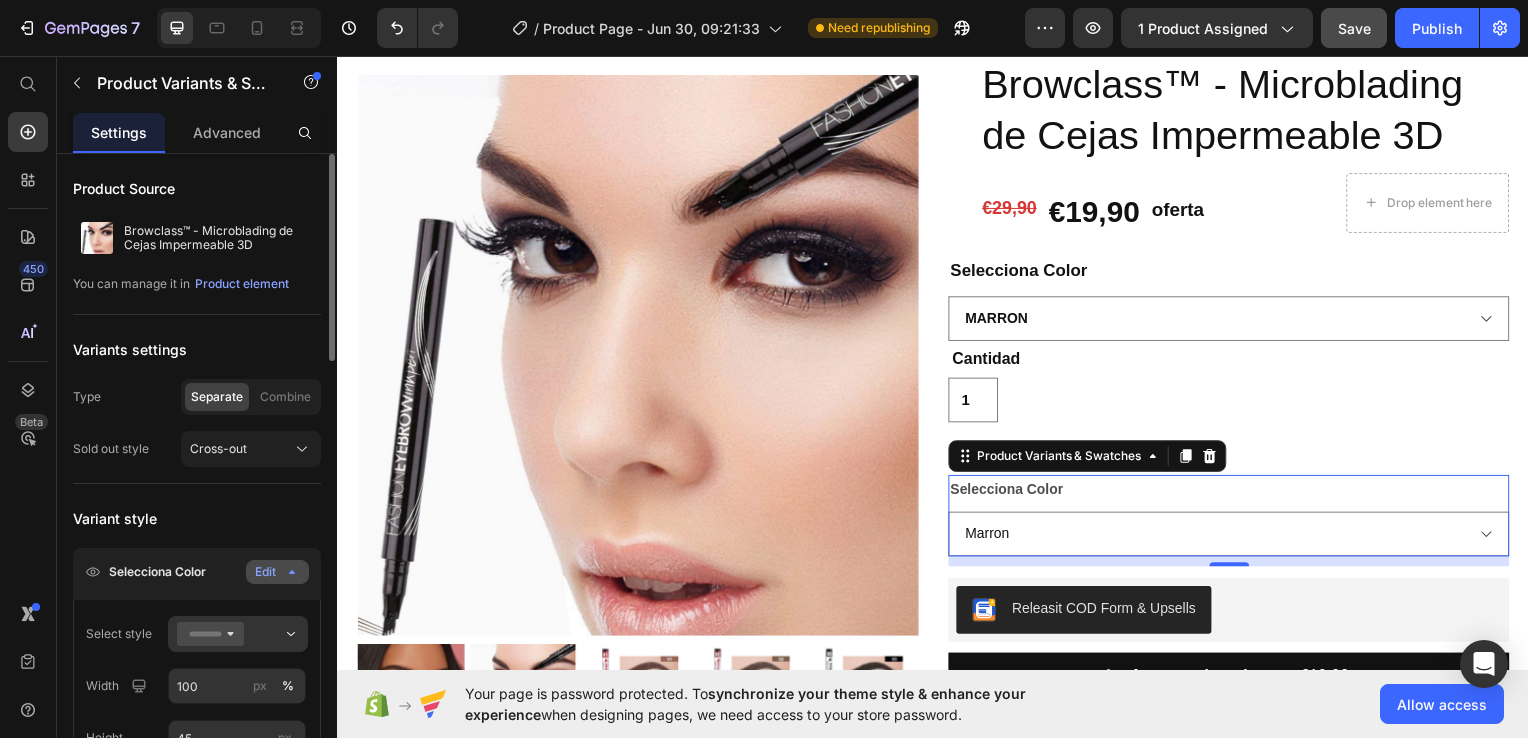 click on "Edit" 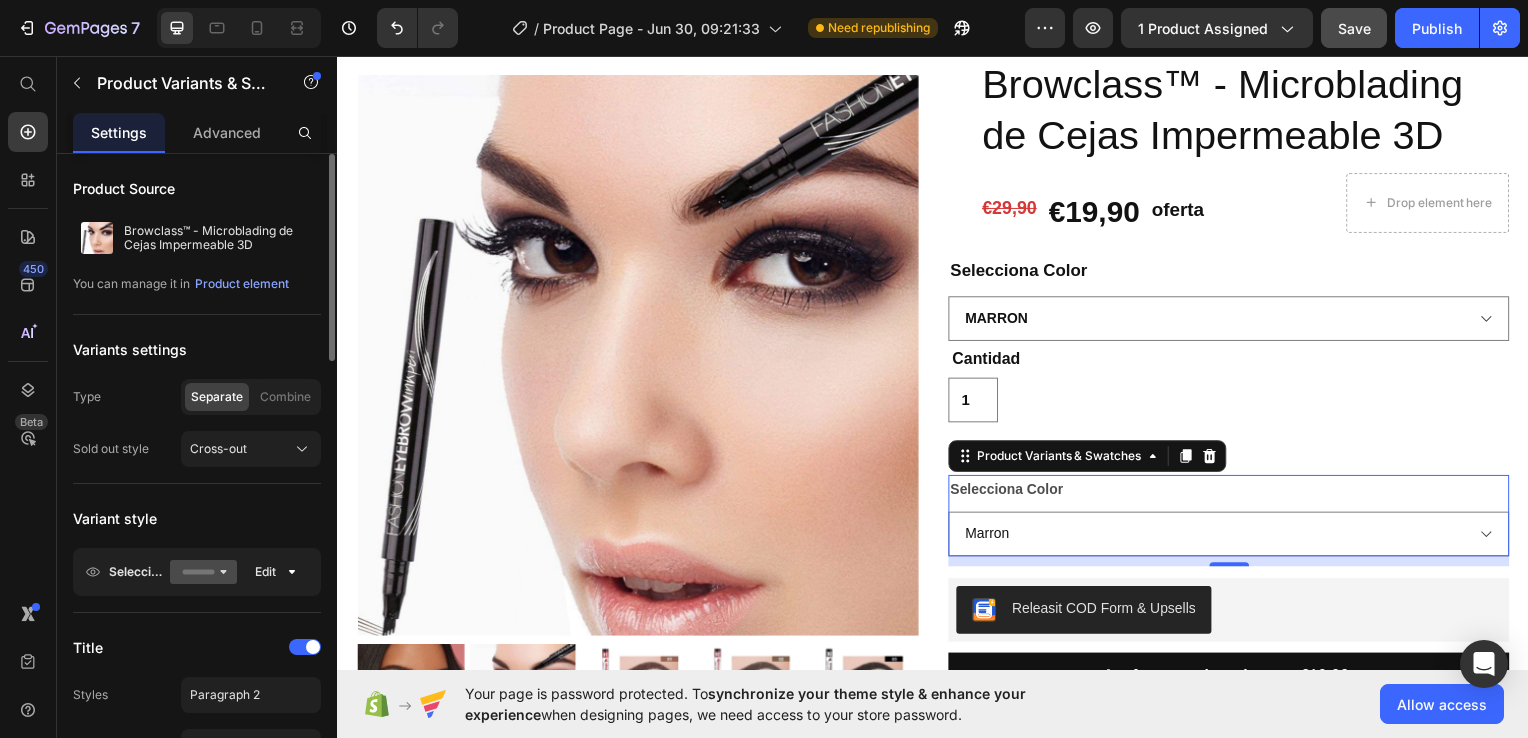 click 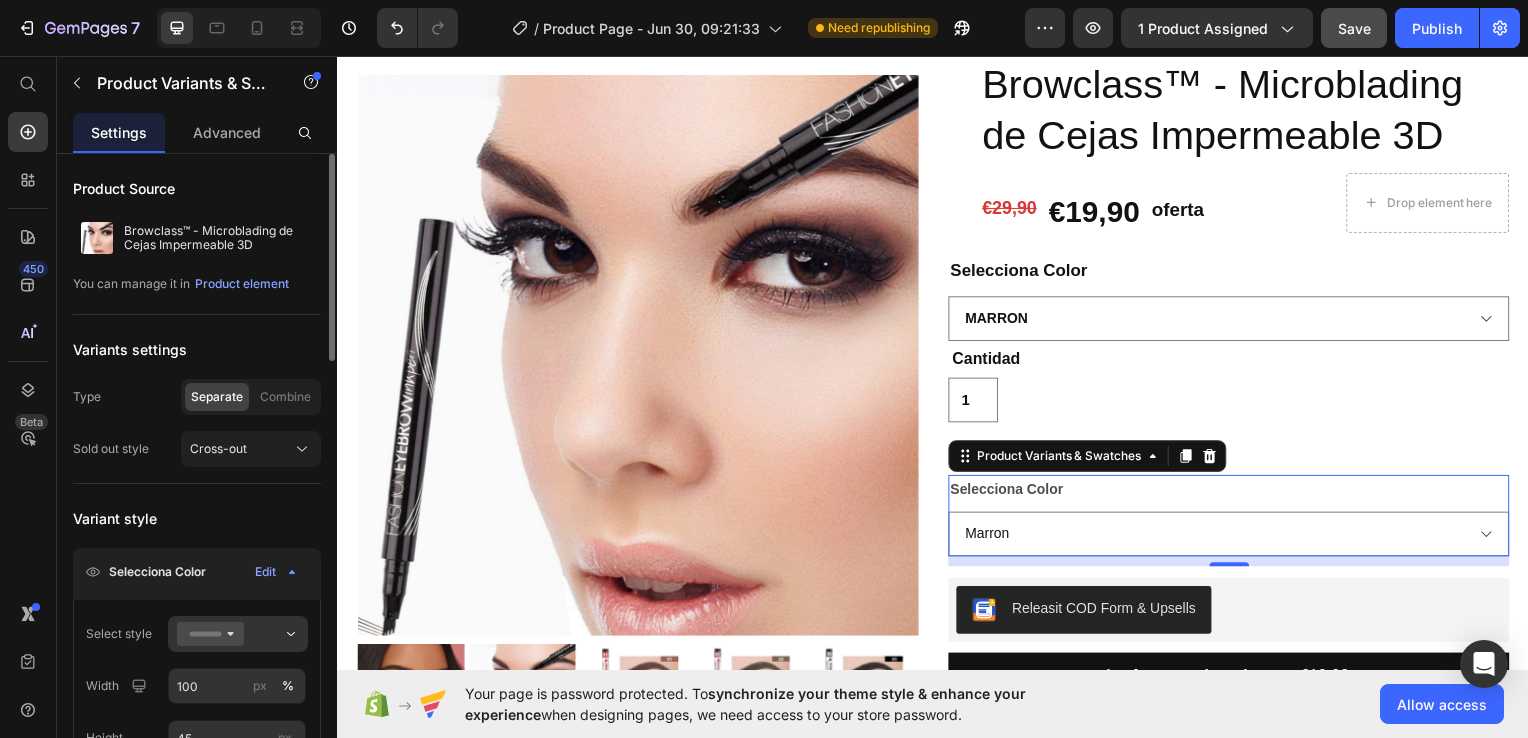 click on "Selecciona Color" at bounding box center [157, 572] 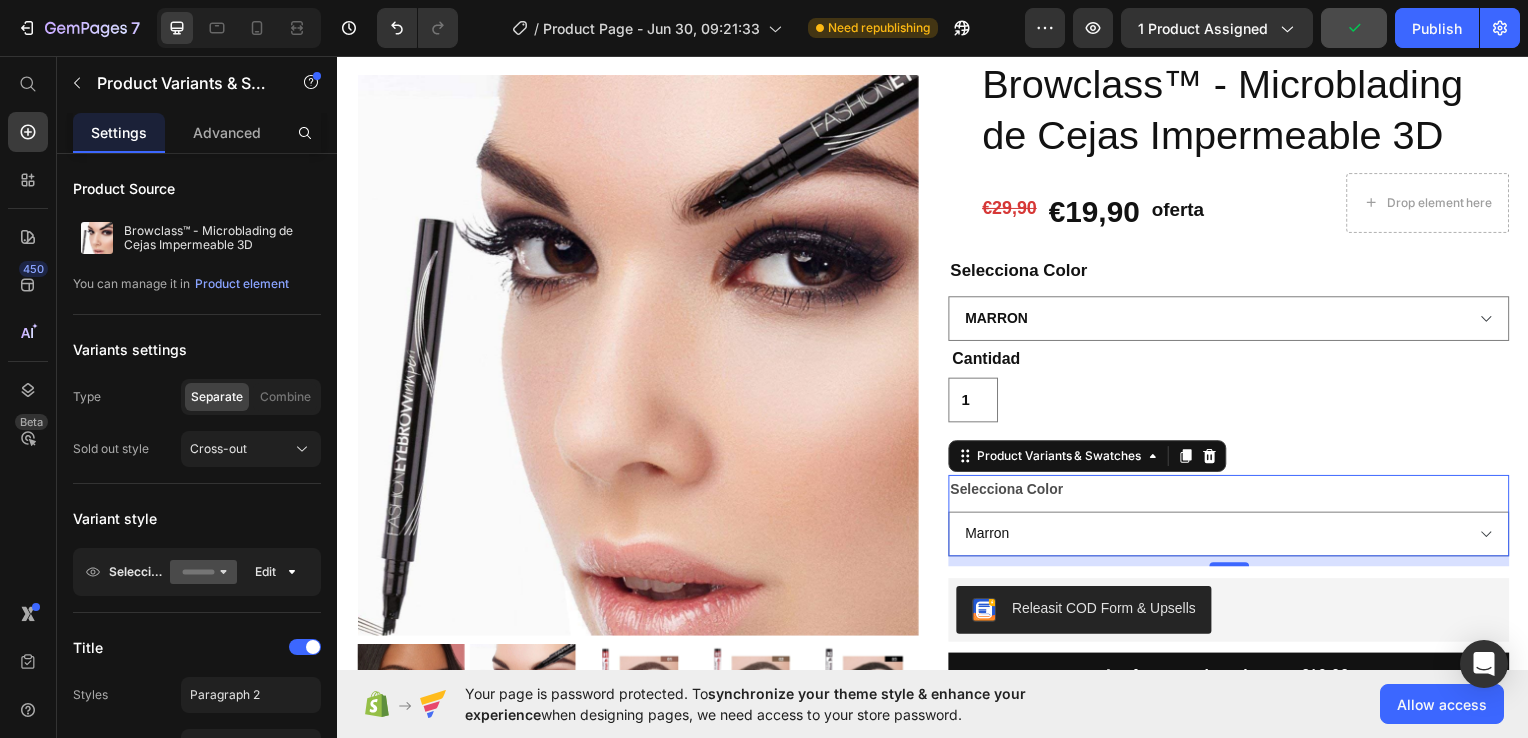 click on "Selecciona Color Marron Marrón Oscuro Negro" at bounding box center [1234, 519] 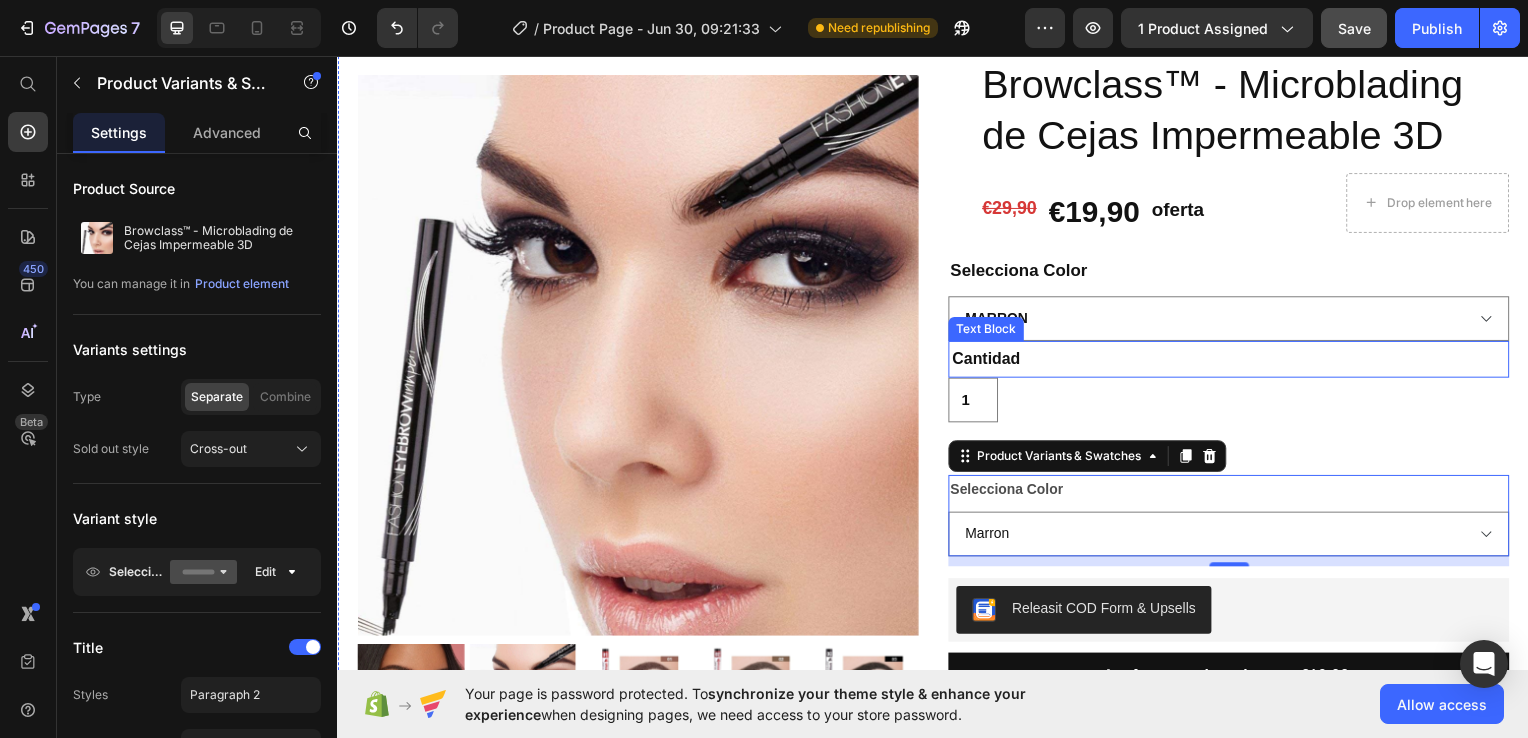 click on "Cantidad" at bounding box center [1234, 361] 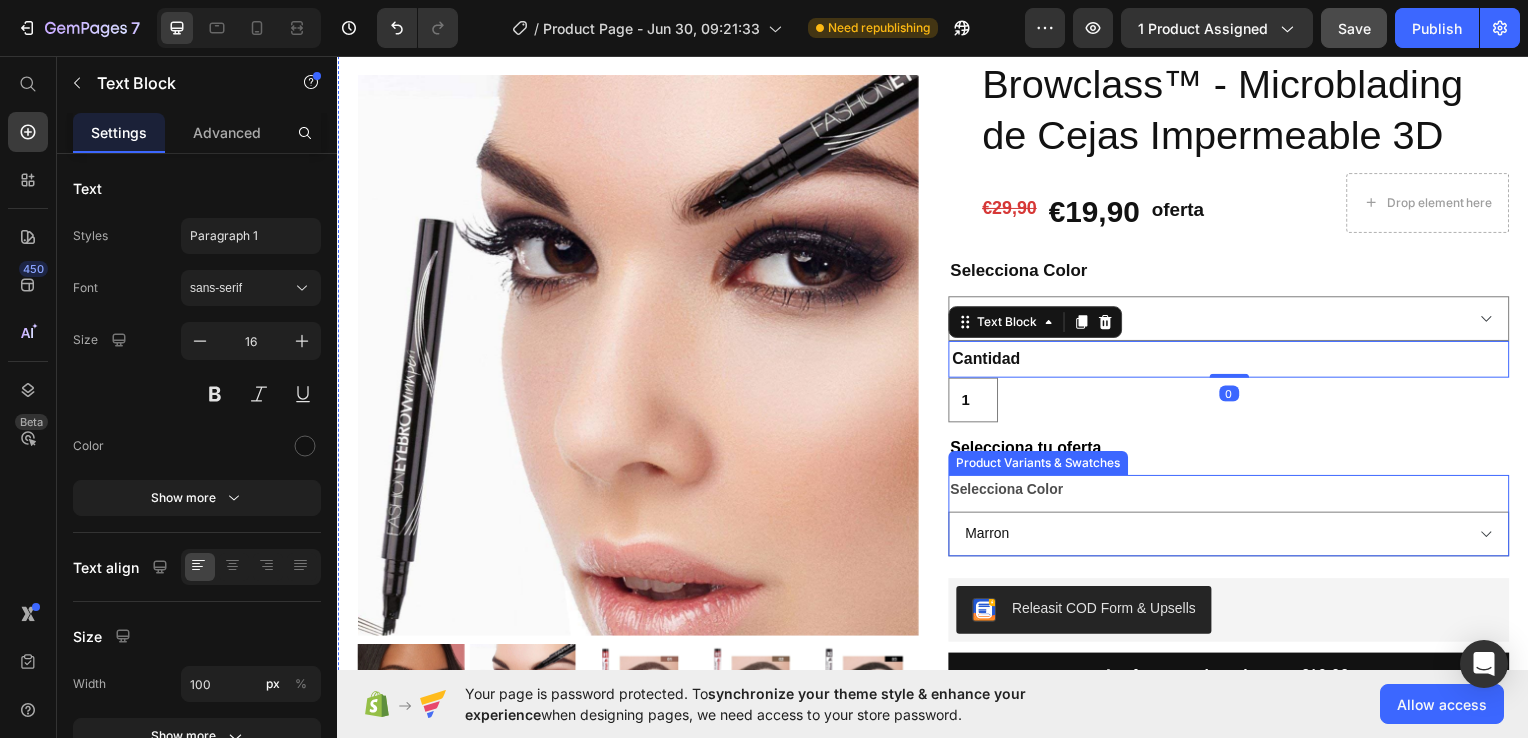 click on "Selecciona Color" at bounding box center (1011, 492) 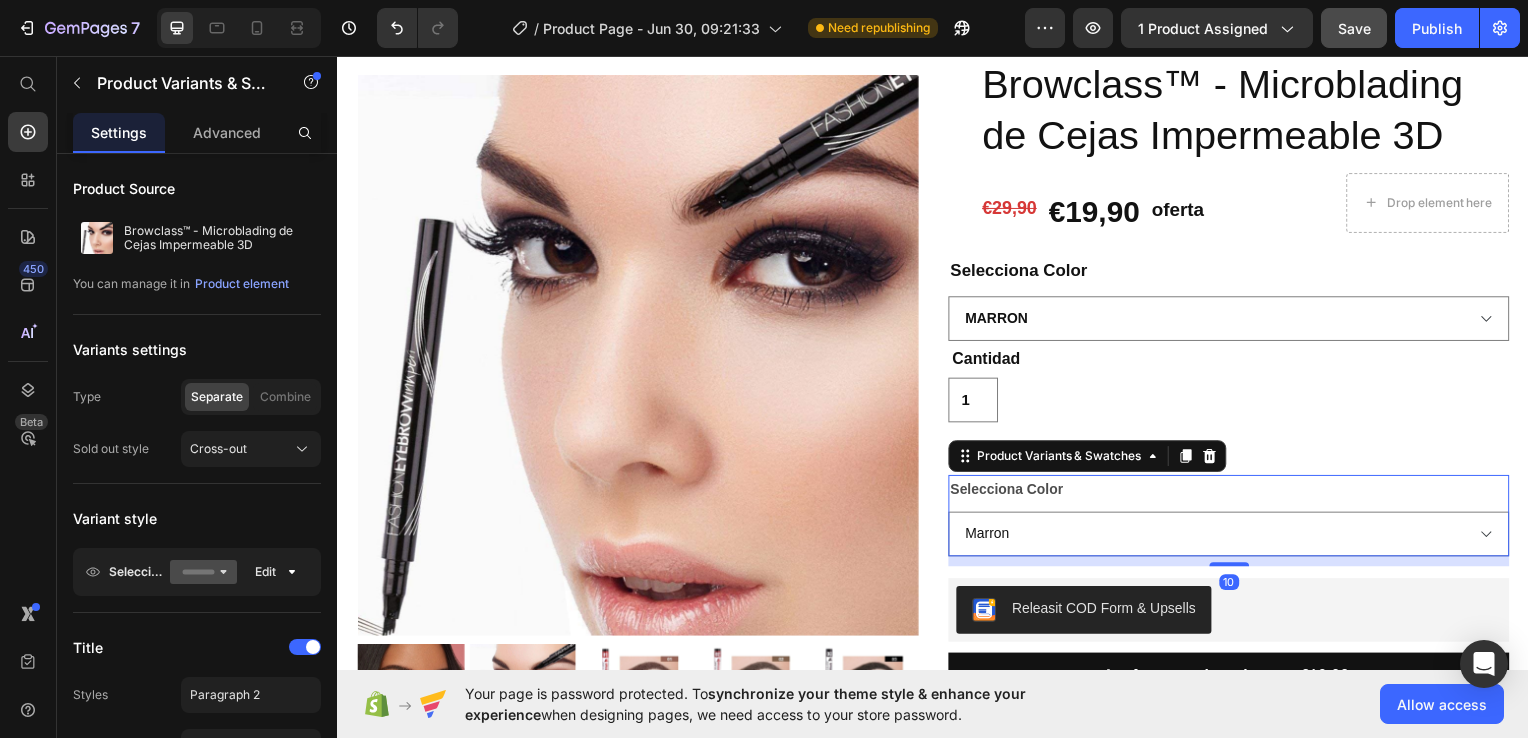 click on "Selecciona Color" at bounding box center [1011, 492] 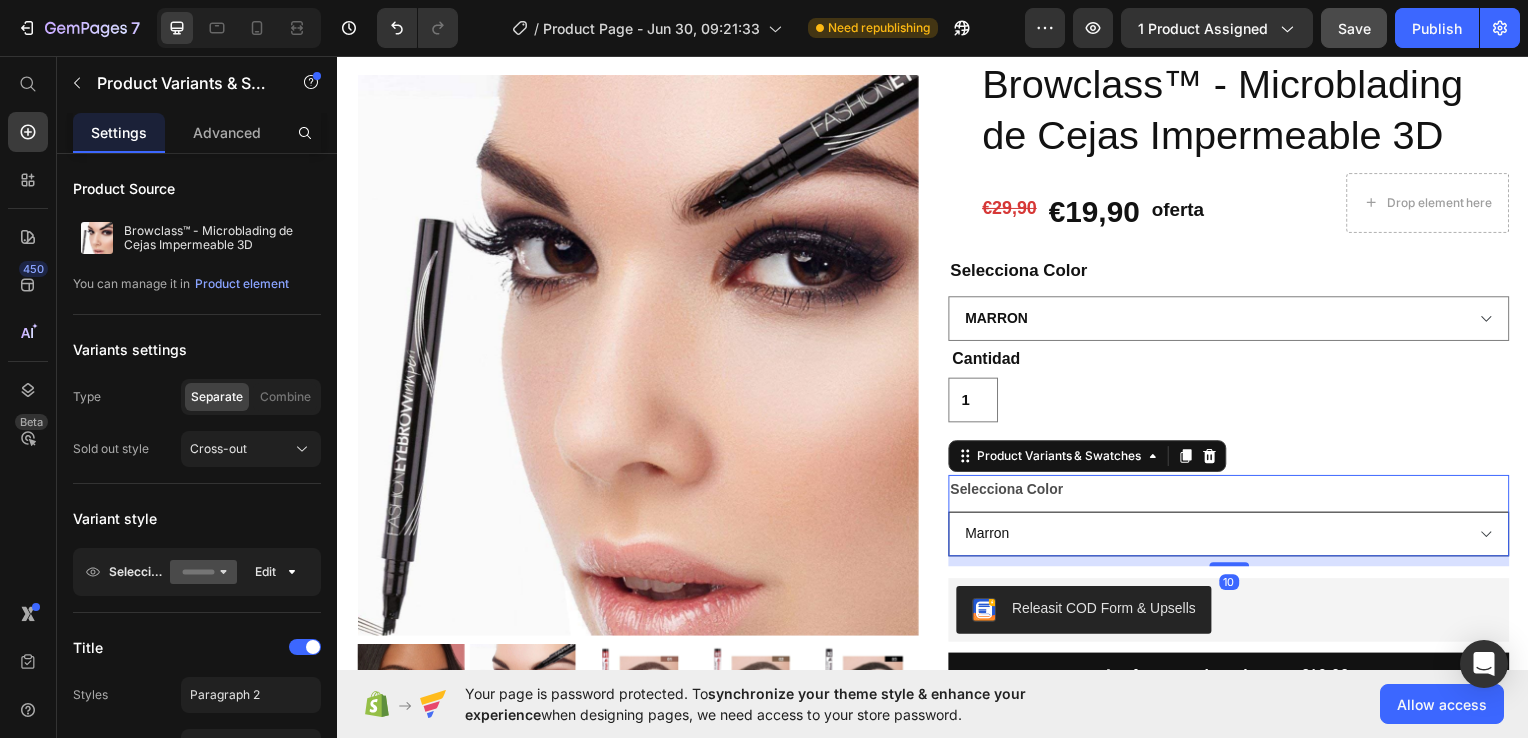 click on "Marron Marrón Oscuro Negro" at bounding box center (1234, 537) 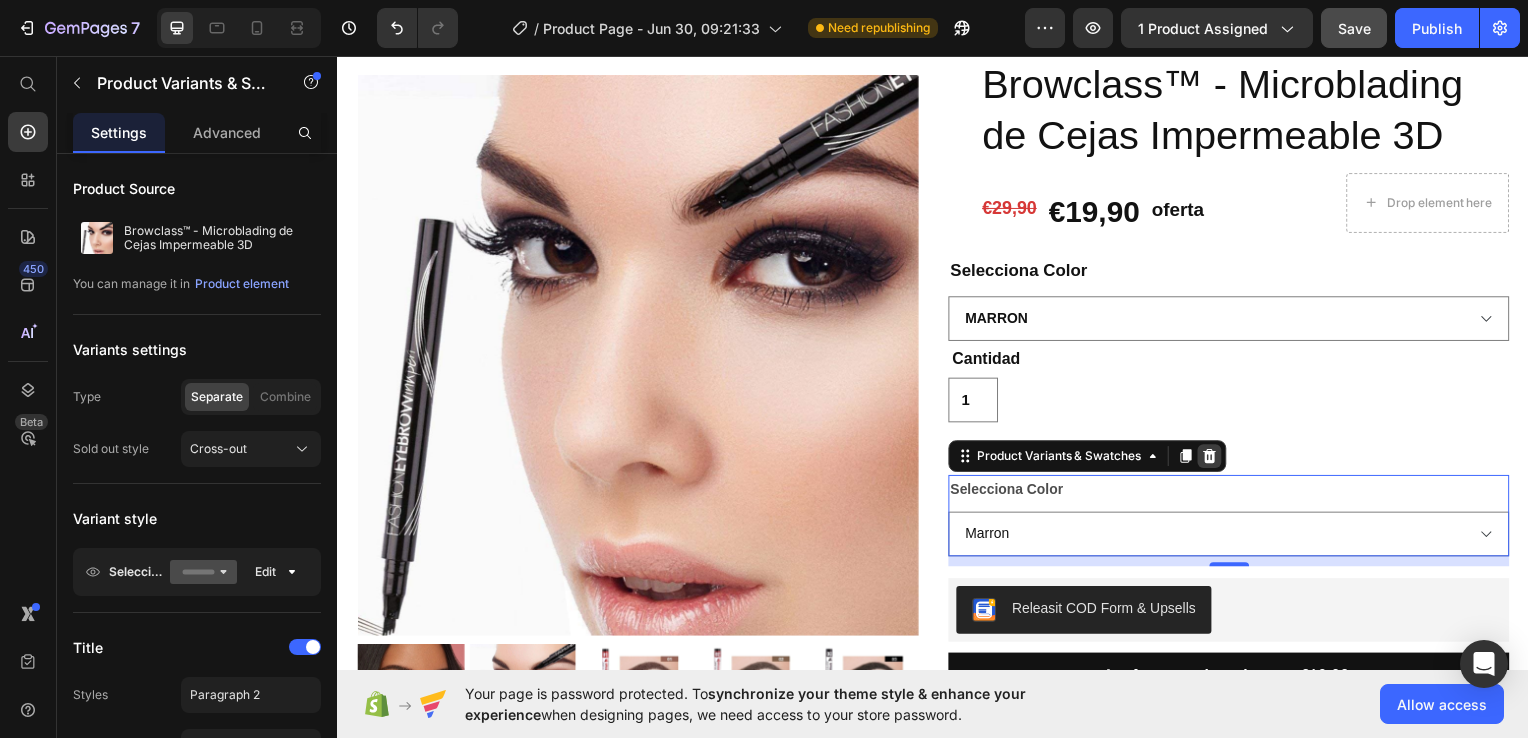 click 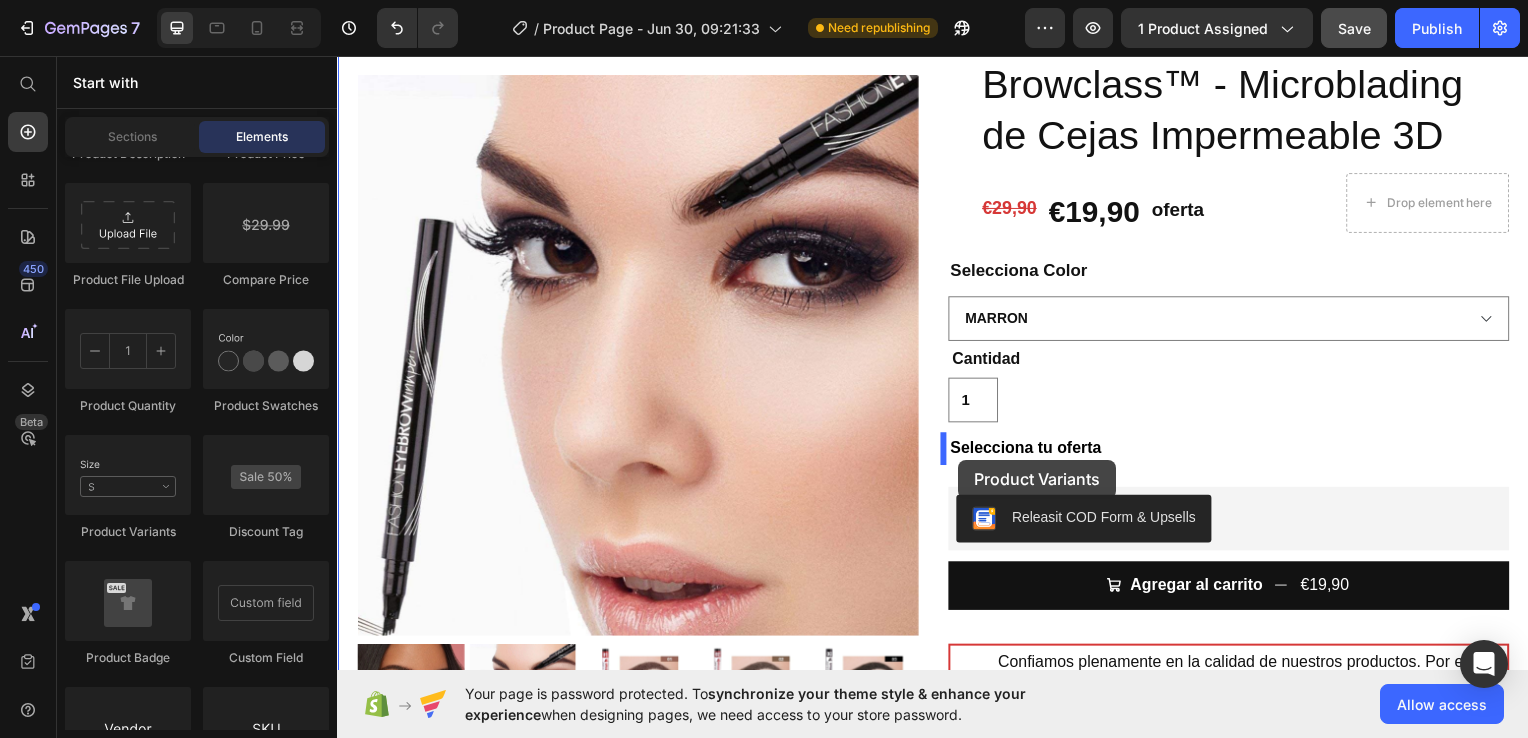 drag, startPoint x: 436, startPoint y: 541, endPoint x: 963, endPoint y: 462, distance: 532.88837 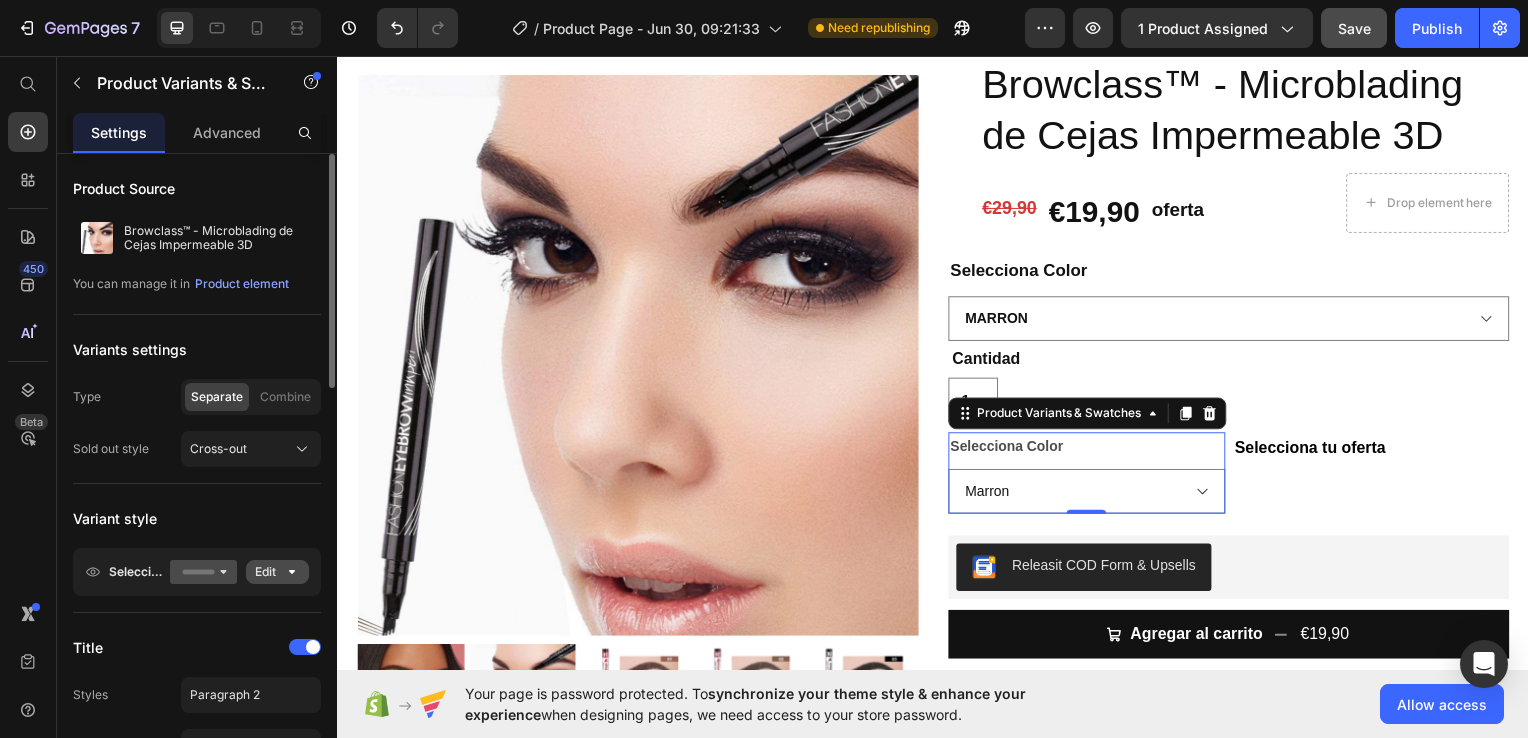 click on "Edit" 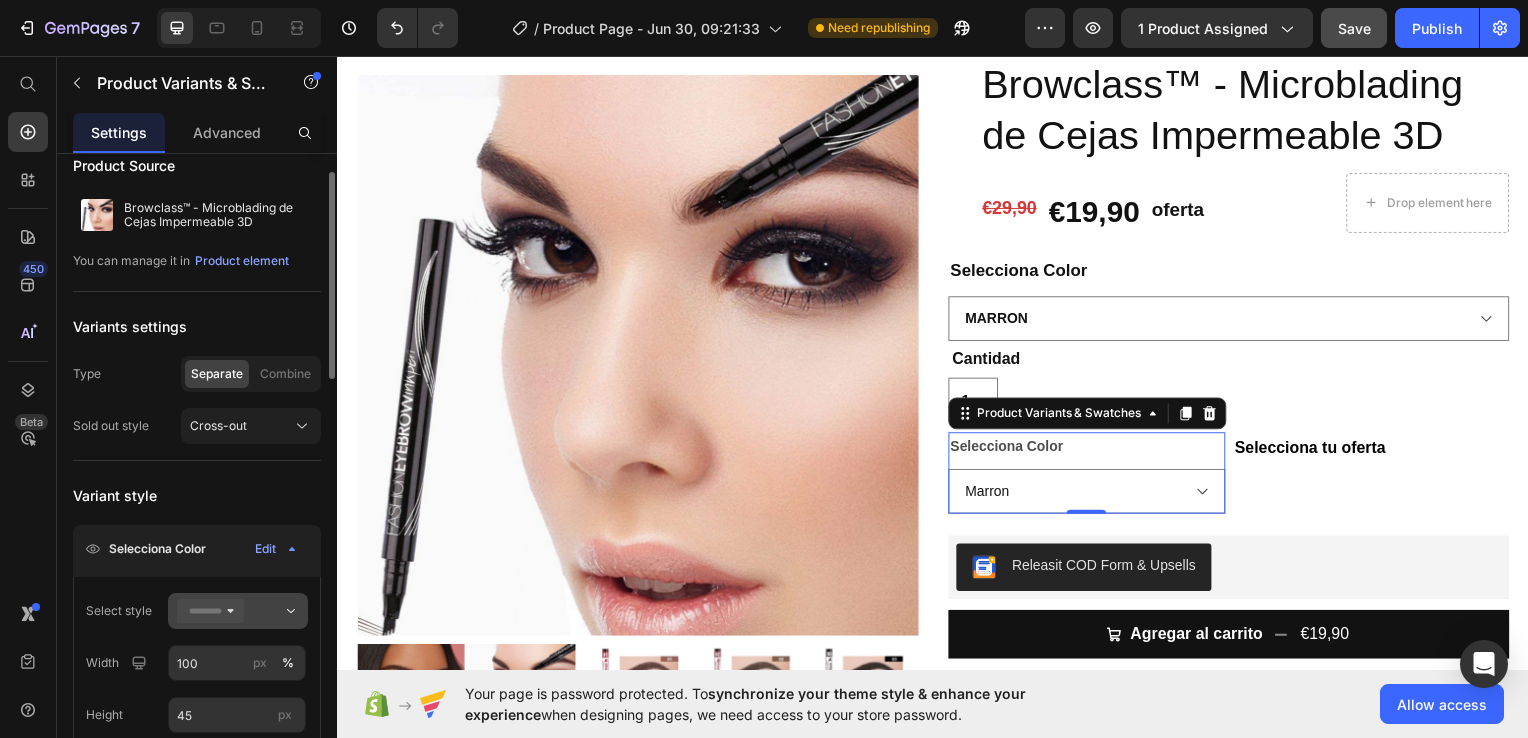 scroll, scrollTop: 31, scrollLeft: 0, axis: vertical 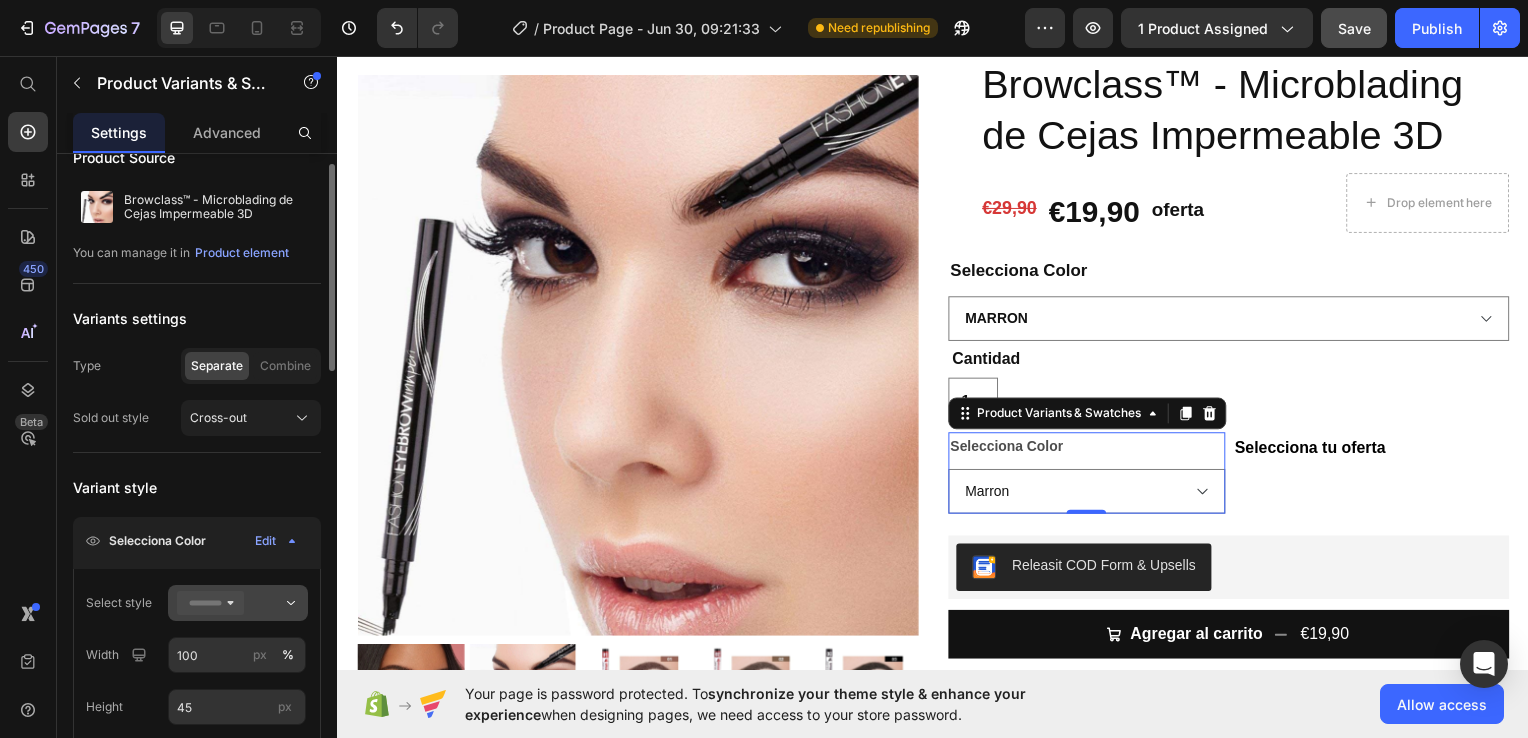 click at bounding box center (238, 603) 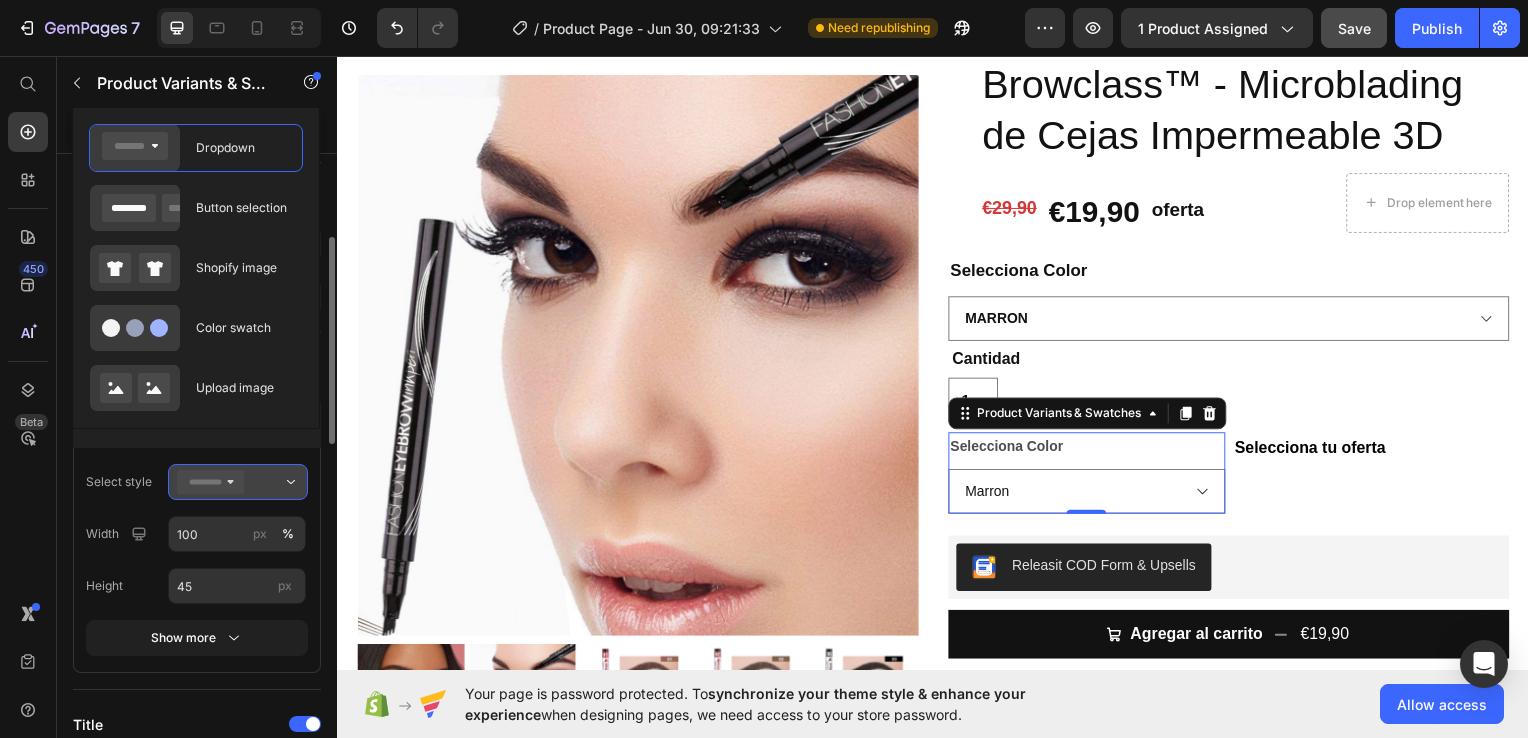 scroll, scrollTop: 180, scrollLeft: 0, axis: vertical 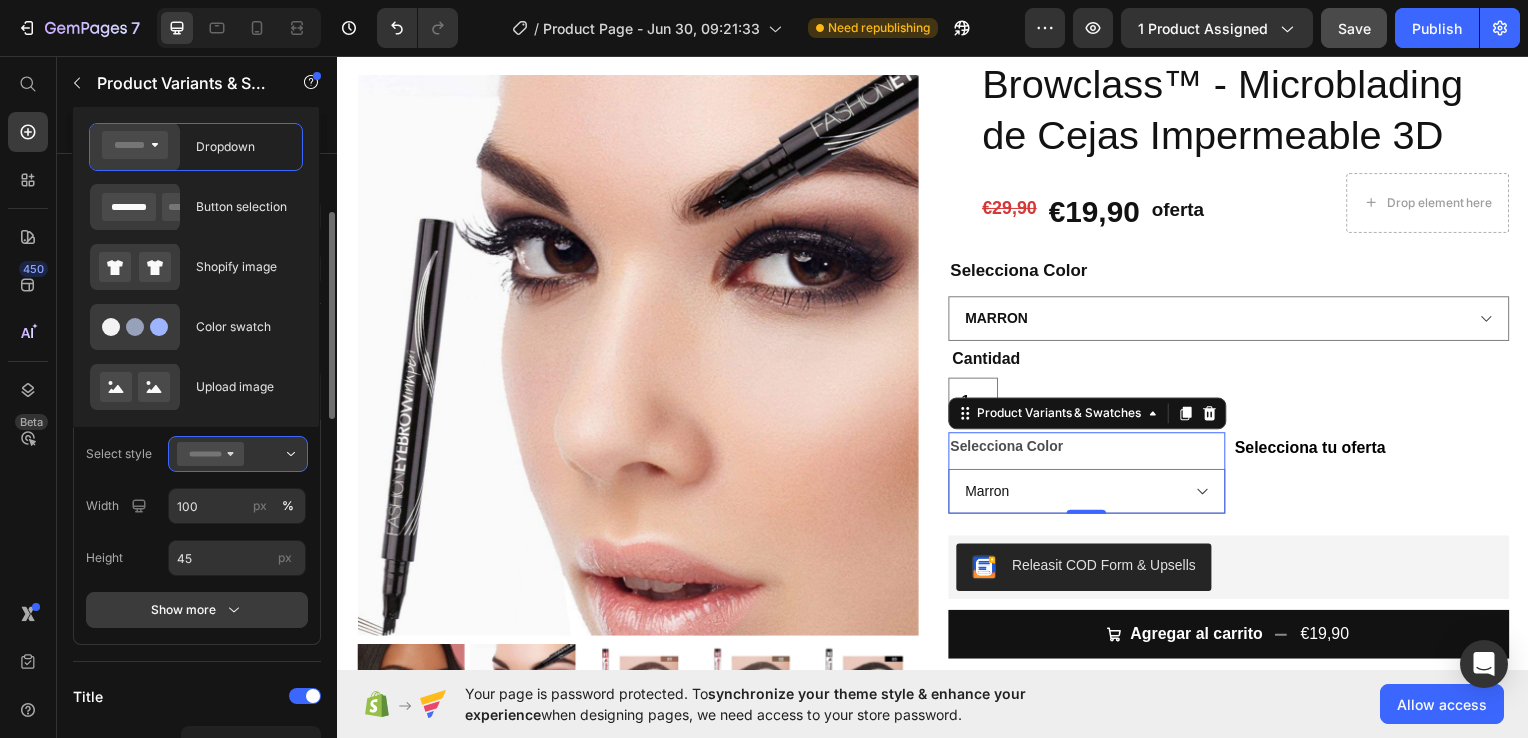 click on "Show more" at bounding box center (197, 610) 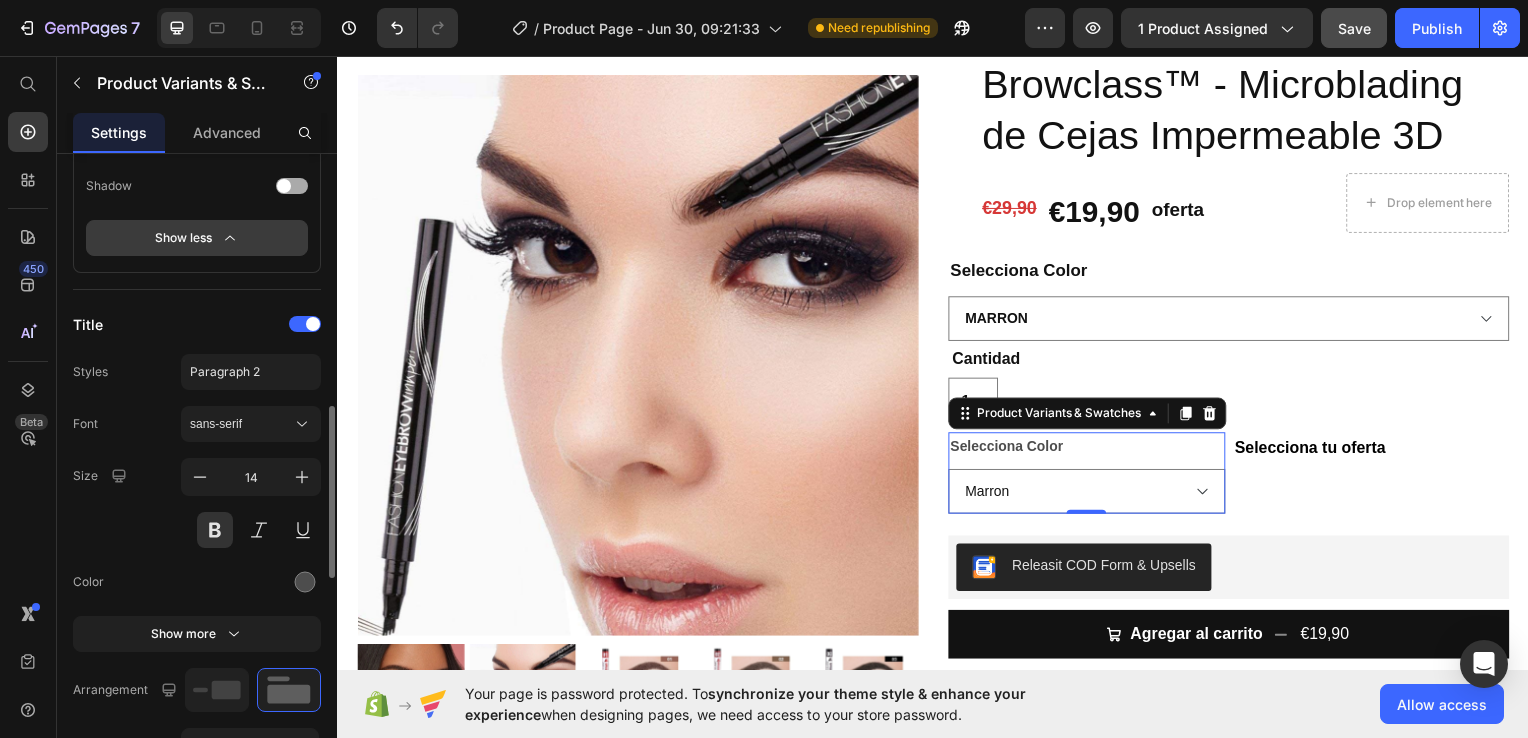 scroll, scrollTop: 958, scrollLeft: 0, axis: vertical 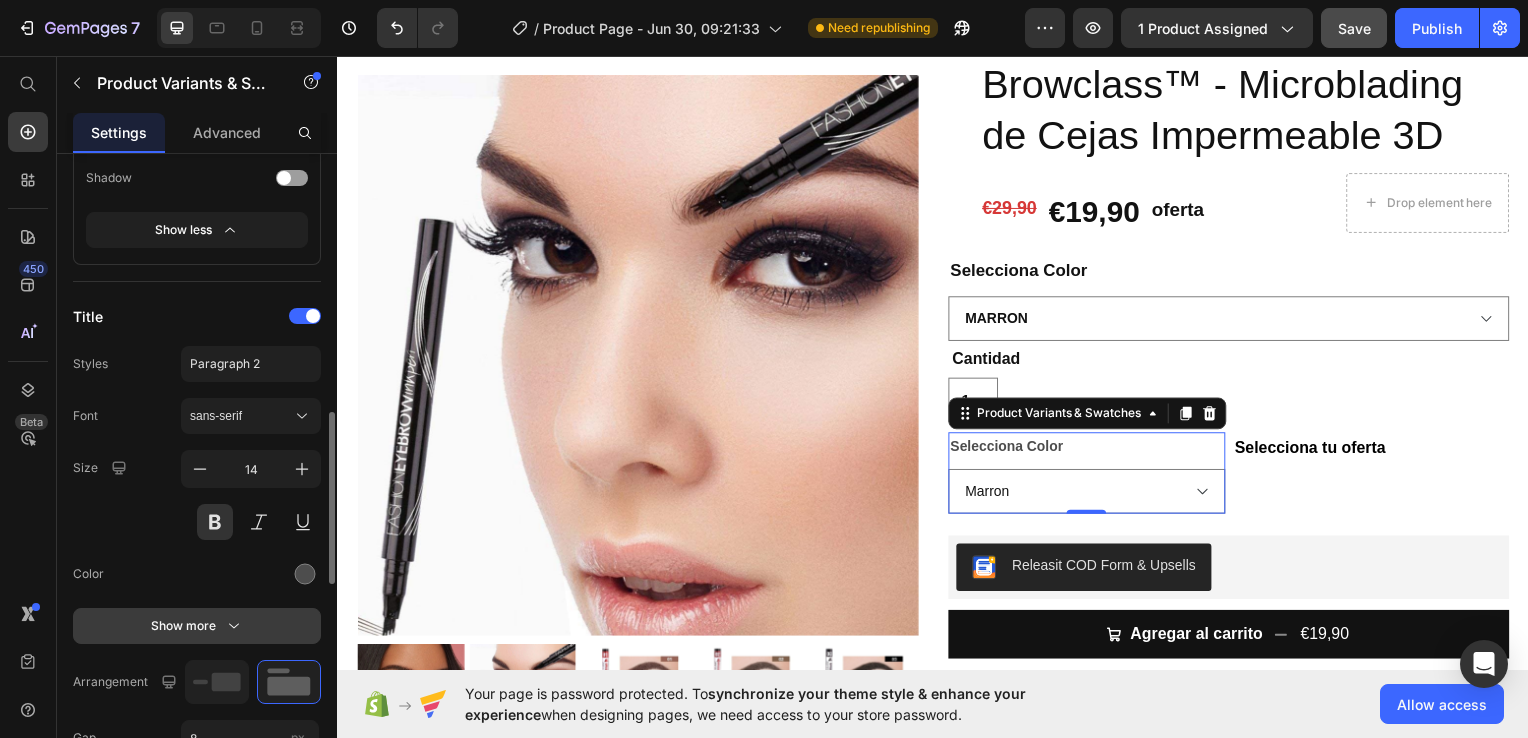 click on "Show more" at bounding box center (197, 626) 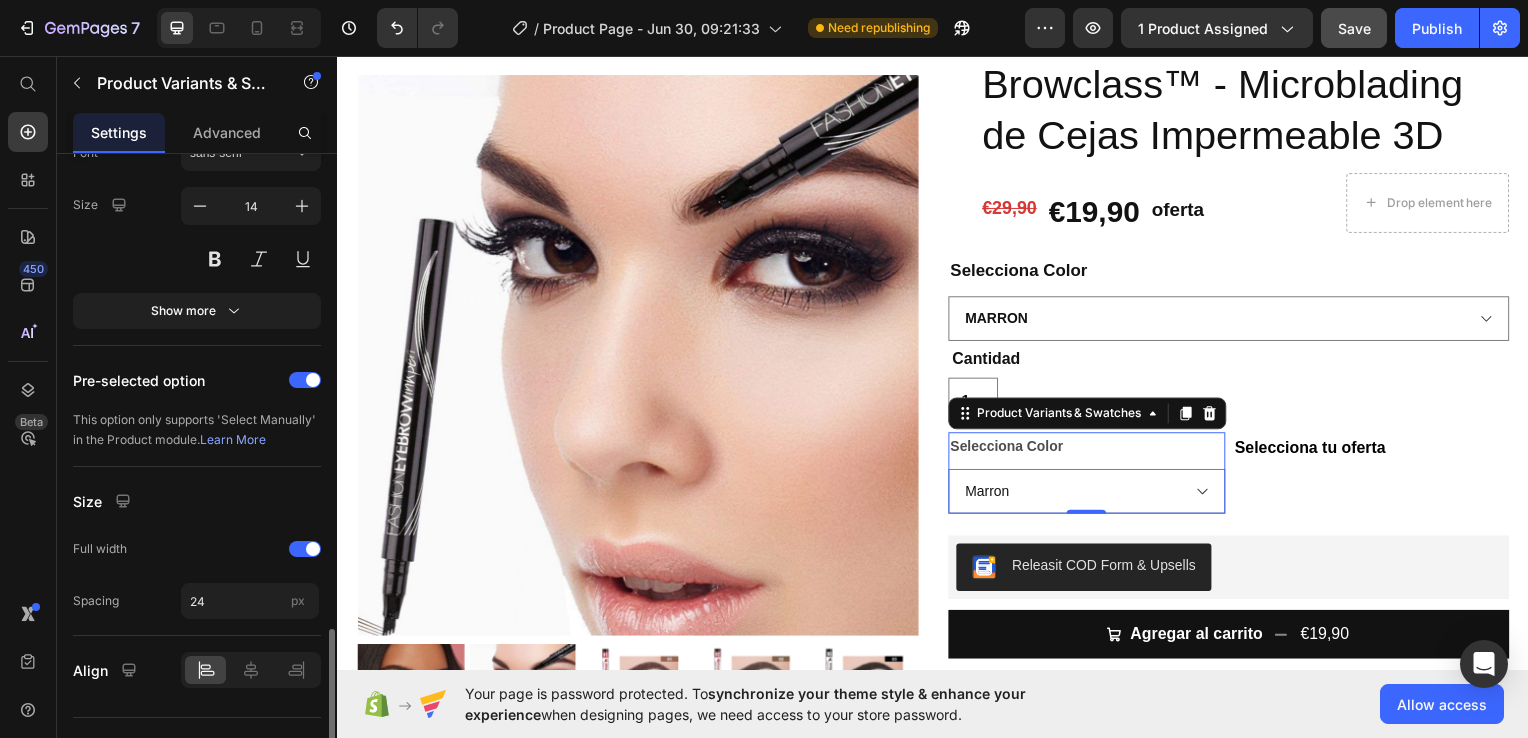 scroll, scrollTop: 1953, scrollLeft: 0, axis: vertical 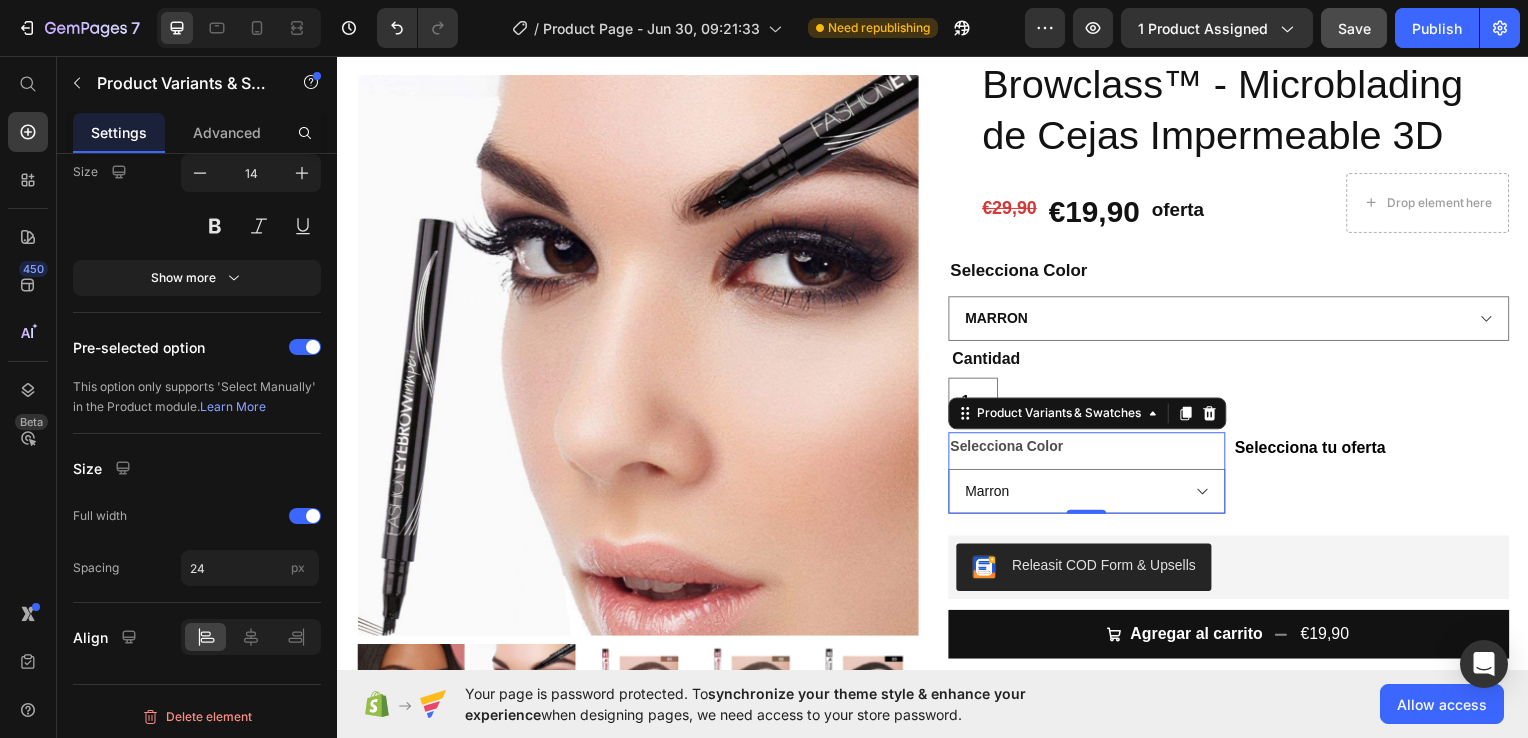 click on "Selecciona Color Marron Marrón Oscuro Negro" at bounding box center (1091, 476) 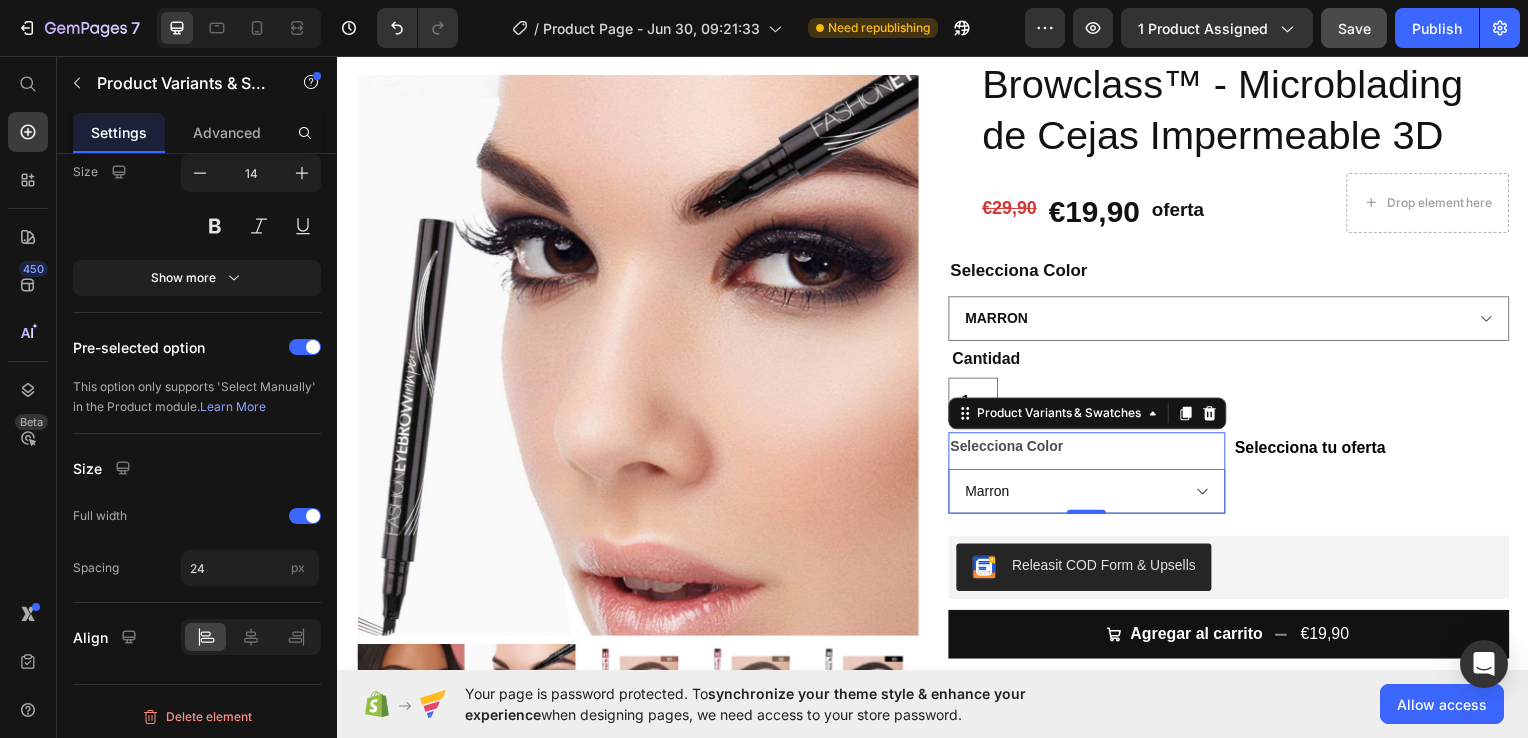 drag, startPoint x: 1062, startPoint y: 449, endPoint x: 1079, endPoint y: 461, distance: 20.808653 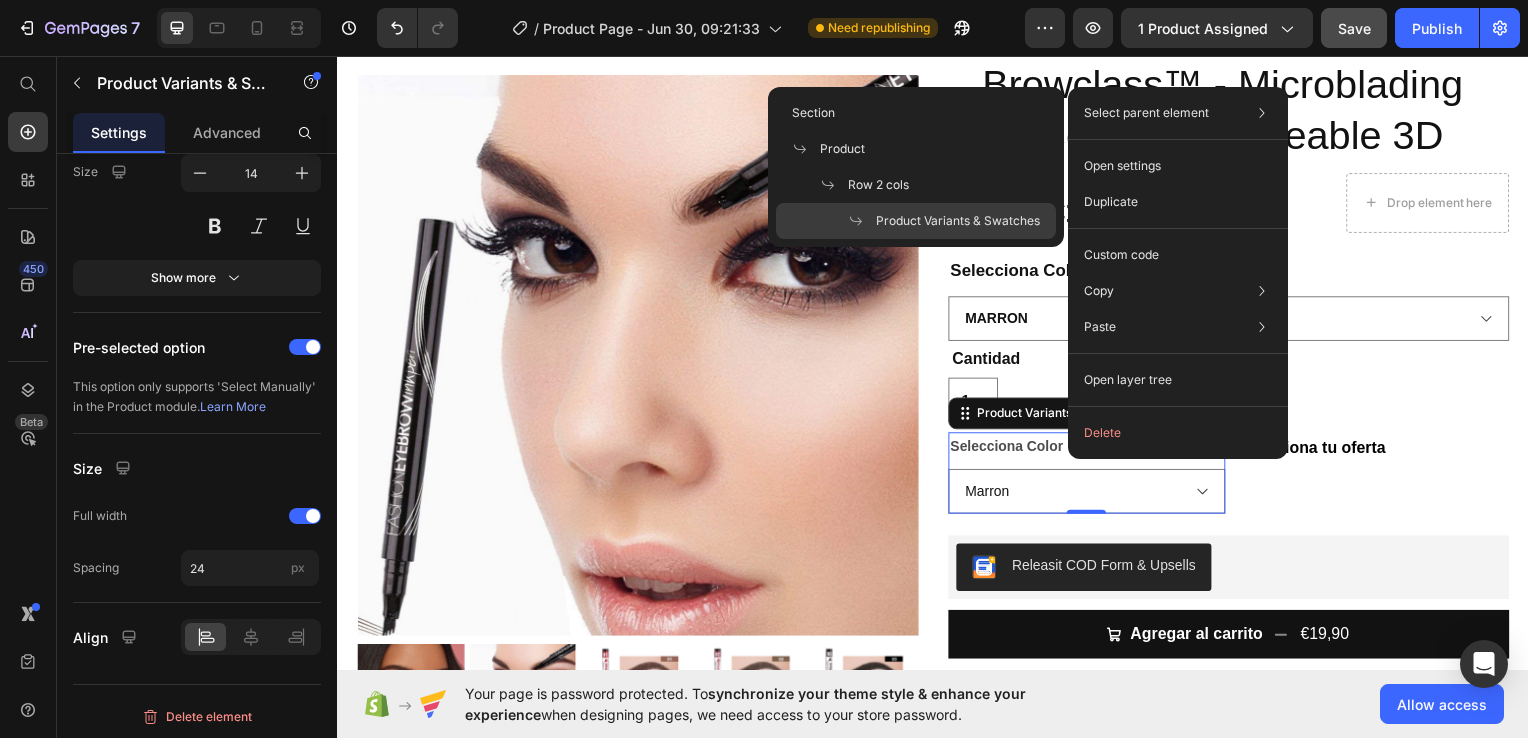 click on "Select parent element" at bounding box center (1146, 113) 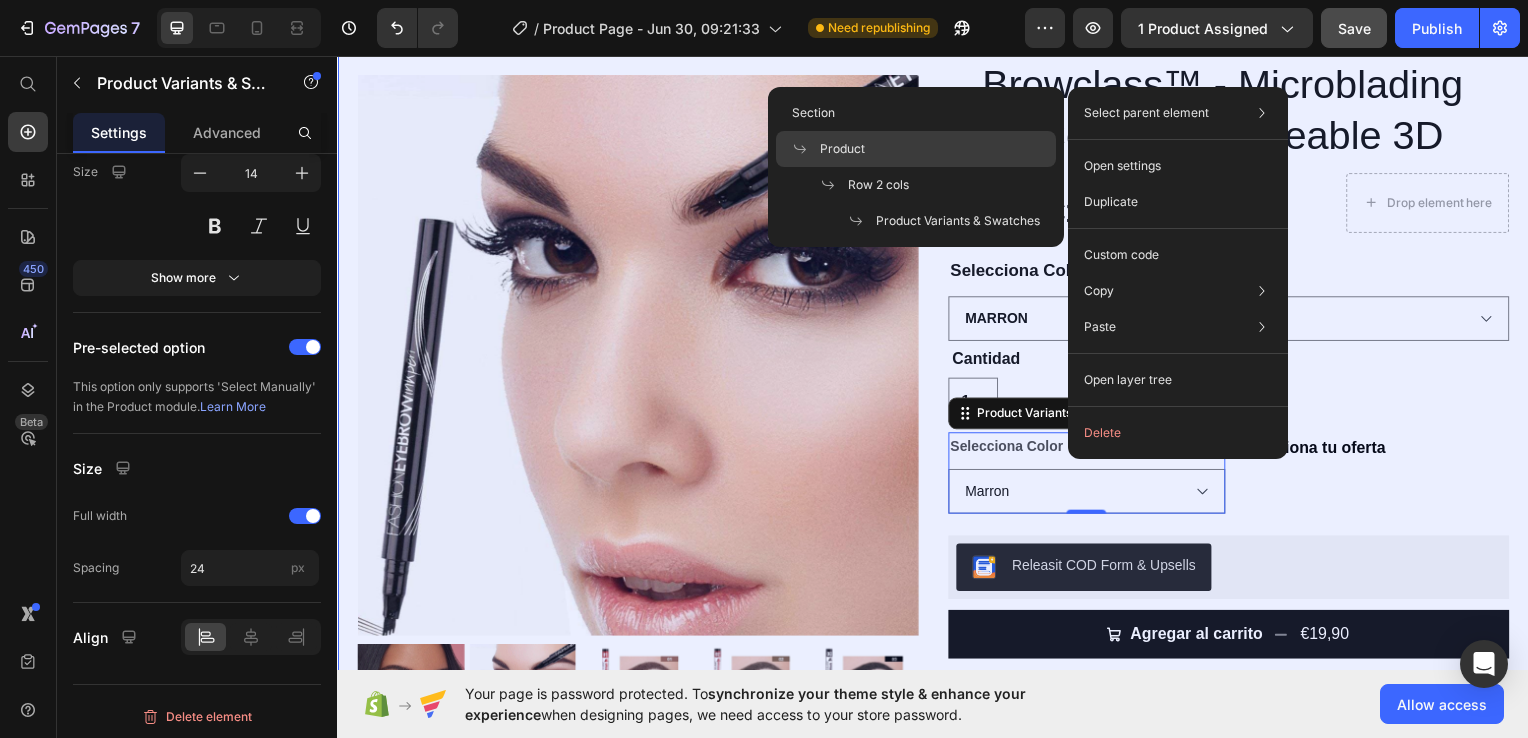 click on "Product" 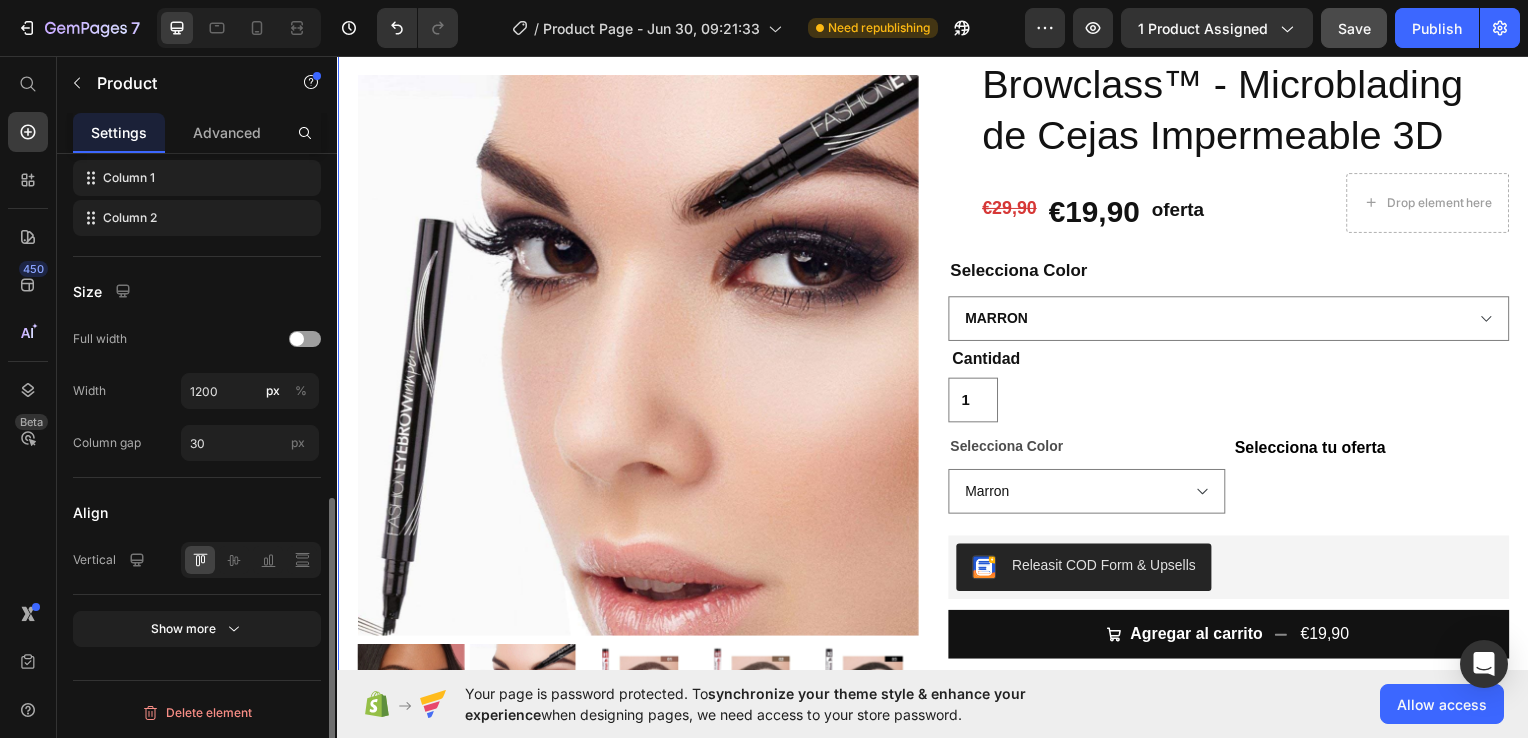 scroll, scrollTop: 0, scrollLeft: 0, axis: both 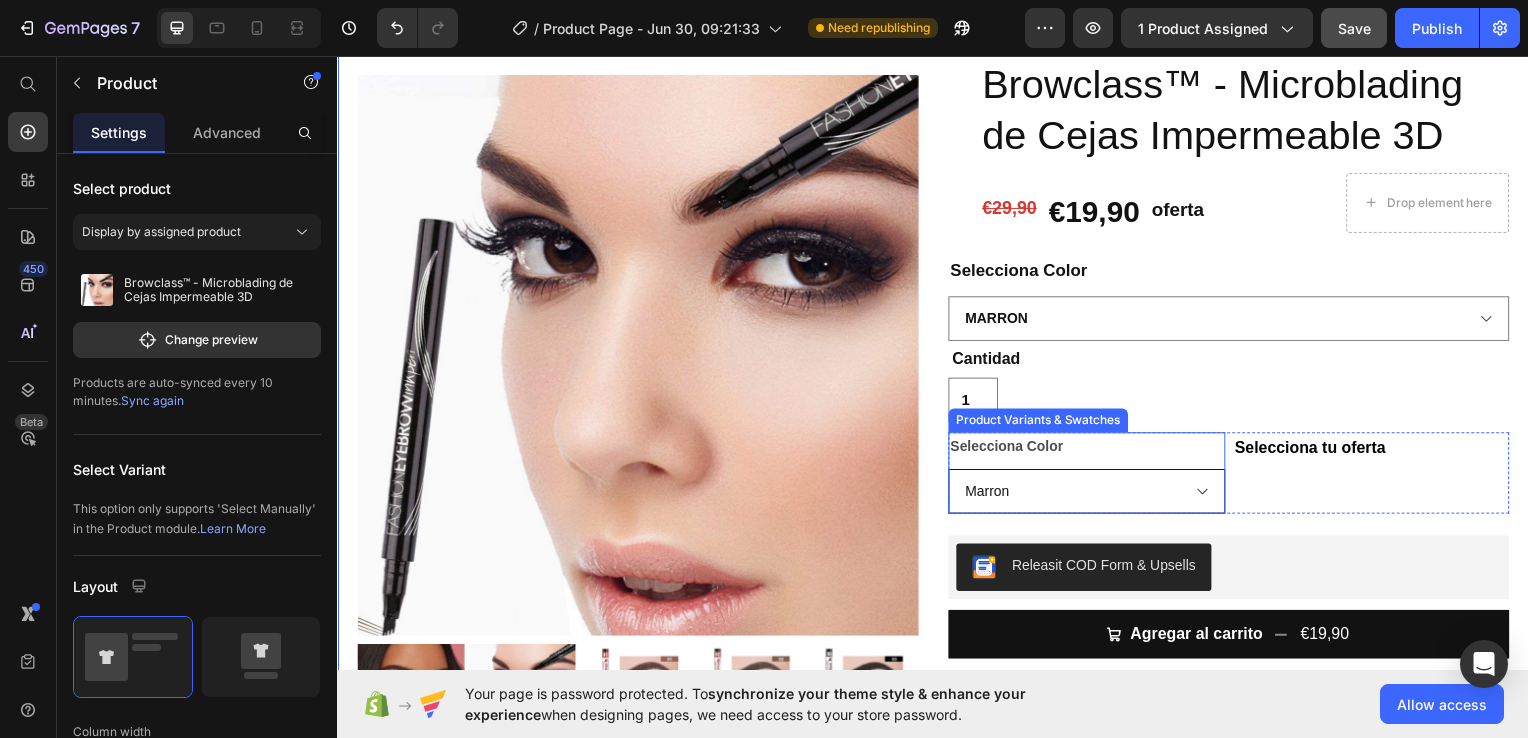 click on "Marron Marrón Oscuro Negro" at bounding box center [1091, 494] 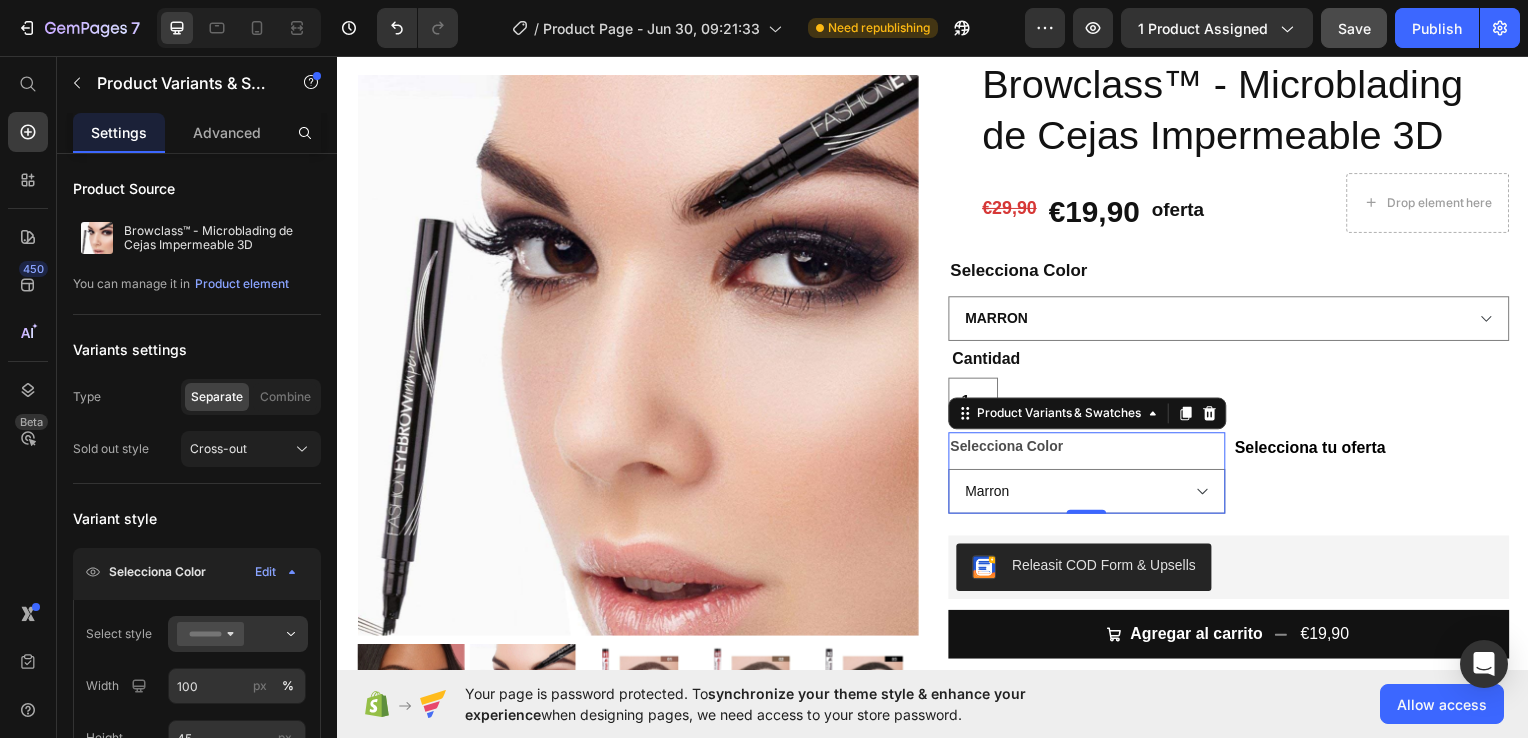 click on "Product Variants & Swatches" at bounding box center [1092, 416] 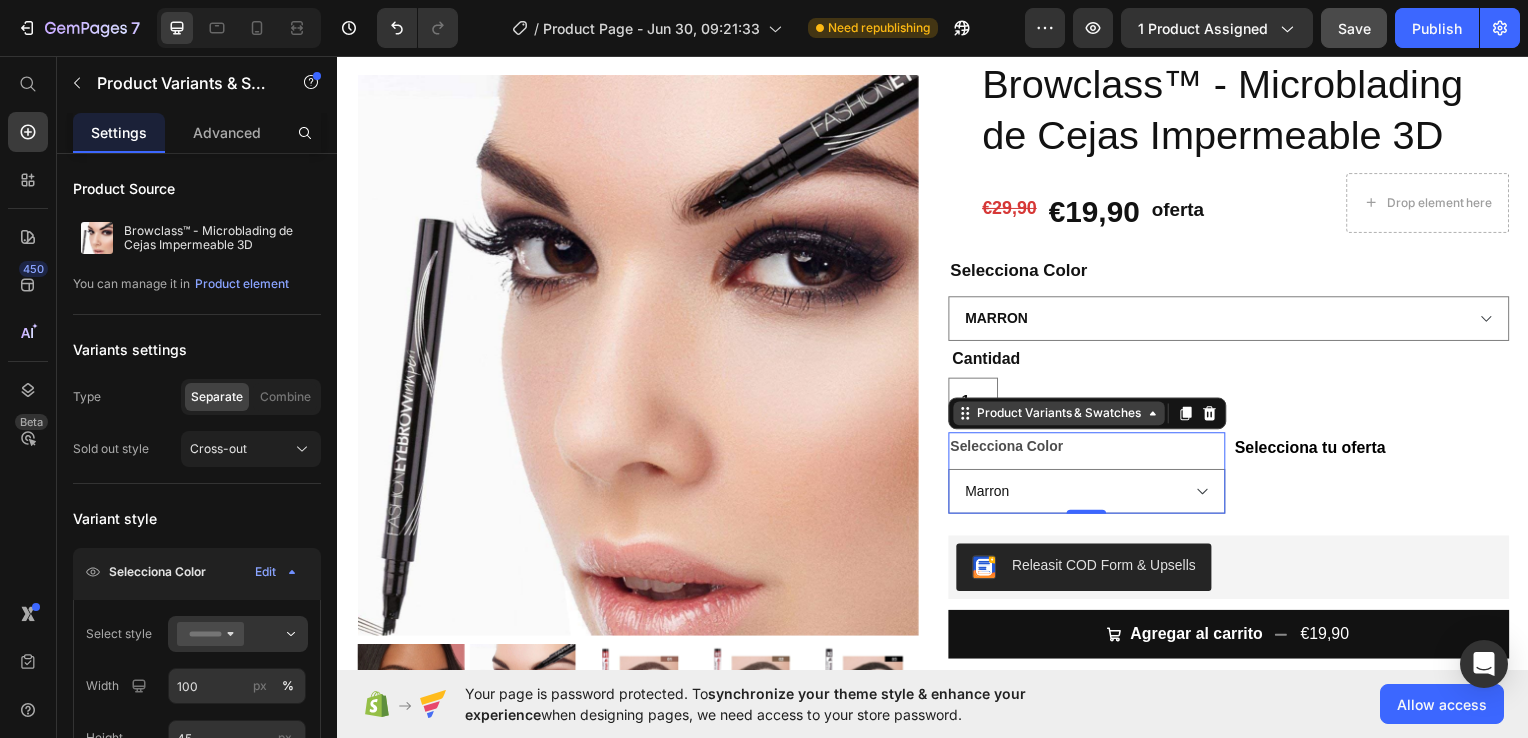 click 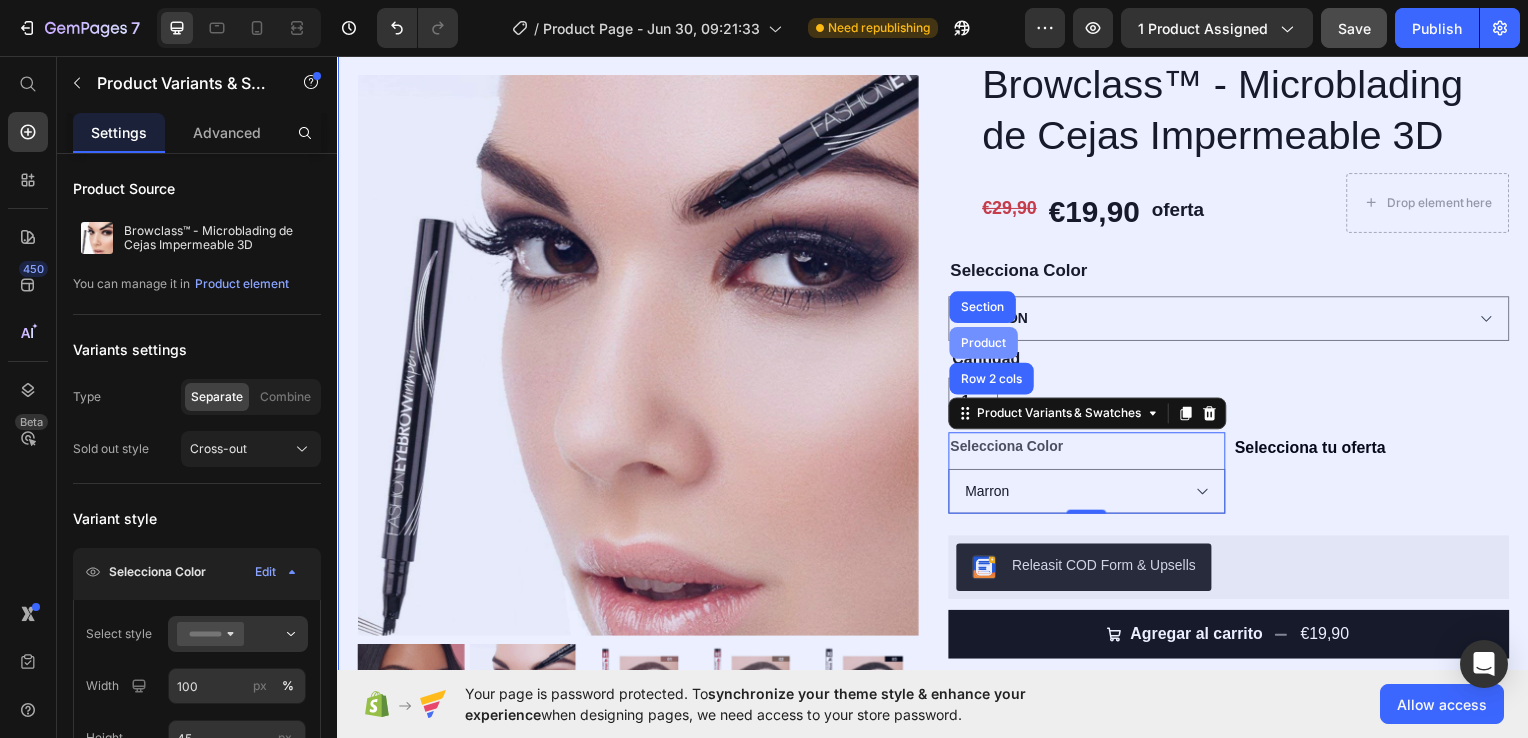 click on "Product" at bounding box center [987, 345] 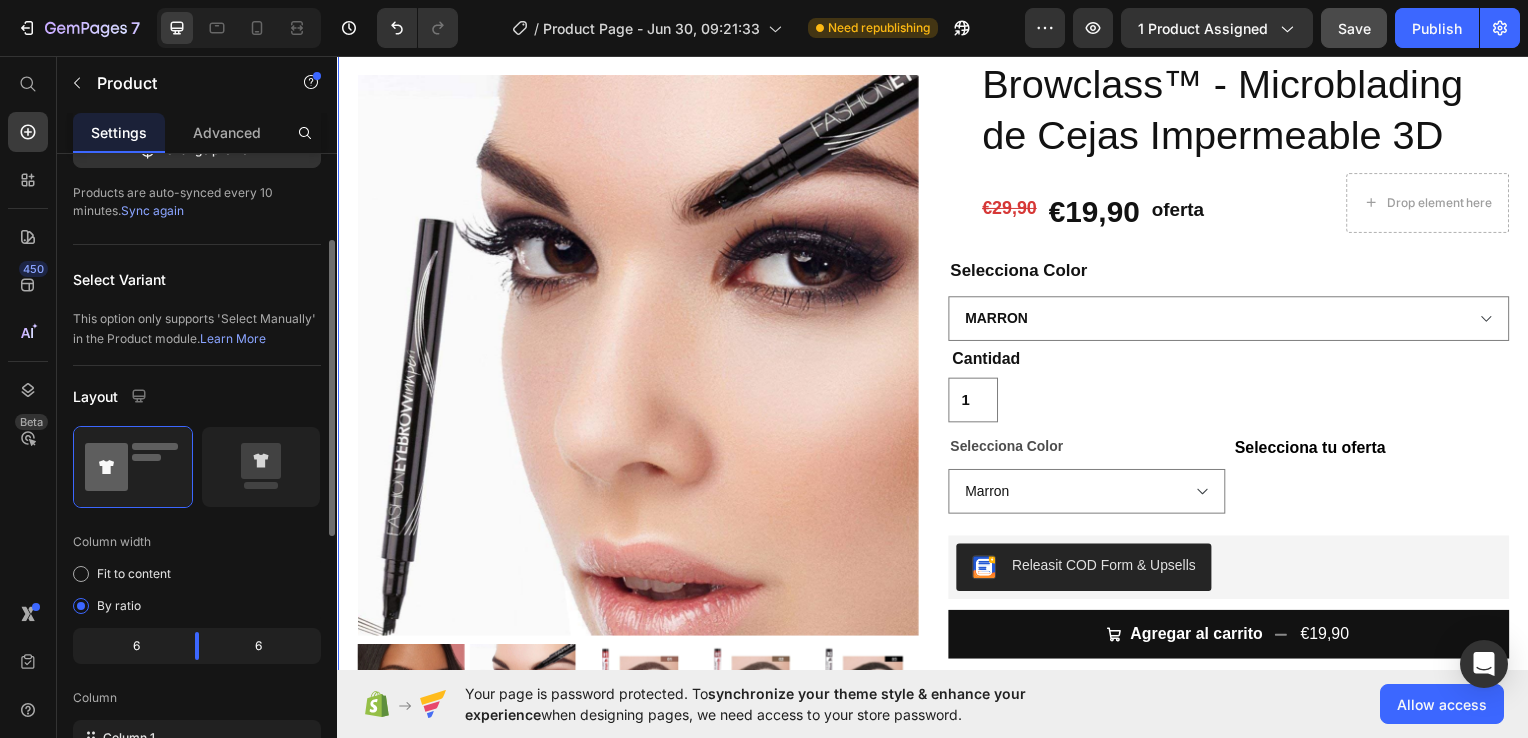 scroll, scrollTop: 189, scrollLeft: 0, axis: vertical 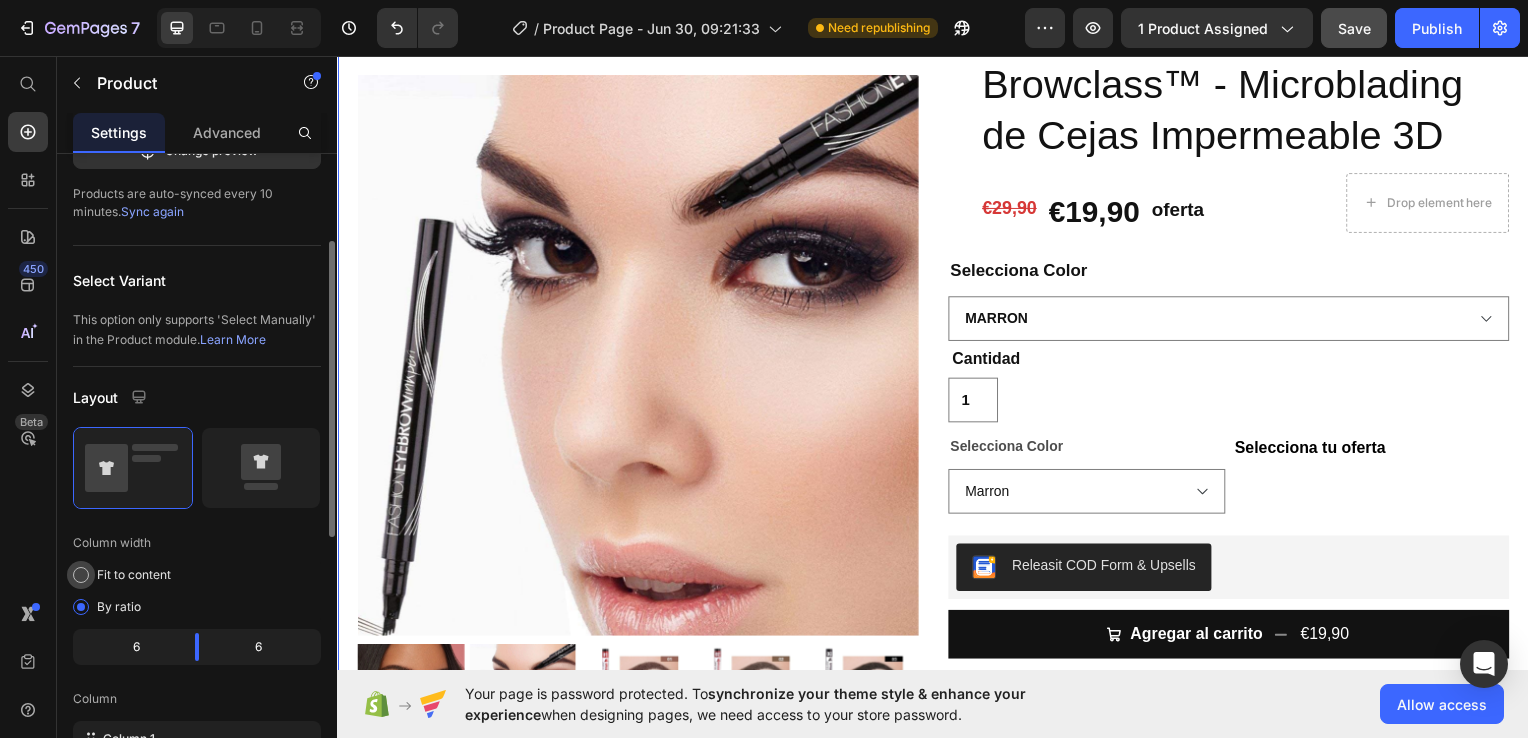 click at bounding box center [81, 575] 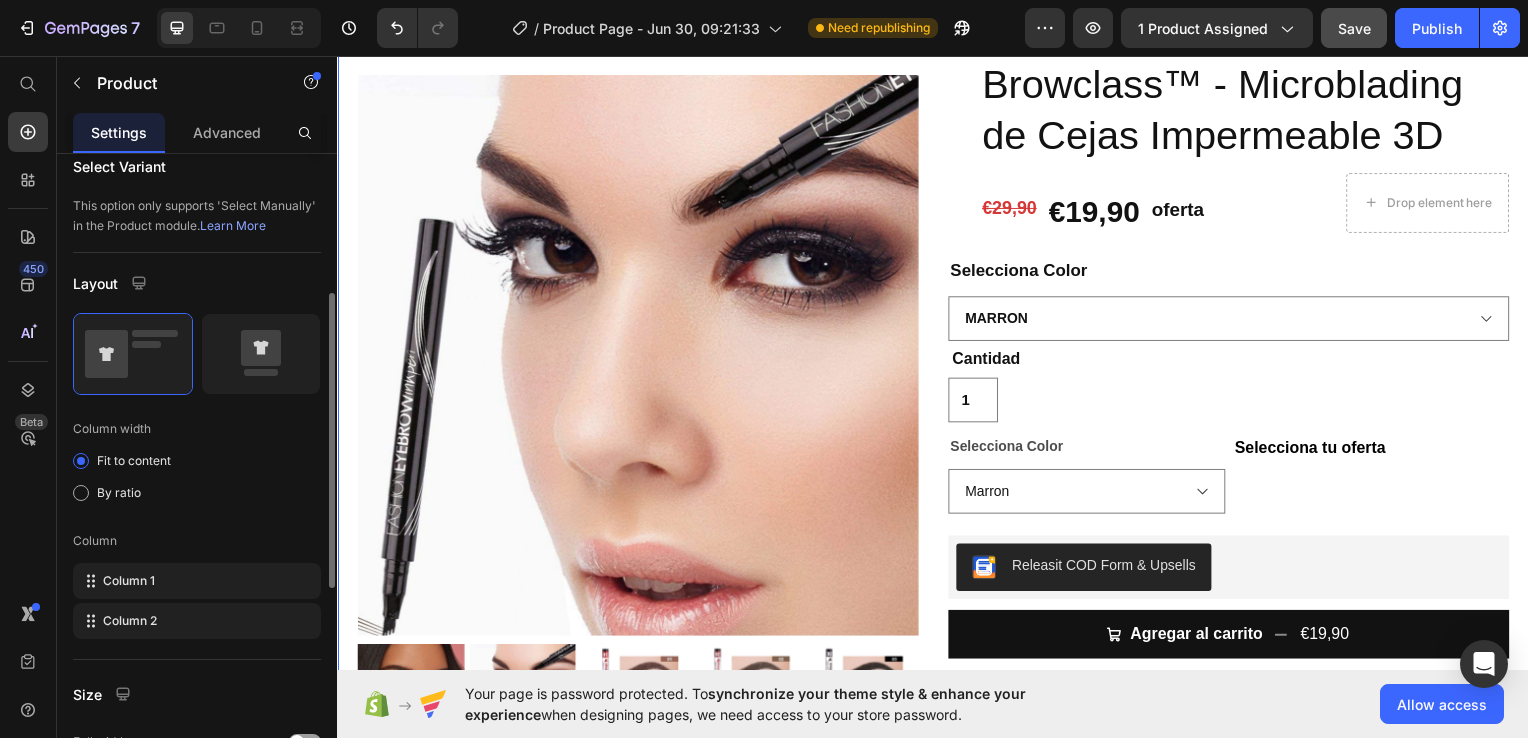 scroll, scrollTop: 304, scrollLeft: 0, axis: vertical 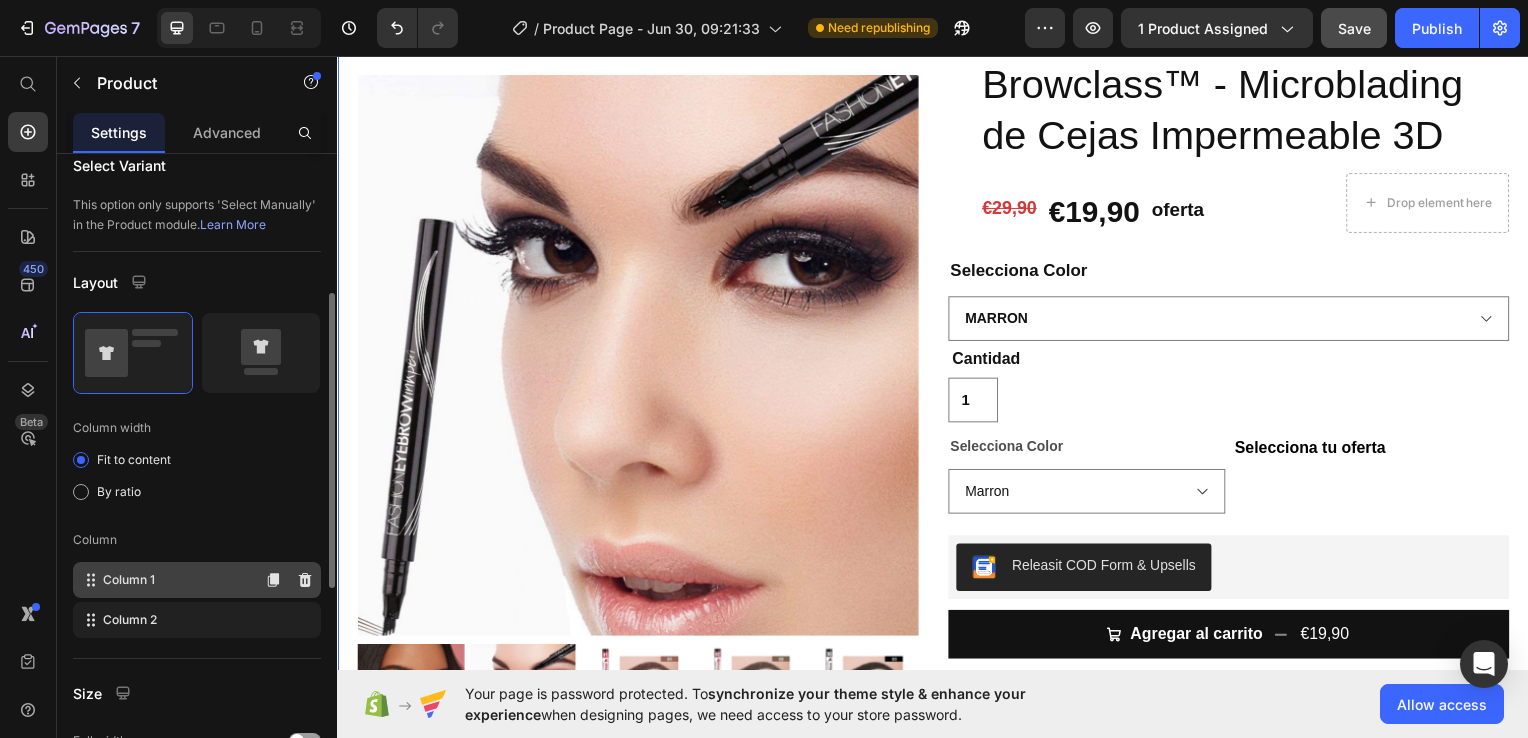 click on "Column 1" 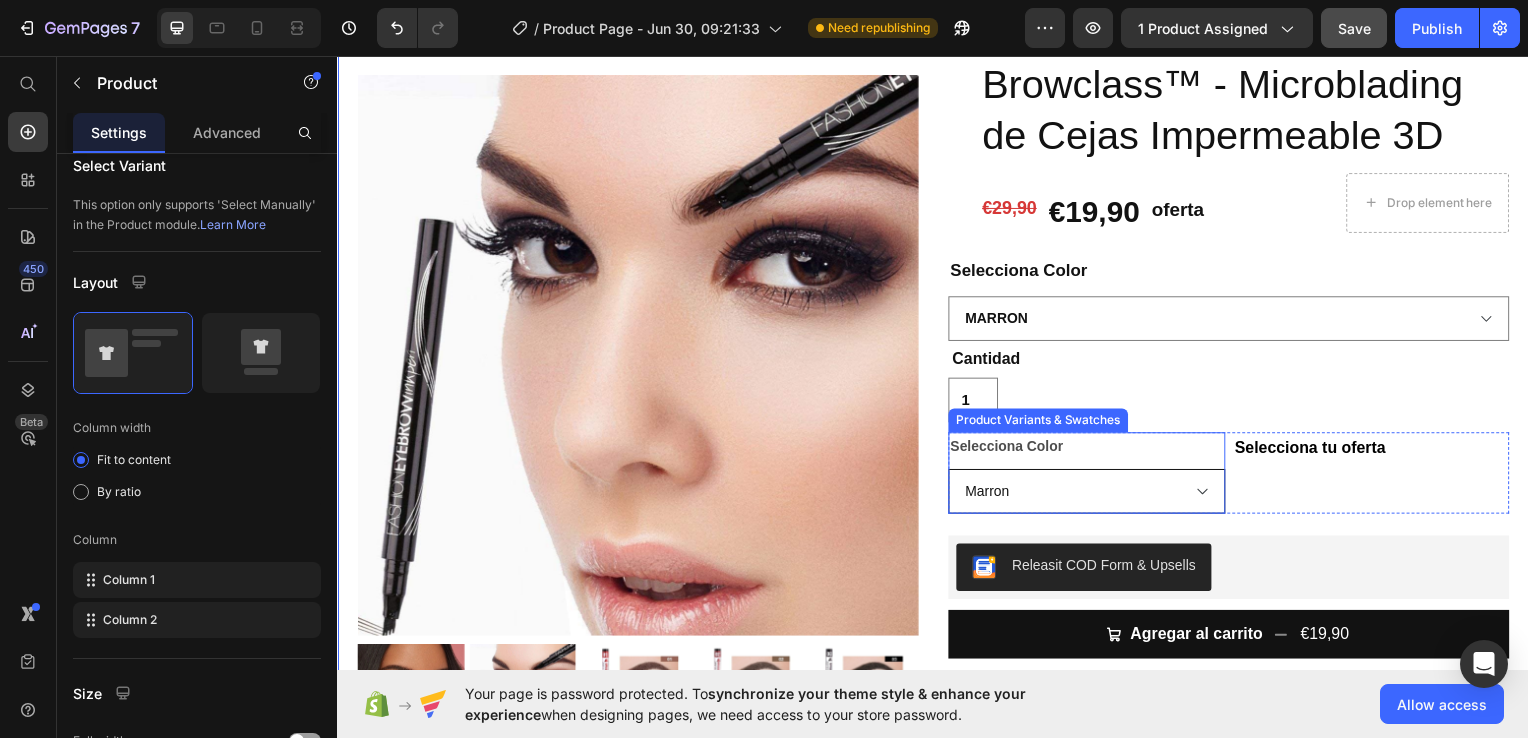 click on "Marron Marrón Oscuro Negro" at bounding box center (1091, 494) 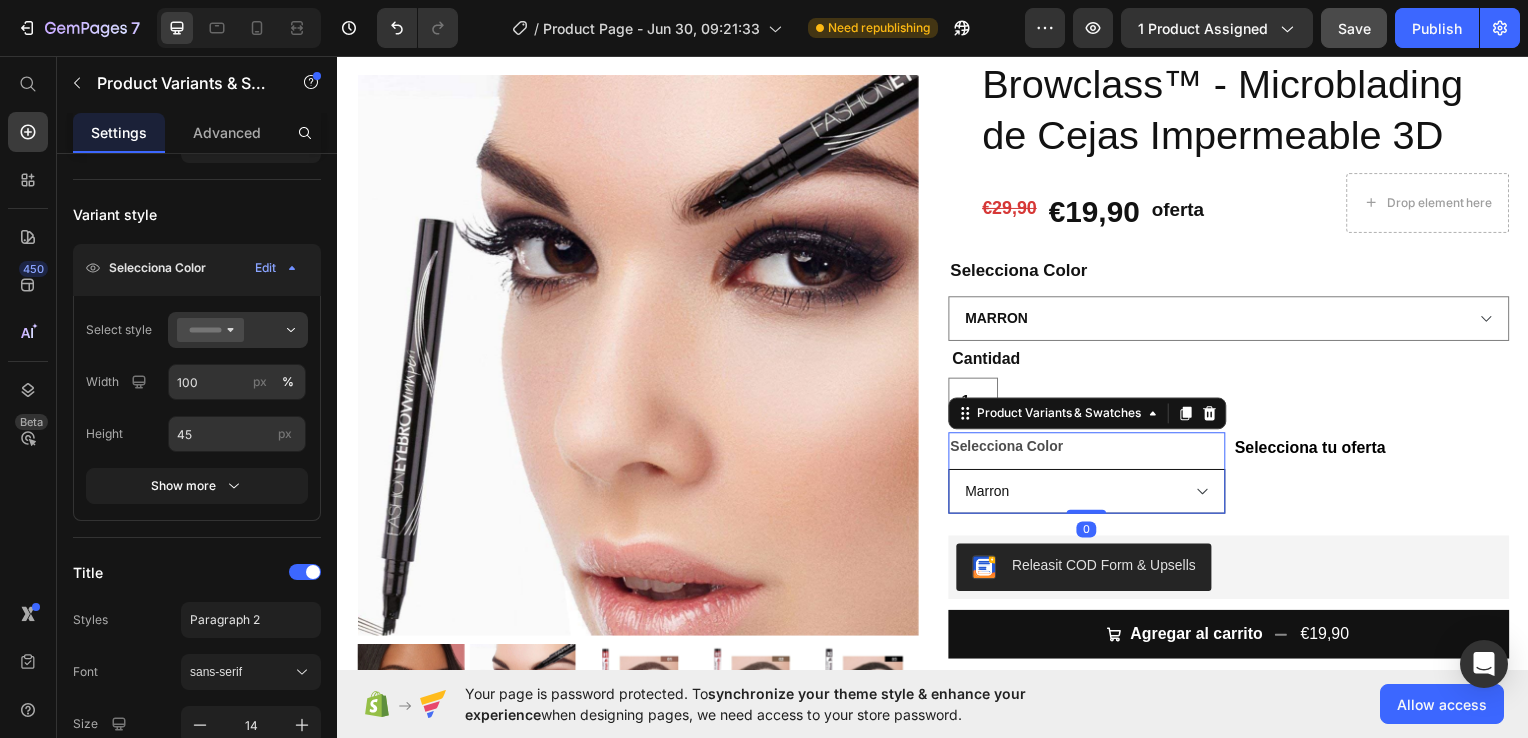 scroll, scrollTop: 0, scrollLeft: 0, axis: both 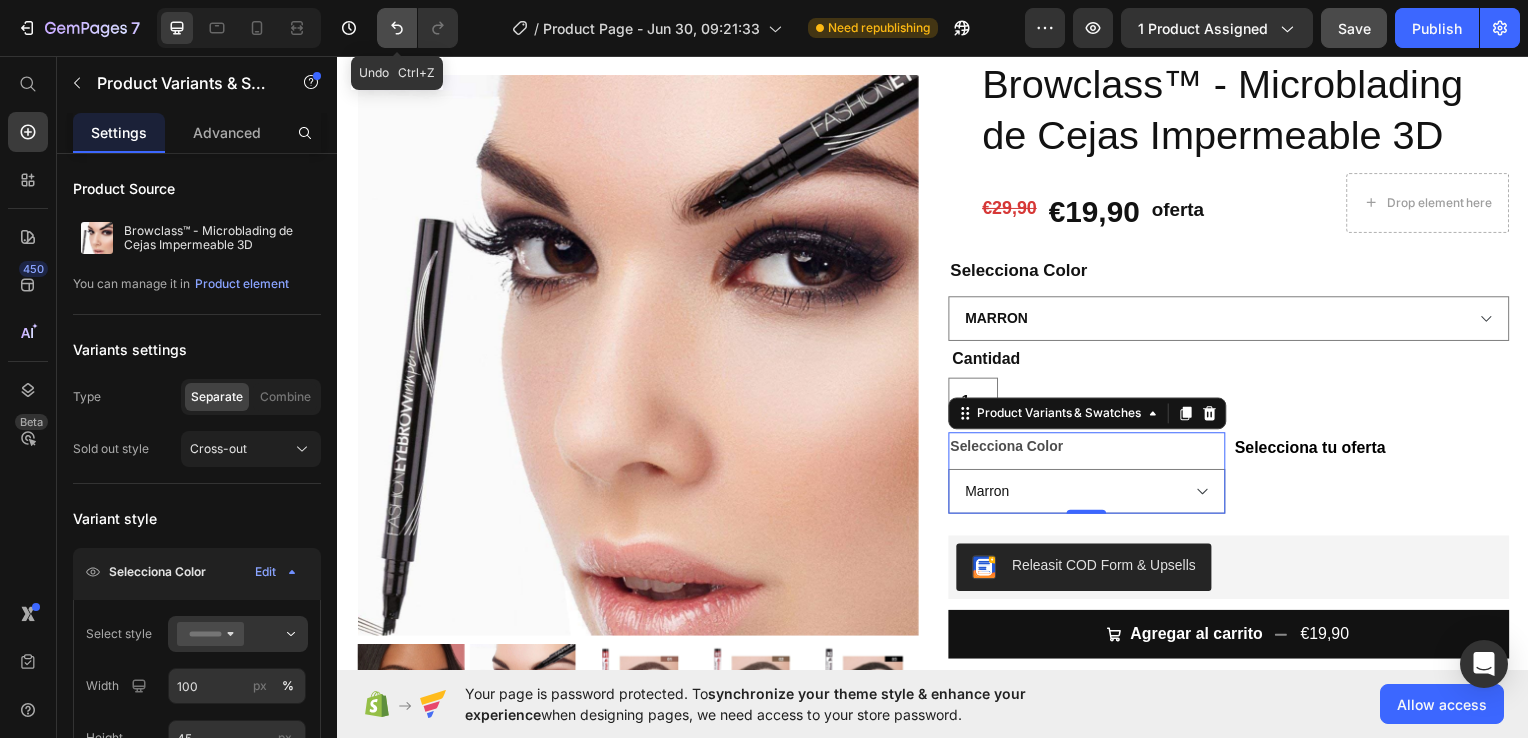 click 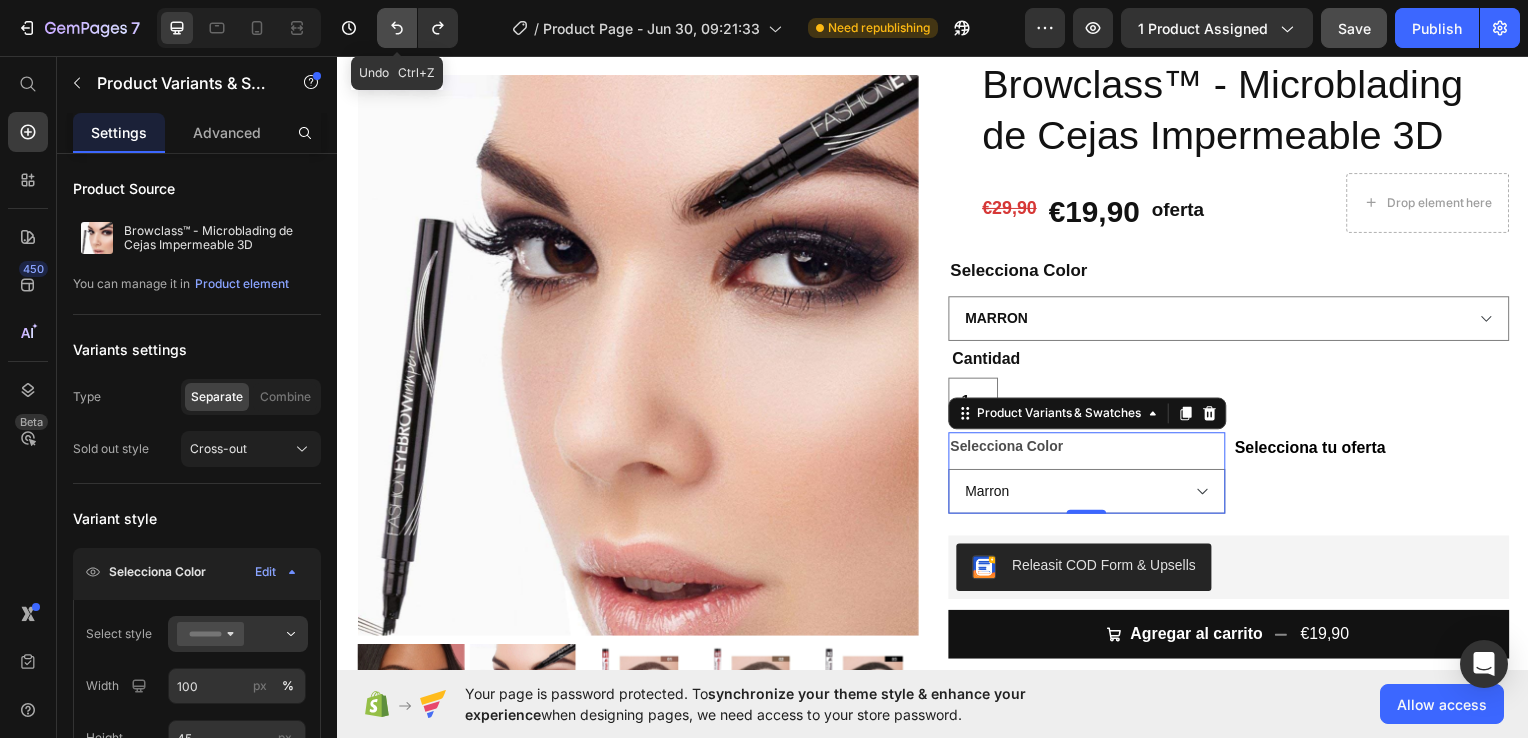 click 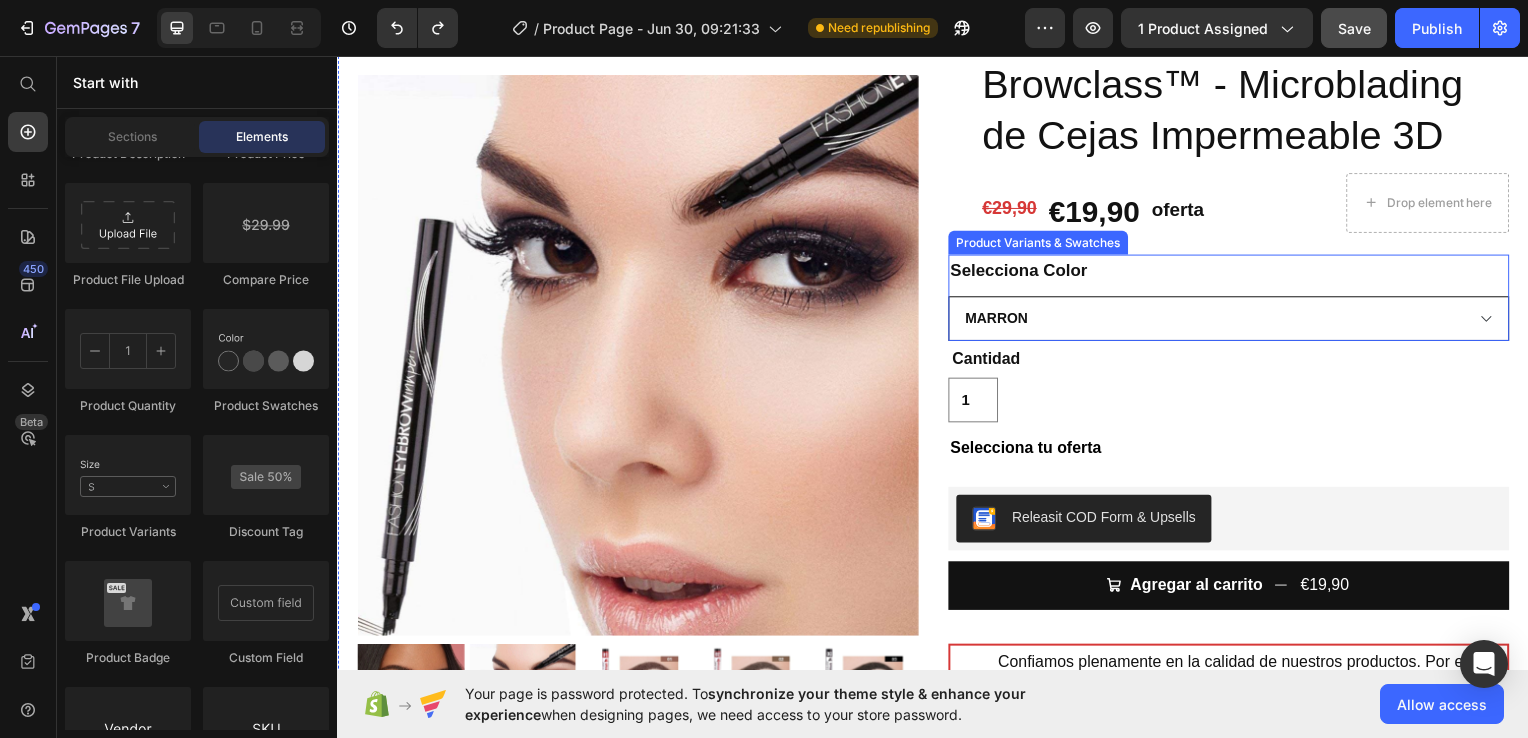click on "Marron Marrón Oscuro Negro" at bounding box center (1234, 320) 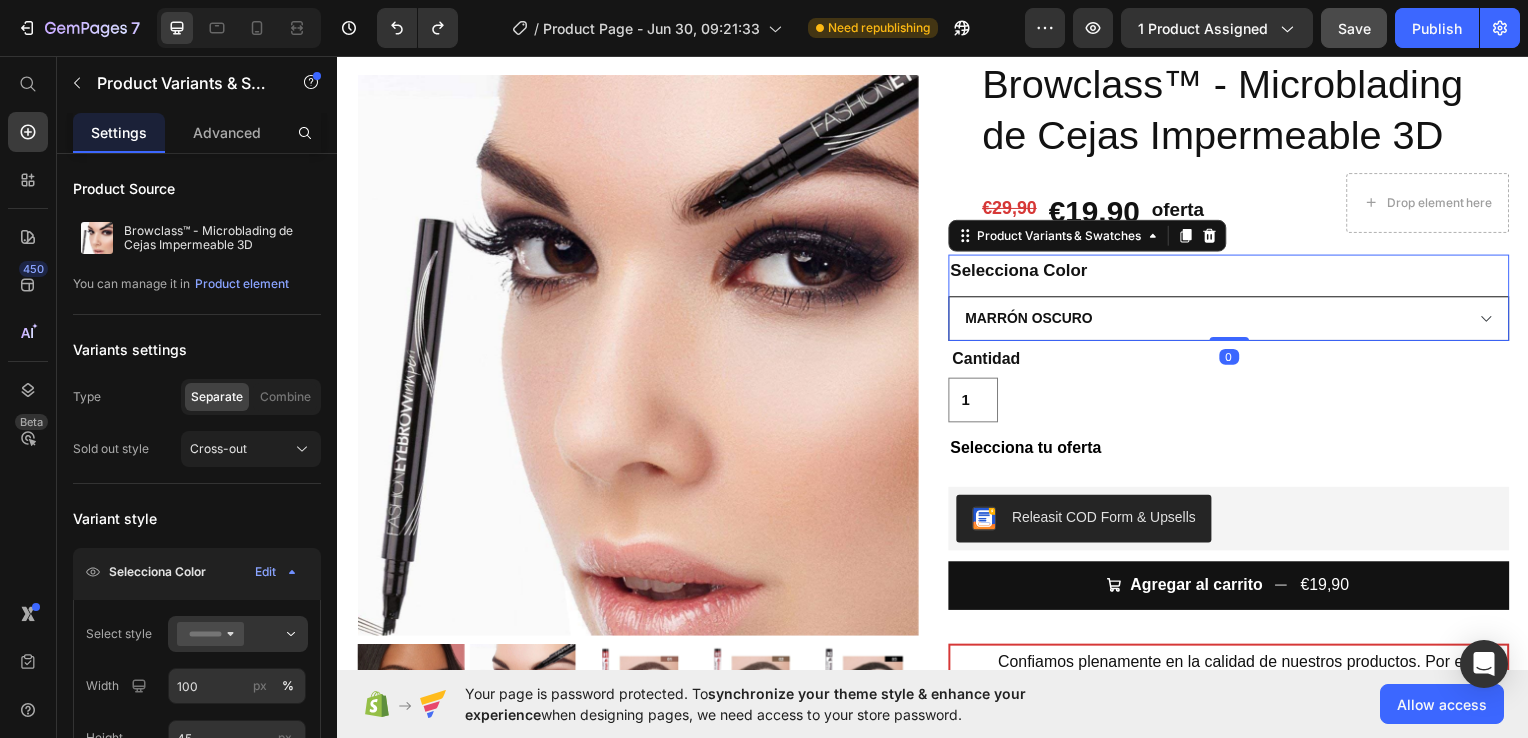 click on "Marron Marrón Oscuro Negro" at bounding box center [1234, 320] 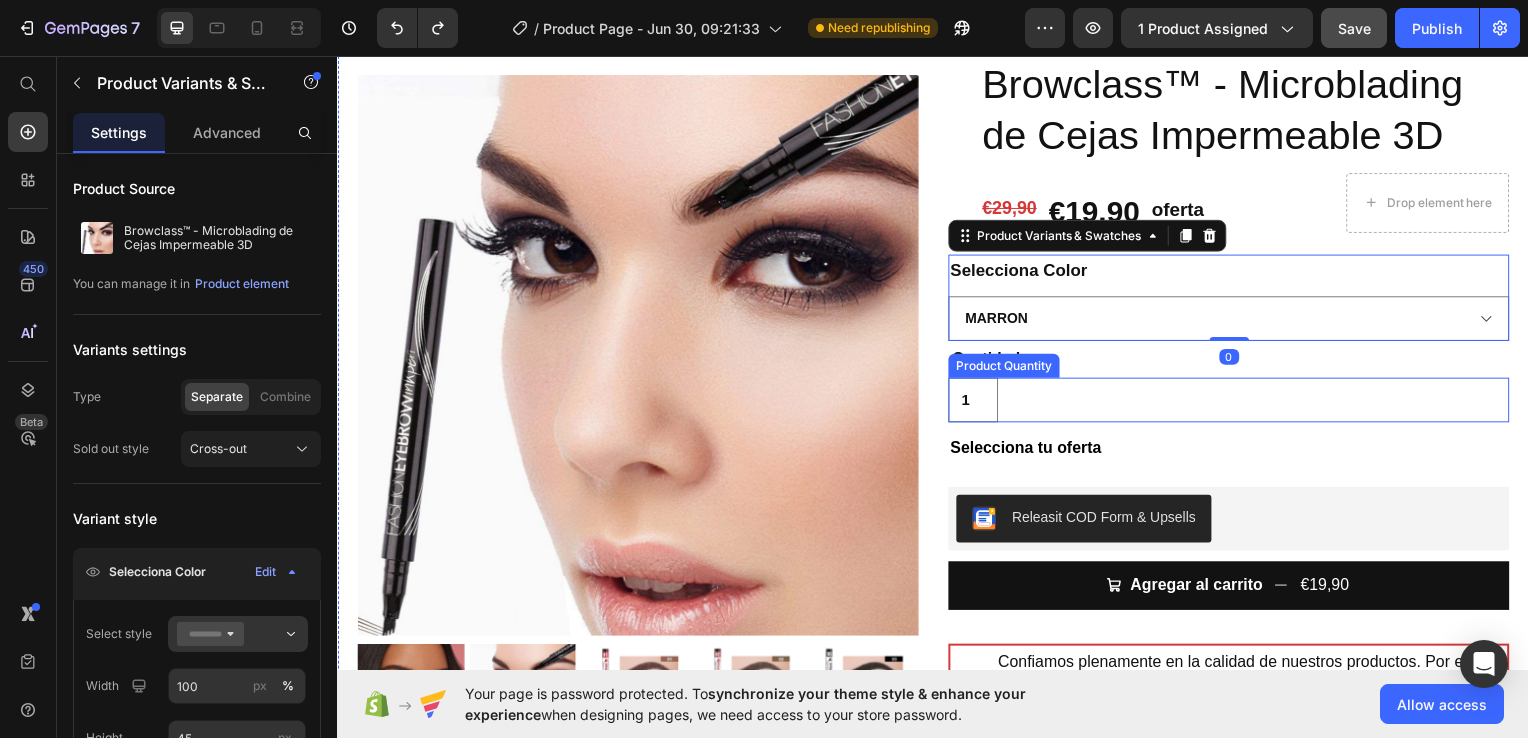 select on "Marrón Oscuro" 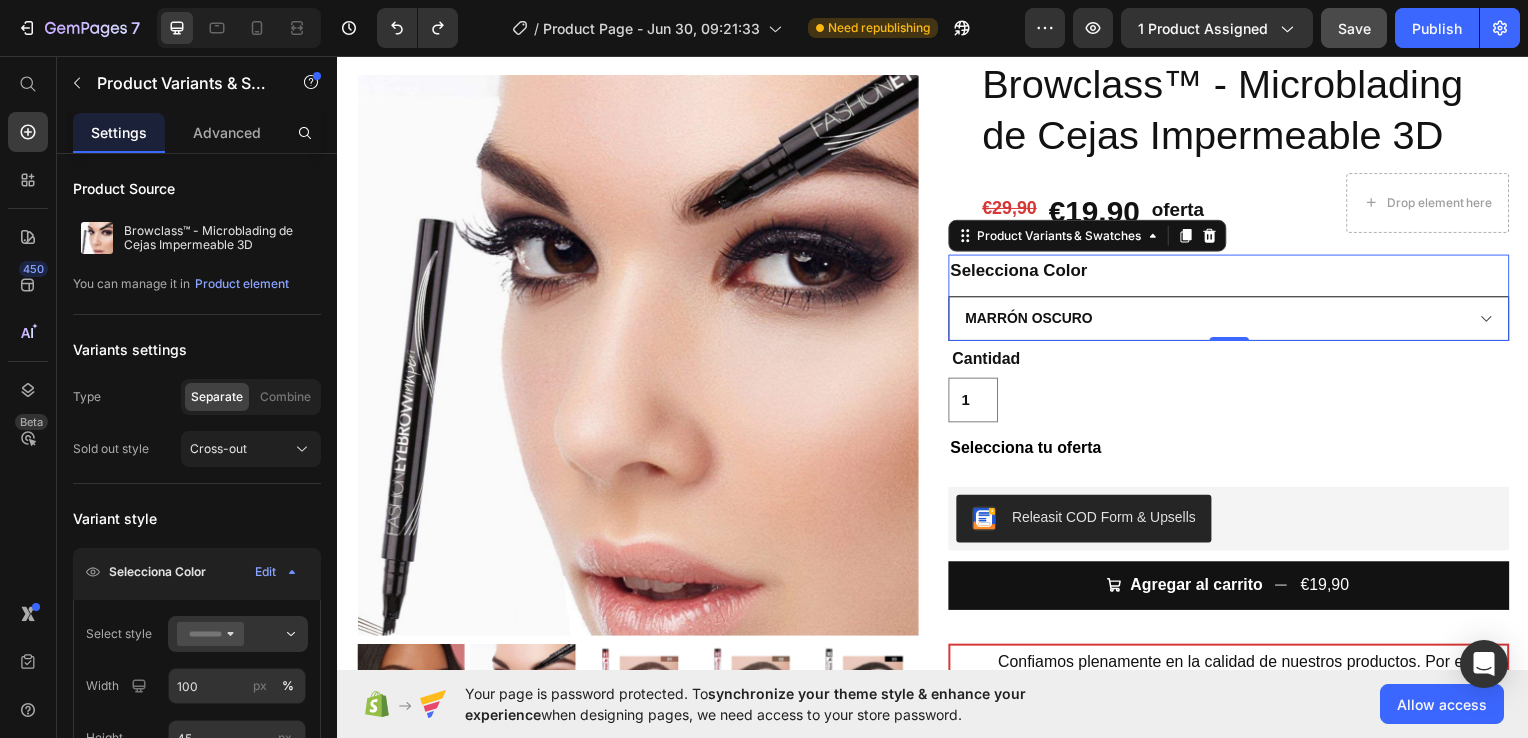 click on "Marron Marrón Oscuro Negro" at bounding box center (1234, 320) 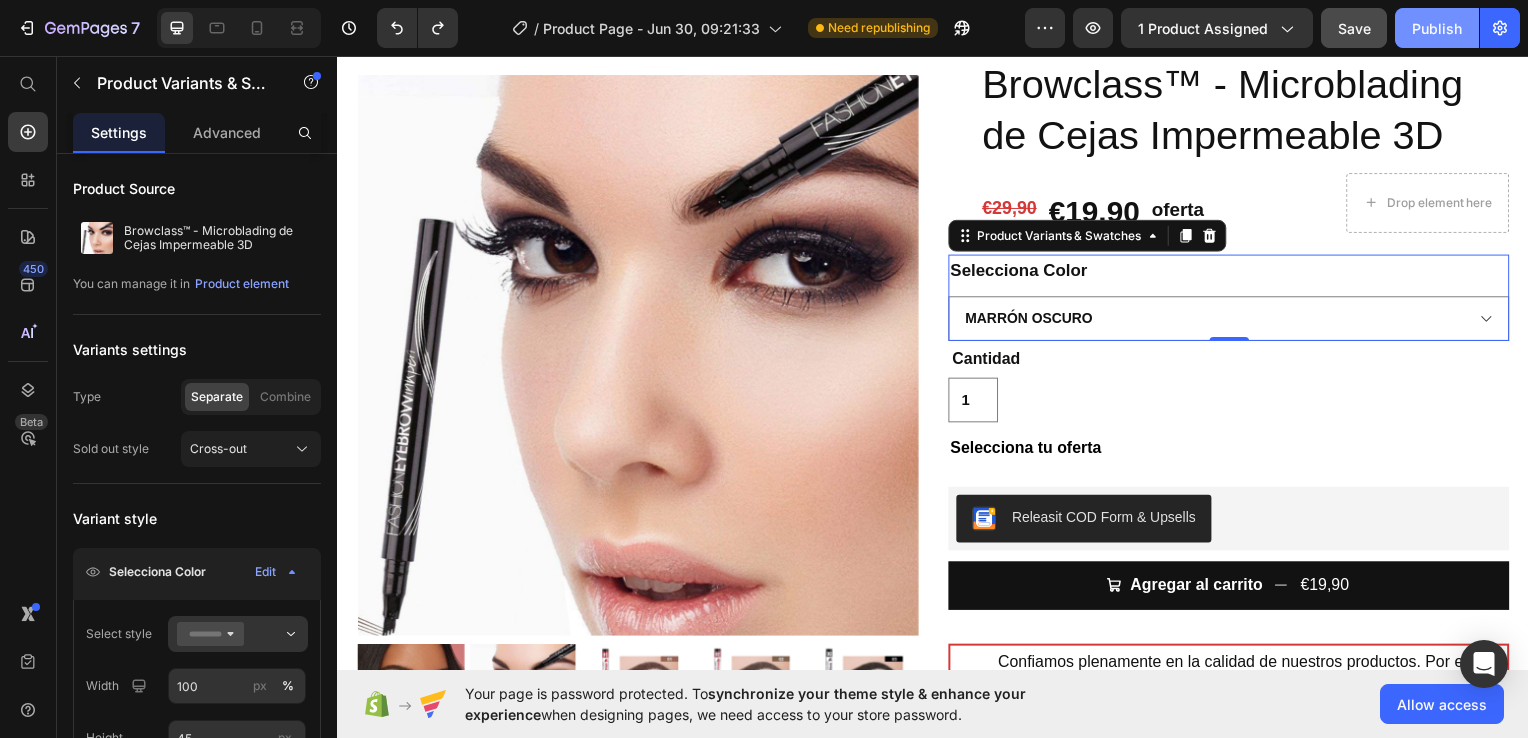 click on "Publish" at bounding box center [1437, 28] 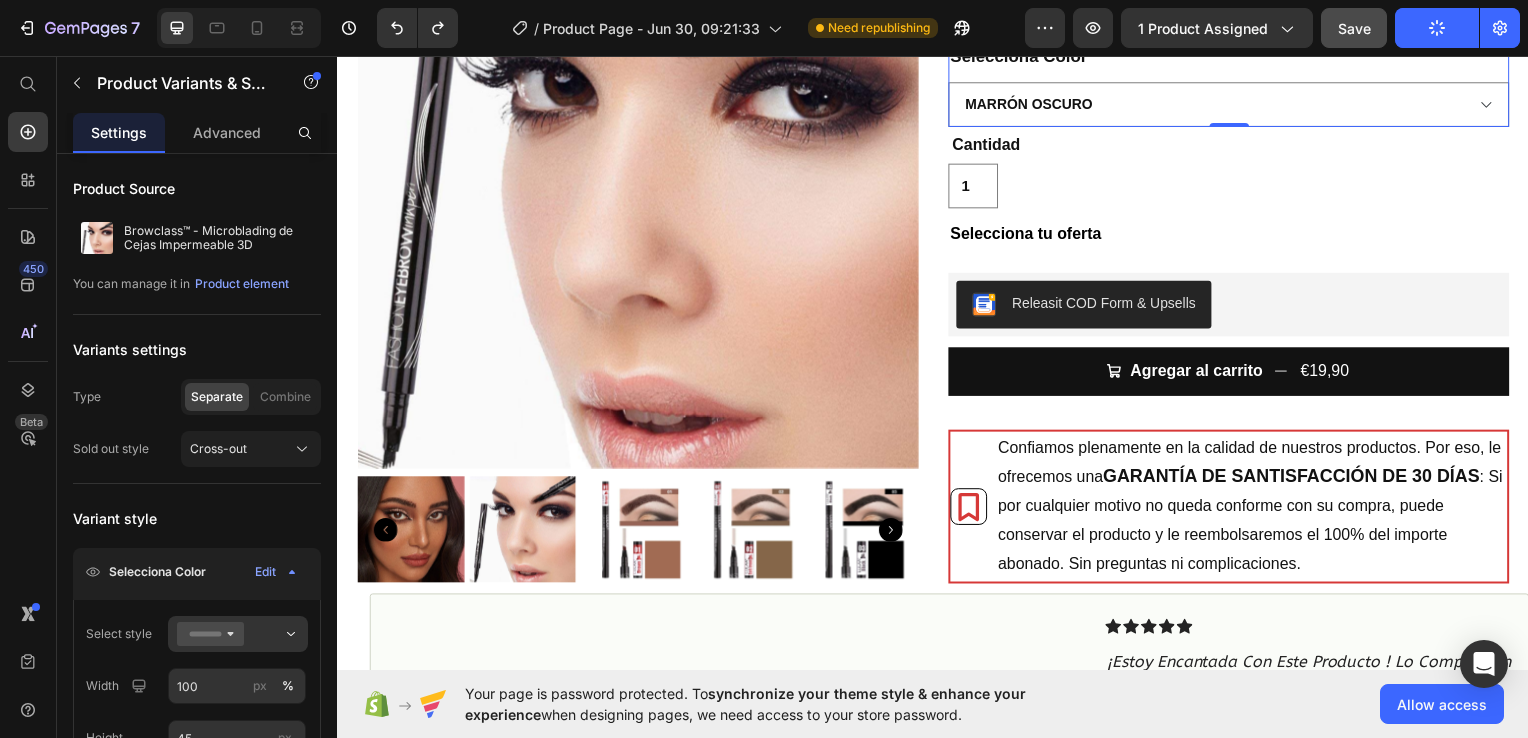 scroll, scrollTop: 338, scrollLeft: 0, axis: vertical 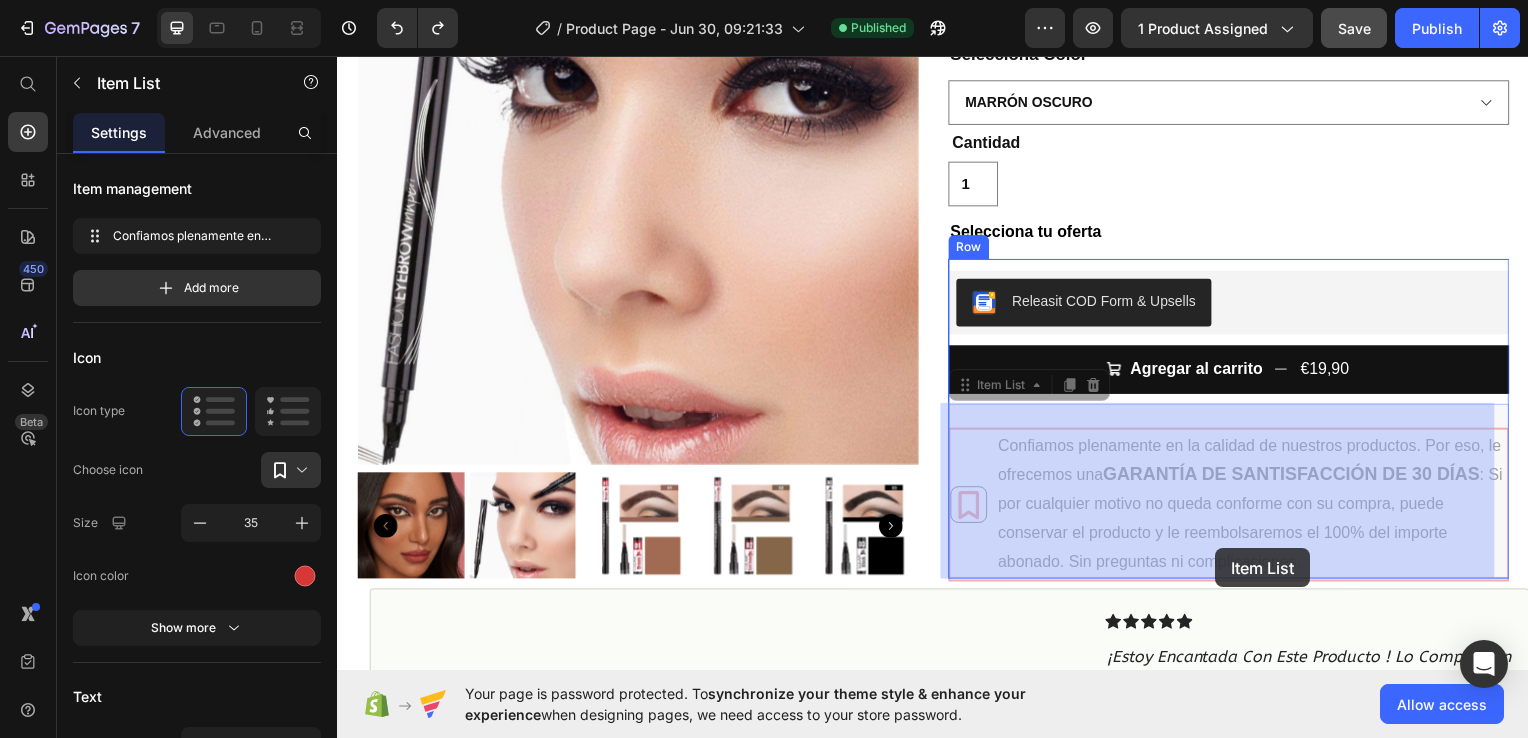 drag, startPoint x: 1305, startPoint y: 566, endPoint x: 1222, endPoint y: 550, distance: 84.5281 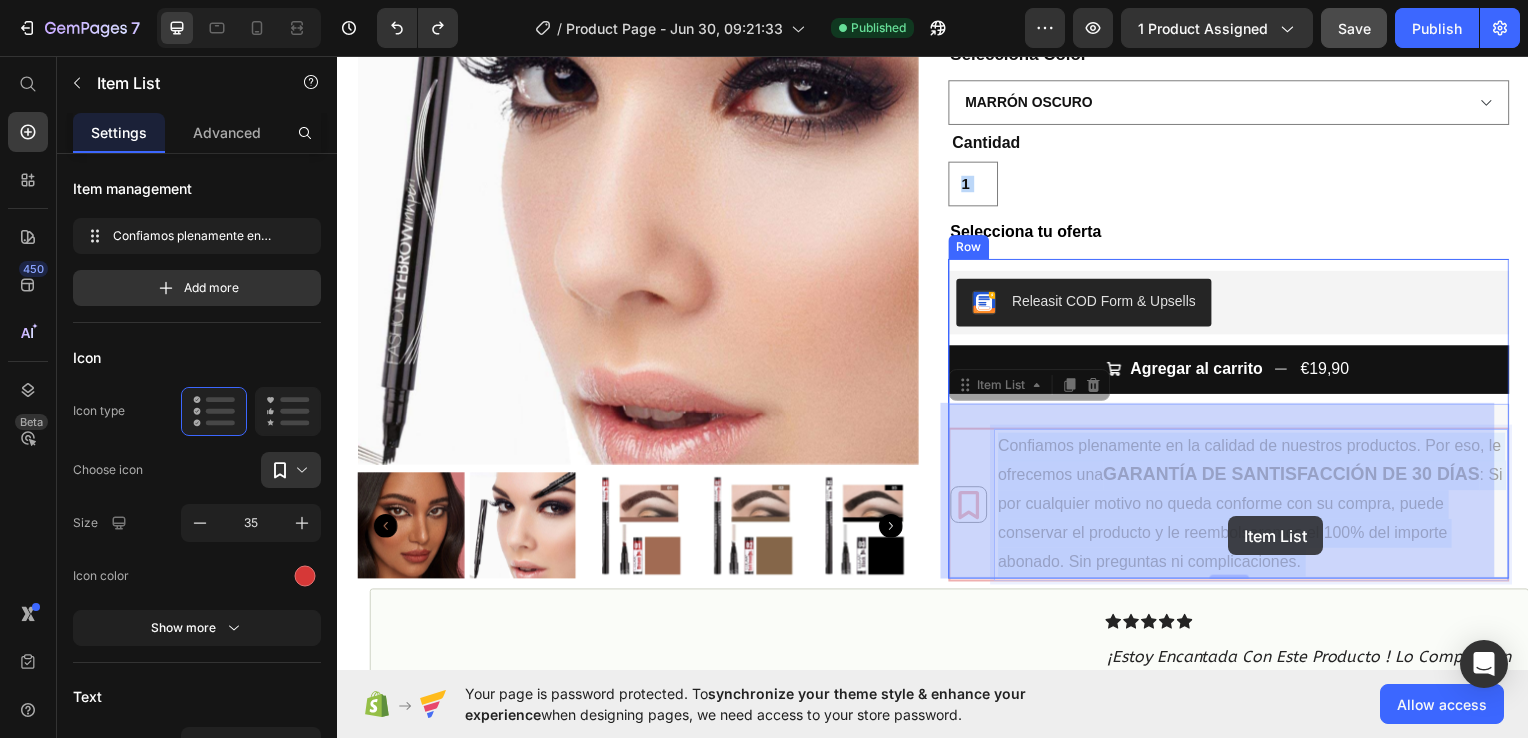 drag, startPoint x: 993, startPoint y: 444, endPoint x: 1235, endPoint y: 519, distance: 253.35548 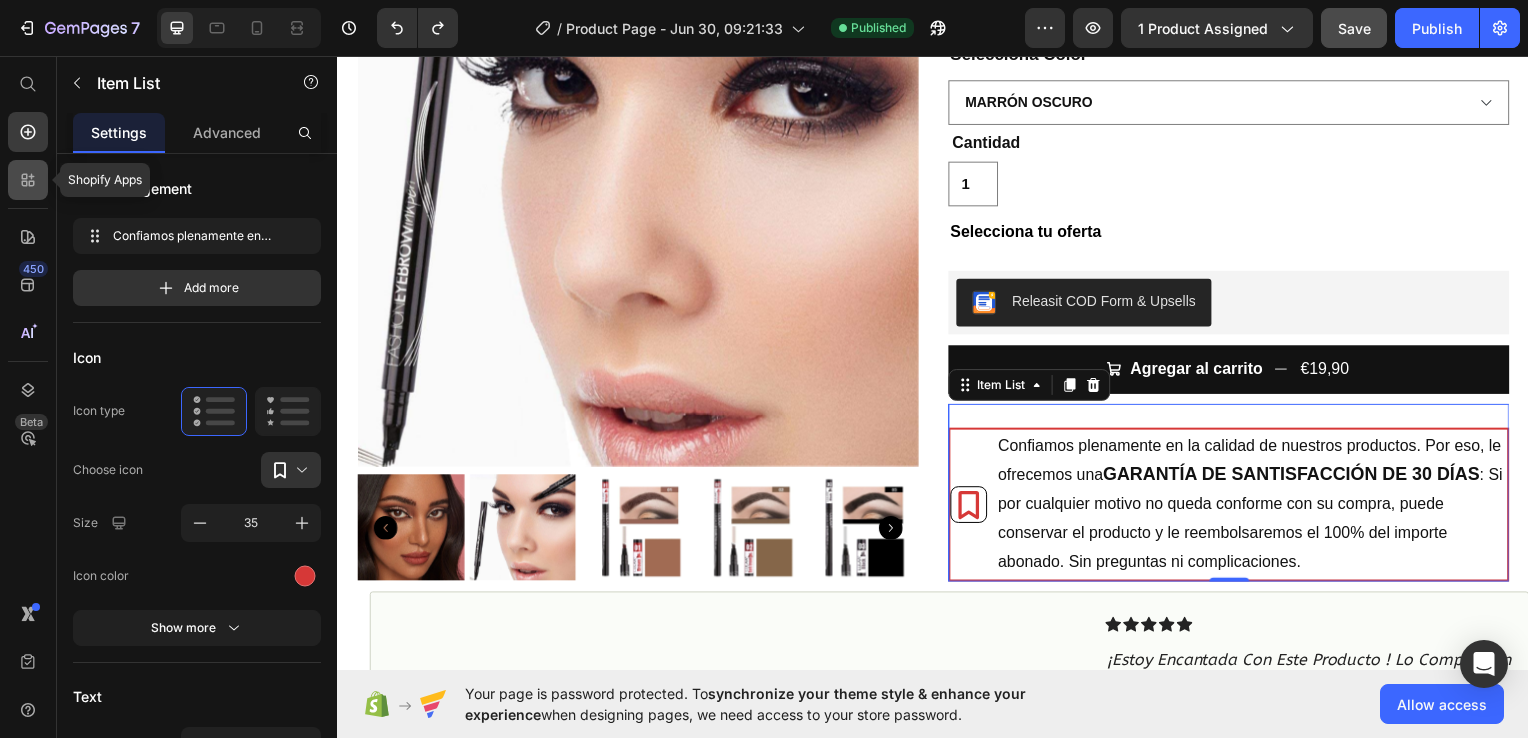 click 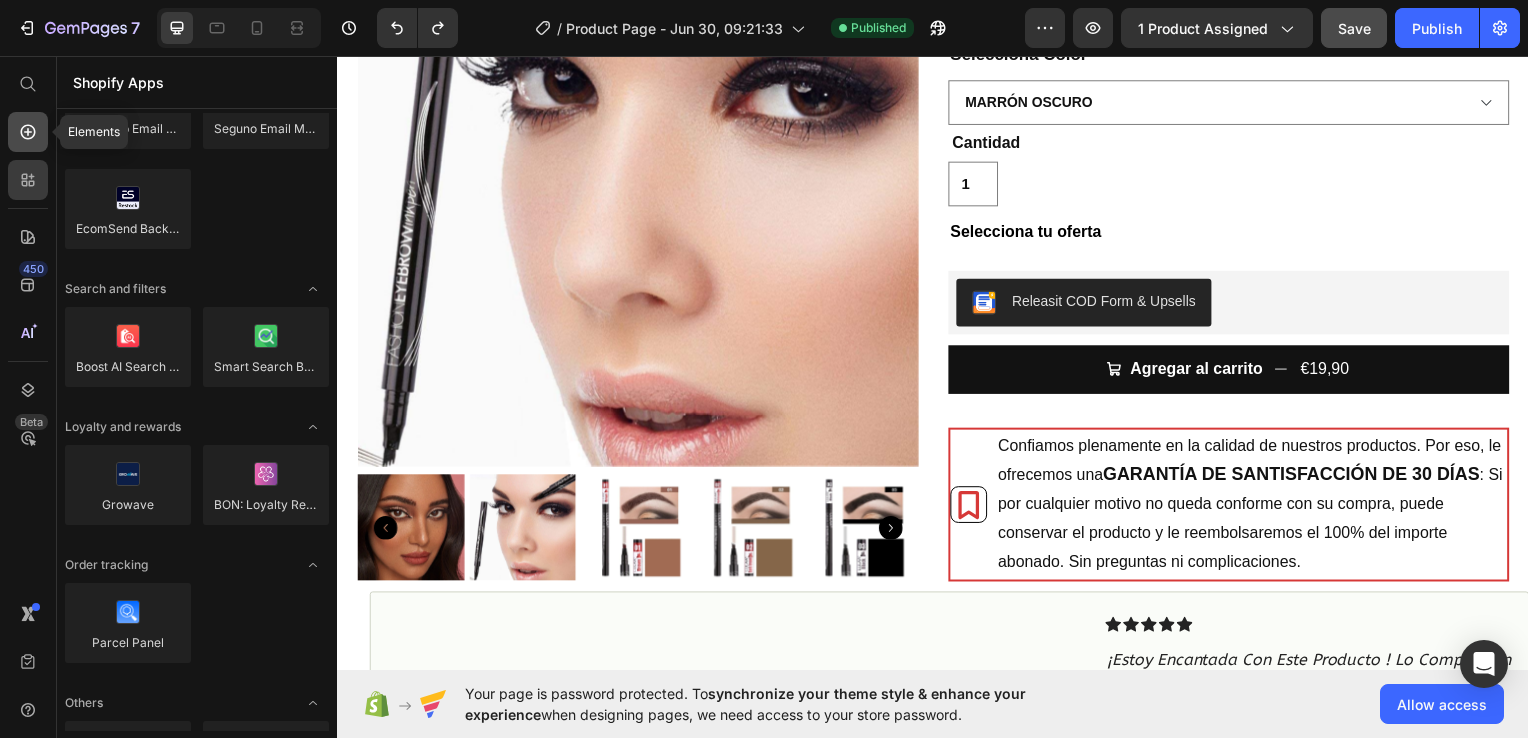 click 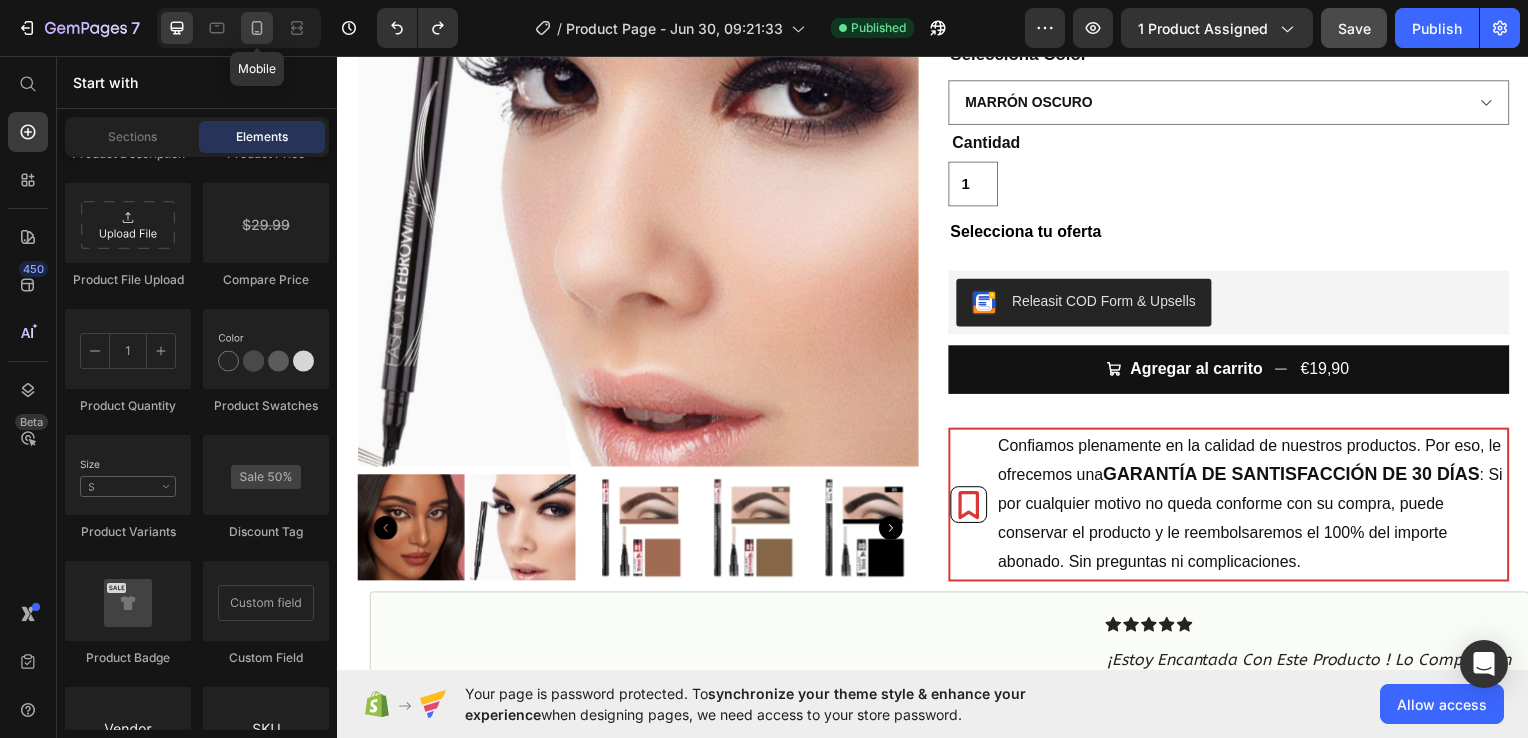 click 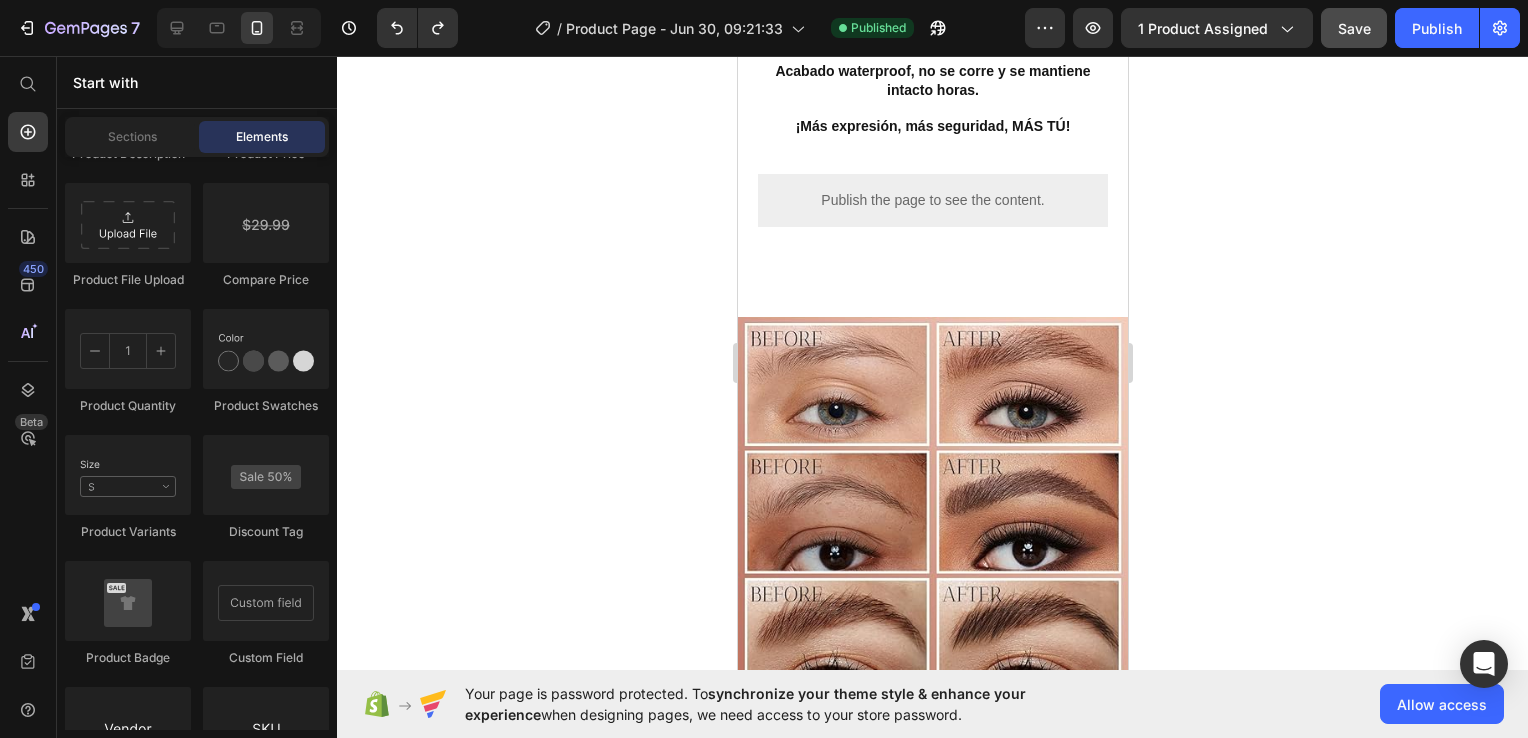 scroll, scrollTop: 2415, scrollLeft: 0, axis: vertical 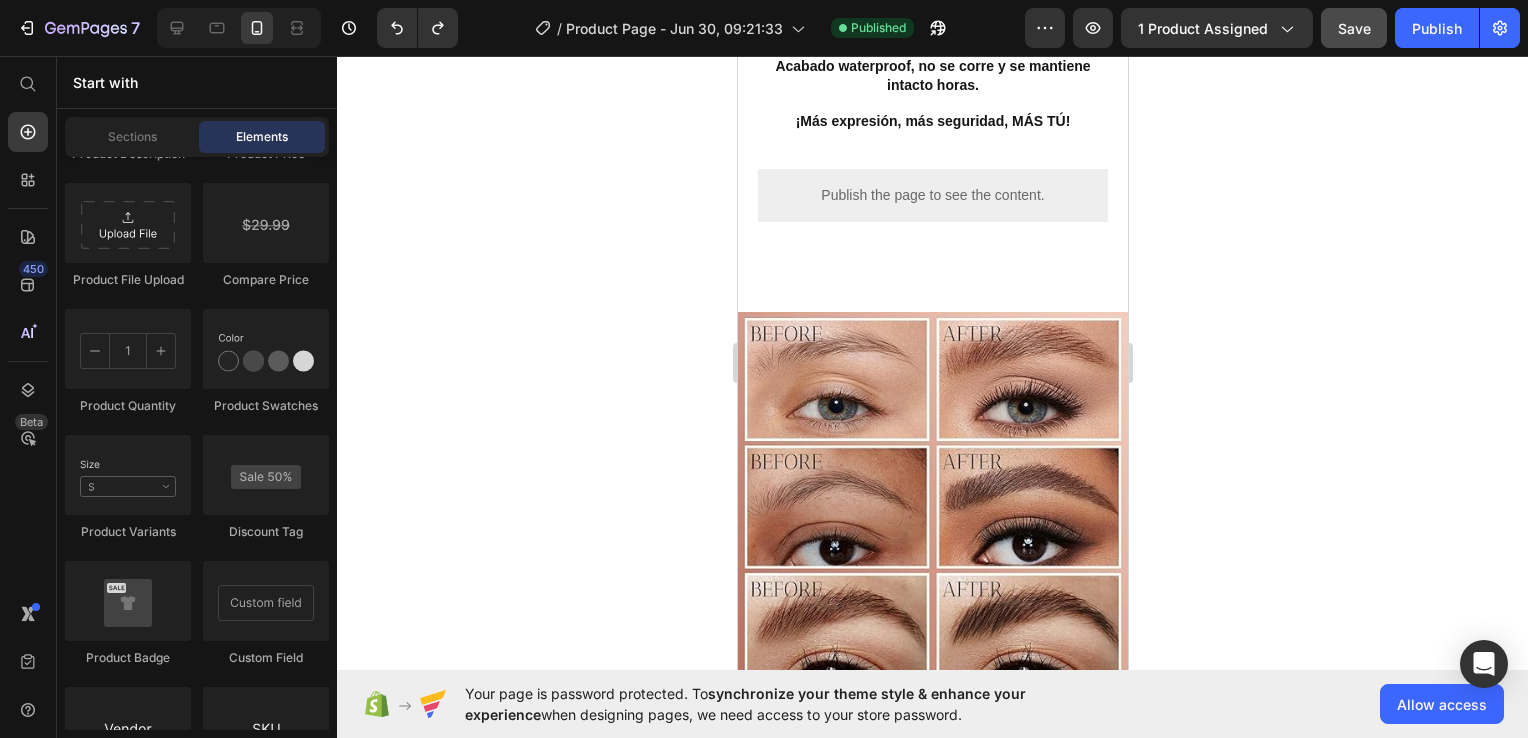select on "Marrón Oscuro" 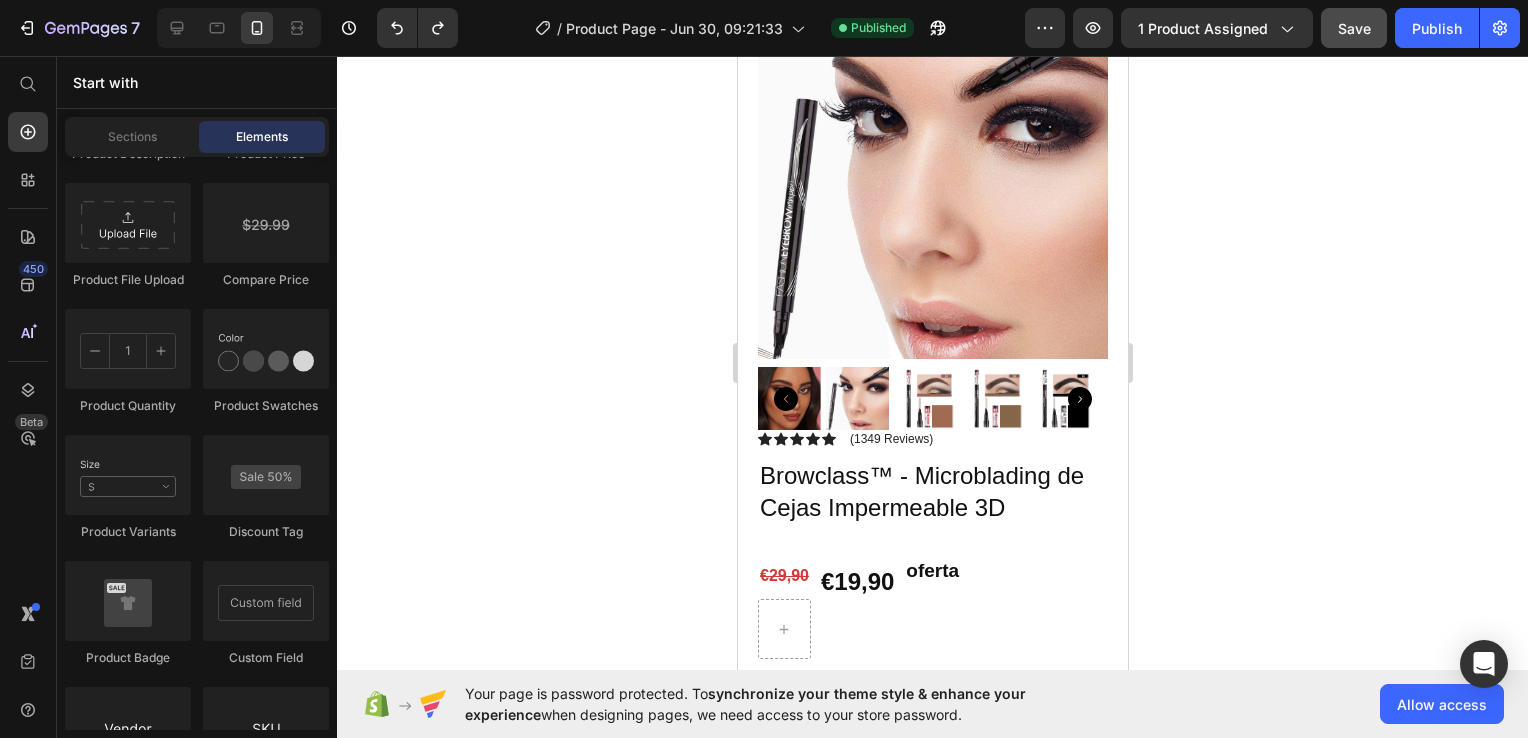 scroll, scrollTop: 104, scrollLeft: 0, axis: vertical 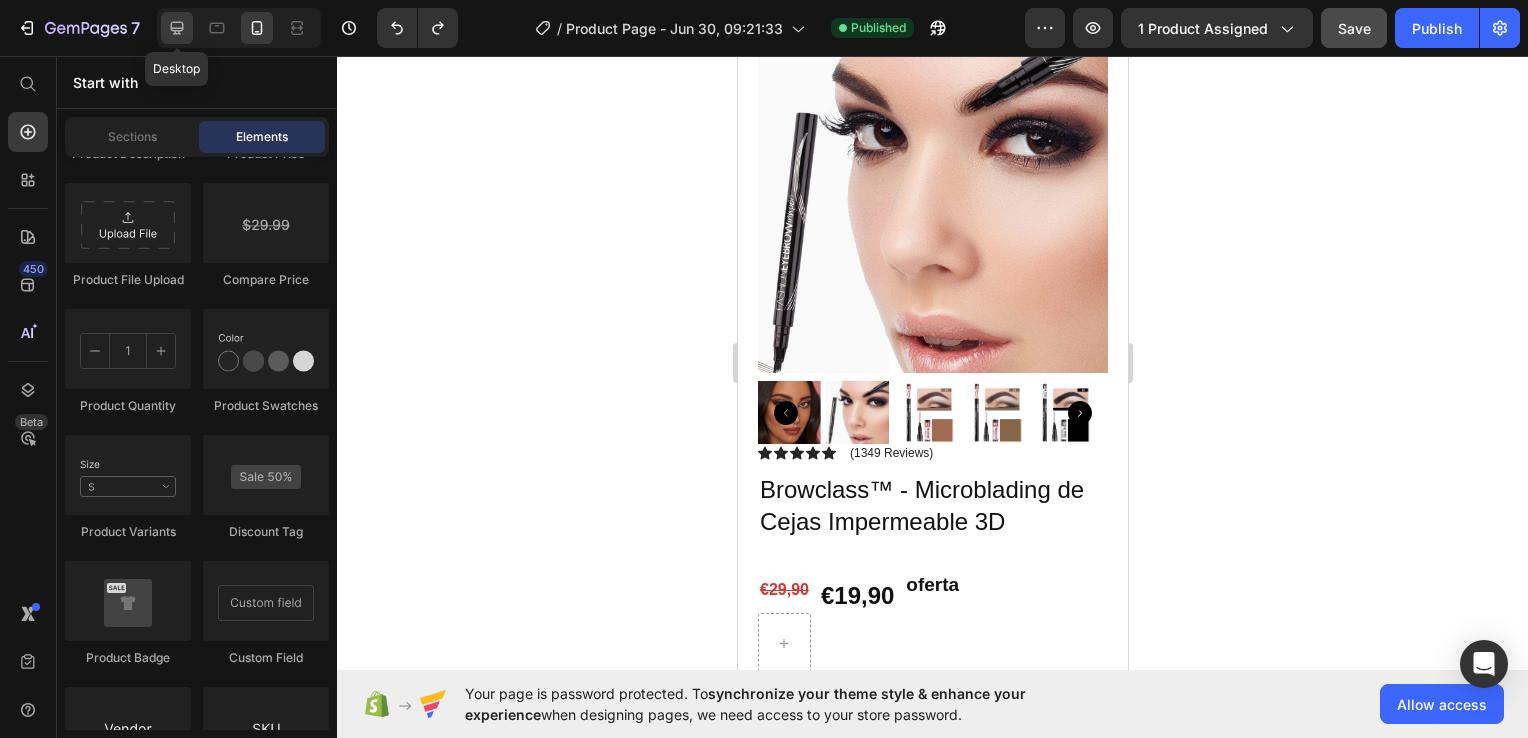 click 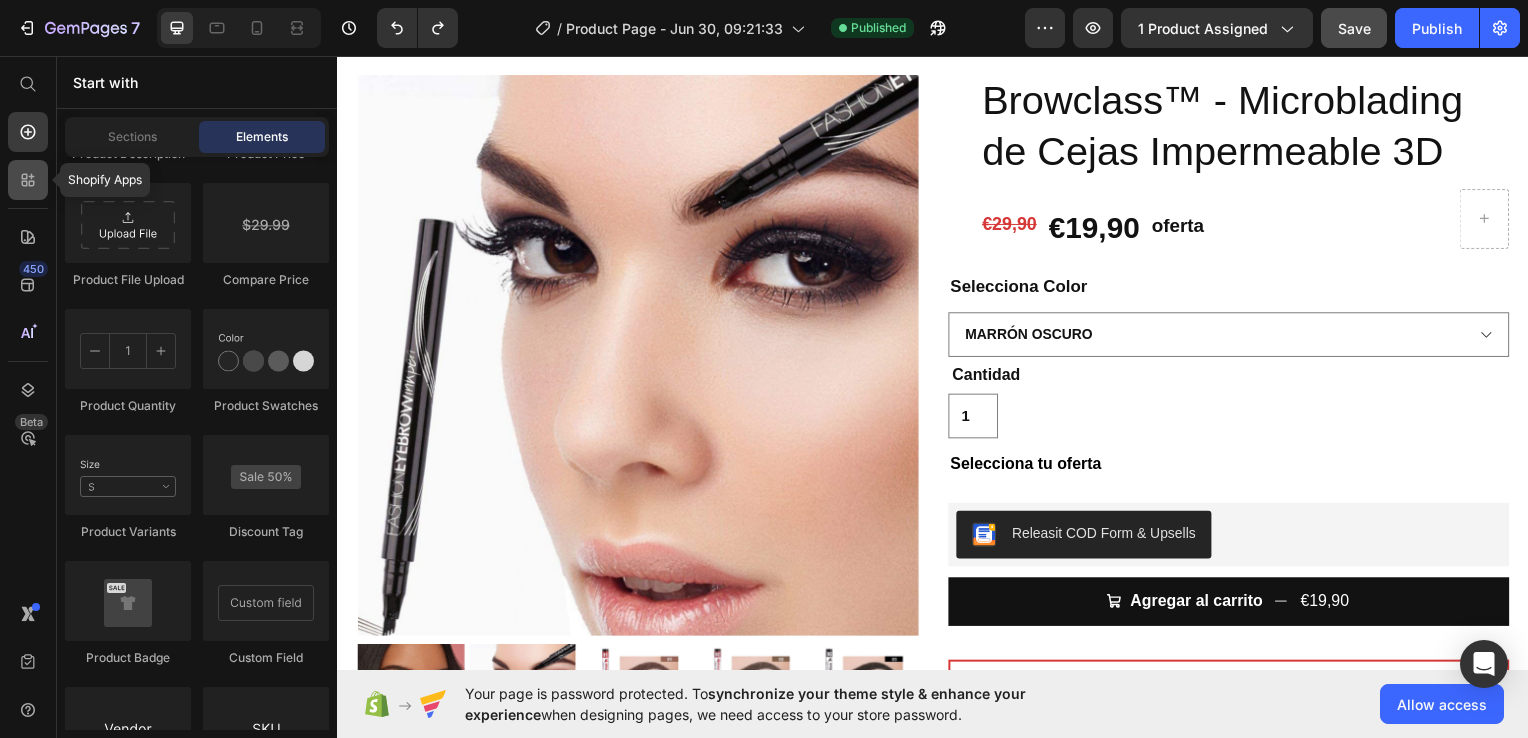 click 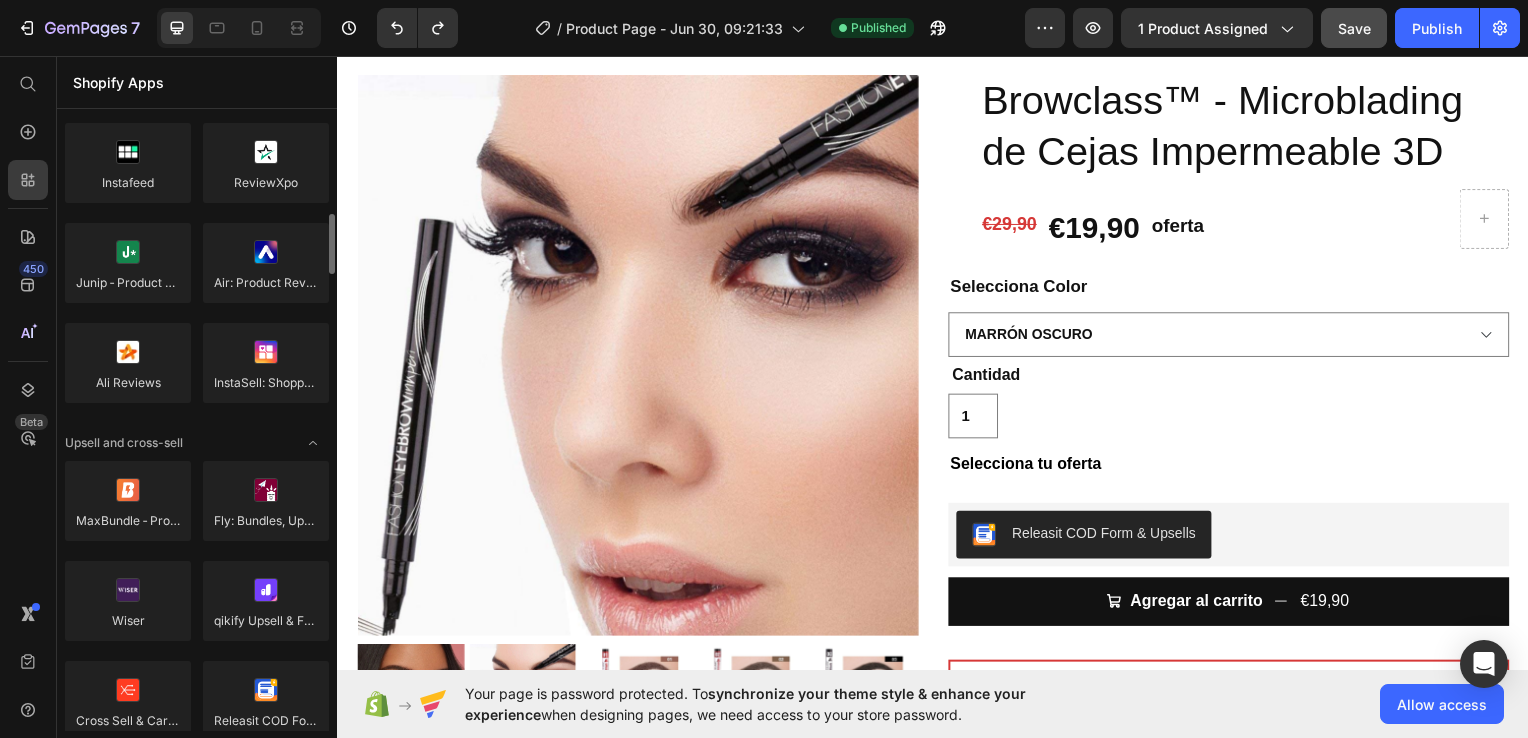 scroll, scrollTop: 414, scrollLeft: 0, axis: vertical 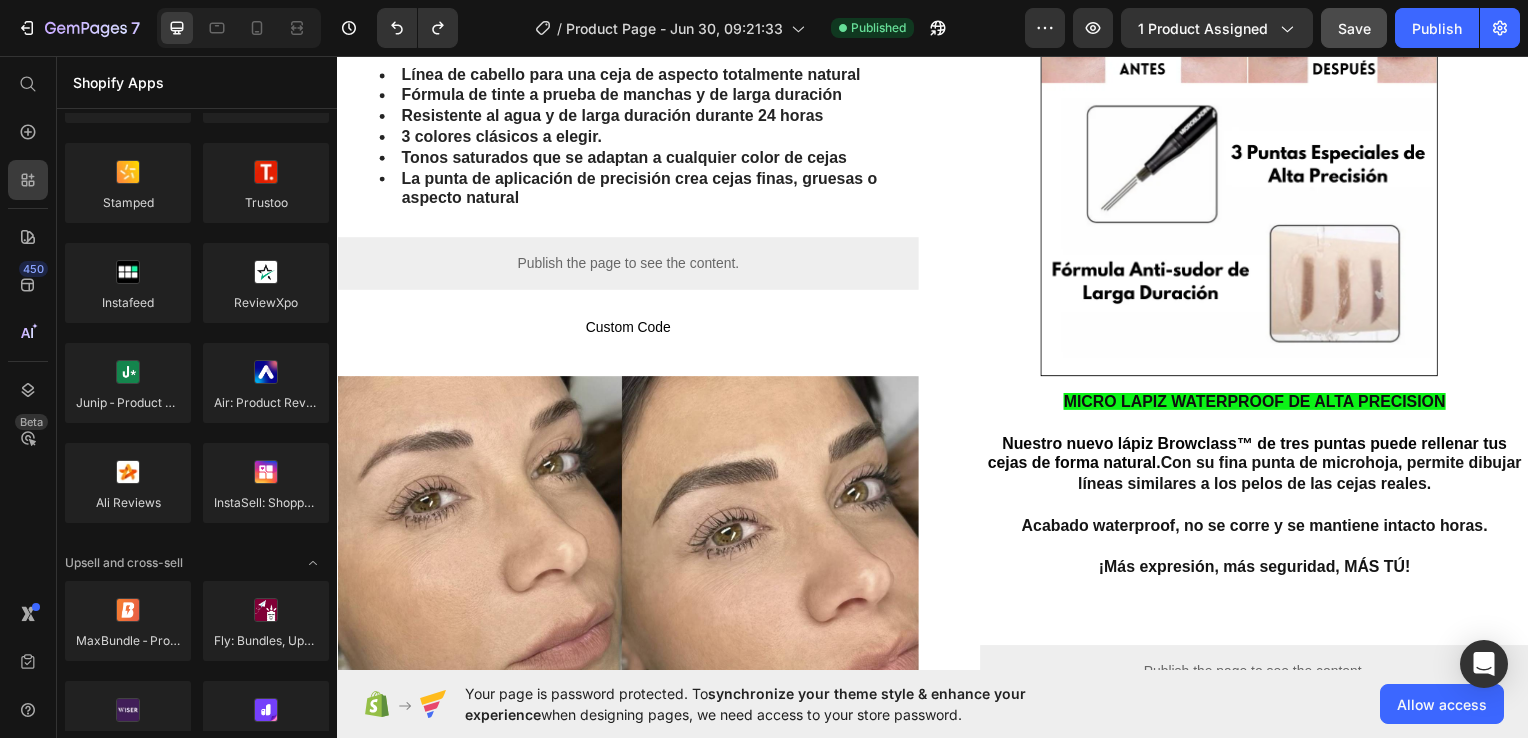 select on "Marrón Oscuro" 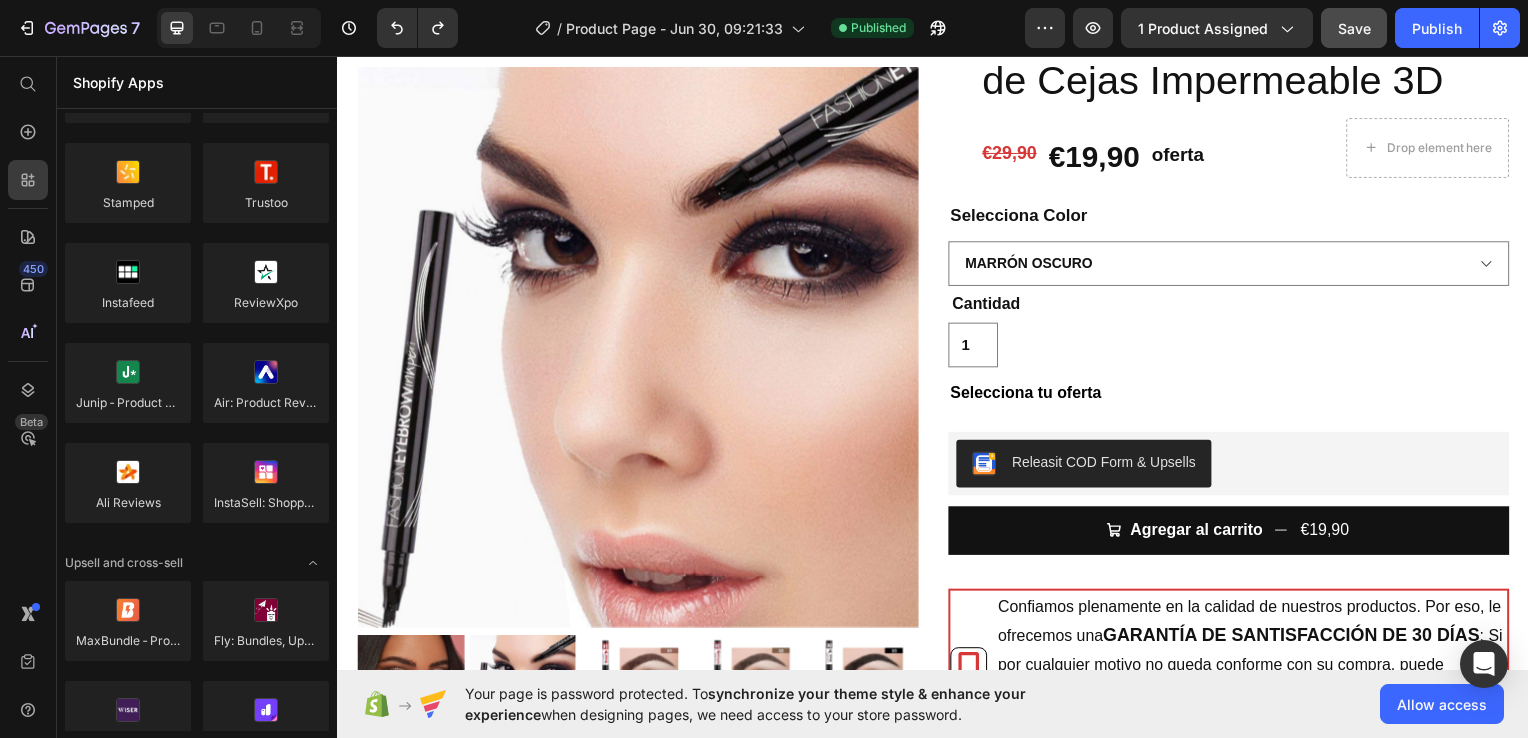 scroll, scrollTop: 0, scrollLeft: 0, axis: both 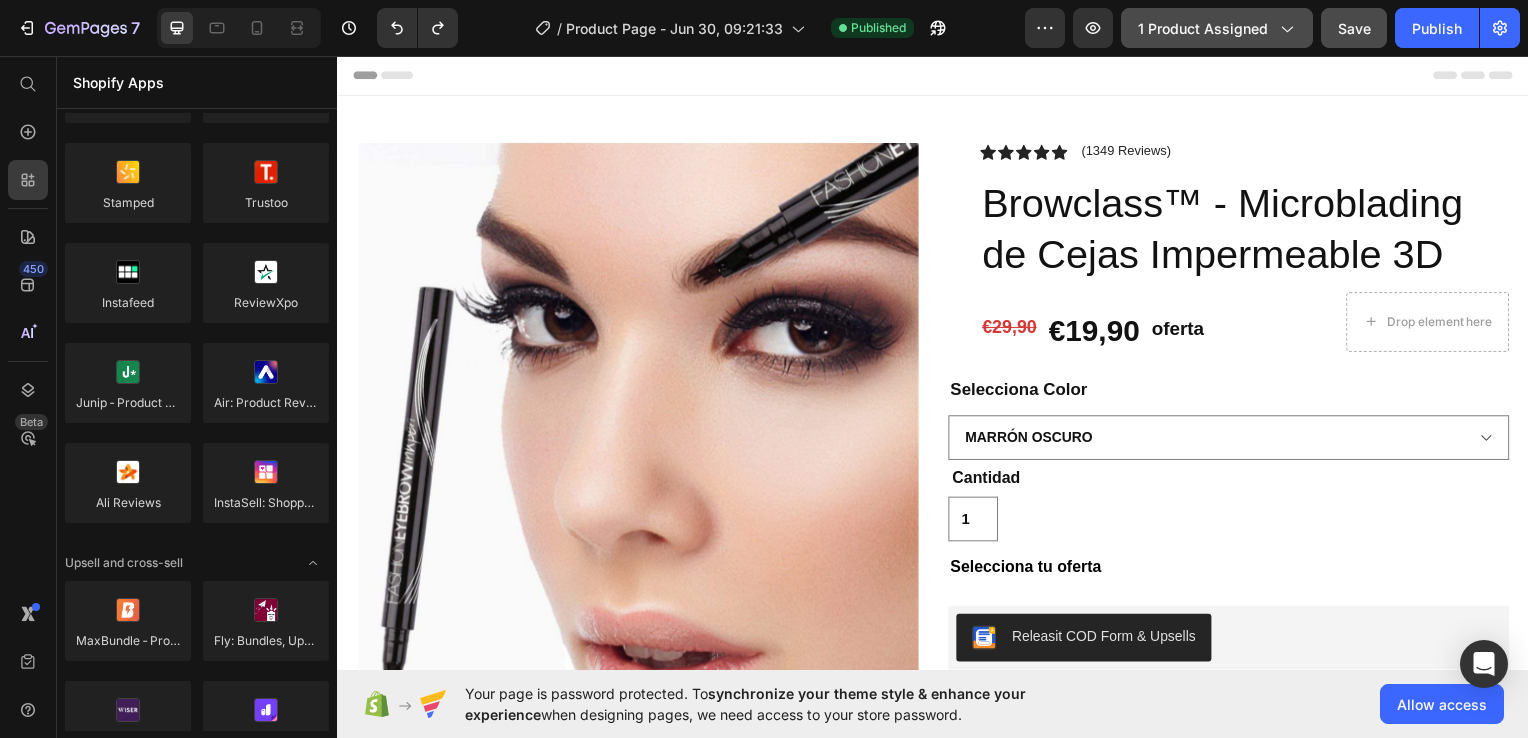 click 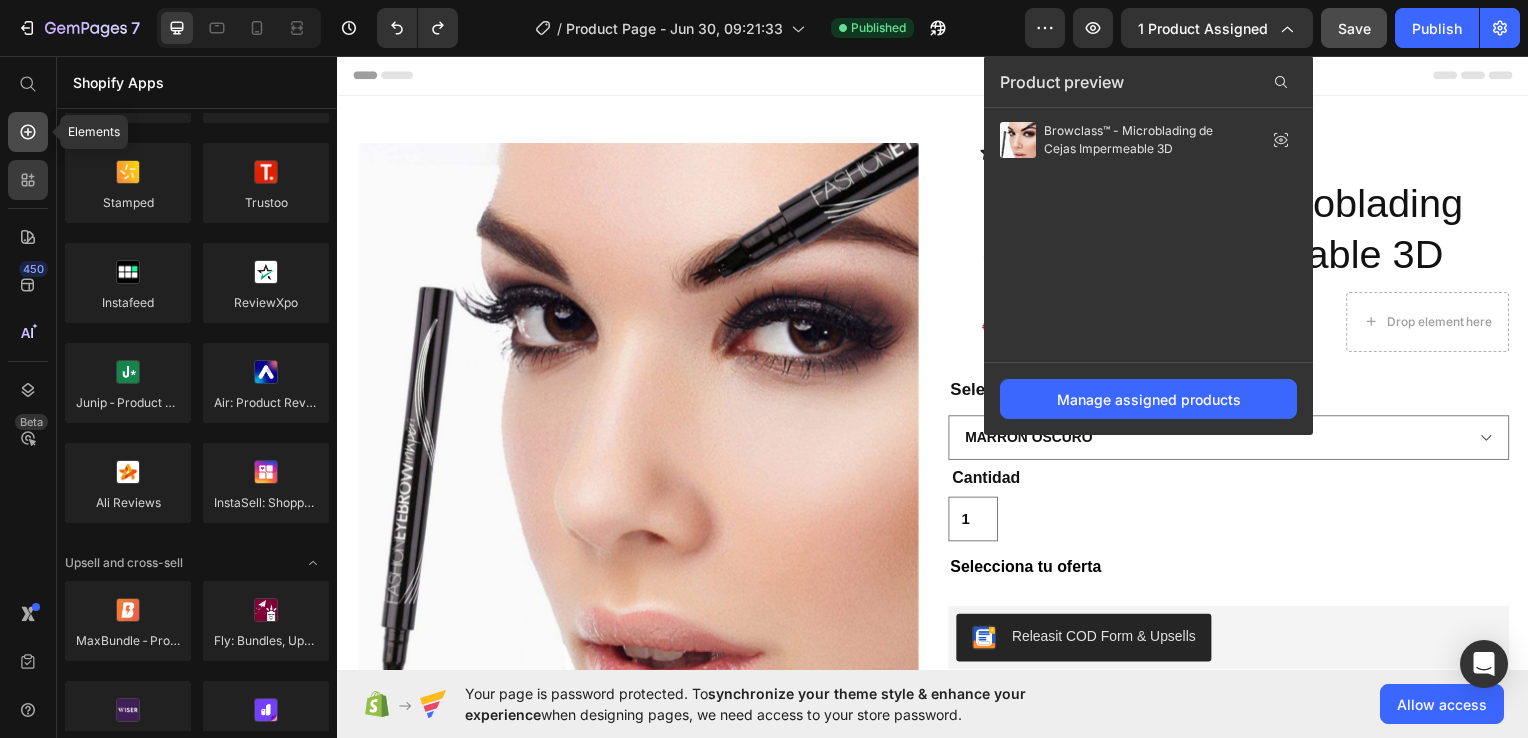 click 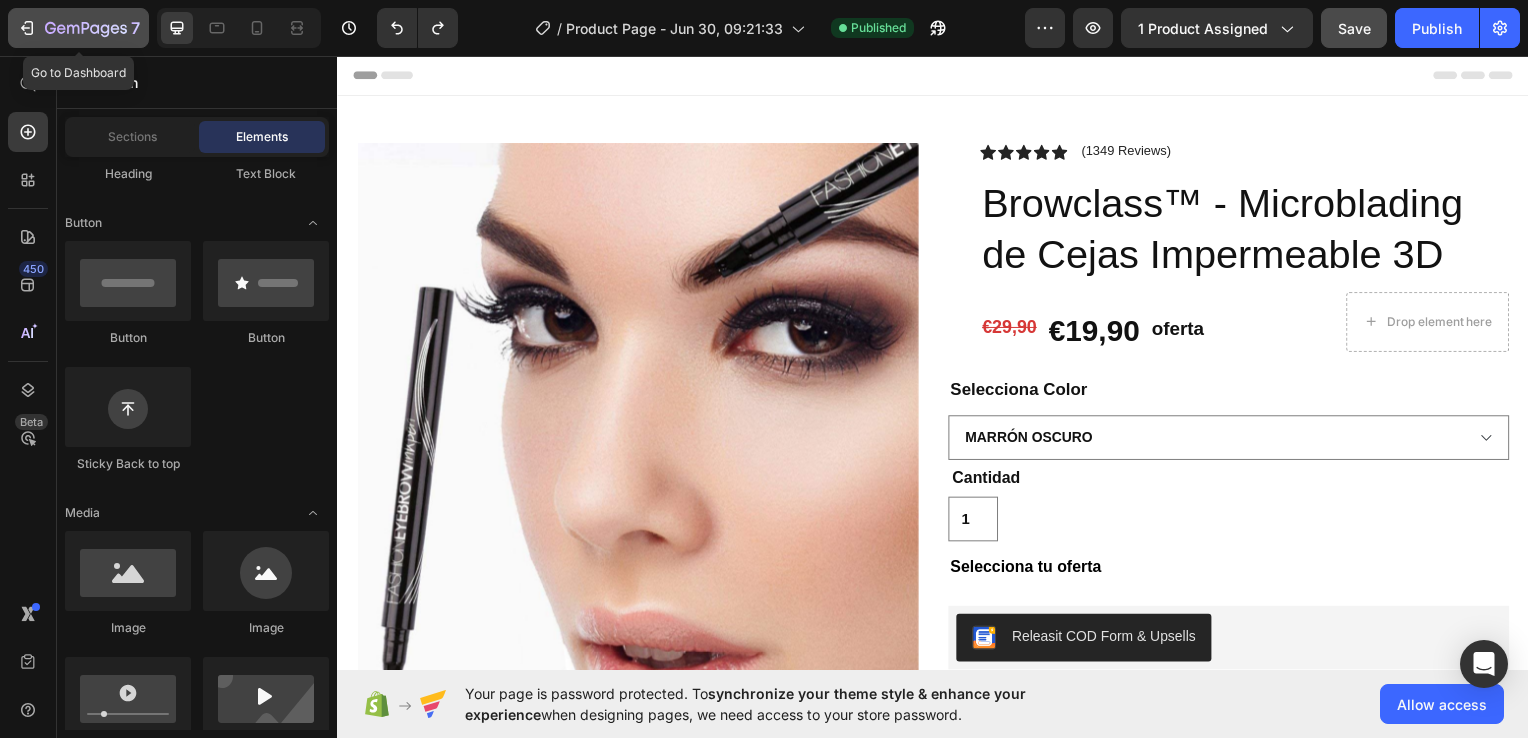 click 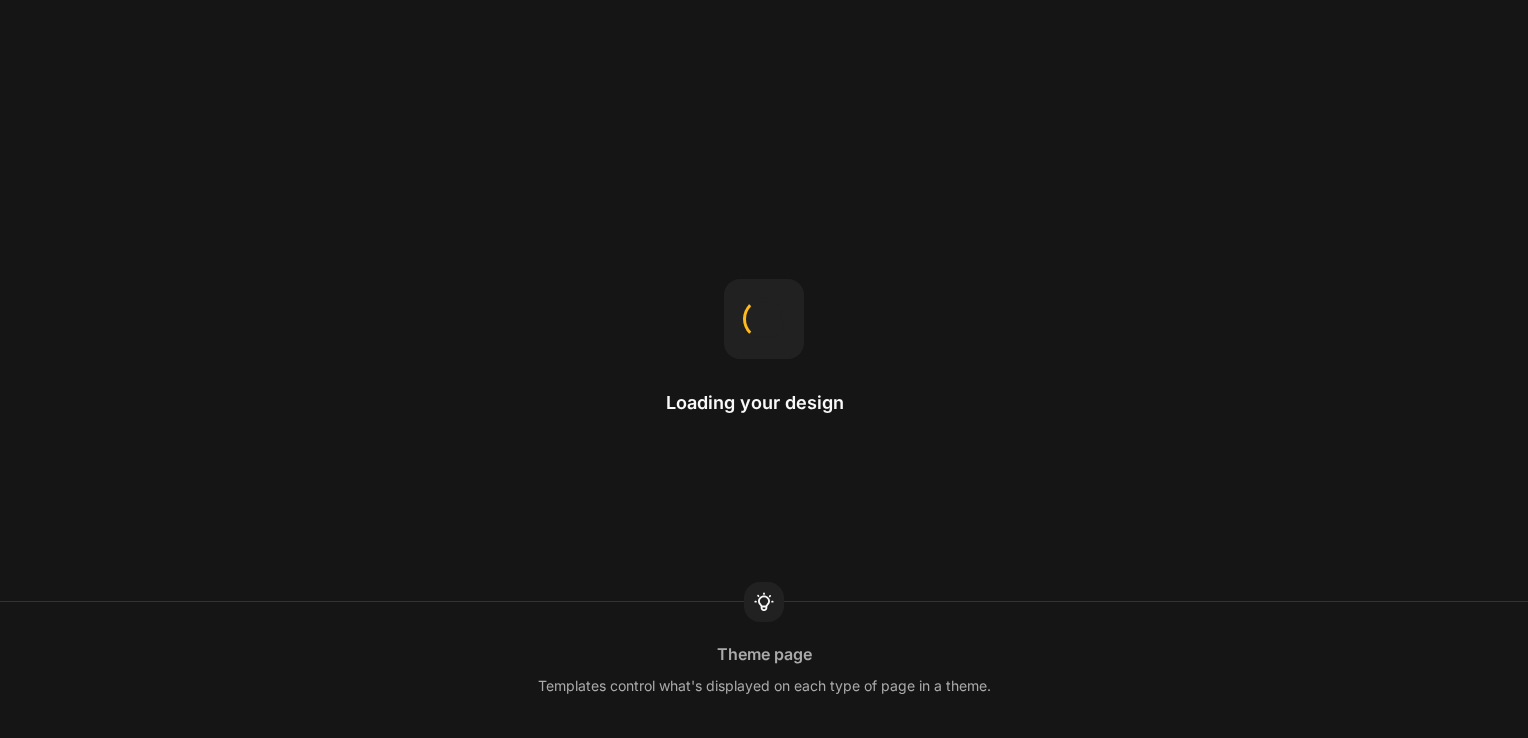 scroll, scrollTop: 0, scrollLeft: 0, axis: both 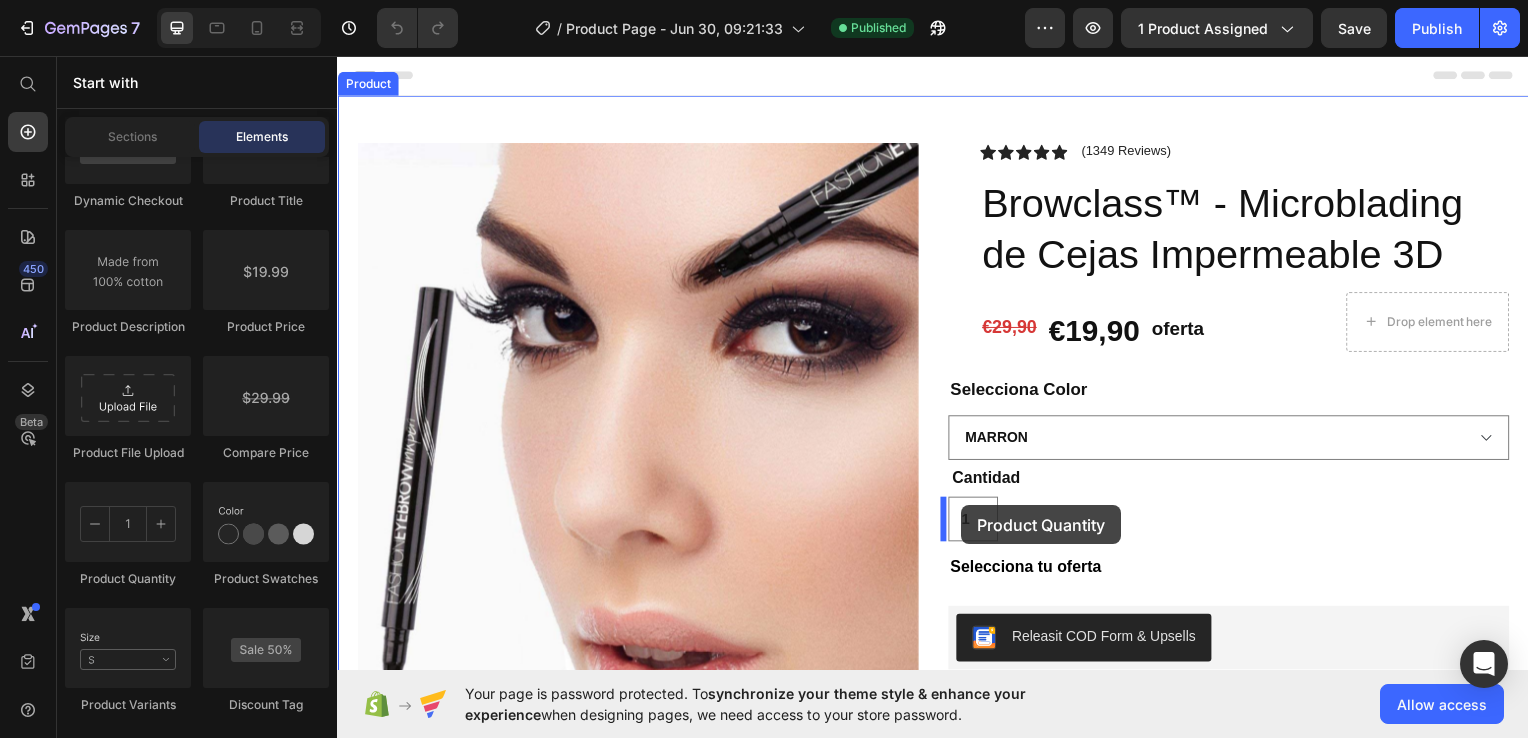 drag, startPoint x: 468, startPoint y: 601, endPoint x: 967, endPoint y: 508, distance: 507.59235 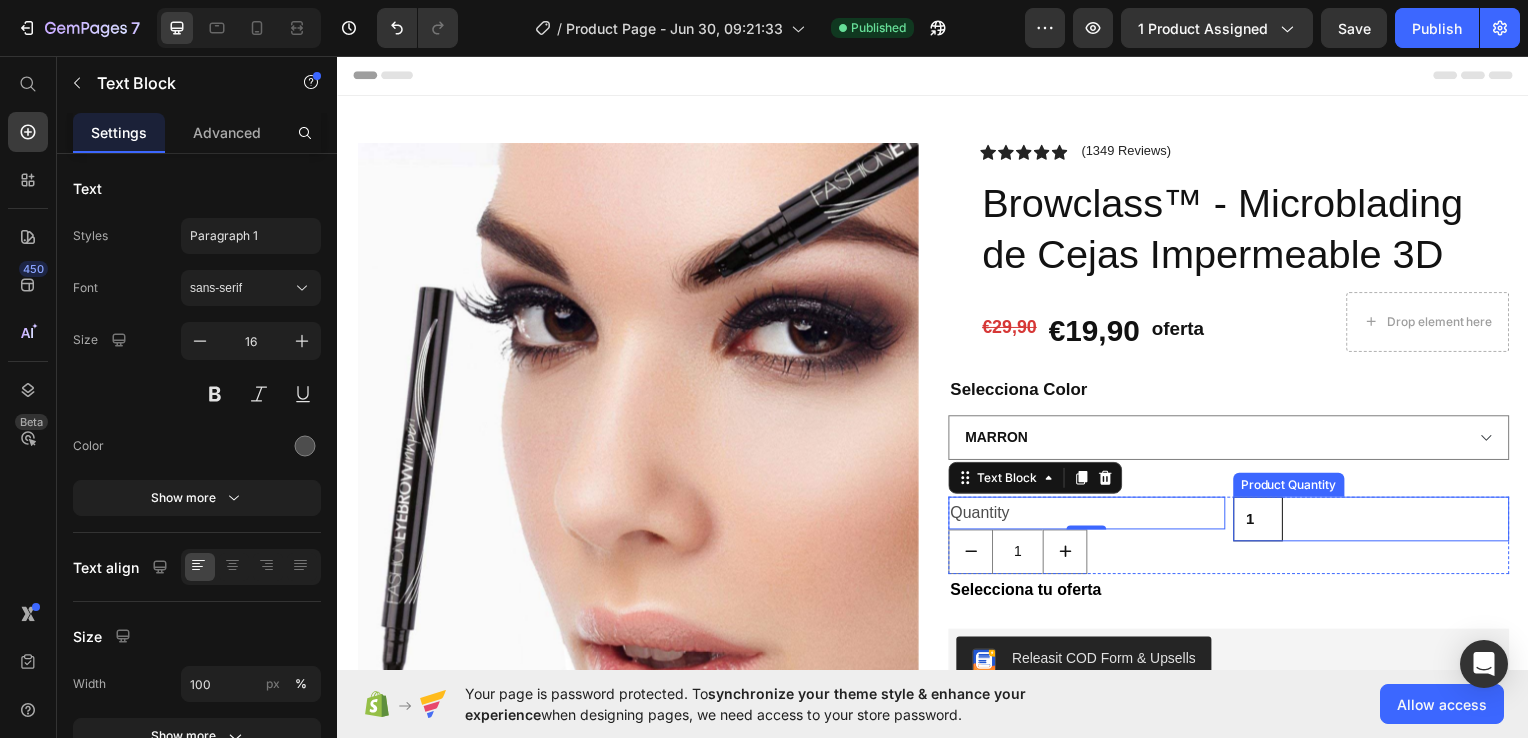 click on "1" at bounding box center (1264, 522) 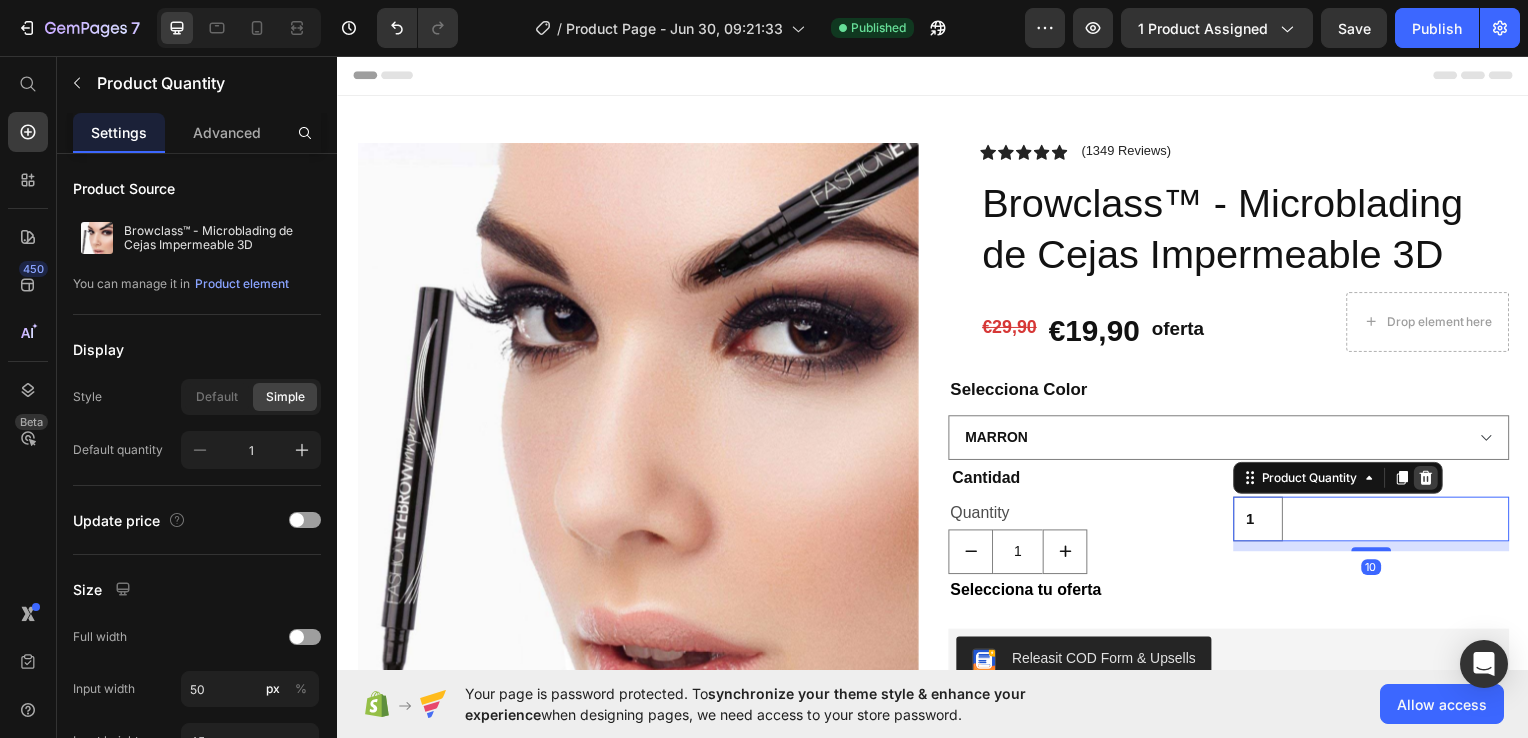 click 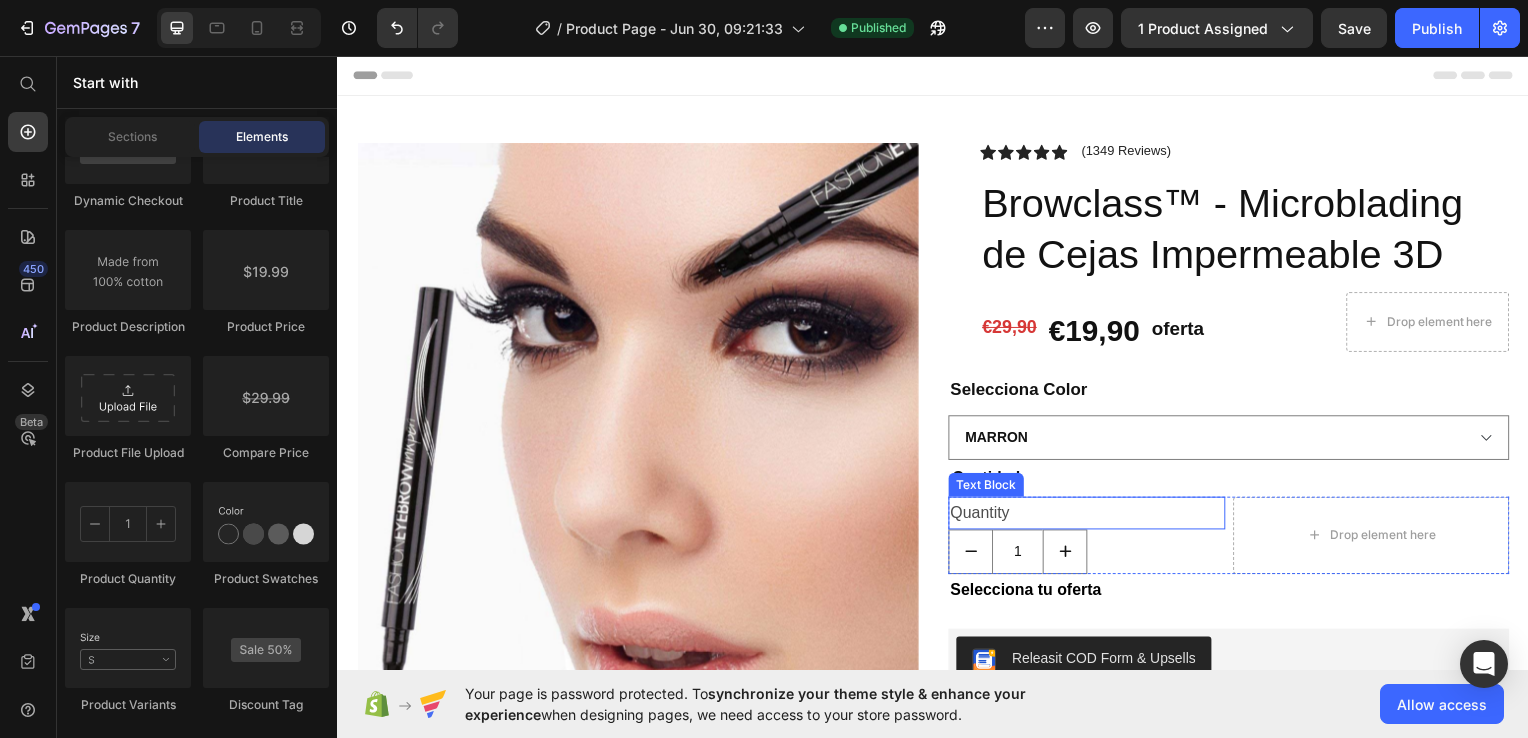 click on "Quantity" at bounding box center [1091, 516] 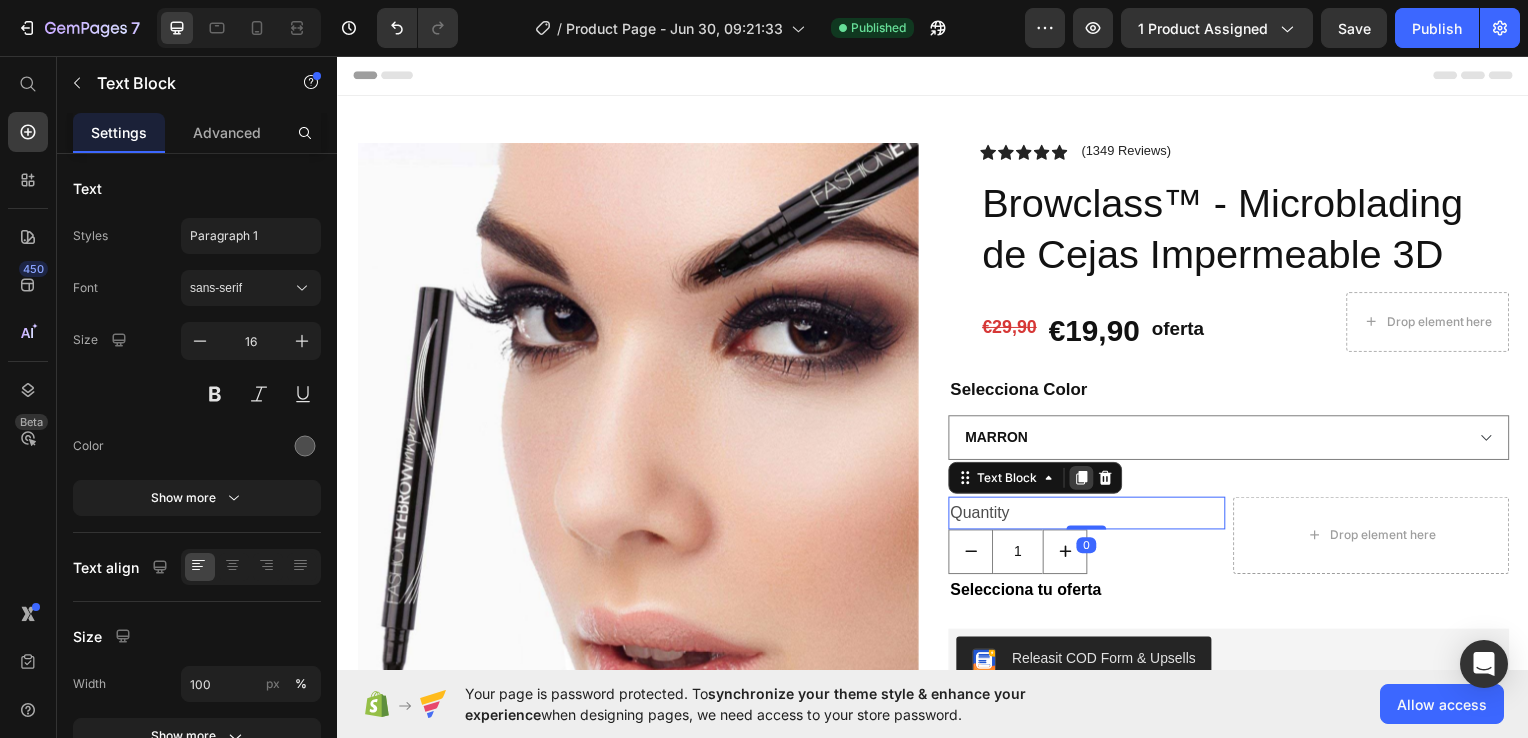 drag, startPoint x: 1077, startPoint y: 528, endPoint x: 1075, endPoint y: 490, distance: 38.052597 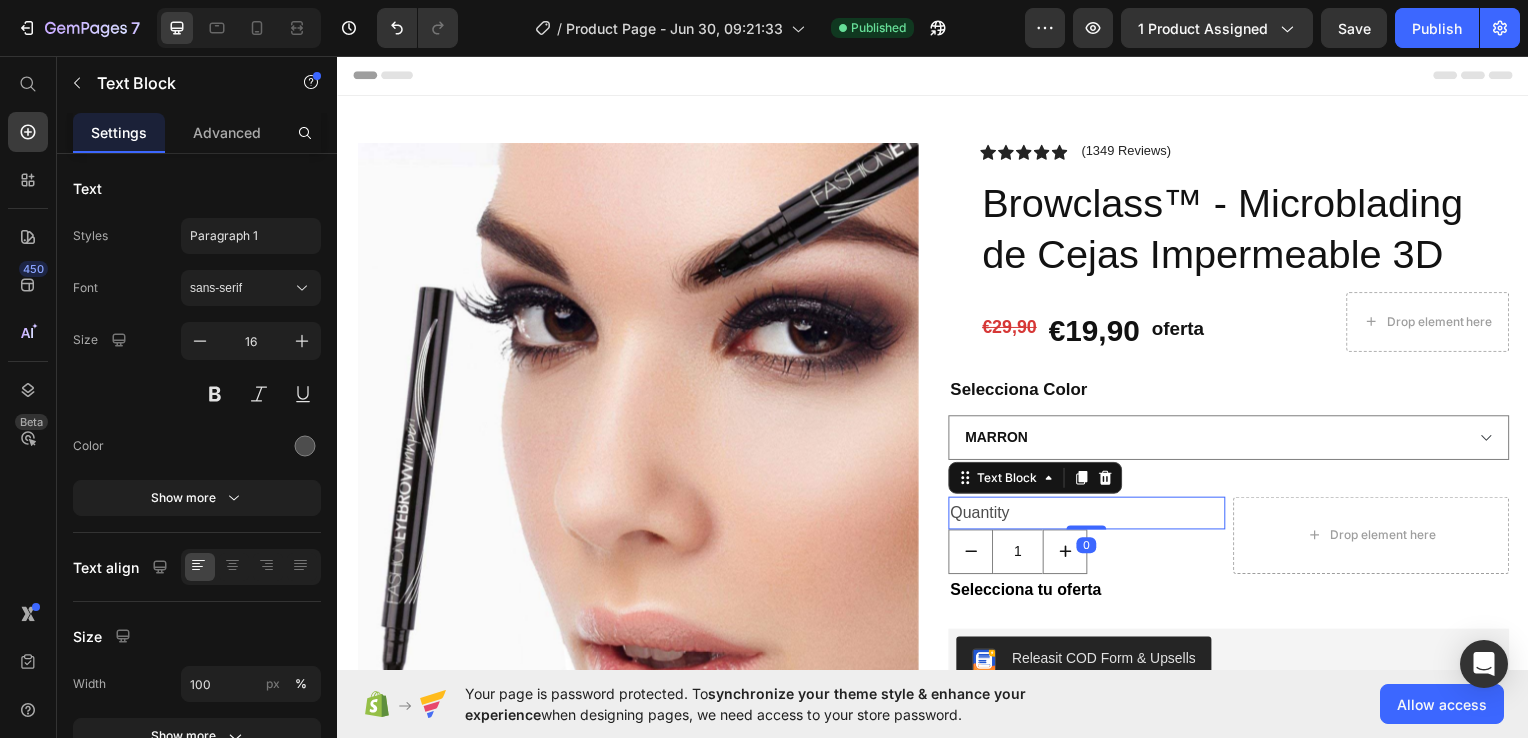 click on "Quantity" at bounding box center (1091, 516) 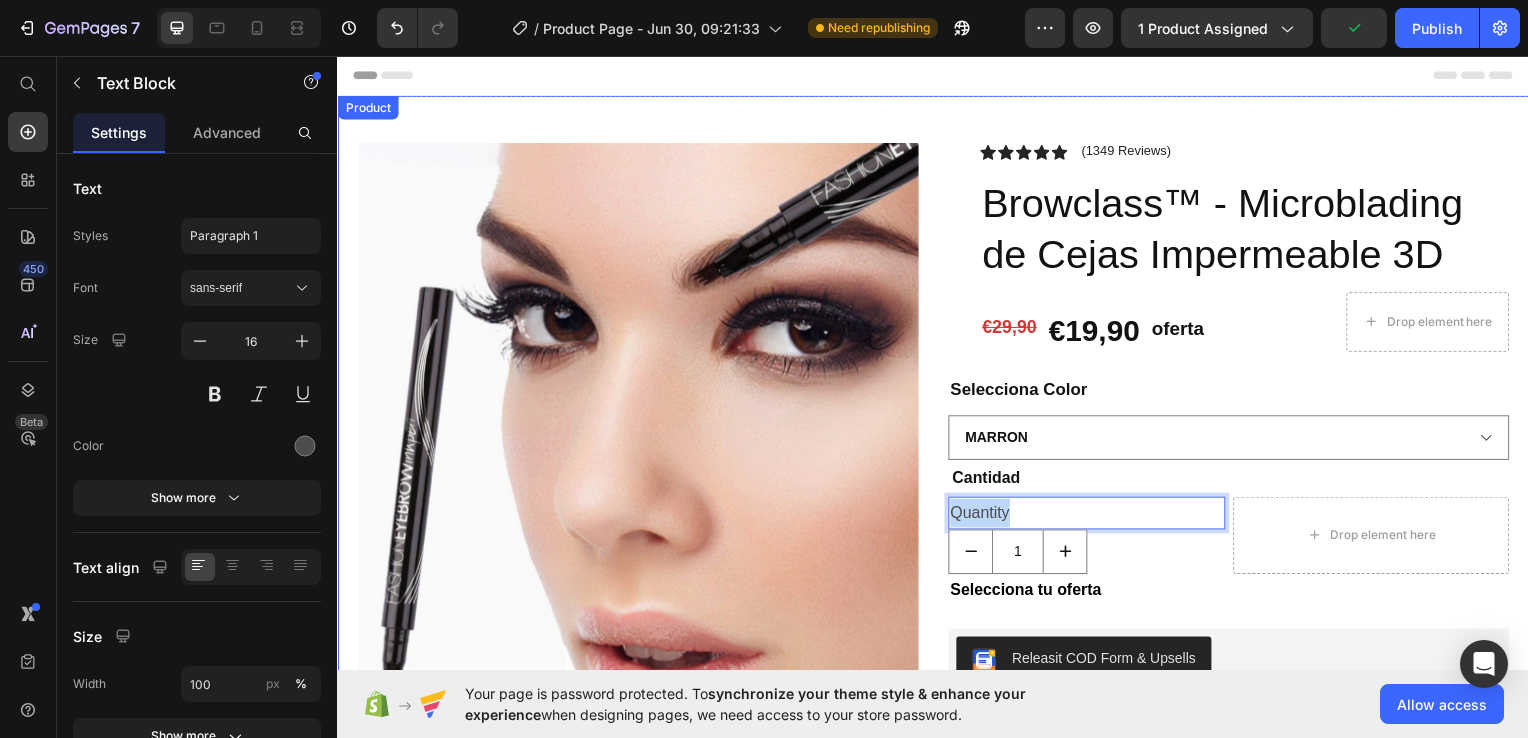 drag, startPoint x: 1019, startPoint y: 511, endPoint x: 927, endPoint y: 507, distance: 92.086914 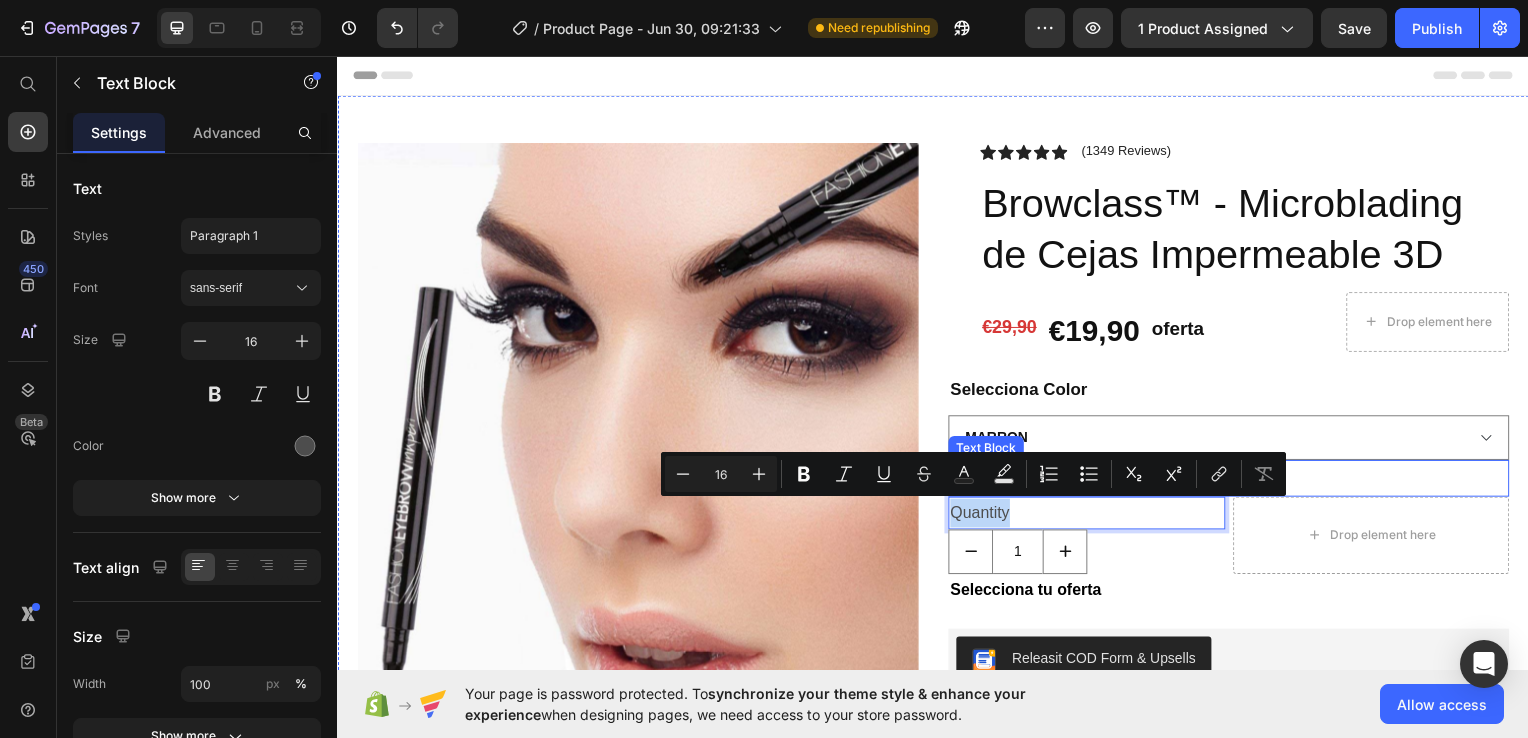 click on "Cantidad" at bounding box center [1234, 481] 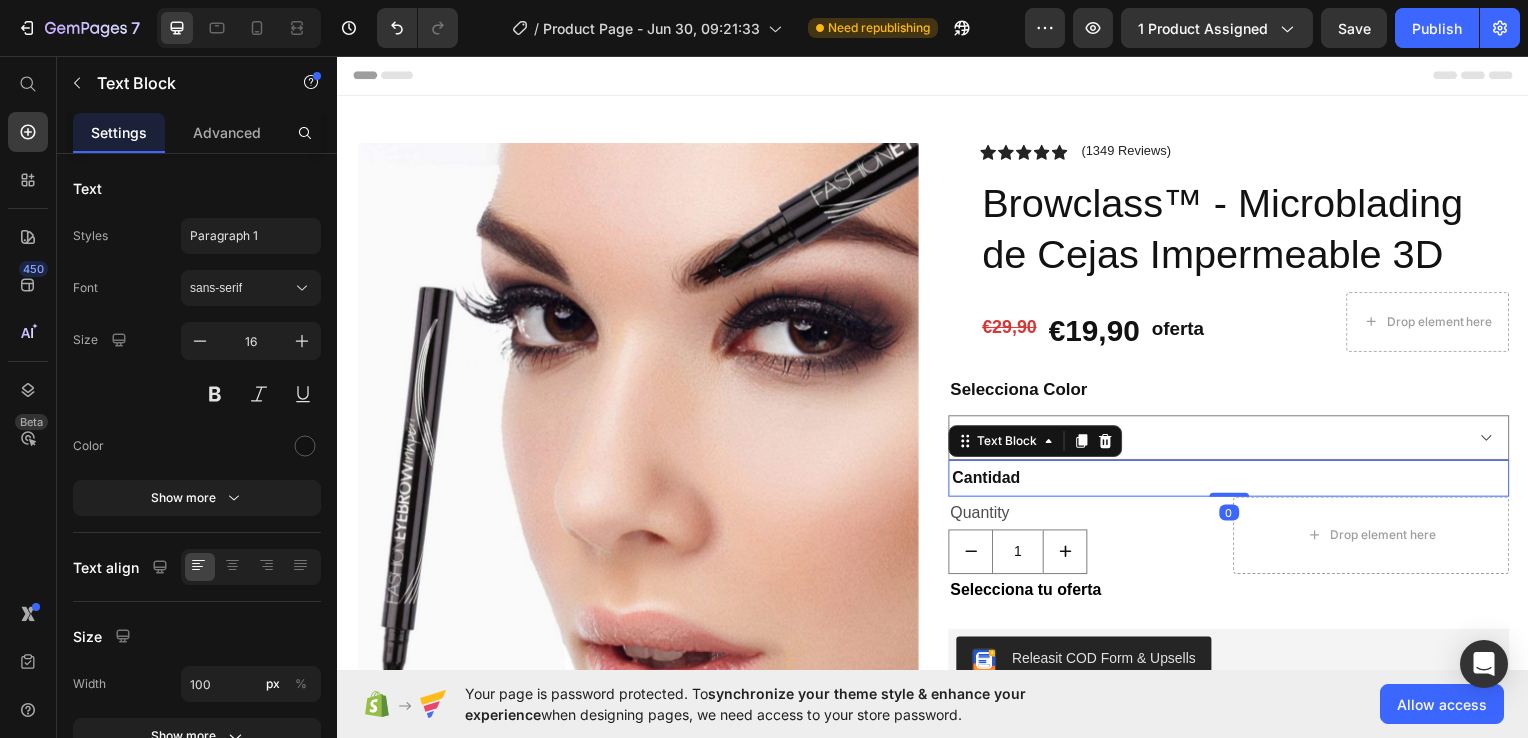click on "Cantidad" at bounding box center (1002, 481) 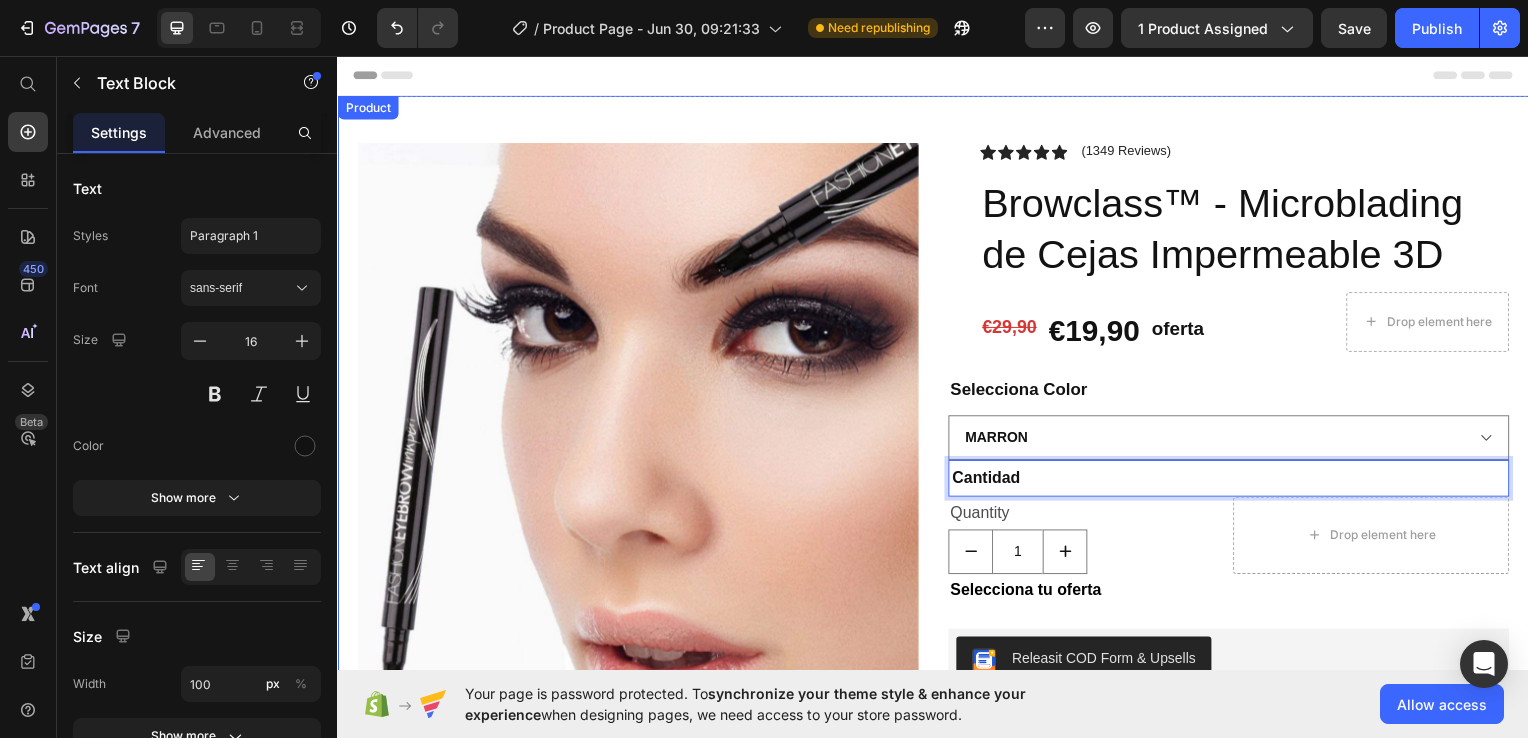 drag, startPoint x: 1034, startPoint y: 484, endPoint x: 925, endPoint y: 491, distance: 109.22454 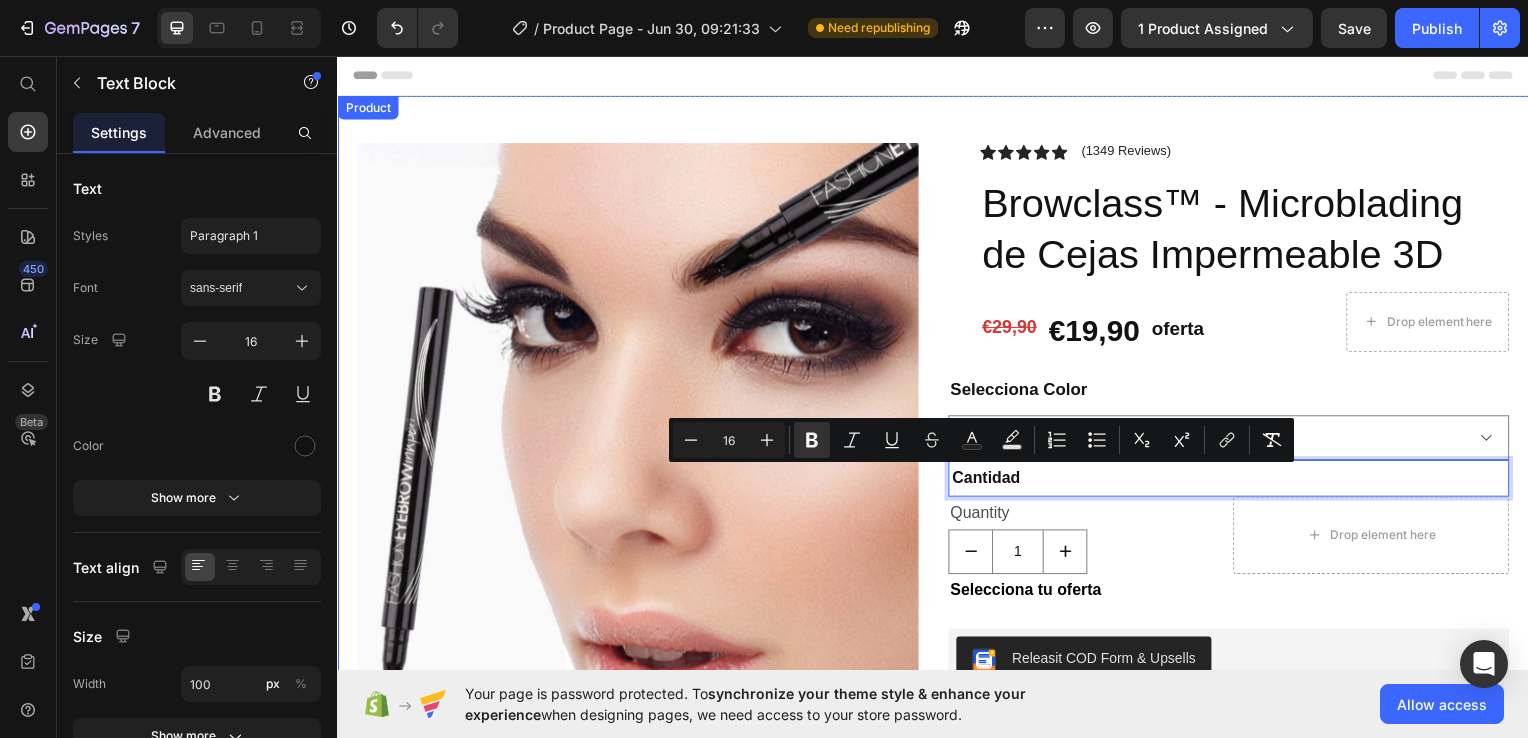 copy on "Cantidad" 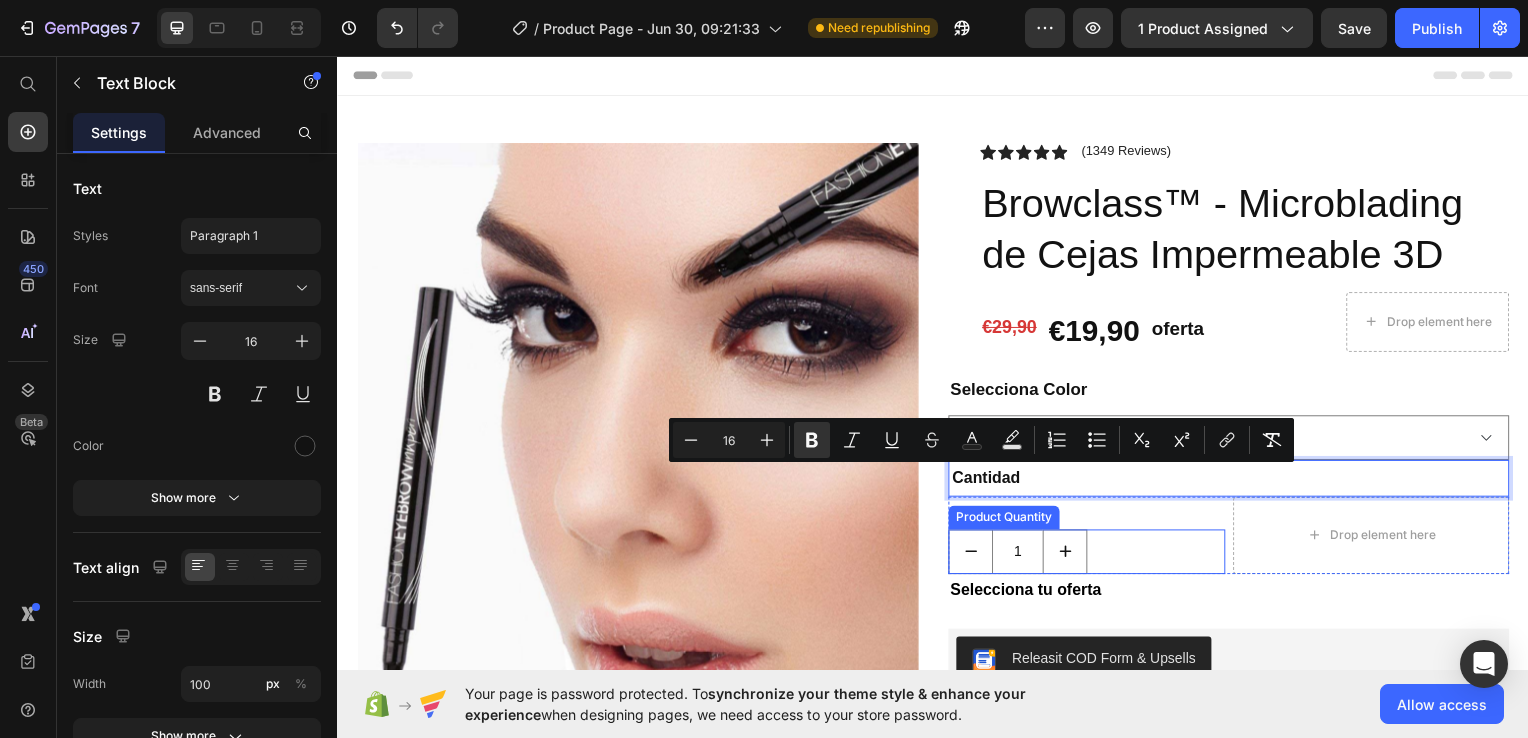 click on "Product Quantity" at bounding box center [1008, 521] 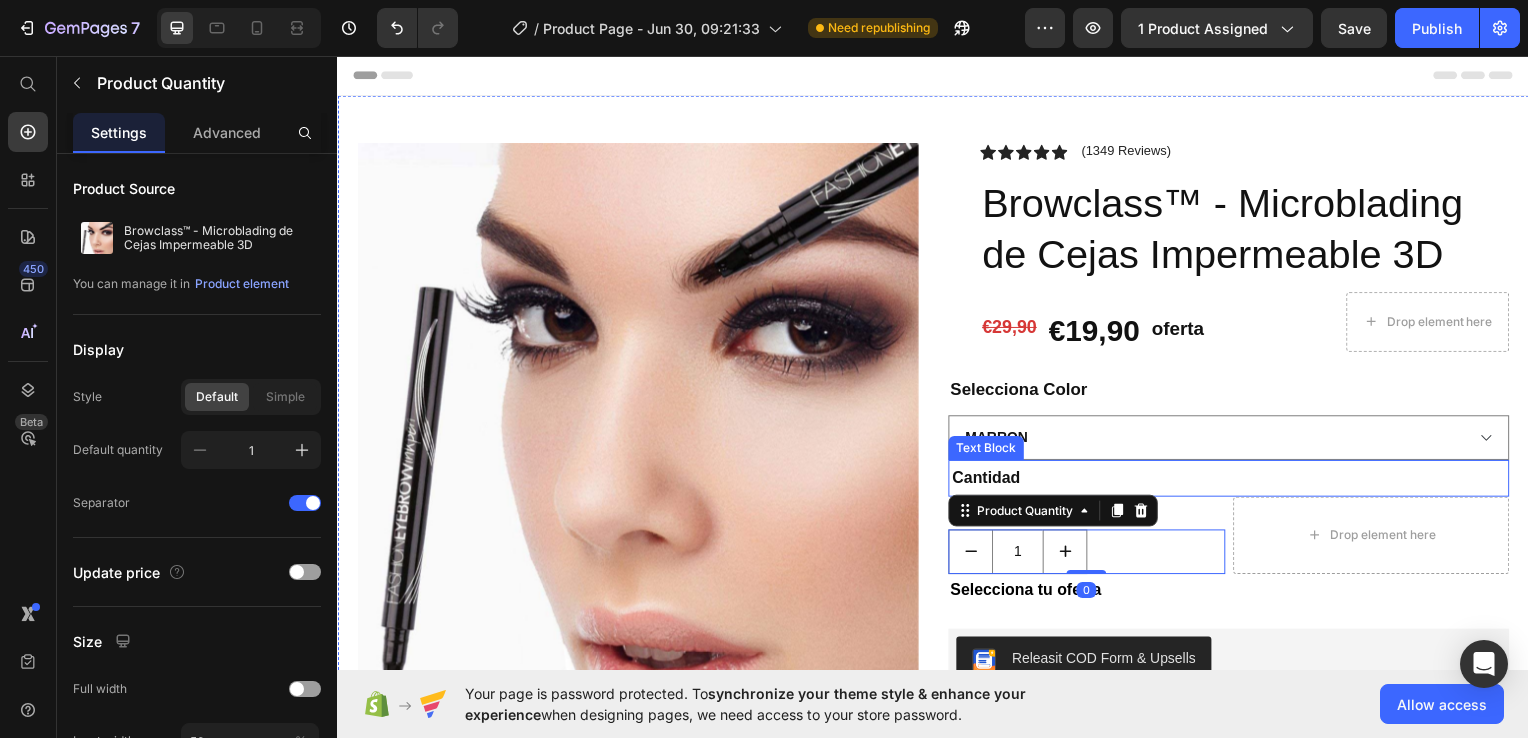 click on "Cantidad" at bounding box center (1234, 481) 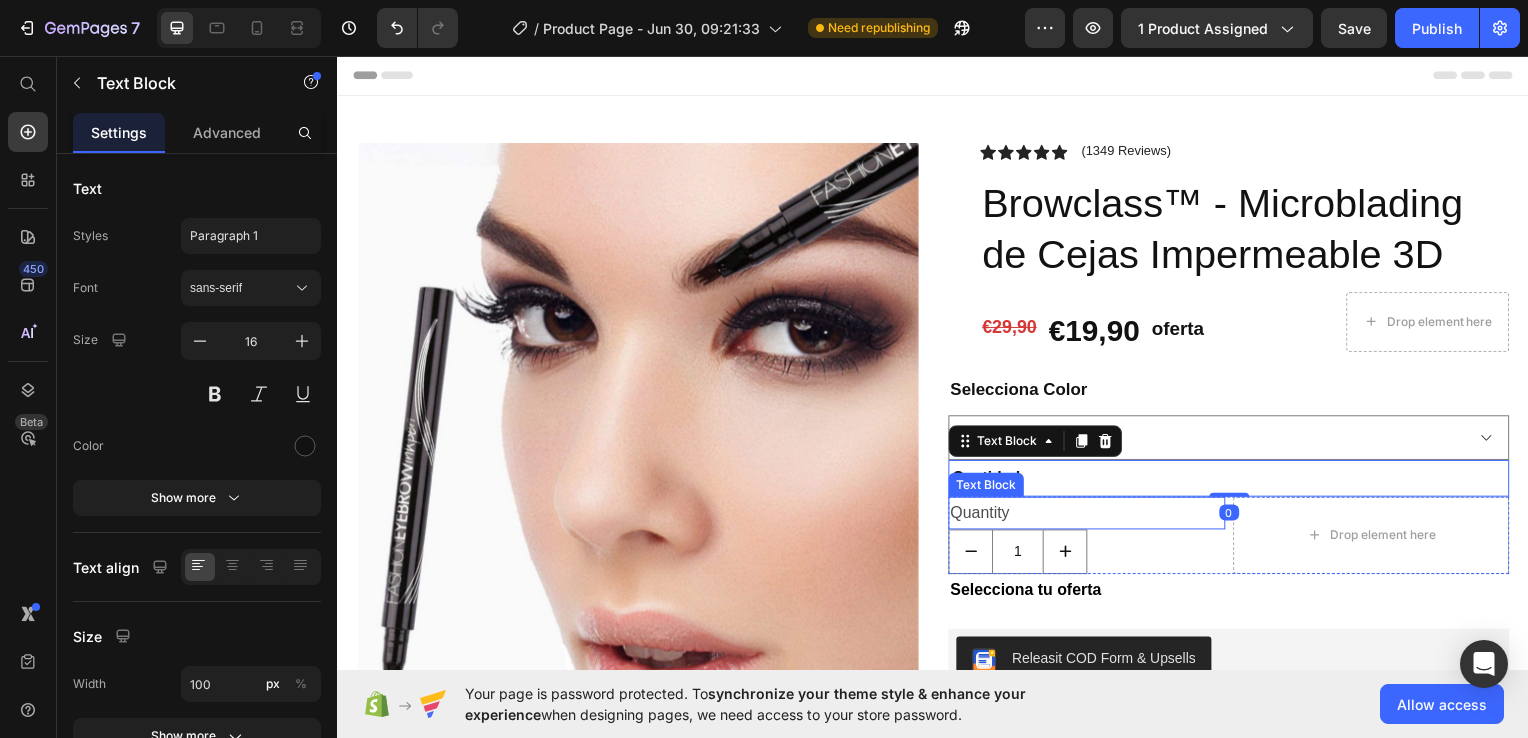 click on "Quantity" at bounding box center (1091, 516) 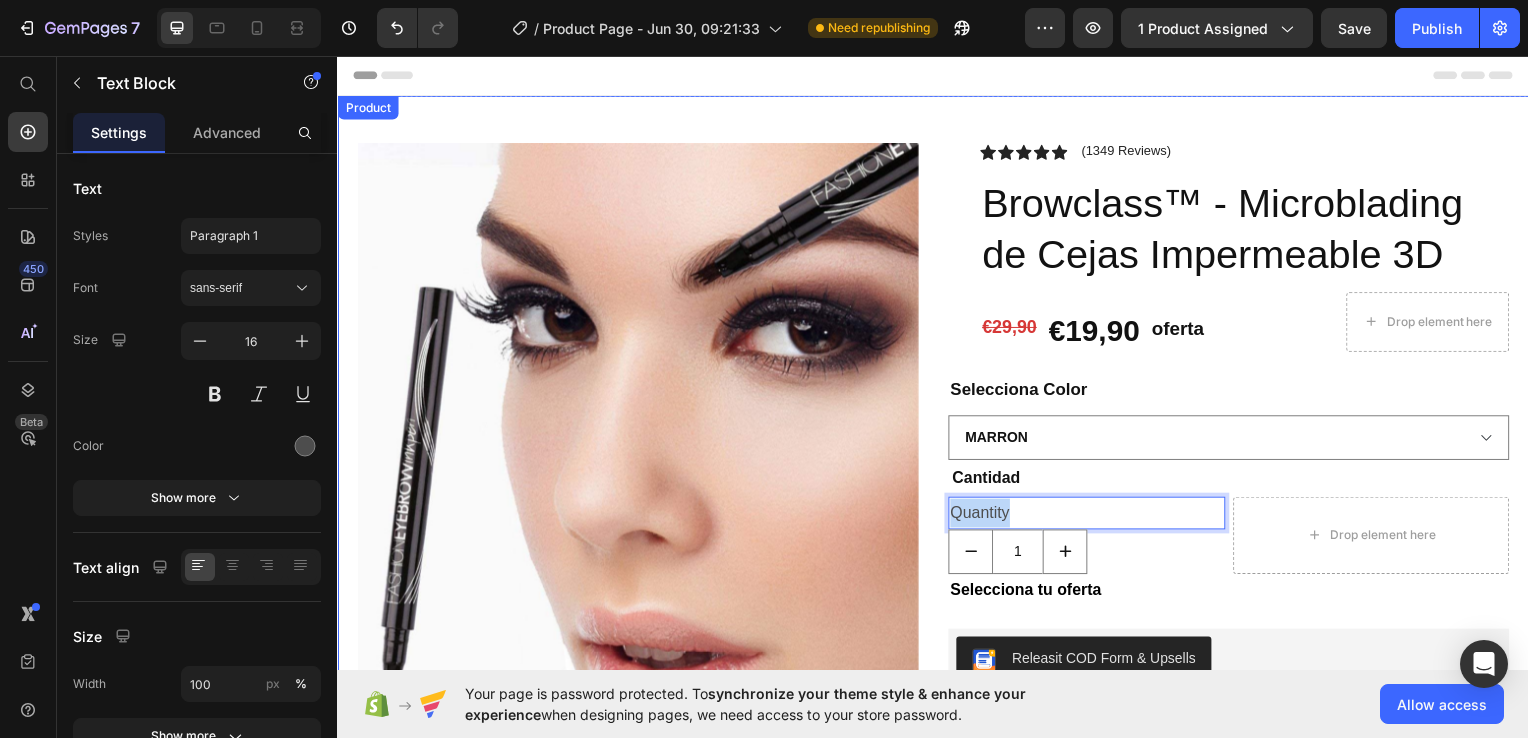 drag, startPoint x: 1038, startPoint y: 515, endPoint x: 901, endPoint y: 516, distance: 137.00365 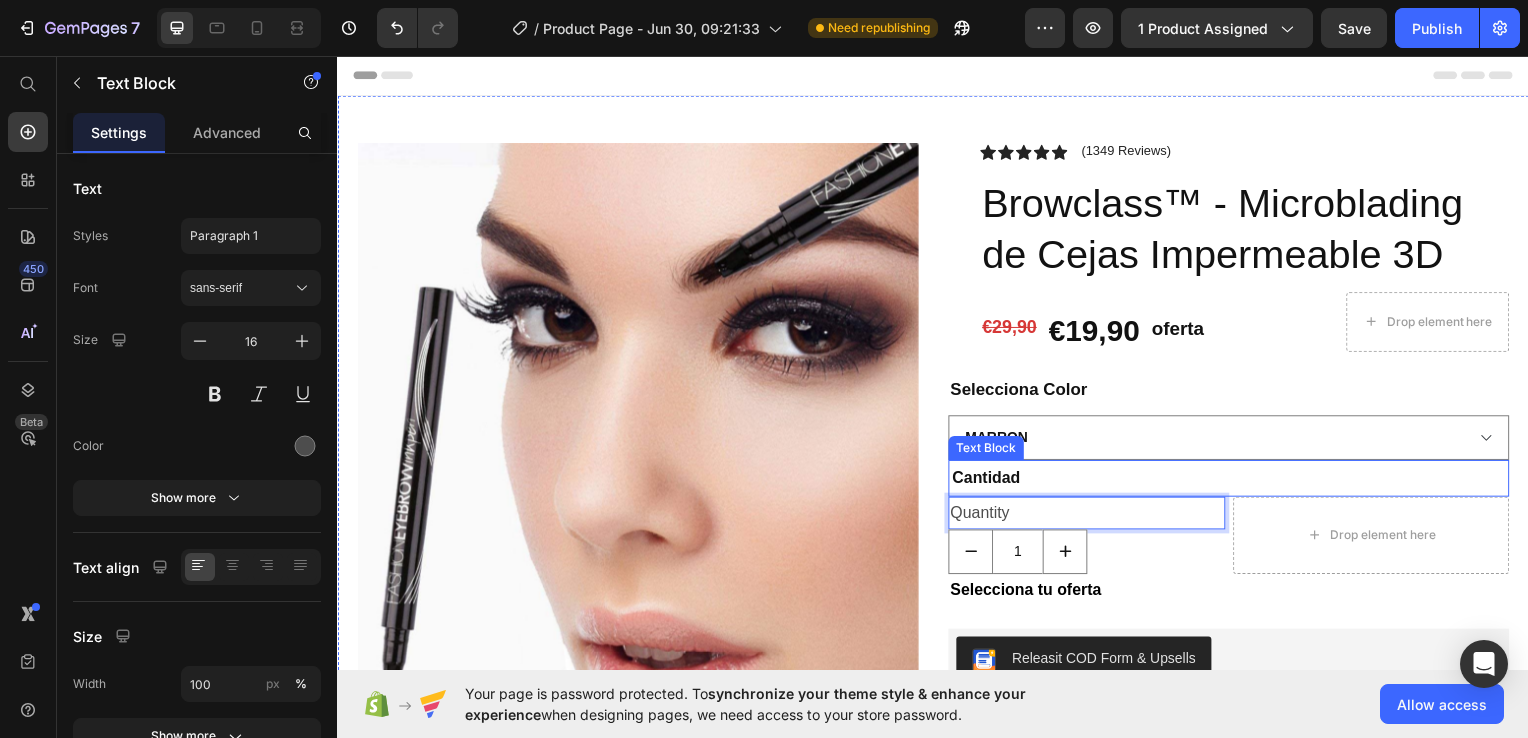 click on "Cantidad" at bounding box center (1002, 481) 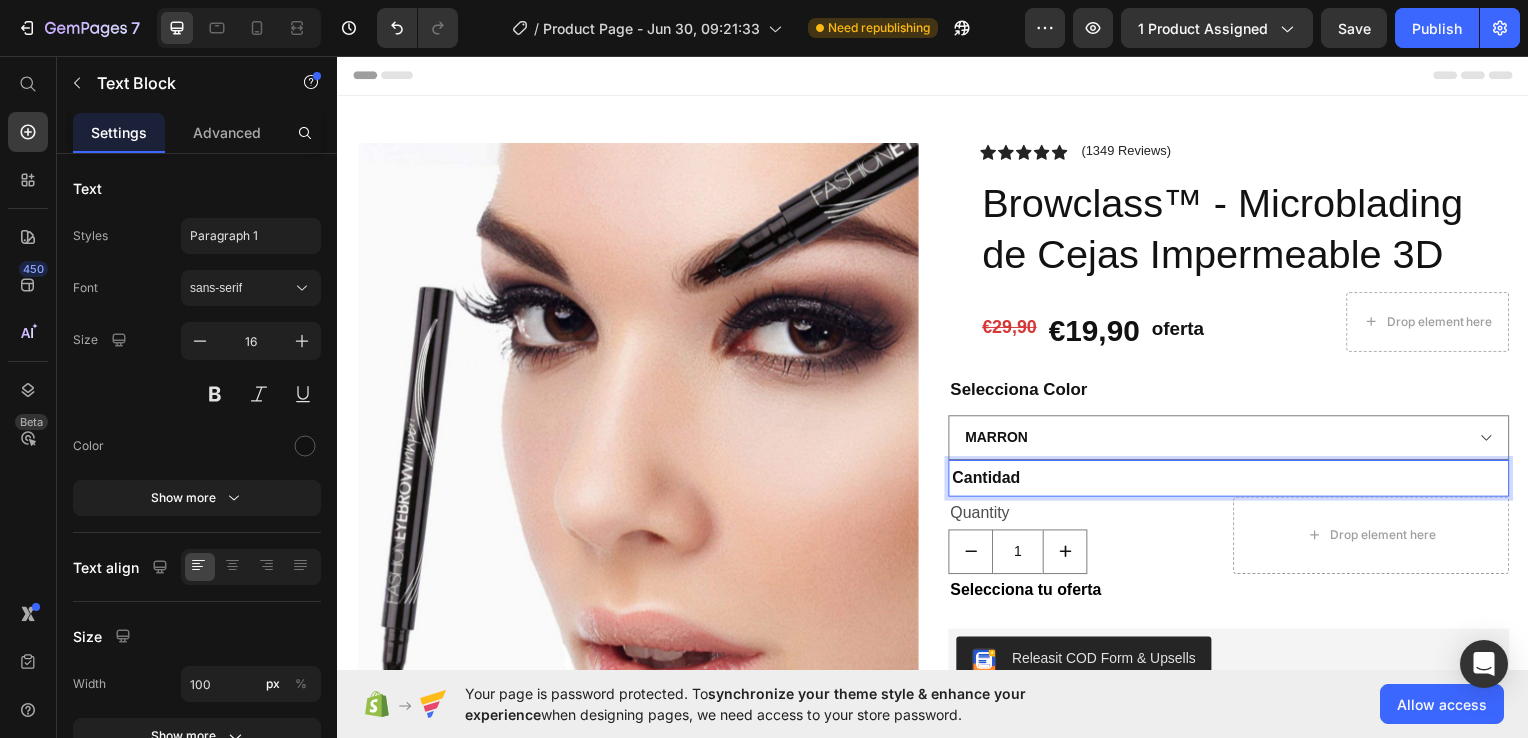 drag, startPoint x: 1021, startPoint y: 478, endPoint x: 946, endPoint y: 480, distance: 75.026665 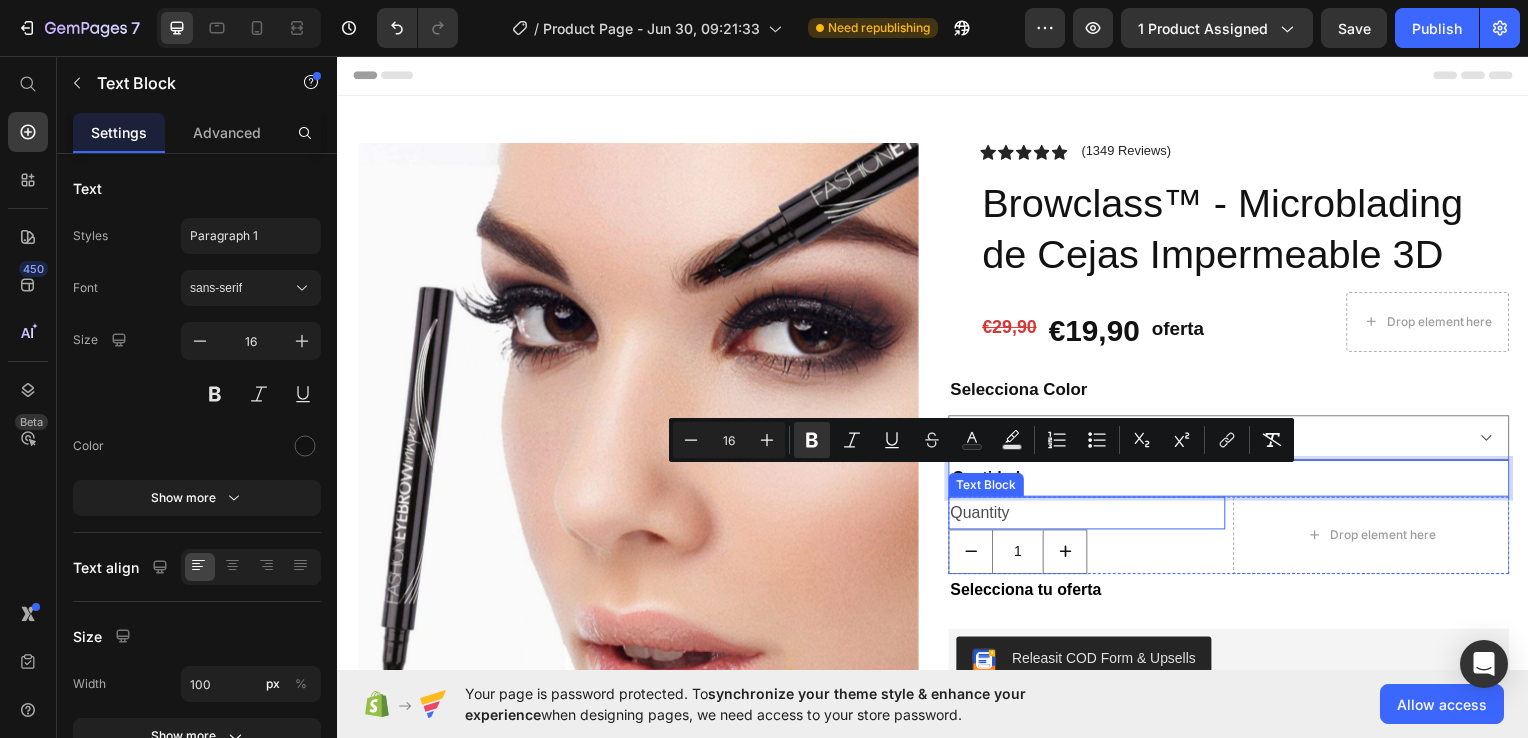 click on "Quantity" at bounding box center [1091, 516] 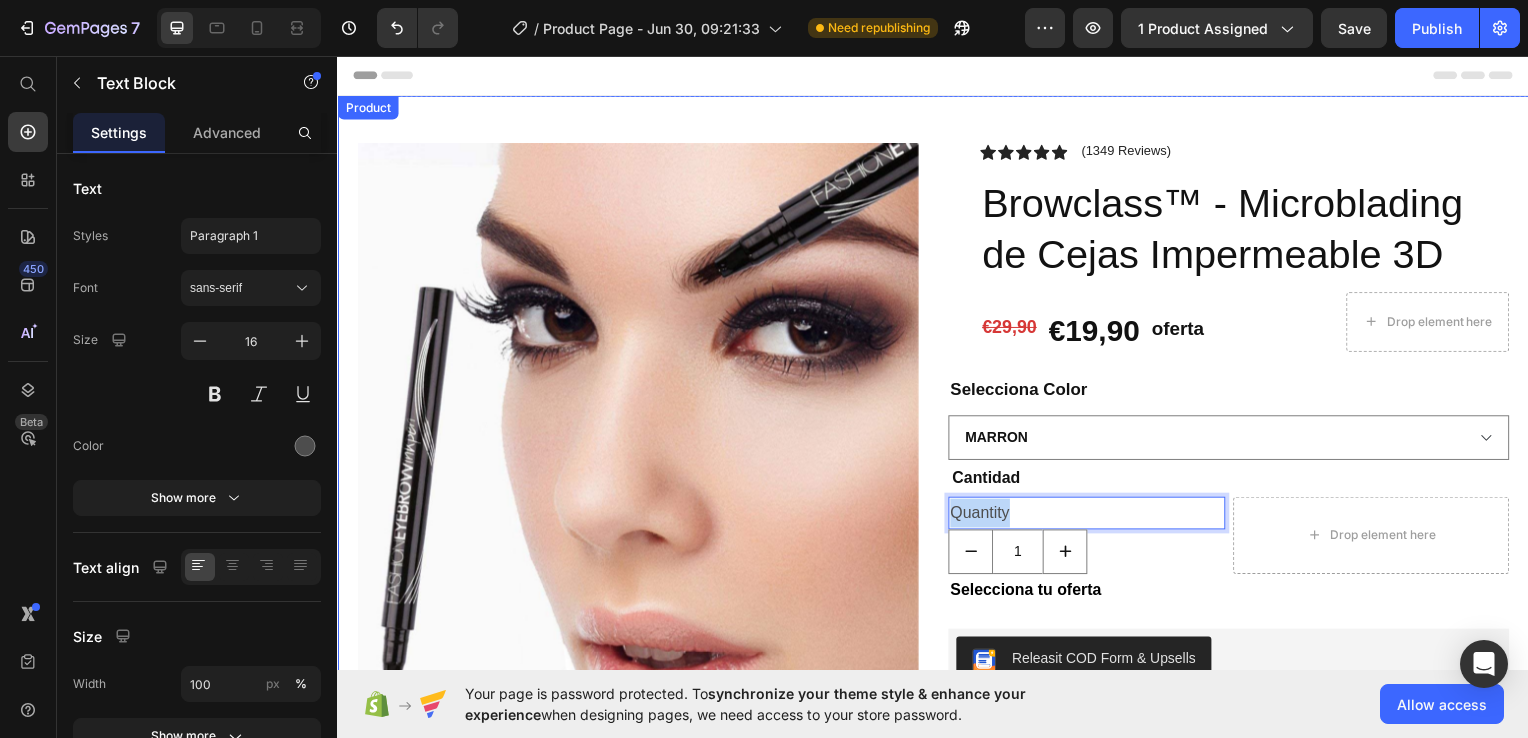 drag, startPoint x: 1011, startPoint y: 518, endPoint x: 917, endPoint y: 511, distance: 94.26028 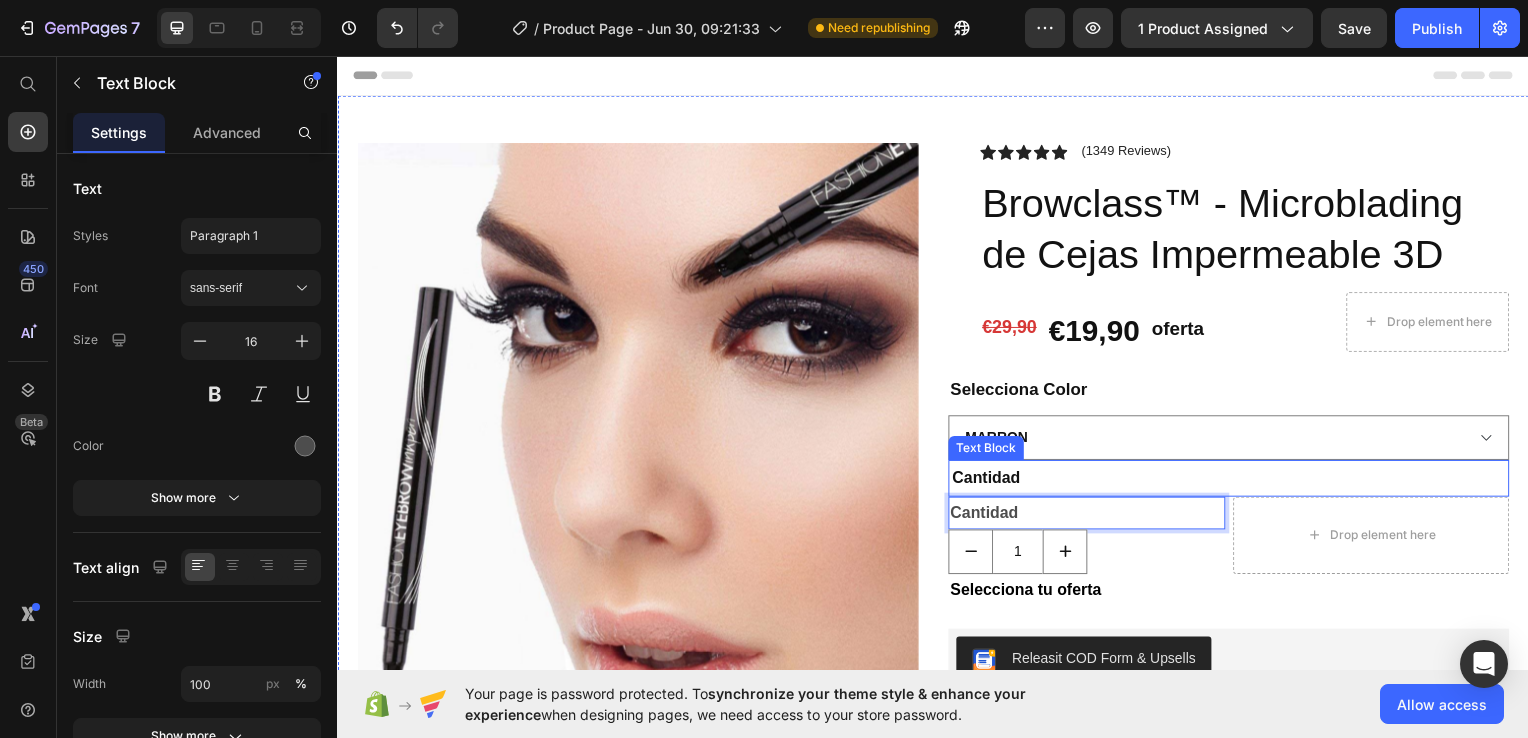 click on "Cantidad" at bounding box center (990, 480) 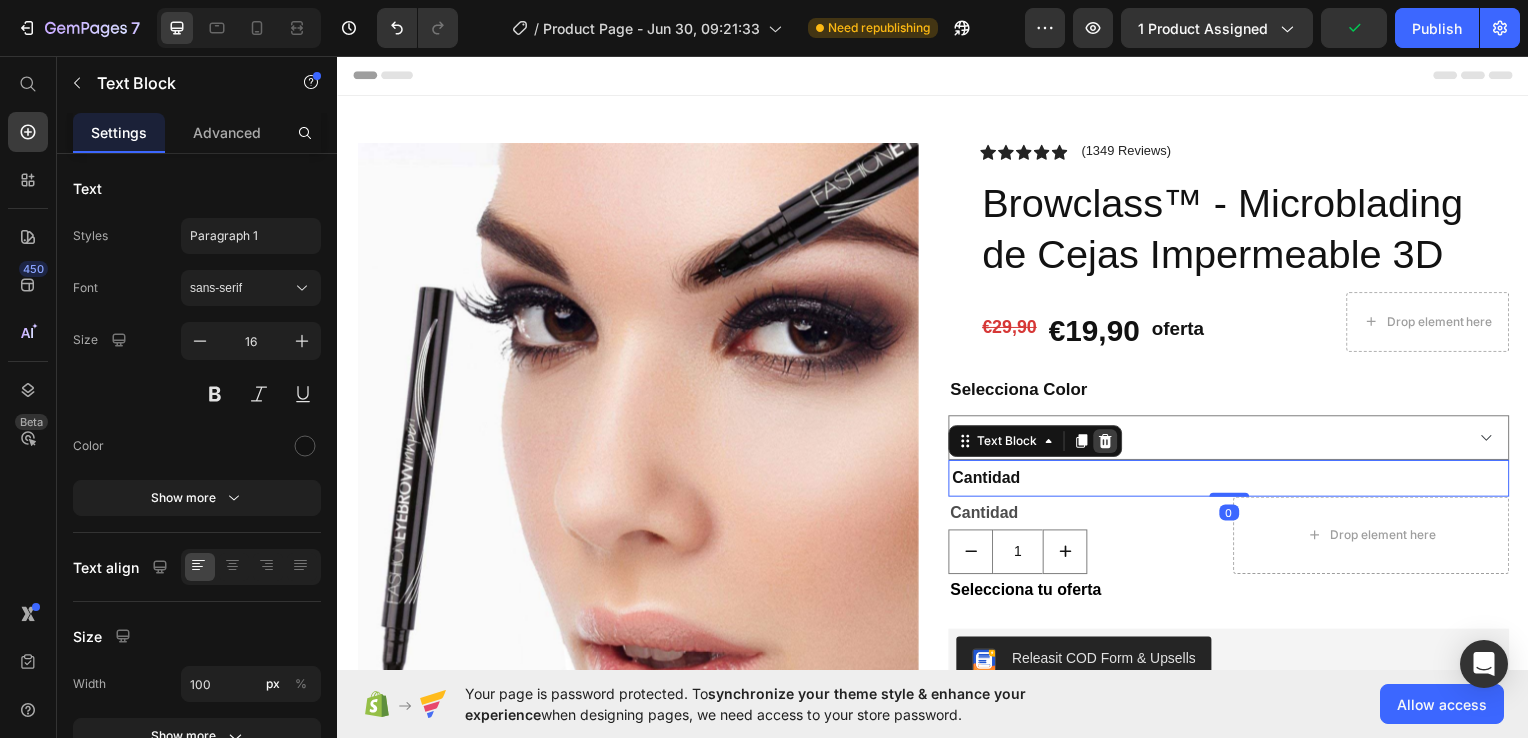 click 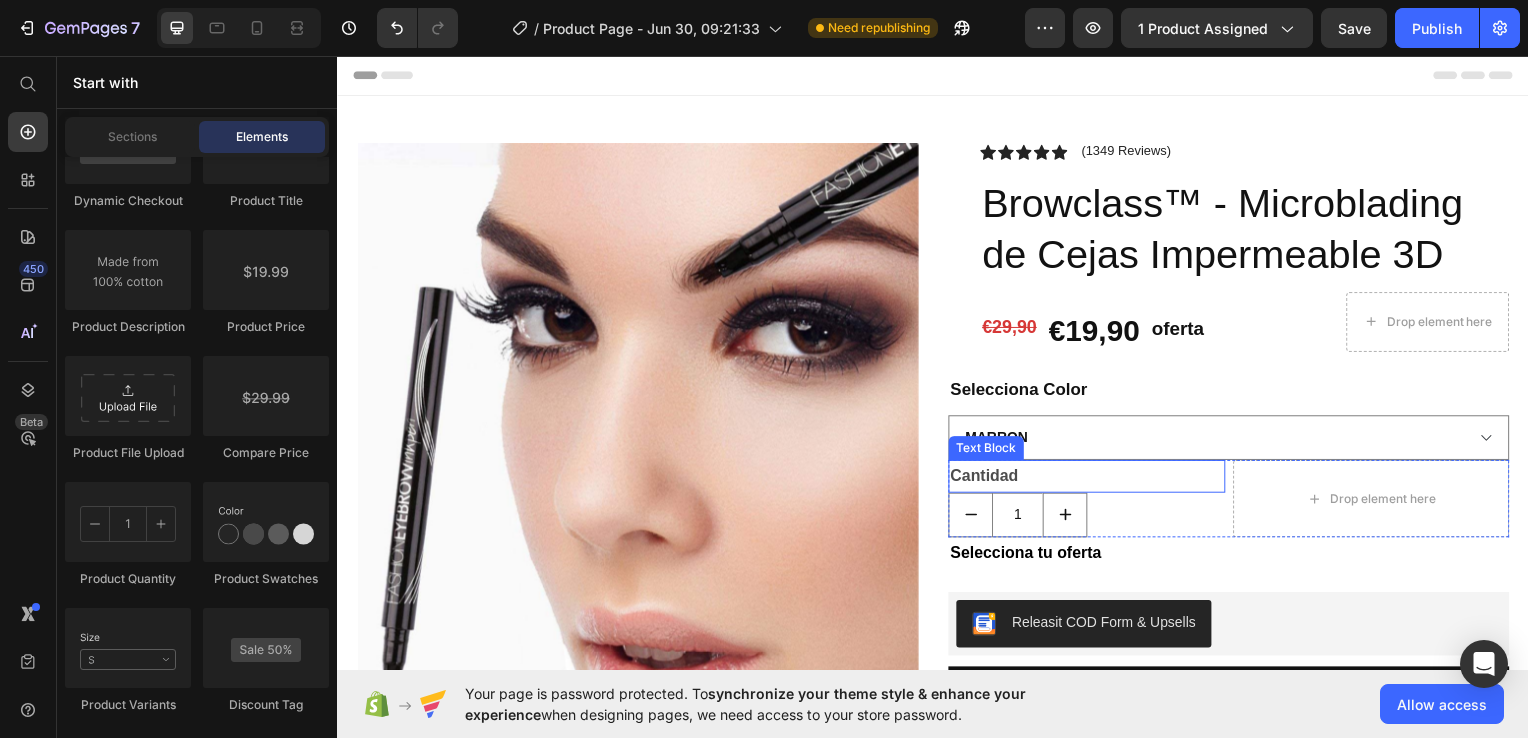 click on "Cantidad" at bounding box center [1091, 479] 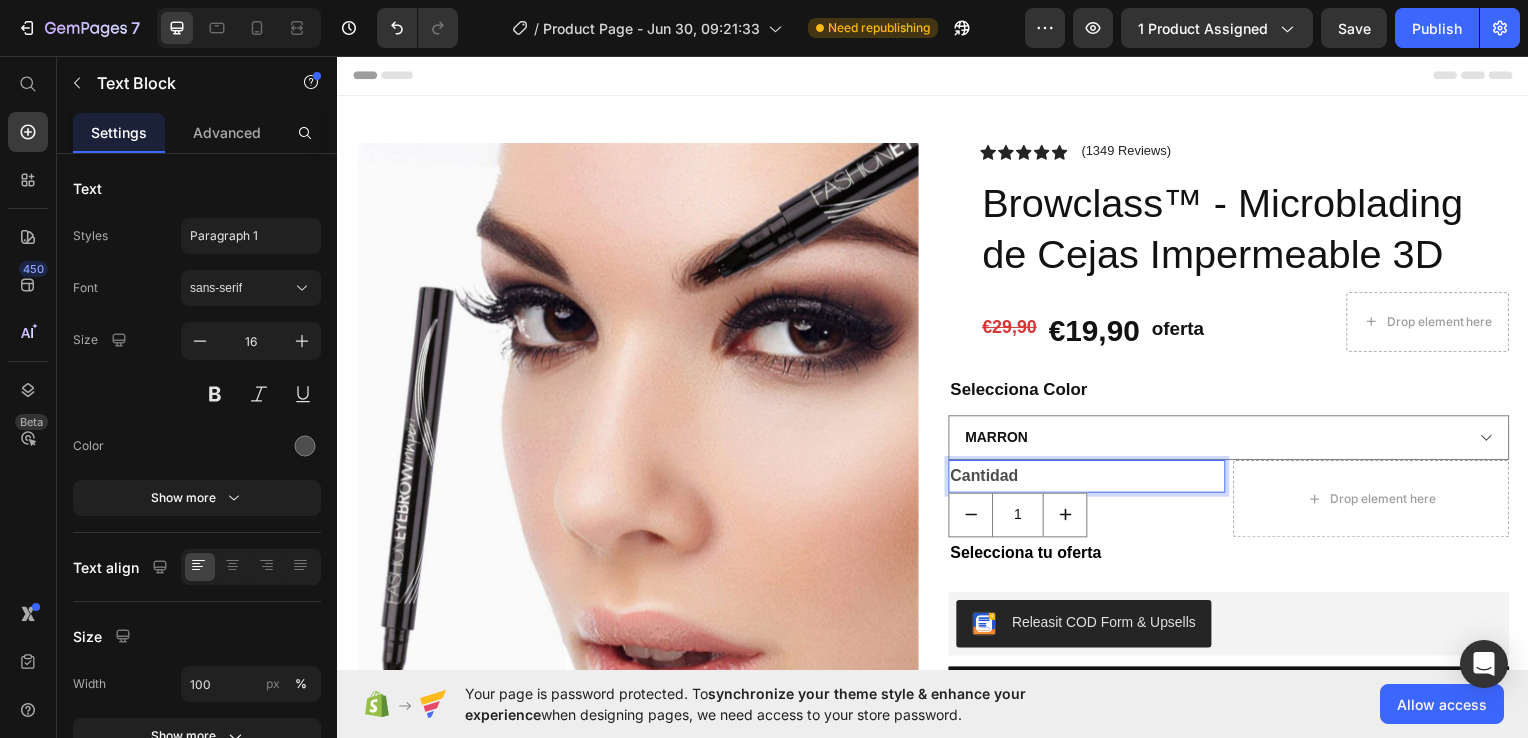 drag, startPoint x: 1018, startPoint y: 479, endPoint x: 943, endPoint y: 482, distance: 75.059975 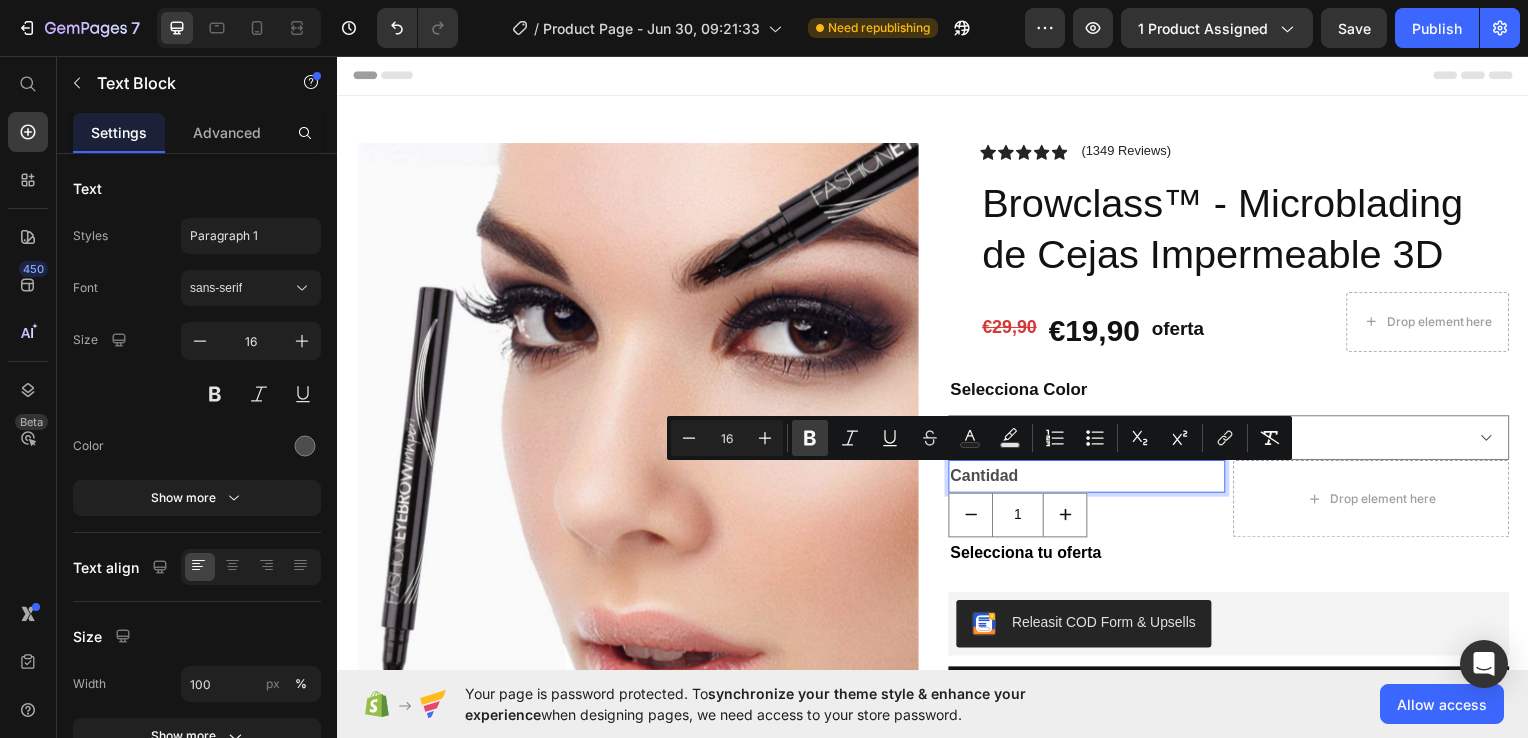 click 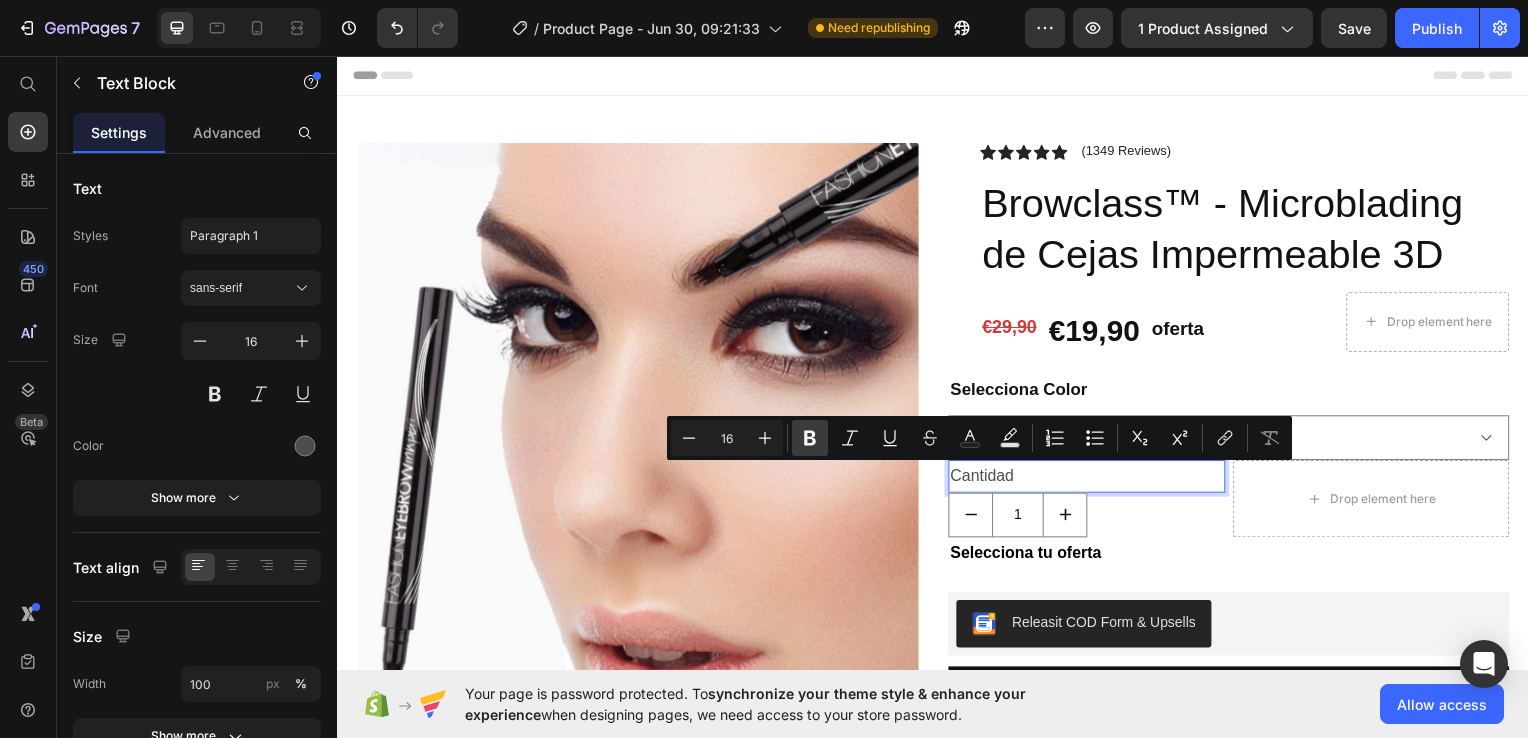 click 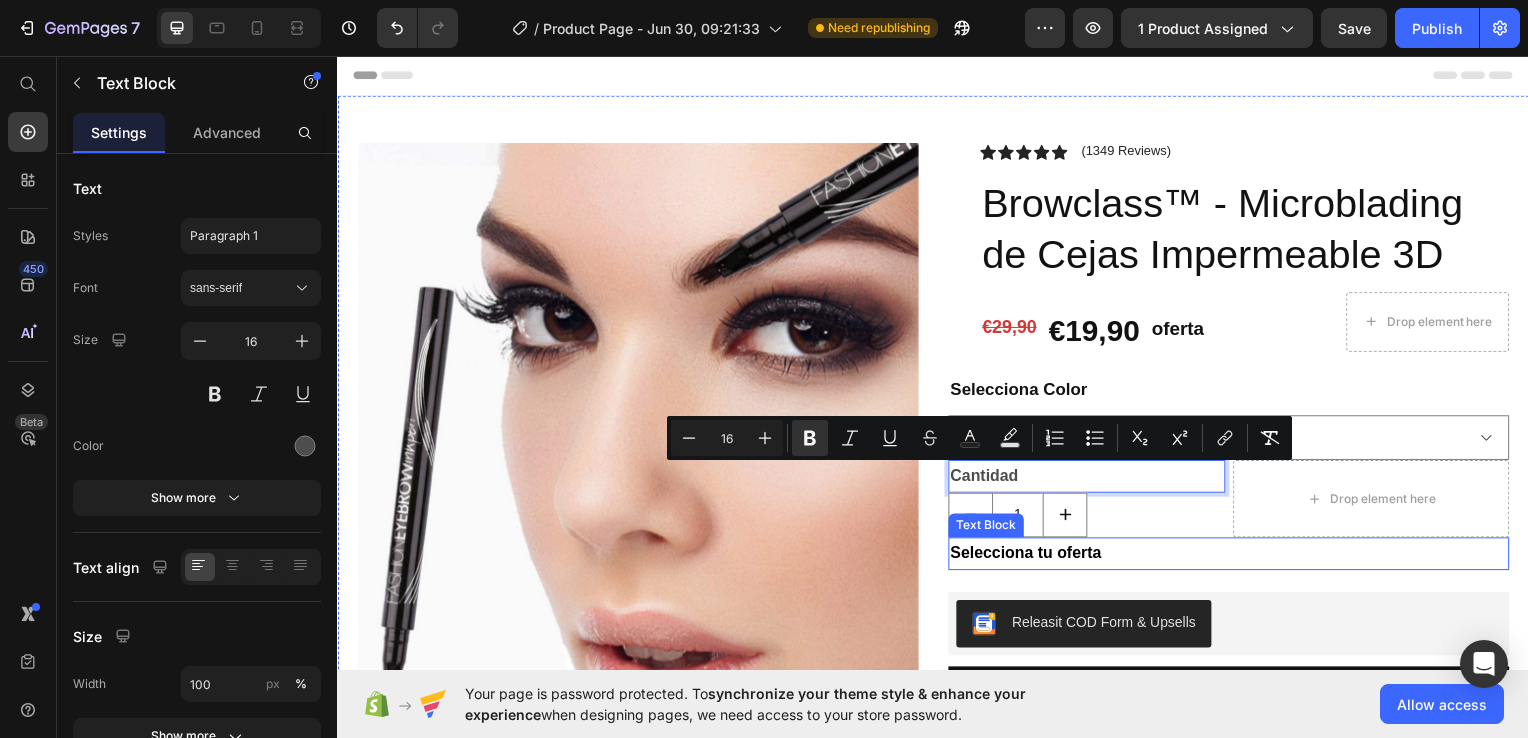 click on "Selecciona tu oferta" at bounding box center [1234, 557] 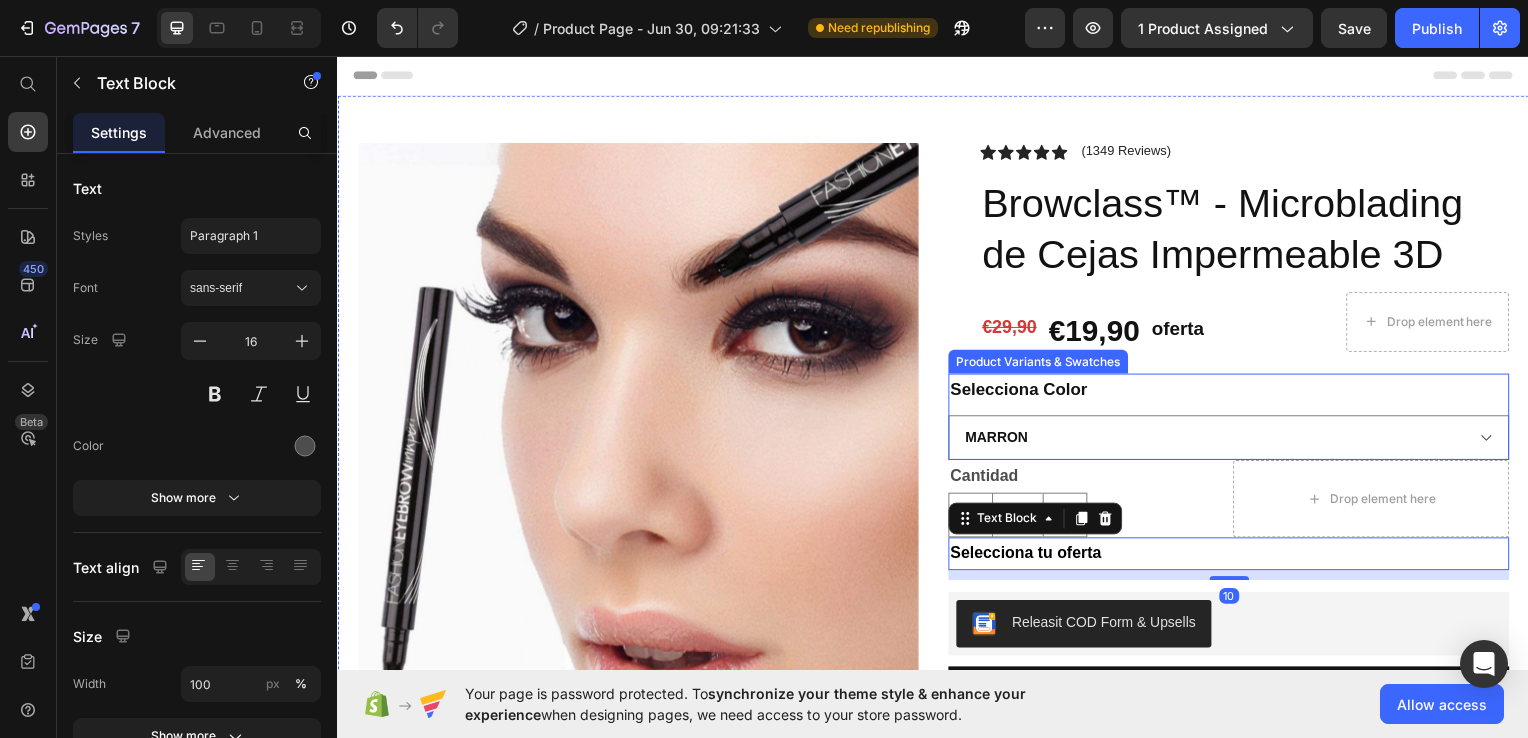 click on "Selecciona Color Marron Marrón Oscuro Negro" at bounding box center (1234, 420) 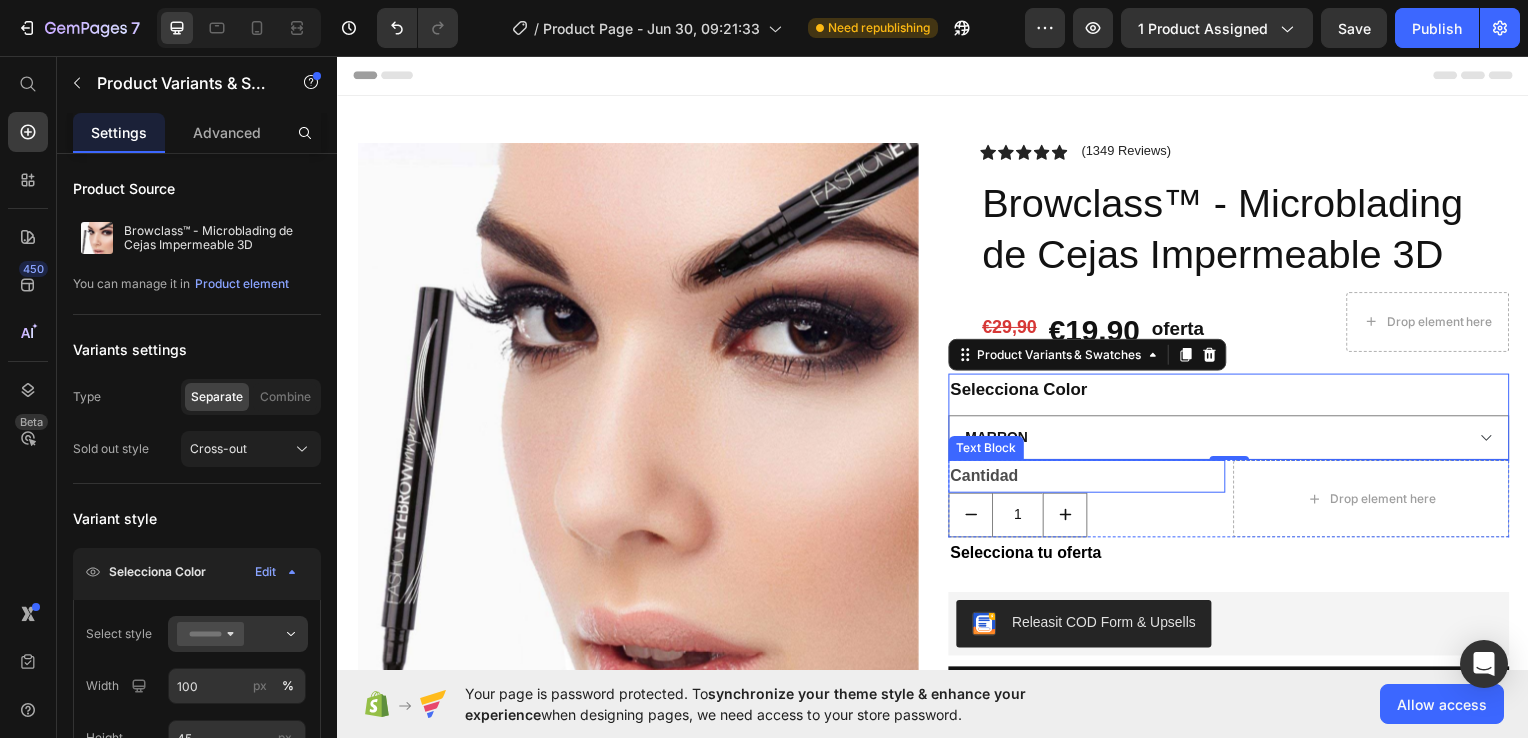 click on "Cantidad" at bounding box center (988, 478) 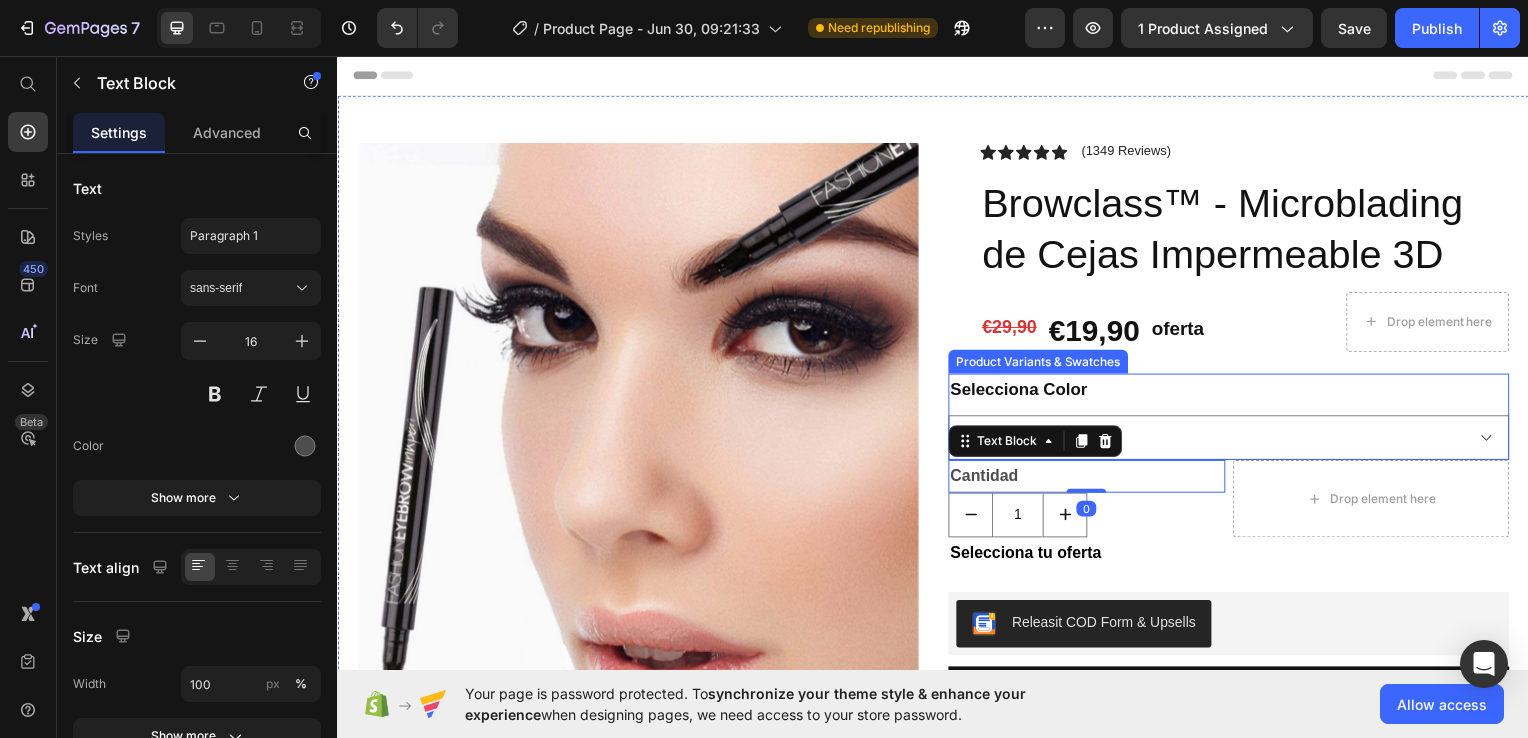 click on "Icon Icon Icon Icon Icon Icon List (1349 Reviews) Text Block Row Browclass™ - Microblading de Cejas Impermeable 3D Product Title €29,90 Product Price €19,90 Product Price oferta Heading Row
Drop element here Row Row Selecciona Color Marron Marrón Oscuro Negro Product Variants & Swatches Cantidad  Text Block   0 1 Product Quantity
Drop element here Row Selecciona tu oferta Text Block Releasit COD Form & Upsells Releasit COD Form & Upsells
Agregar al carrito
€19,90 Add to Cart
Confiamos plenamente en la calidad de nuestros productos. Por eso, le ofrecemos una  GARANTÍA DE SANTISFACCIÓN DE 30 DÍAS : Si por cualquier motivo no queda conforme con su compra, puede conservar el producto y le reembolsaremos el 100% del importe abonado. Sin preguntas ni complicaciones. Item List Row" at bounding box center [1234, 526] 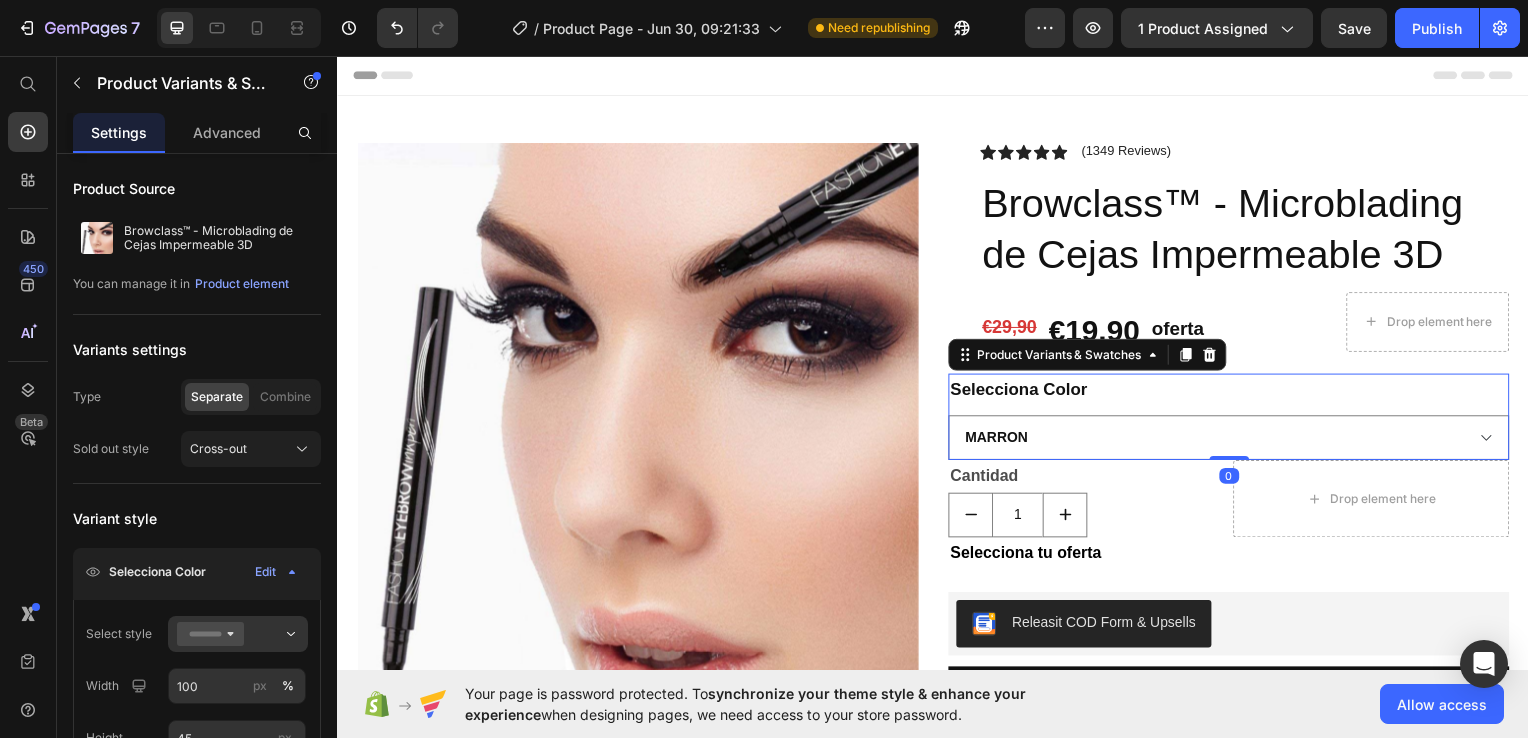 click on "Selecciona Color" at bounding box center [1023, 393] 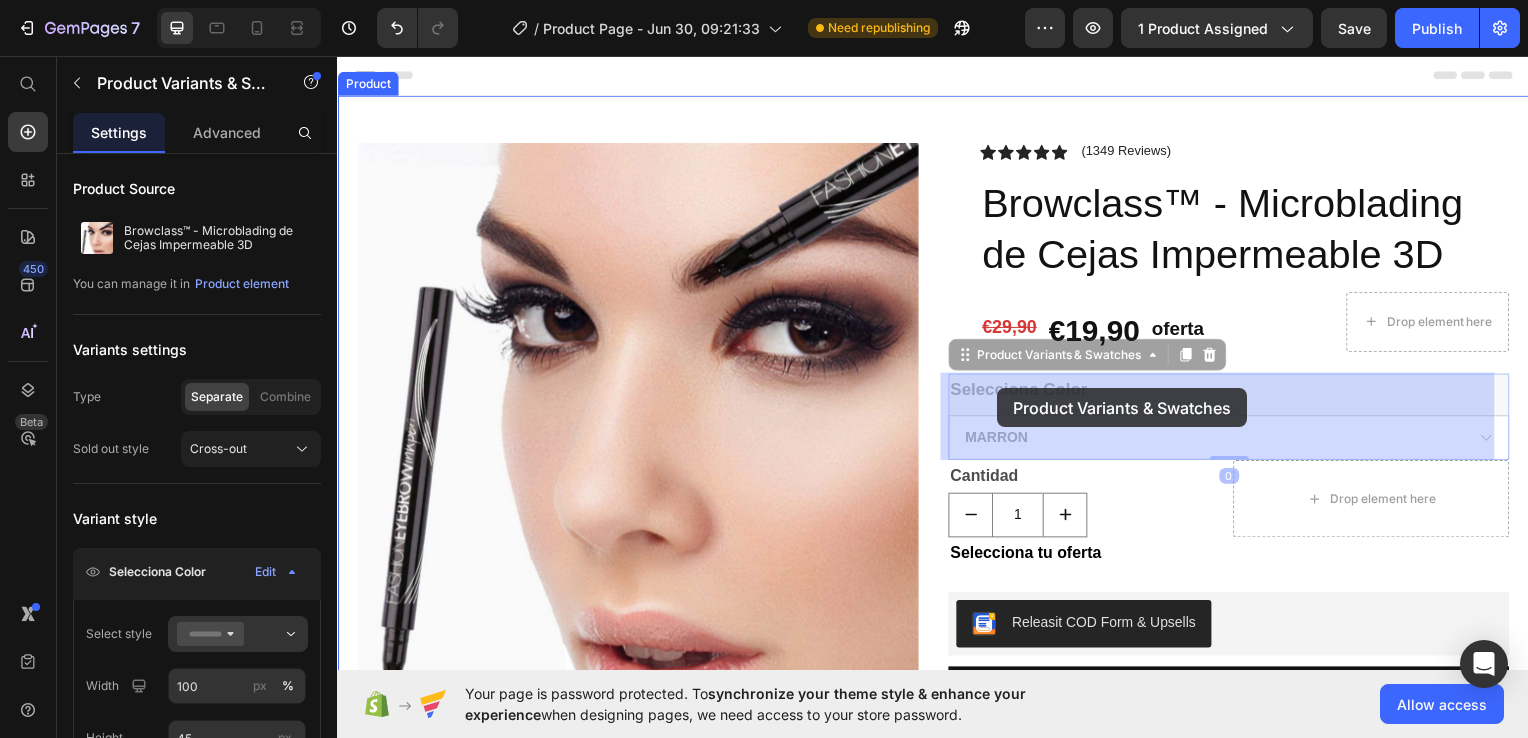 drag, startPoint x: 1084, startPoint y: 394, endPoint x: 1048, endPoint y: 395, distance: 36.013885 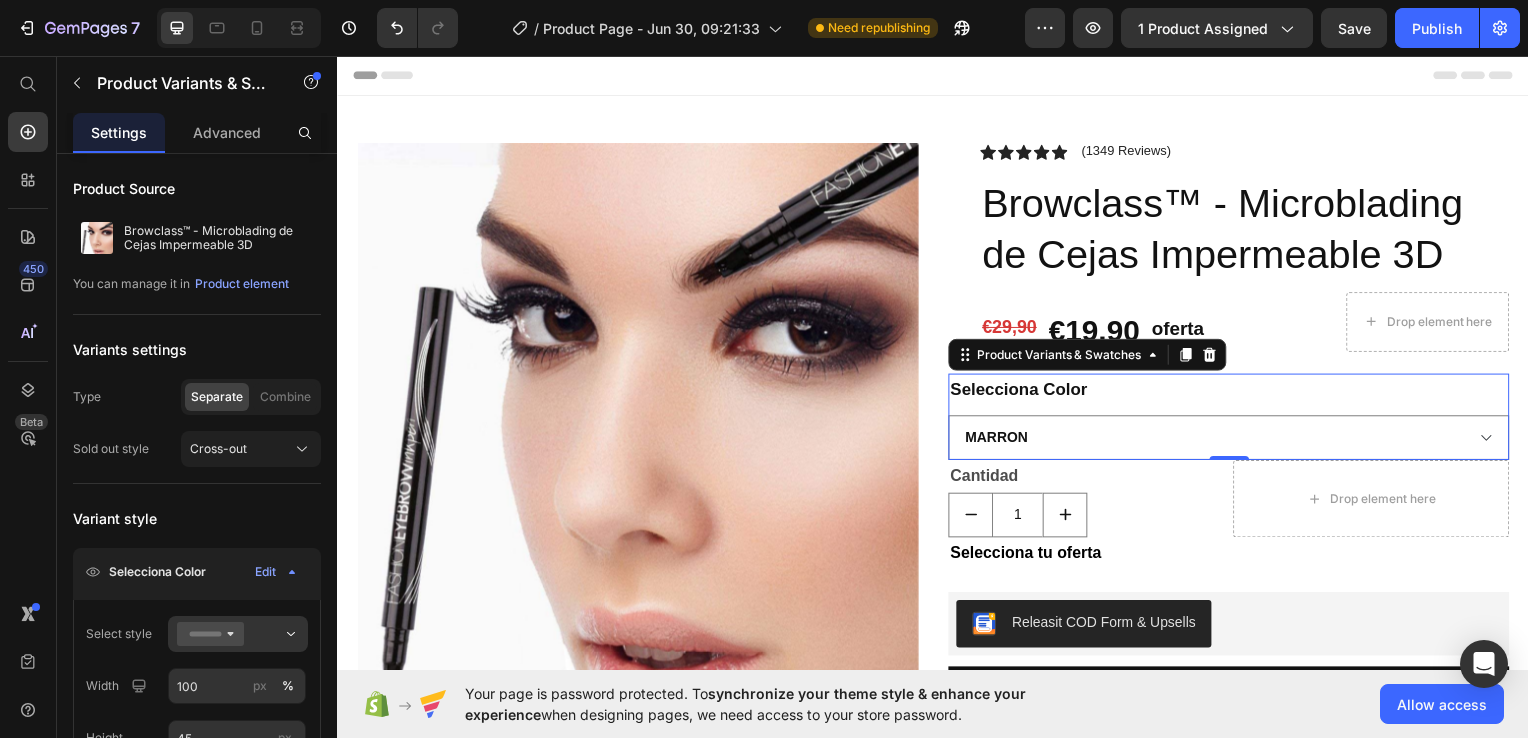 click on "Selecciona Color" at bounding box center (1023, 393) 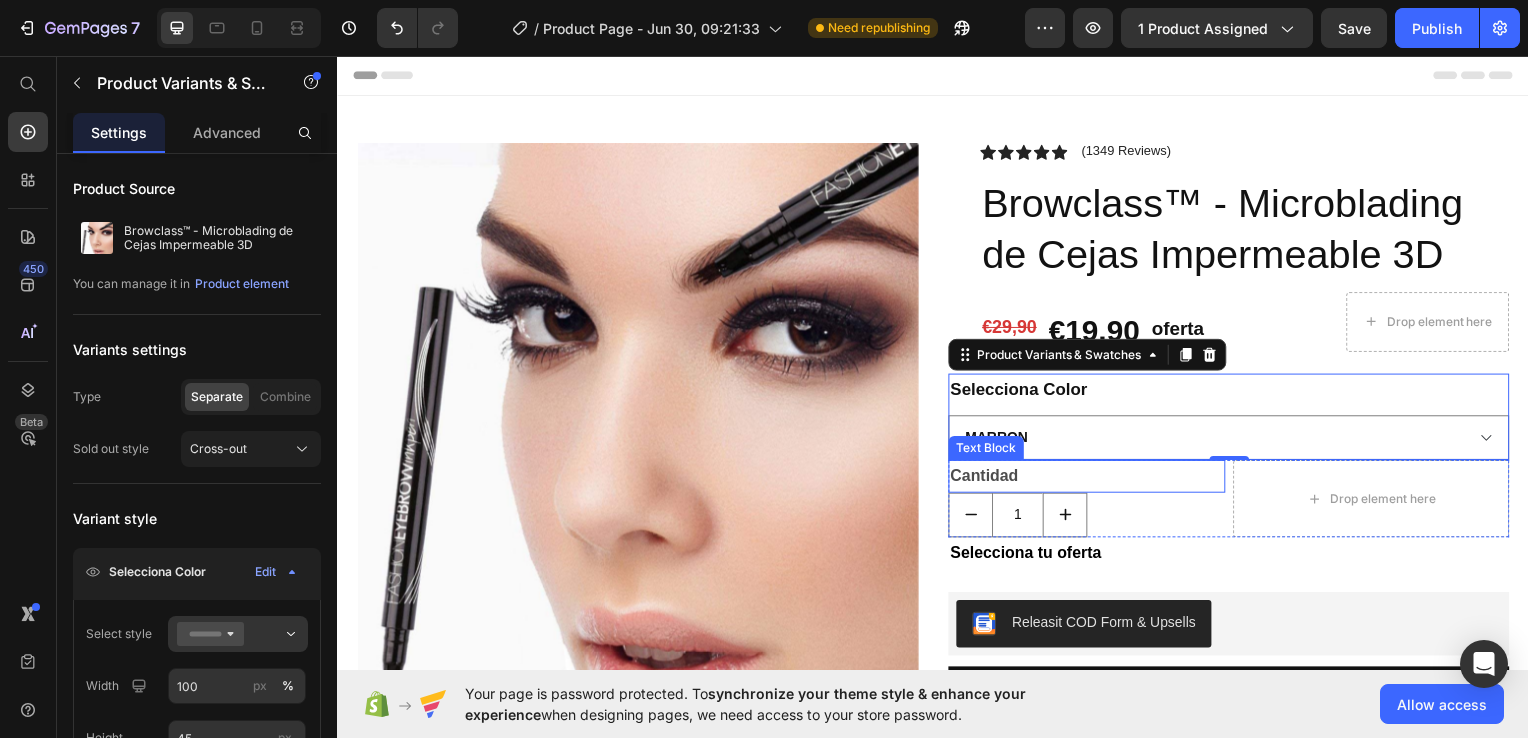 click on "Cantidad" at bounding box center [988, 478] 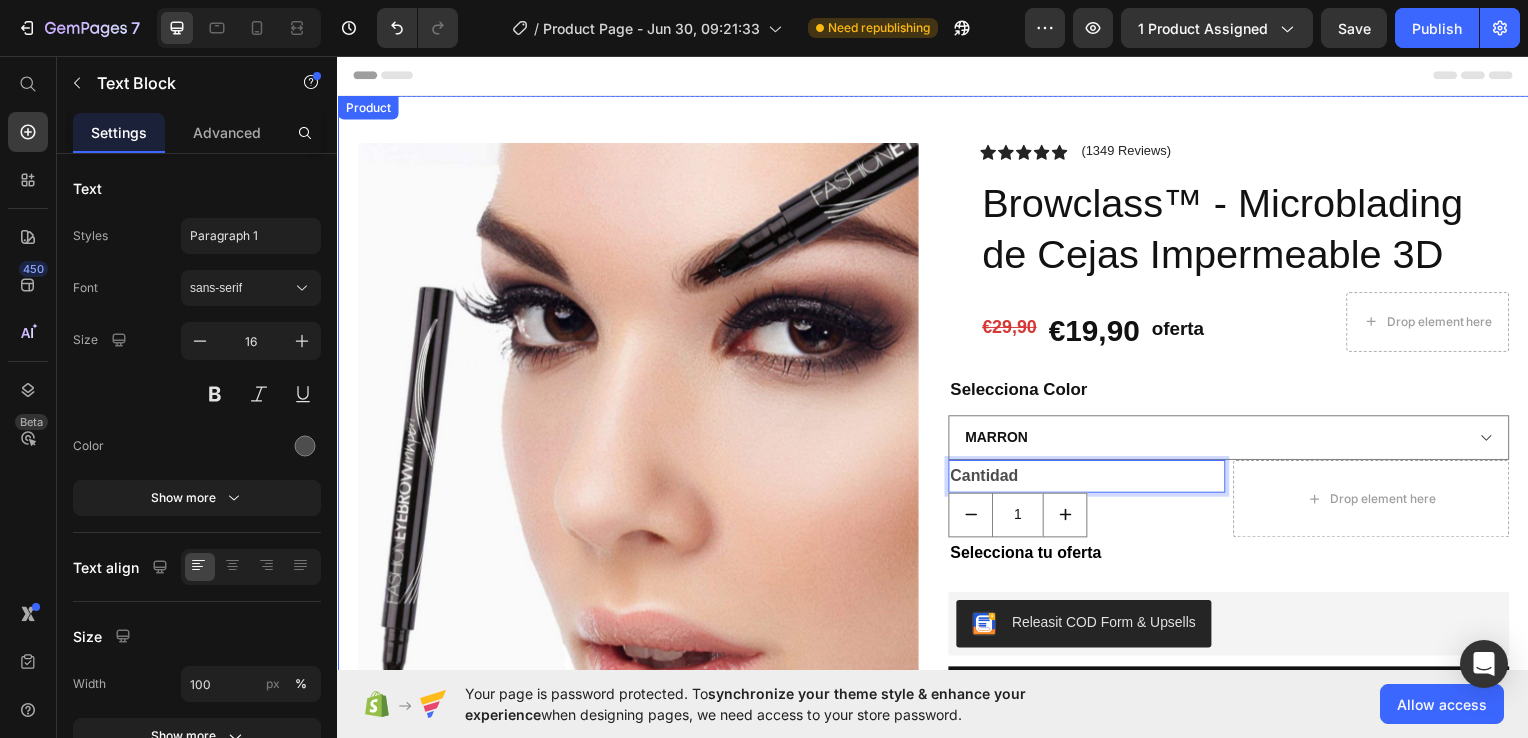 drag, startPoint x: 1012, startPoint y: 478, endPoint x: 941, endPoint y: 479, distance: 71.00704 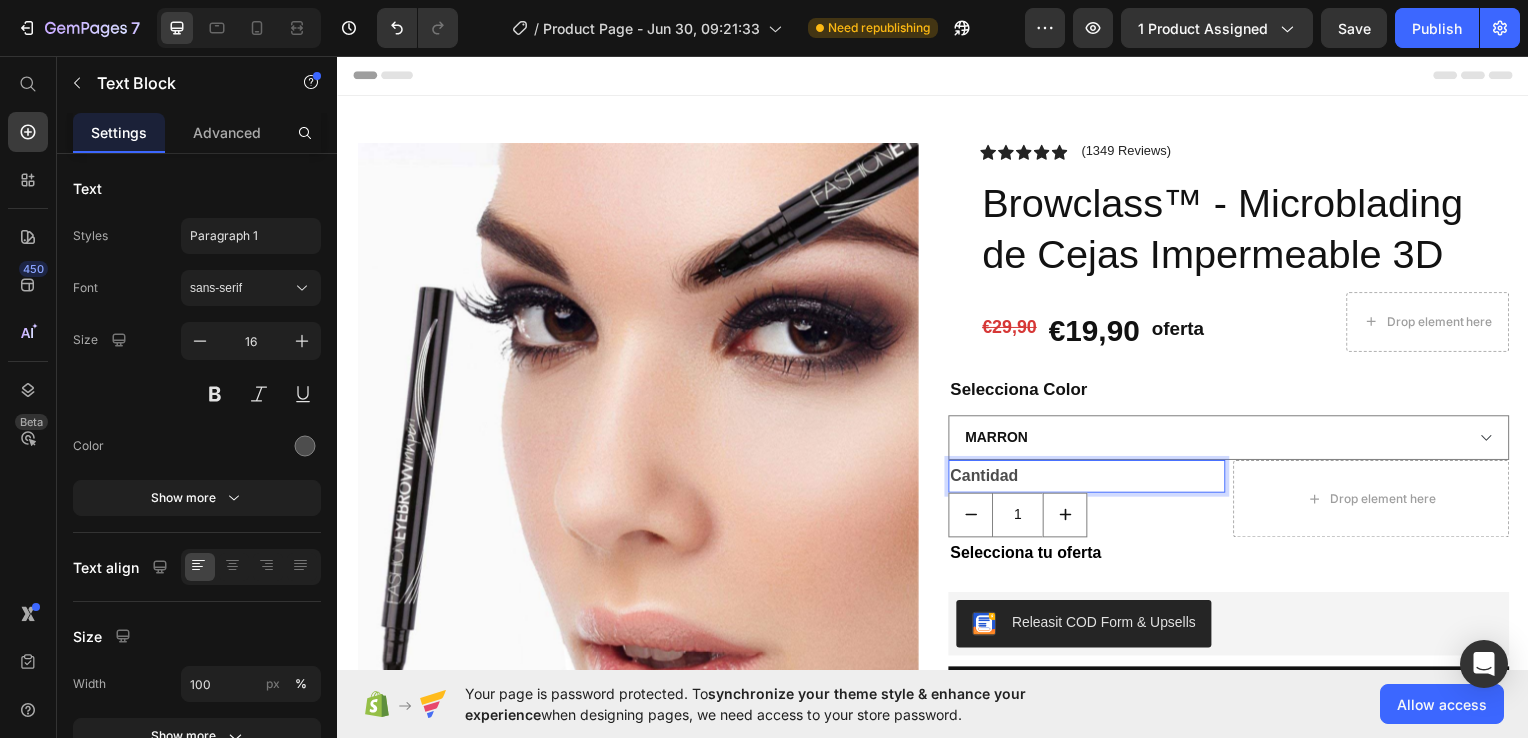 click on "Cantidad" at bounding box center [988, 478] 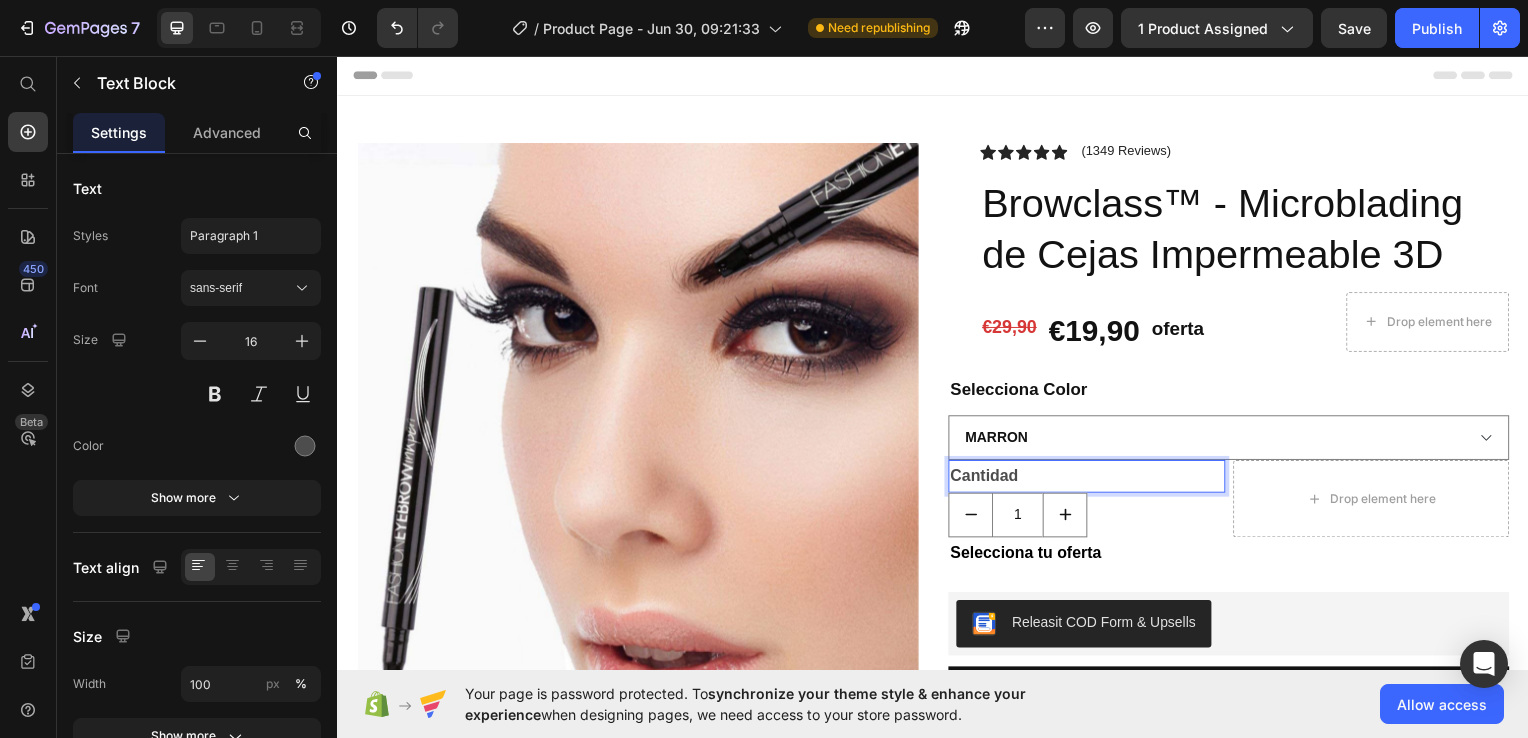 click on "Cantidad" at bounding box center (988, 478) 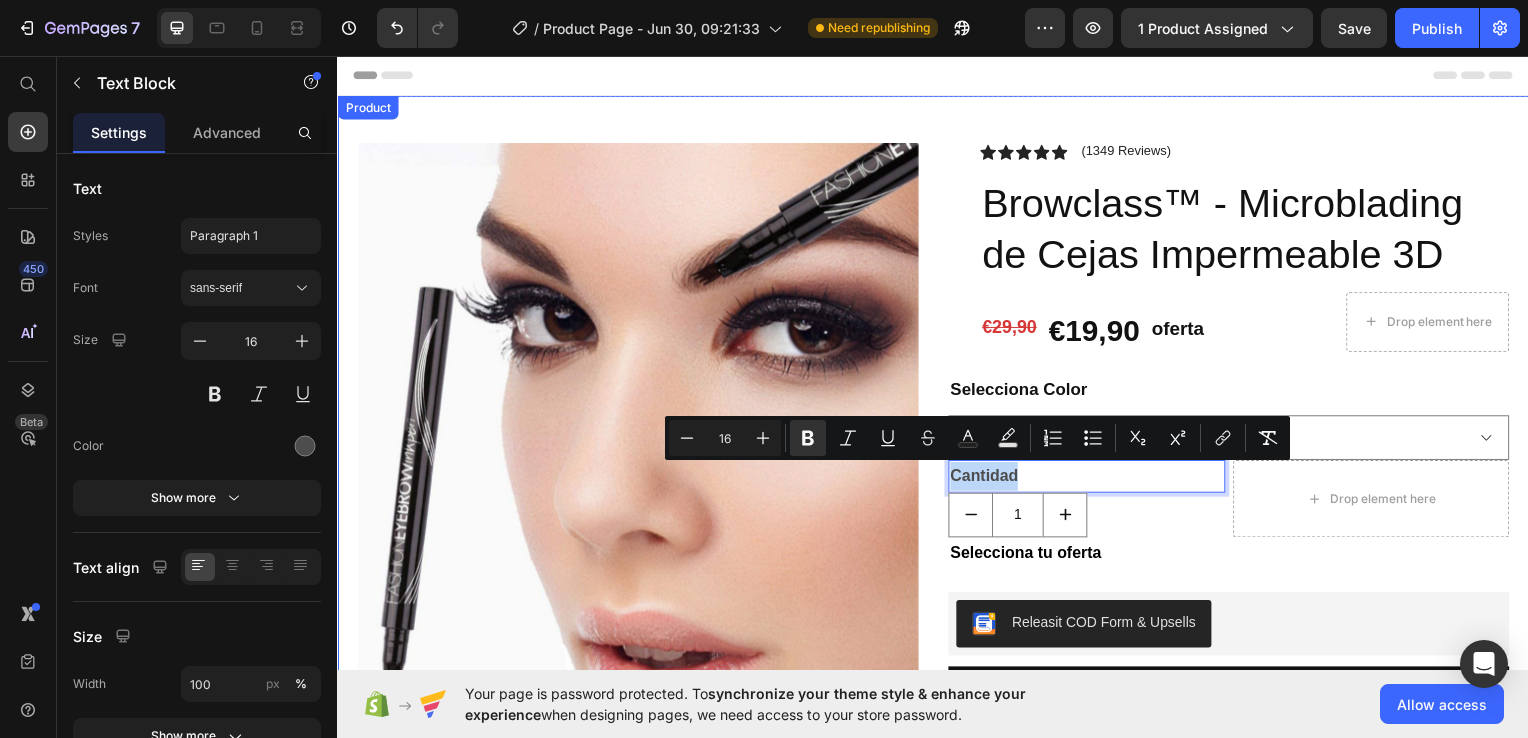 drag, startPoint x: 1015, startPoint y: 480, endPoint x: 942, endPoint y: 470, distance: 73.68175 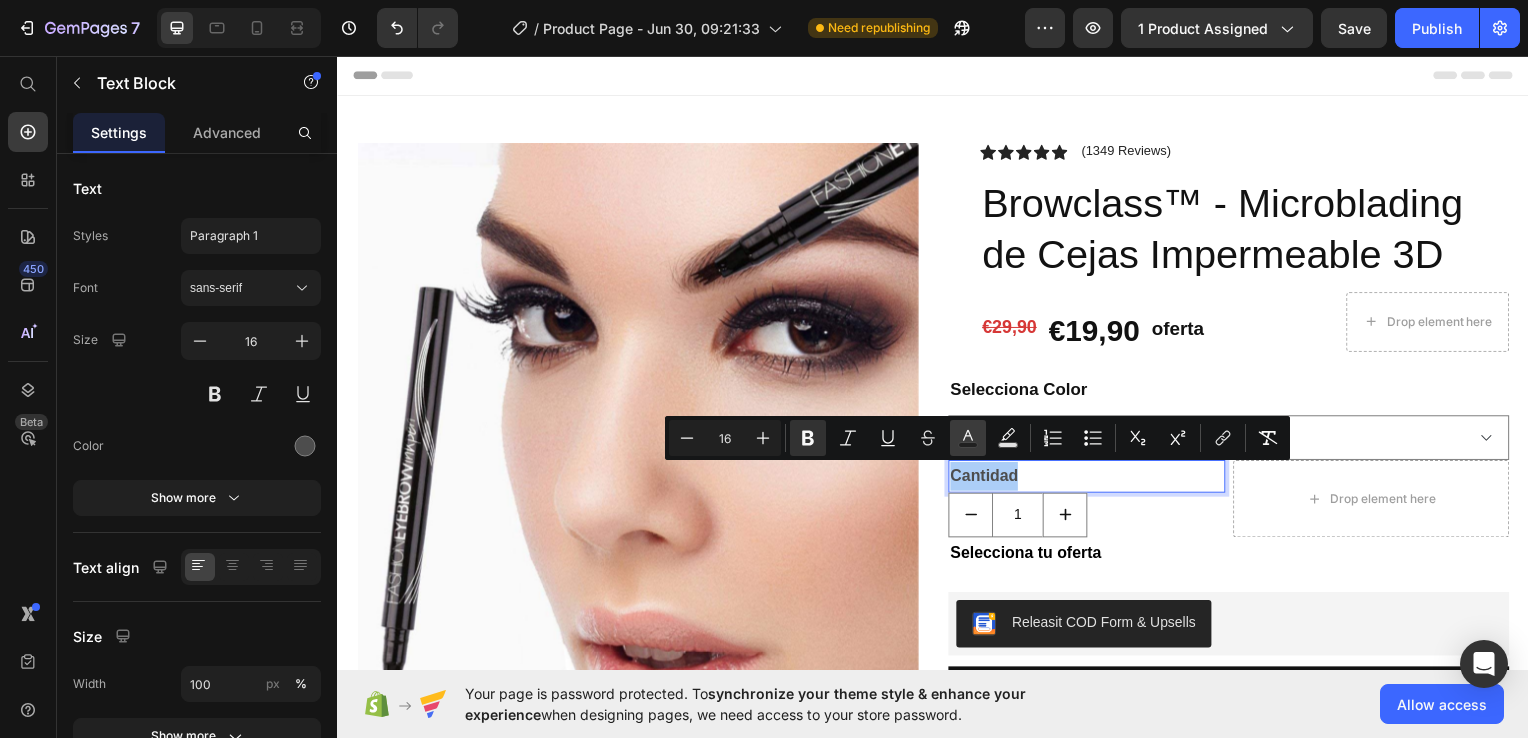 click on "Text Color" at bounding box center [968, 438] 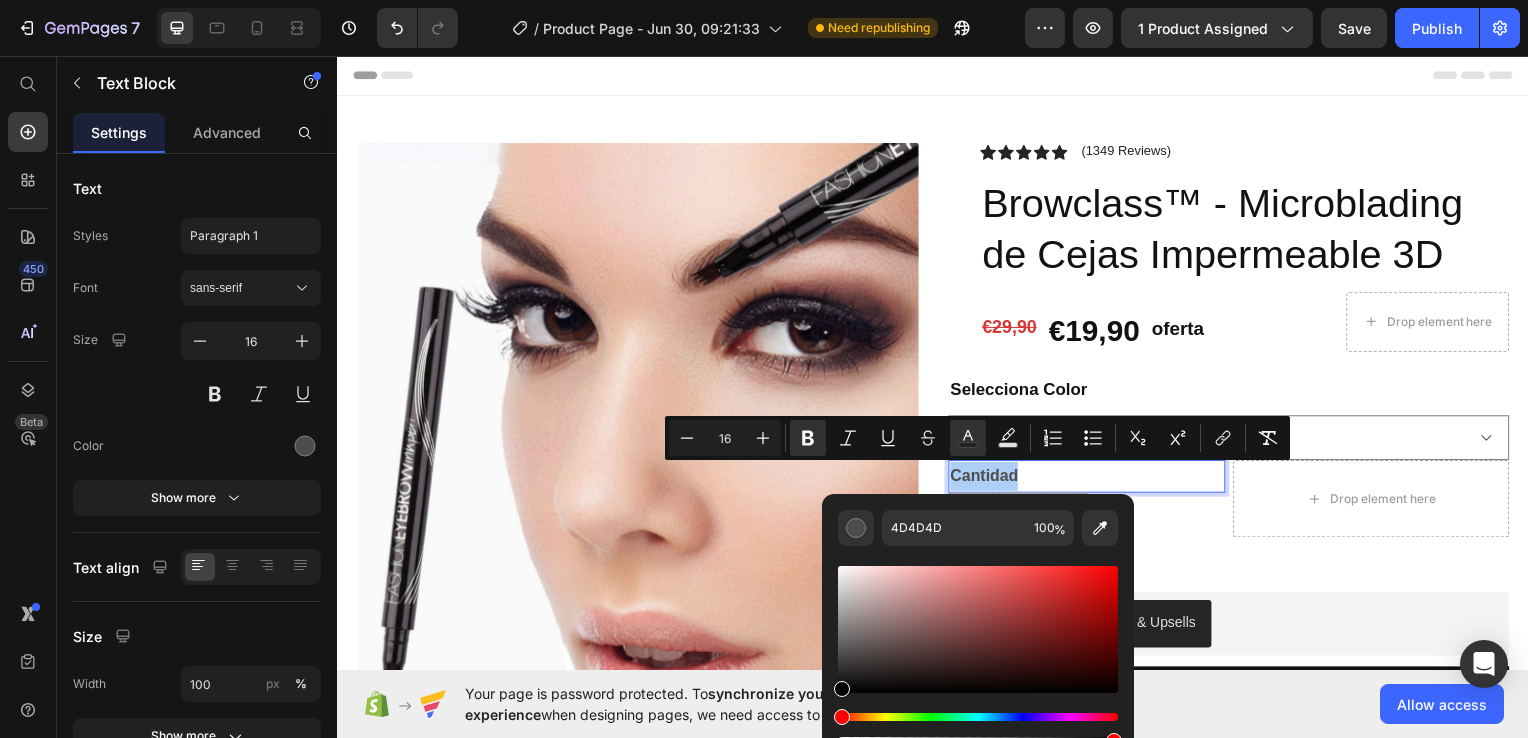 drag, startPoint x: 841, startPoint y: 658, endPoint x: 835, endPoint y: 753, distance: 95.189285 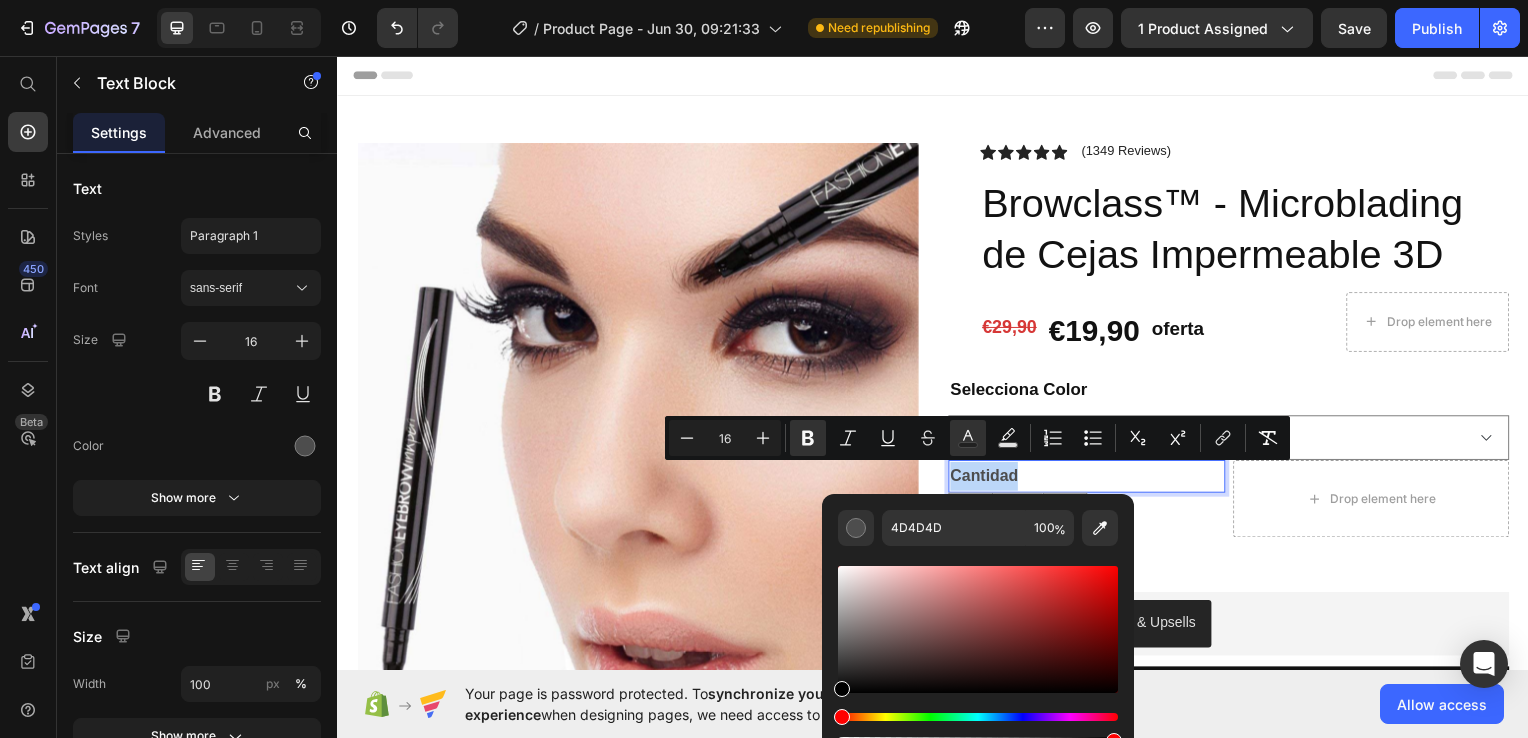 type on "000000" 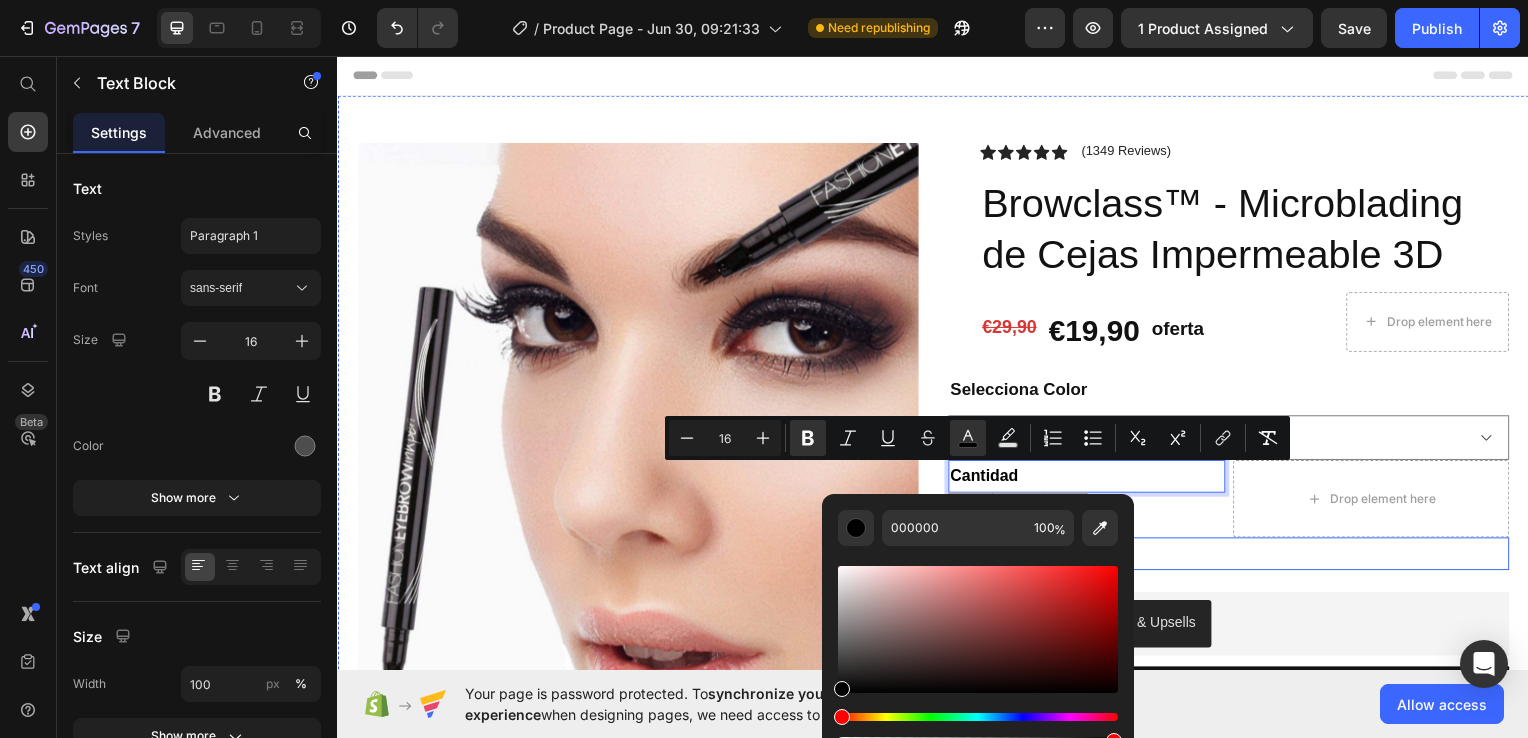 click on "Releasit COD Form & Upsells Releasit COD Form & Upsells
Agregar al carrito
€19,90 Add to Cart
Confiamos plenamente en la calidad de nuestros productos. Por eso, le ofrecemos una  GARANTÍA DE SANTISFACCIÓN DE 30 DÍAS : Si por cualquier motivo no queda conforme con su compra, puede conservar el producto y le reembolsaremos el 100% del importe abonado. Sin preguntas ni complicaciones. Item List" at bounding box center [1234, 746] 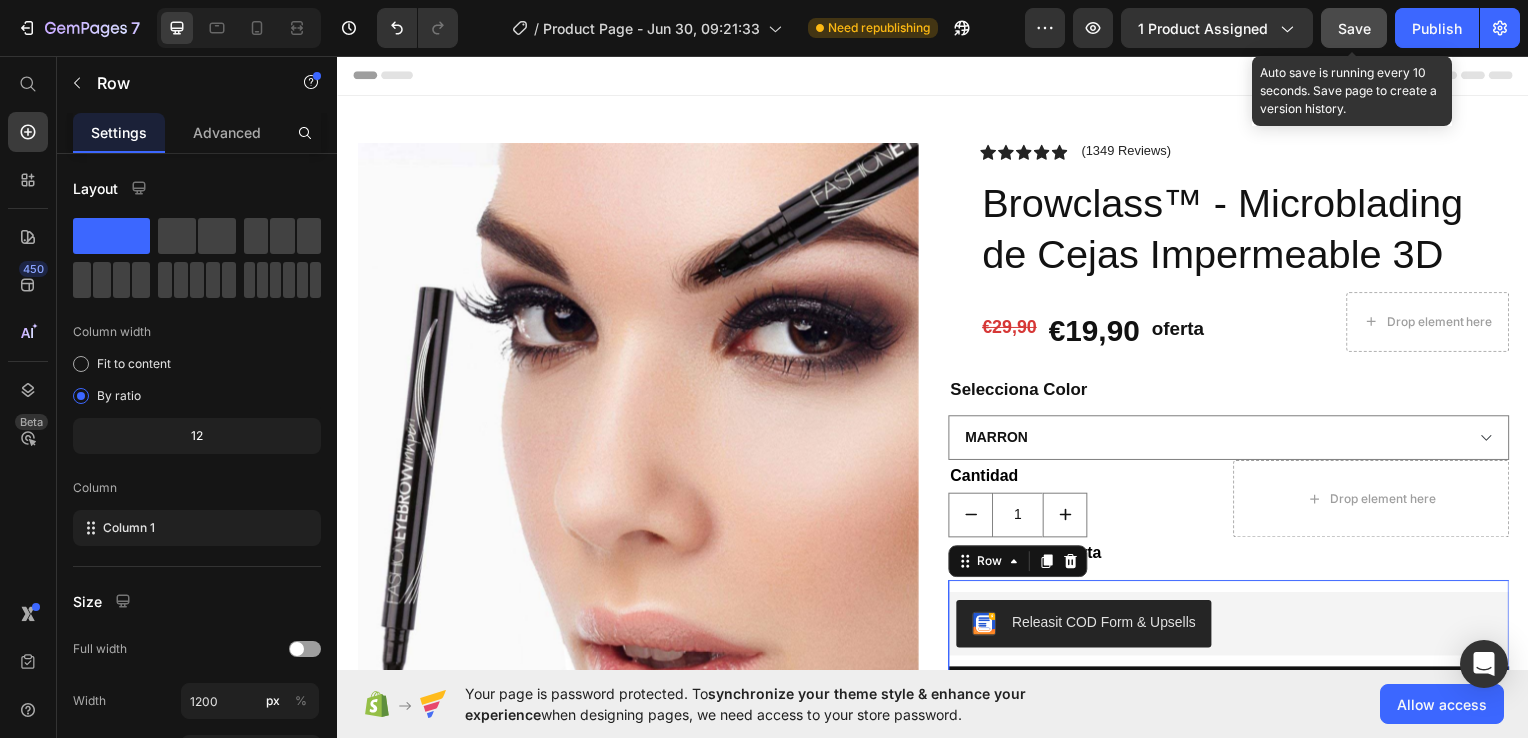 click on "Save" at bounding box center (1354, 28) 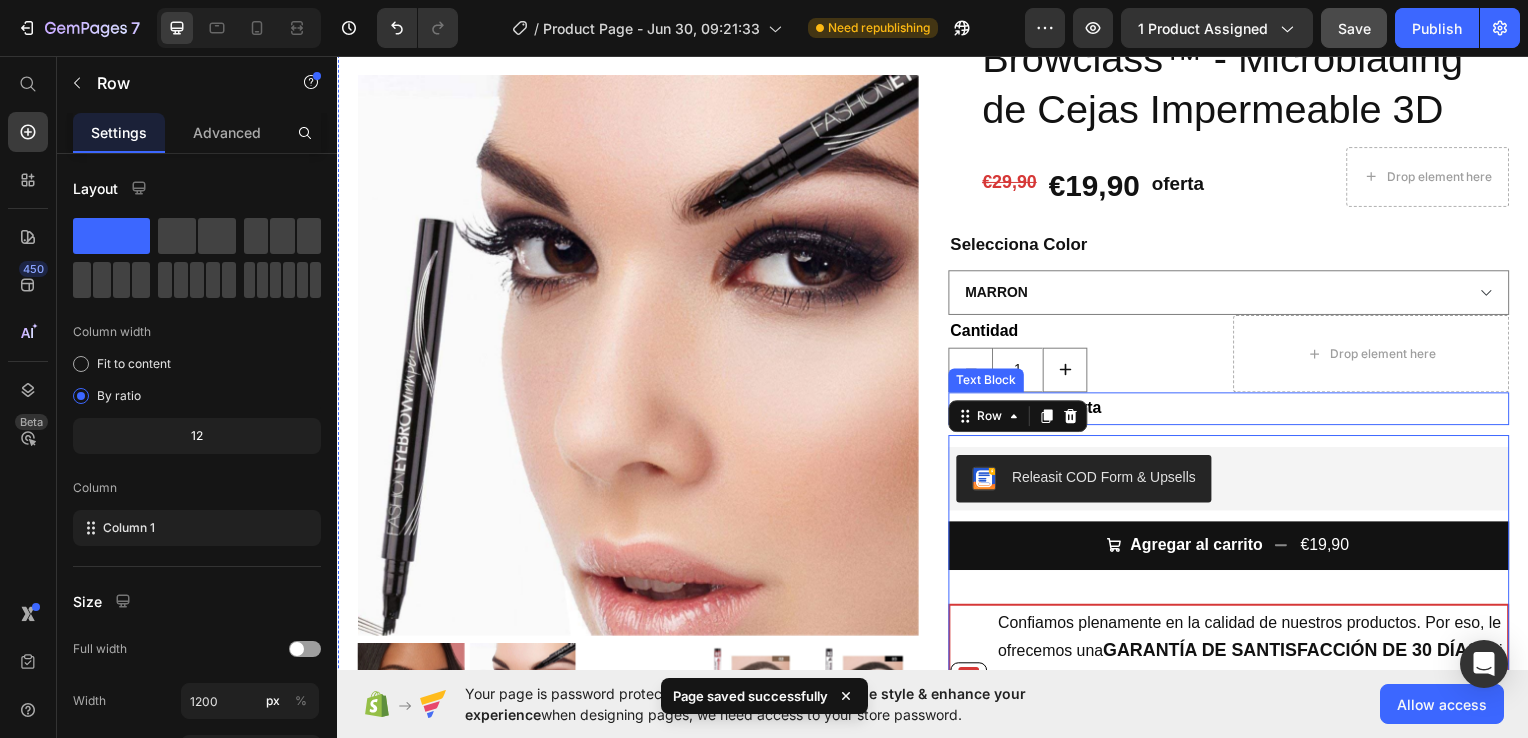 scroll, scrollTop: 148, scrollLeft: 0, axis: vertical 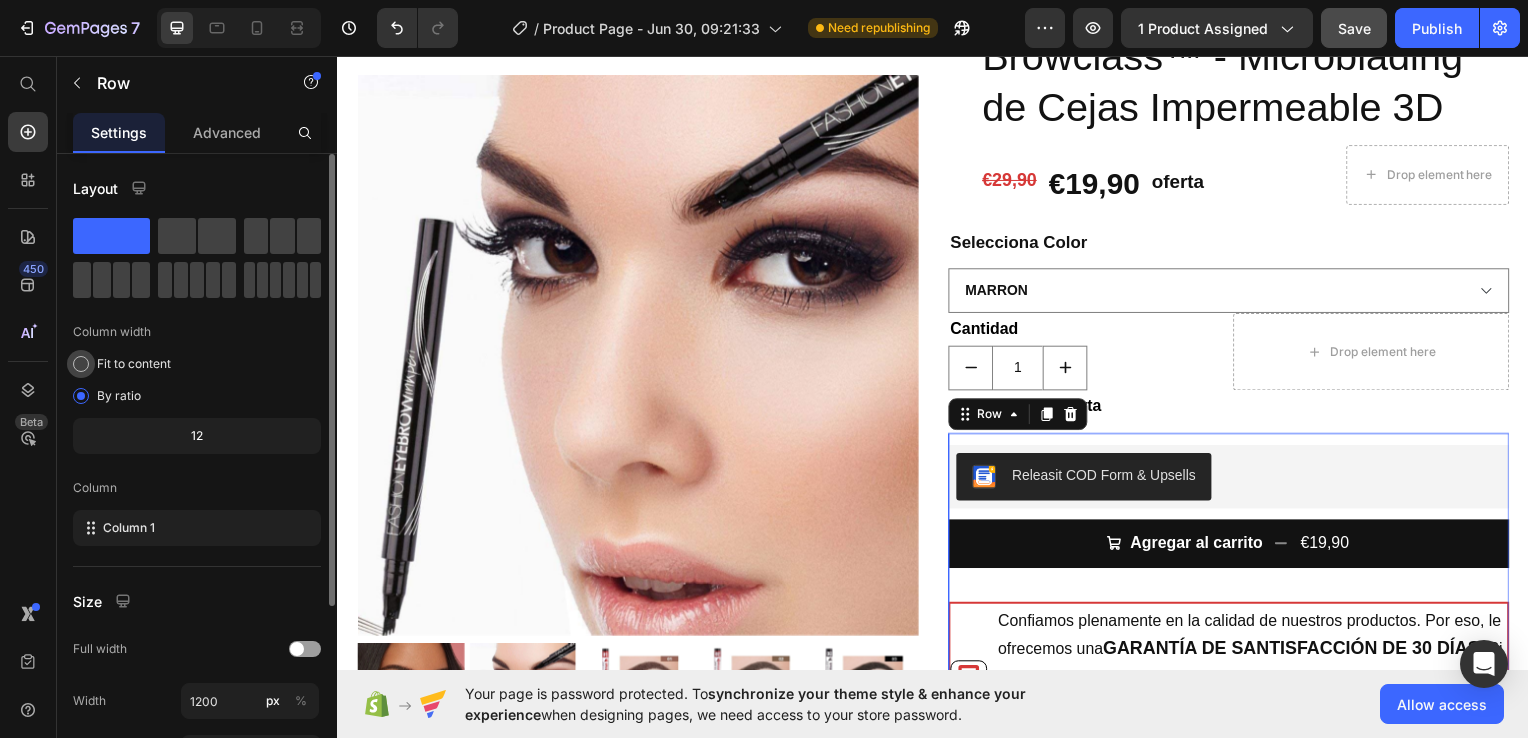 click on "Fit to content" 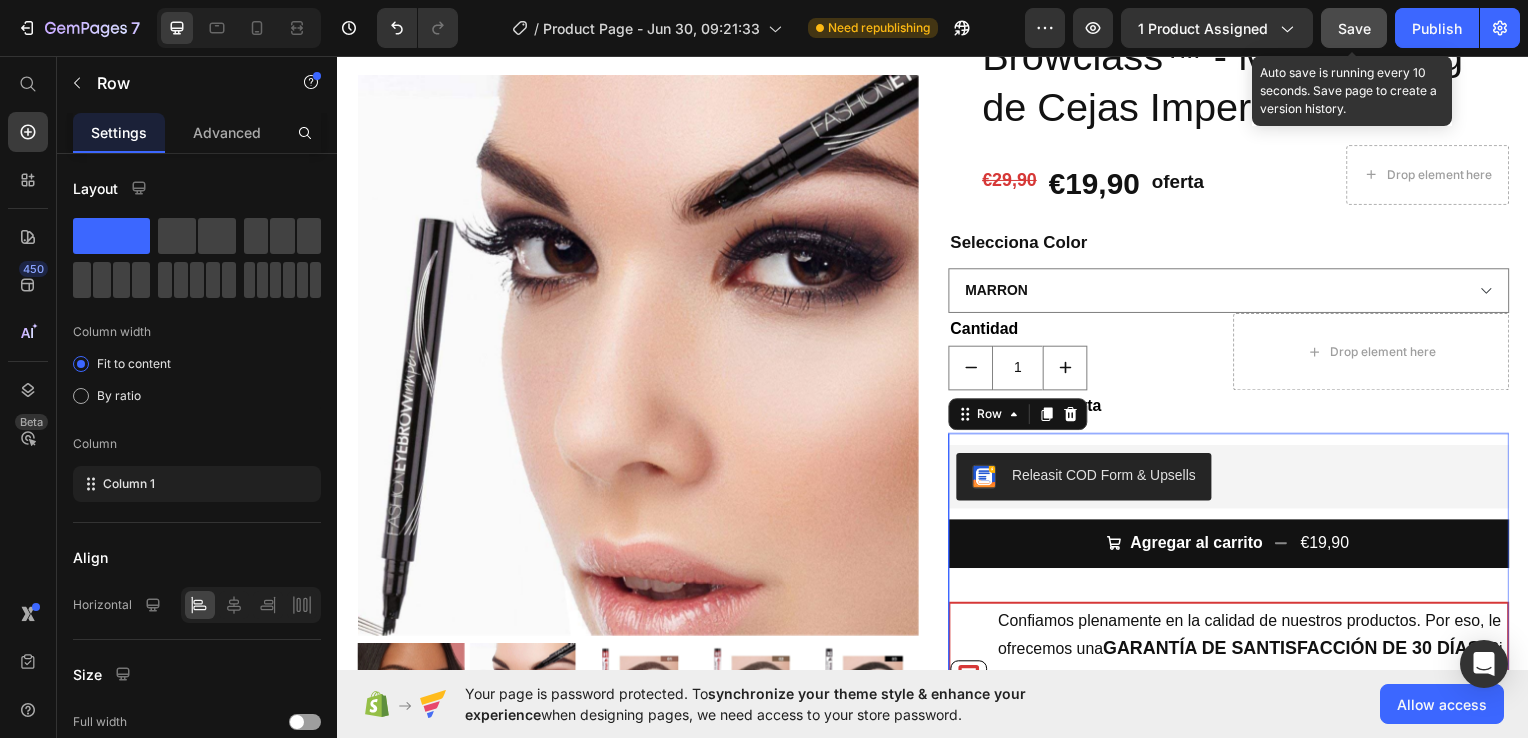 click on "Save" at bounding box center [1354, 28] 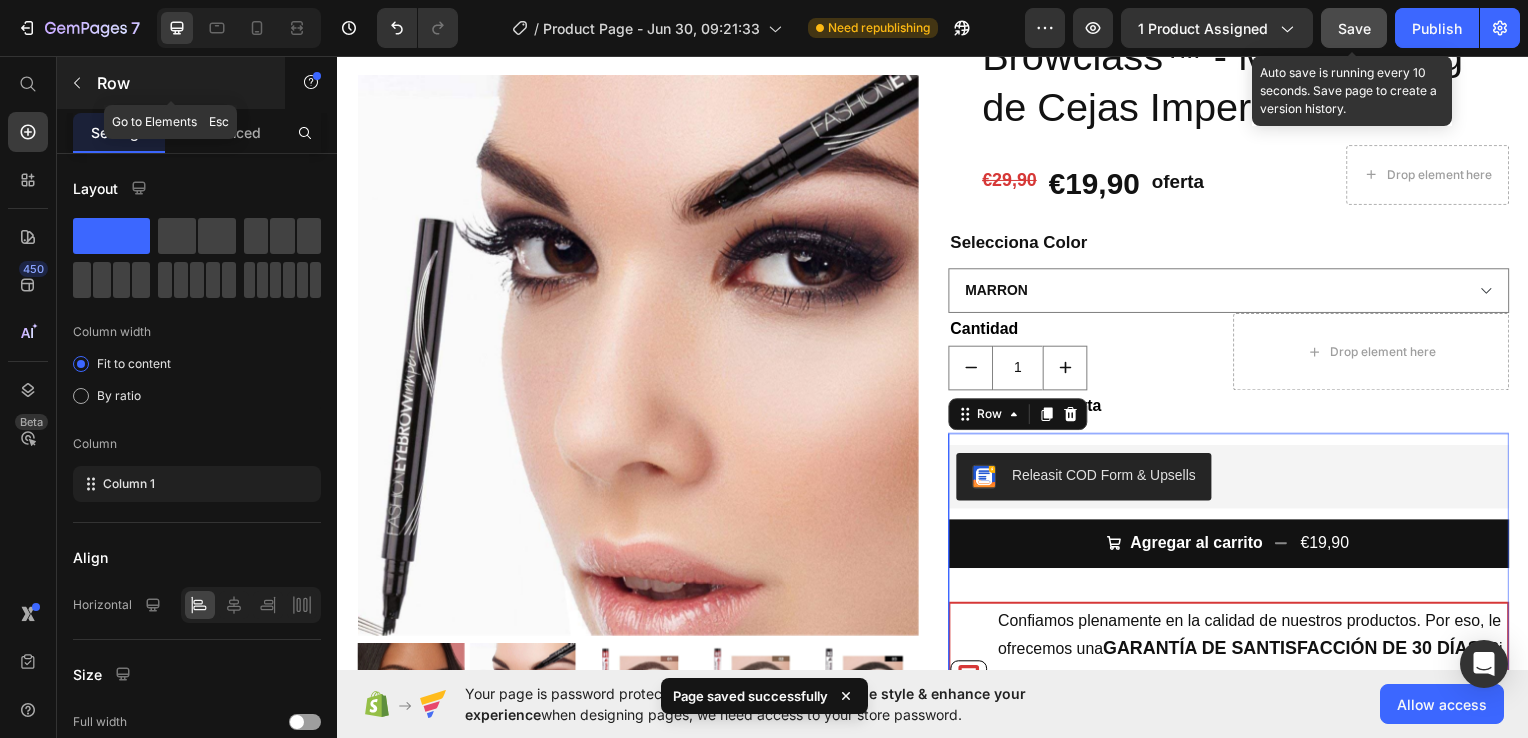click 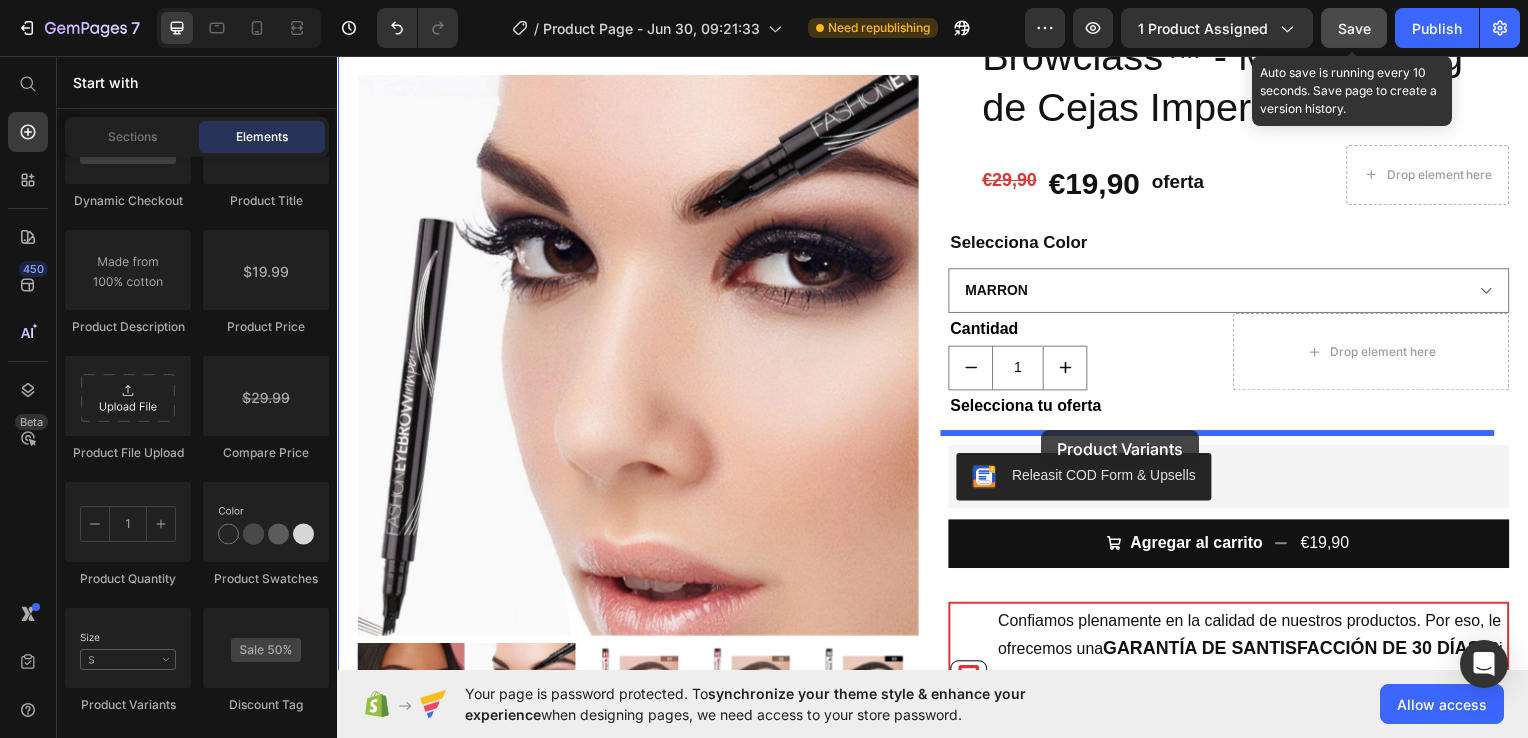 drag, startPoint x: 481, startPoint y: 716, endPoint x: 1046, endPoint y: 432, distance: 632.36145 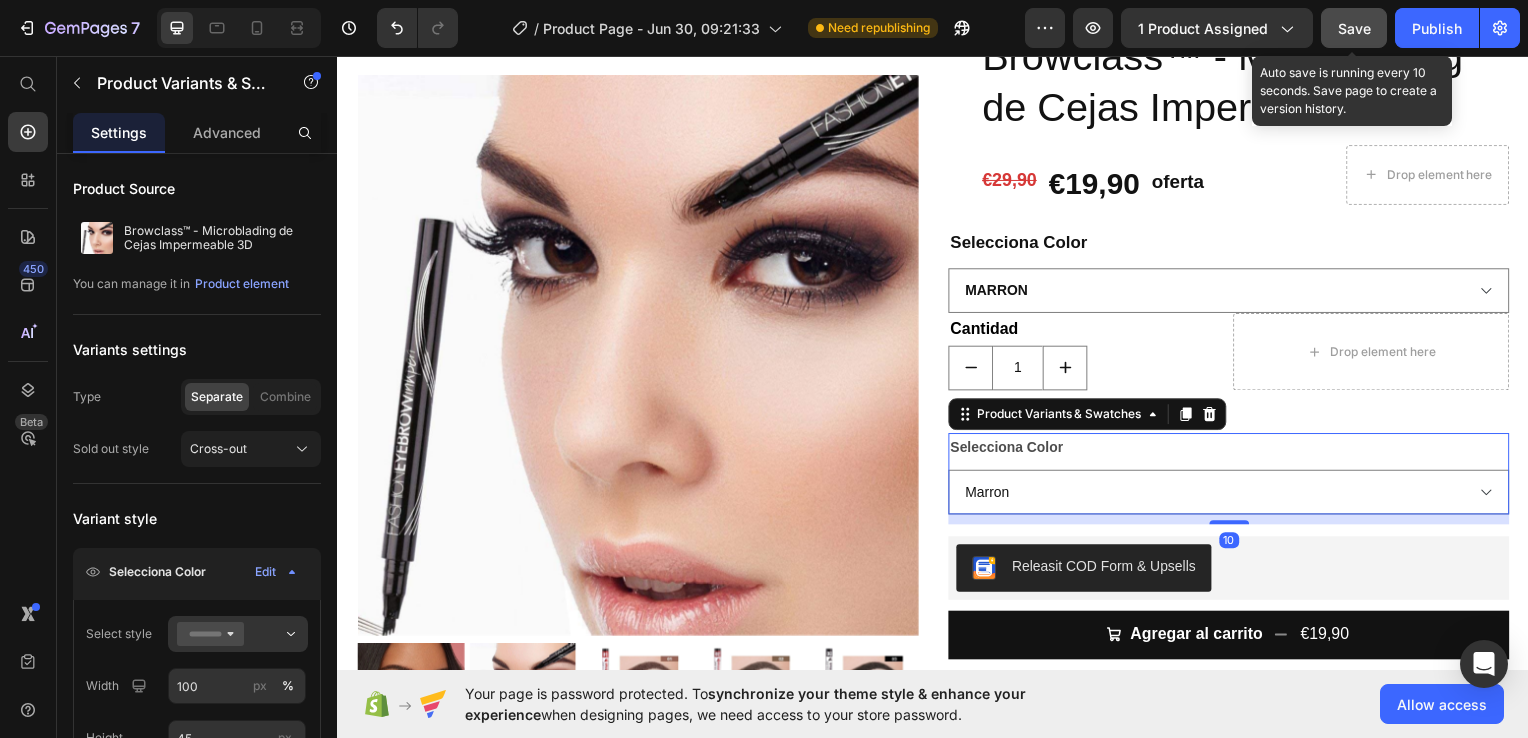 click on "Selecciona Color" at bounding box center [1011, 450] 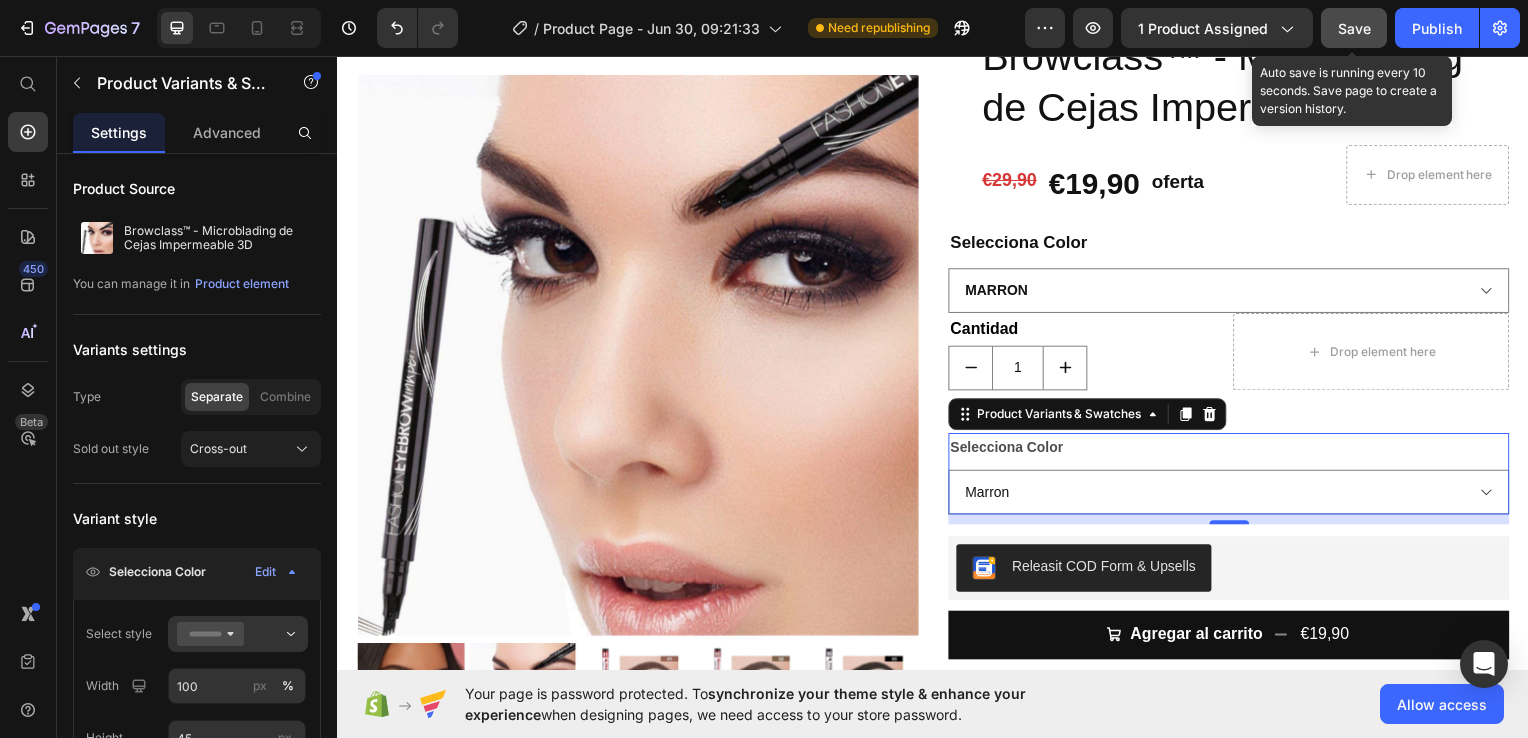 click on "Selecciona Color Marron Marrón Oscuro Negro" at bounding box center [1234, 477] 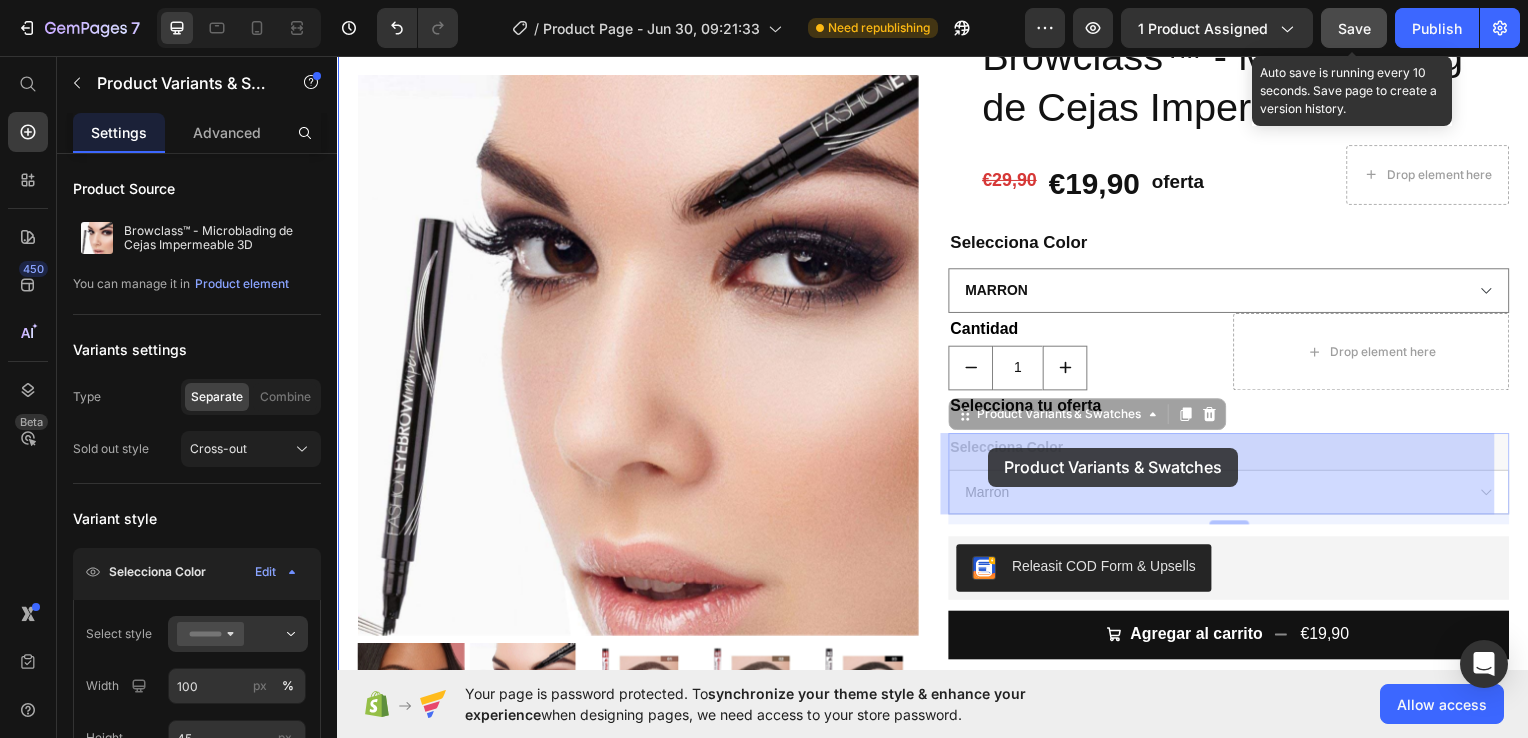 drag, startPoint x: 1063, startPoint y: 452, endPoint x: 992, endPoint y: 450, distance: 71.02816 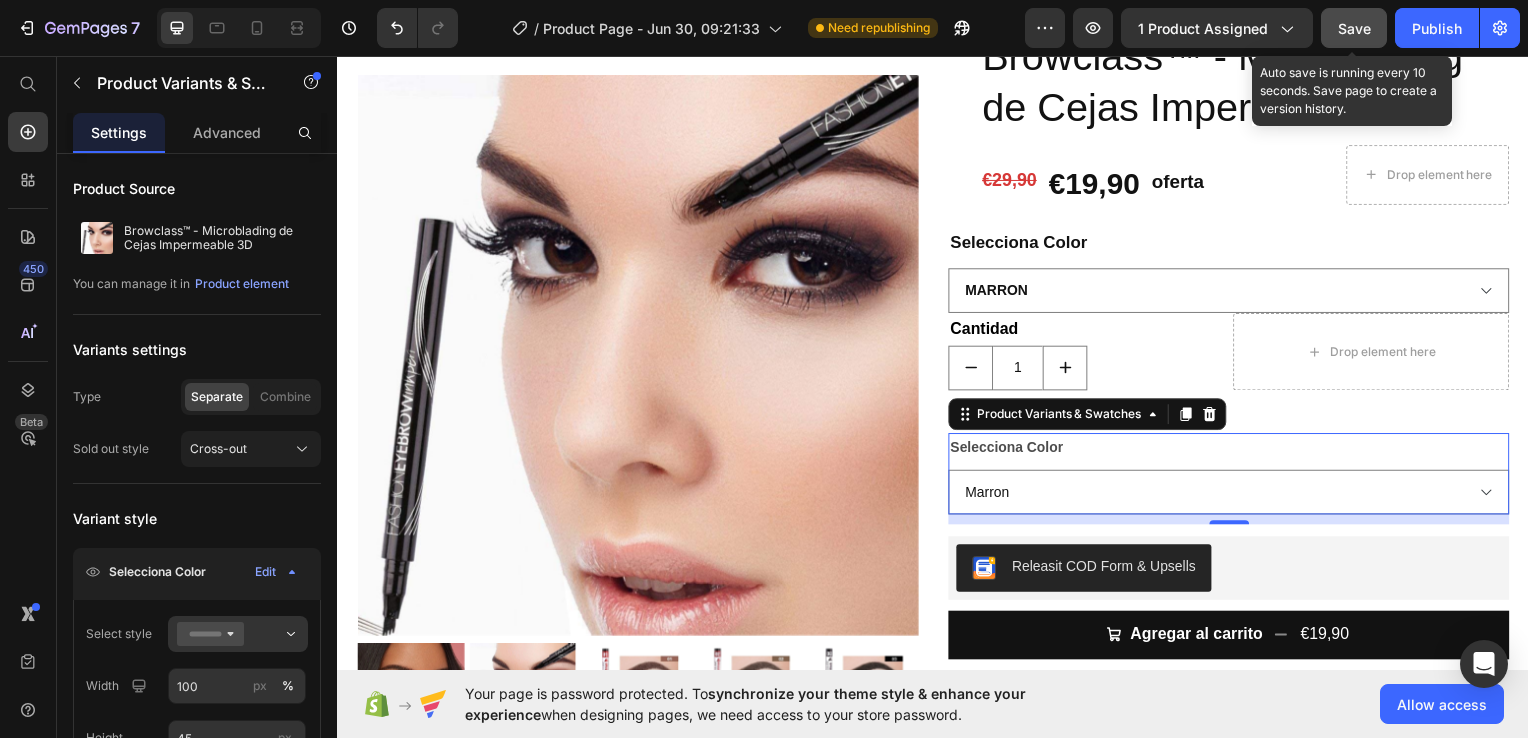 click on "Selecciona Color" at bounding box center [1011, 450] 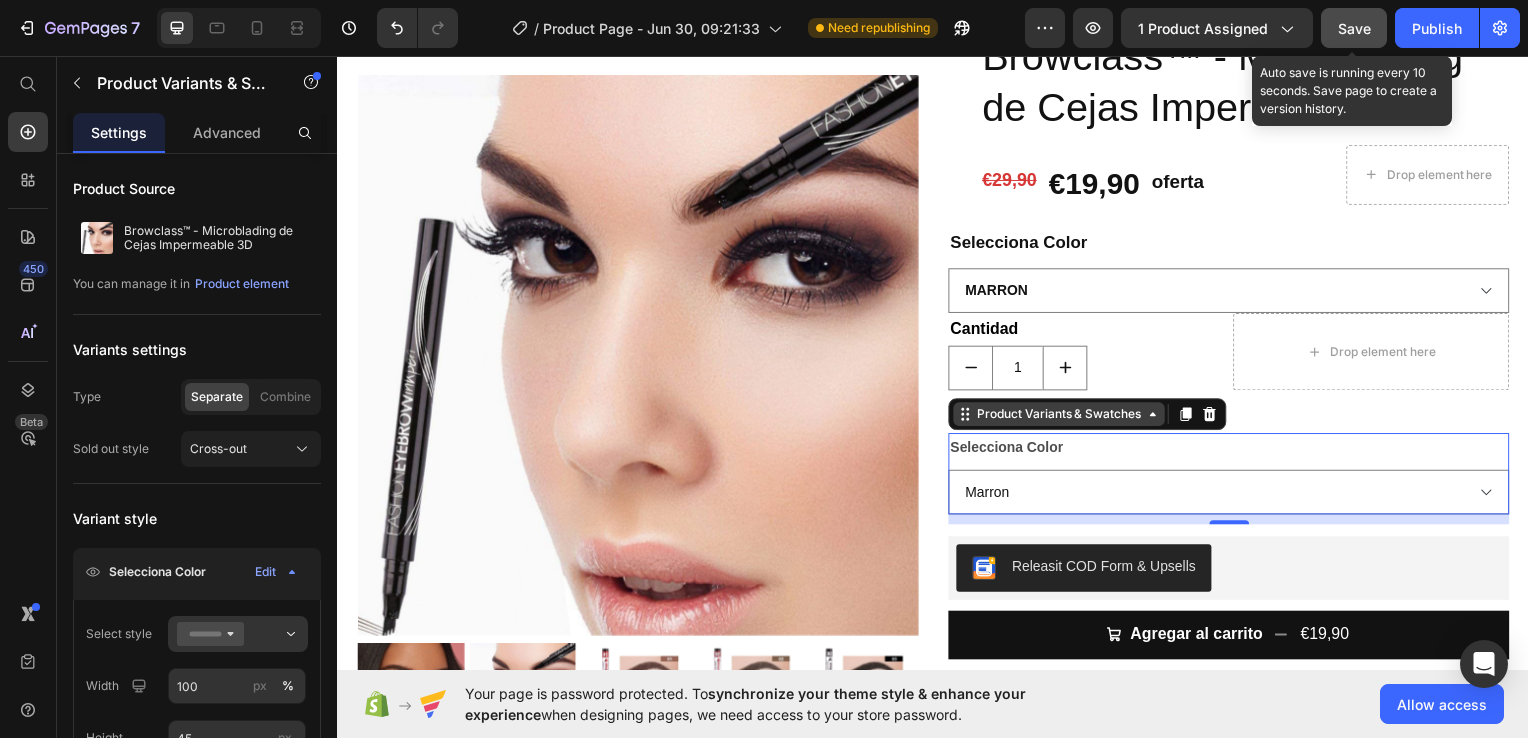 click on "Product Variants & Swatches" at bounding box center (1063, 417) 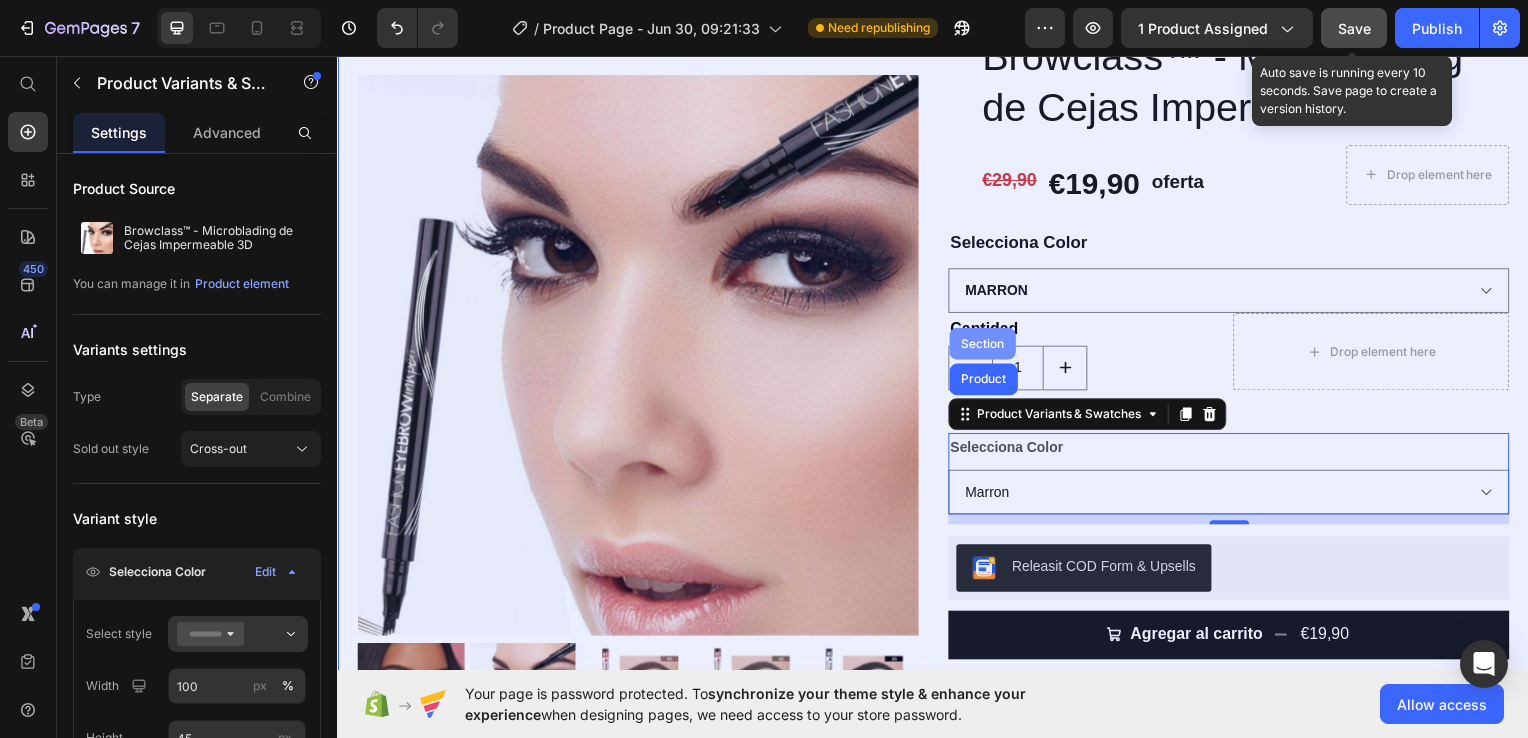 click on "Section" at bounding box center (986, 346) 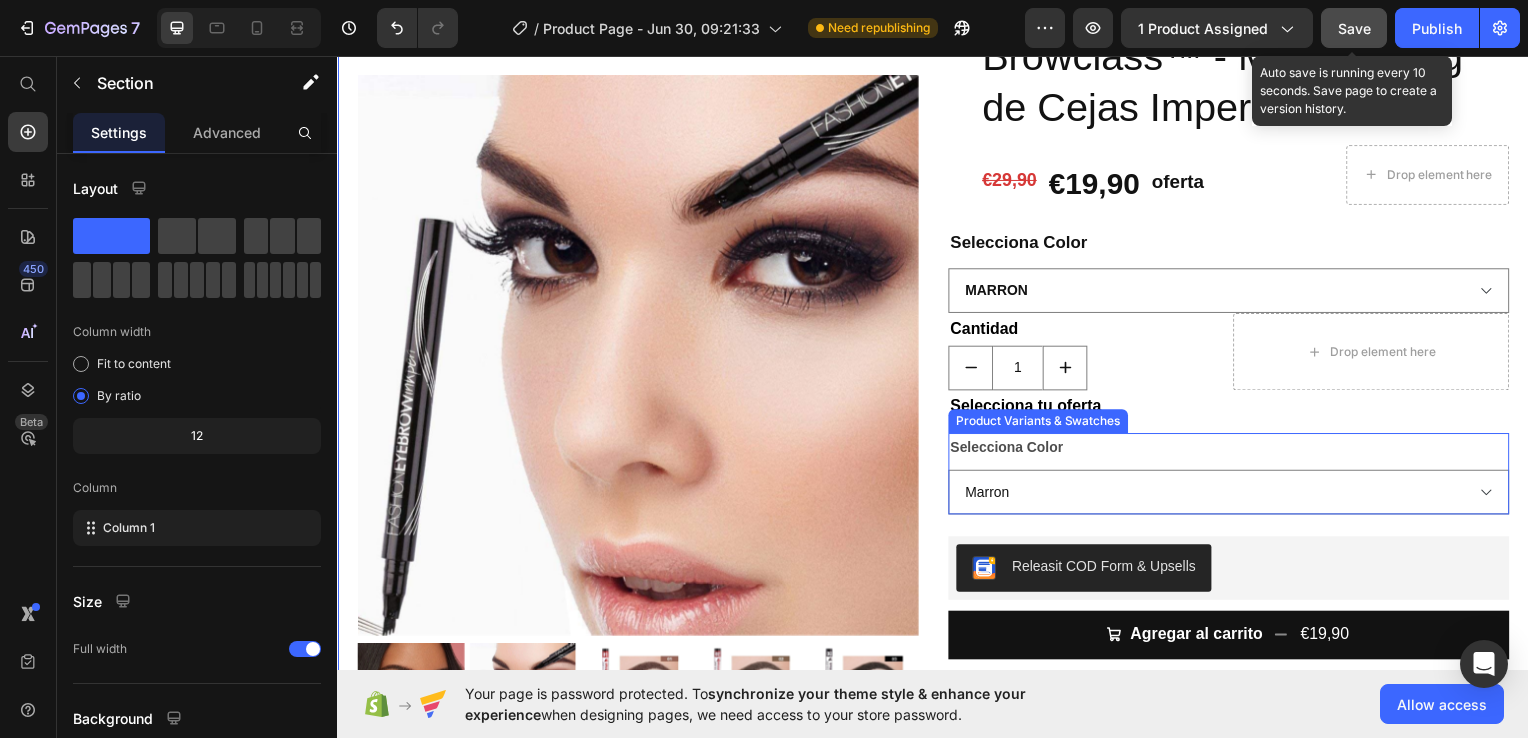 click on "Selecciona Color" at bounding box center (1011, 450) 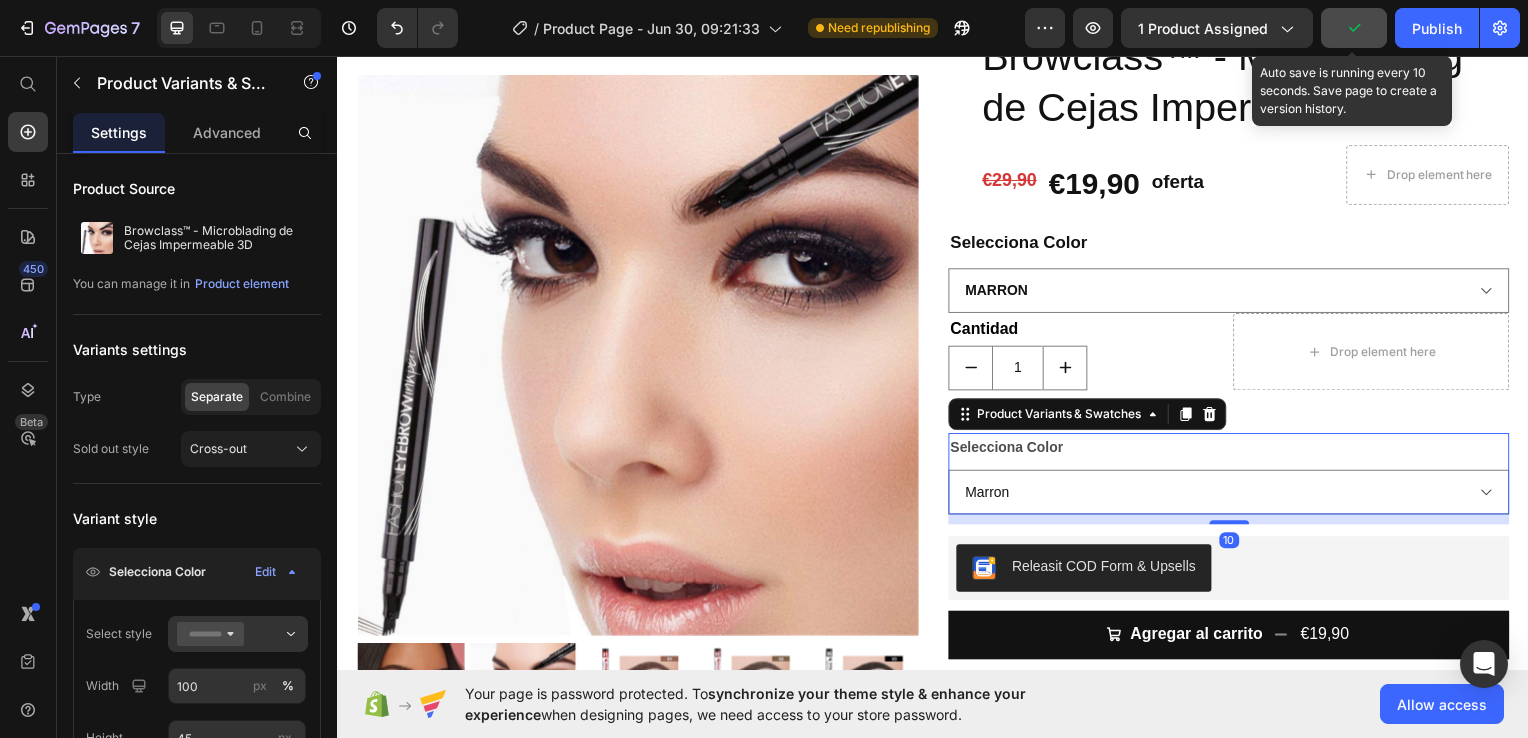 click on "Selecciona Color Marron Marrón Oscuro Negro" at bounding box center [1234, 477] 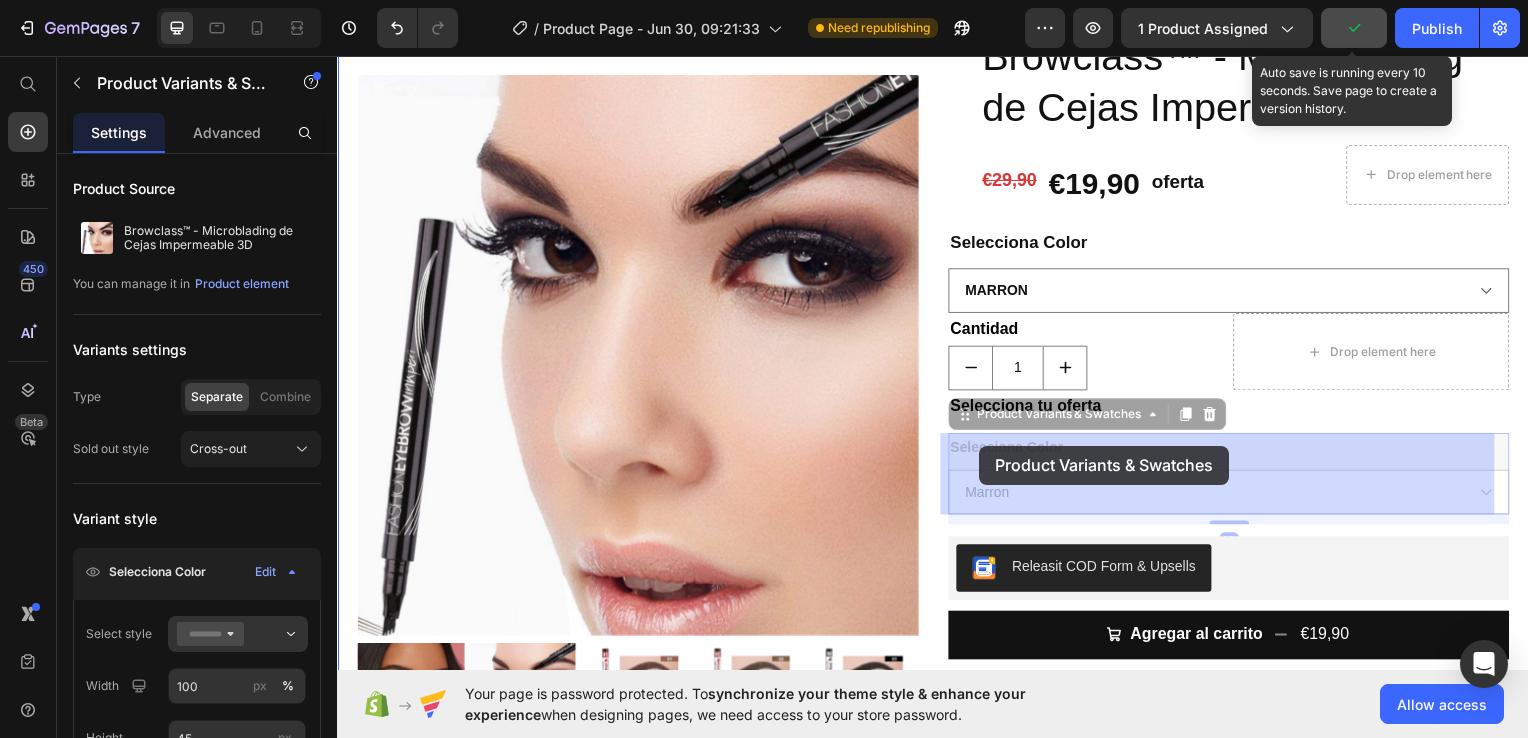 drag, startPoint x: 1062, startPoint y: 453, endPoint x: 1036, endPoint y: 451, distance: 26.076809 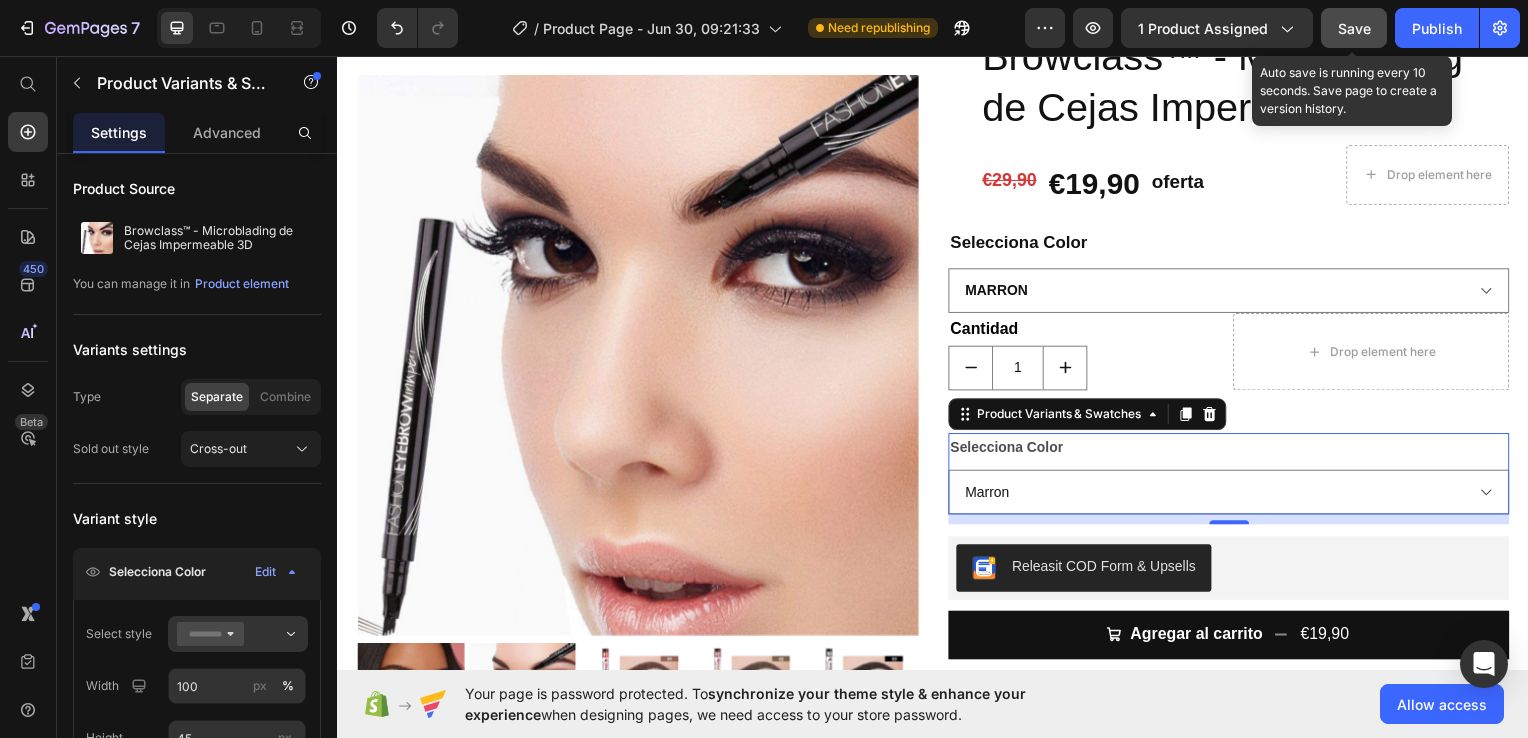 click on "Selecciona Color" at bounding box center [1011, 450] 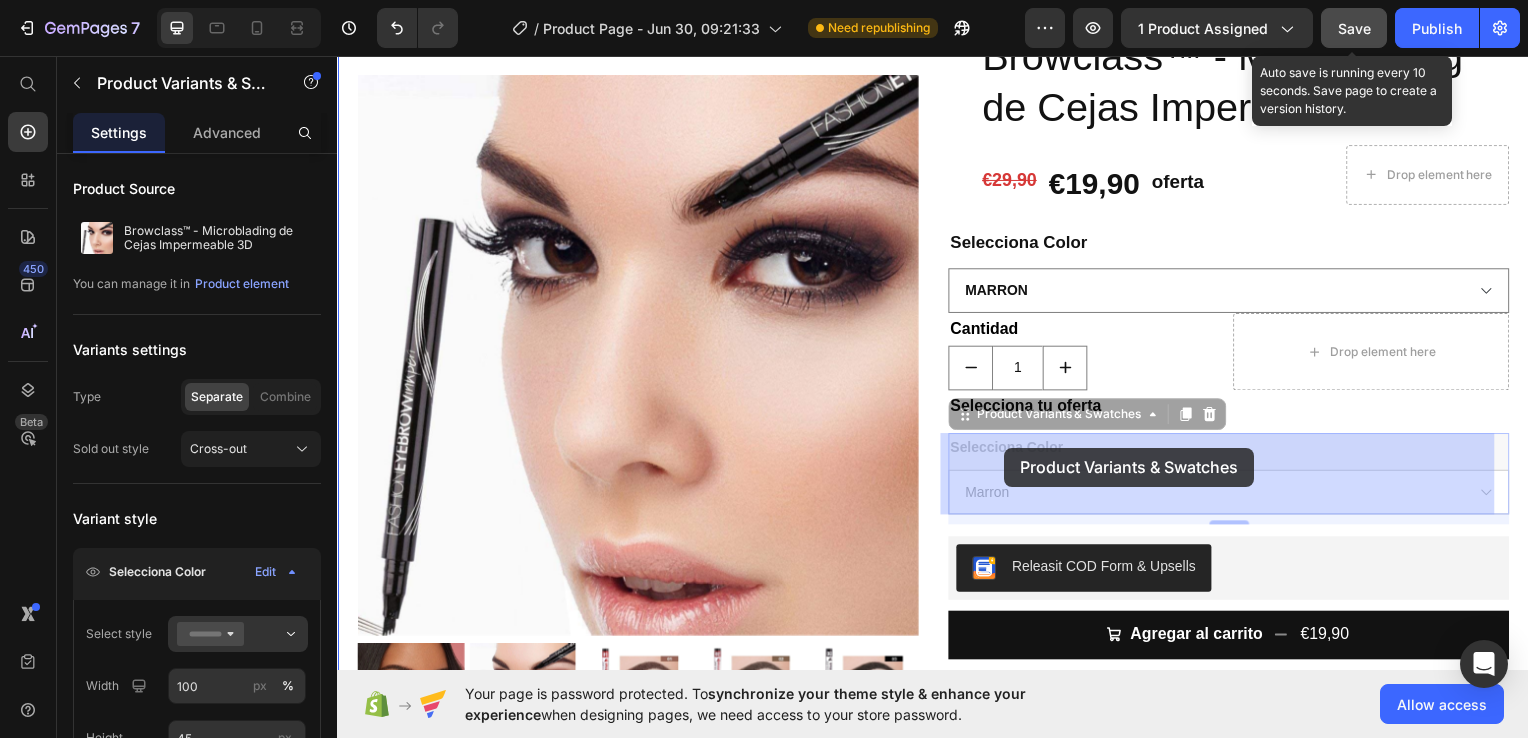 drag, startPoint x: 1061, startPoint y: 452, endPoint x: 1034, endPoint y: 453, distance: 27.018513 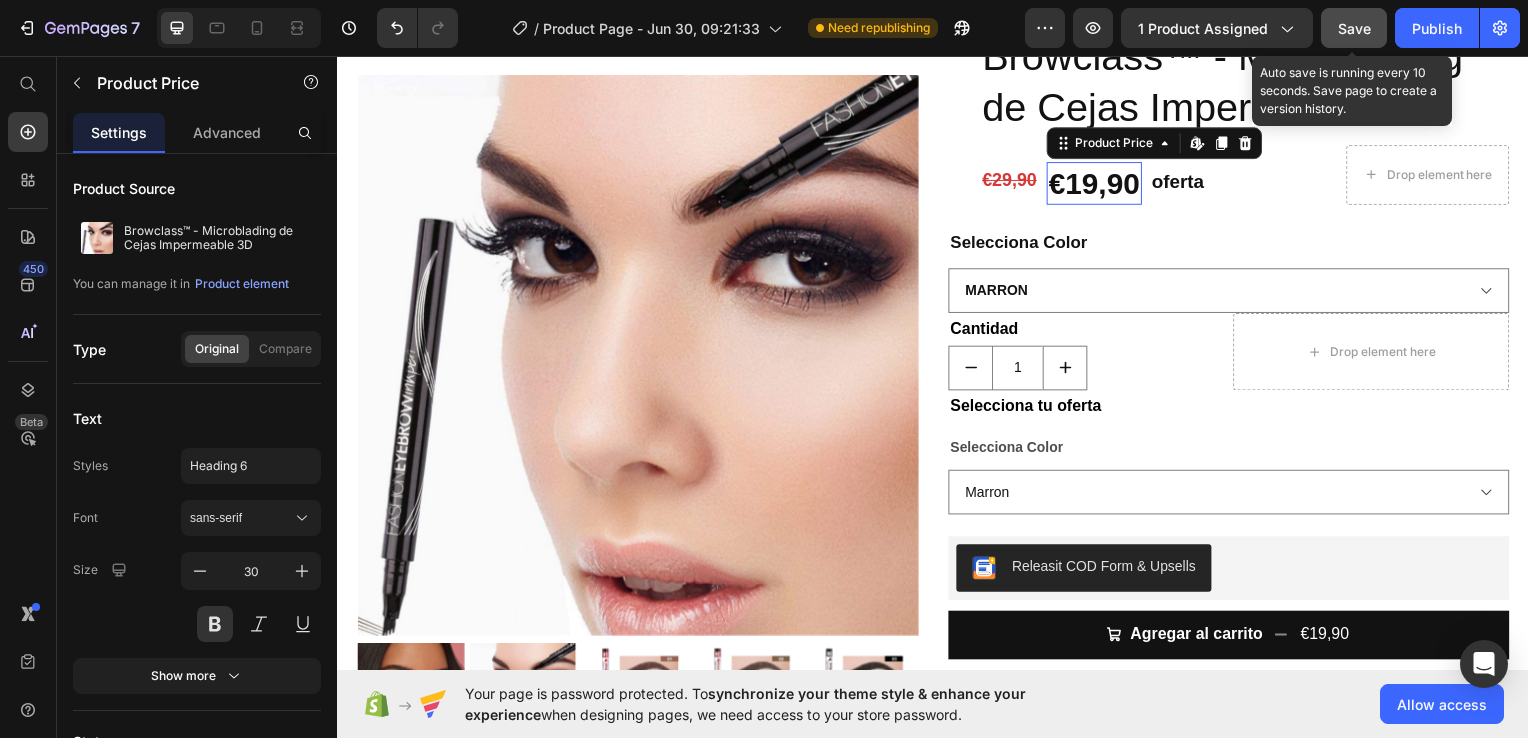 drag, startPoint x: 1060, startPoint y: 170, endPoint x: 870, endPoint y: -76, distance: 310.83115 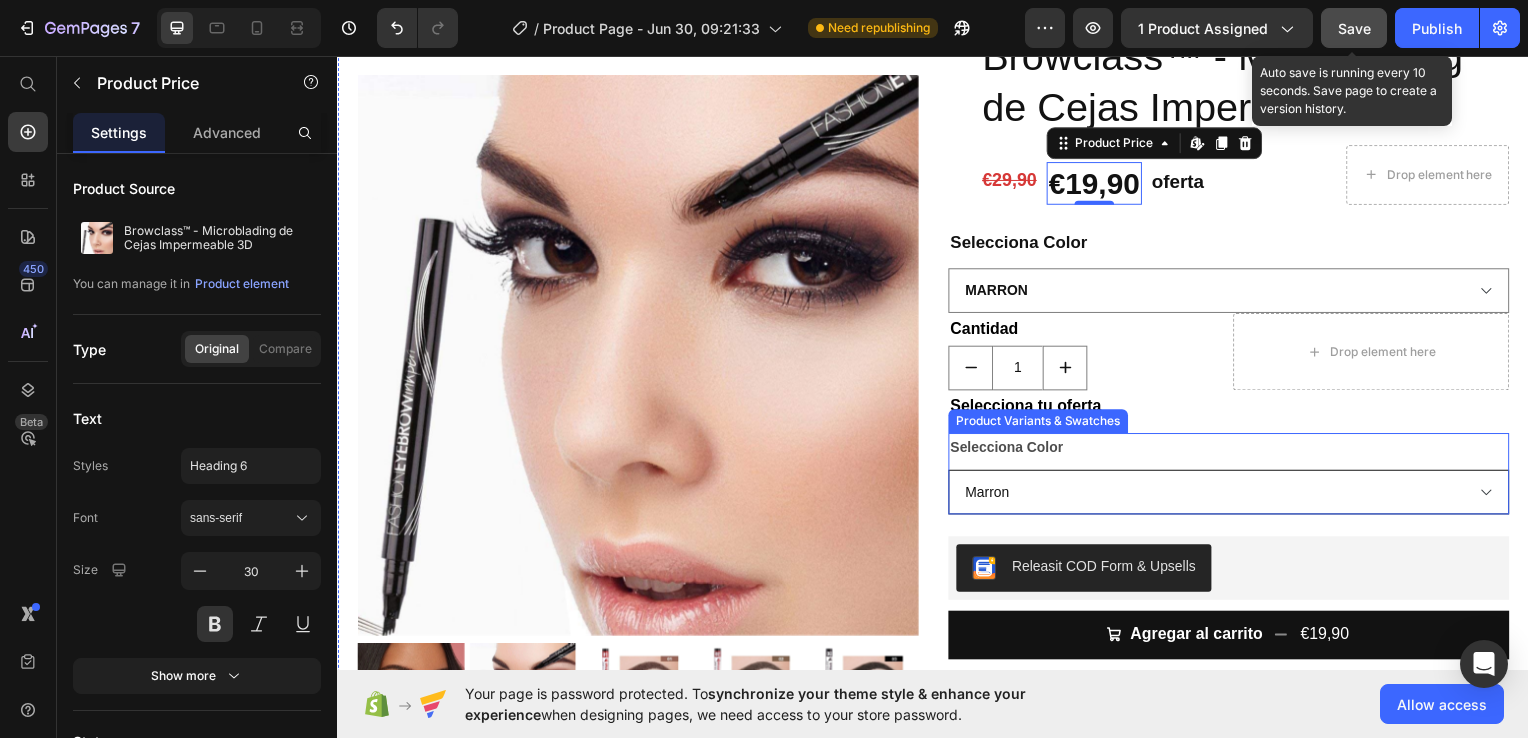 click on "Marron Marrón Oscuro Negro" at bounding box center (1234, 495) 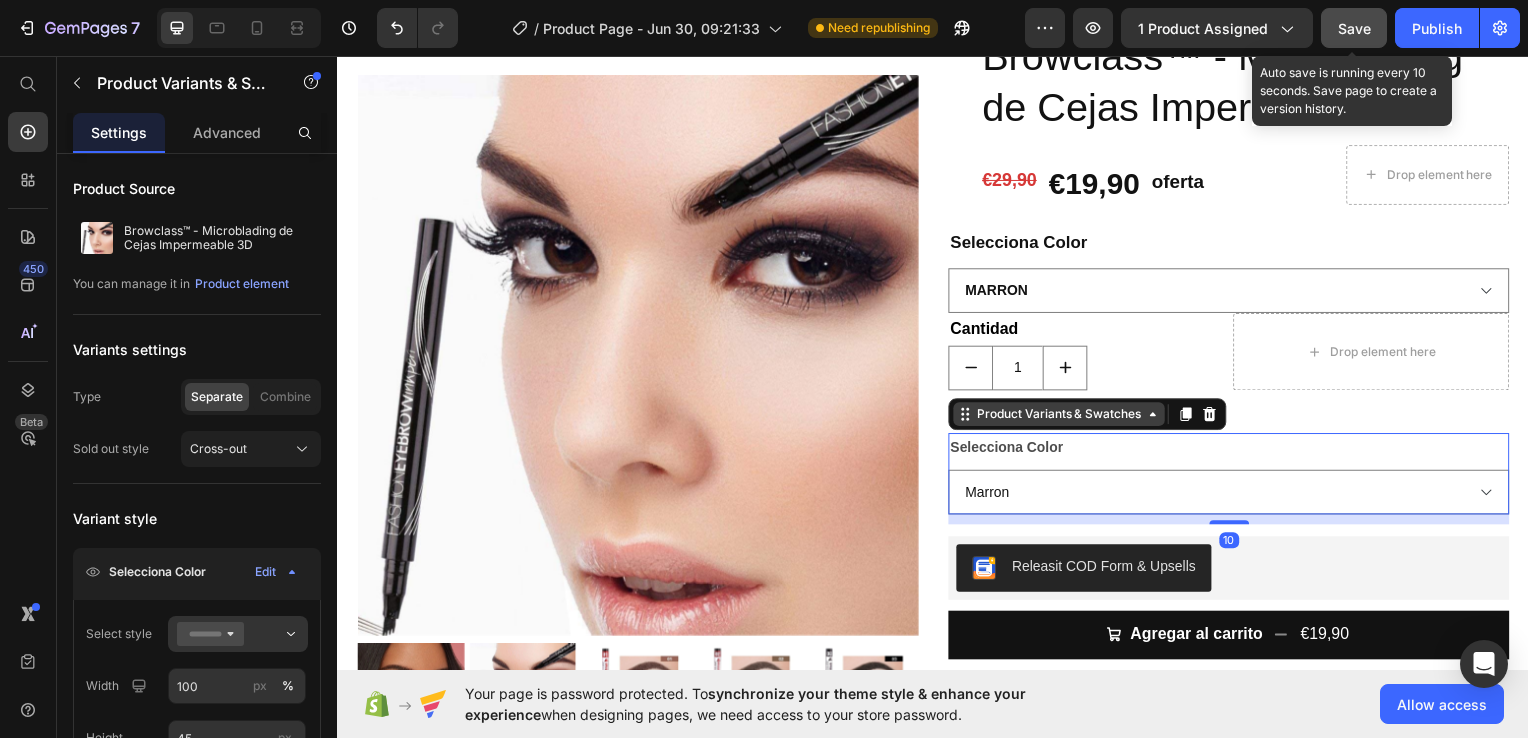 click 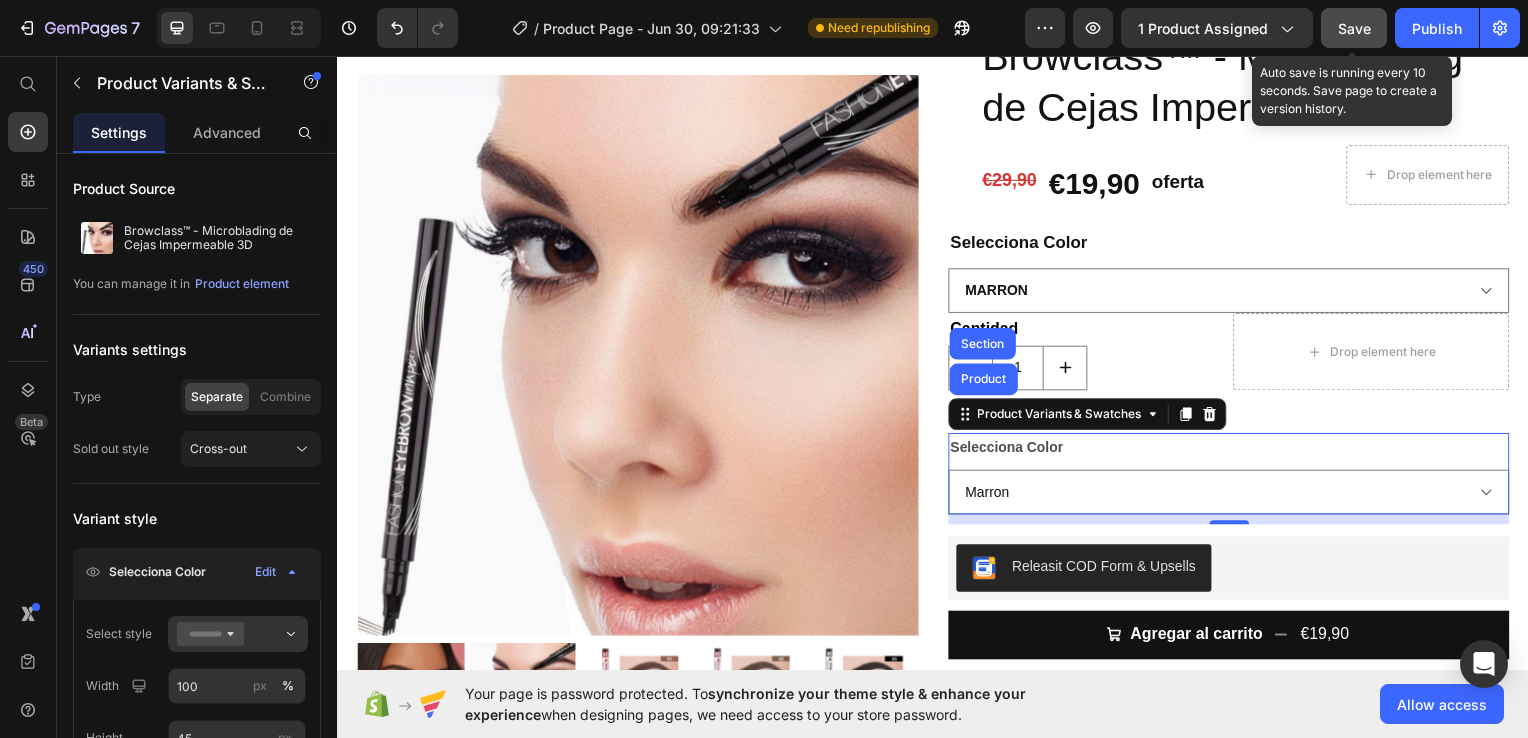 click on "Selecciona Color Marron Marrón Oscuro Negro" at bounding box center [1234, 477] 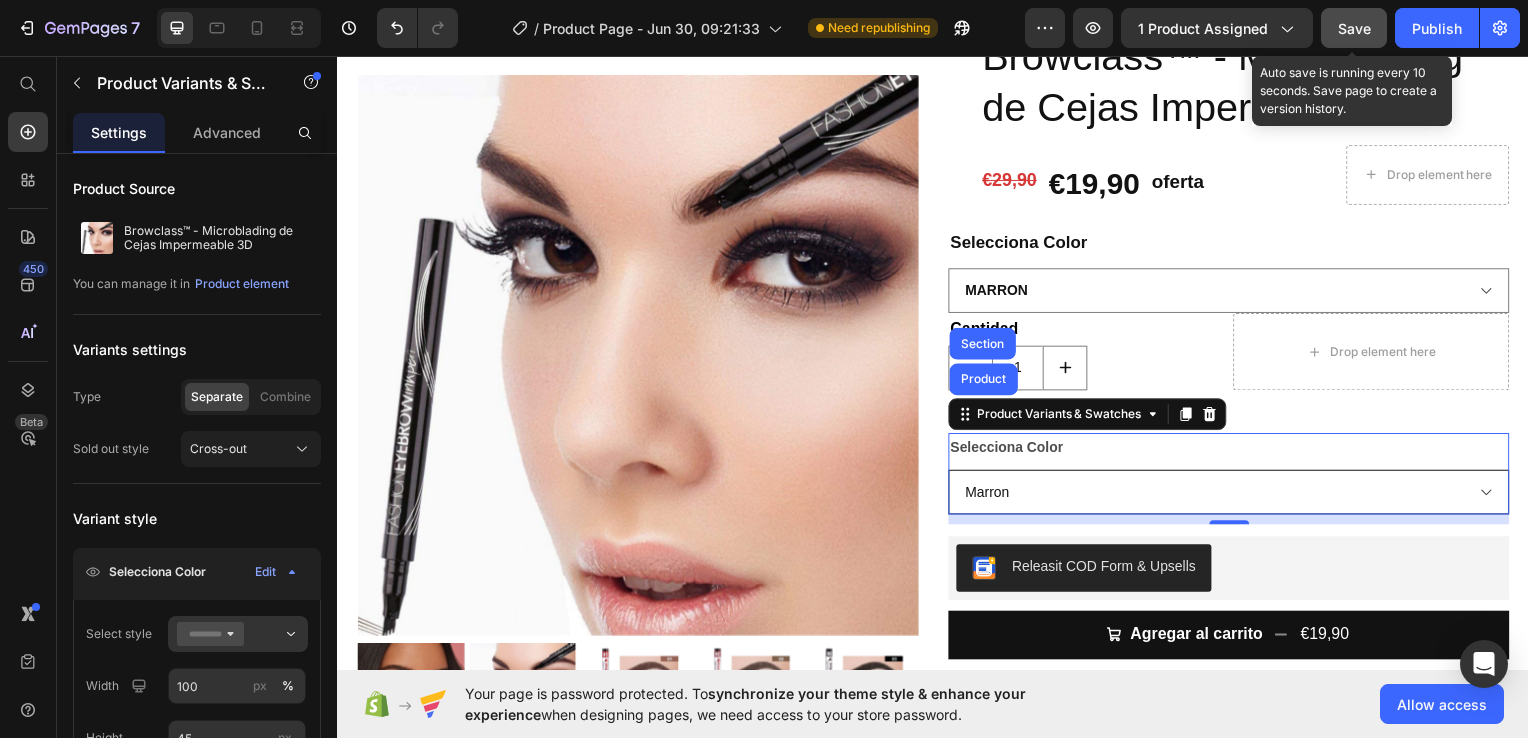 click on "Marron Marrón Oscuro Negro" at bounding box center [1234, 495] 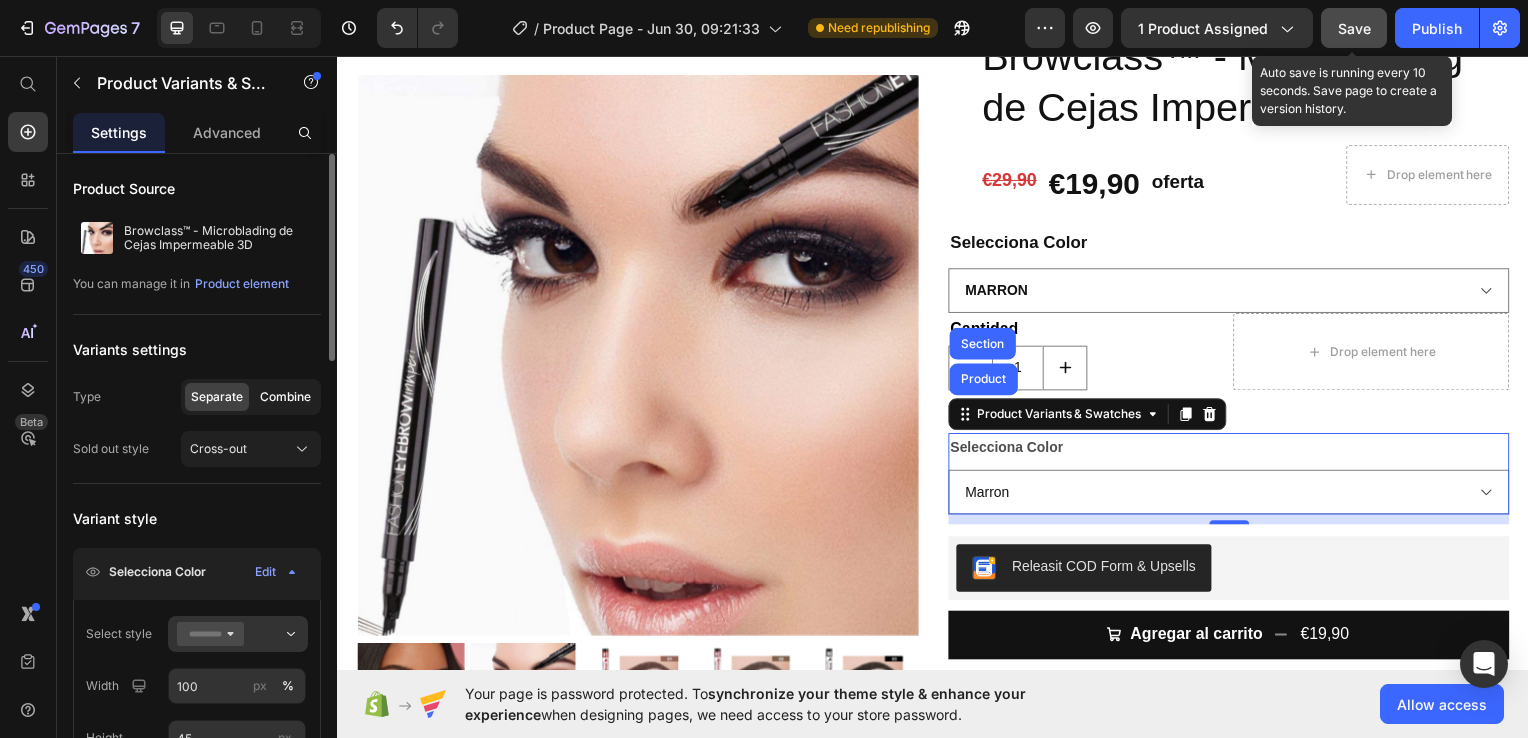 click on "Combine" 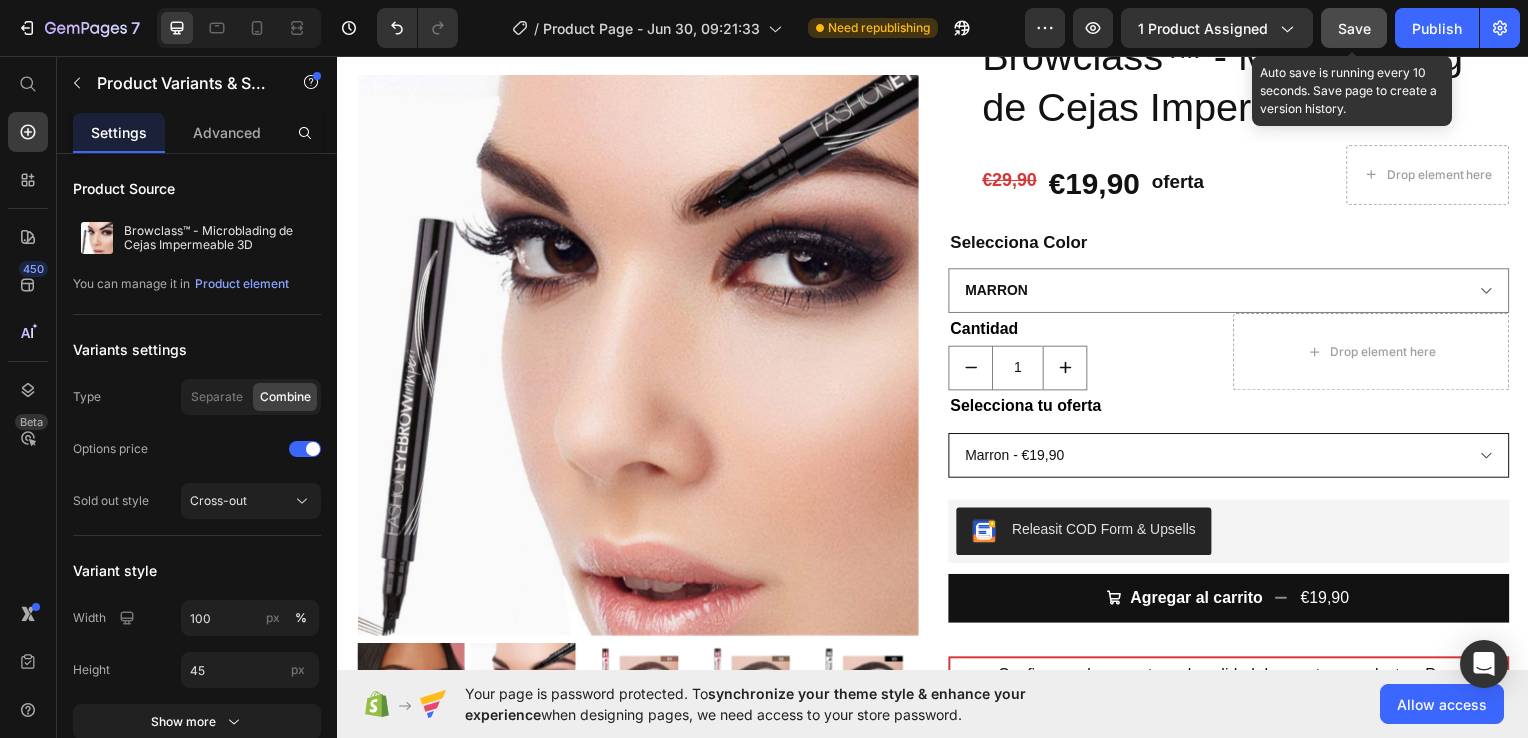 click on "Marron - €19,90  Marrón Oscuro - €19,90  Negro - €19,90" at bounding box center [1234, 458] 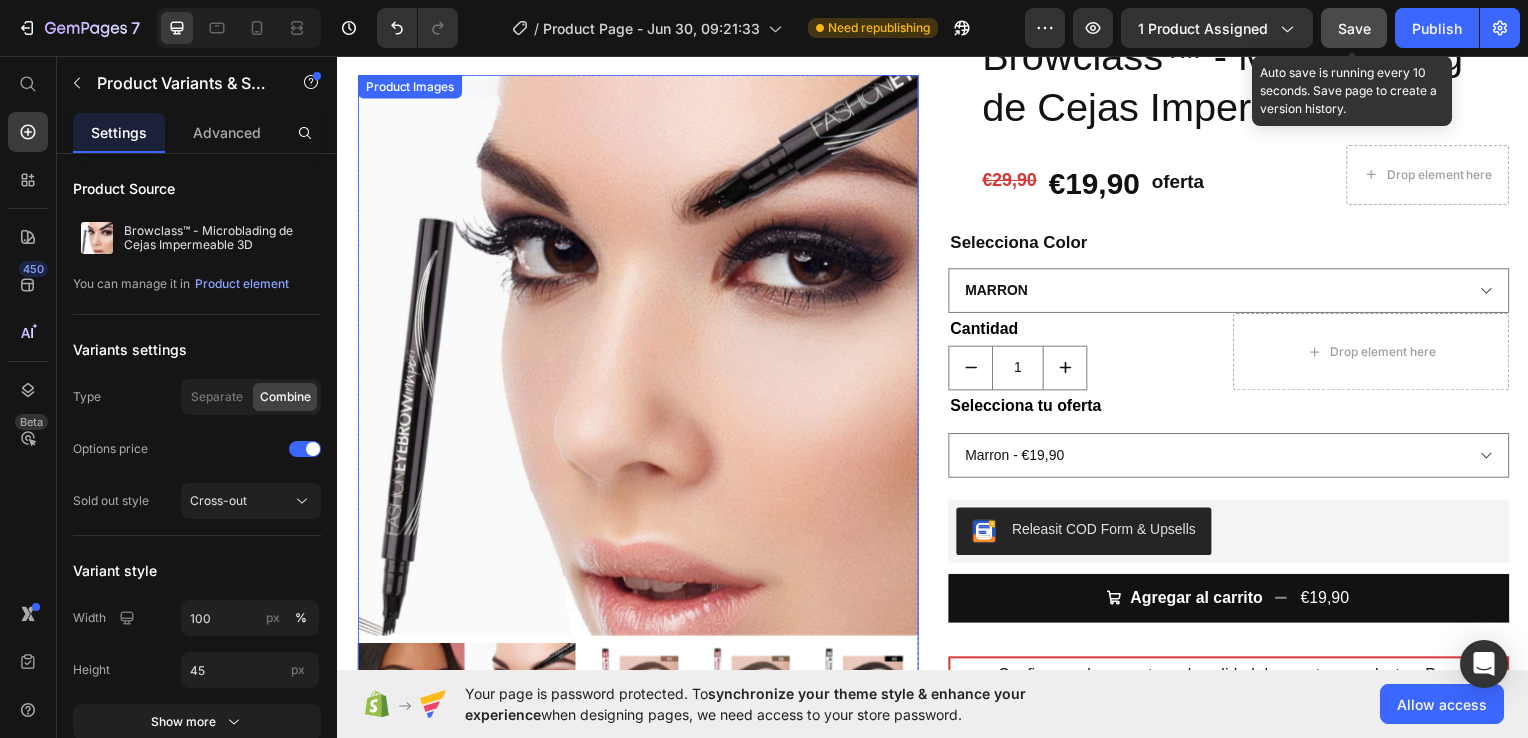 click at bounding box center (639, 357) 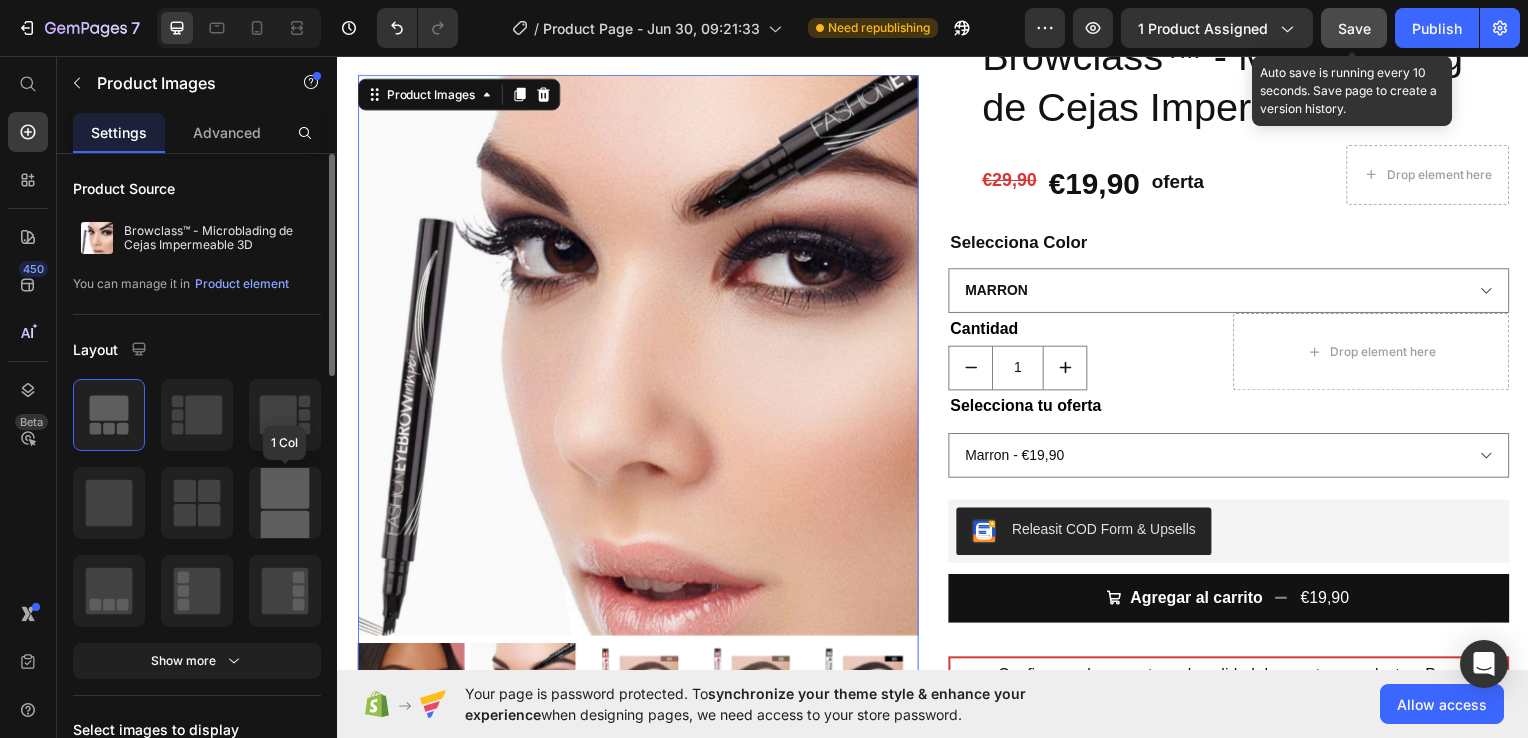 click 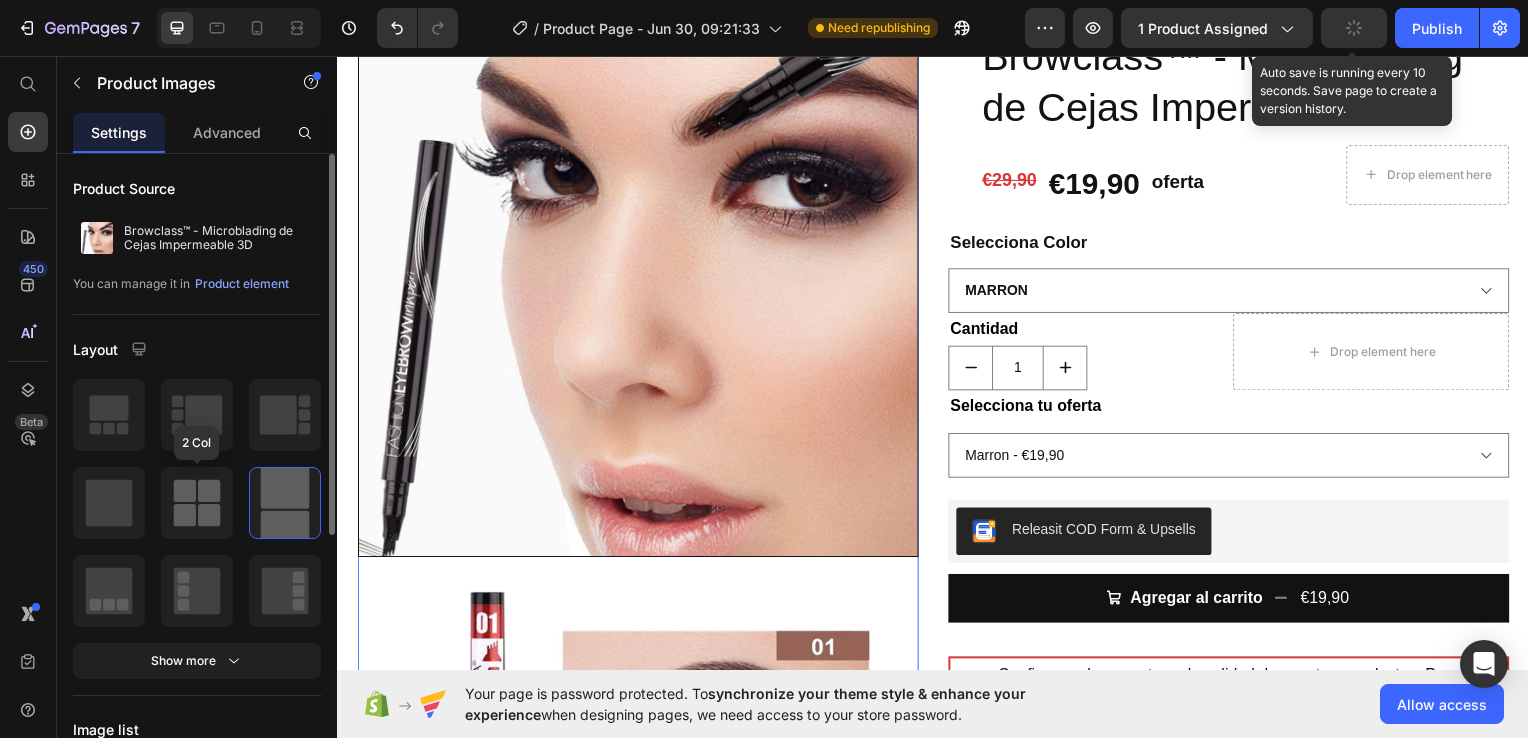 click 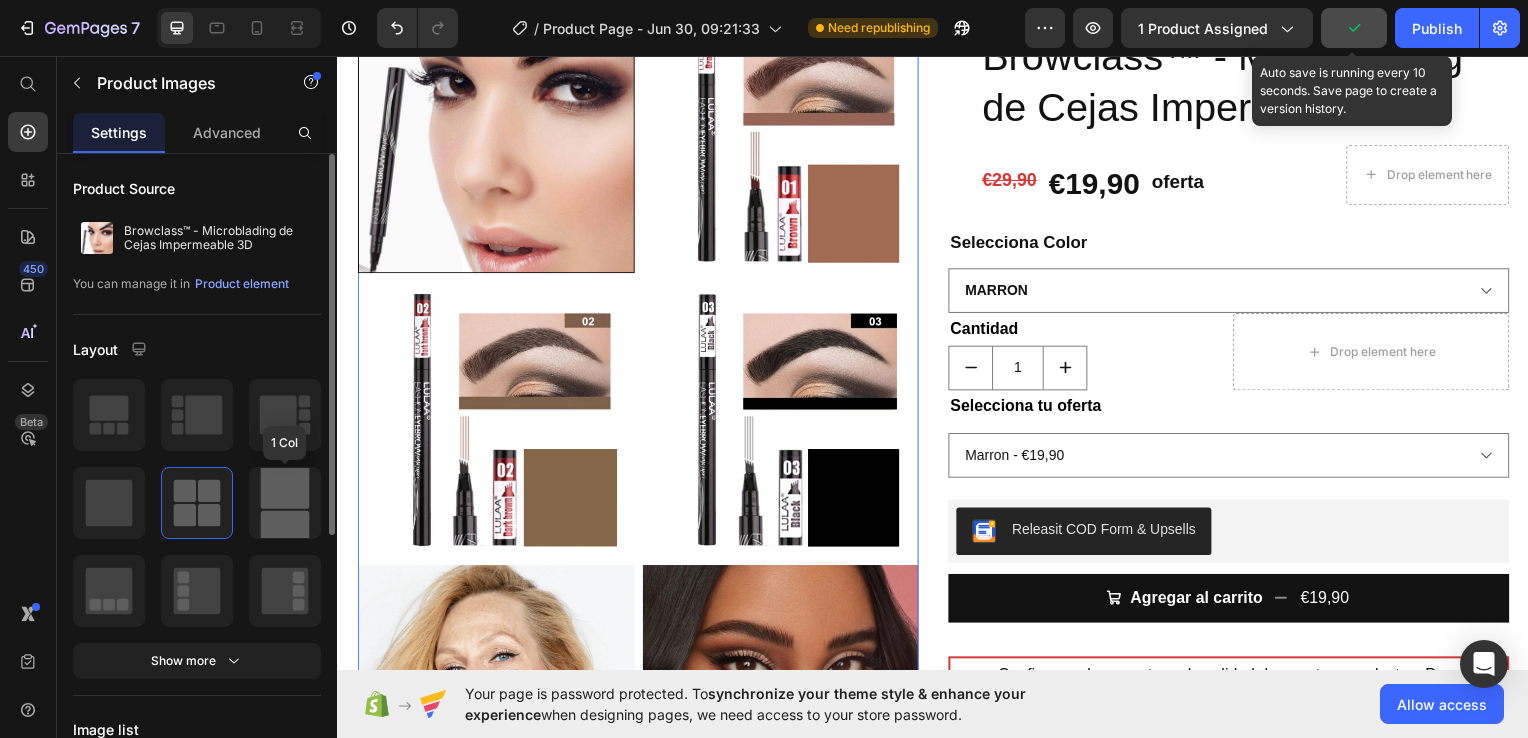 click 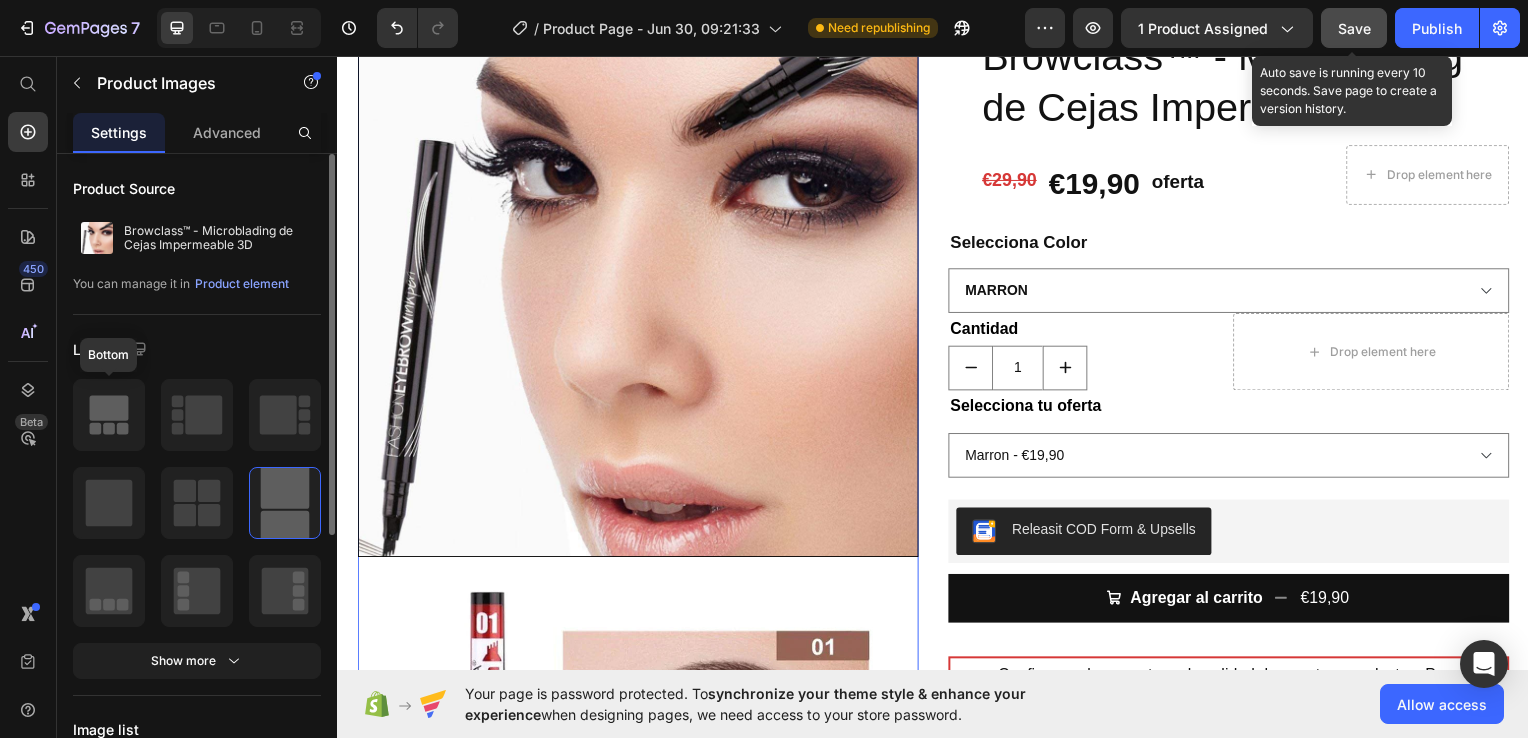 click 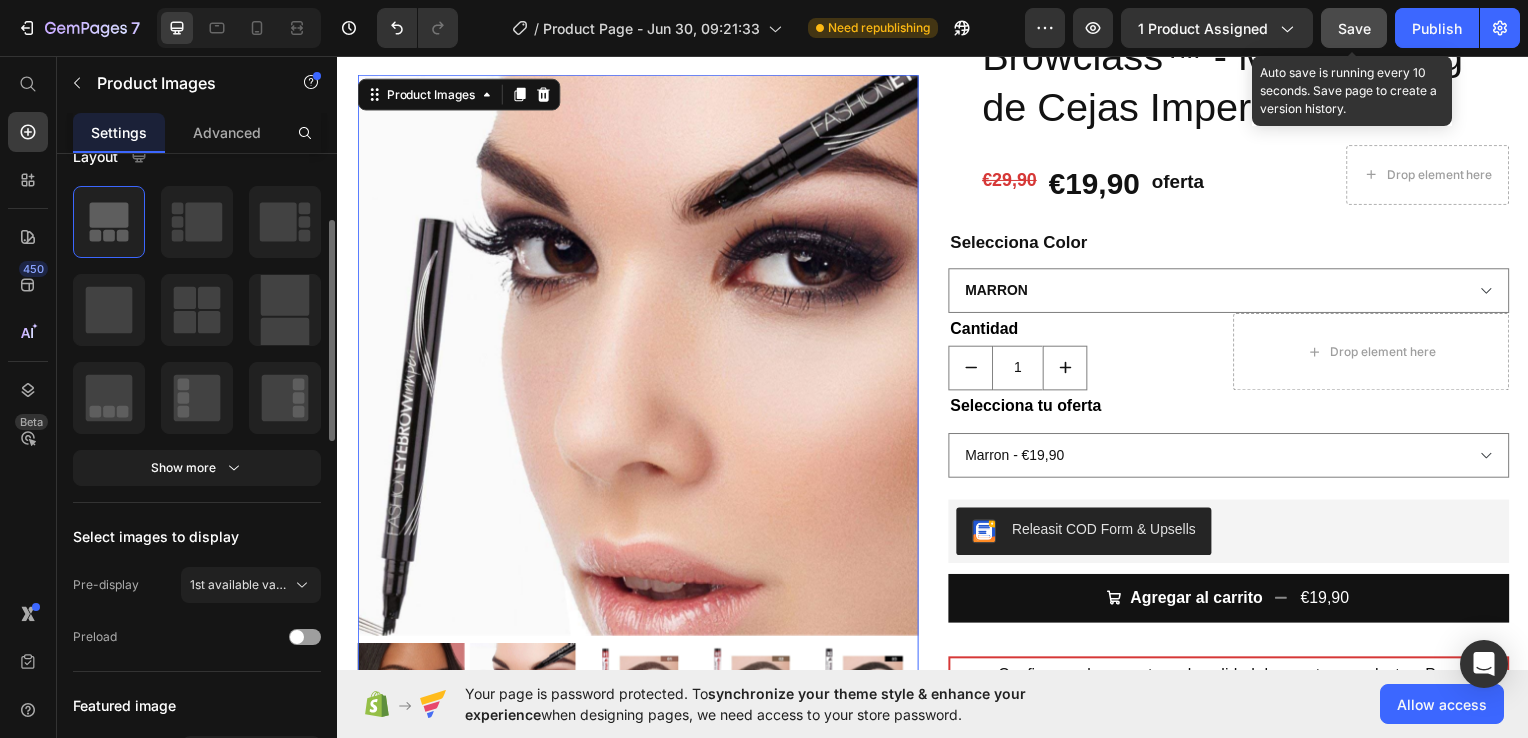 scroll, scrollTop: 196, scrollLeft: 0, axis: vertical 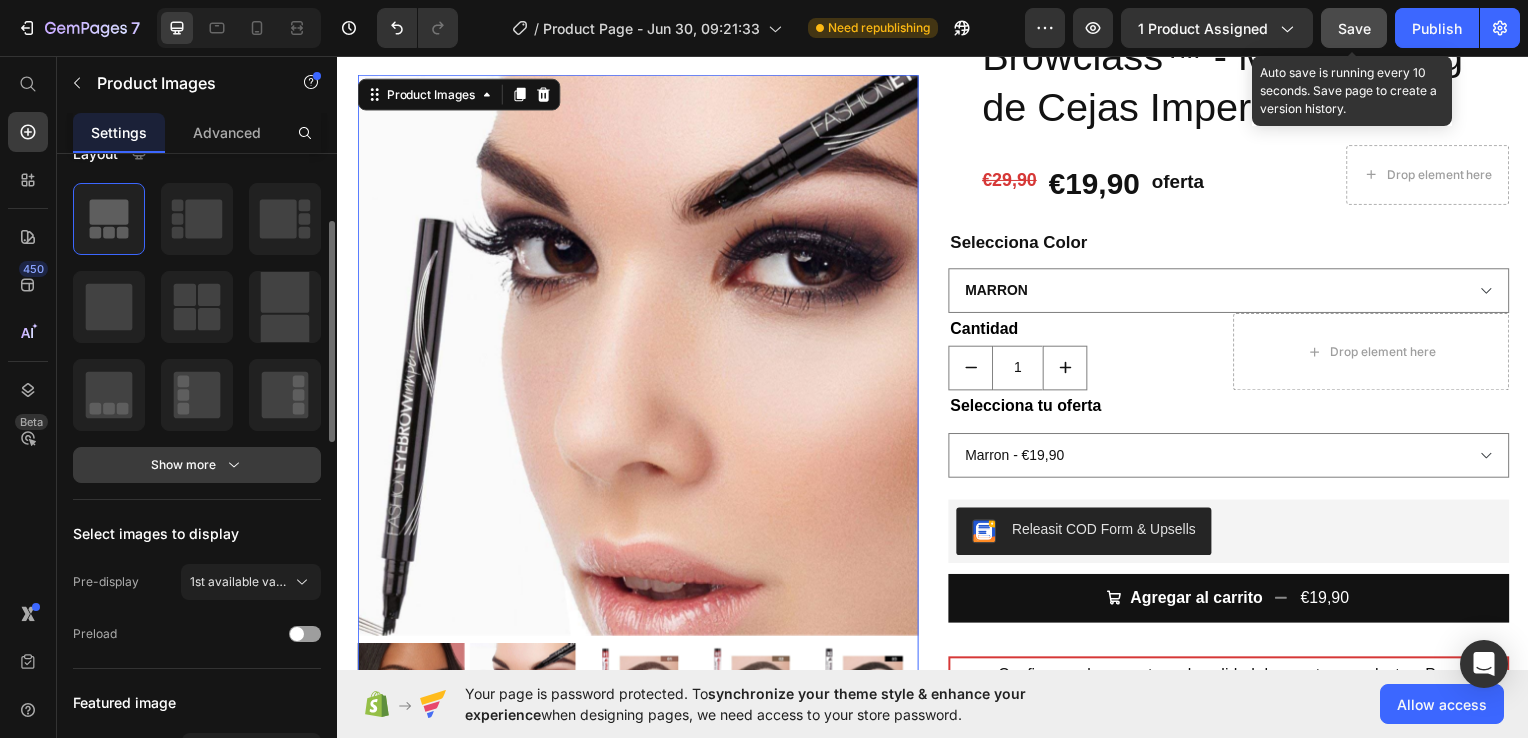 click 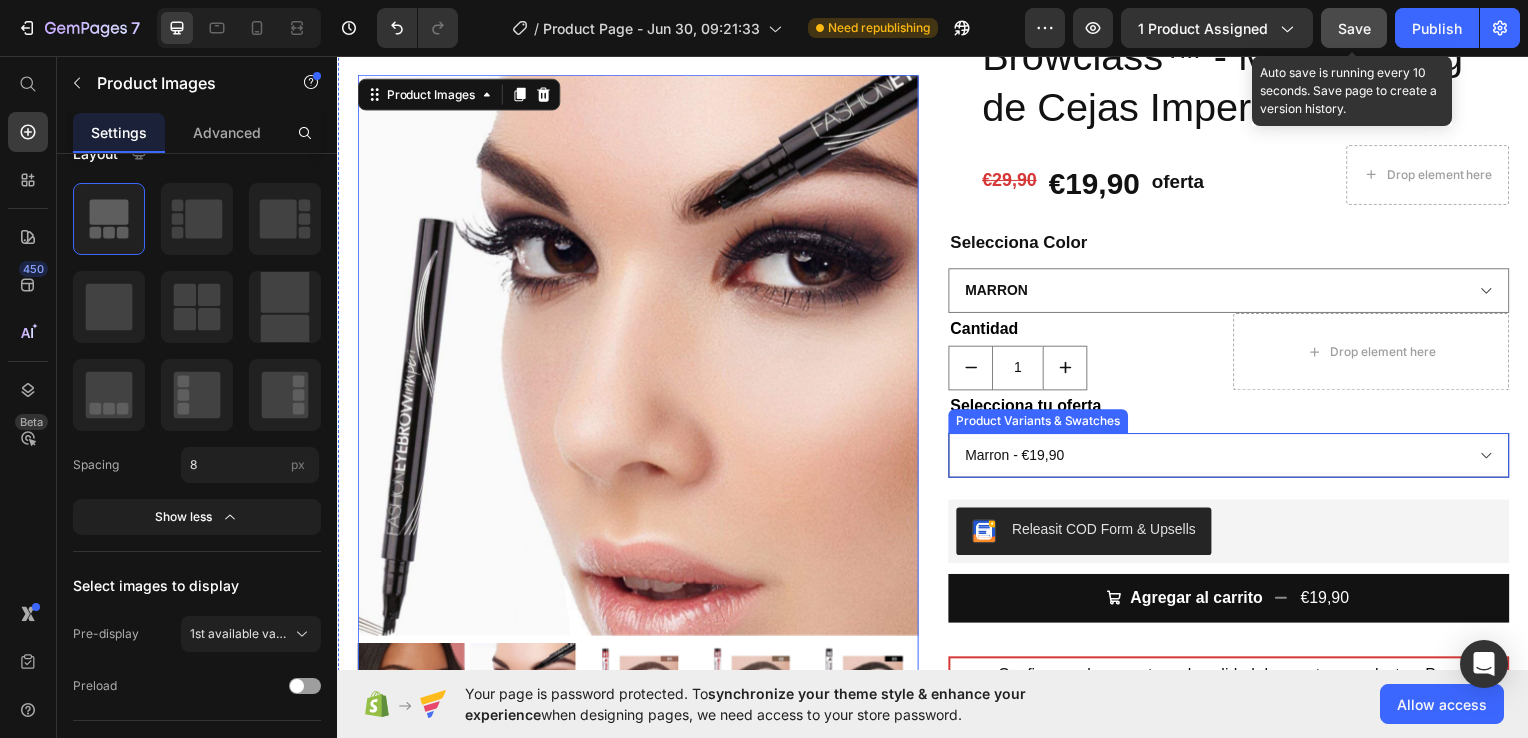 click on "Marron - €19,90  Marrón Oscuro - €19,90  Negro - €19,90" at bounding box center [1234, 458] 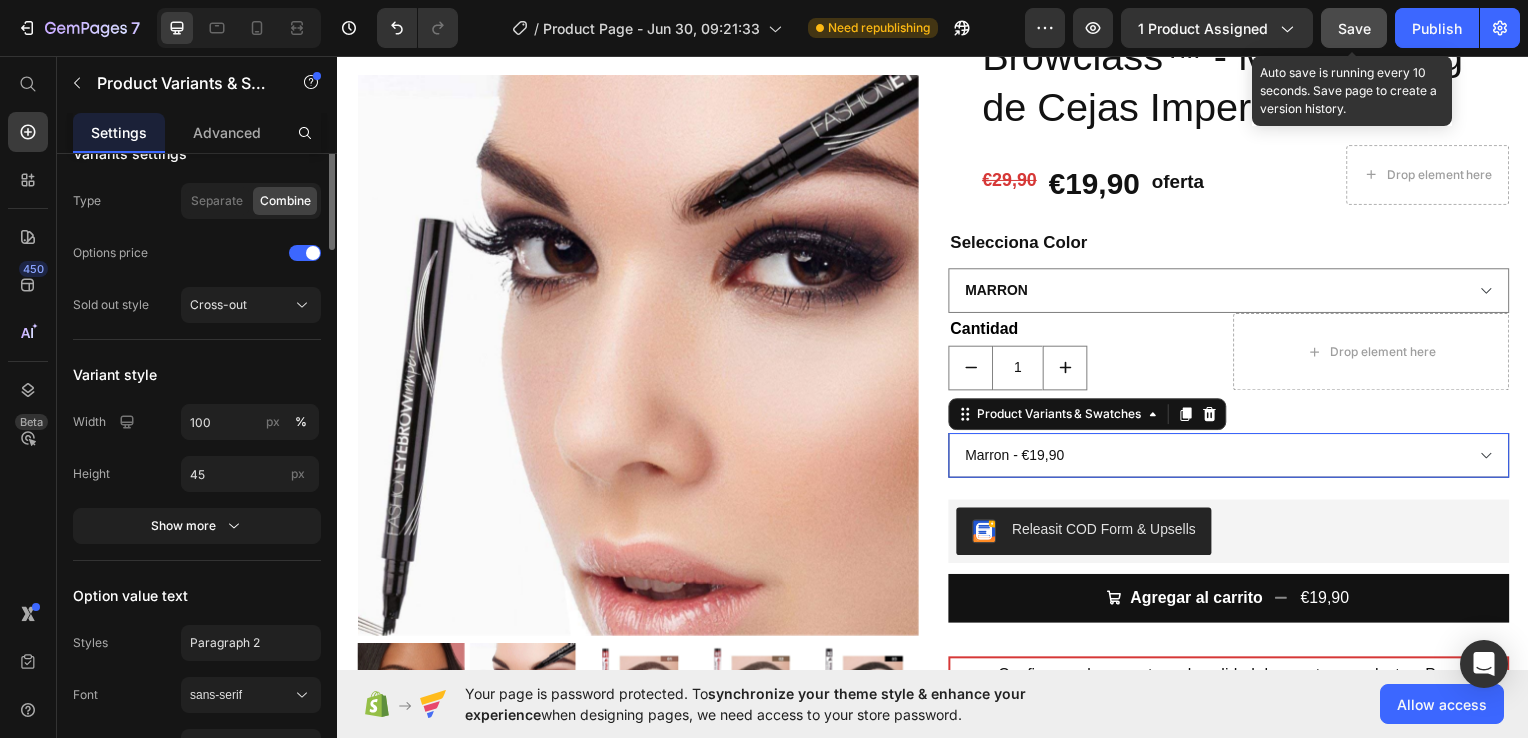 scroll, scrollTop: 0, scrollLeft: 0, axis: both 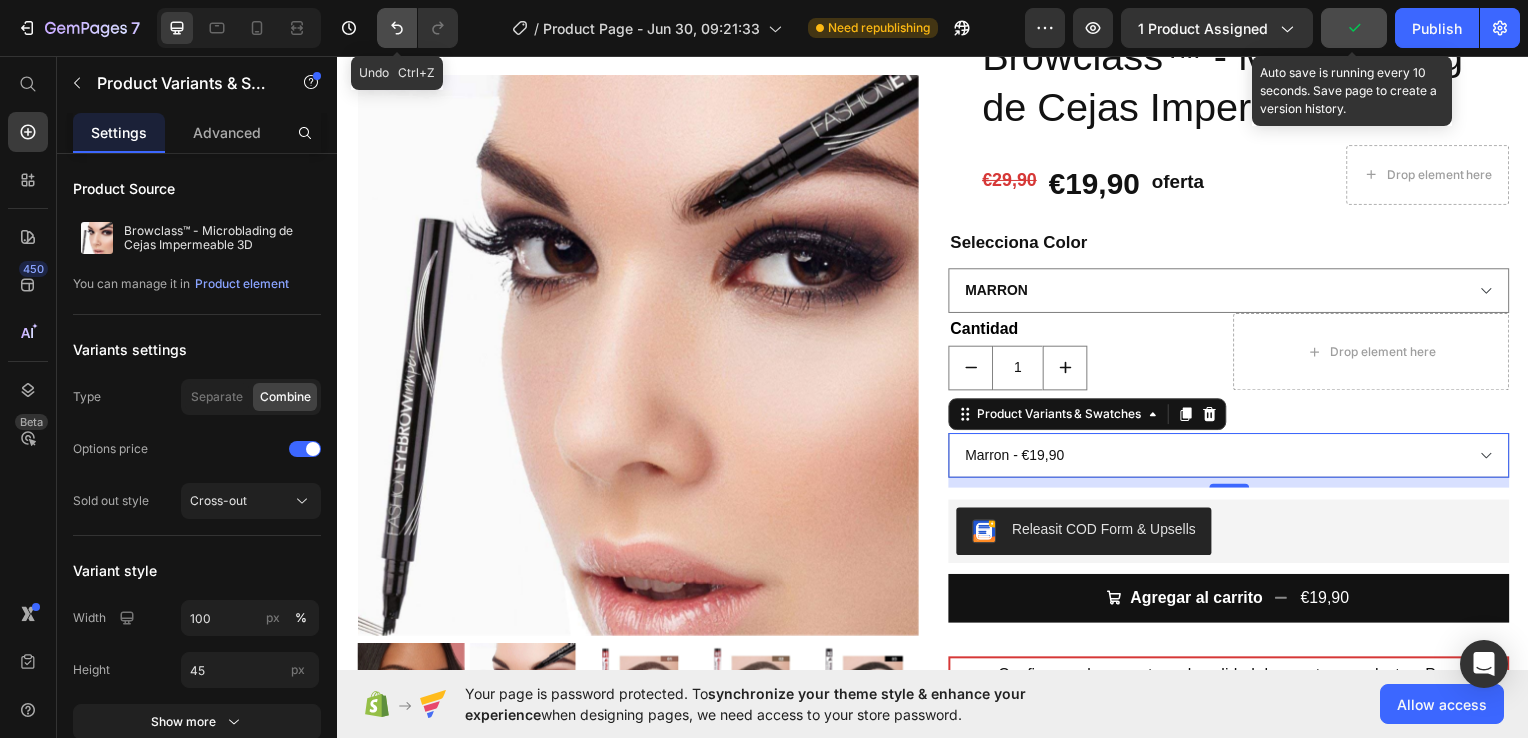 click 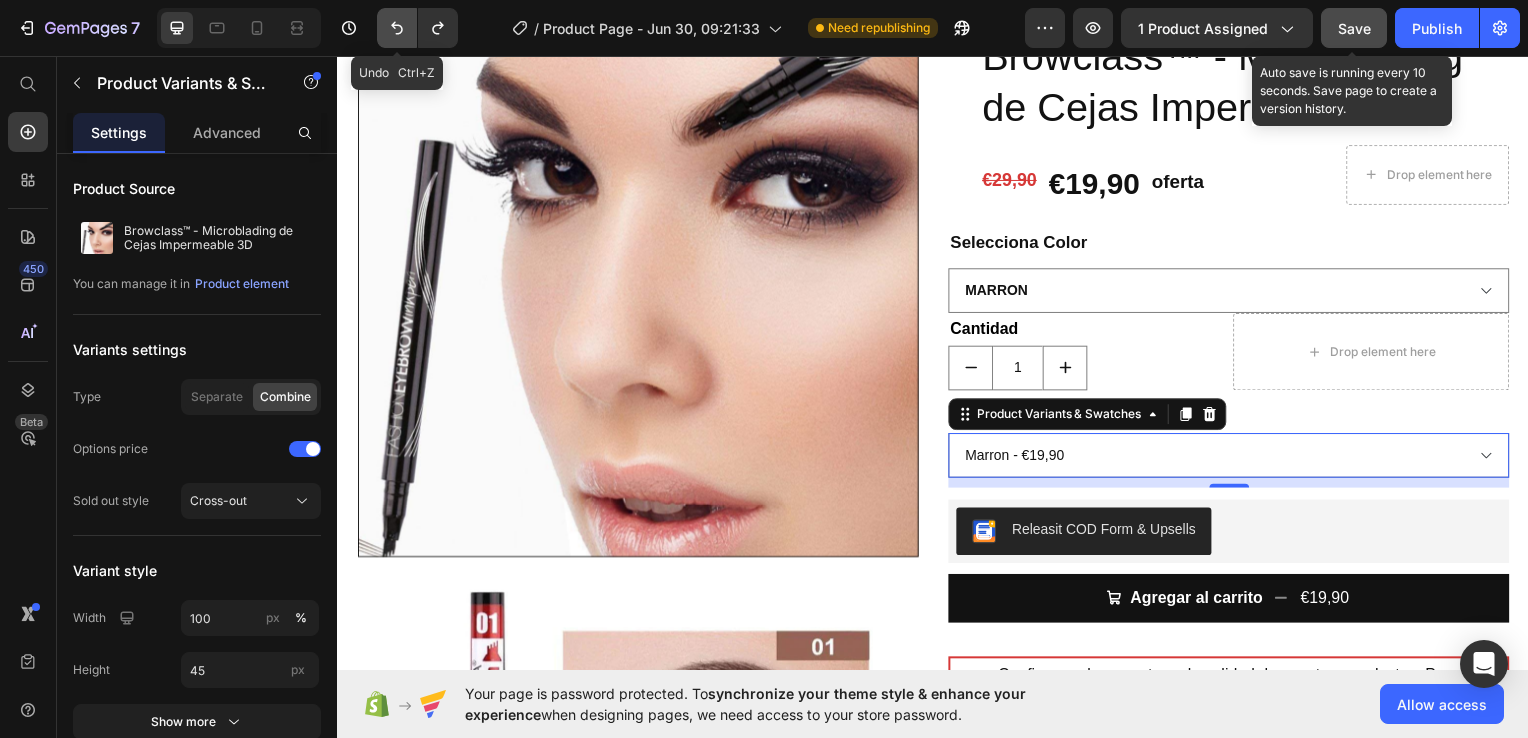 click 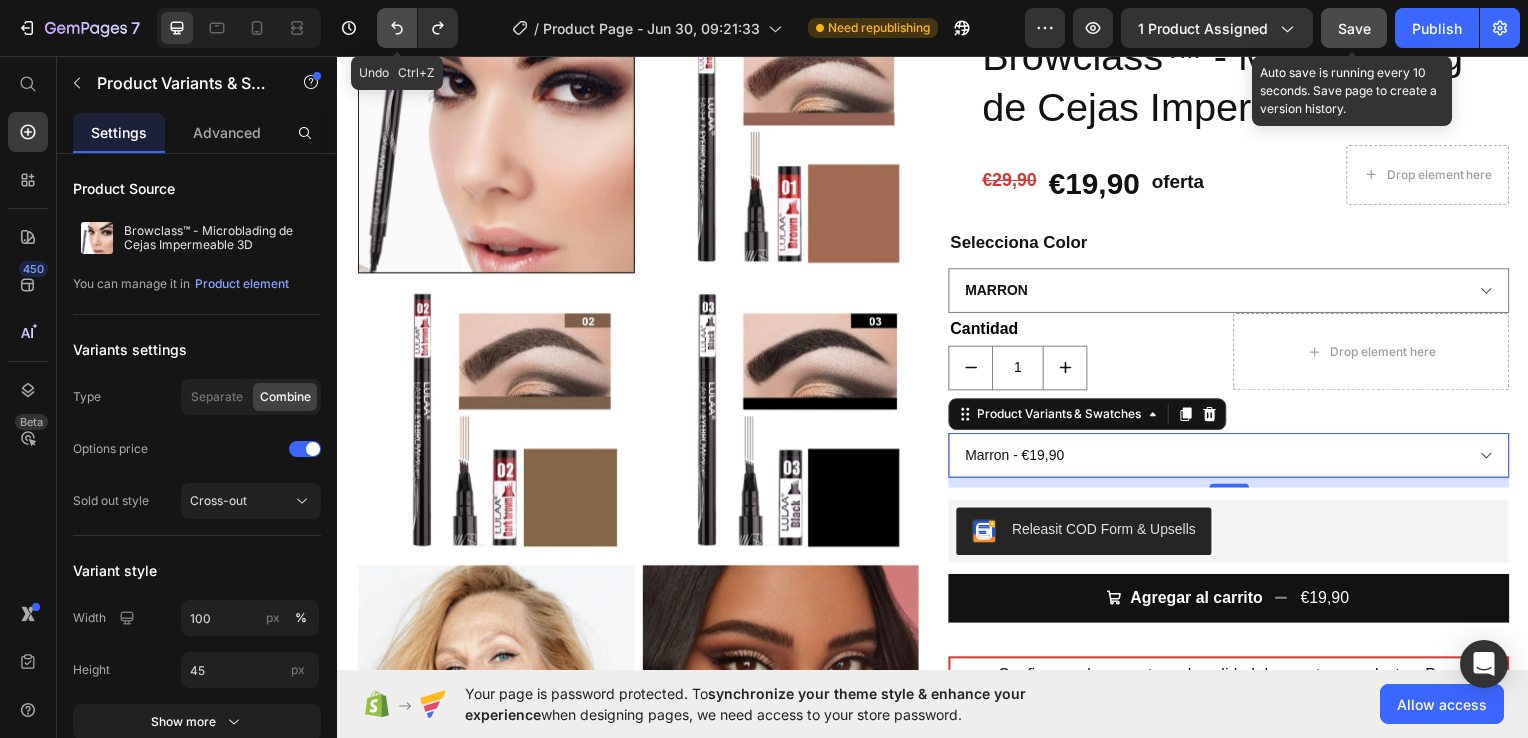 click 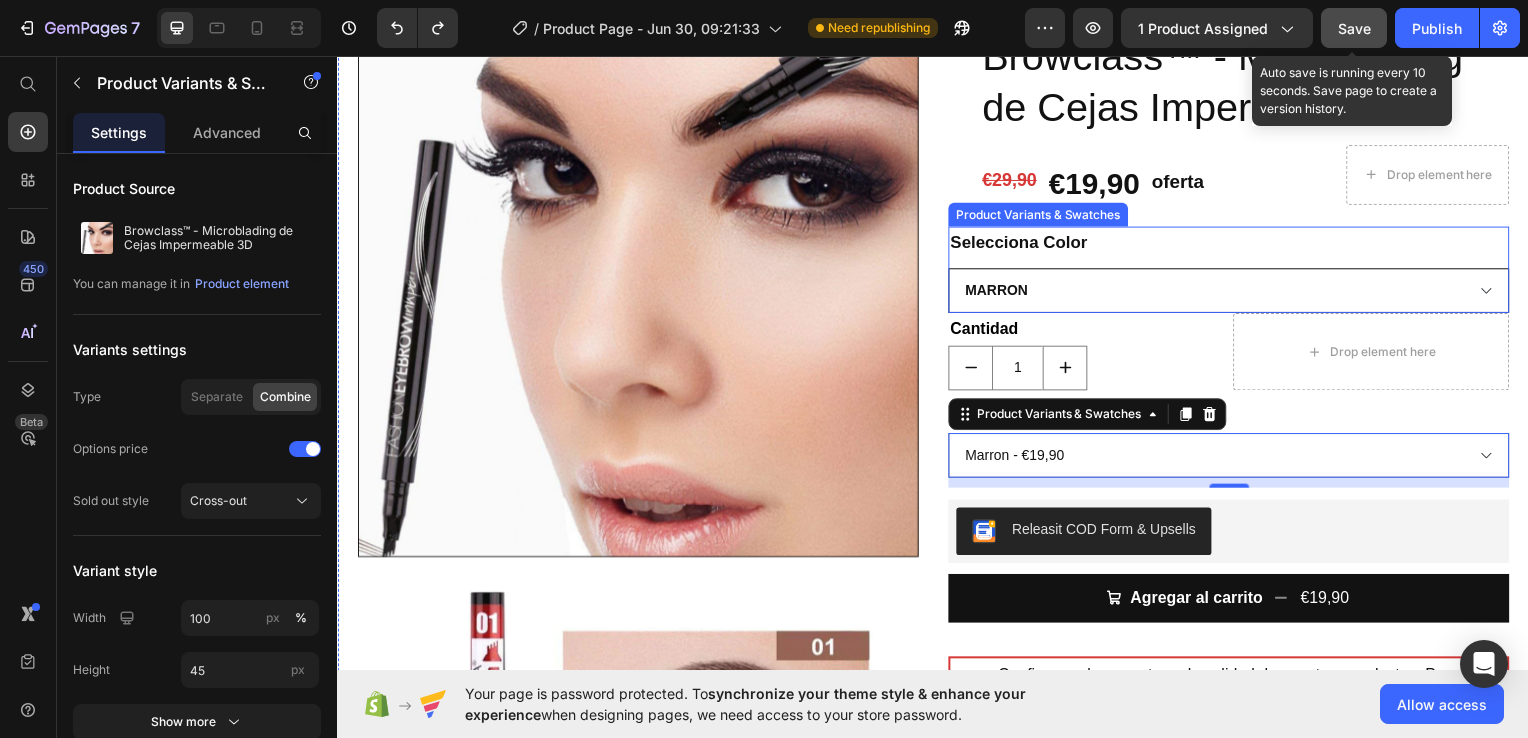 click on "Marron Marrón Oscuro Negro" at bounding box center (1234, 292) 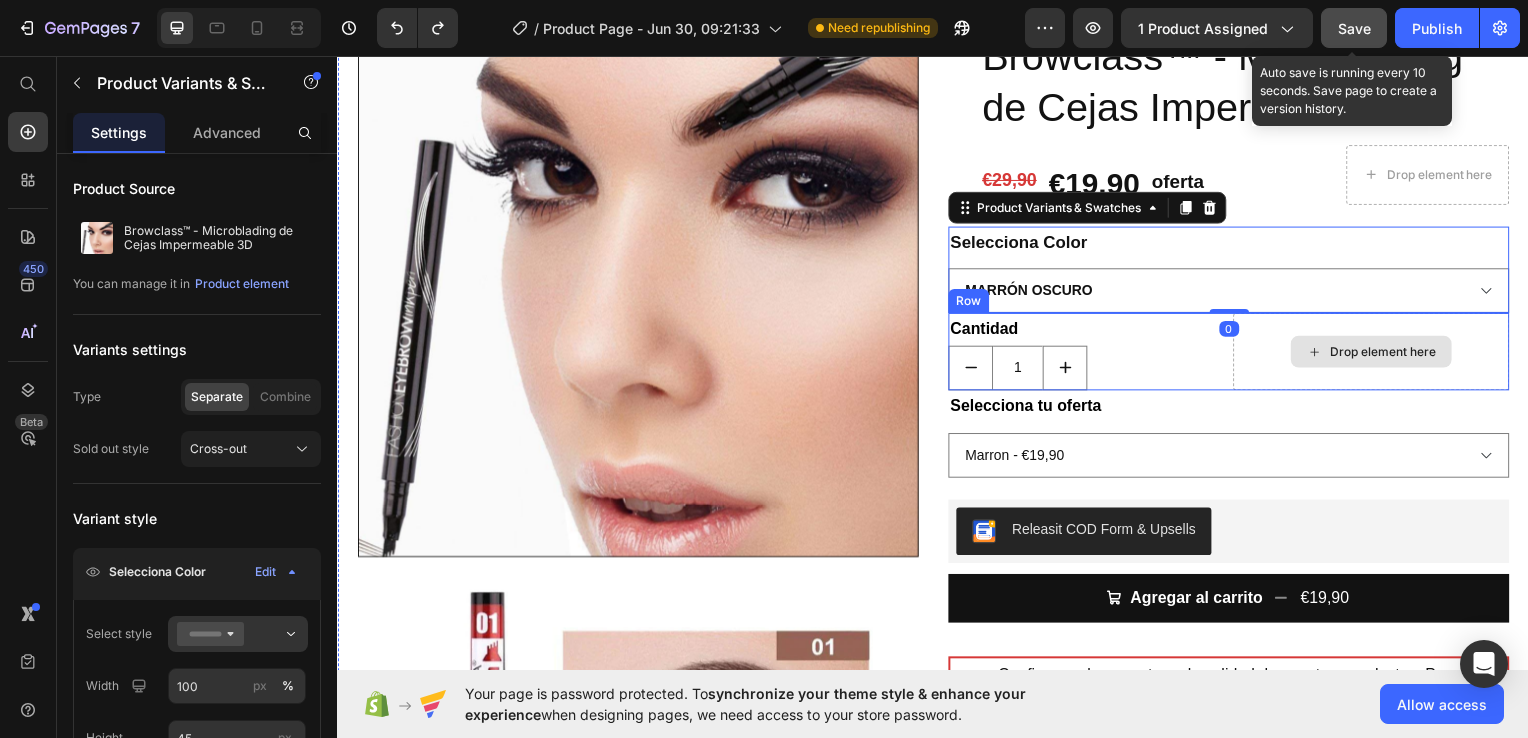 click on "Marron Marrón Oscuro Negro" at bounding box center [1234, 292] 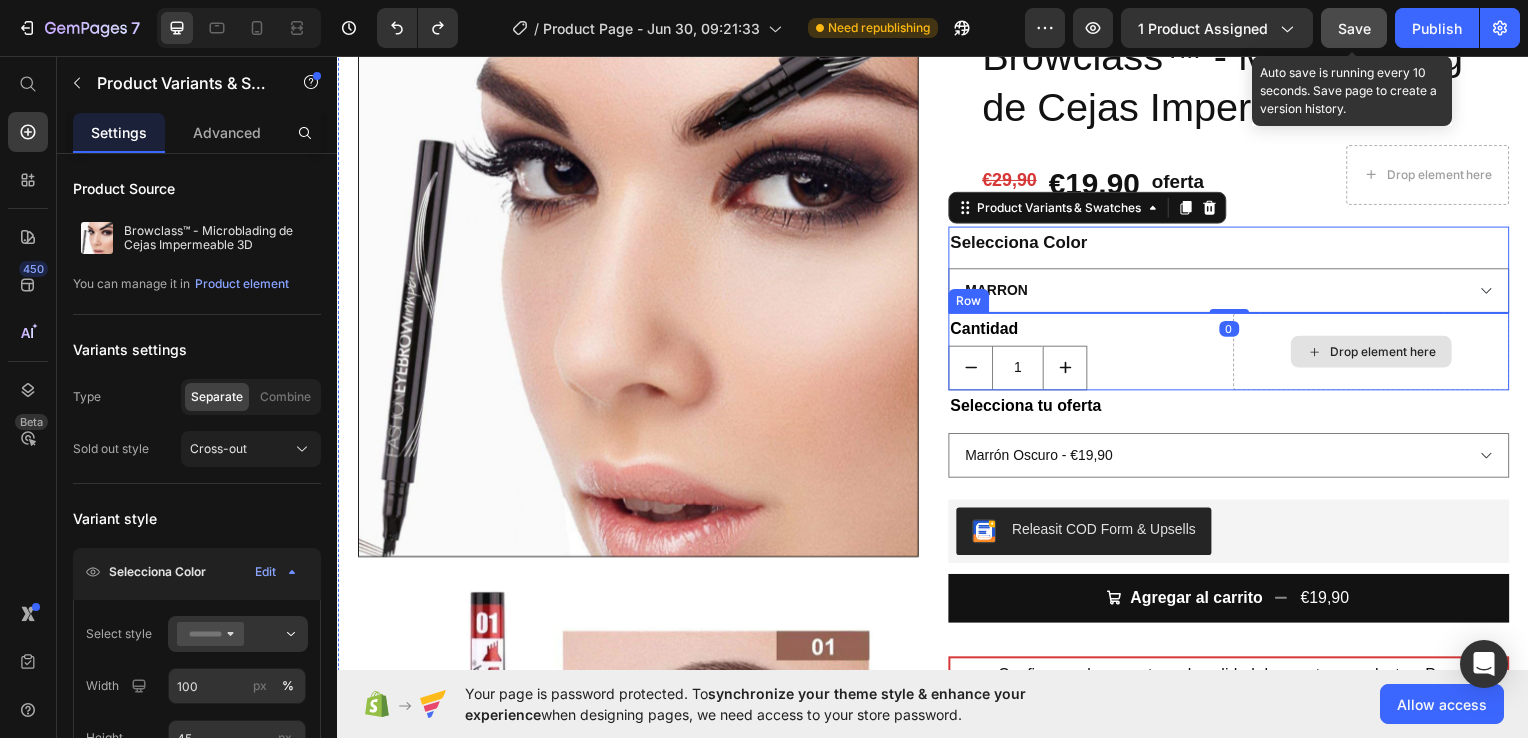 select on "Marrón Oscuro" 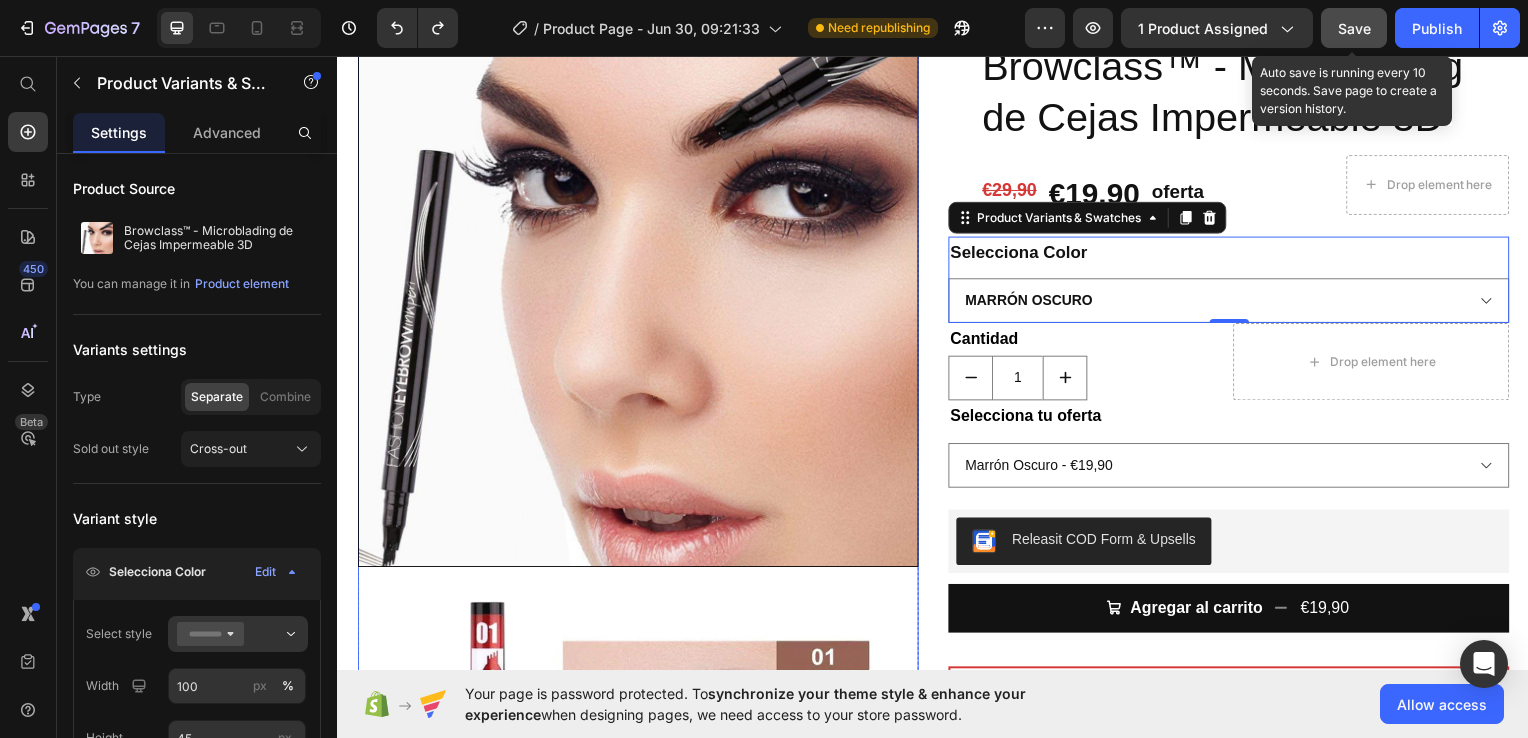 scroll, scrollTop: 0, scrollLeft: 0, axis: both 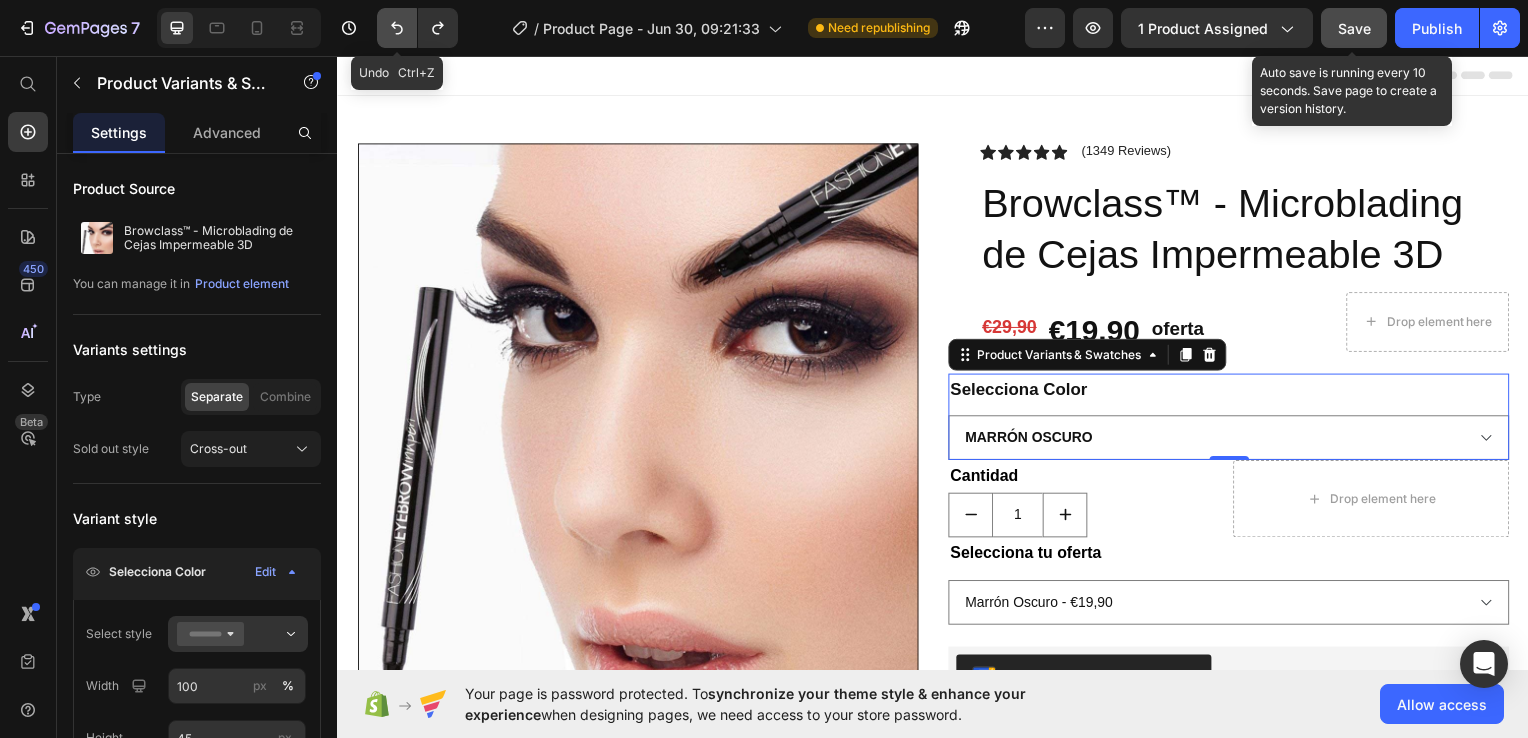click 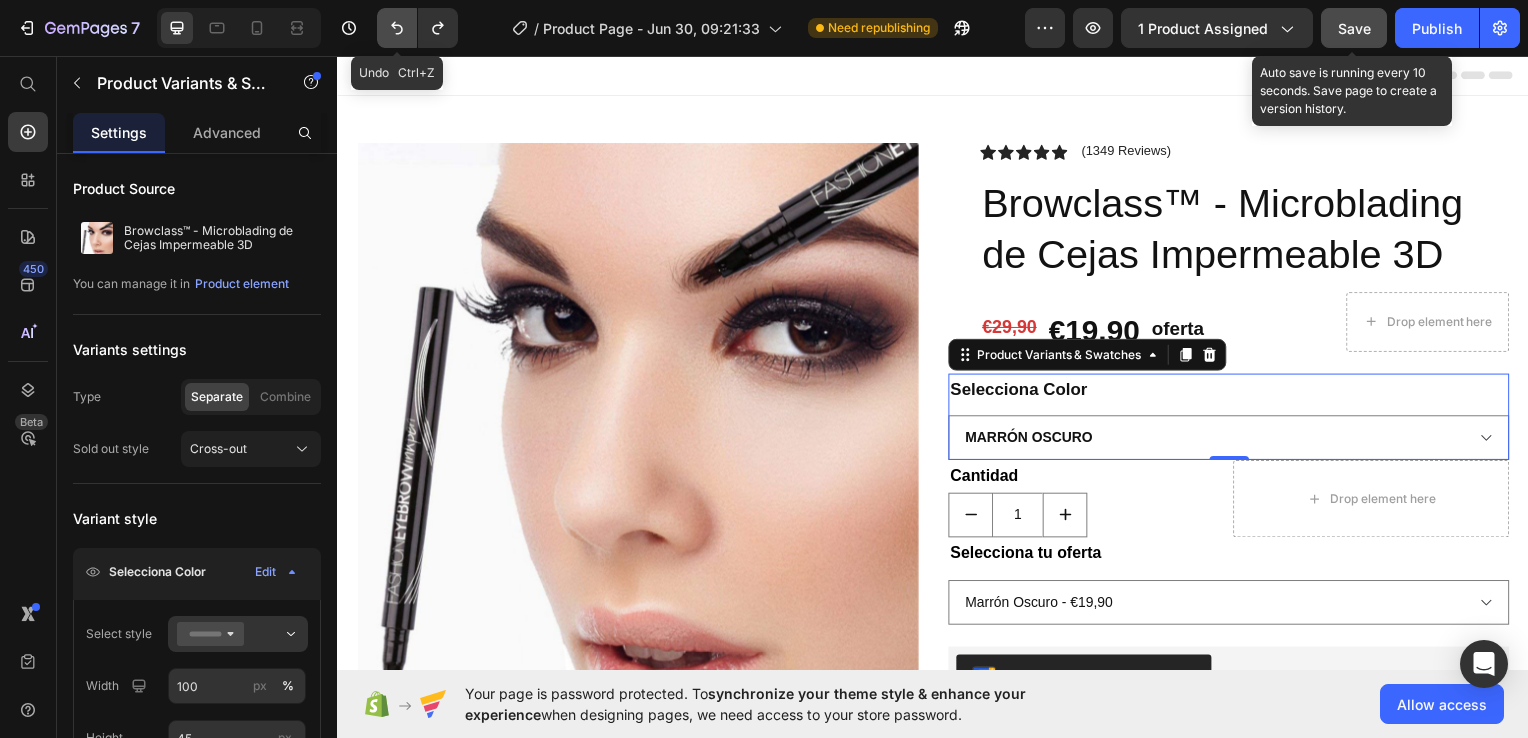 click 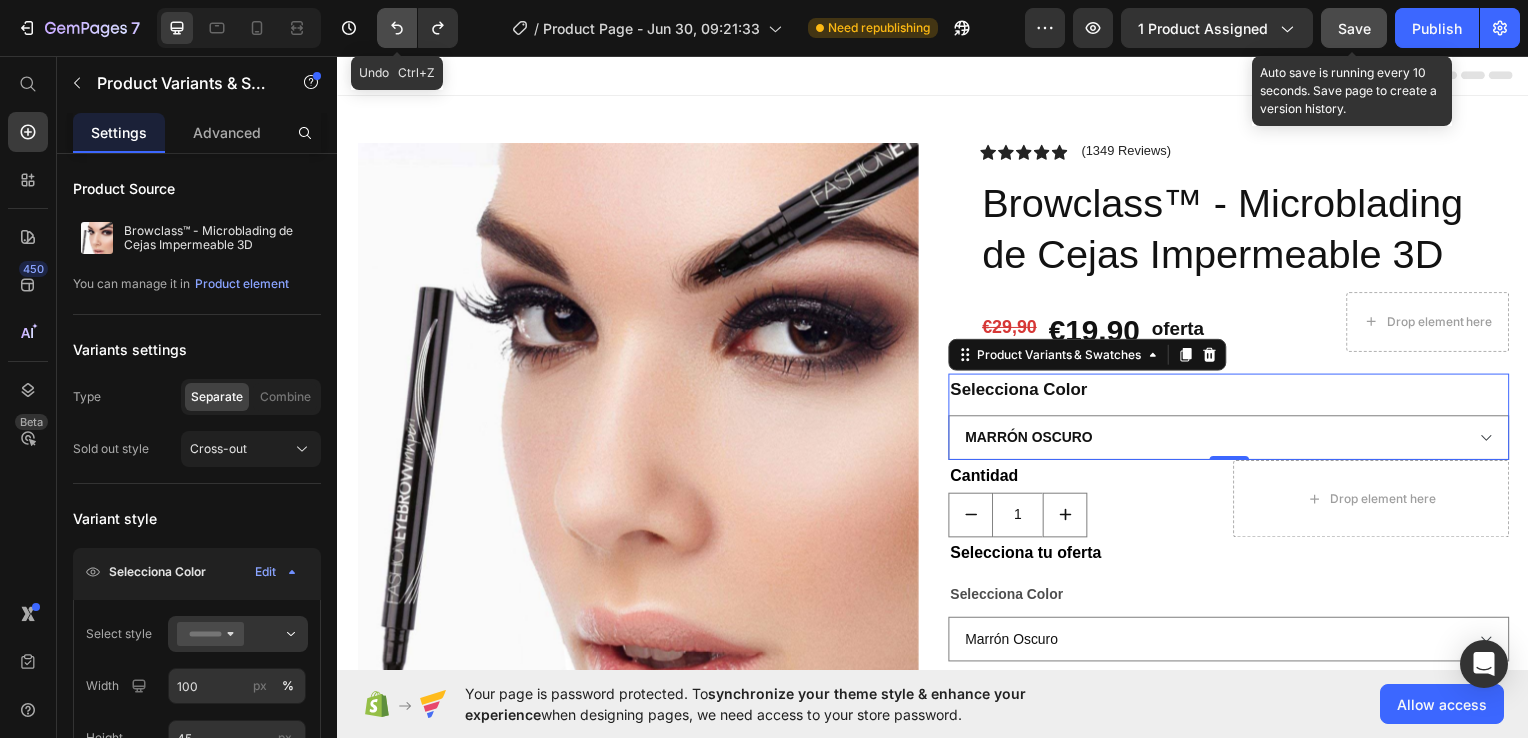 click 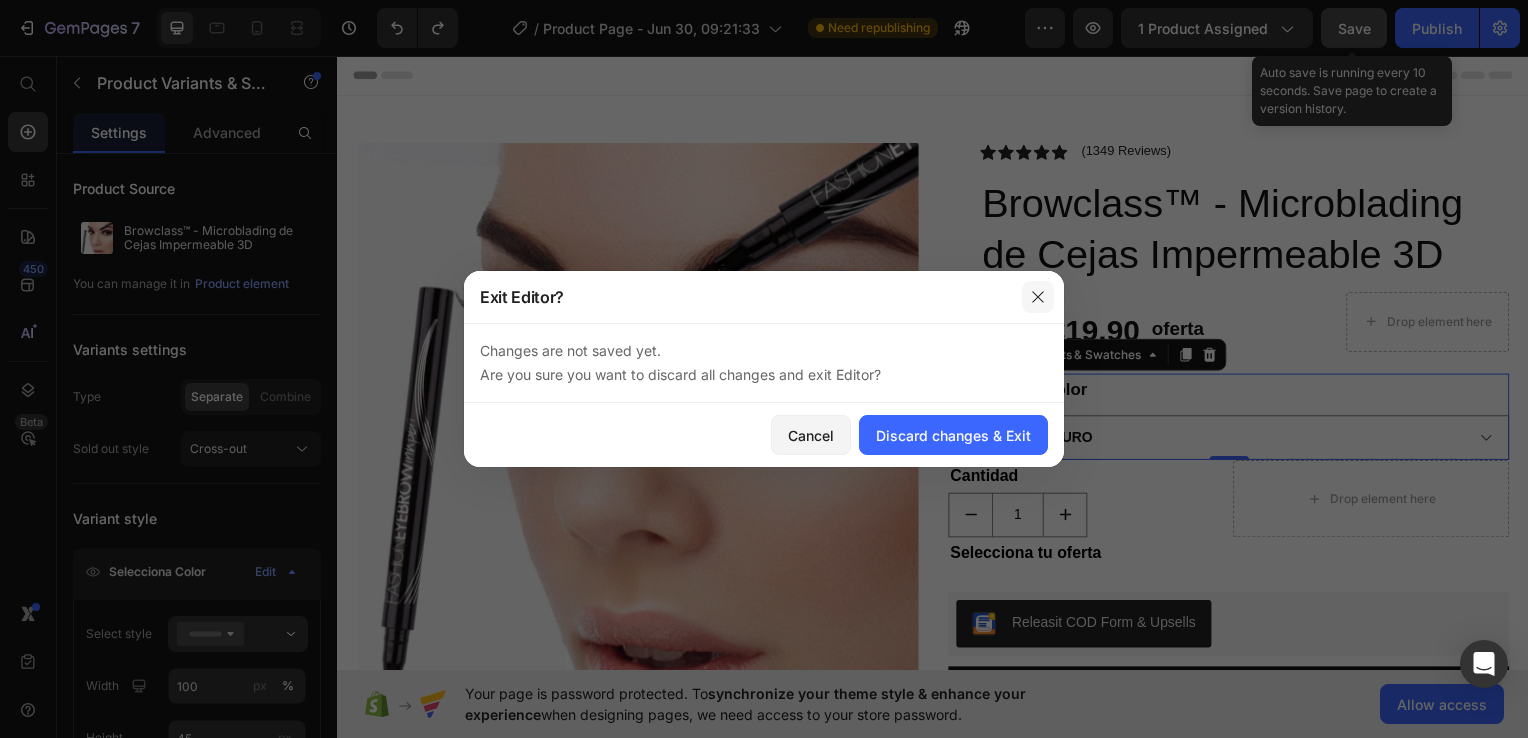 click 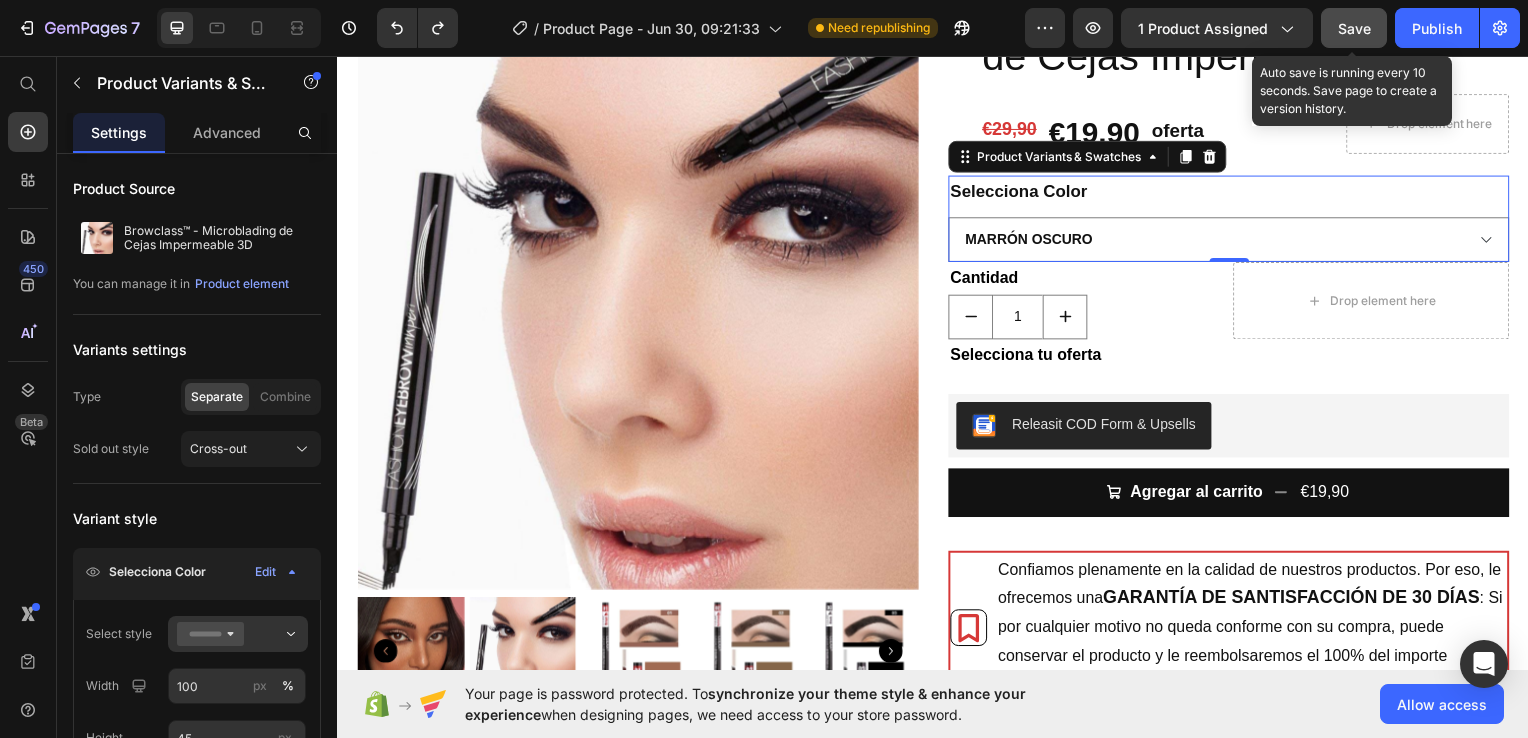 scroll, scrollTop: 200, scrollLeft: 0, axis: vertical 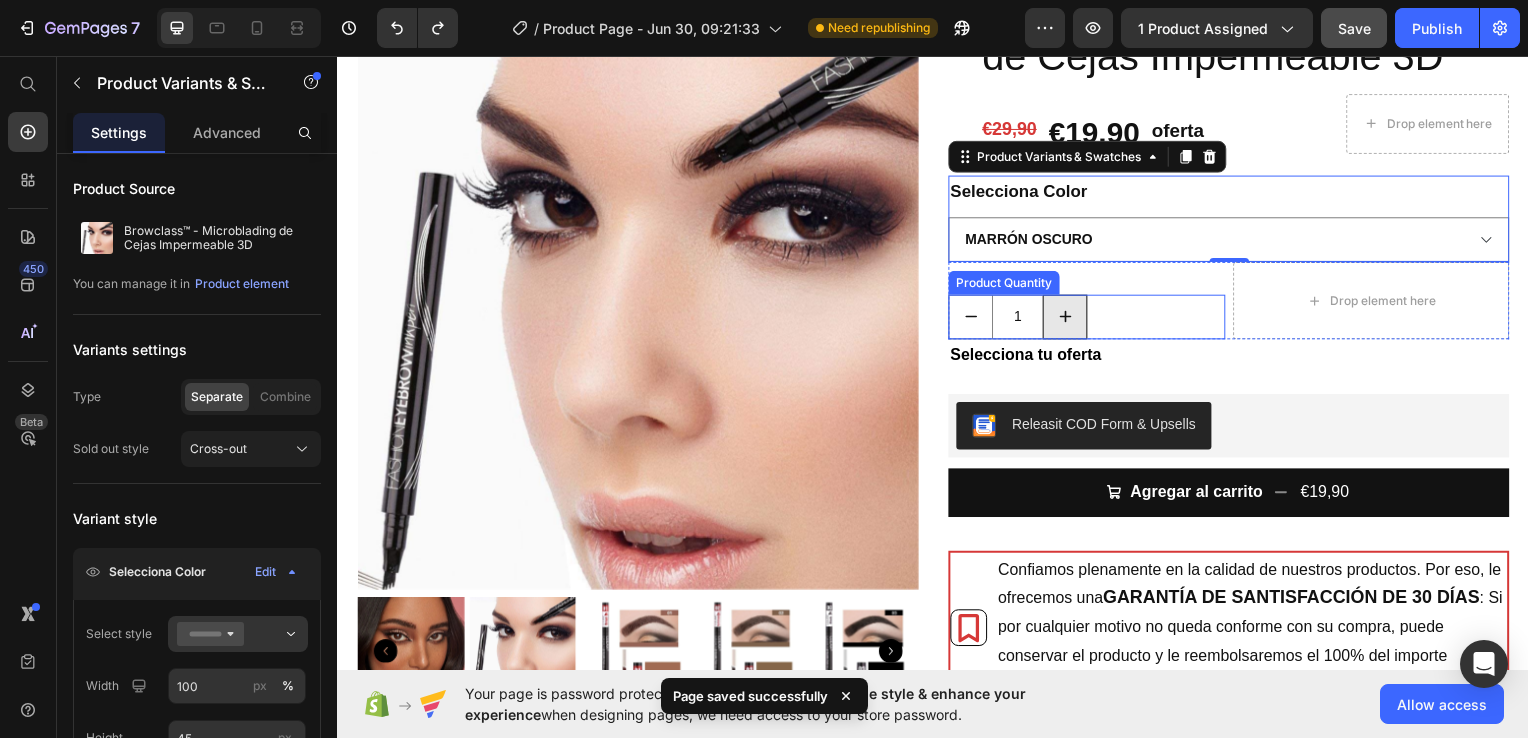 click 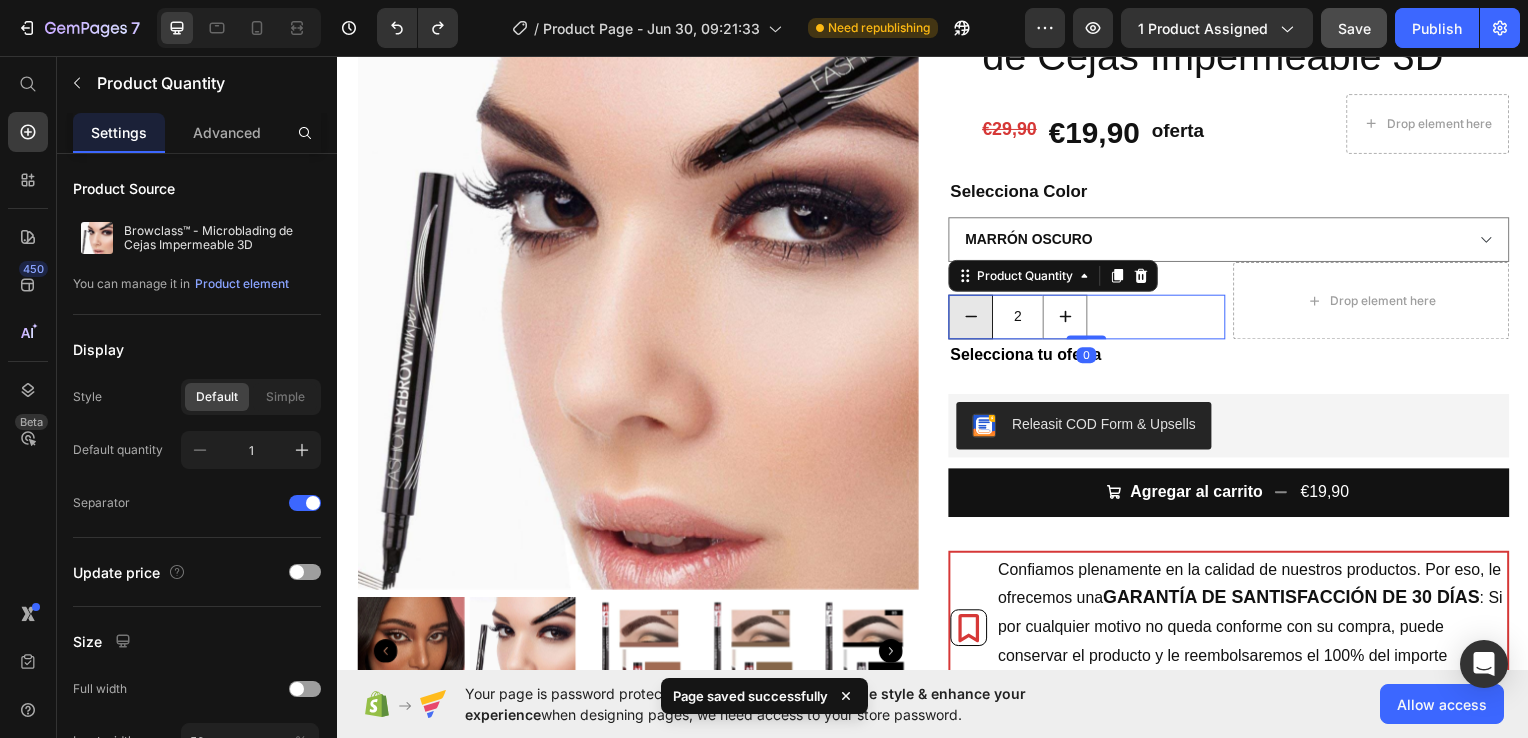 click at bounding box center (974, 318) 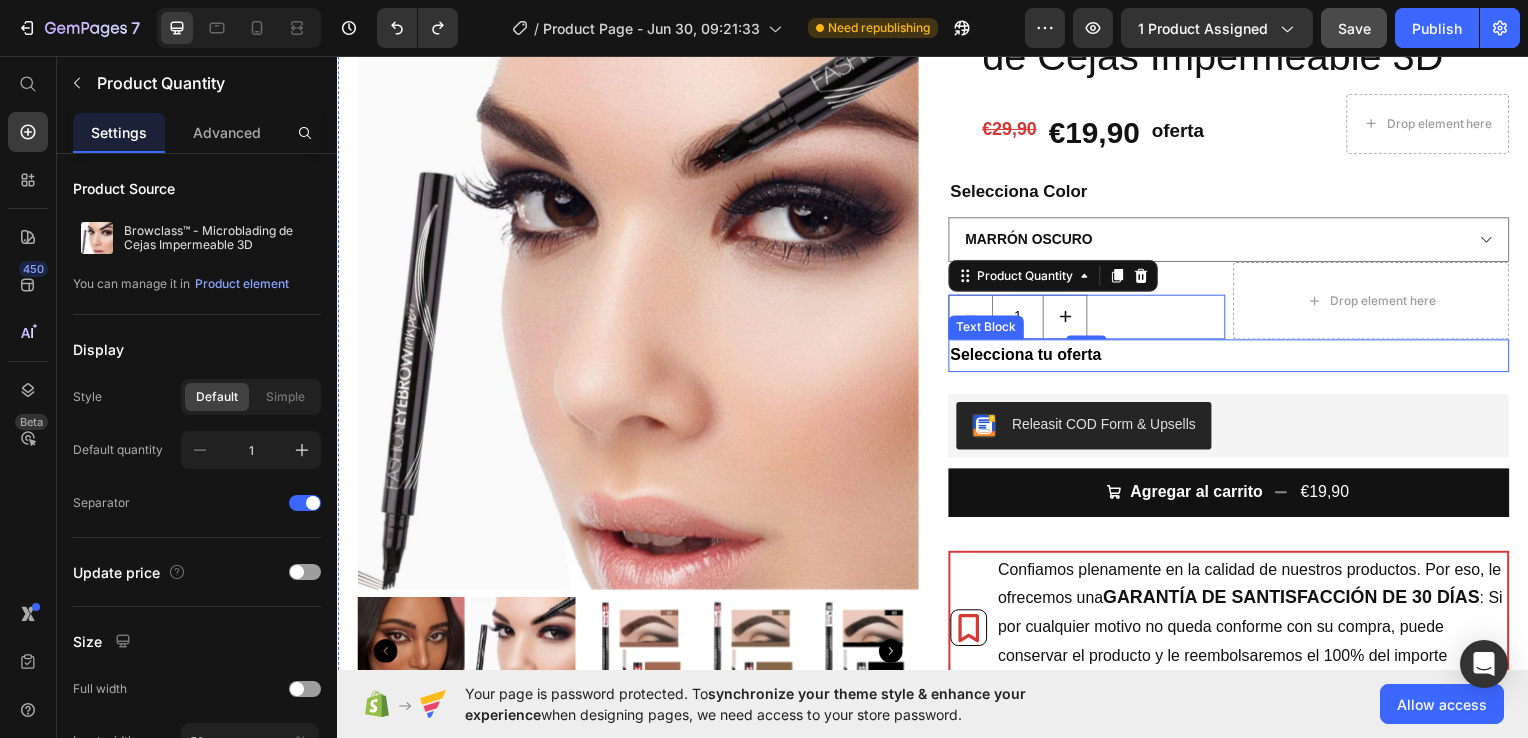 click on "Selecciona tu oferta" at bounding box center (1030, 356) 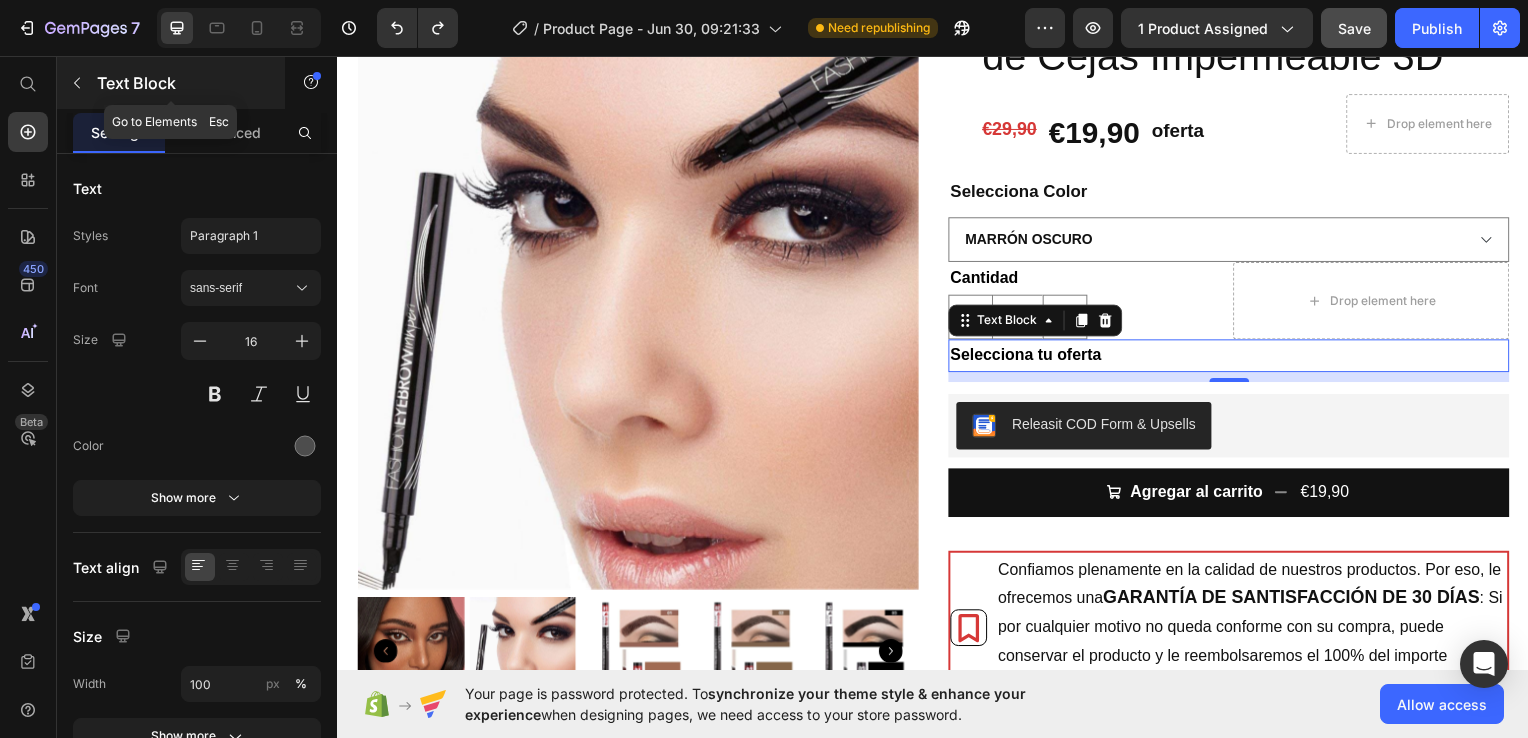 click 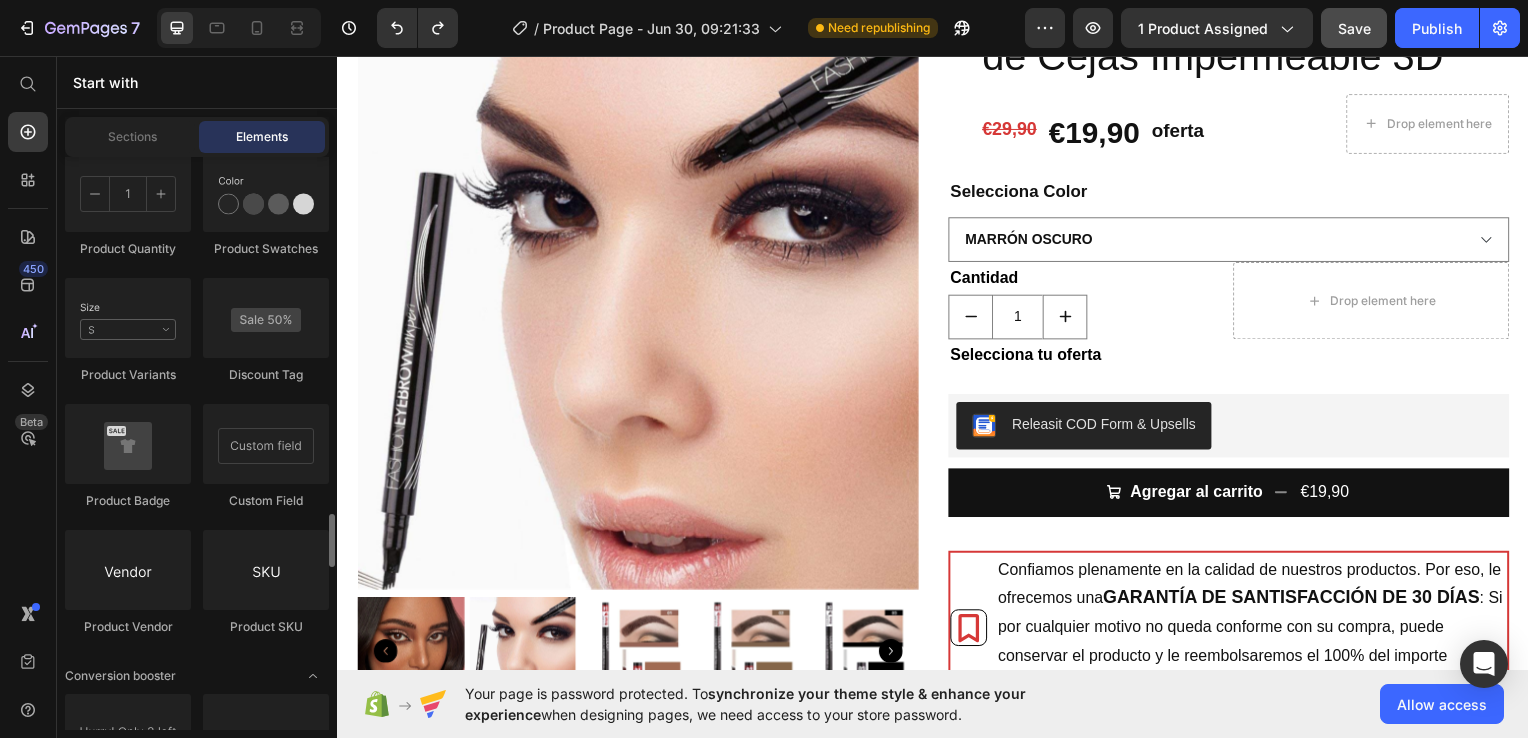 scroll, scrollTop: 3745, scrollLeft: 0, axis: vertical 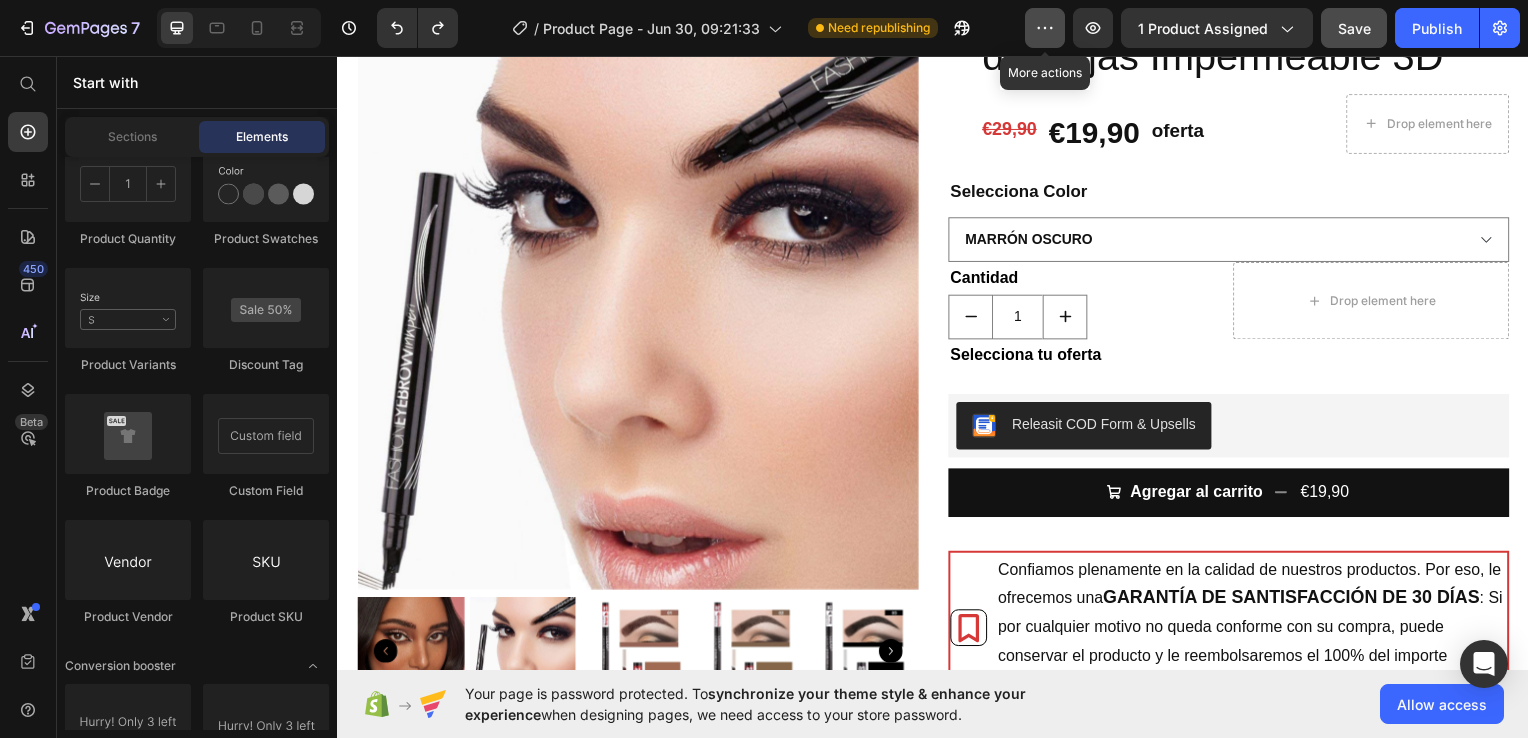 click 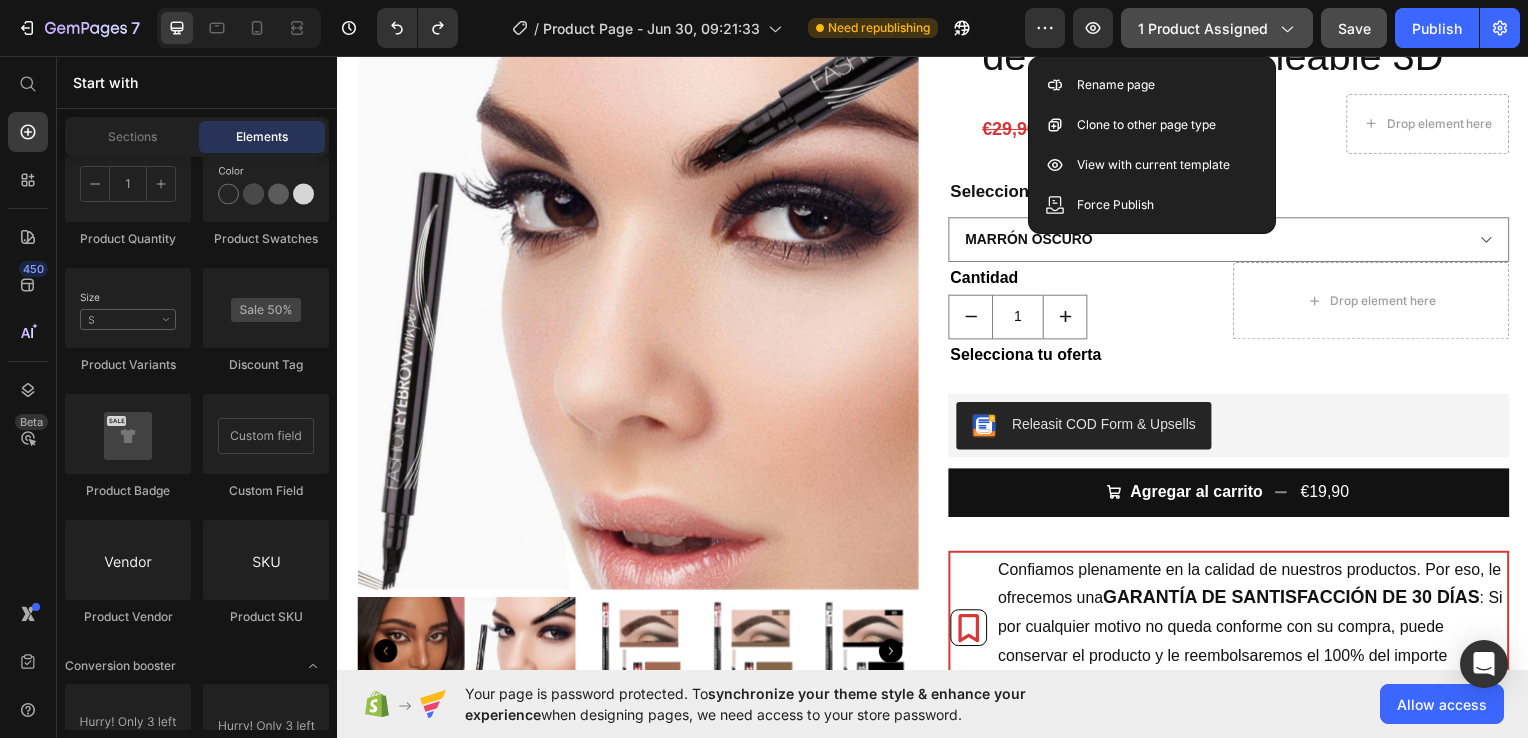 click on "1 product assigned" 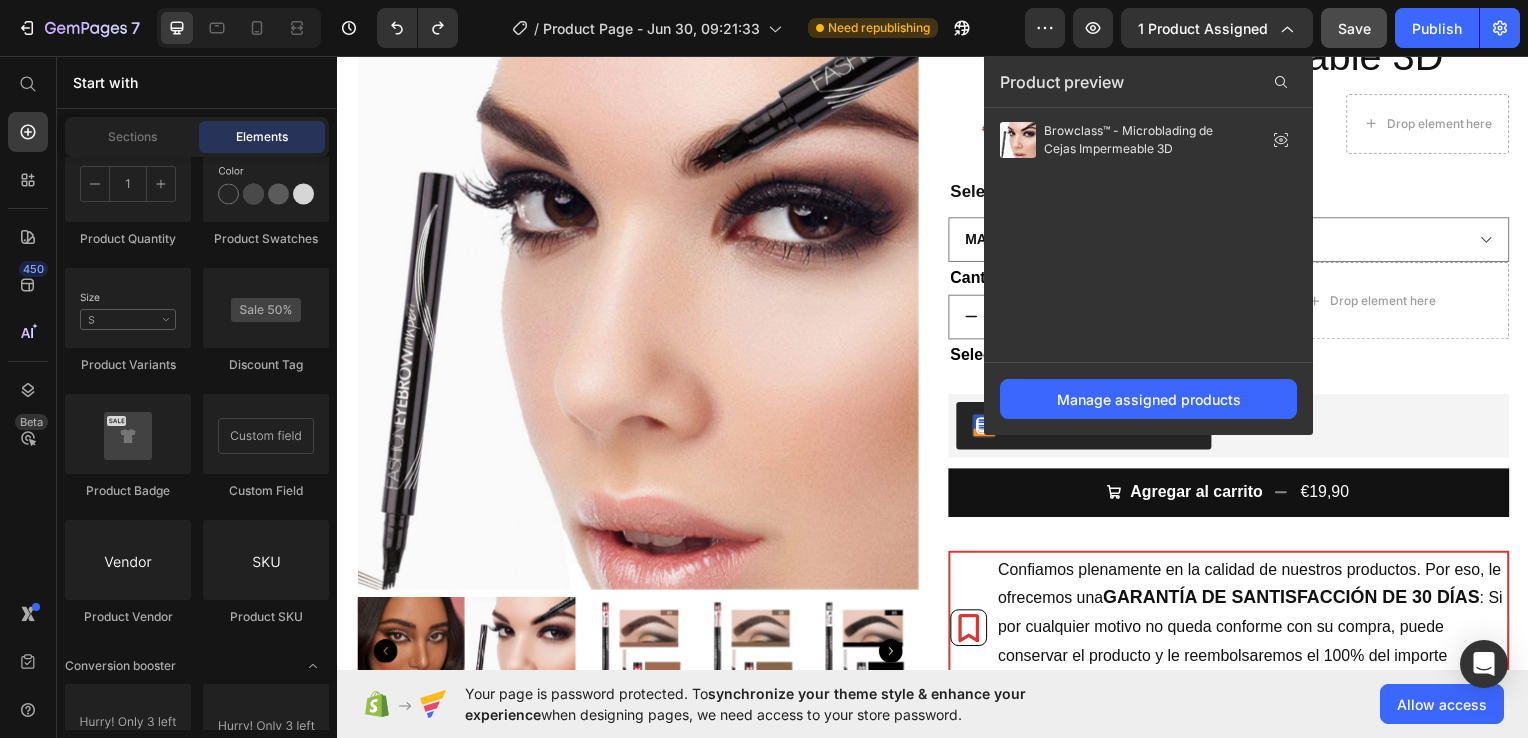 click on "Product Images Row Icon Icon Icon Icon Icon Icon List (1349 Reviews) Text Block Row Browclass™ - Microblading de Cejas Impermeable 3D Product Title €29,90 Product Price €19,90 Product Price oferta Heading Row
Drop element here Row Row Selecciona Color Marron Marrón Oscuro Negro Product Variants & Swatches Cantidad   Text Block 1 Product Quantity
Drop element here Row Selecciona tu oferta Text Block Releasit COD Form & Upsells Releasit COD Form & Upsells
Agregar al carrito
€19,90 Add to Cart
Confiamos plenamente en la calidad de nuestros productos. Por eso, le ofrecemos una  GARANTÍA DE SANTISFACCIÓN DE 30 DÍAS : Si por cualquier motivo no queda conforme con su compra, puede conservar el producto y le reembolsaremos el 100% del importe abonado. Sin preguntas ni complicaciones. Item List Row Product" at bounding box center [937, 302] 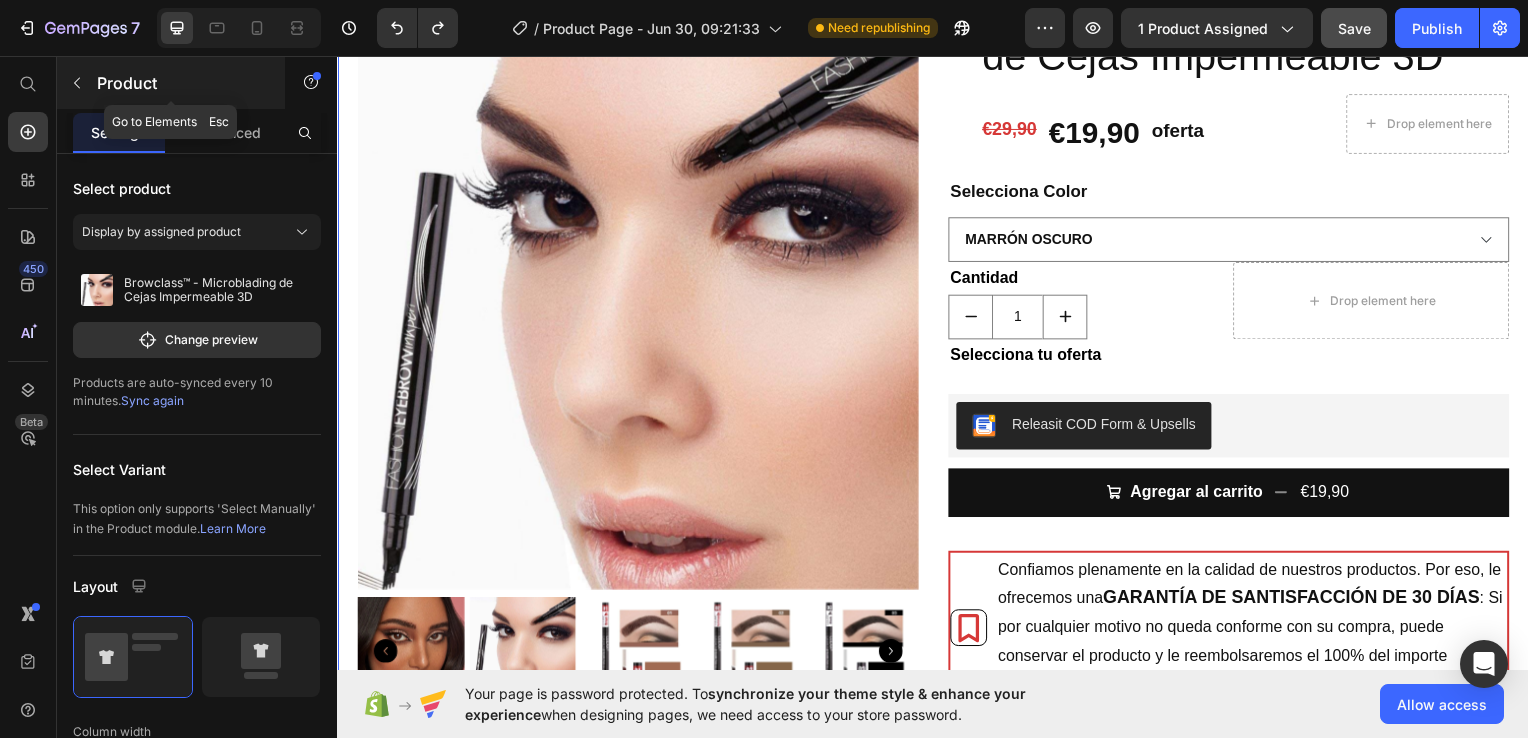 click 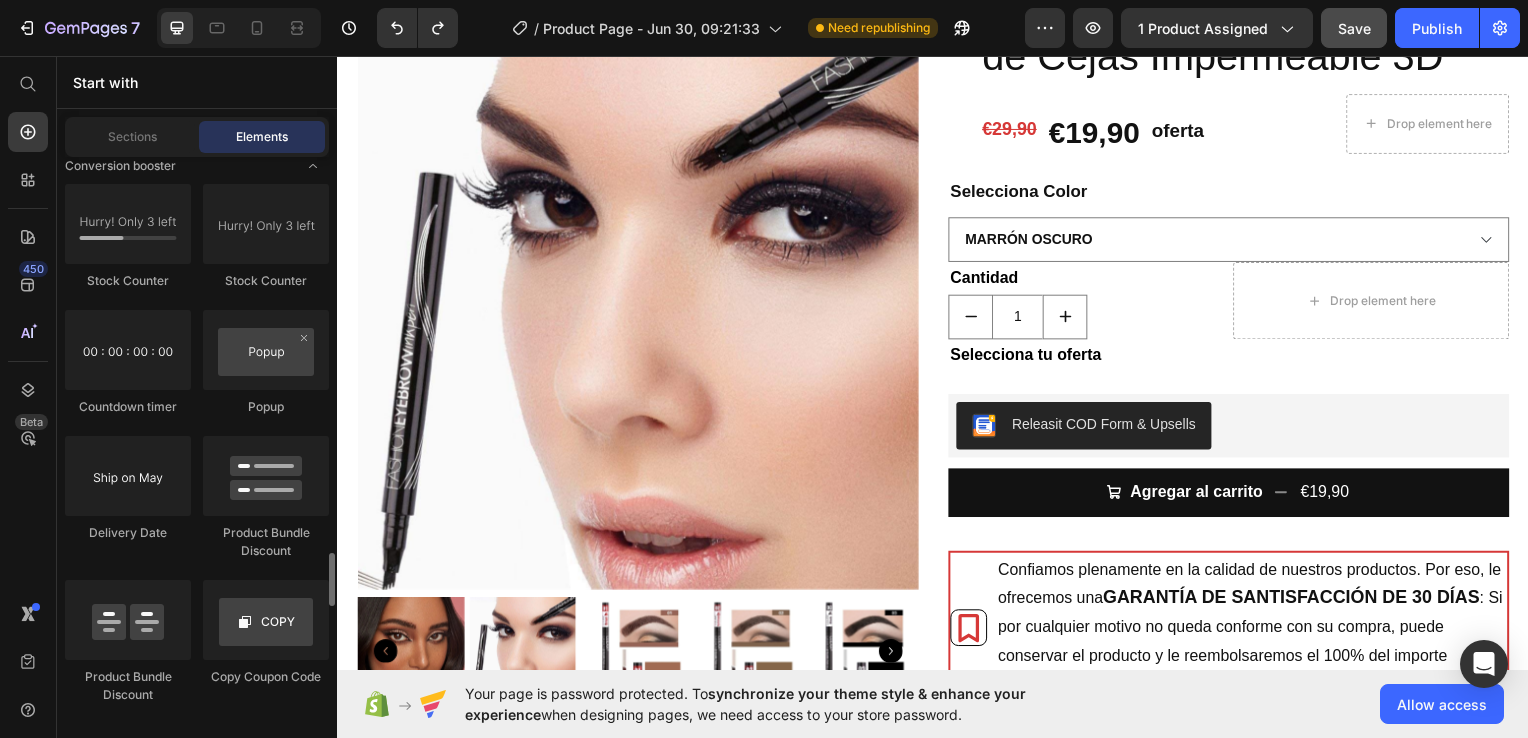 scroll, scrollTop: 4249, scrollLeft: 0, axis: vertical 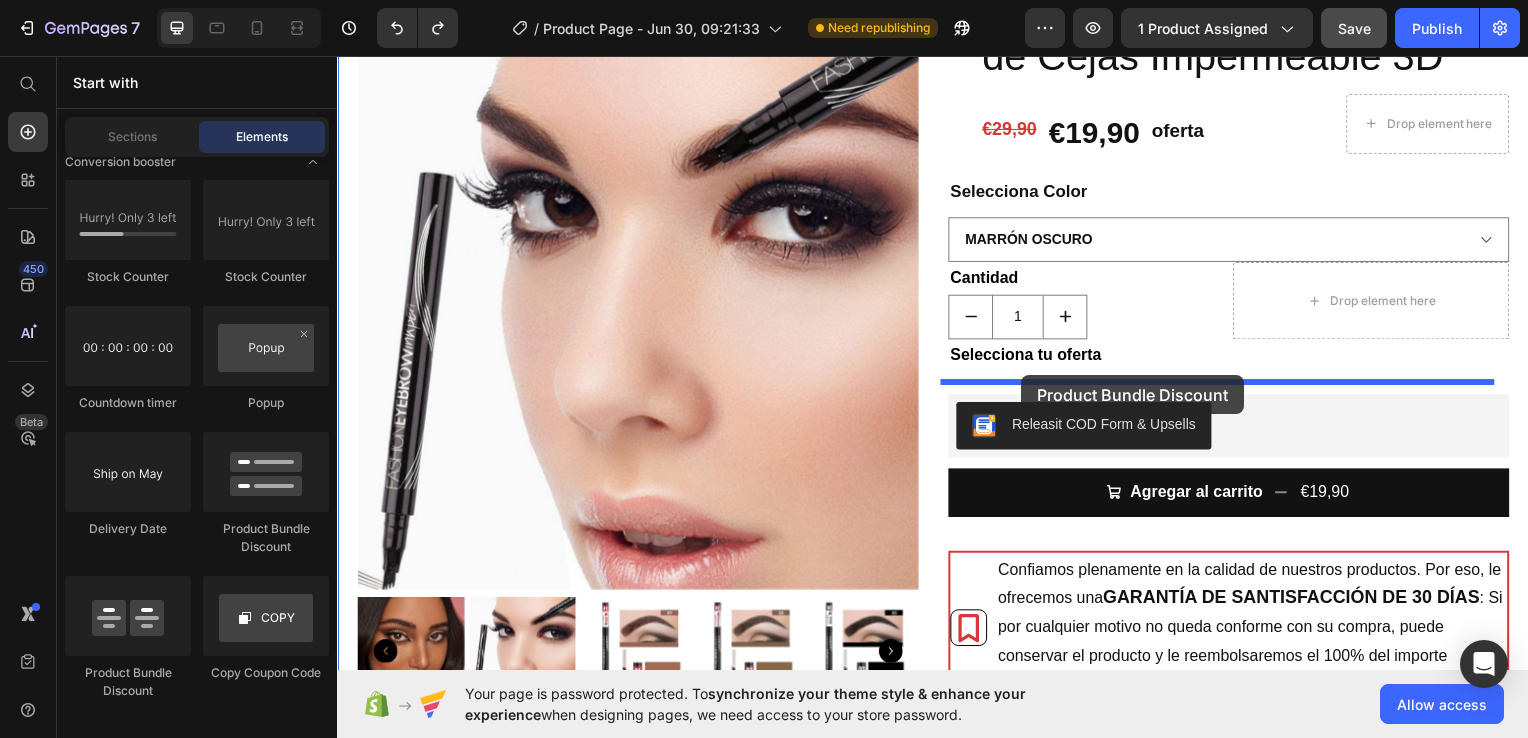 drag, startPoint x: 622, startPoint y: 547, endPoint x: 1025, endPoint y: 376, distance: 437.77847 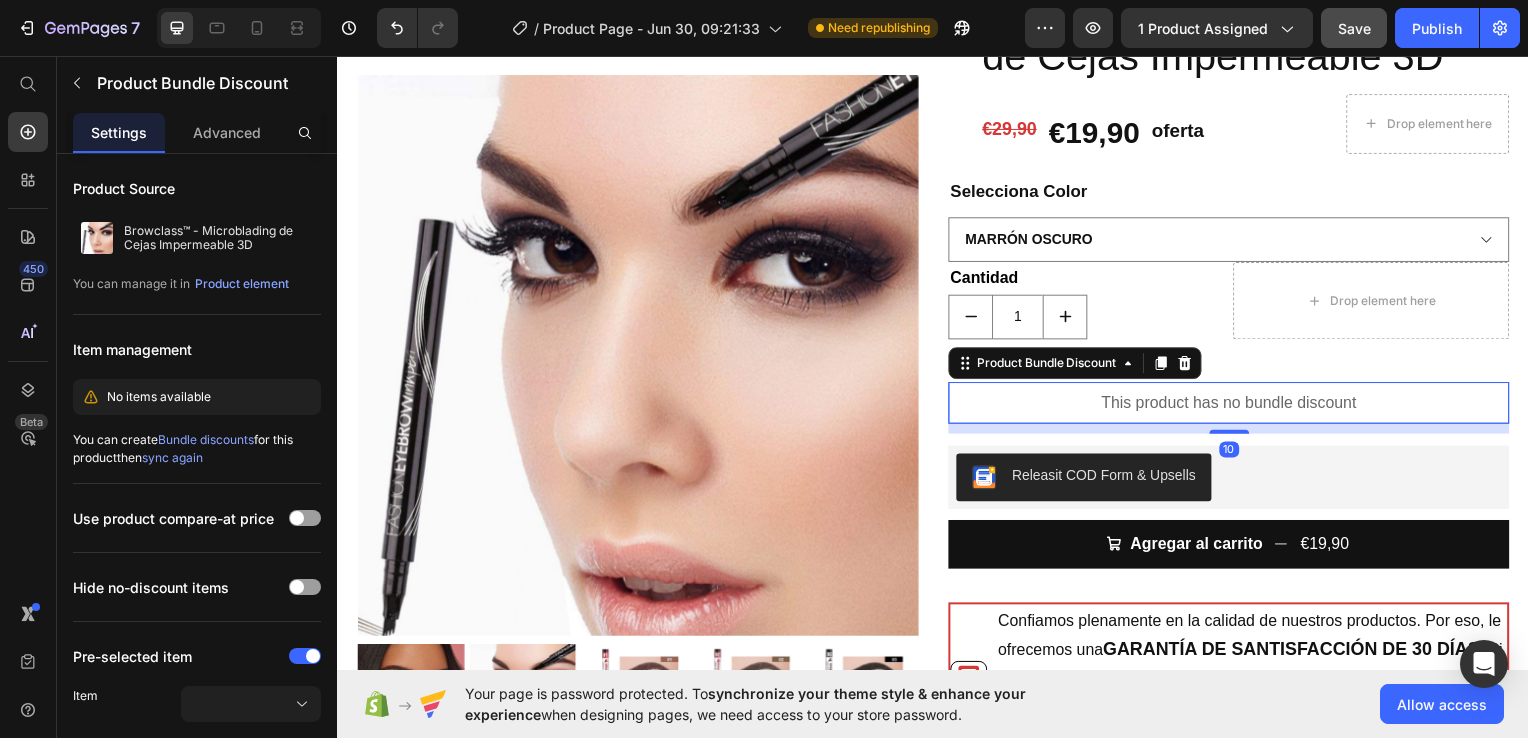 click on "This product has no bundle discount" at bounding box center [1234, 405] 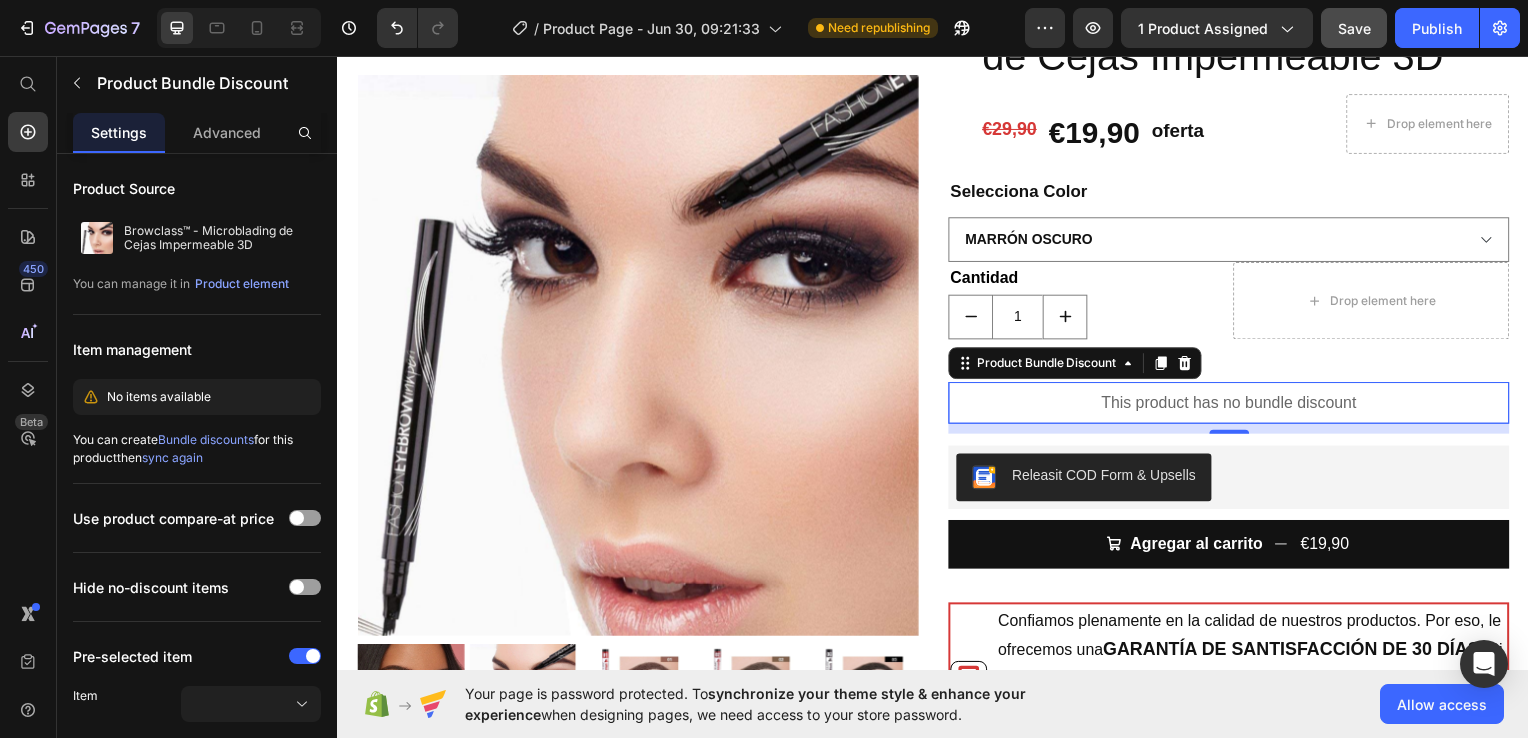 click on "This product has no bundle discount" at bounding box center (1234, 405) 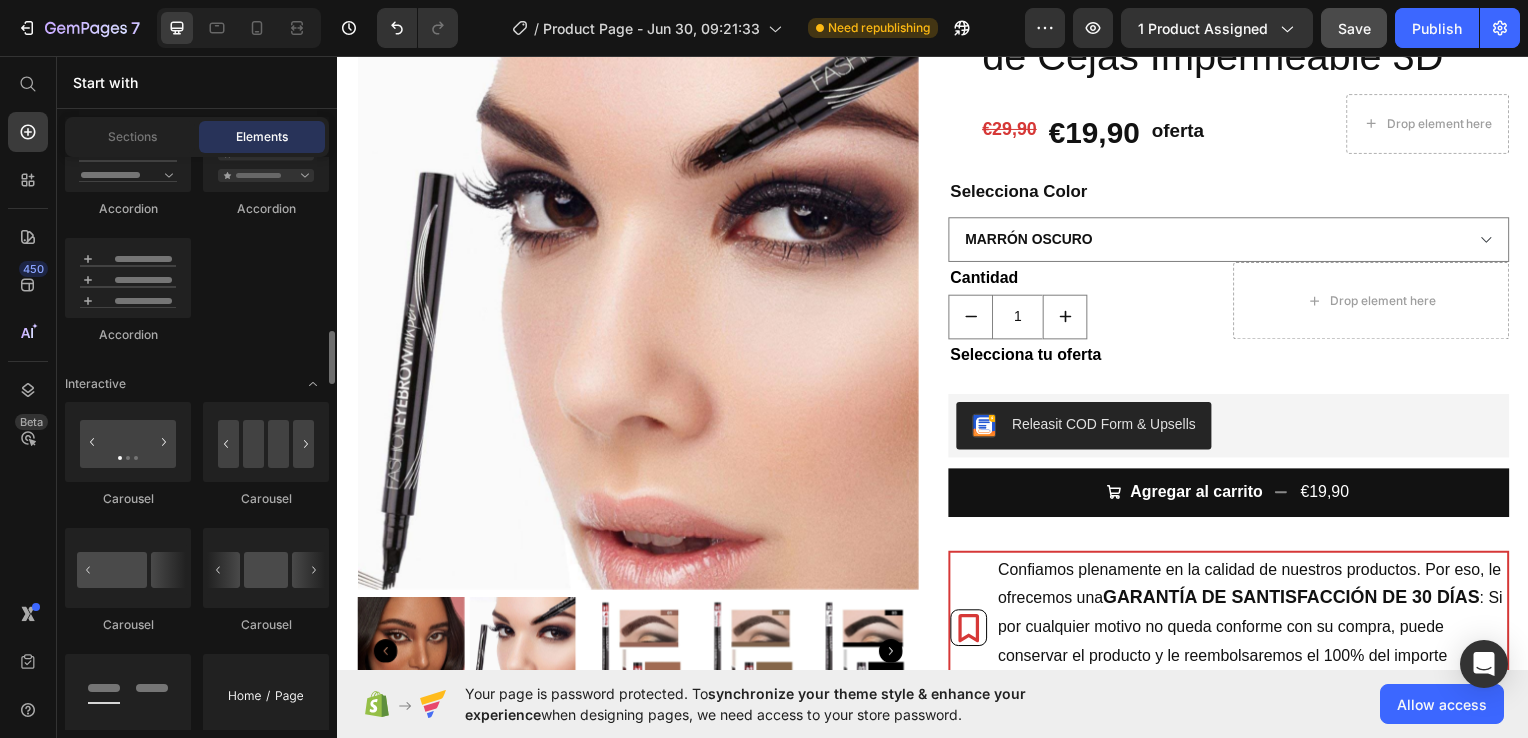 scroll, scrollTop: 1937, scrollLeft: 0, axis: vertical 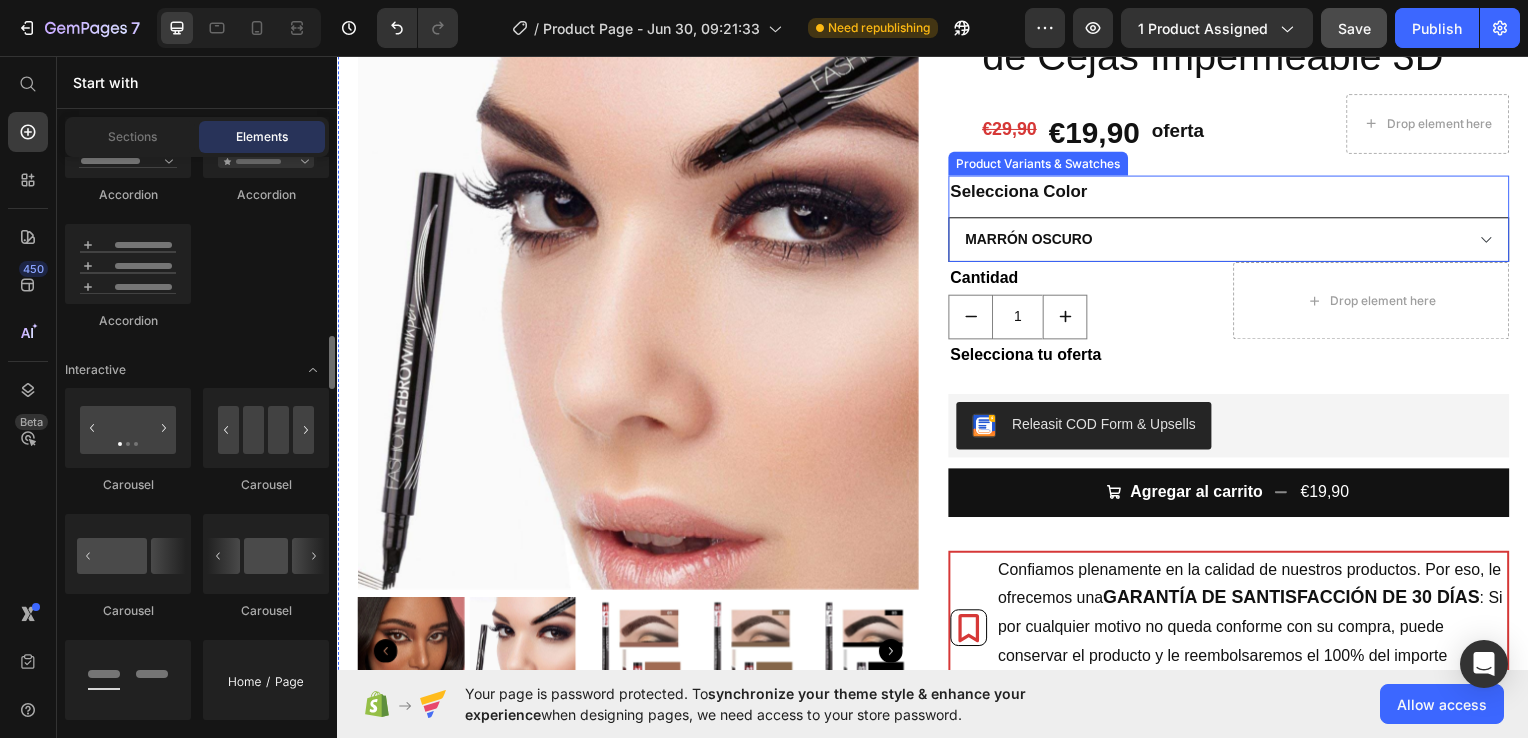 click on "Marron Marrón Oscuro Negro" at bounding box center (1234, 240) 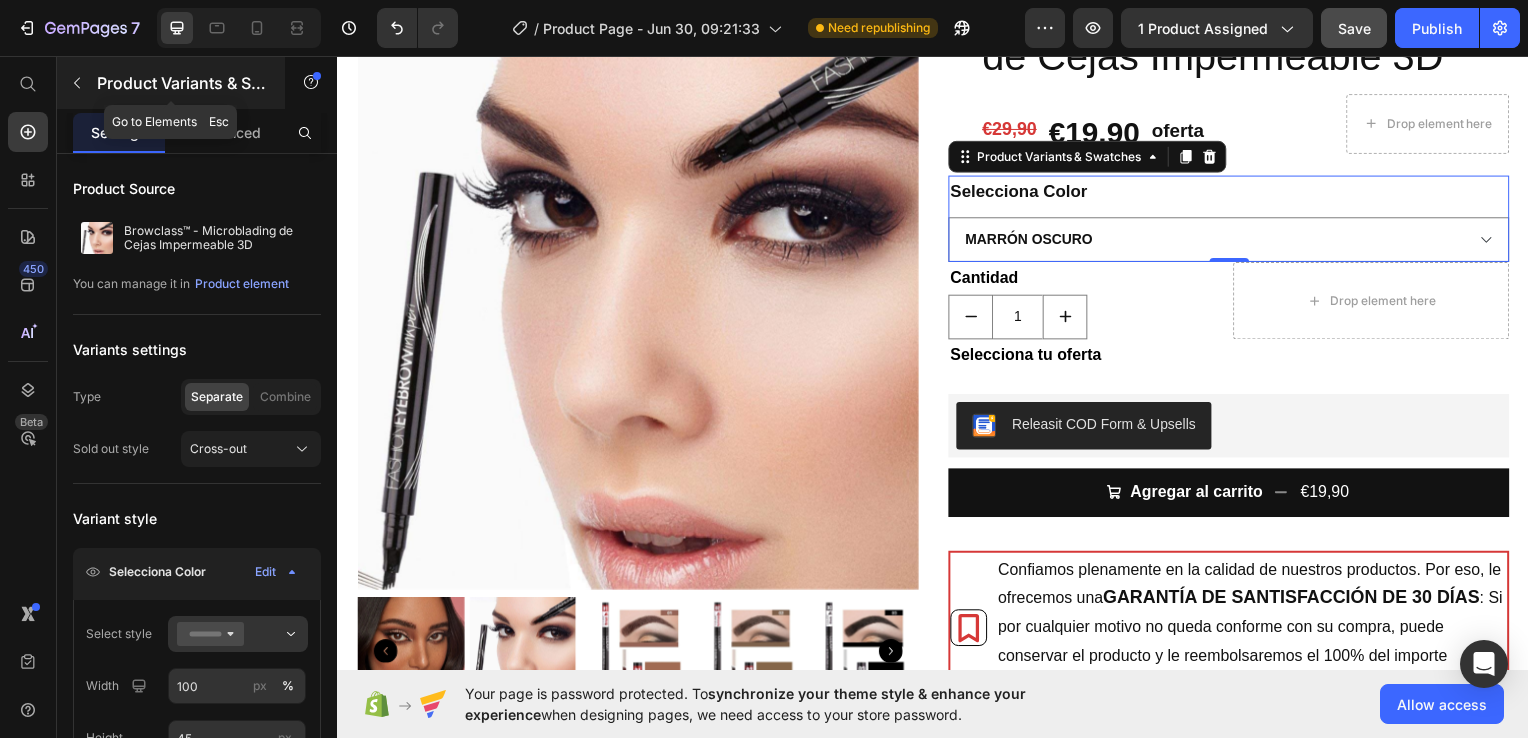click 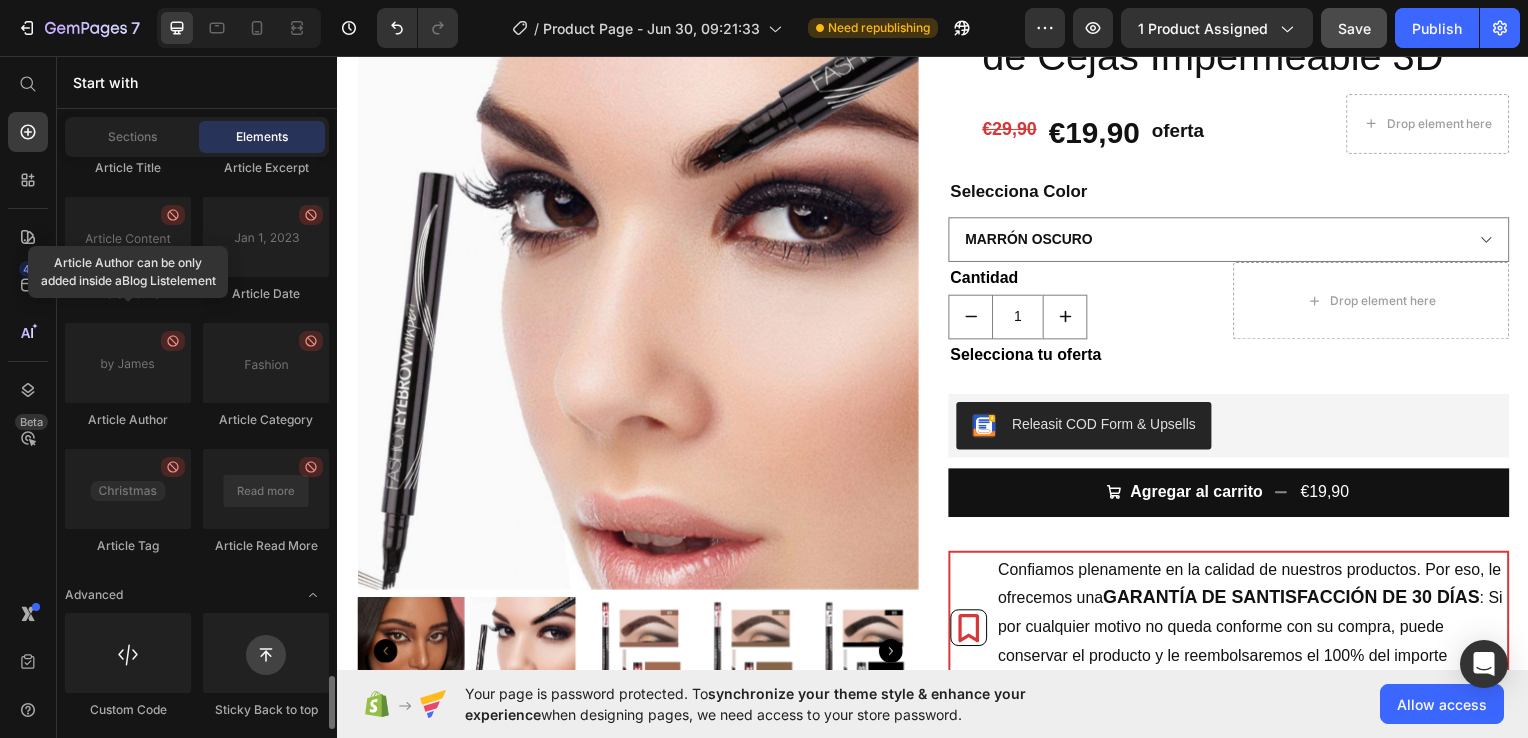 scroll, scrollTop: 5612, scrollLeft: 0, axis: vertical 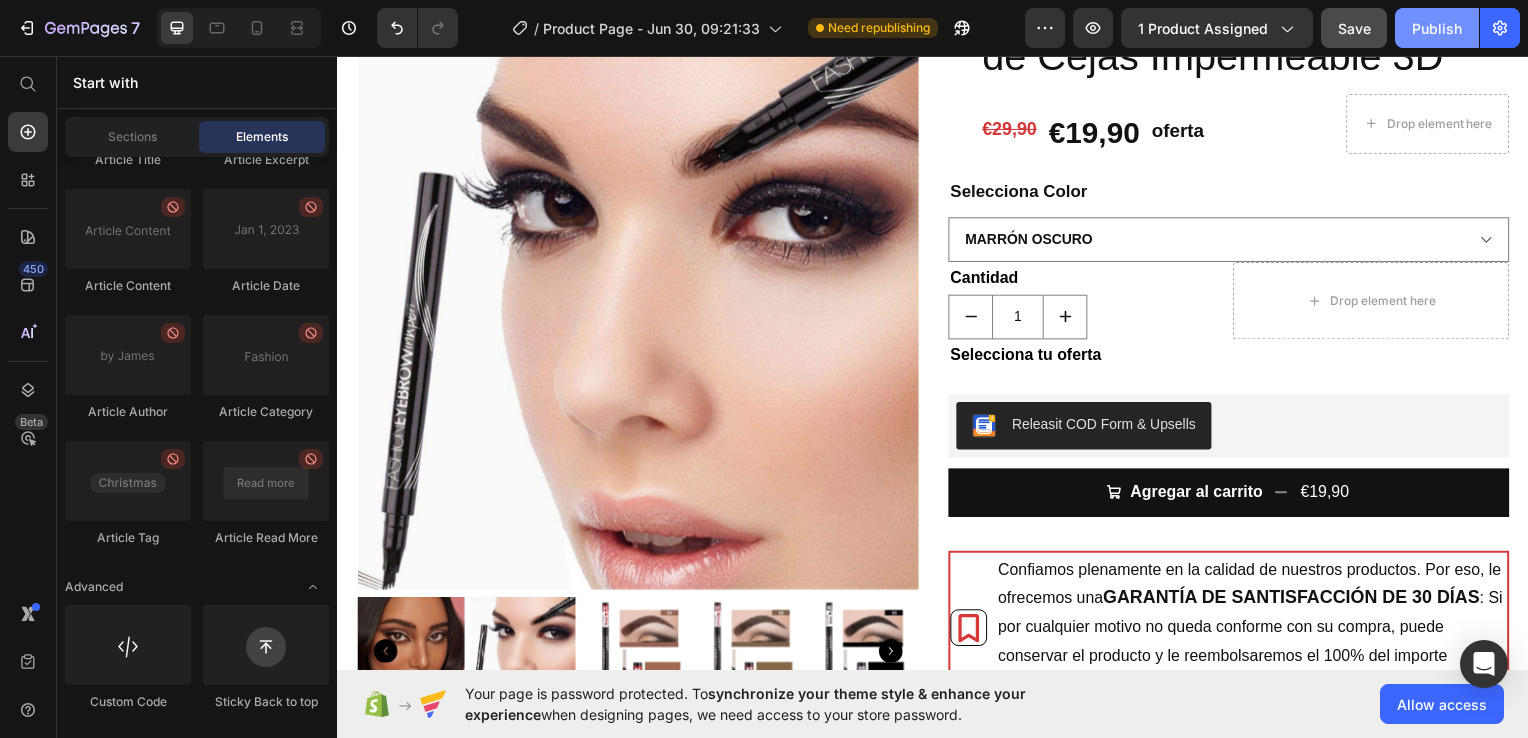 click on "Publish" 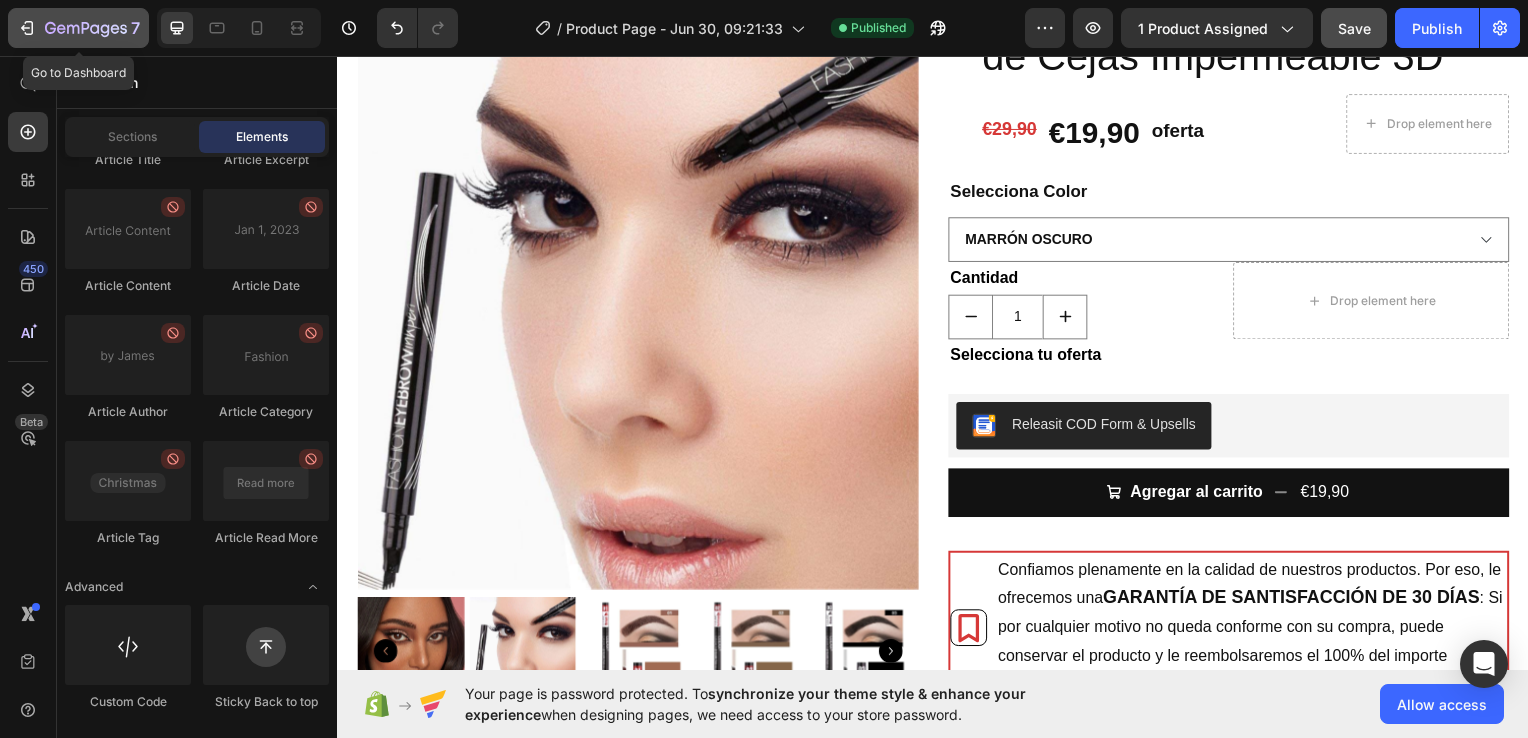 click on "7" 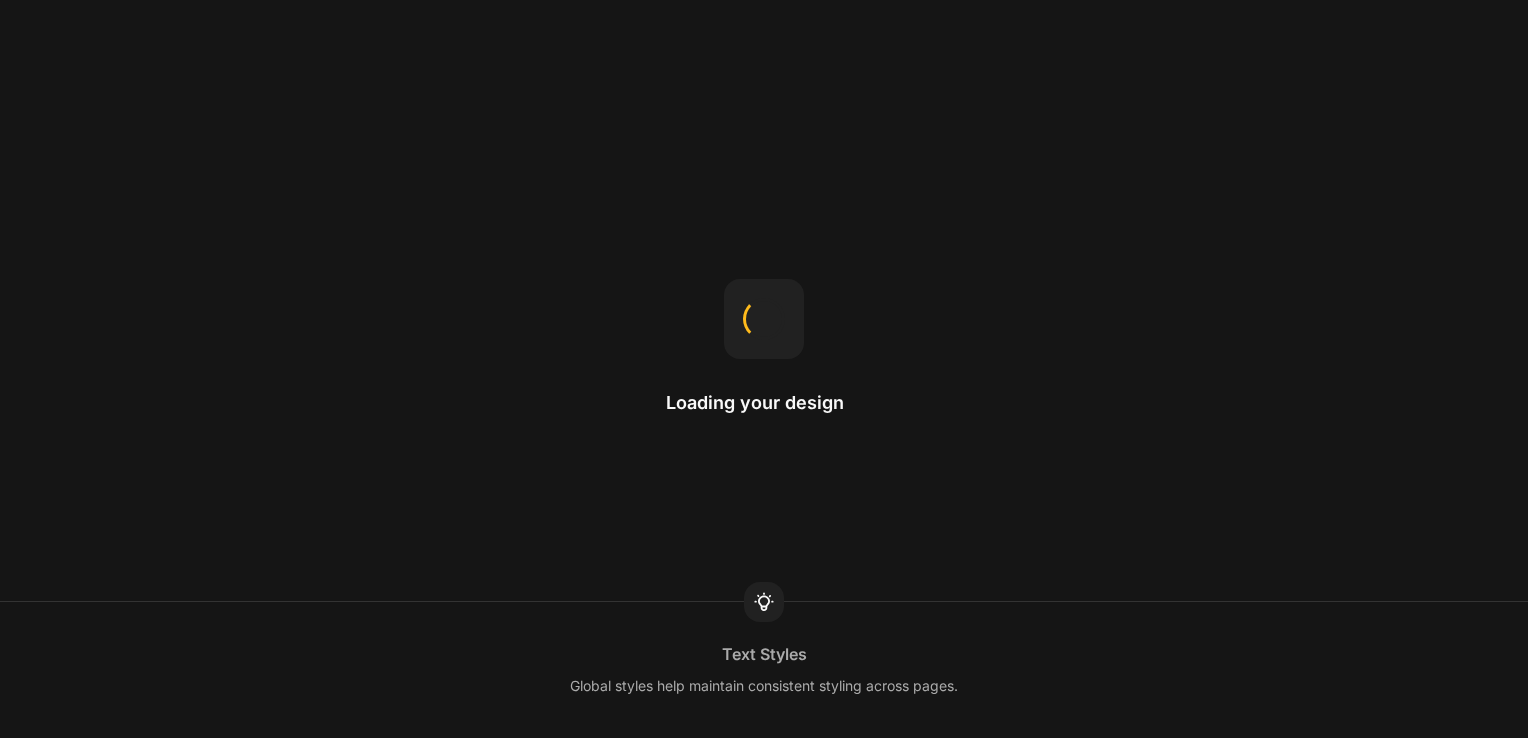 scroll, scrollTop: 0, scrollLeft: 0, axis: both 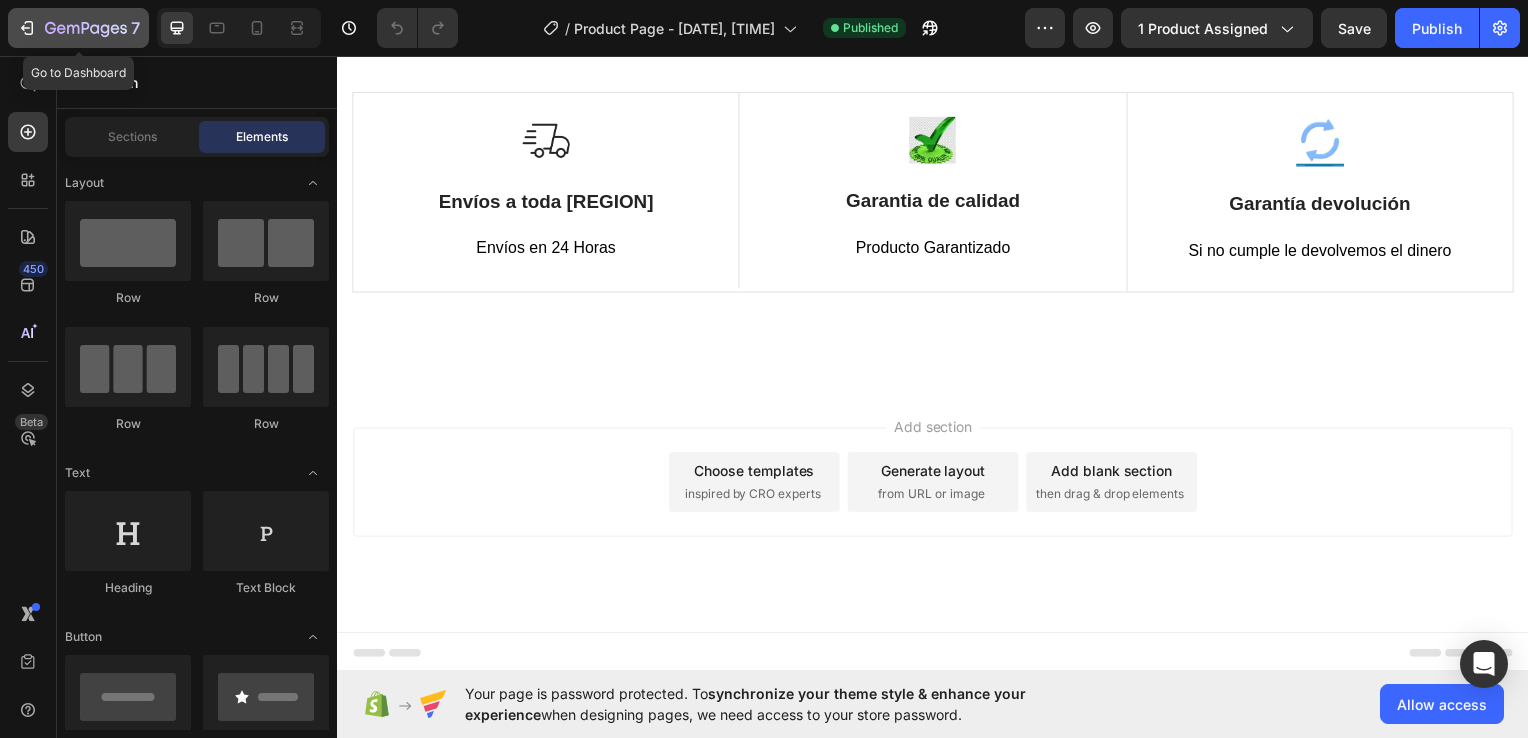 click 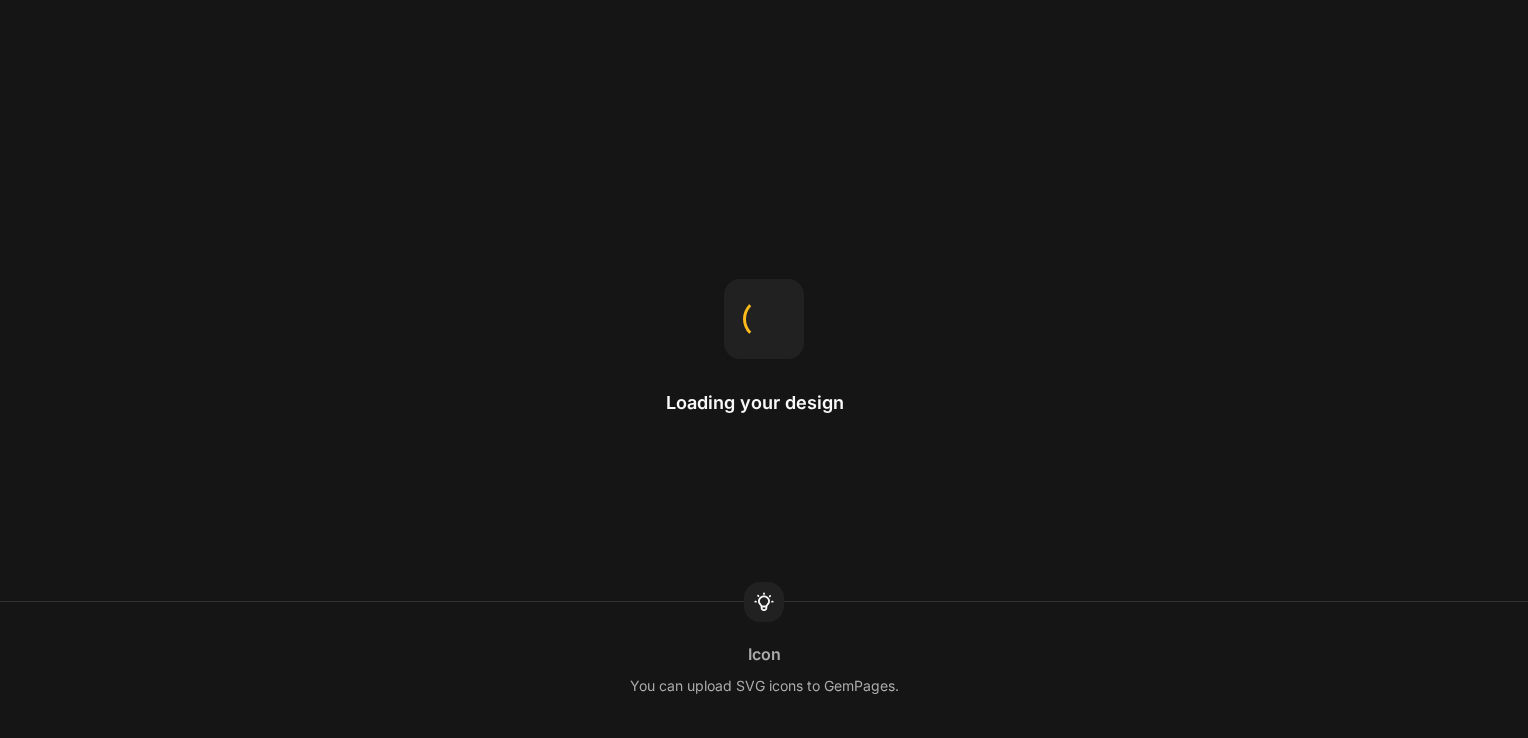 scroll, scrollTop: 0, scrollLeft: 0, axis: both 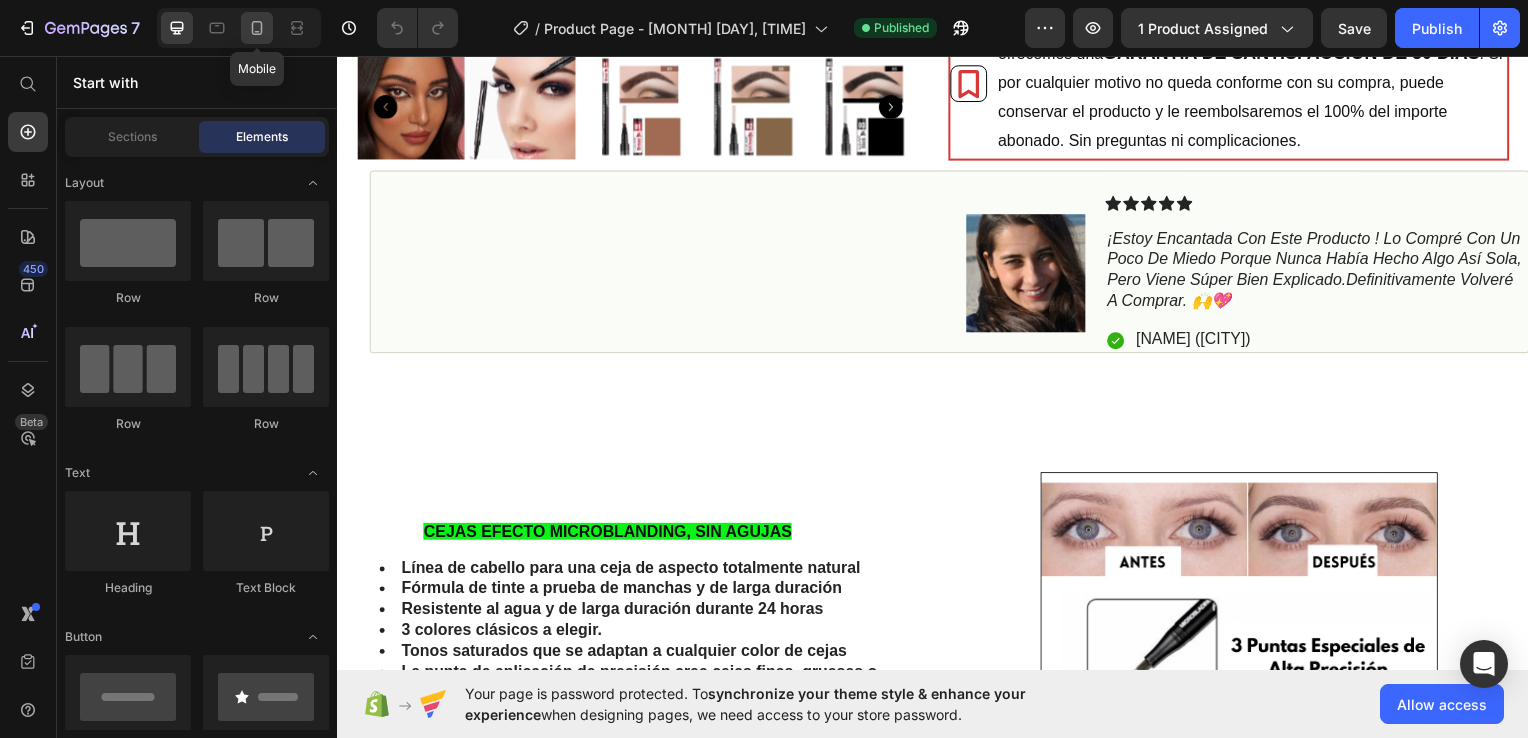 click 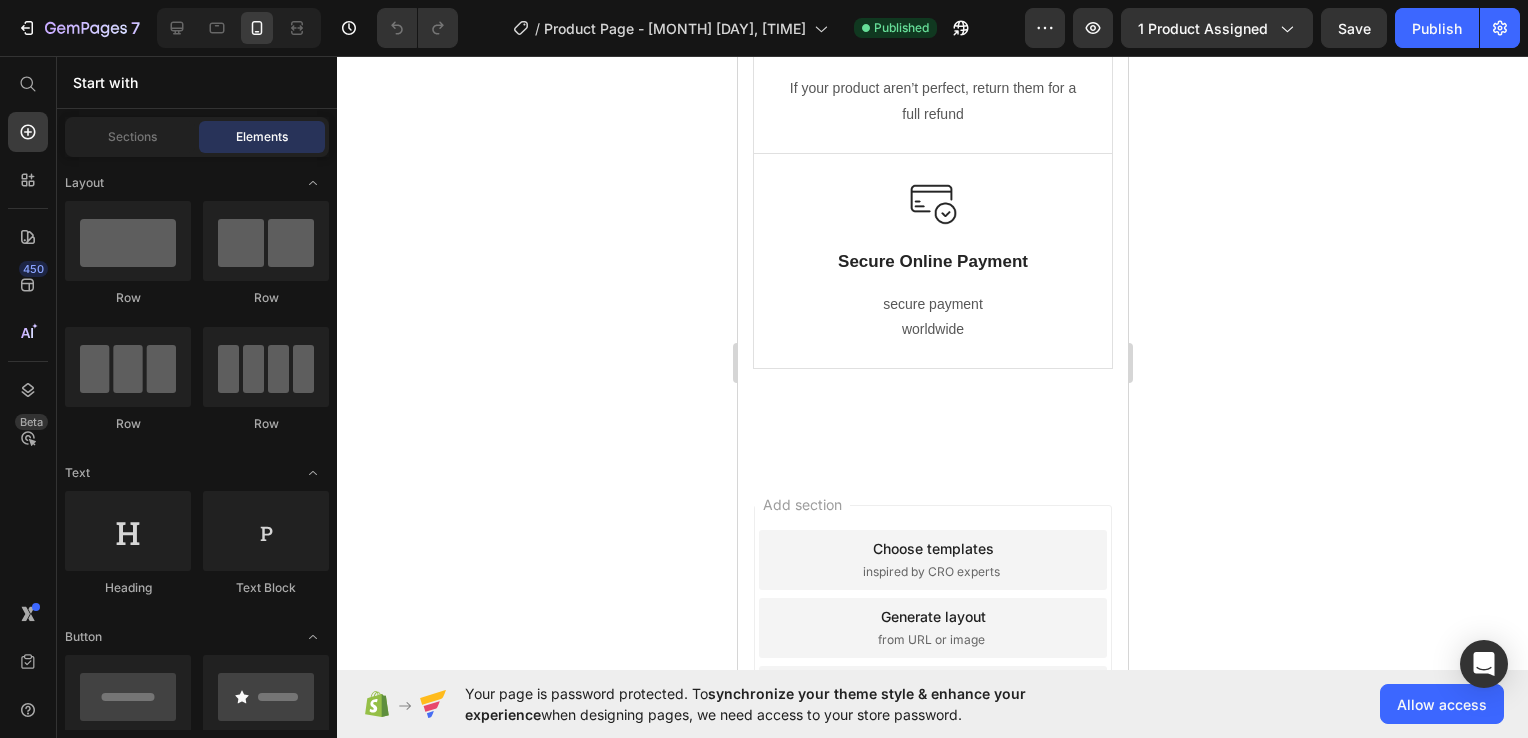 scroll, scrollTop: 5945, scrollLeft: 0, axis: vertical 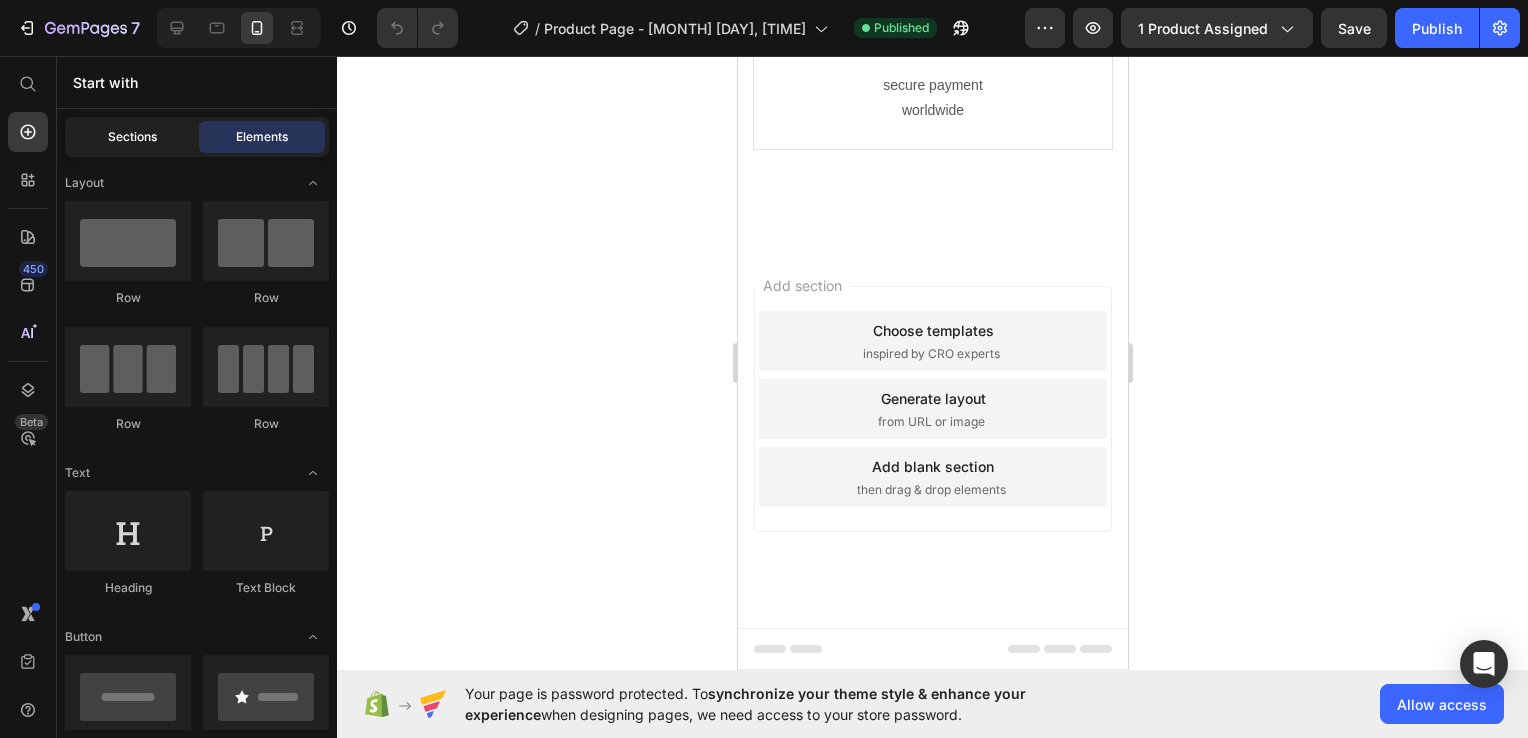 click on "Sections" 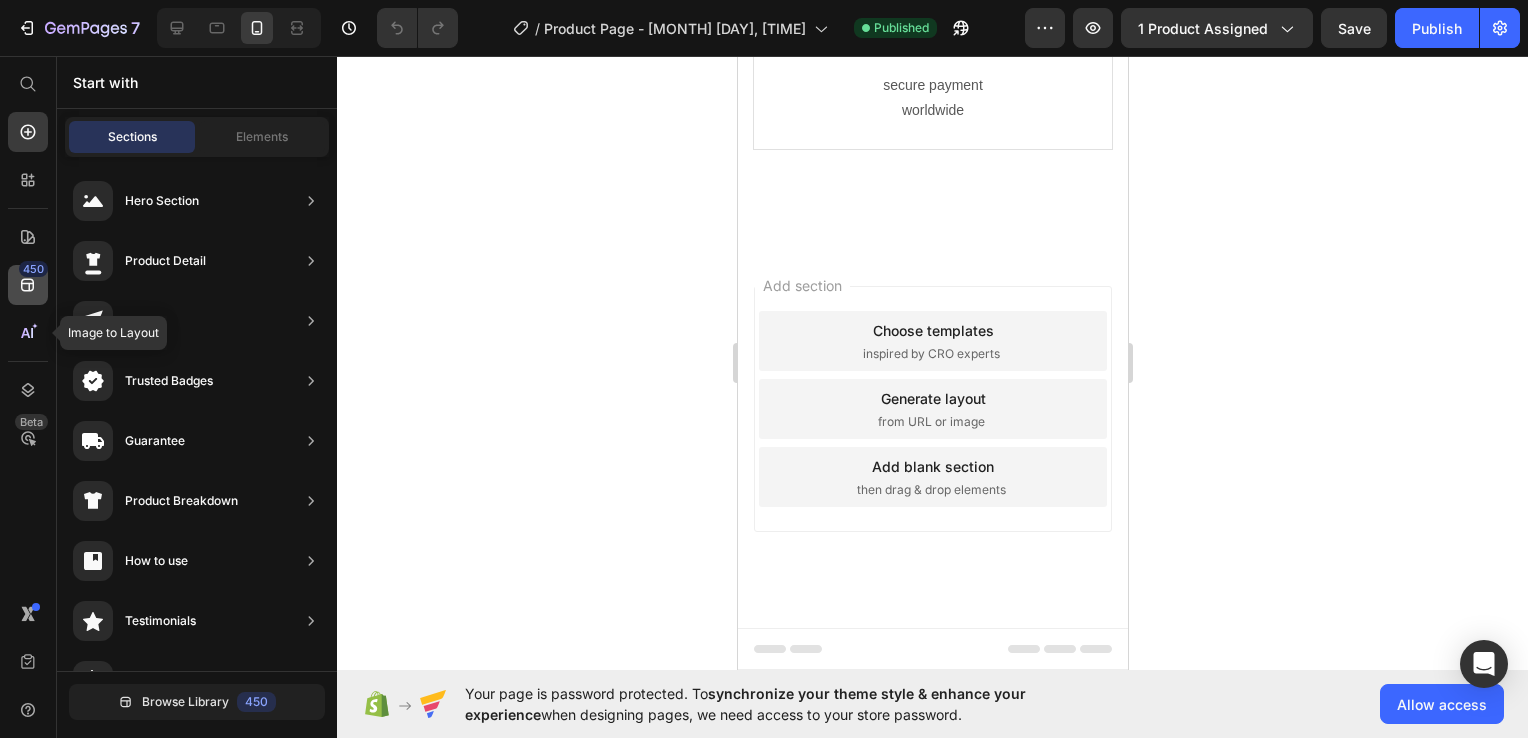 scroll, scrollTop: 0, scrollLeft: 0, axis: both 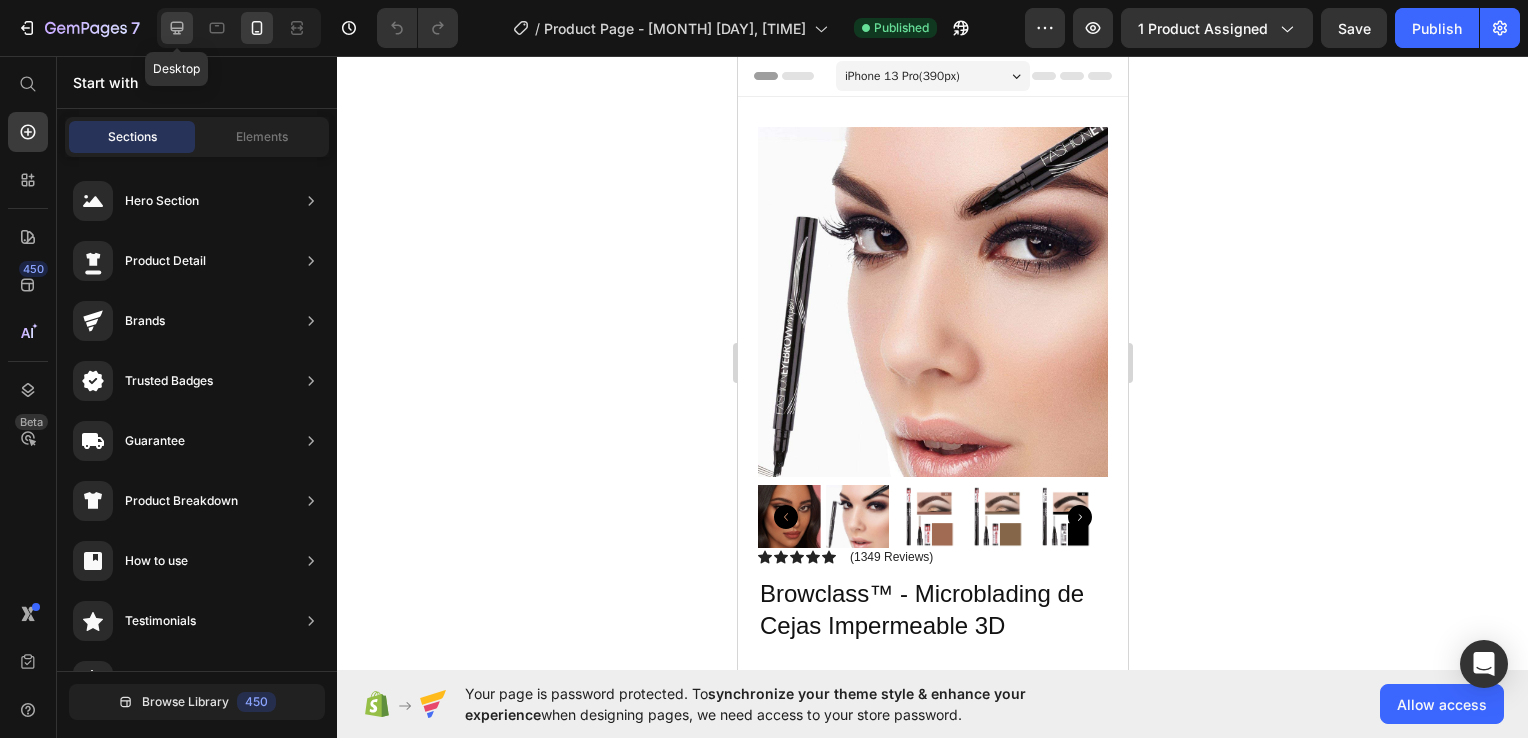 click 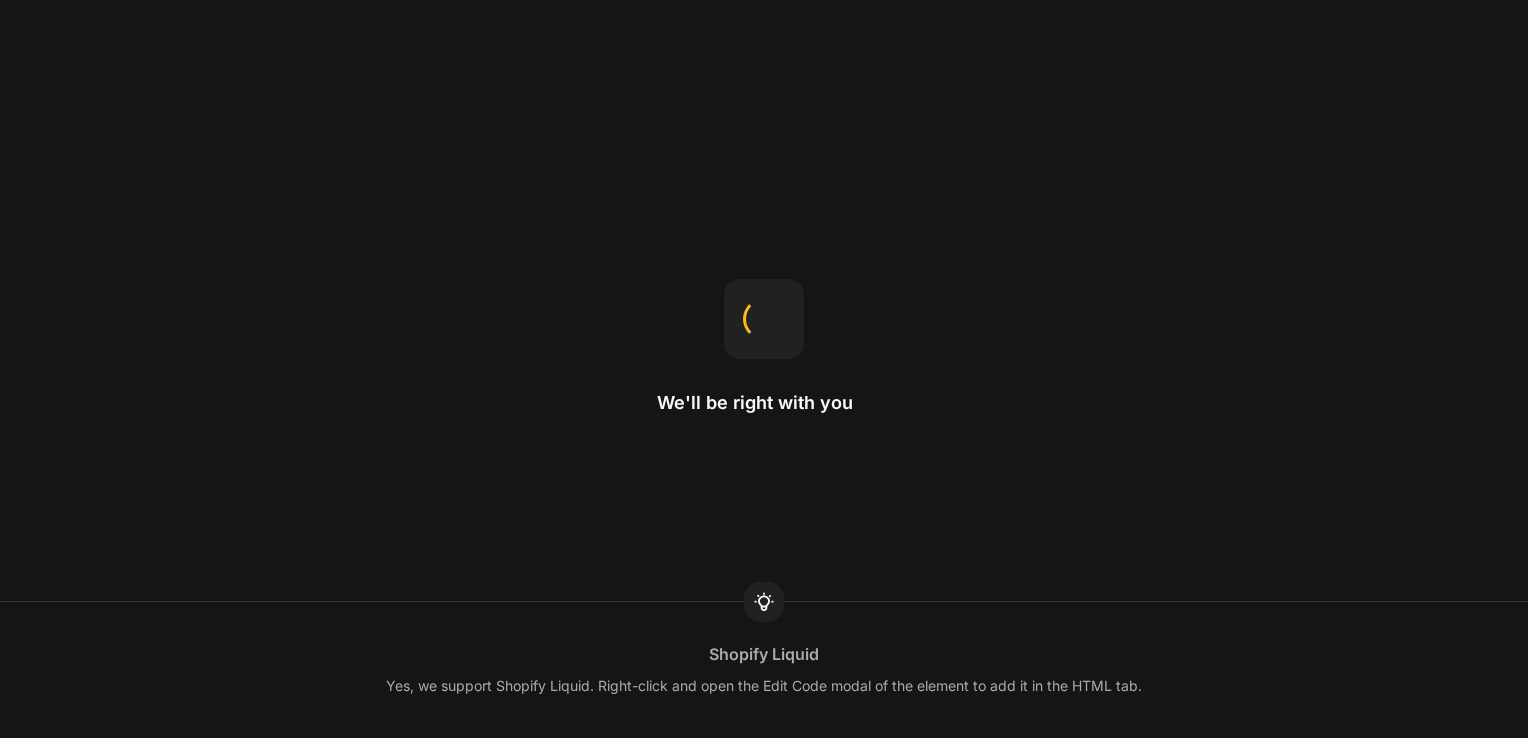 scroll, scrollTop: 0, scrollLeft: 0, axis: both 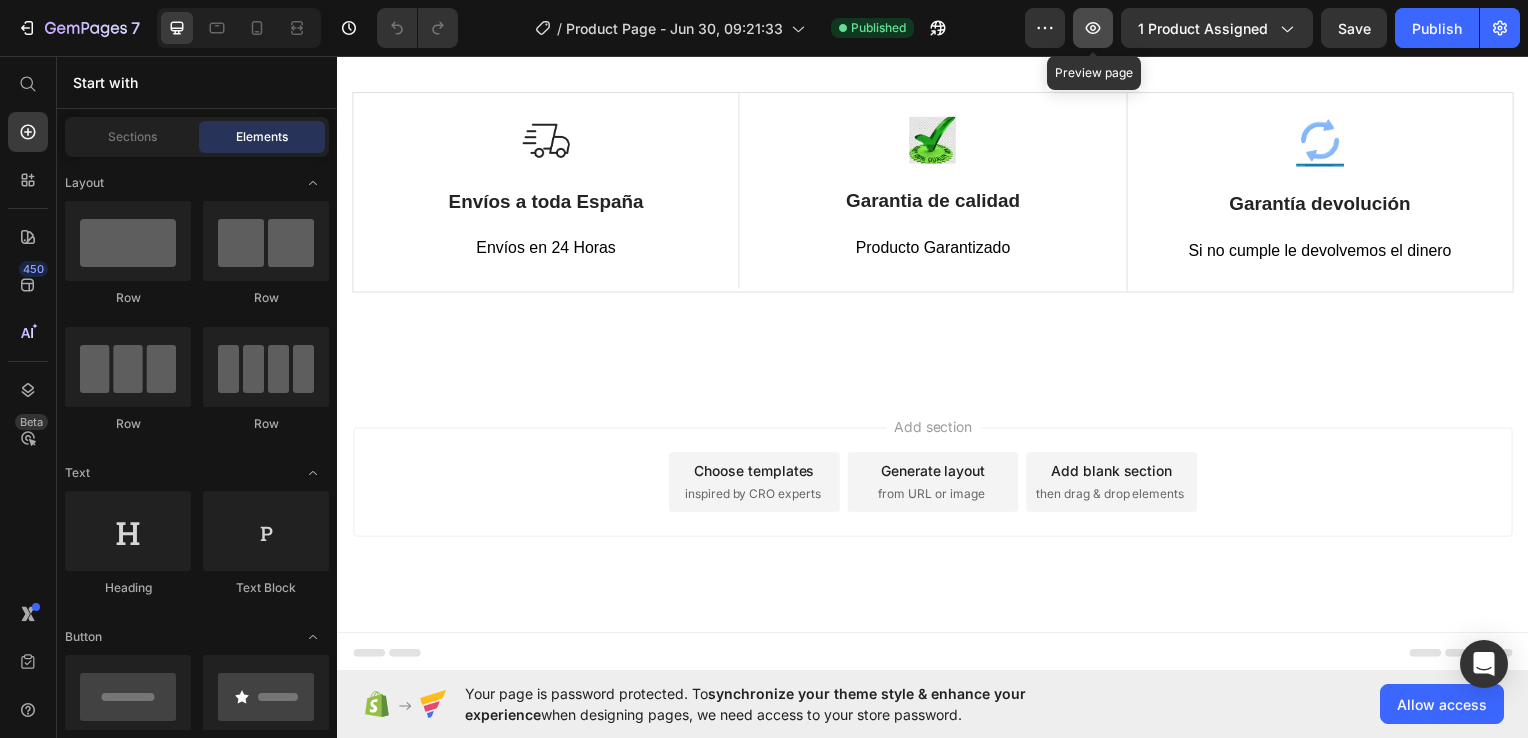 click 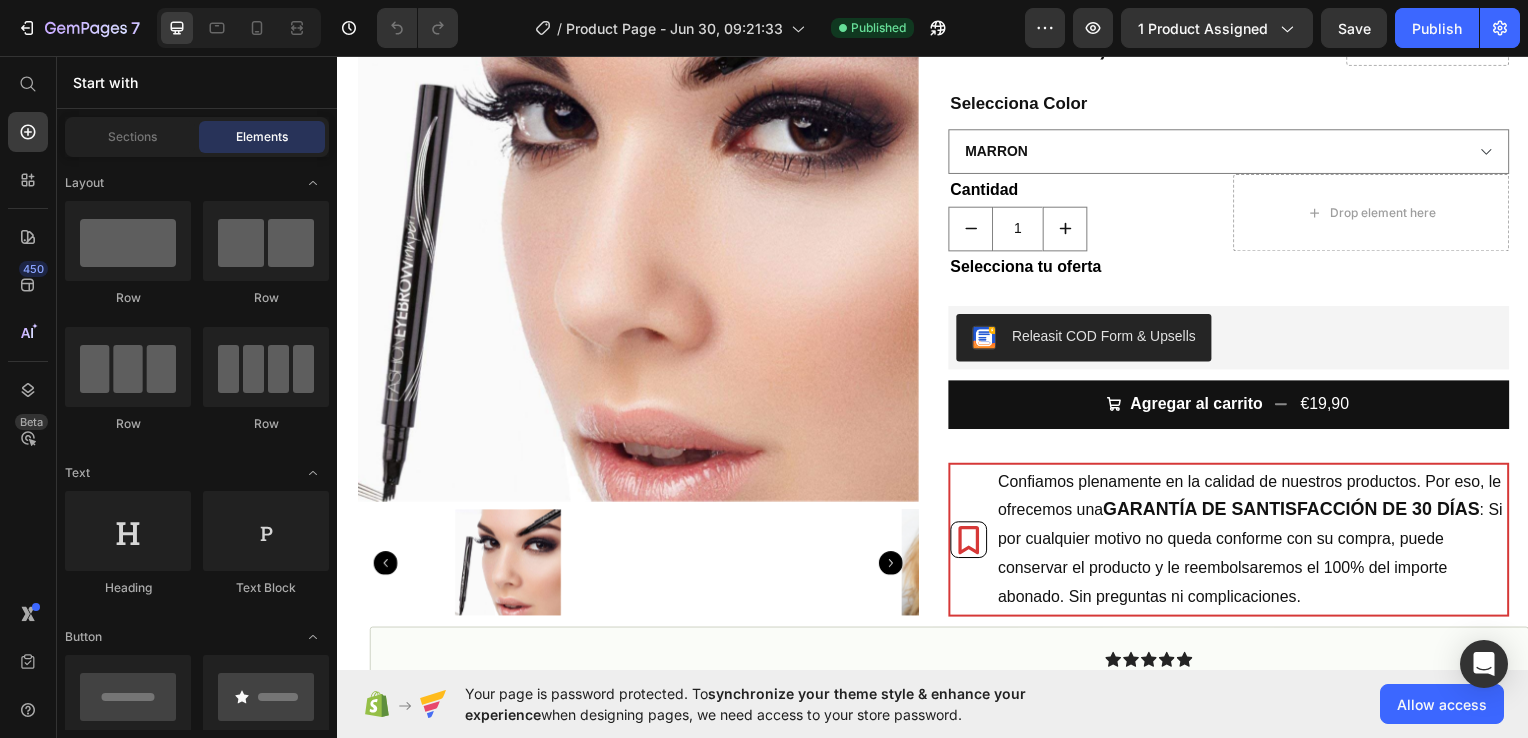 scroll, scrollTop: 0, scrollLeft: 0, axis: both 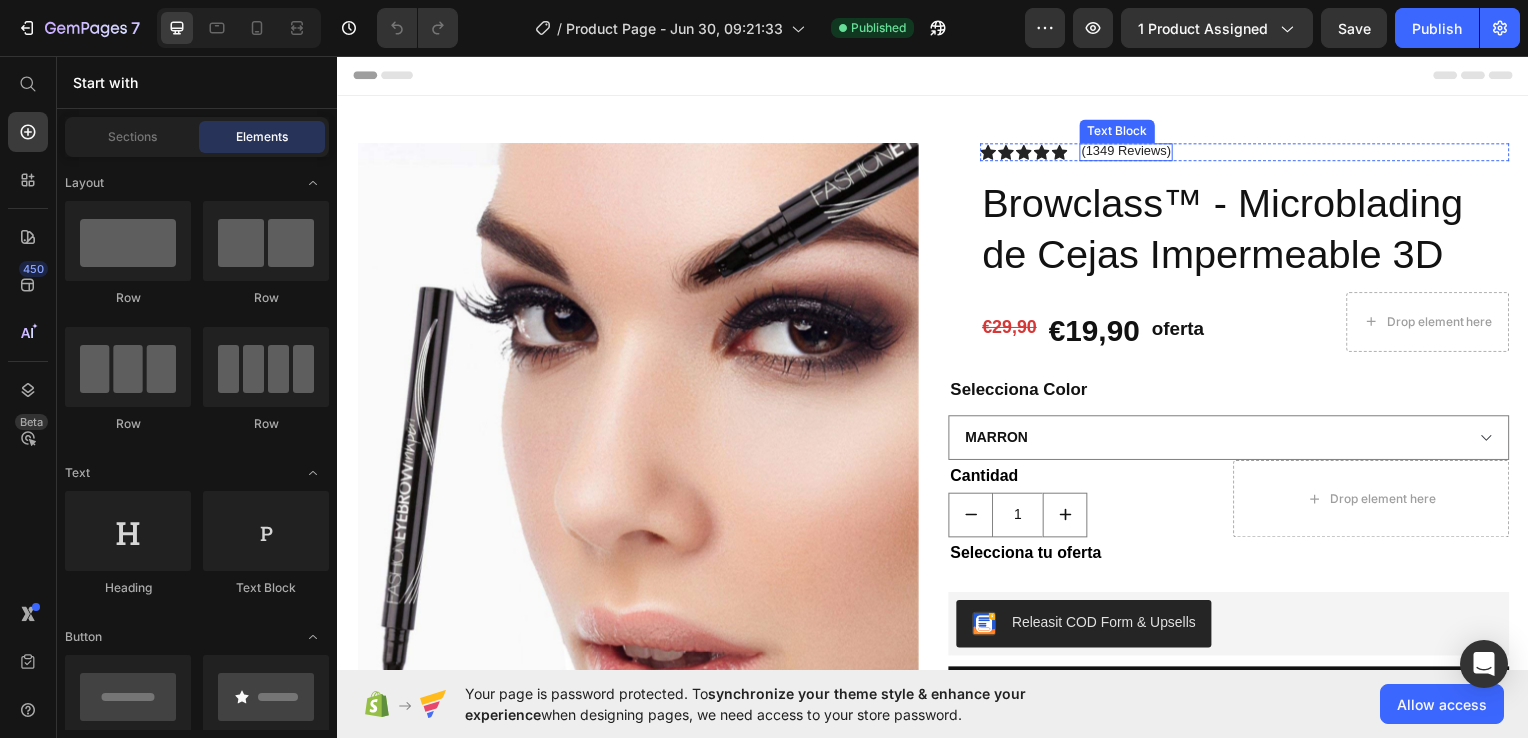 click on "(1349 Reviews)" at bounding box center [1131, 153] 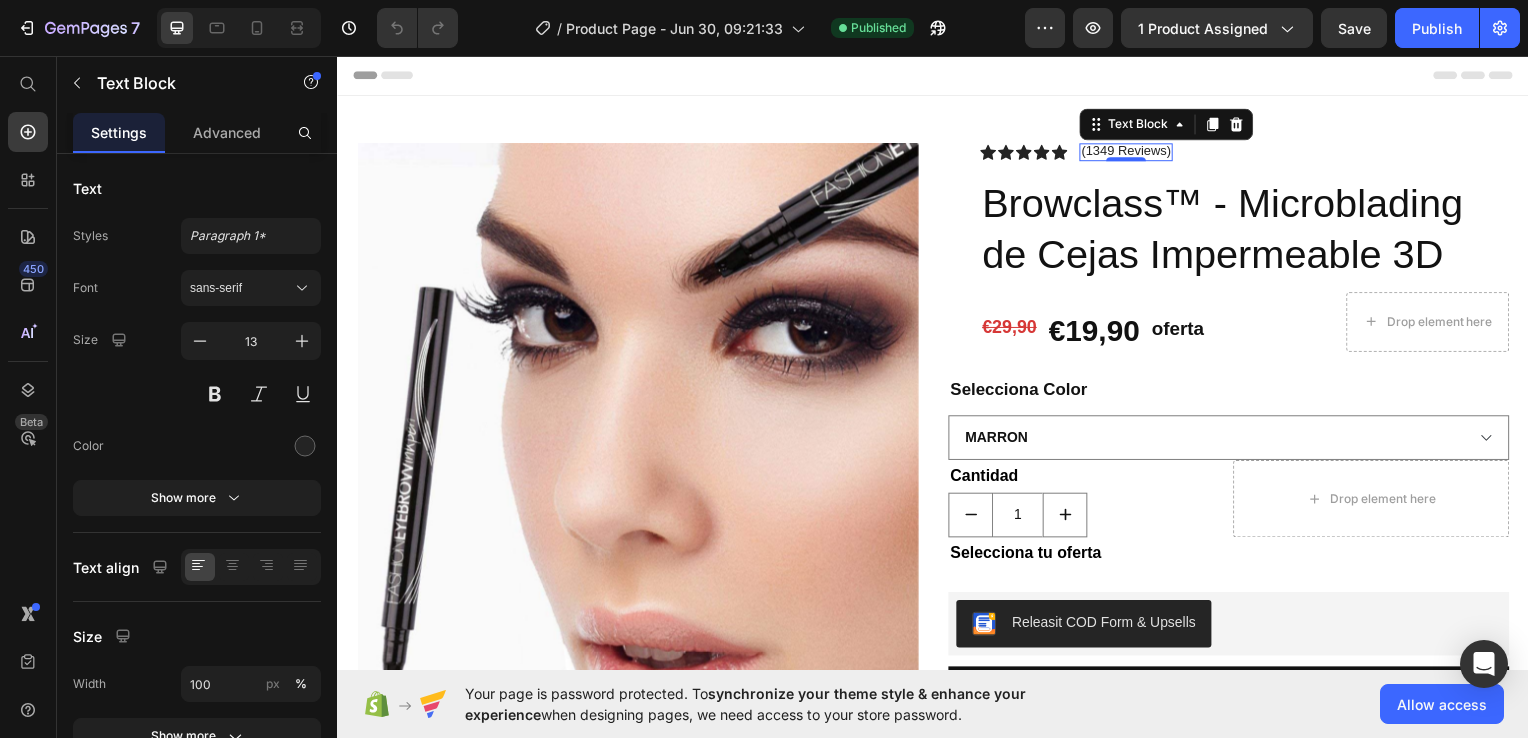 click on "(1349 Reviews)" at bounding box center [1131, 152] 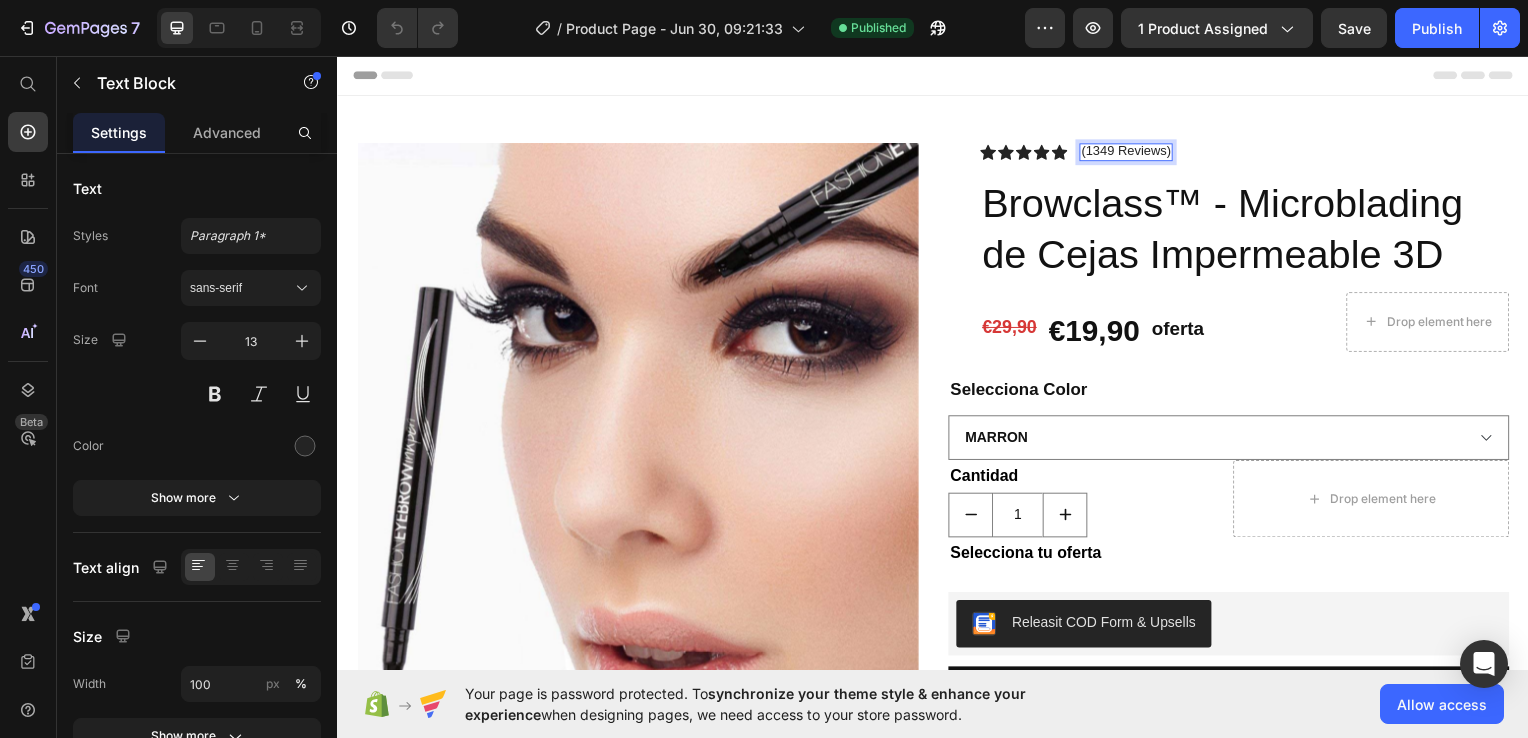 click on "(1349 Reviews)" at bounding box center [1131, 152] 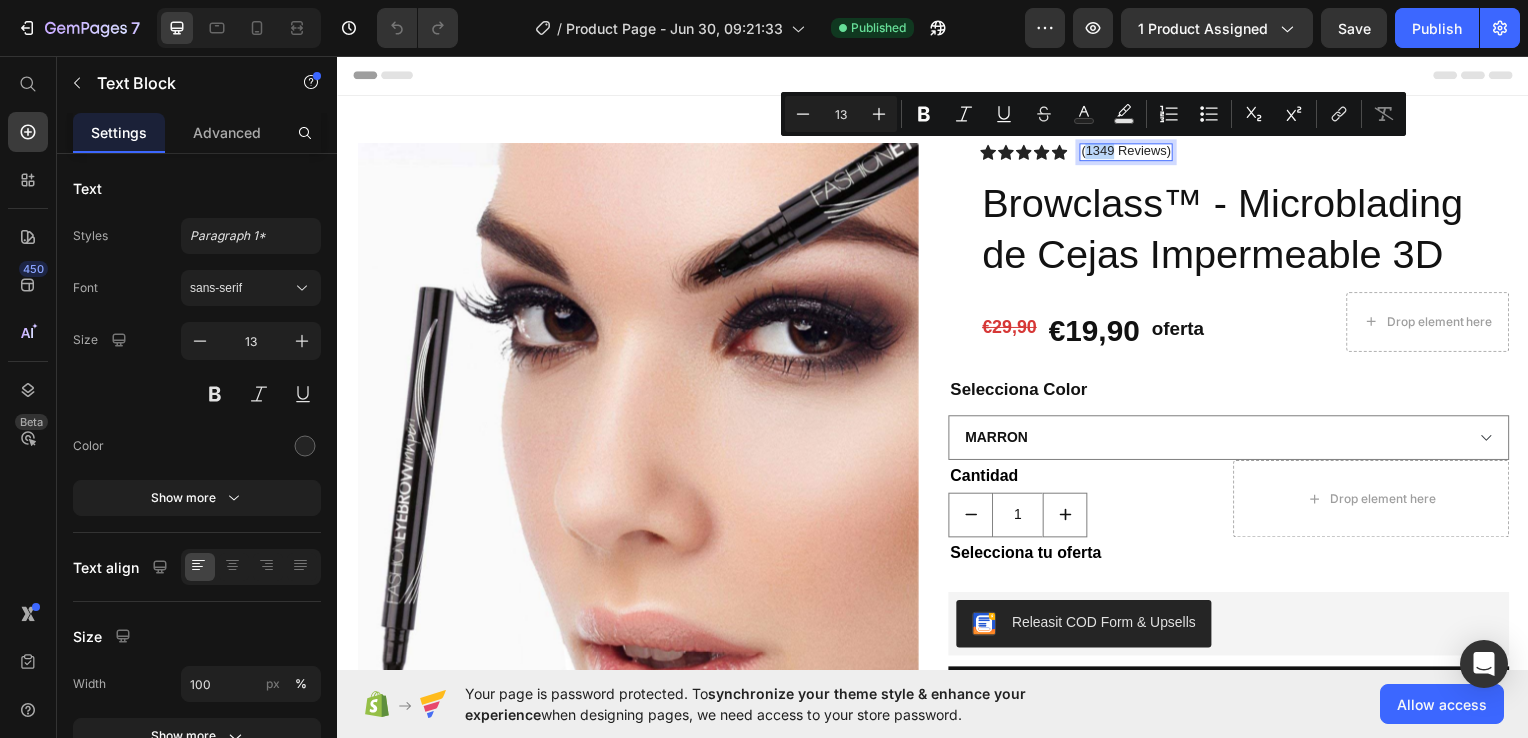 drag, startPoint x: 1112, startPoint y: 147, endPoint x: 1085, endPoint y: 149, distance: 27.073973 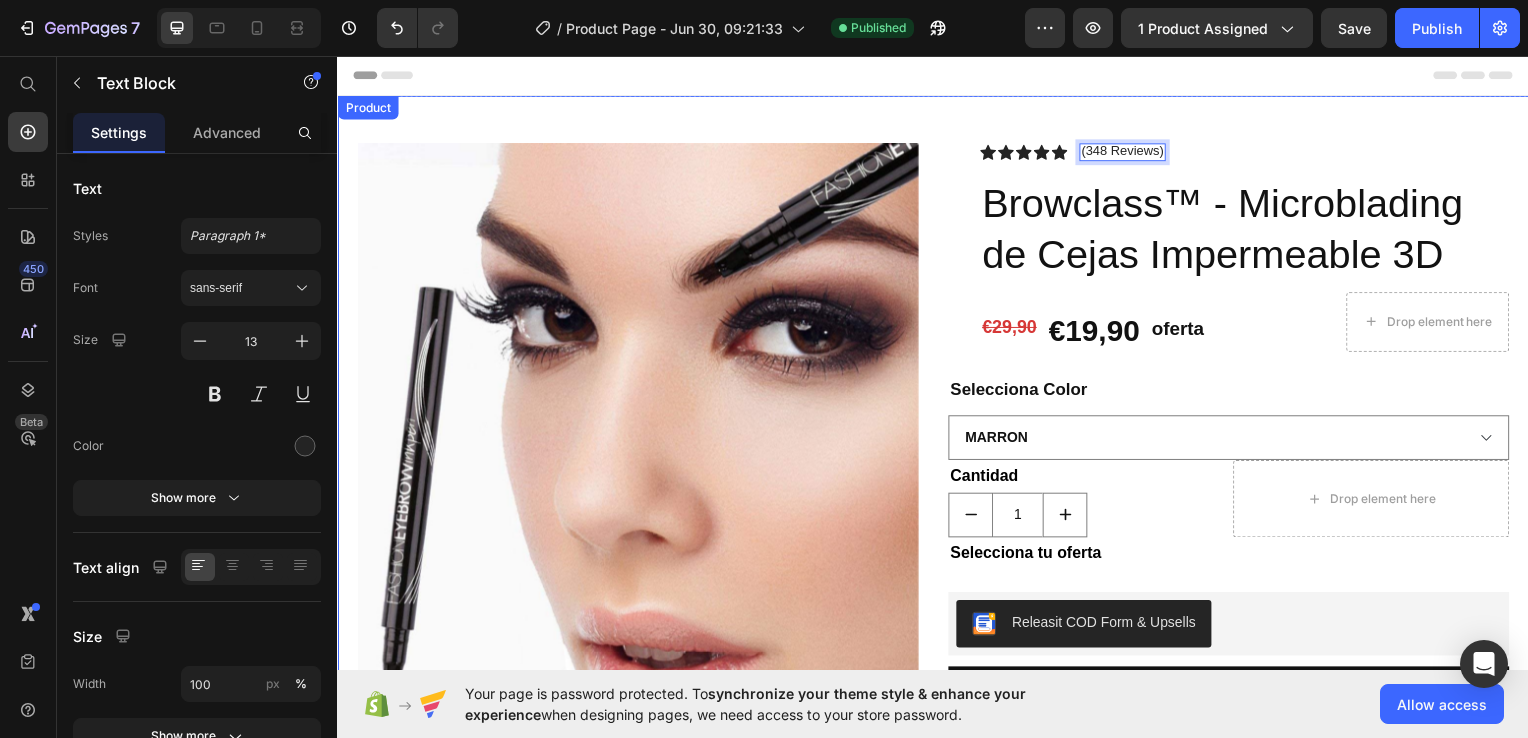 click on "Product Images Row Icon Icon Icon Icon Icon Icon List (348 Reviews) Text Block   0 Row Browclass™ - Microblading de Cejas Impermeable 3D Product Title €29,90 Product Price €19,90 Product Price oferta Heading Row
Drop element here Row Row Selecciona Color Marron Marrón Oscuro Negro Product Variants & Swatches Cantidad   Text Block 1 Product Quantity
Drop element here Row Selecciona tu oferta Text Block Releasit COD Form & Upsells Releasit COD Form & Upsells
Agregar al carrito
€19,90 Add to Cart
Confiamos plenamente en la calidad de nuestros productos. Por eso, le ofrecemos una  GARANTÍA DE SANTISFACCIÓN DE 30 DÍAS : Si por cualquier motivo no queda conforme con su compra, puede conservar el producto y le reembolsaremos el 100% del importe abonado. Sin preguntas ni complicaciones. Item List Row Product" at bounding box center (937, 502) 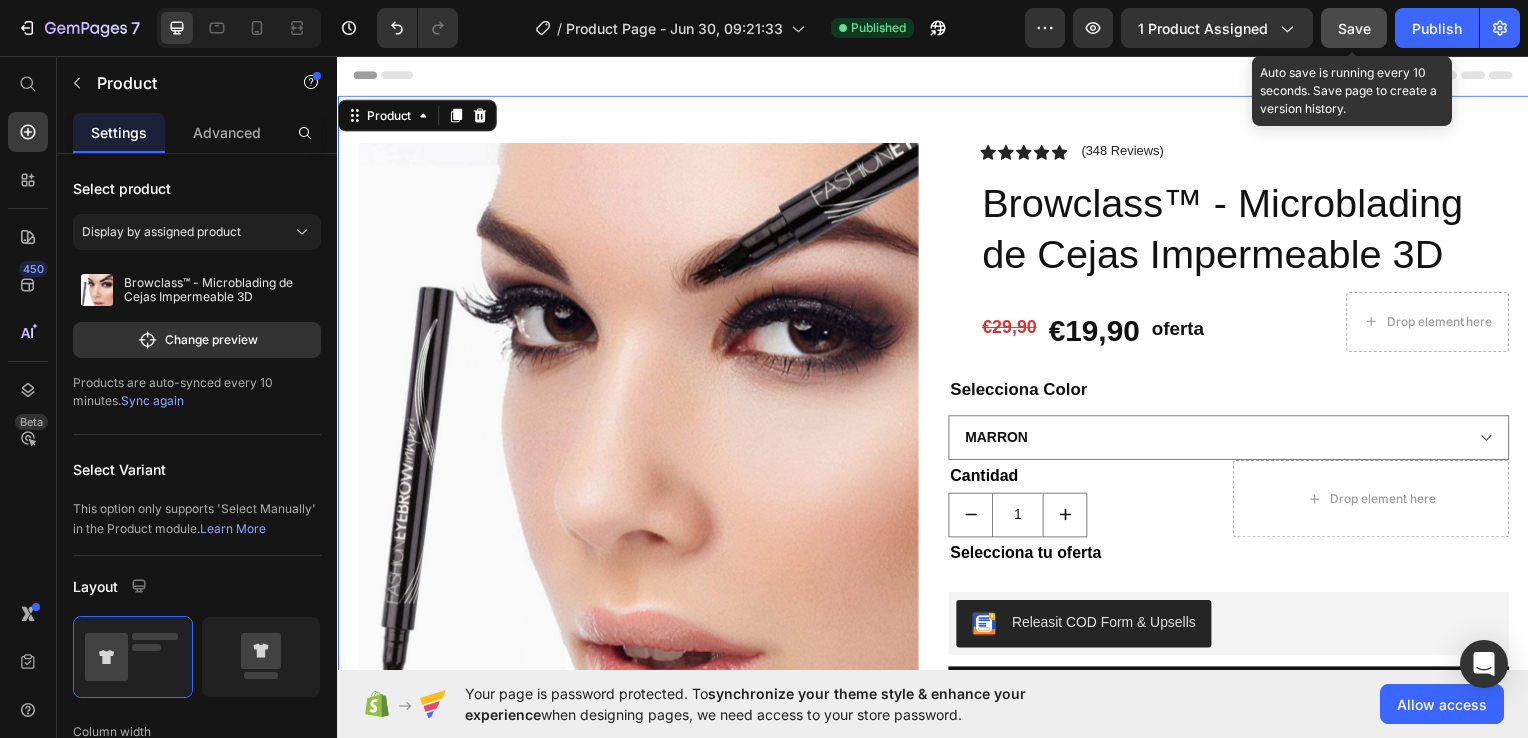 click on "Save" 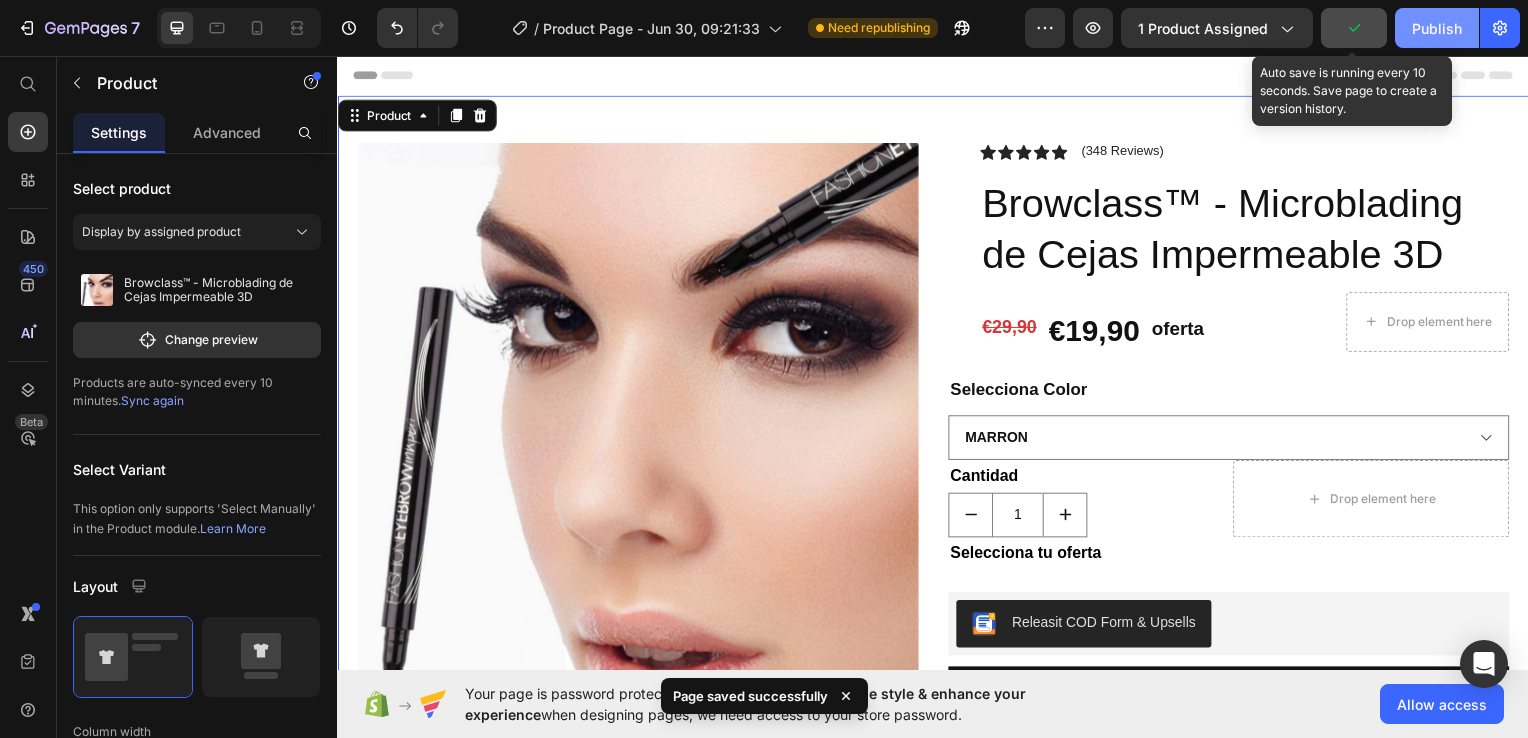 click on "Publish" at bounding box center [1437, 28] 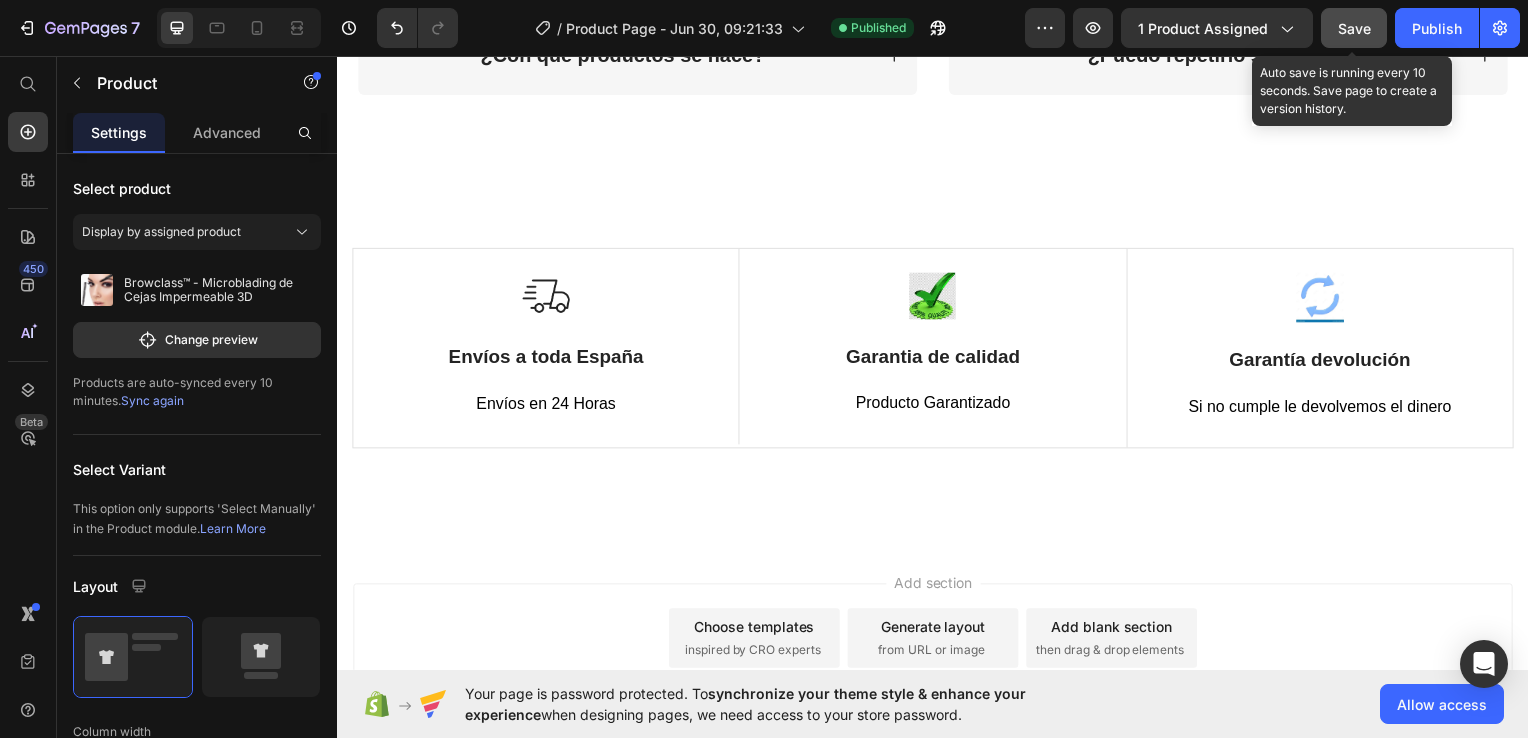 scroll, scrollTop: 2818, scrollLeft: 0, axis: vertical 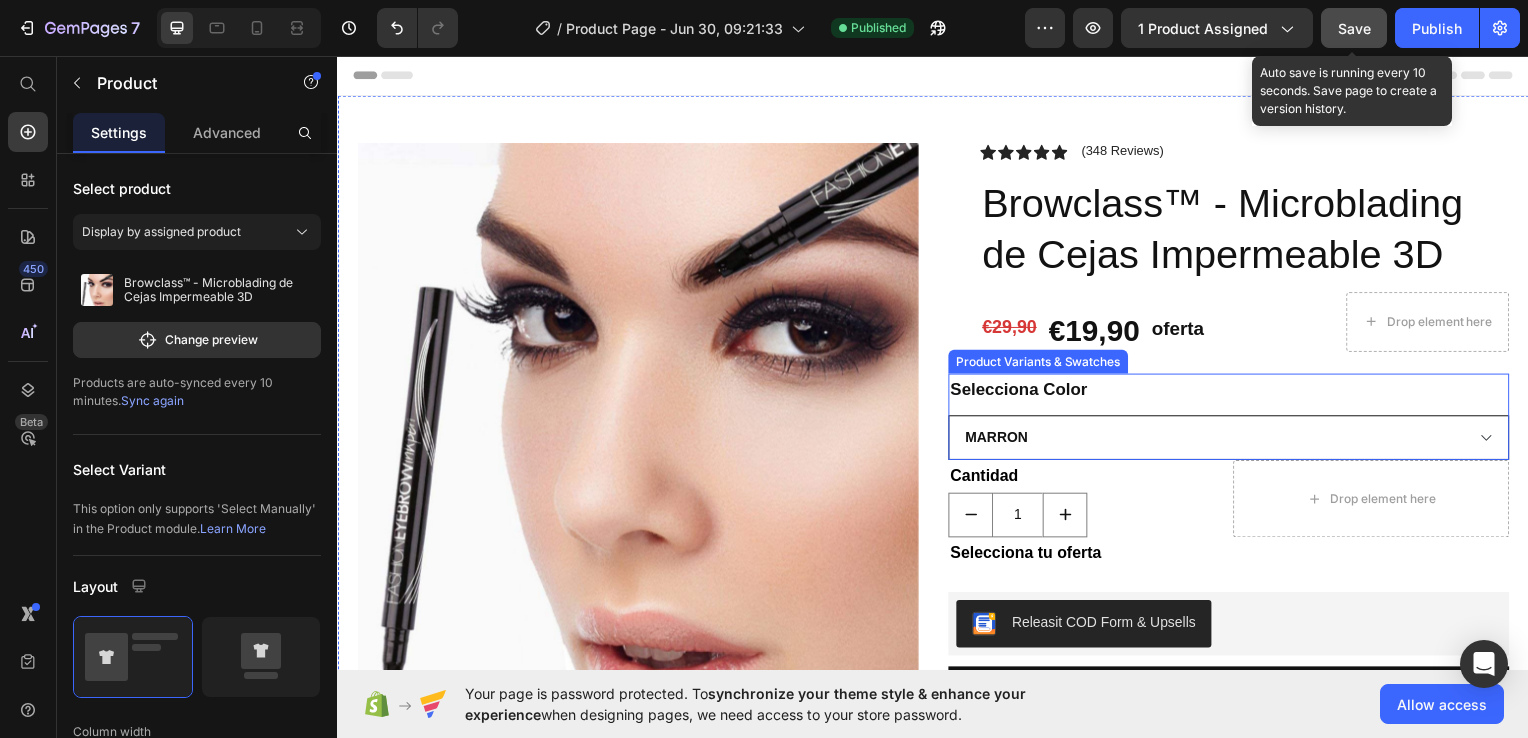 click on "Marron Marrón Oscuro Negro" at bounding box center (1234, 440) 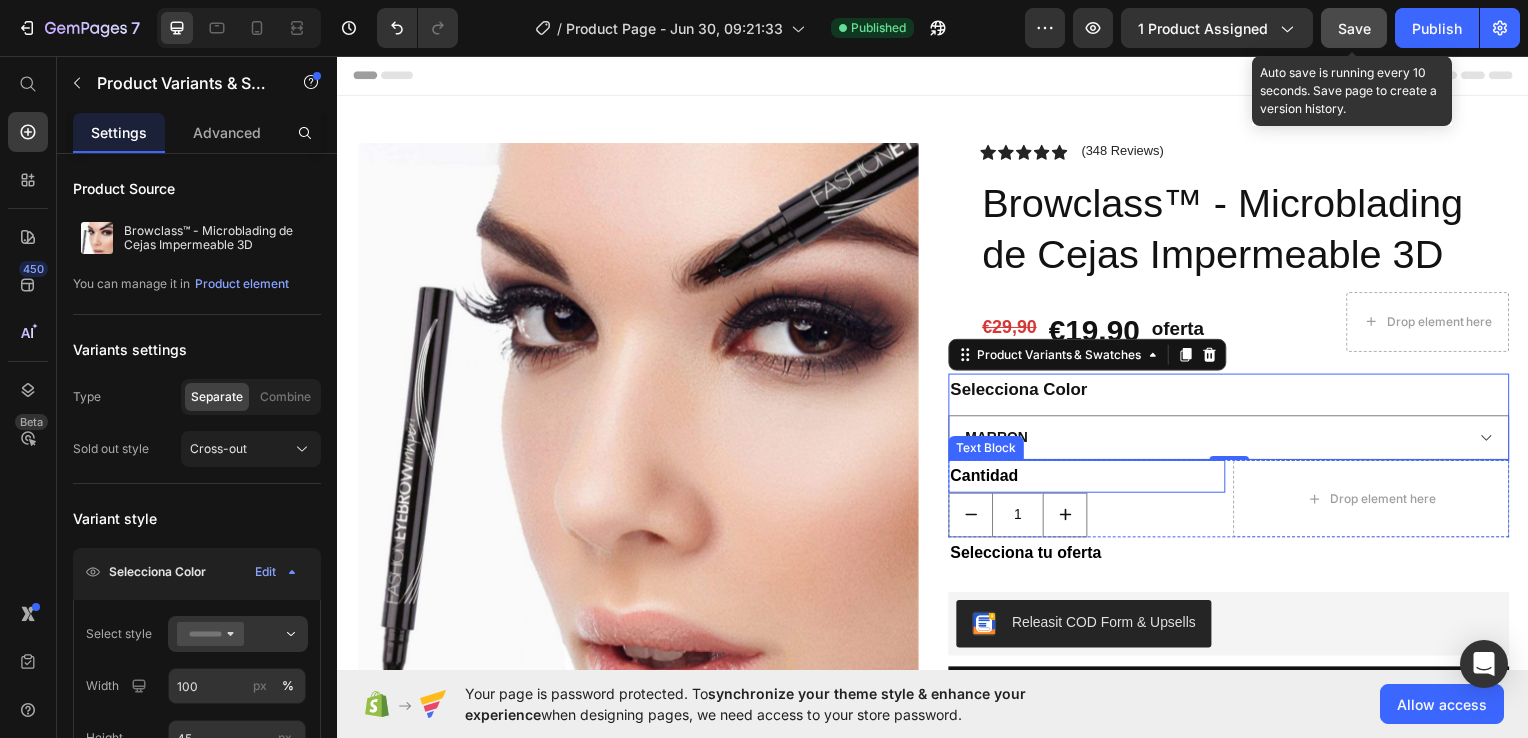 click on "Text Block" at bounding box center (990, 451) 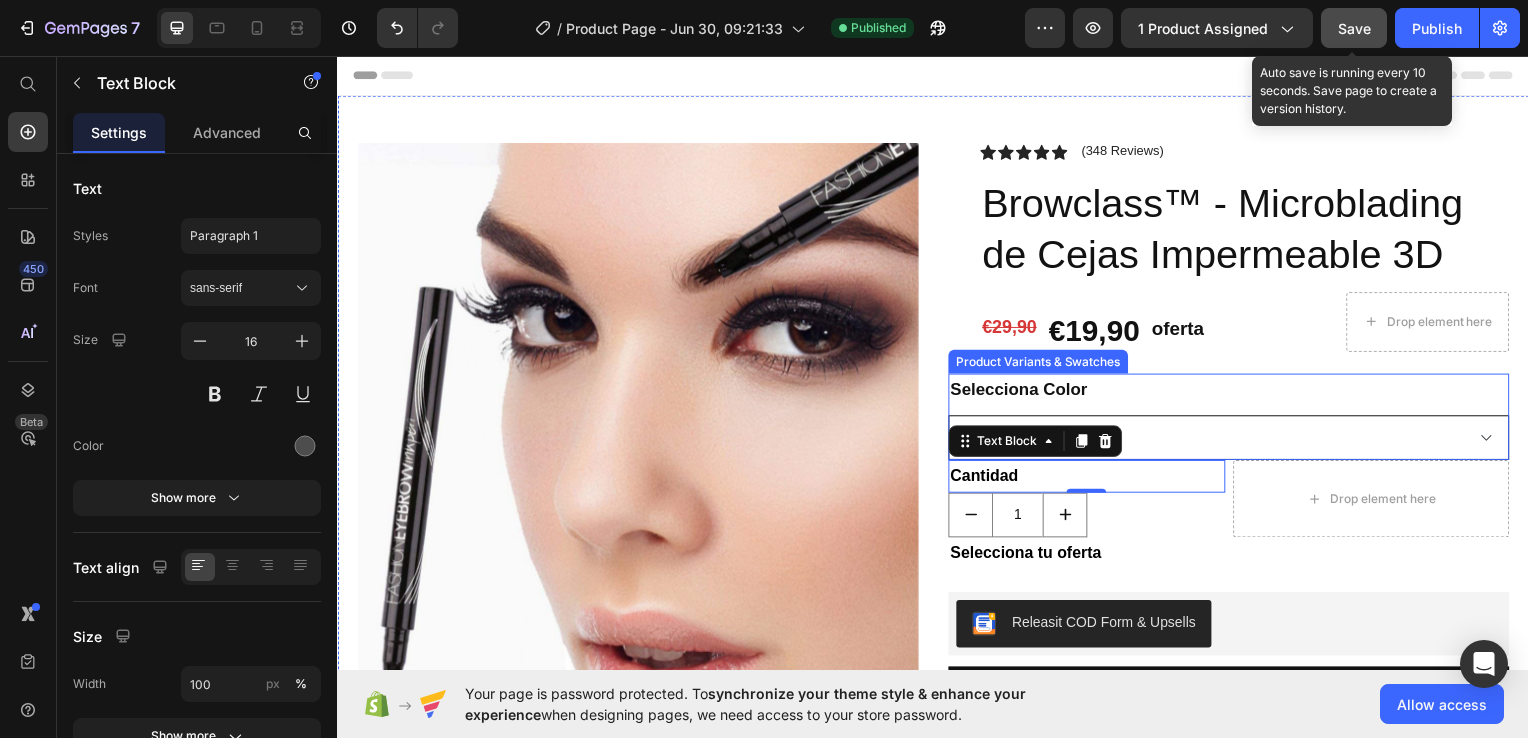 click on "Marron Marrón Oscuro Negro" at bounding box center (1234, 440) 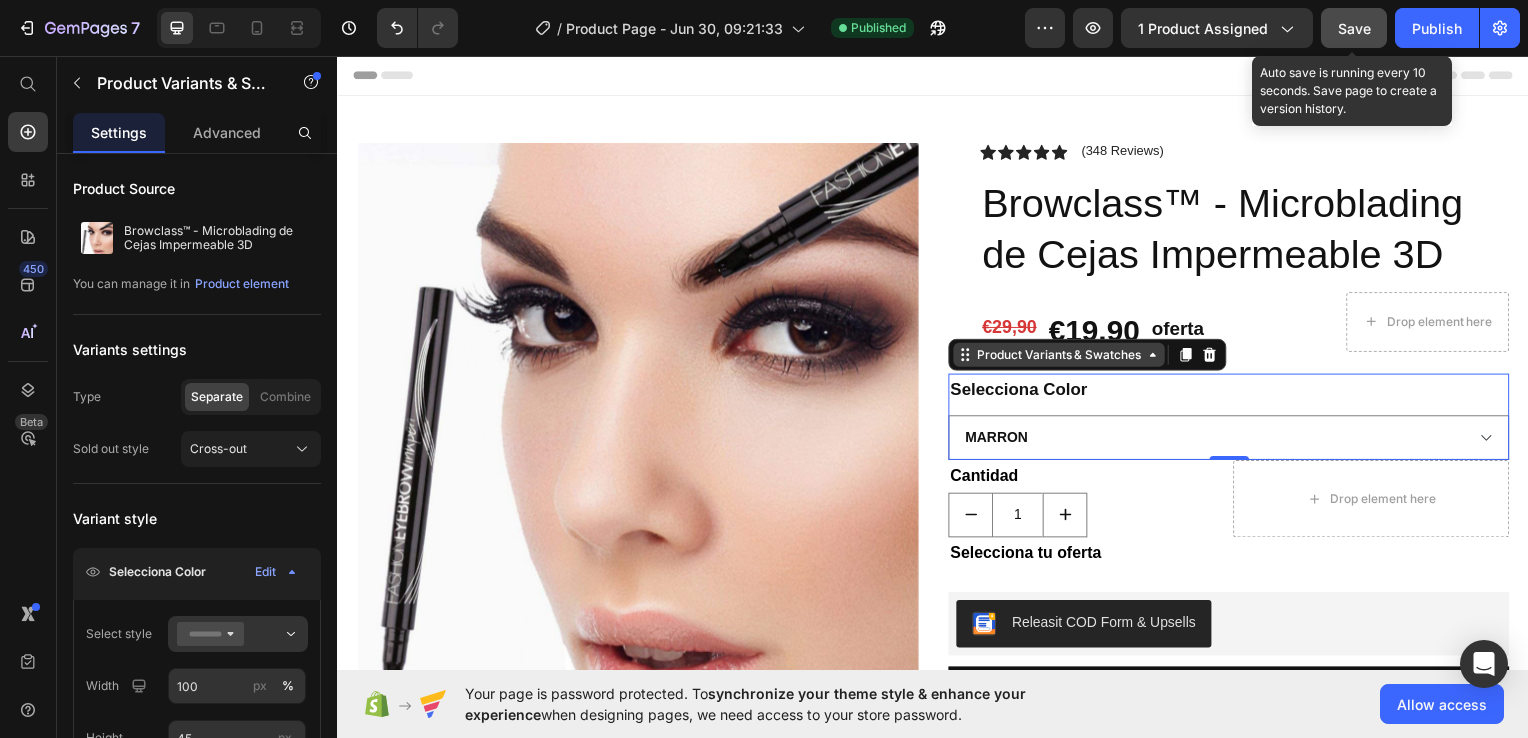 click on "Product Variants & Swatches" at bounding box center (1063, 357) 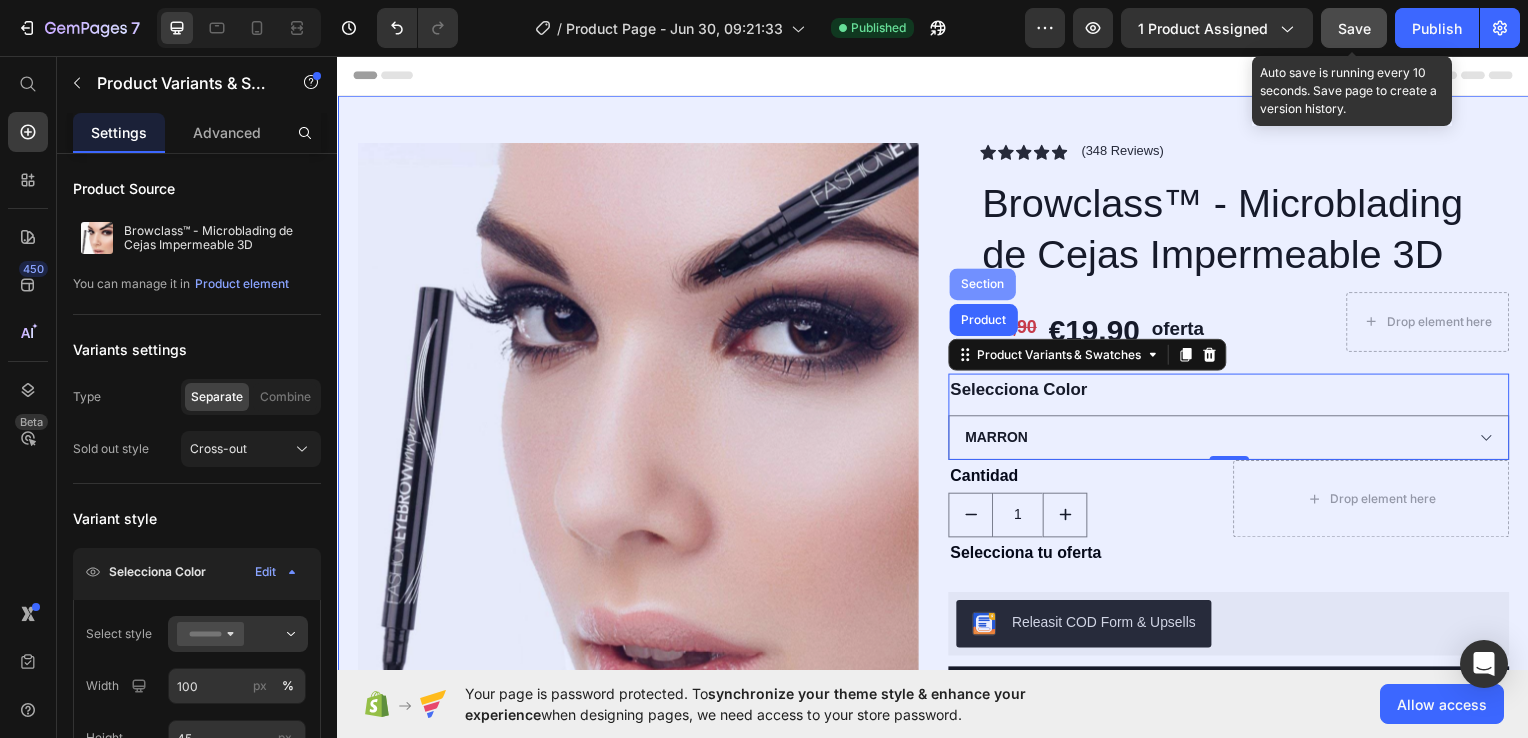 click on "Section" at bounding box center [986, 286] 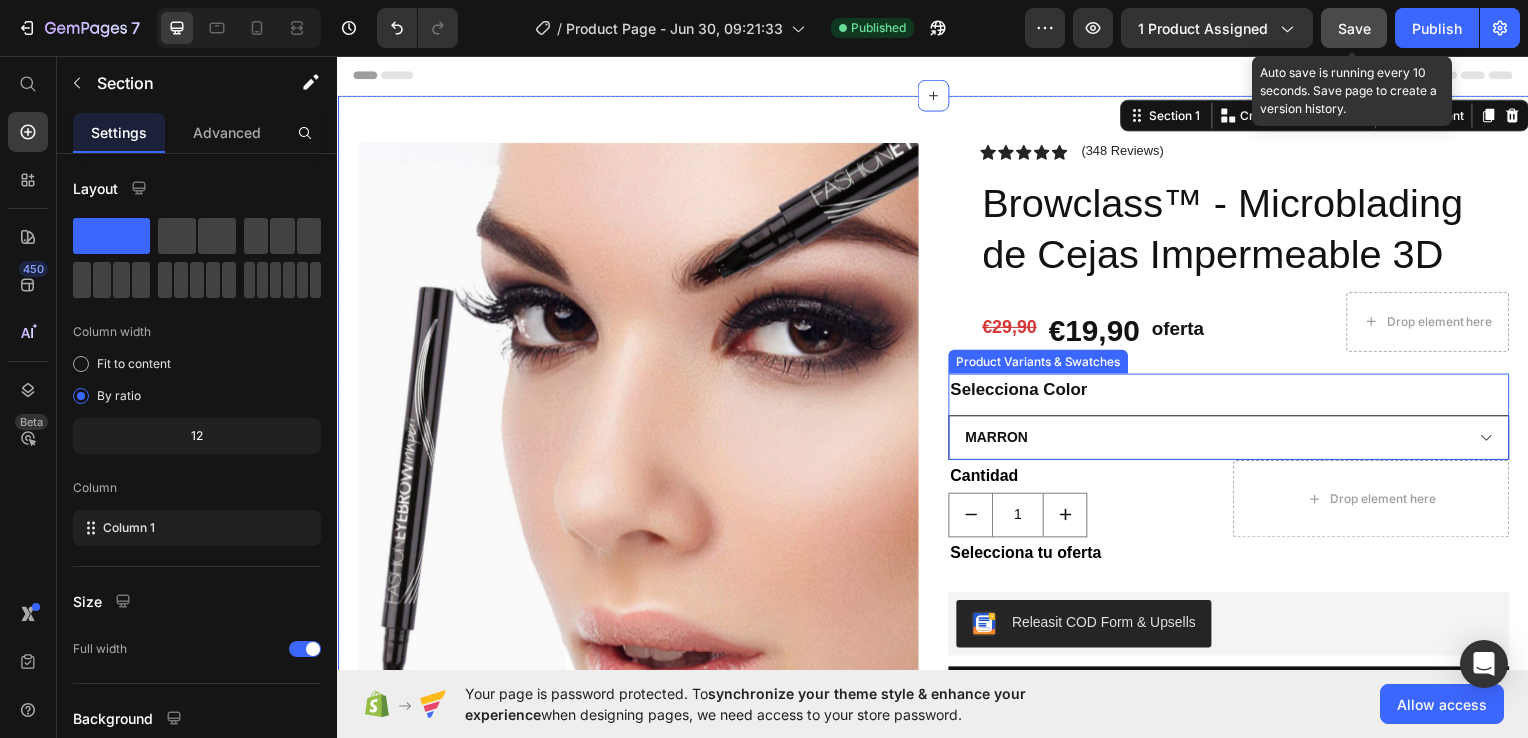 click on "Marron Marrón Oscuro Negro" at bounding box center (1234, 440) 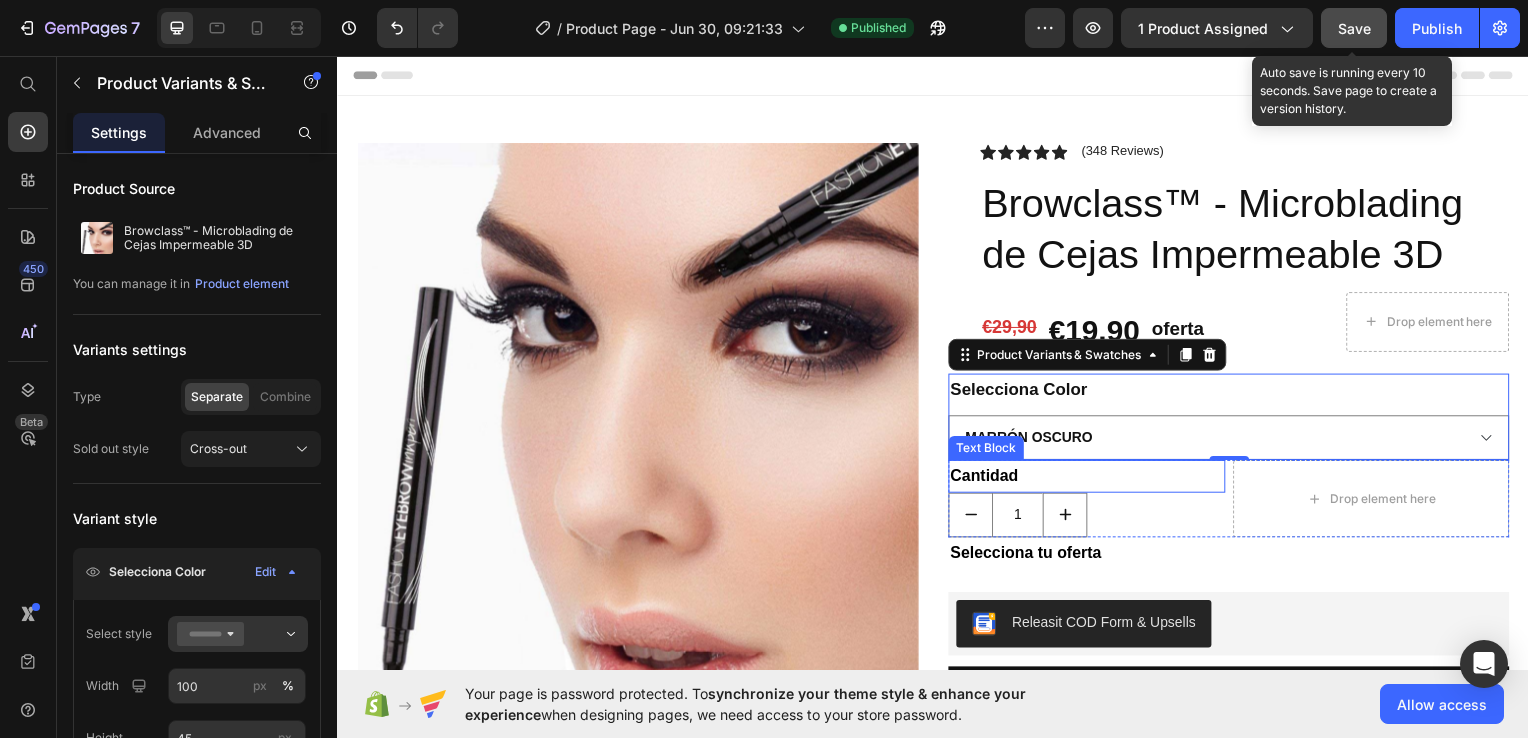 click on "Marron Marrón Oscuro Negro" at bounding box center (1234, 440) 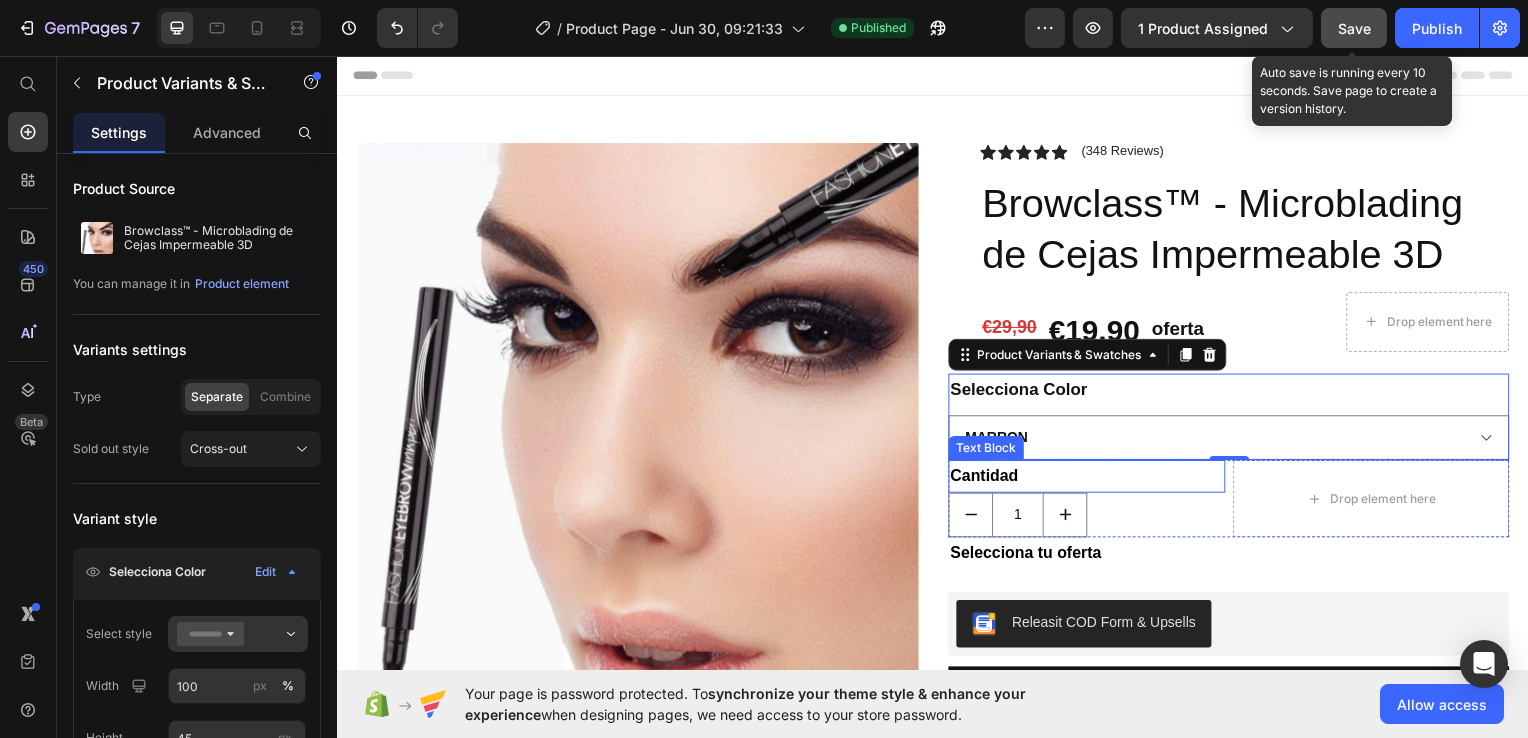 select on "Marrón Oscuro" 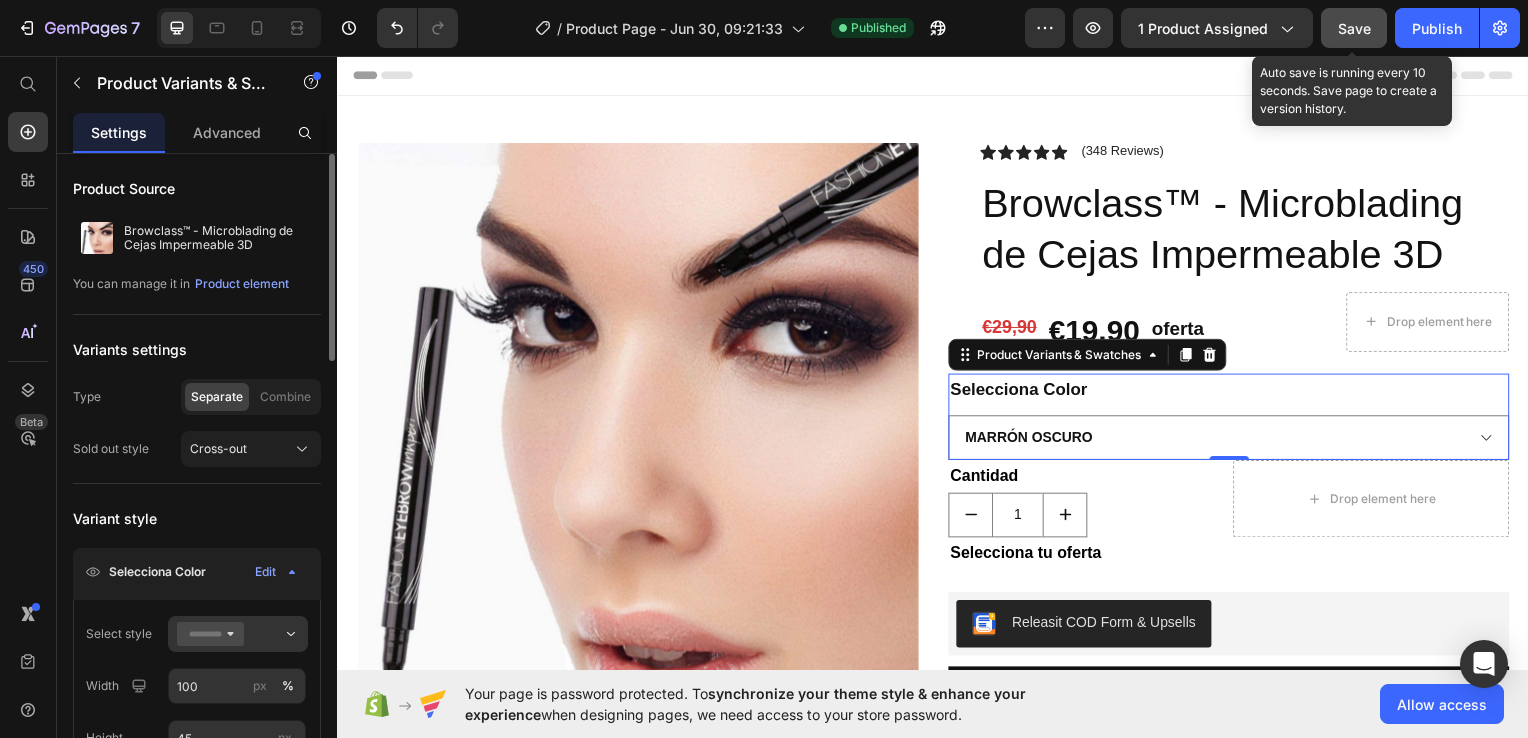 click on "Selecciona Color" at bounding box center (143, 572) 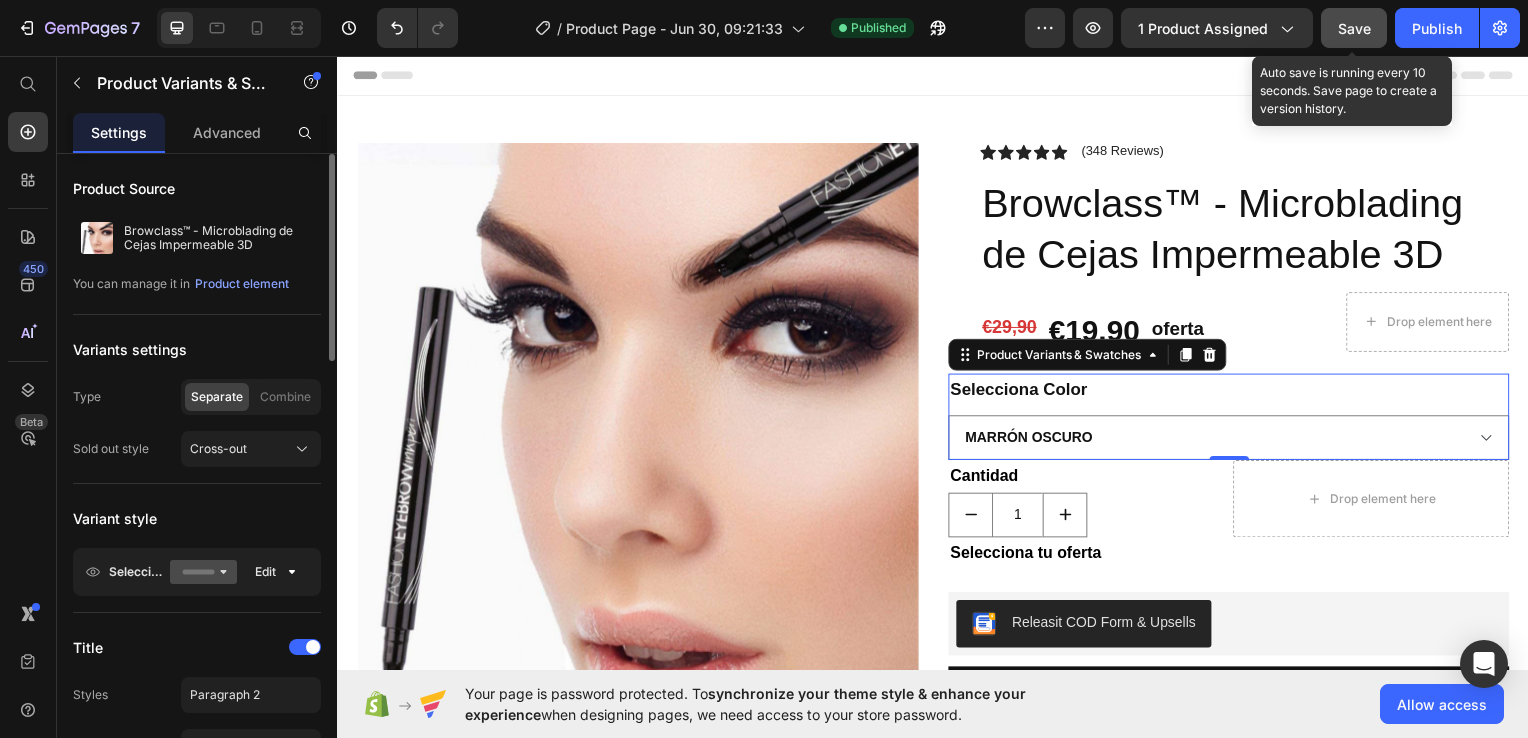 click 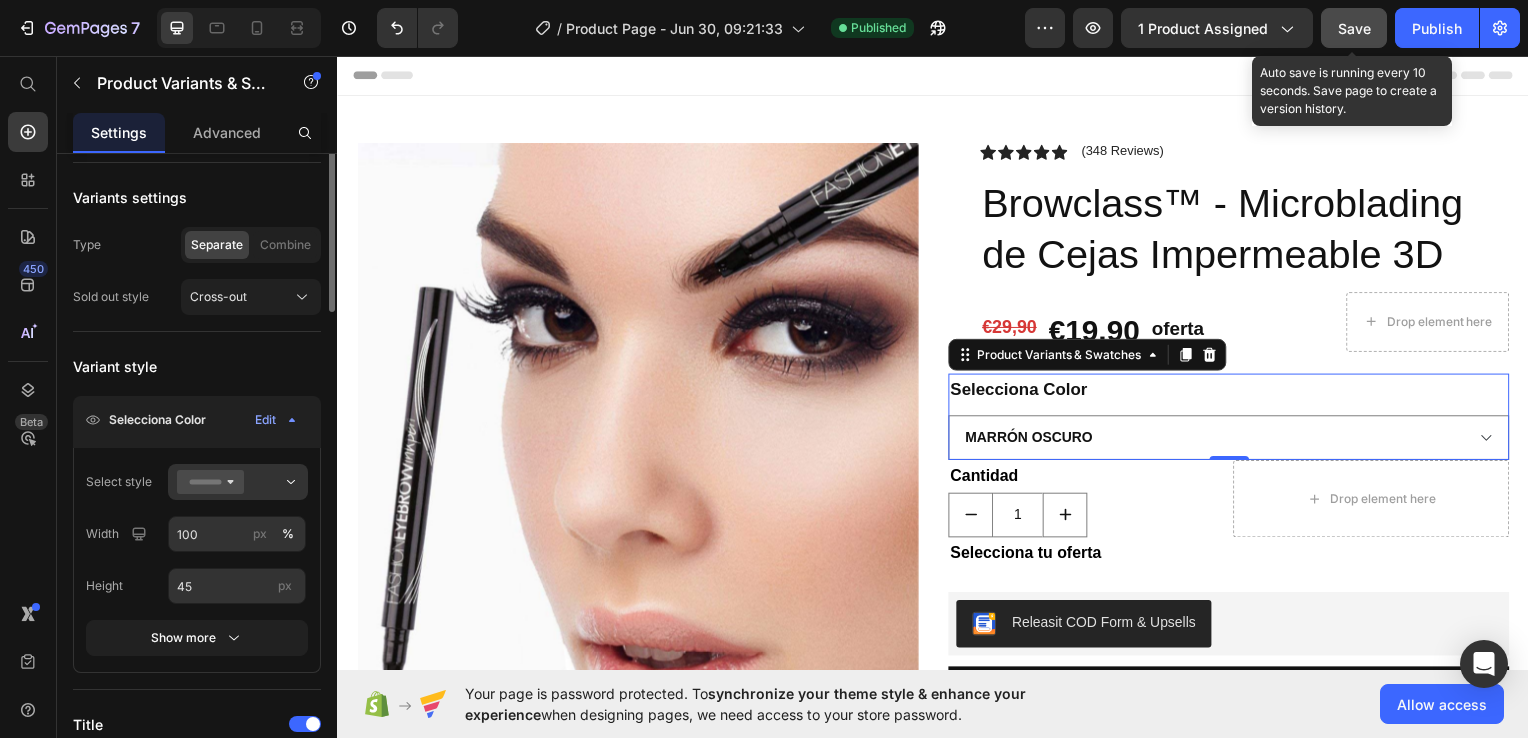 scroll, scrollTop: 156, scrollLeft: 0, axis: vertical 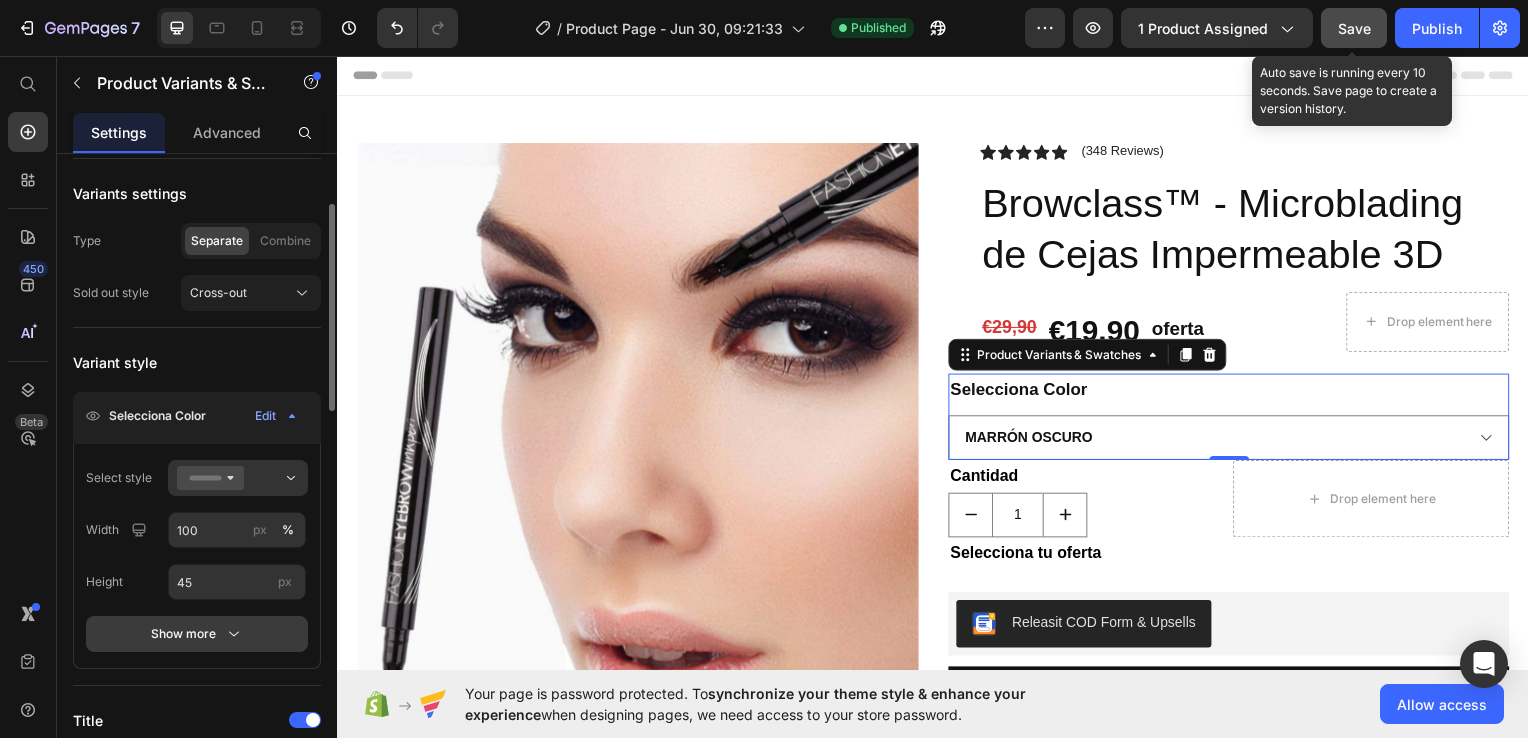 click on "Show more" at bounding box center [197, 634] 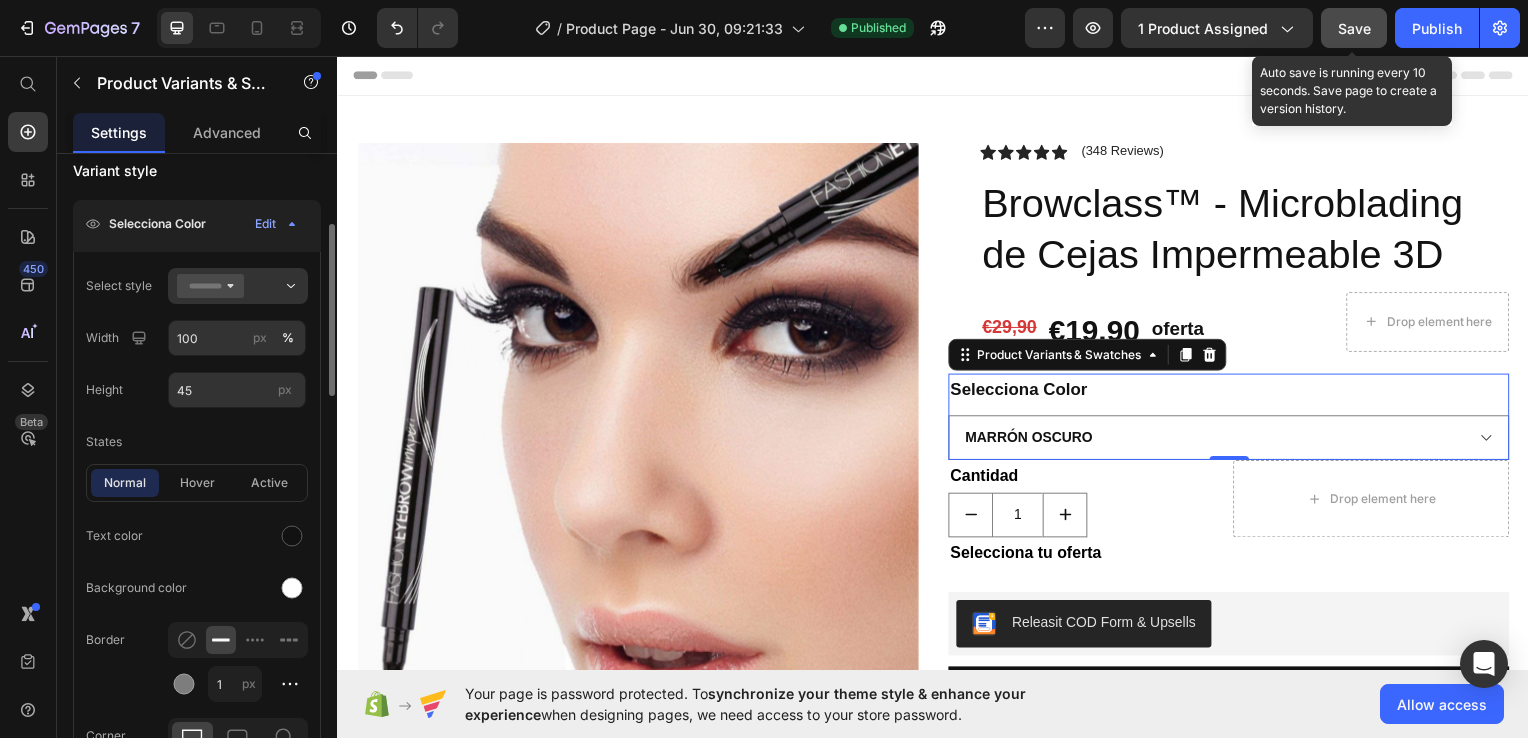scroll, scrollTop: 349, scrollLeft: 0, axis: vertical 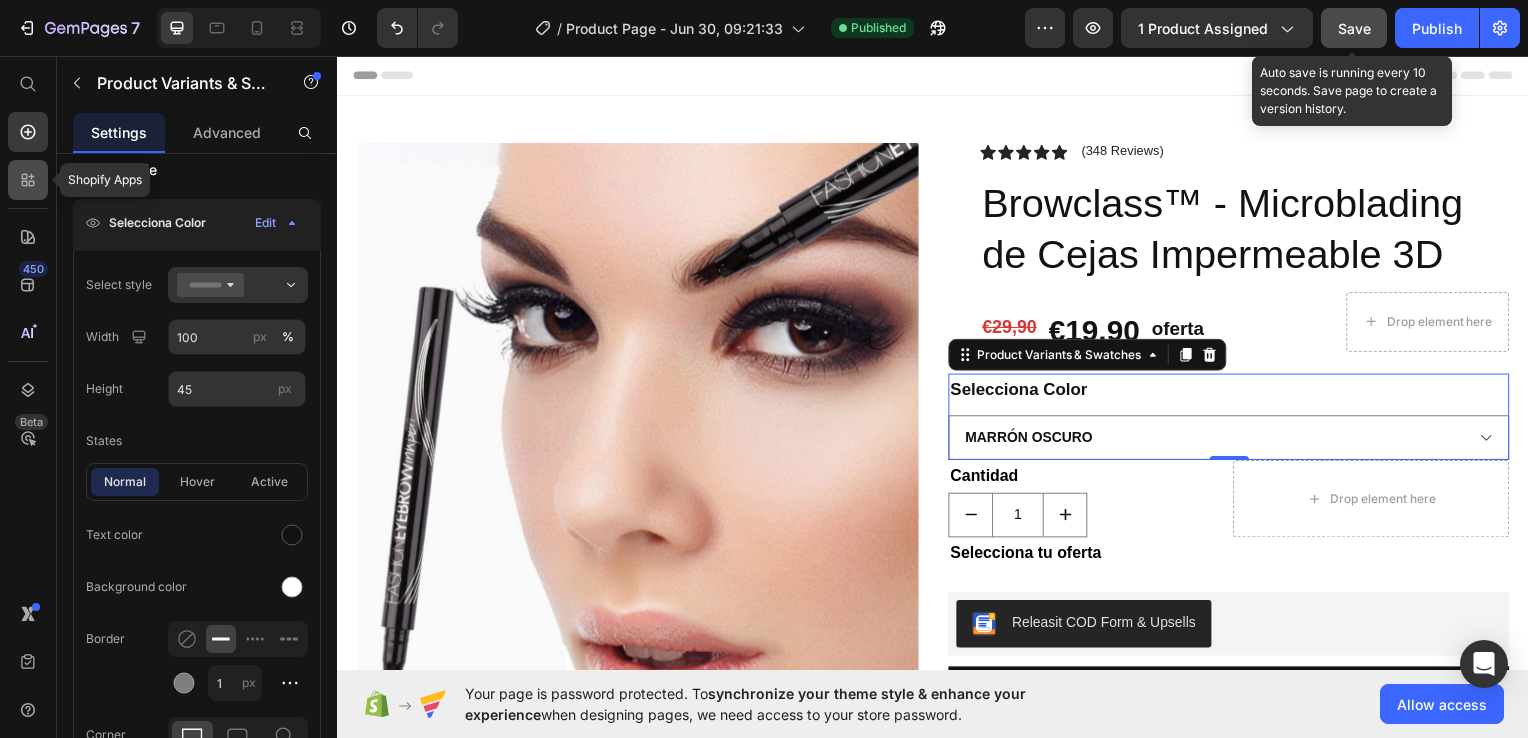 click 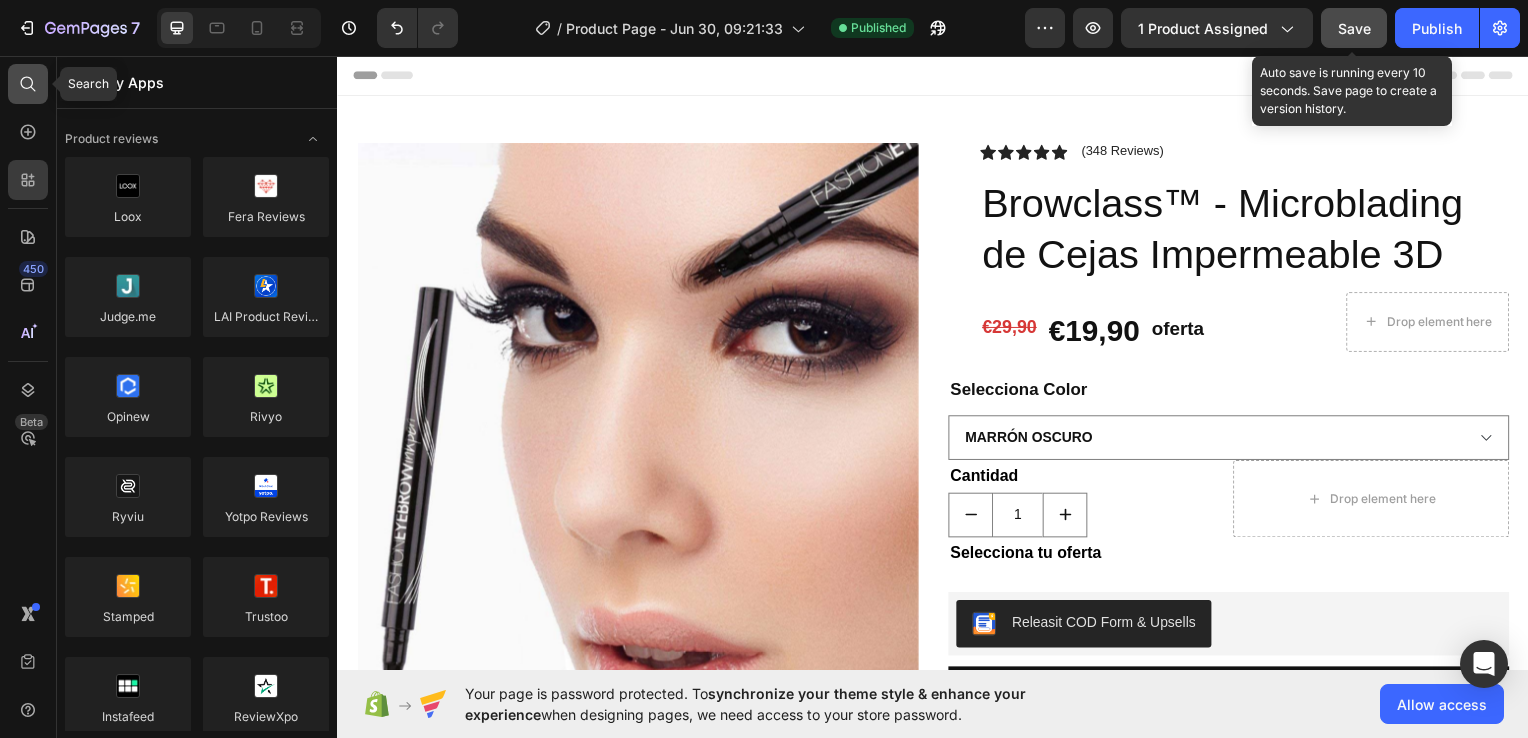 click 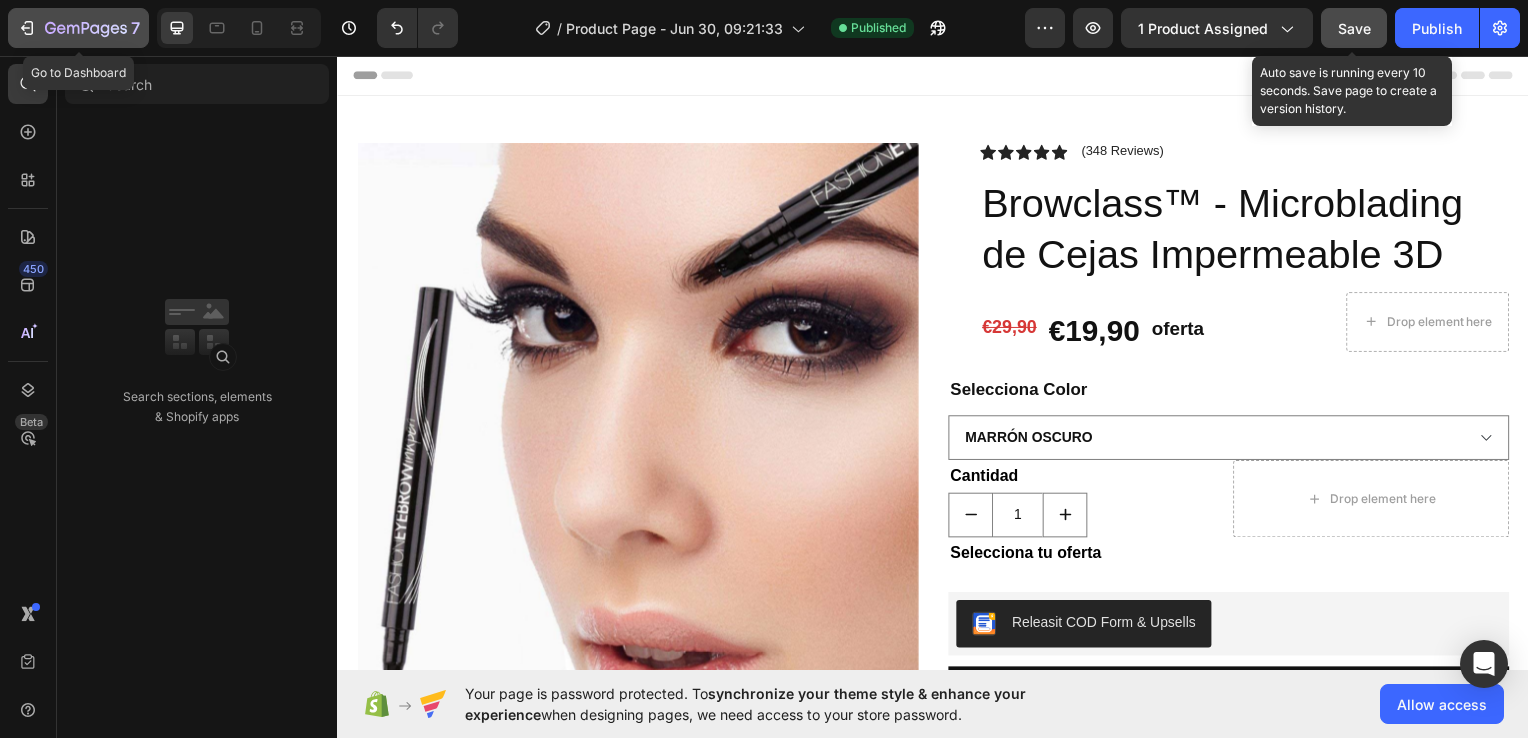 click 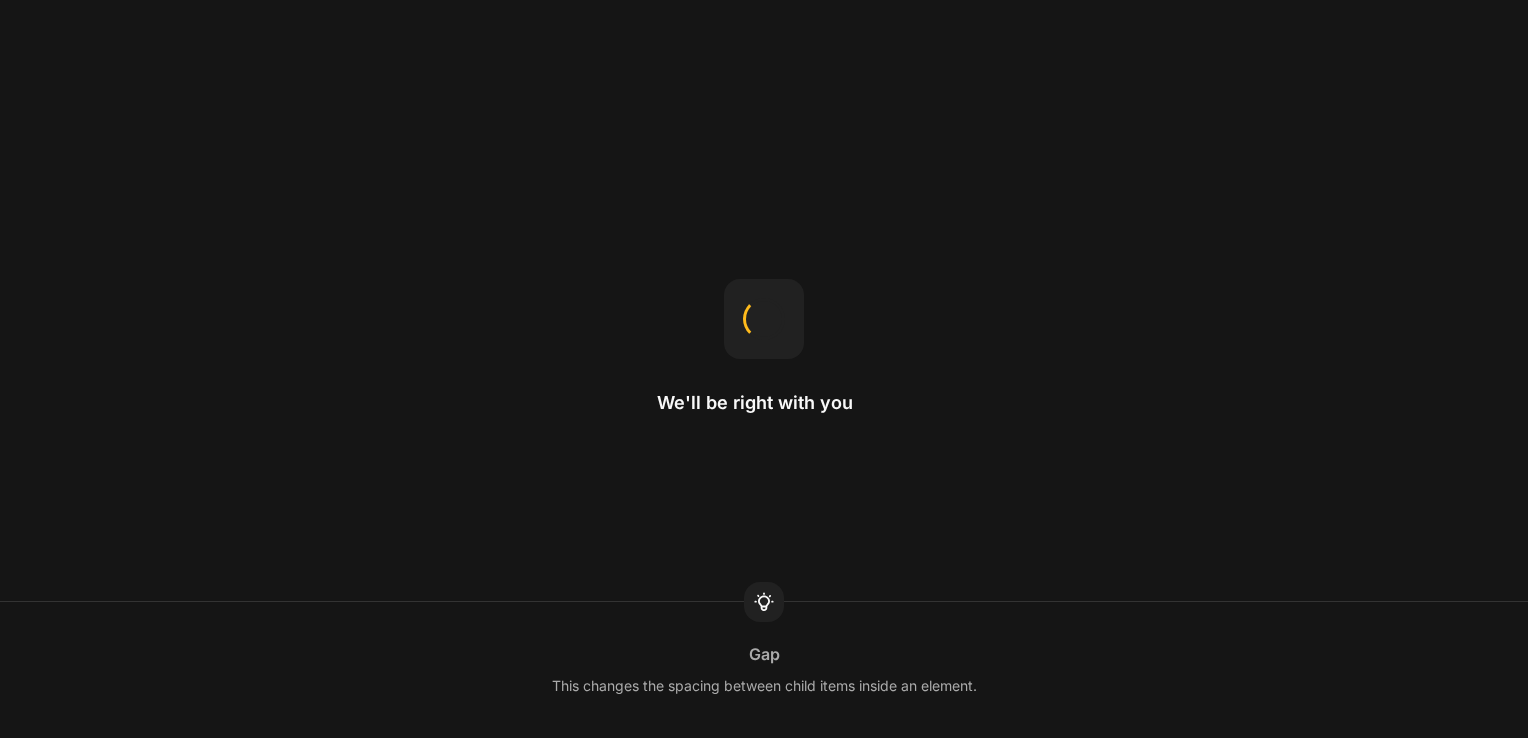 scroll, scrollTop: 0, scrollLeft: 0, axis: both 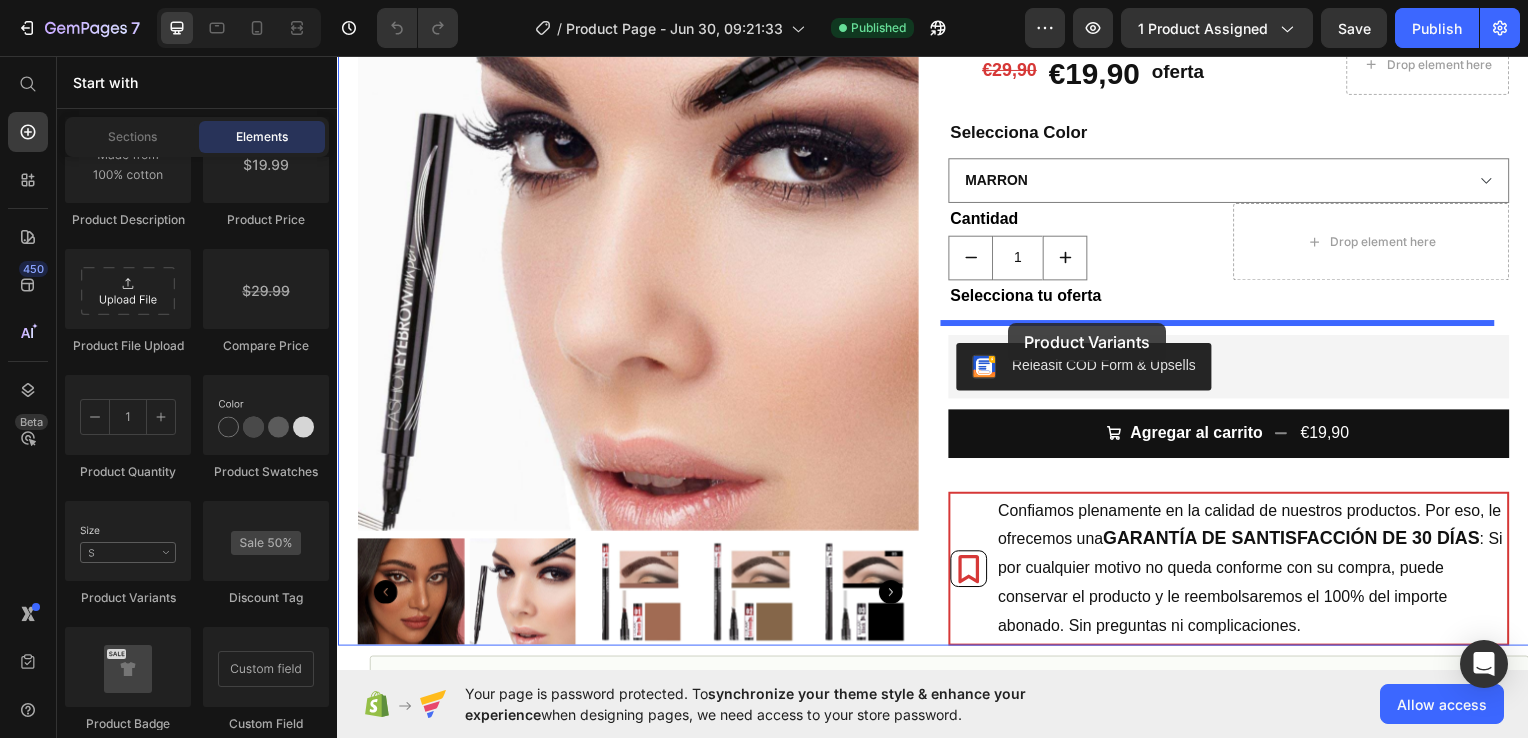 drag, startPoint x: 467, startPoint y: 609, endPoint x: 1013, endPoint y: 324, distance: 615.9067 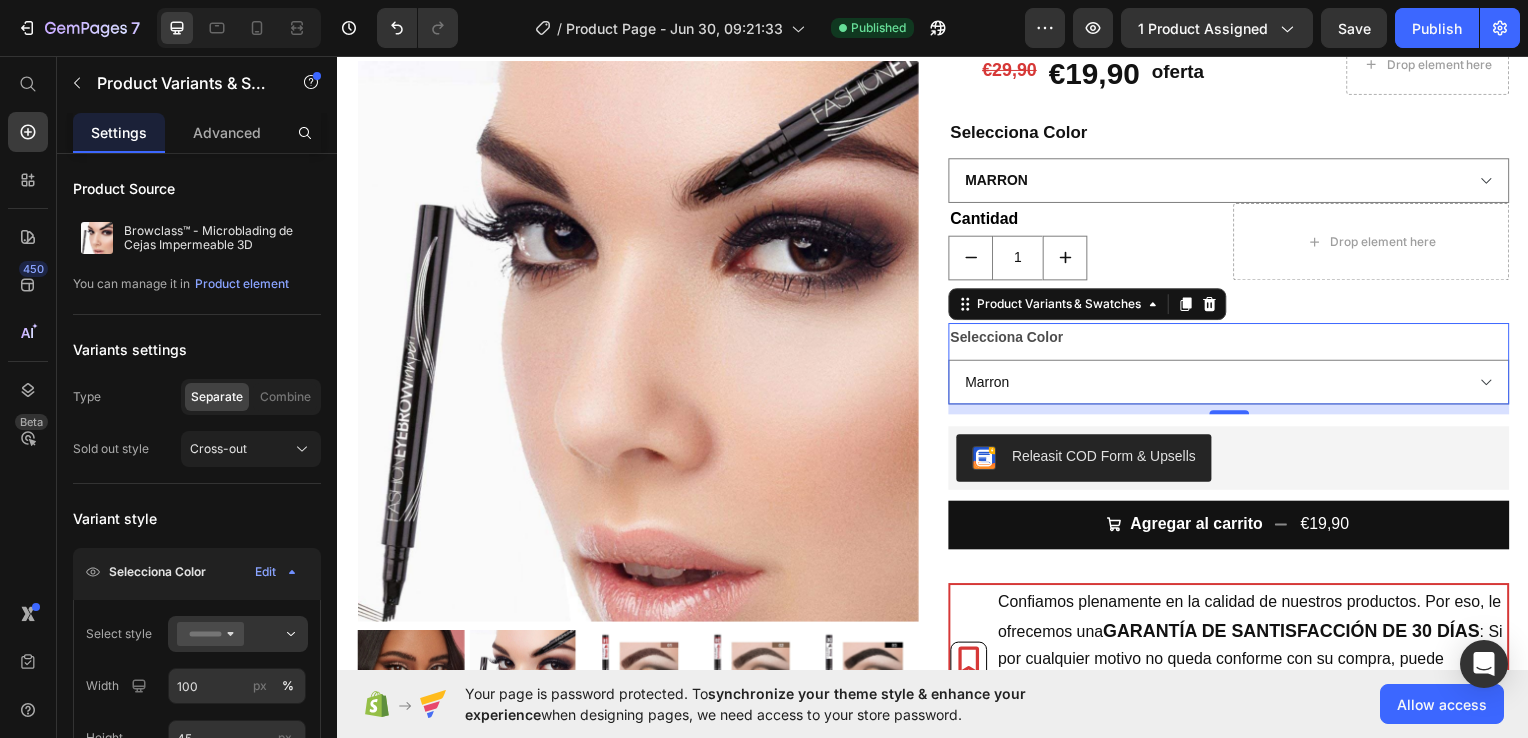 click on "Selecciona Color Marron Marrón Oscuro Negro" at bounding box center (1234, 366) 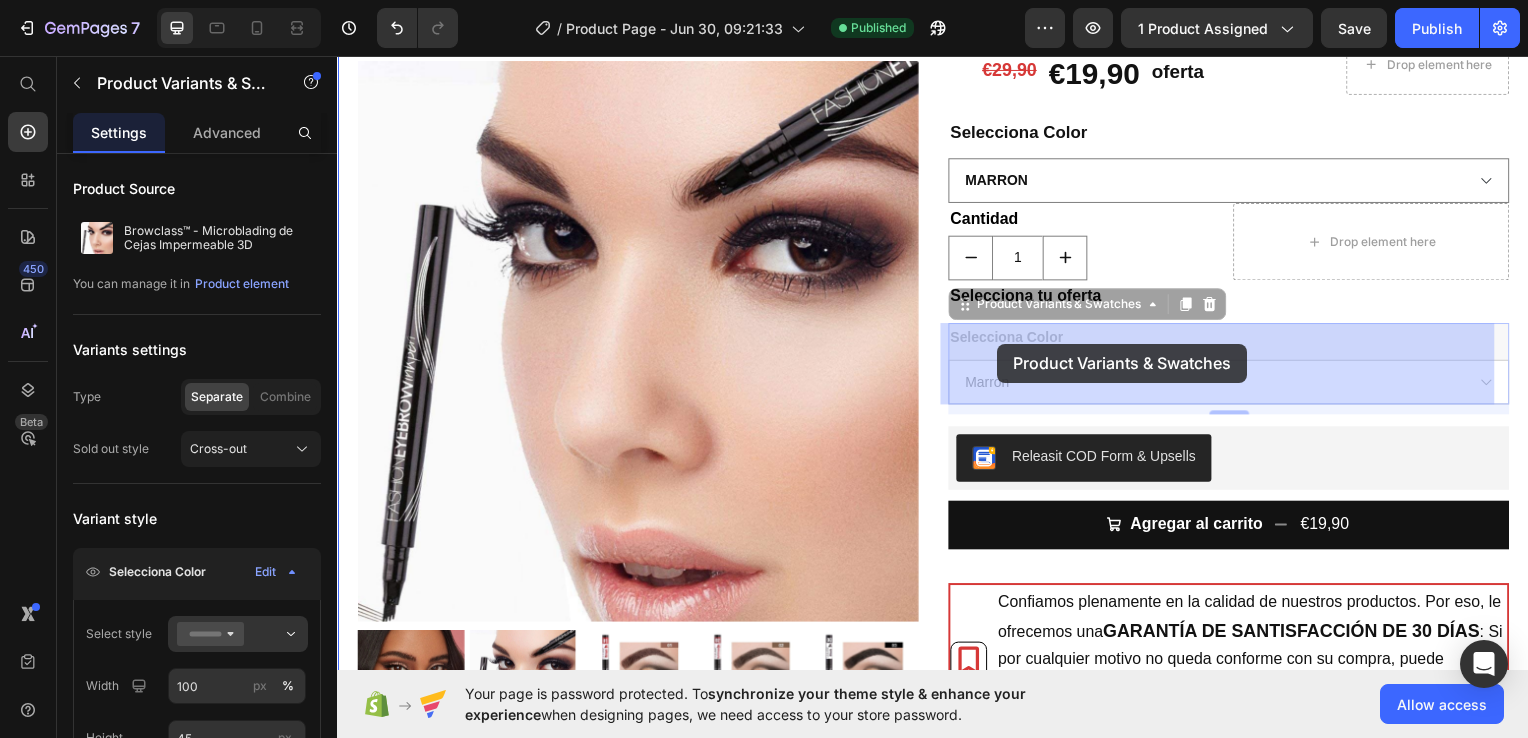 drag, startPoint x: 946, startPoint y: 345, endPoint x: 1002, endPoint y: 345, distance: 56 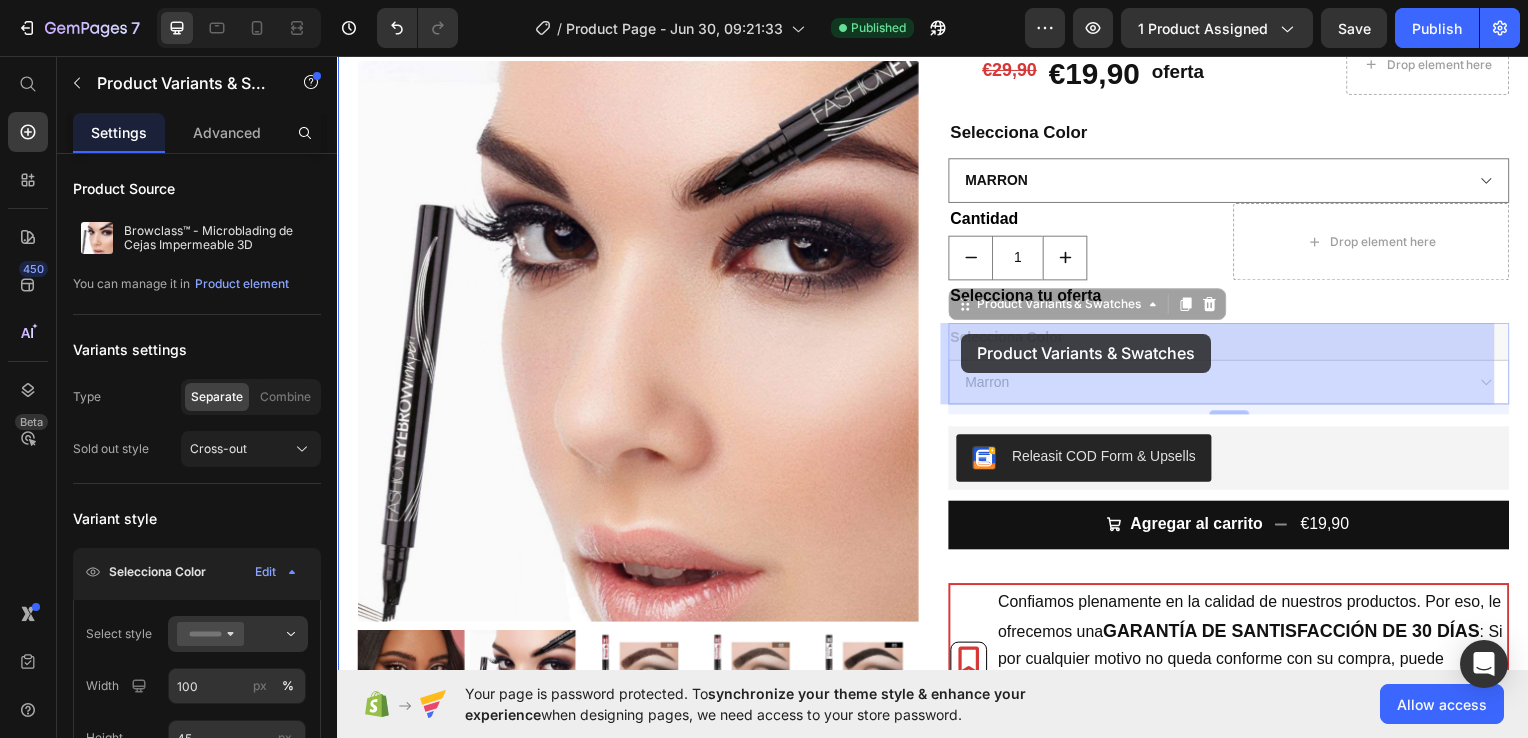 drag, startPoint x: 1060, startPoint y: 340, endPoint x: 971, endPoint y: 336, distance: 89.08984 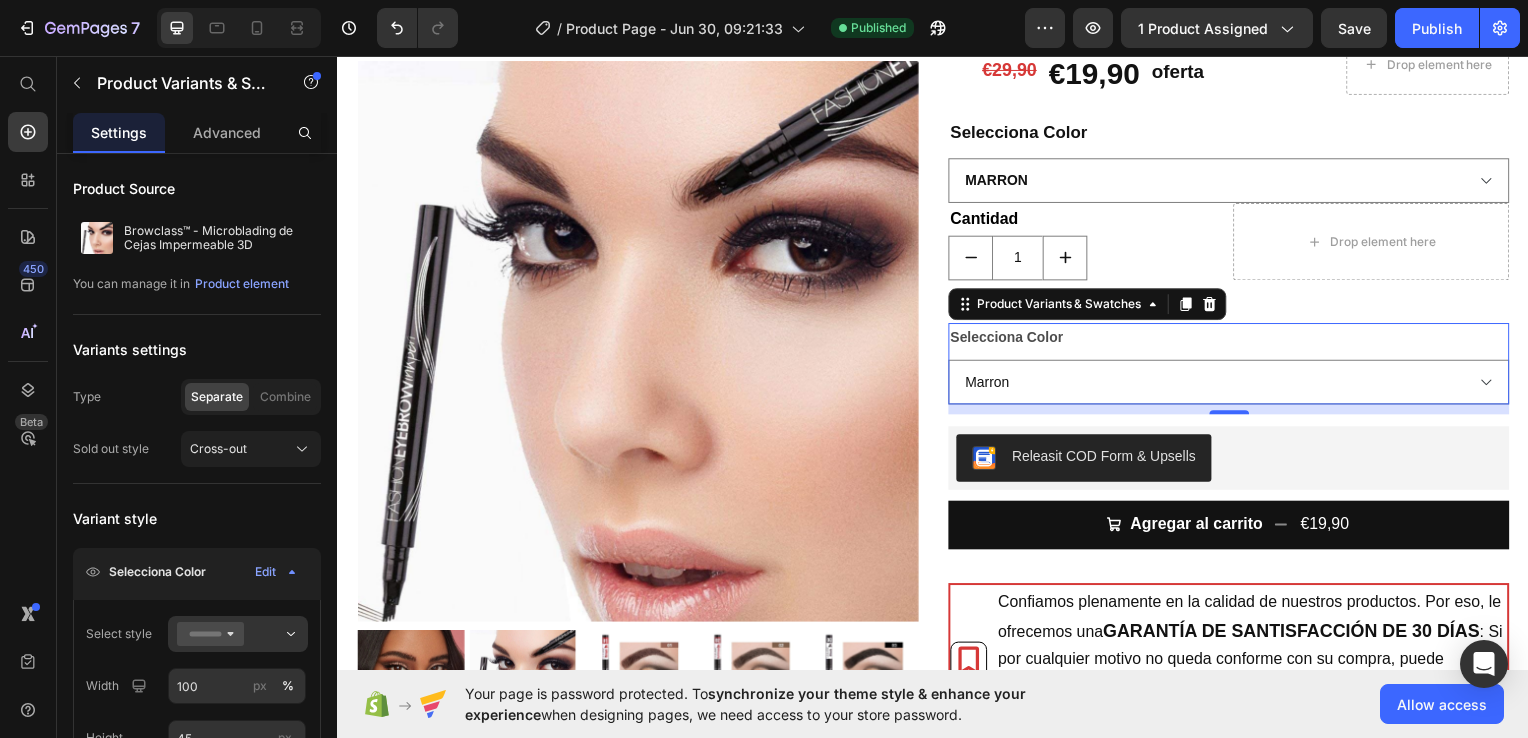 click on "Selecciona Color" at bounding box center (1011, 339) 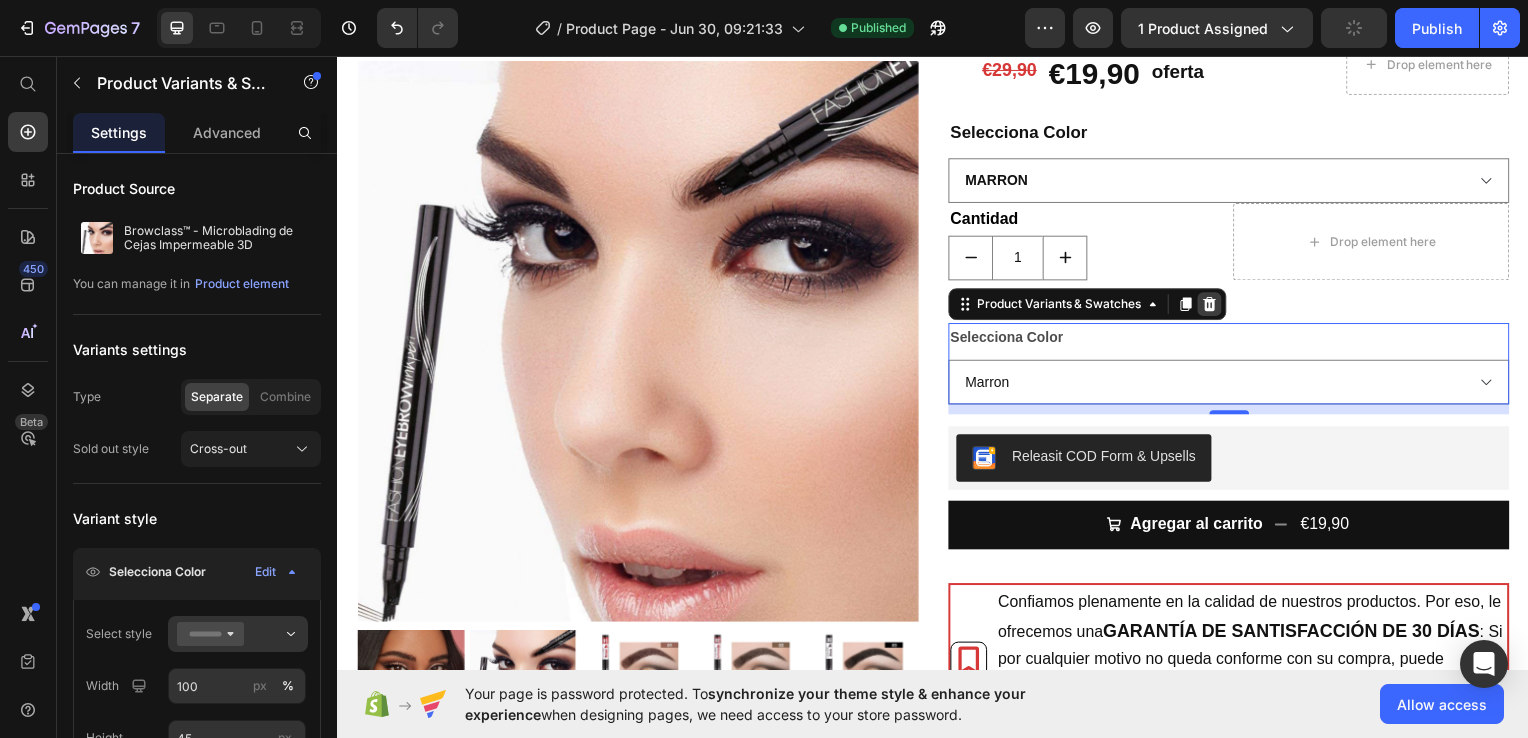 click 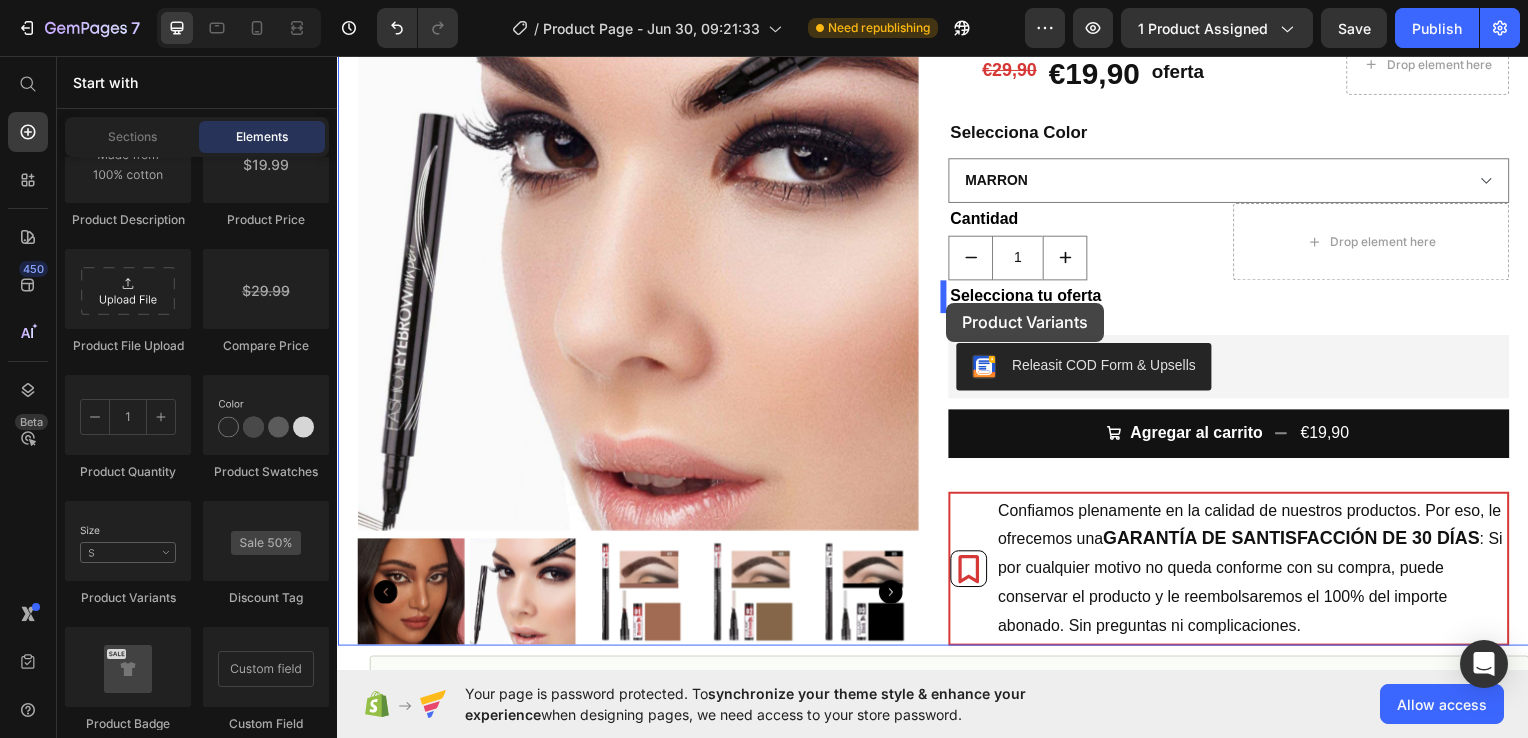 drag, startPoint x: 459, startPoint y: 620, endPoint x: 951, endPoint y: 304, distance: 584.73926 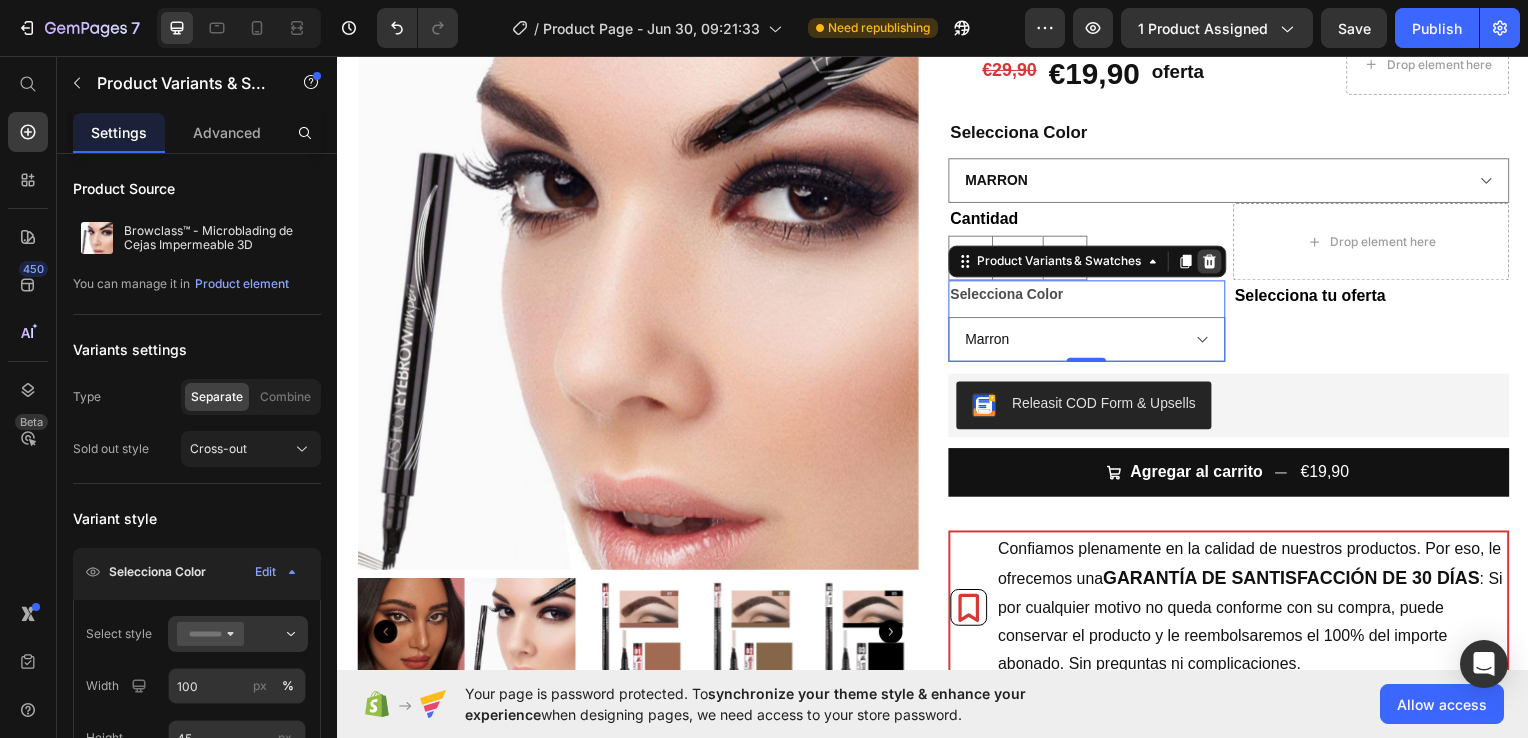 click 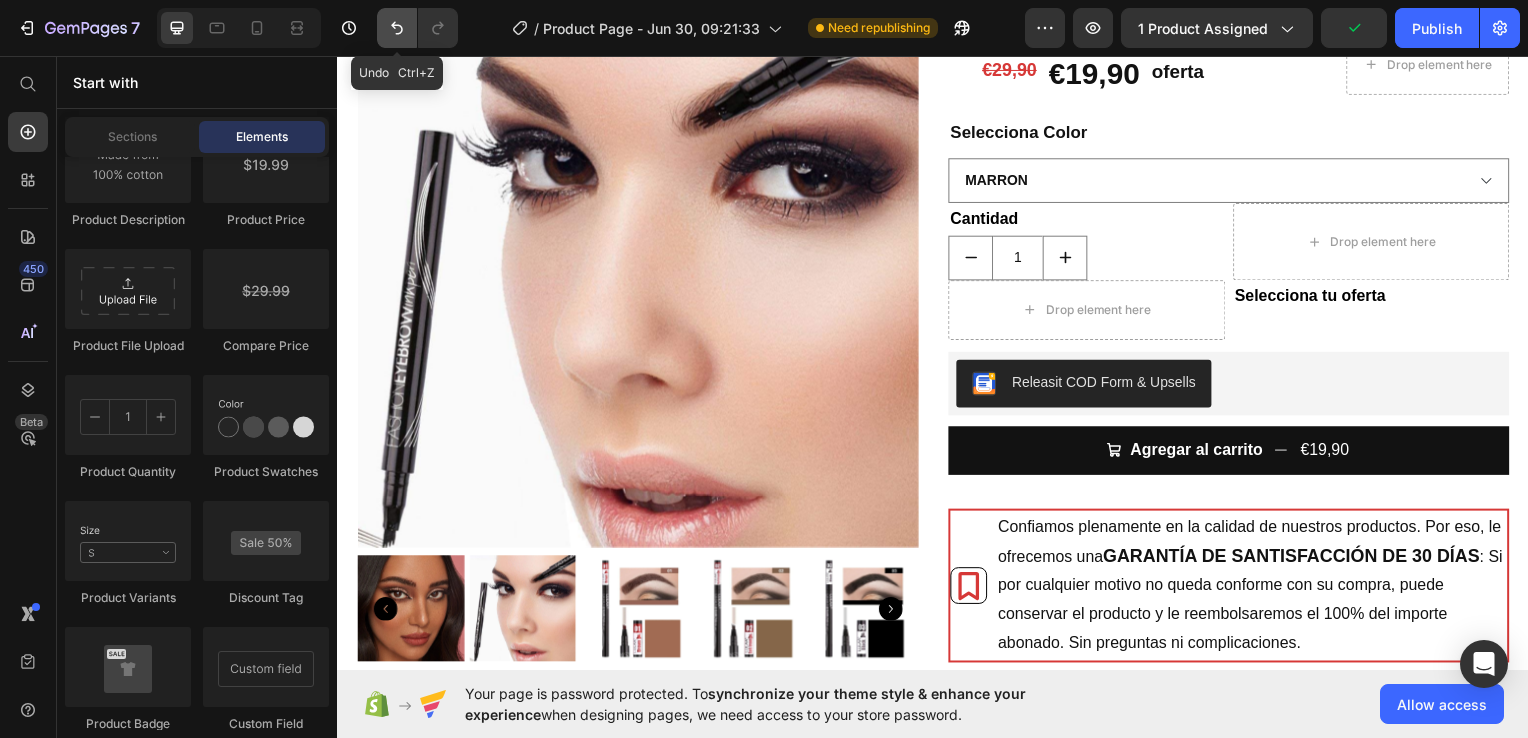 click 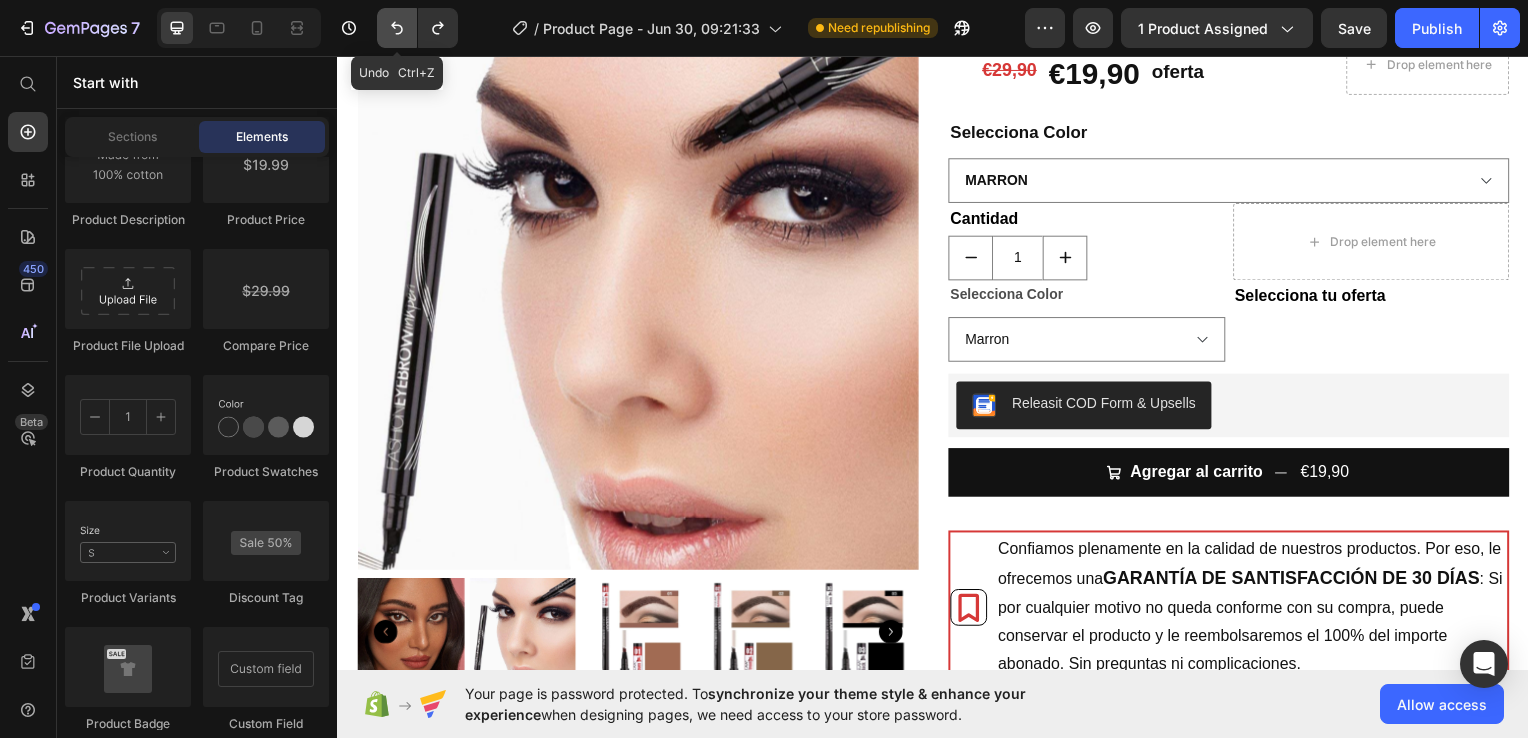 click 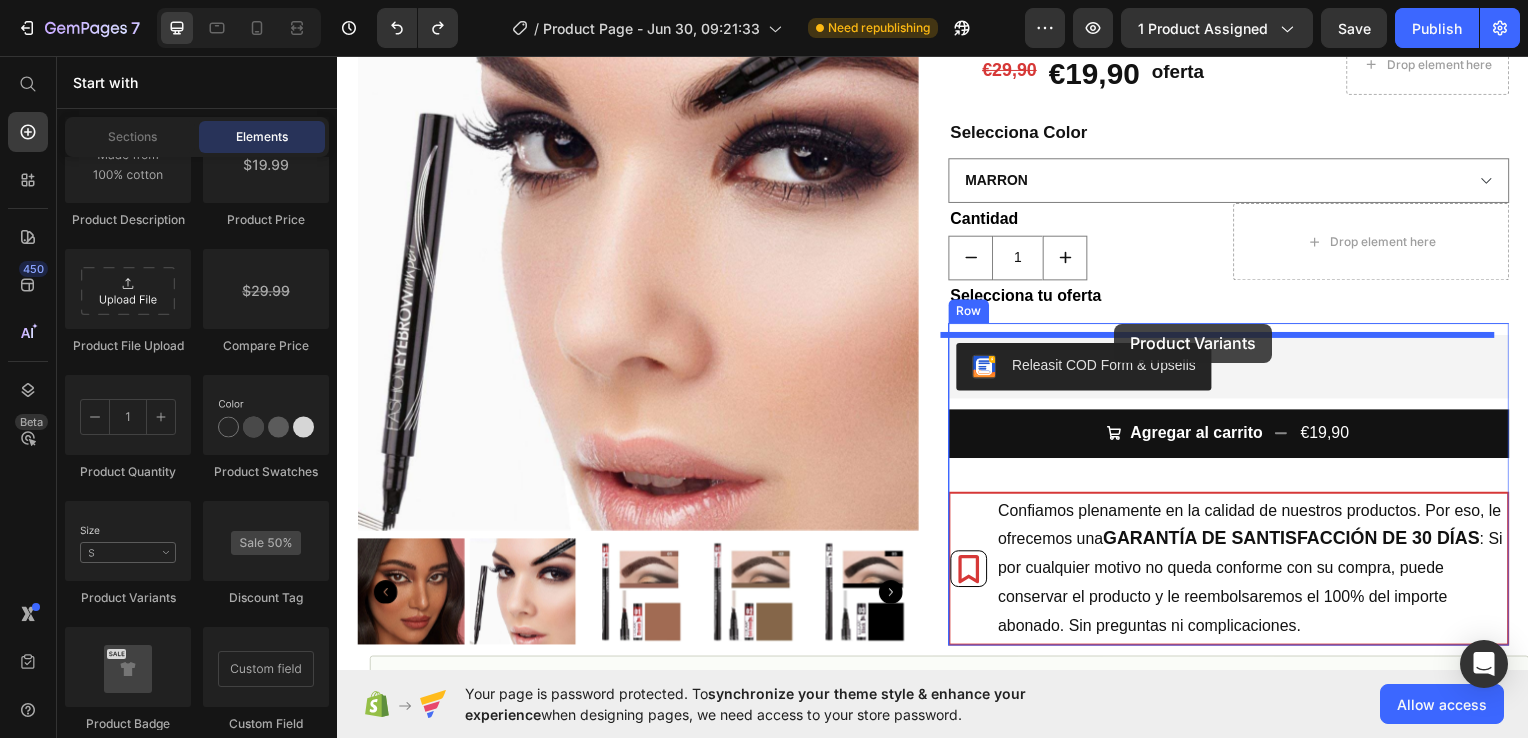 drag, startPoint x: 445, startPoint y: 626, endPoint x: 1142, endPoint y: 324, distance: 759.6137 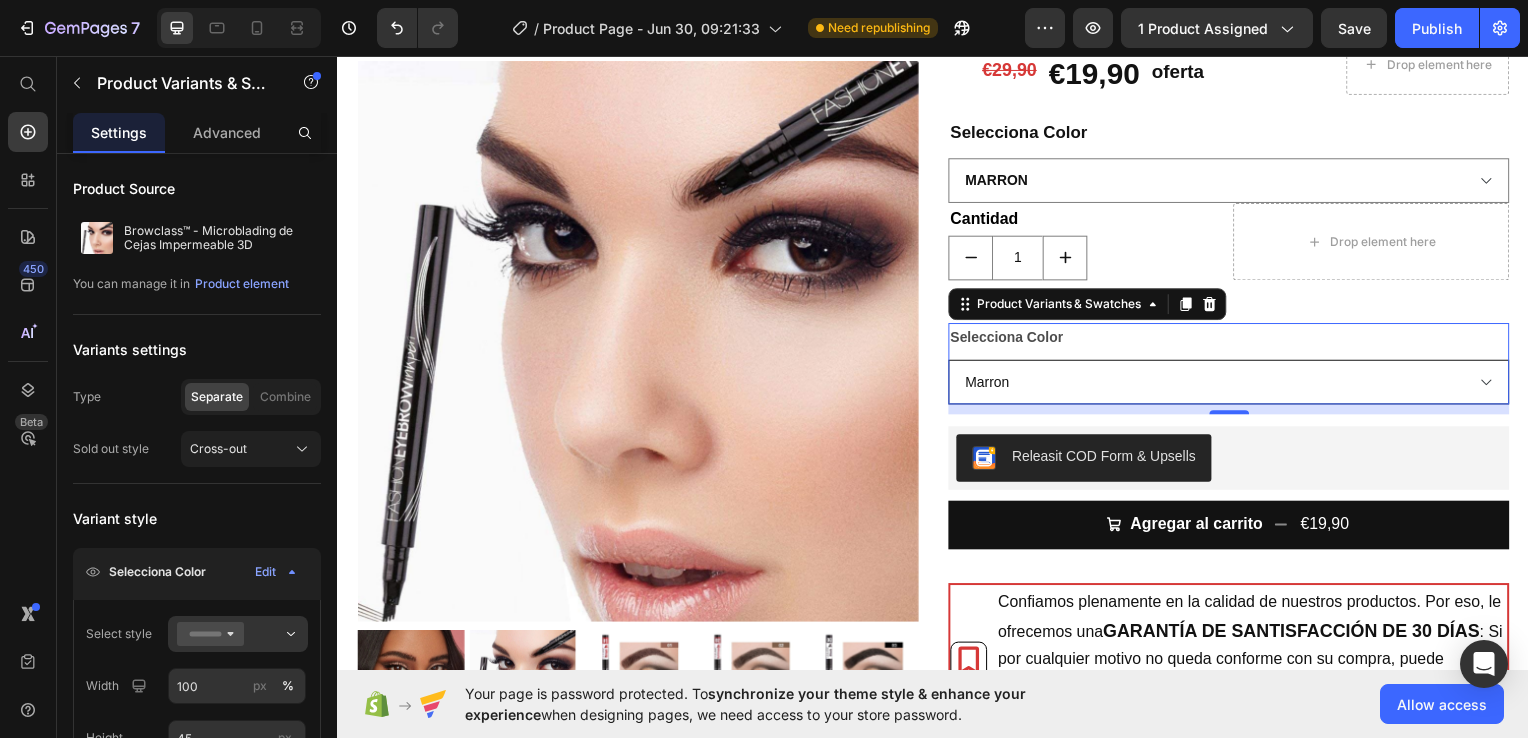 click on "Marron Marrón Oscuro Negro" at bounding box center (1234, 384) 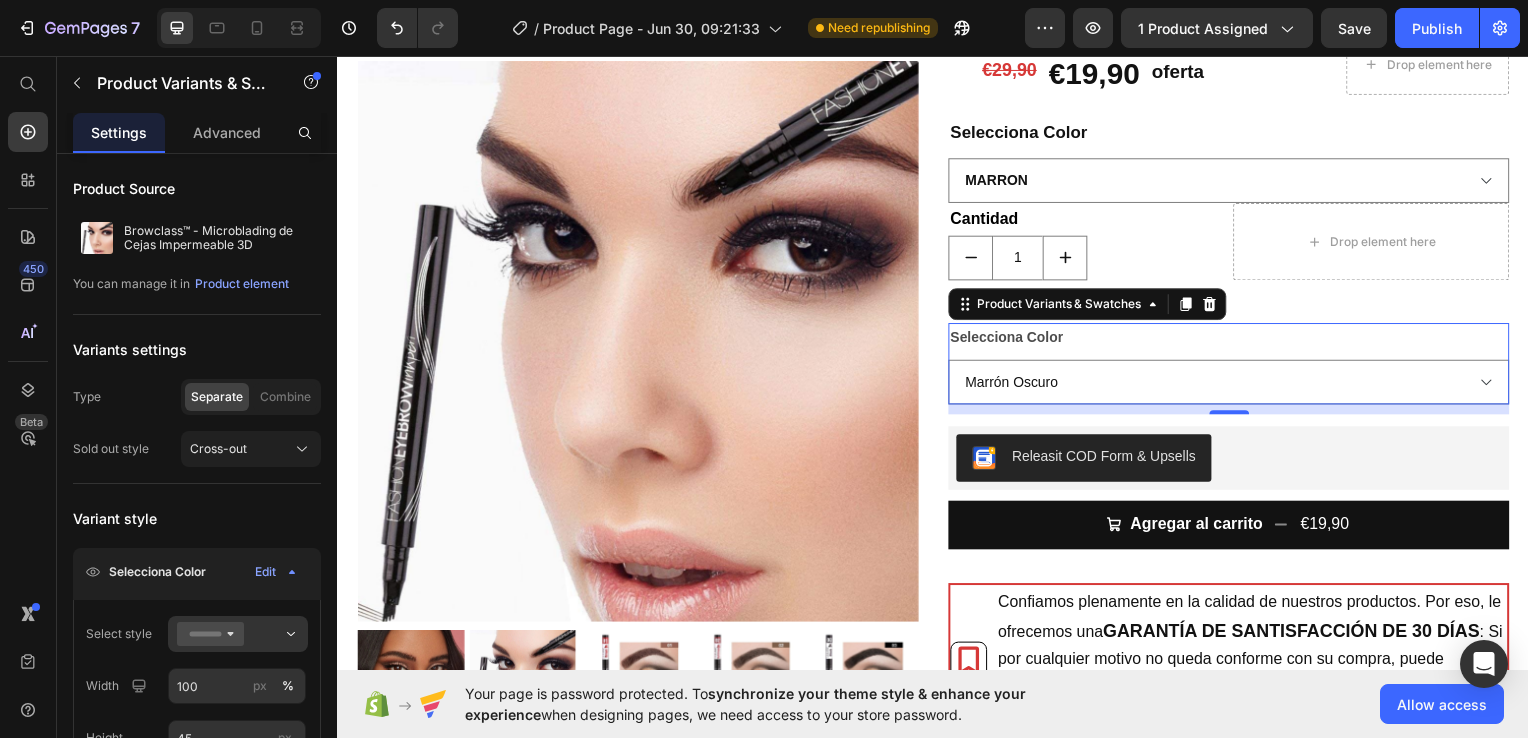 click on "Marron Marrón Oscuro Negro" at bounding box center [1234, 384] 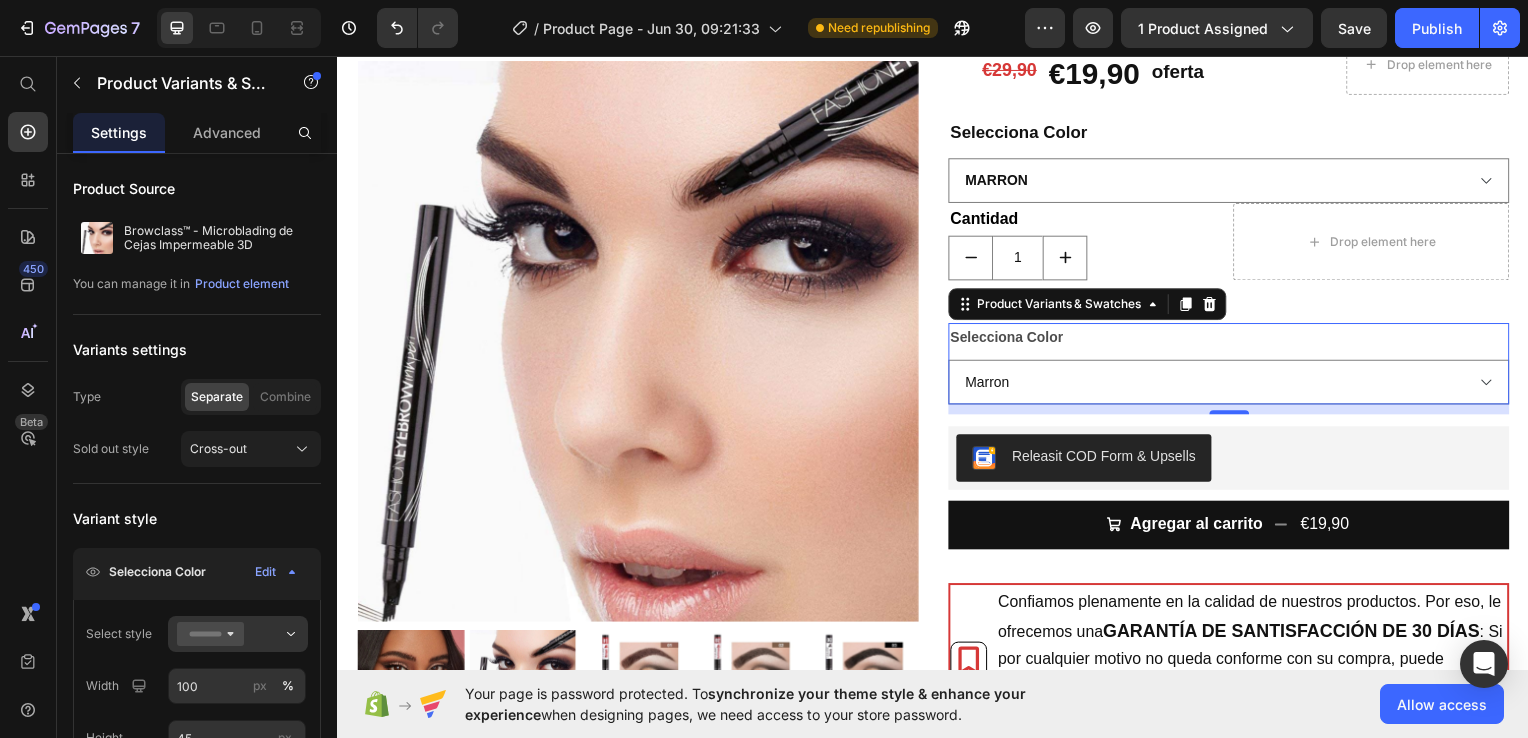 select on "Marrón Oscuro" 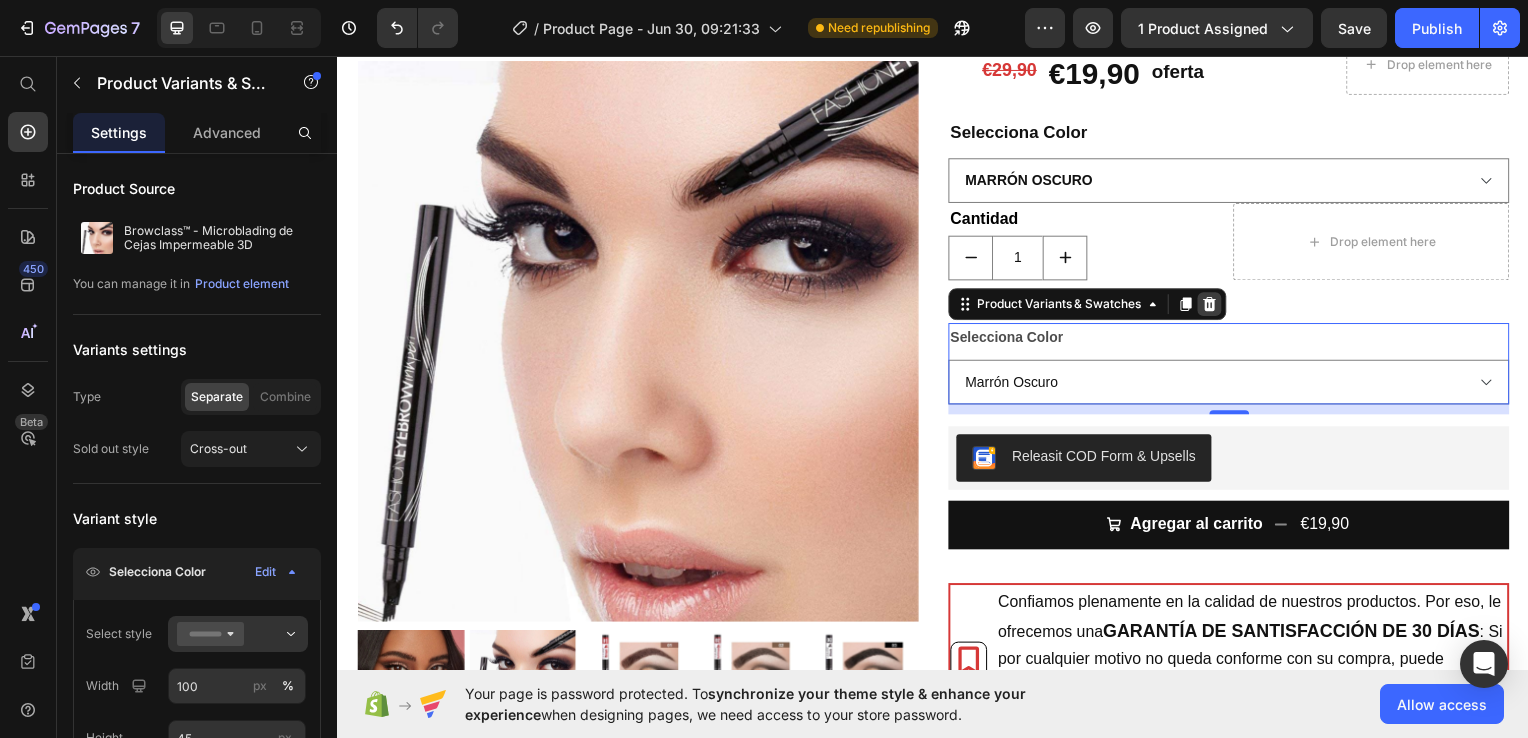 click 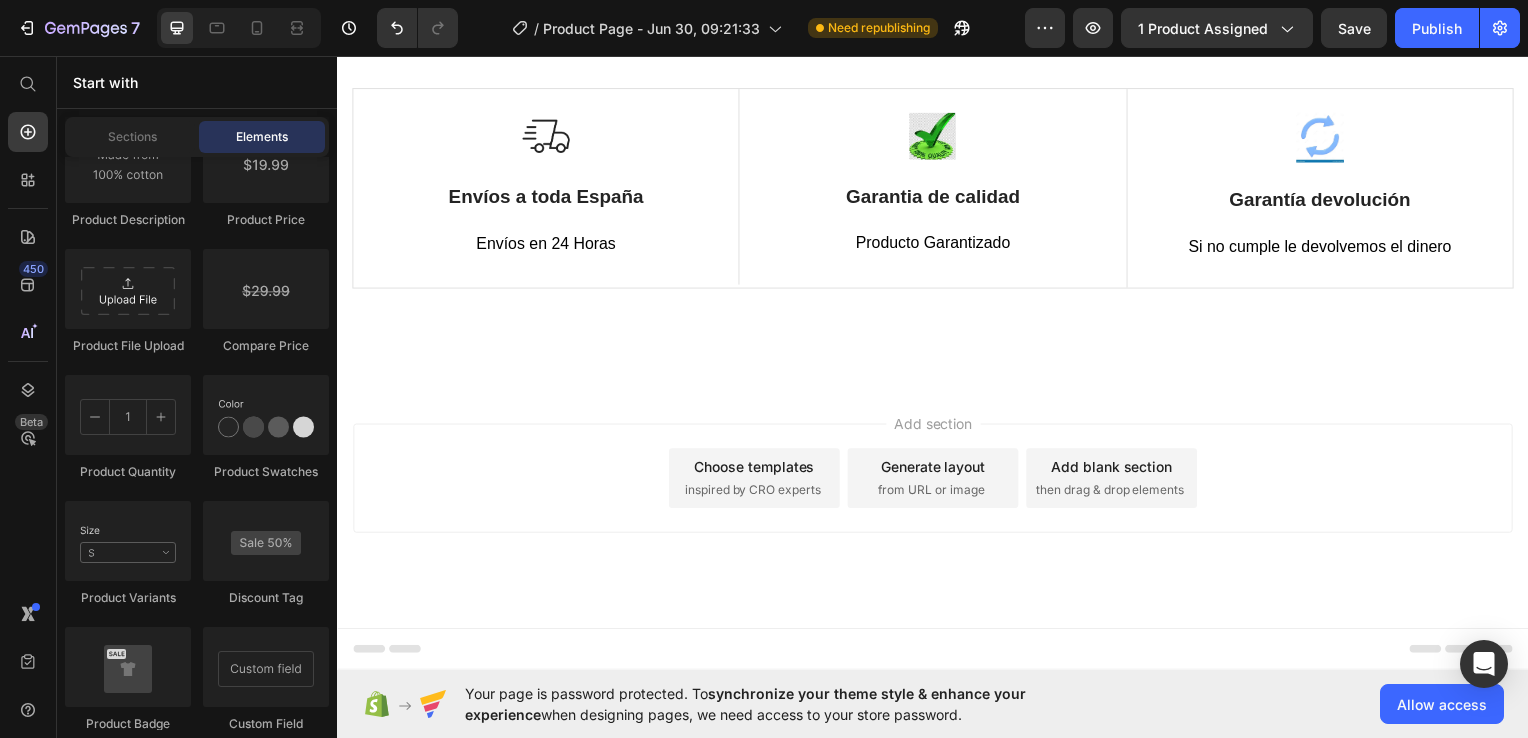 scroll, scrollTop: 3777, scrollLeft: 0, axis: vertical 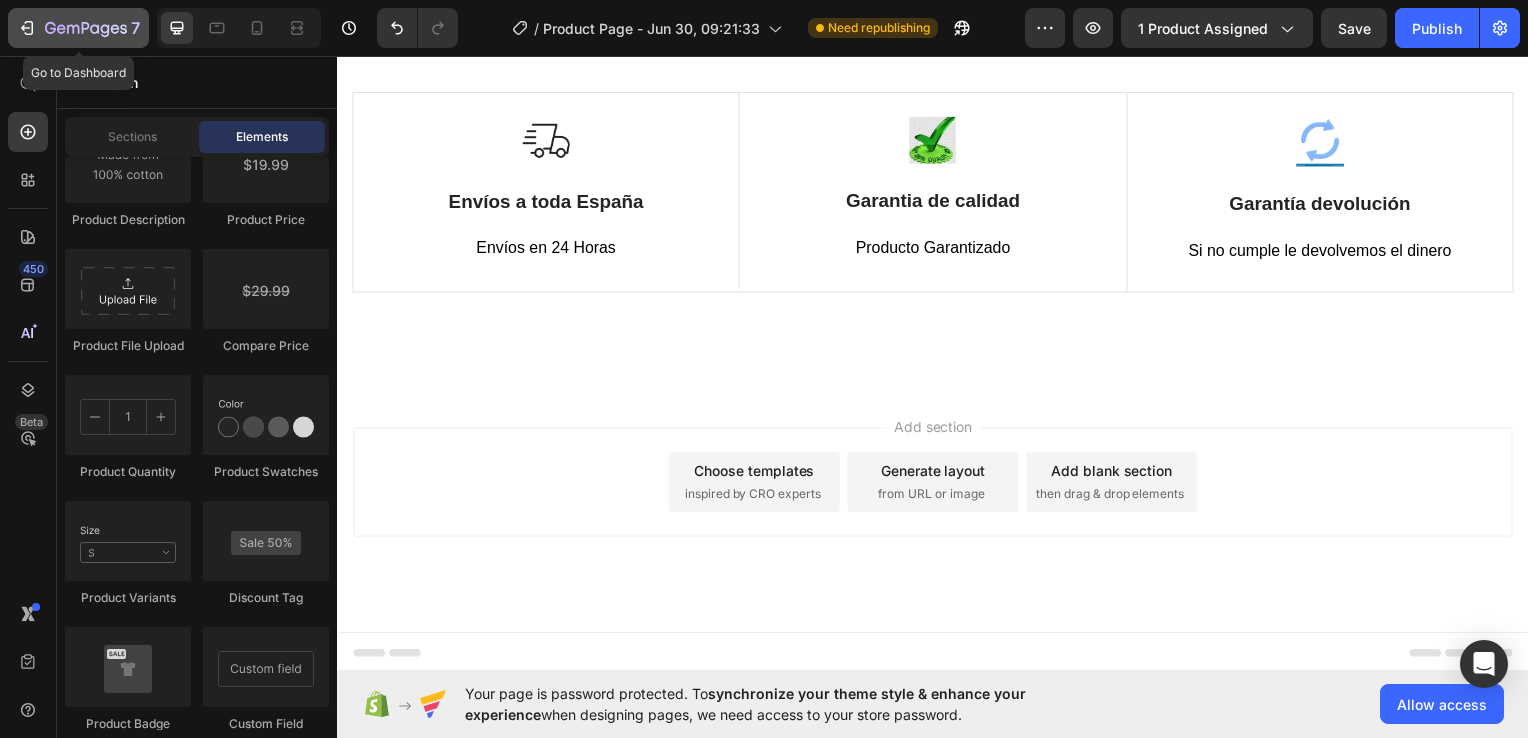 click 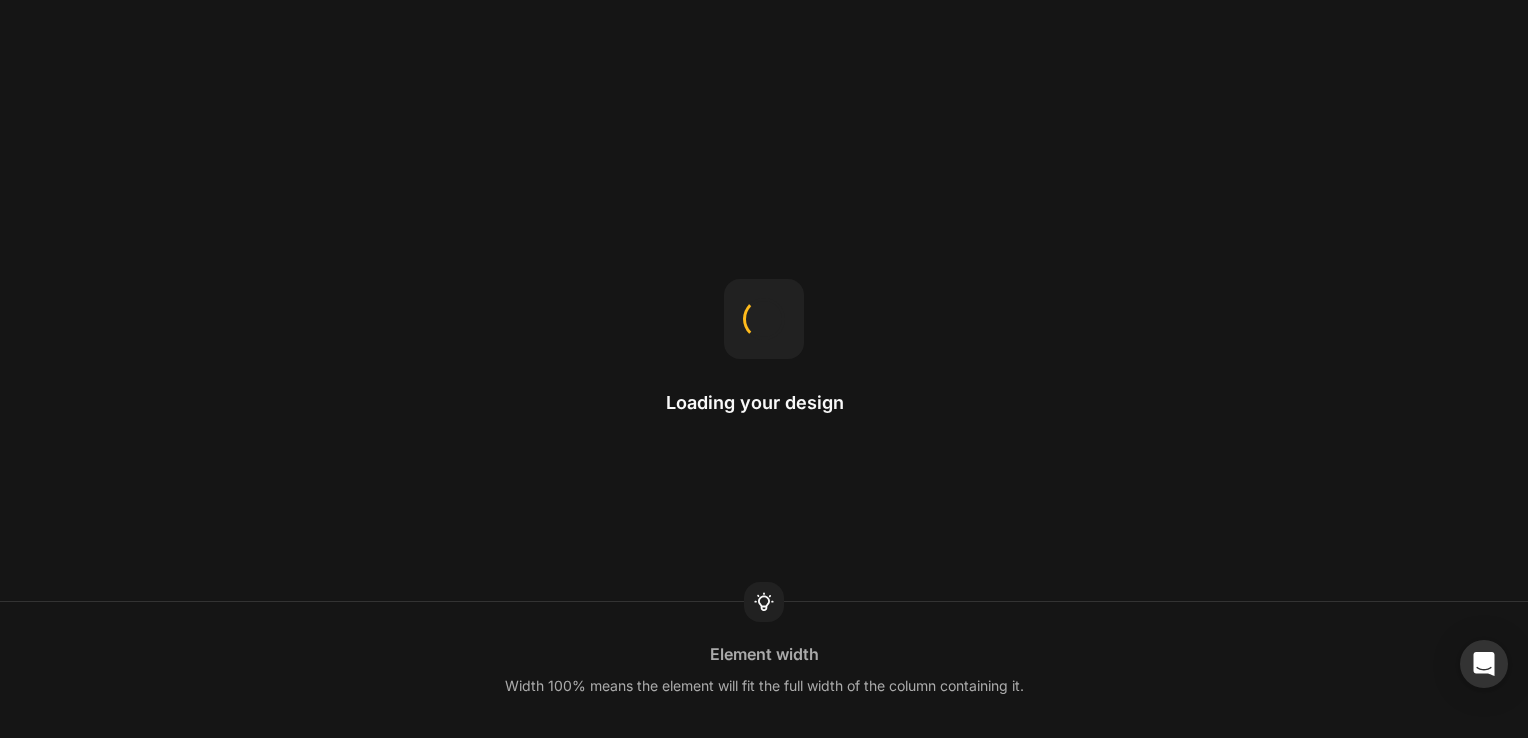 scroll, scrollTop: 0, scrollLeft: 0, axis: both 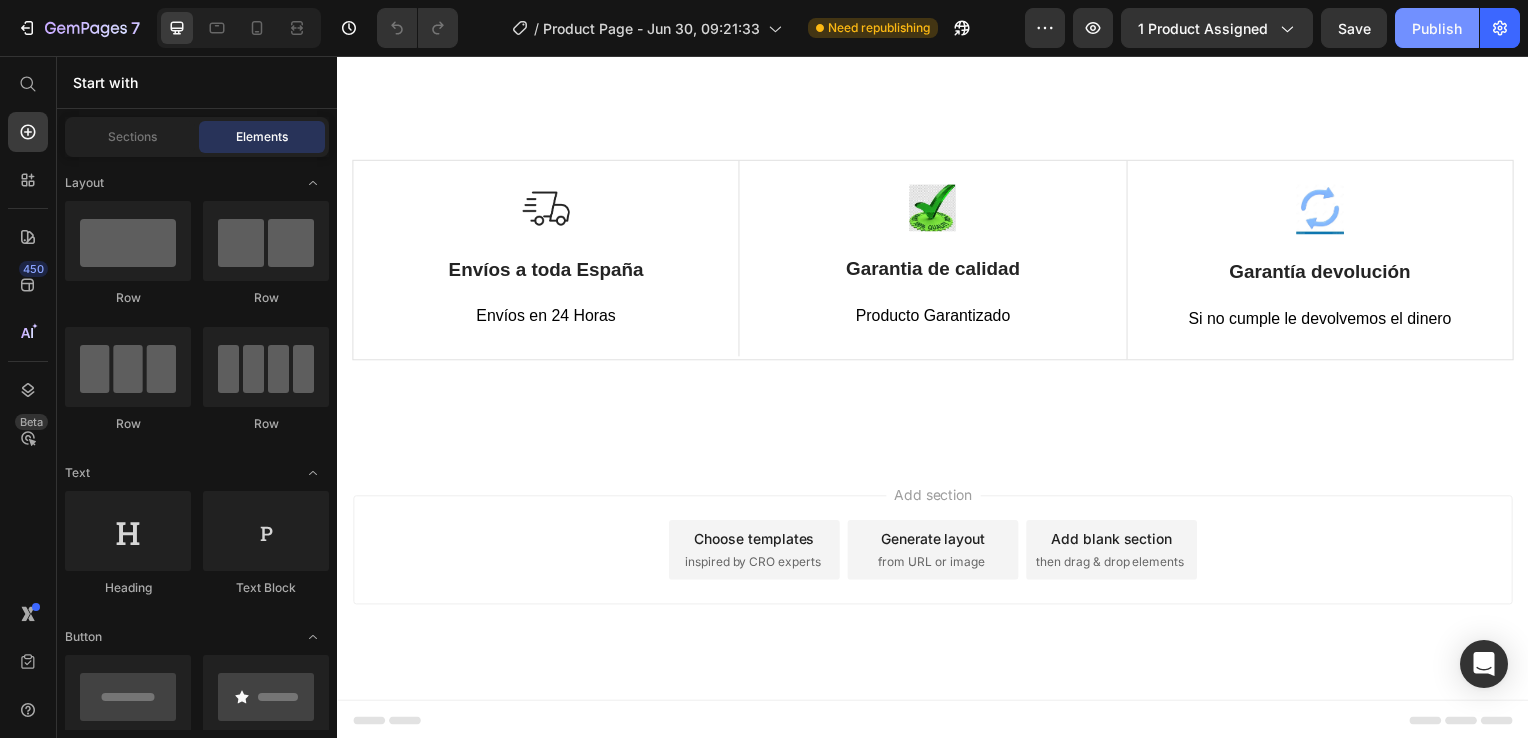 click on "Publish" at bounding box center [1437, 28] 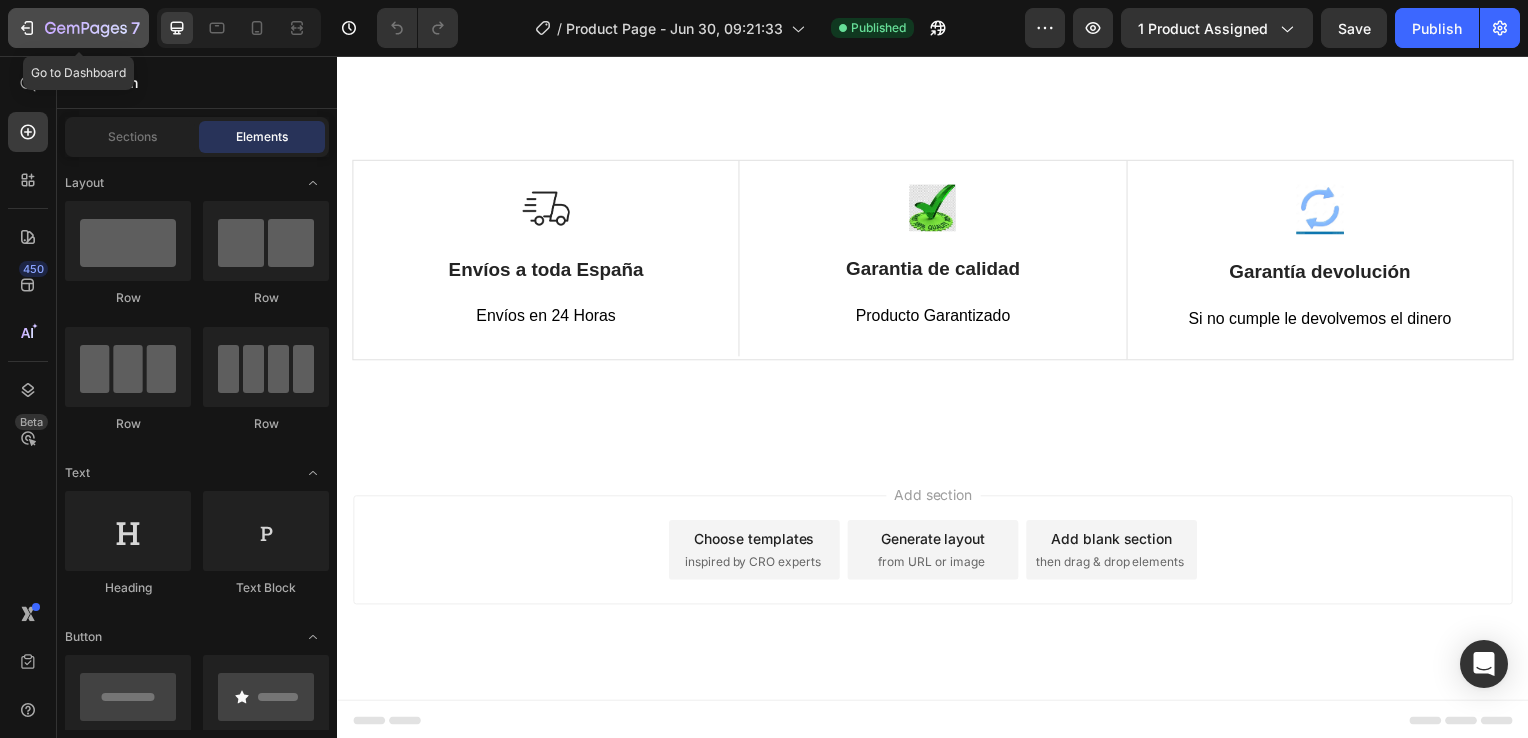 click 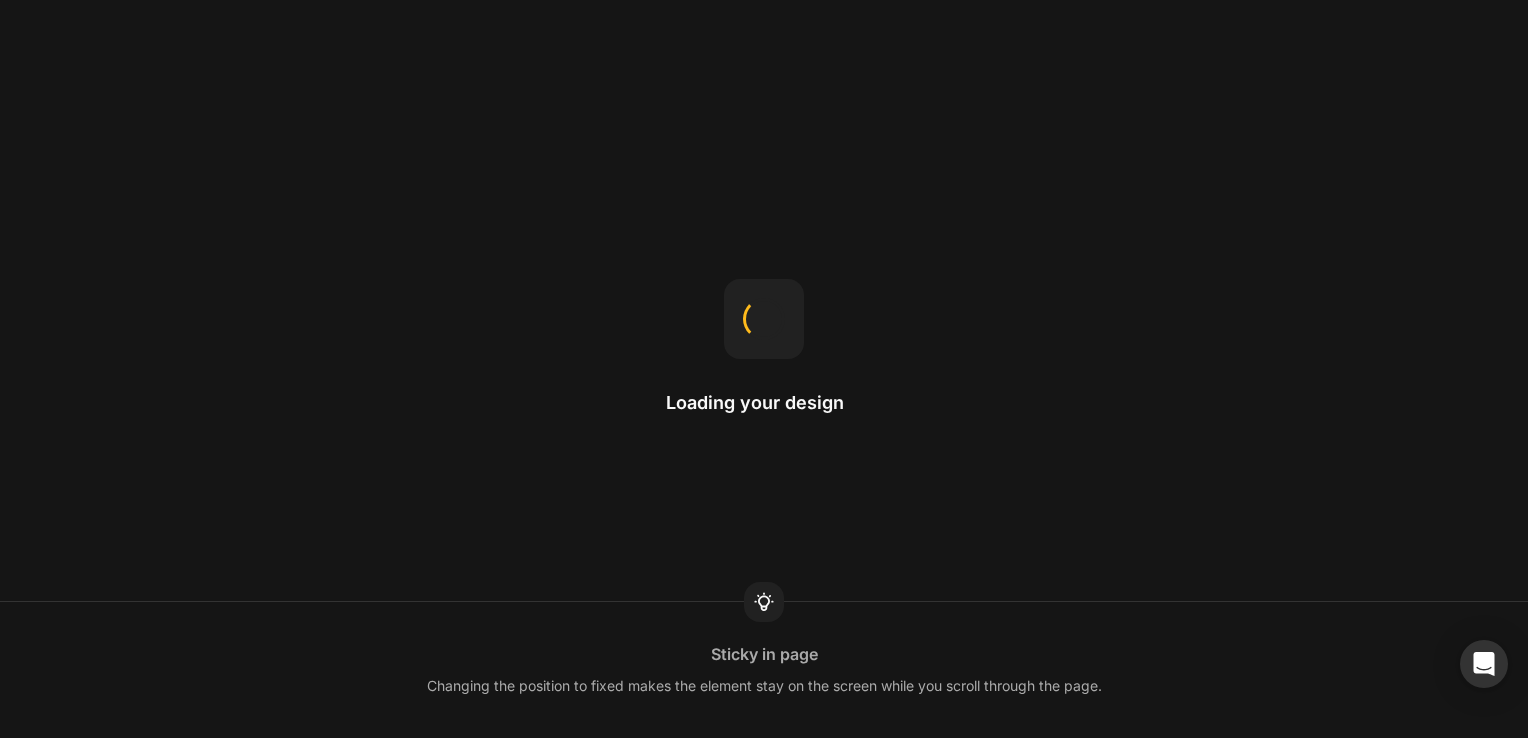 scroll, scrollTop: 0, scrollLeft: 0, axis: both 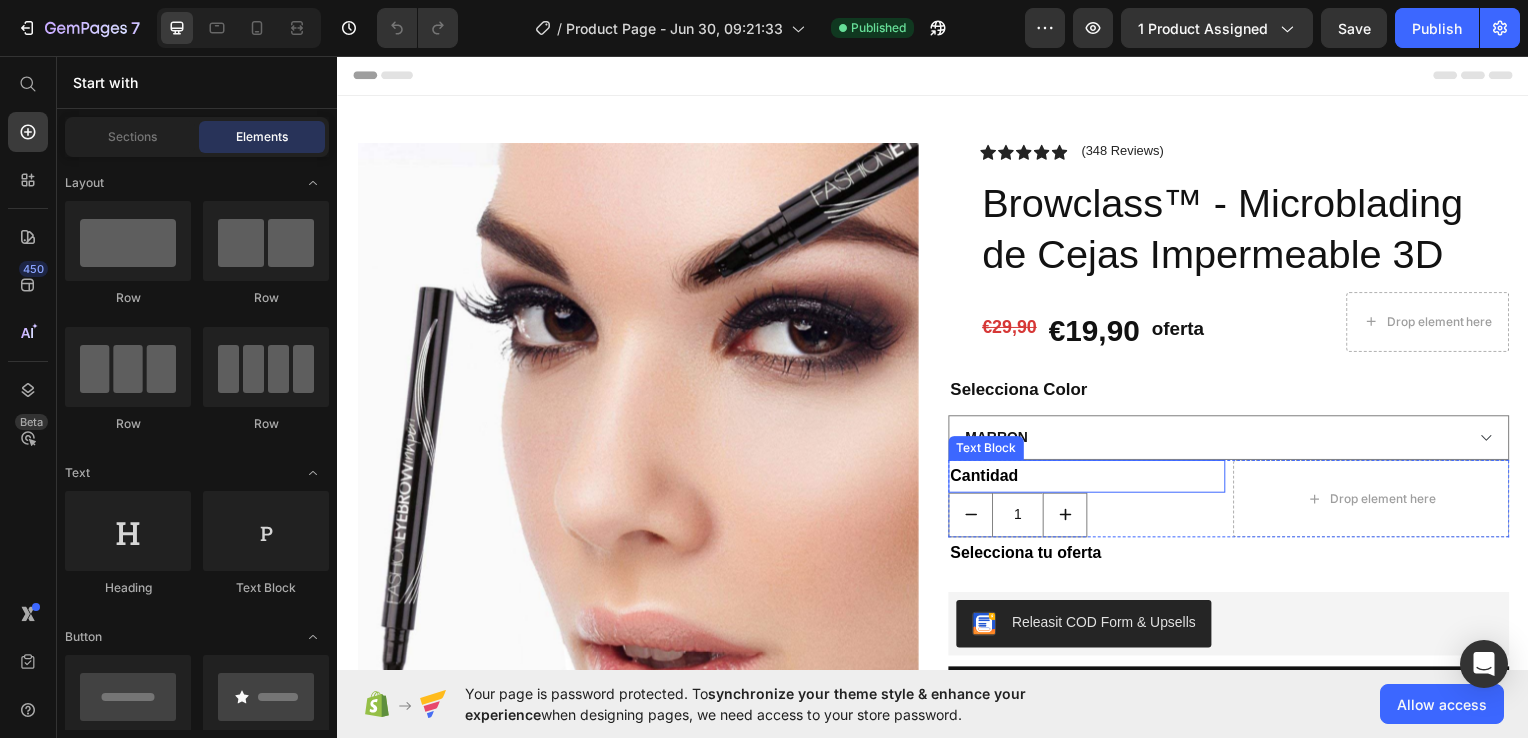 click on "Text Block" at bounding box center (990, 451) 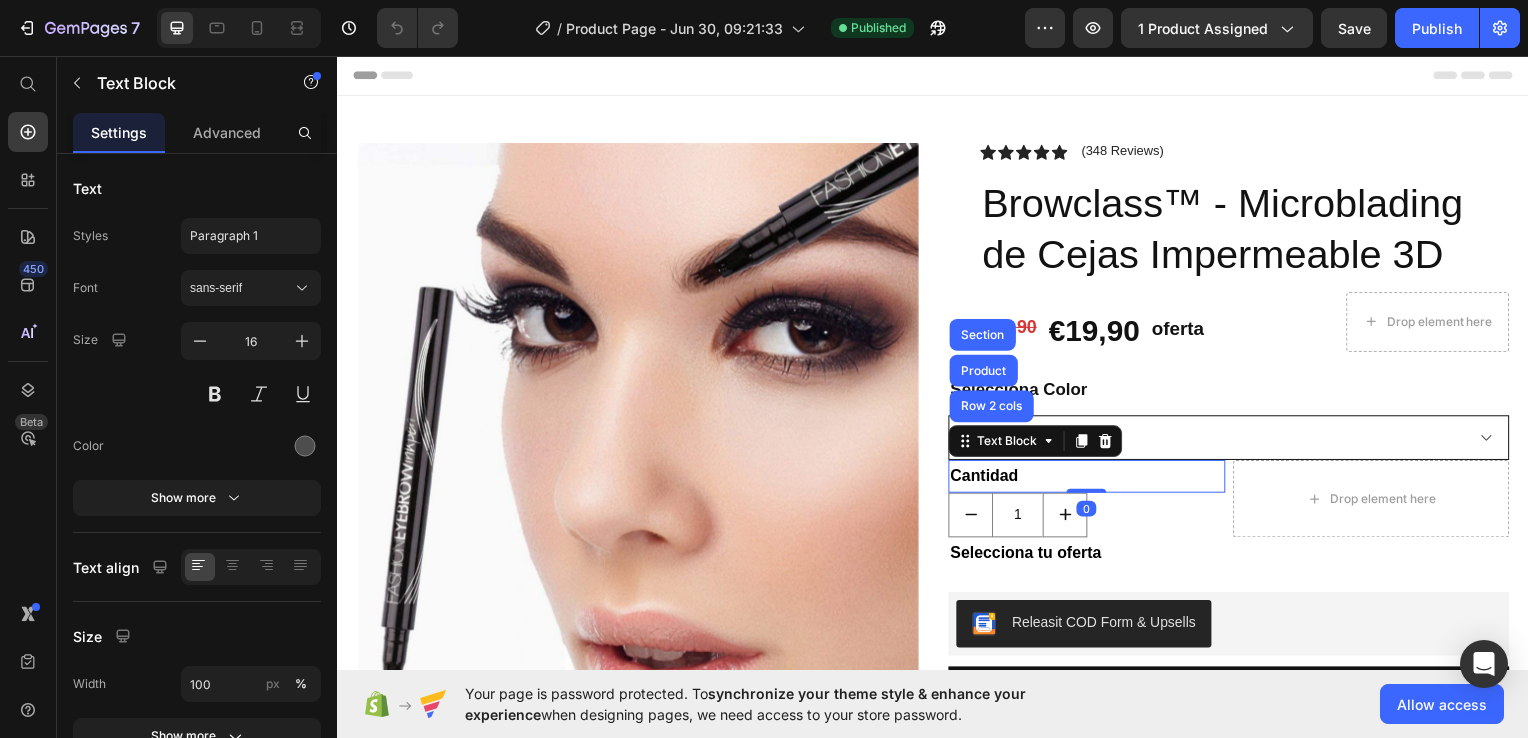 click on "Marron Marrón Oscuro Negro" at bounding box center [1234, 440] 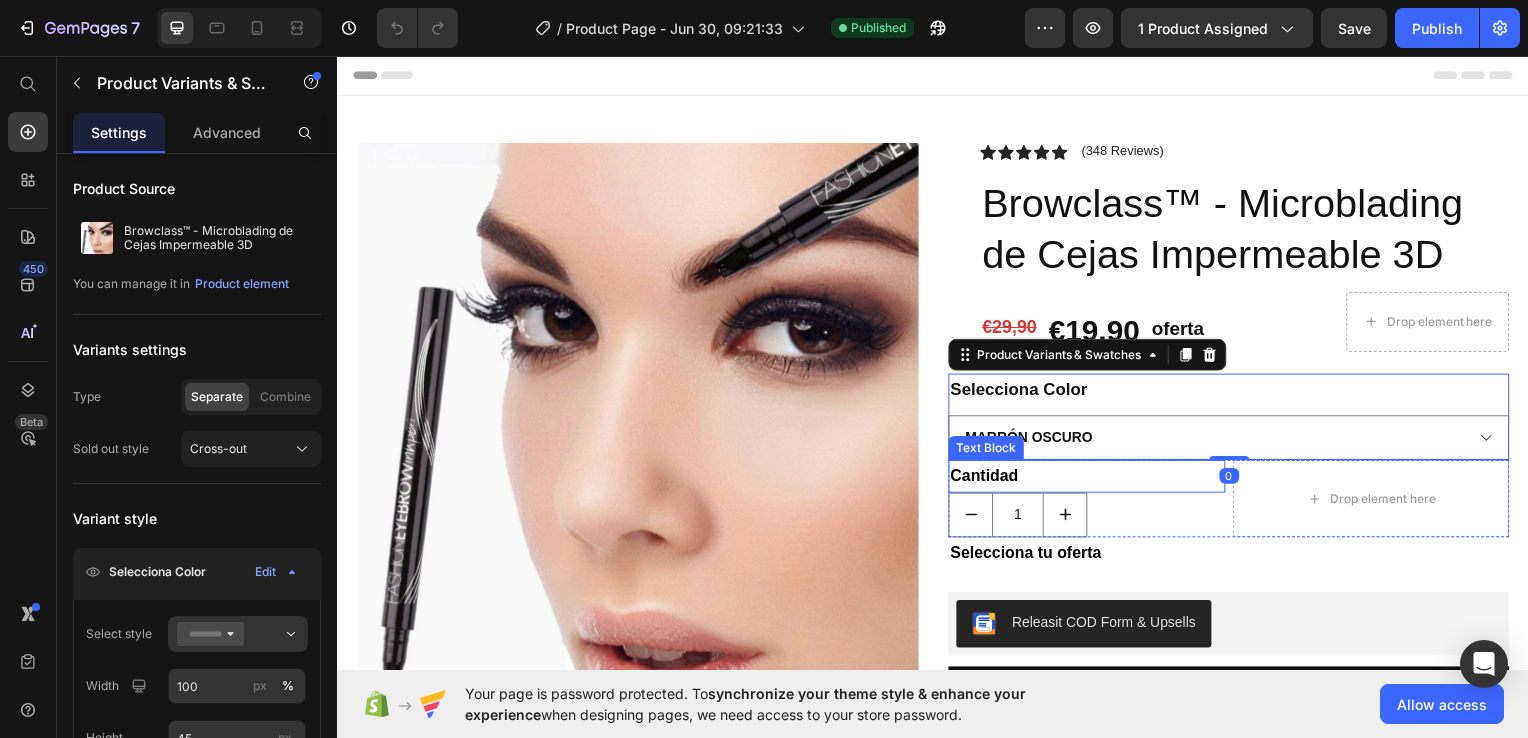 click on "Marron Marrón Oscuro Negro" at bounding box center [1234, 440] 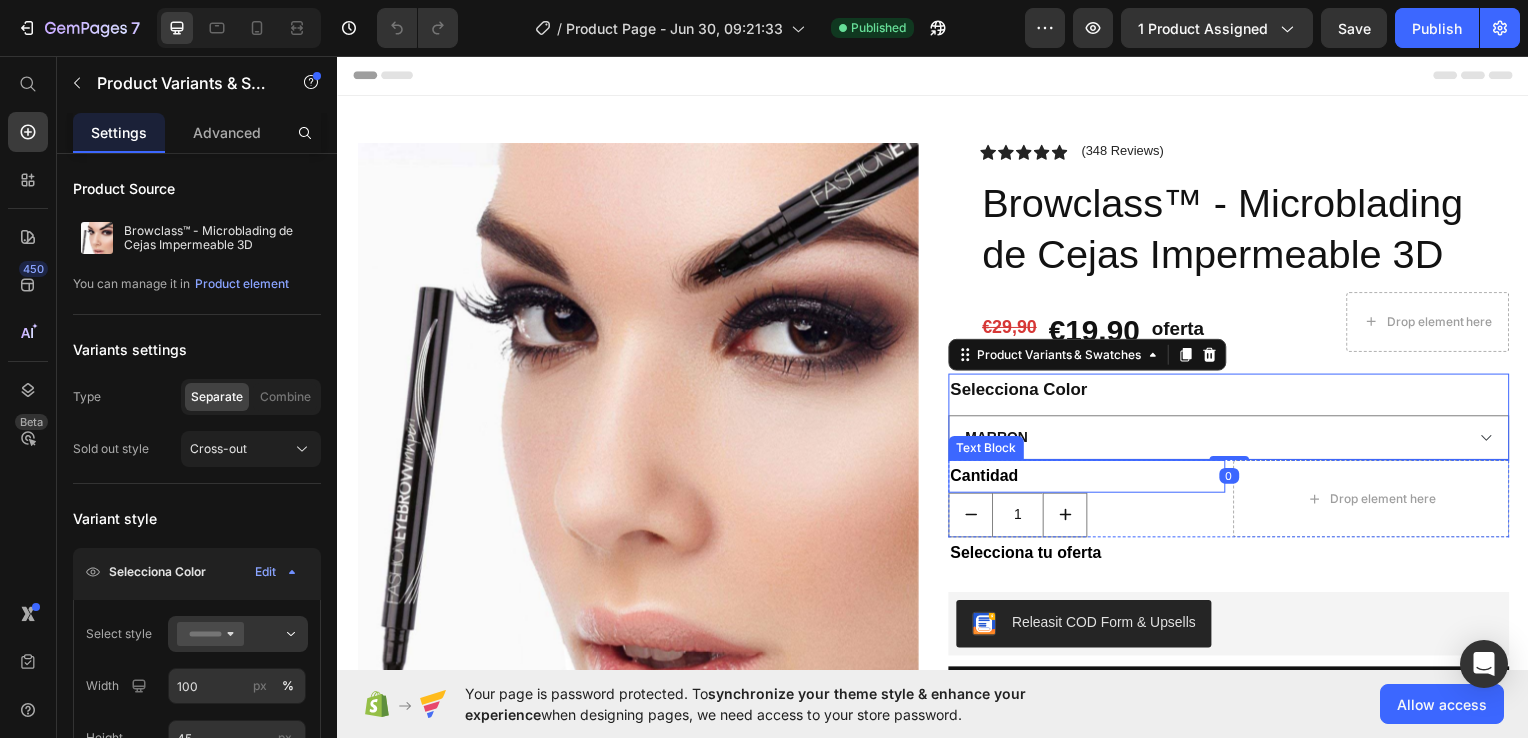 select on "Marrón Oscuro" 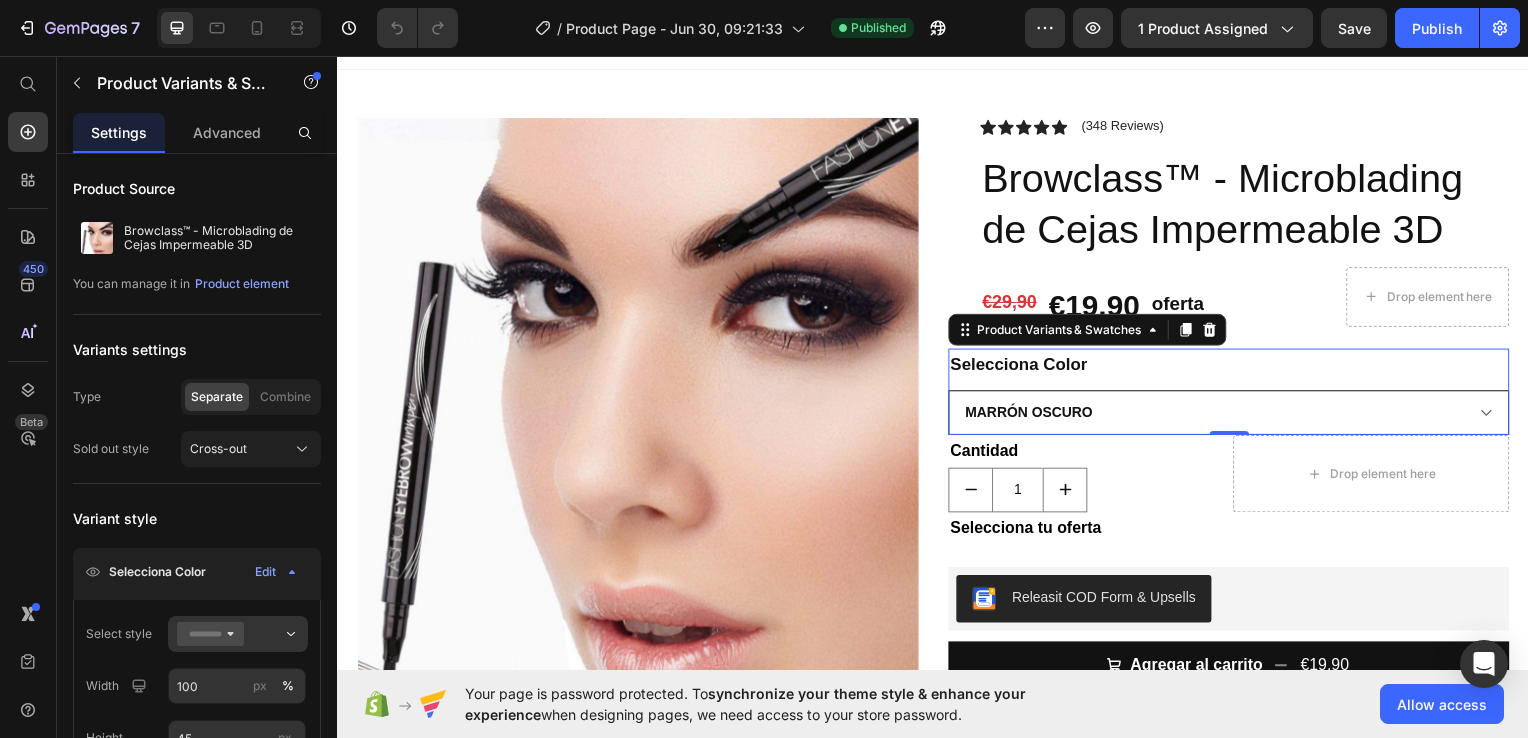 scroll, scrollTop: 268, scrollLeft: 0, axis: vertical 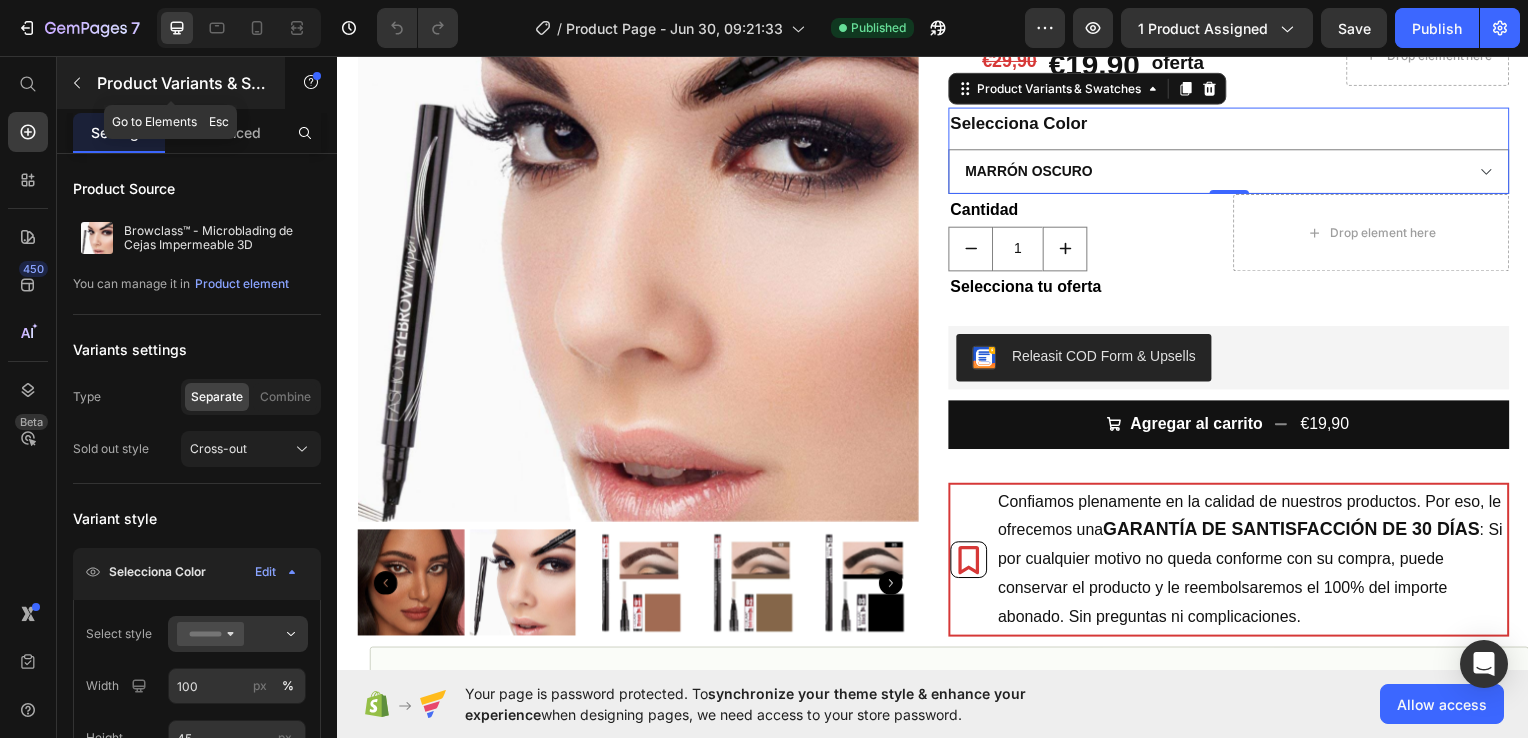 click 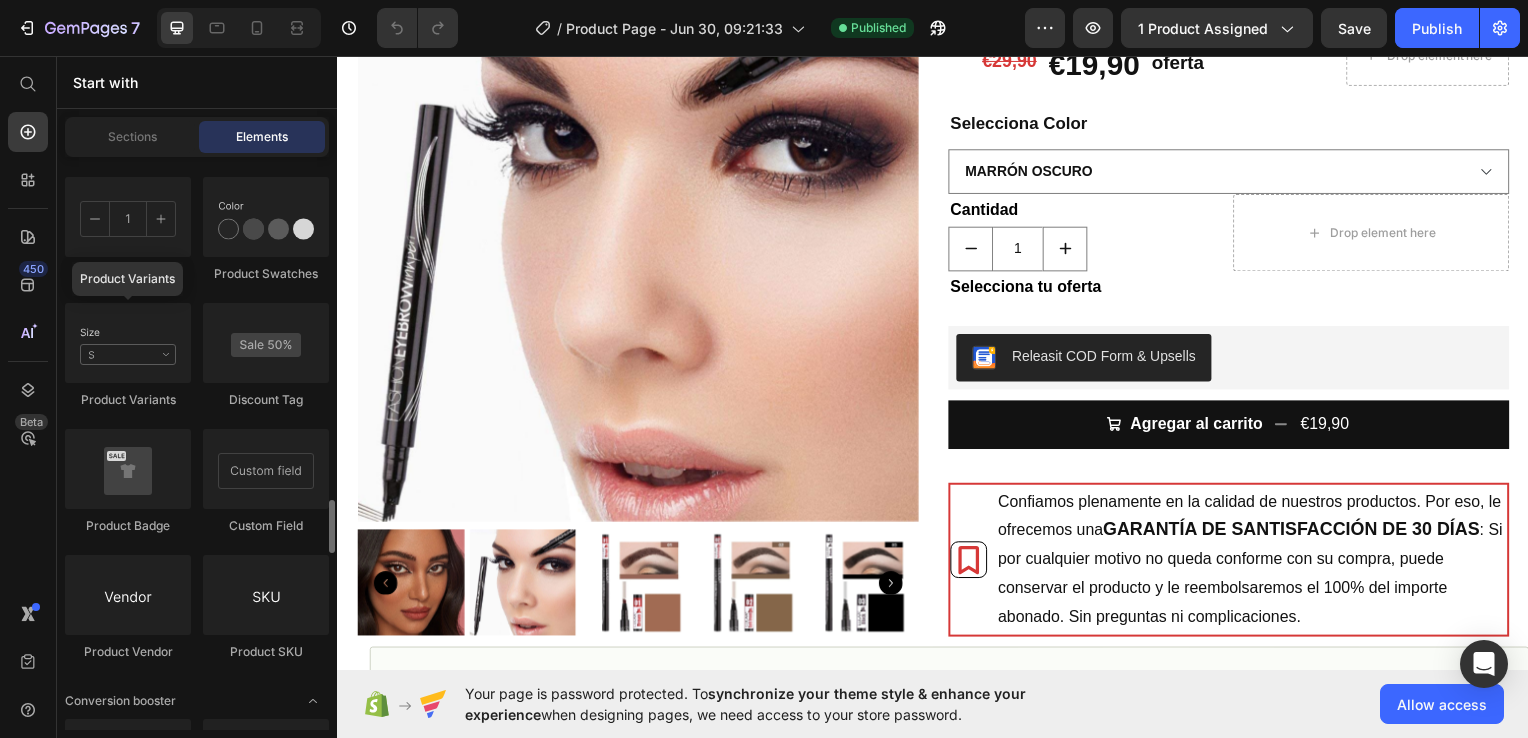 scroll, scrollTop: 3686, scrollLeft: 0, axis: vertical 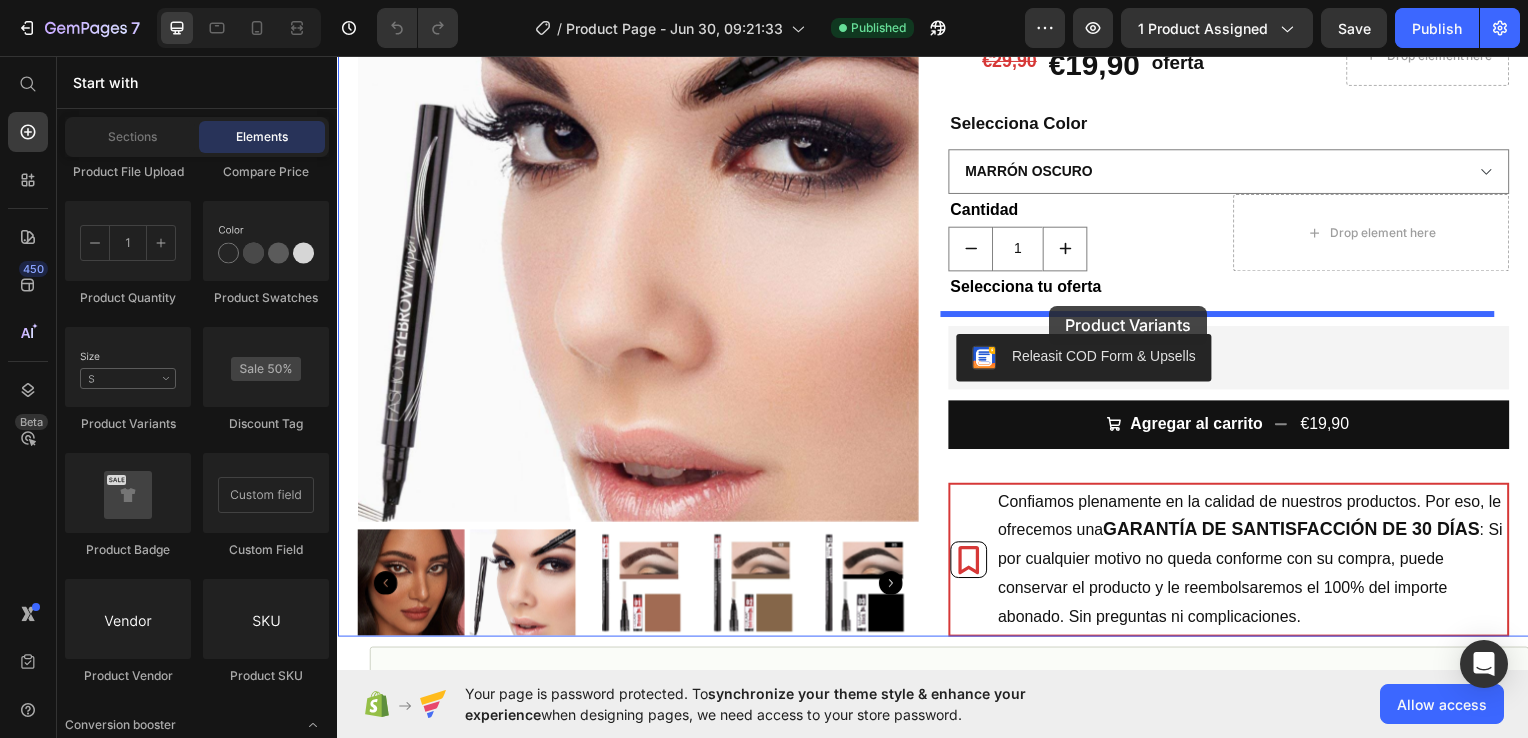 drag, startPoint x: 475, startPoint y: 398, endPoint x: 1054, endPoint y: 307, distance: 586.1075 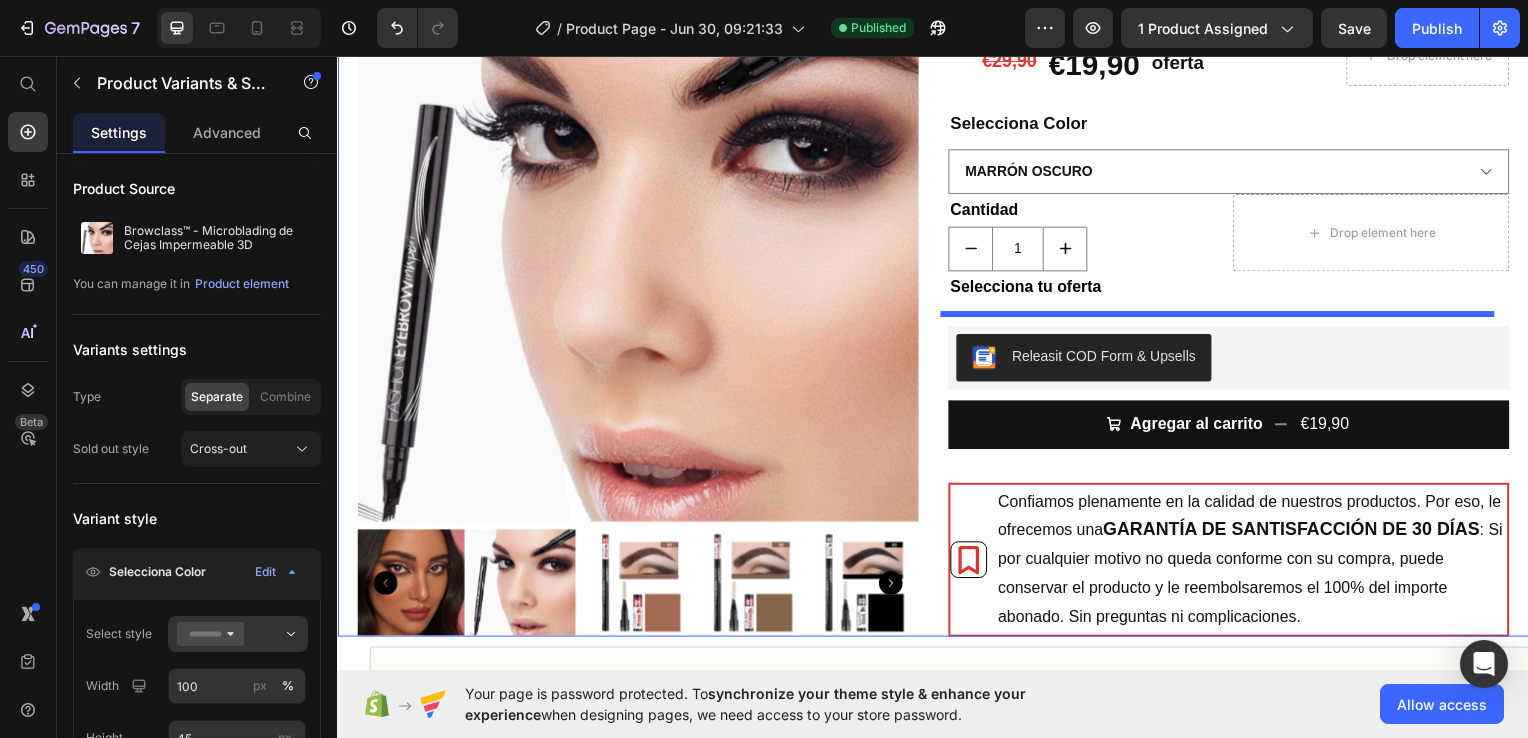 select on "Marrón Oscuro" 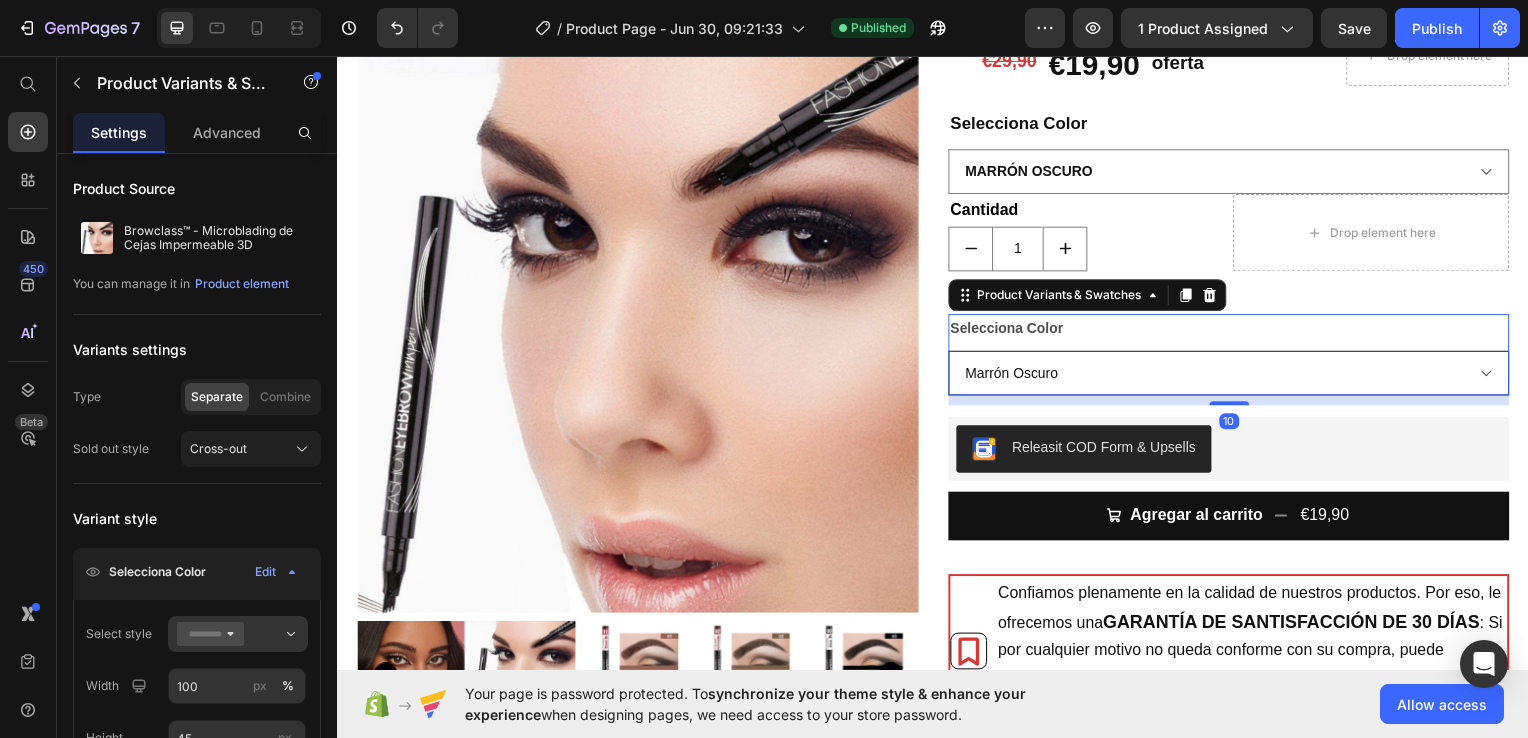 click on "Marron Marrón Oscuro Negro" at bounding box center [1234, 375] 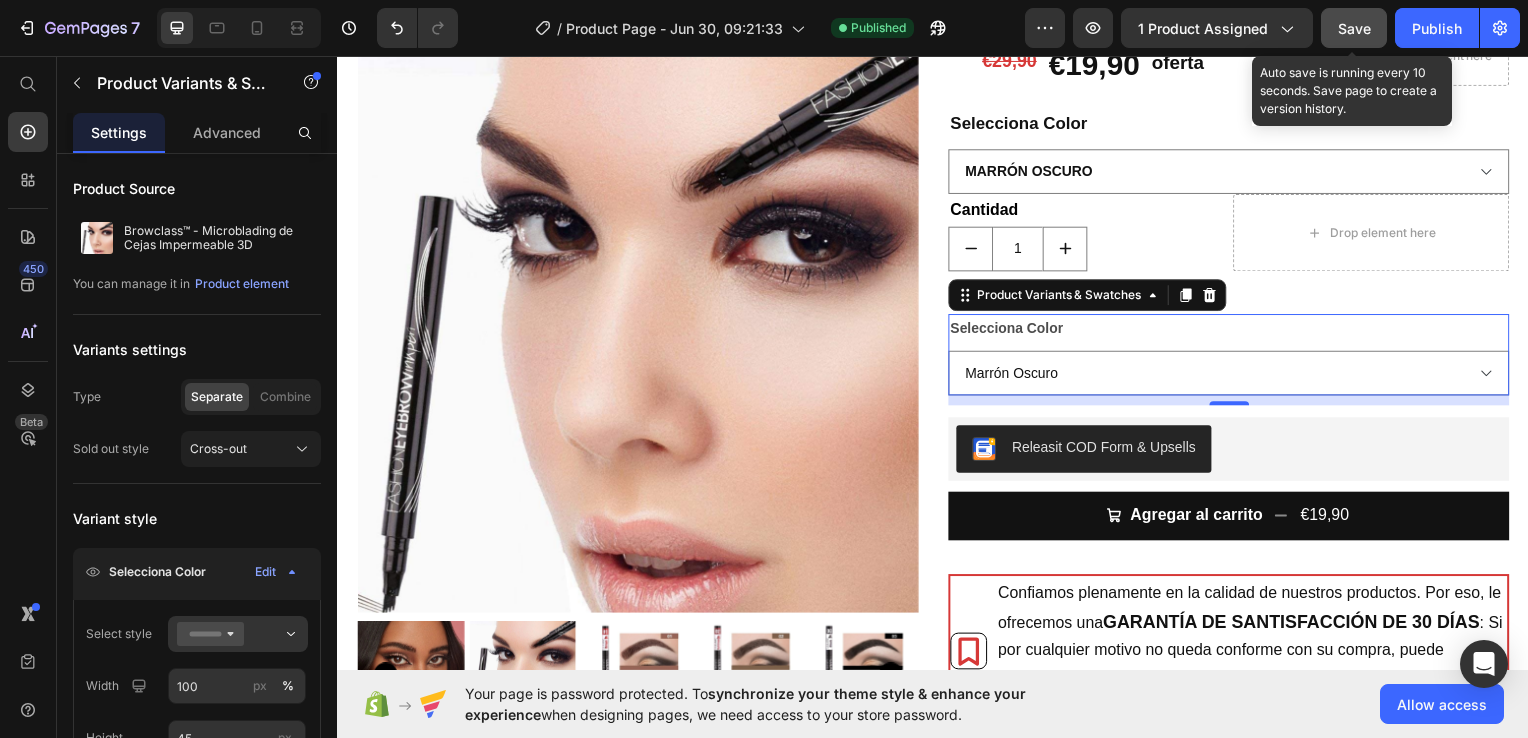 click on "Save" at bounding box center [1354, 28] 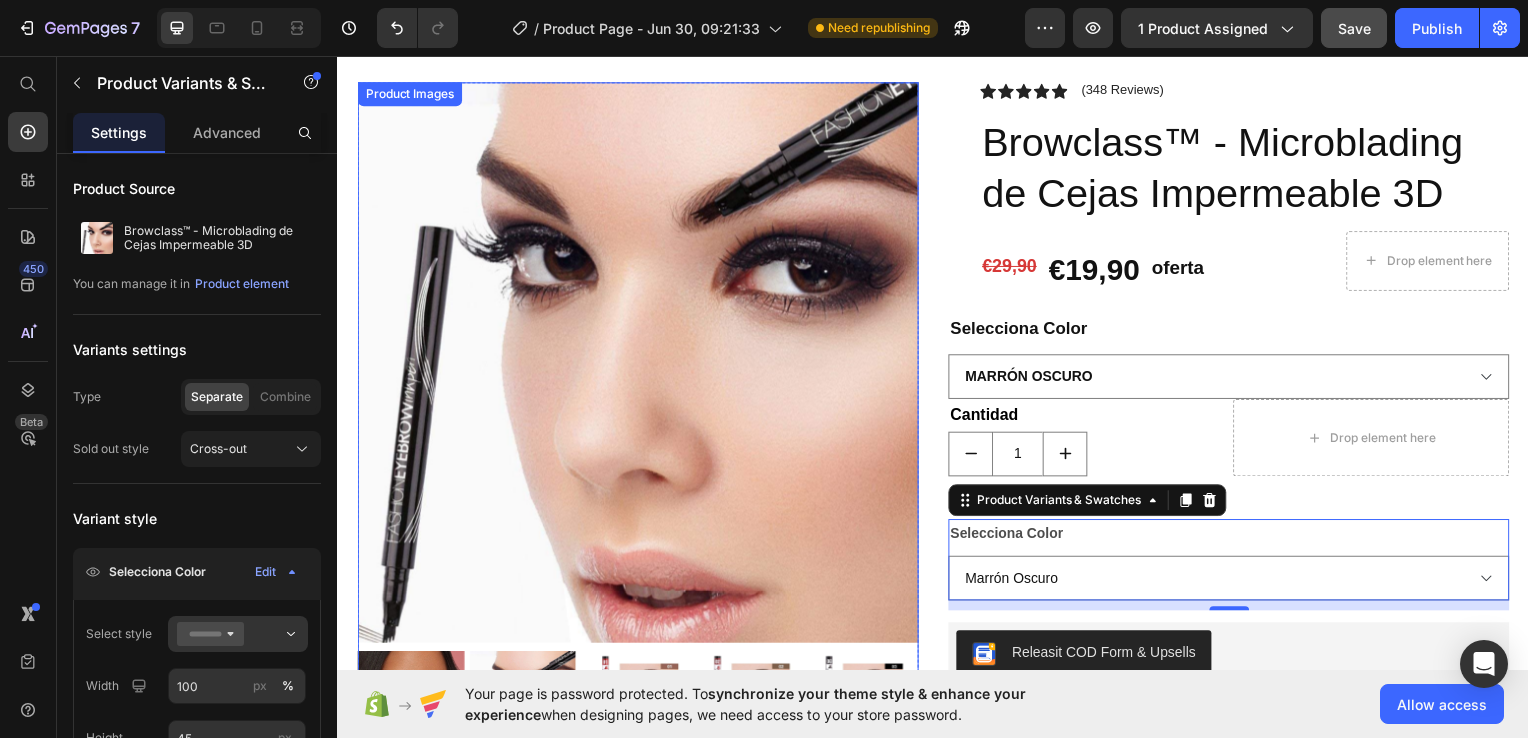 scroll, scrollTop: 60, scrollLeft: 0, axis: vertical 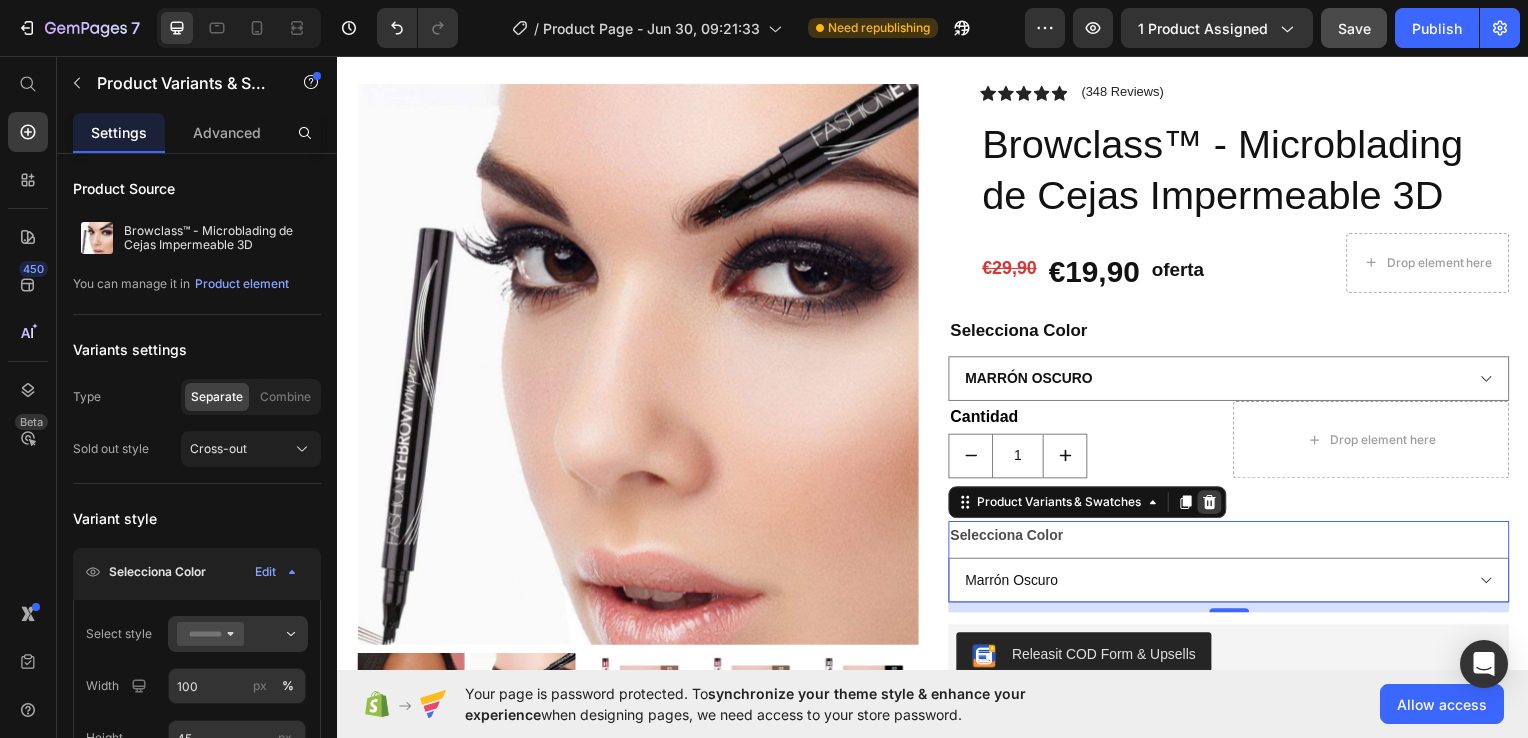 click at bounding box center [1215, 505] 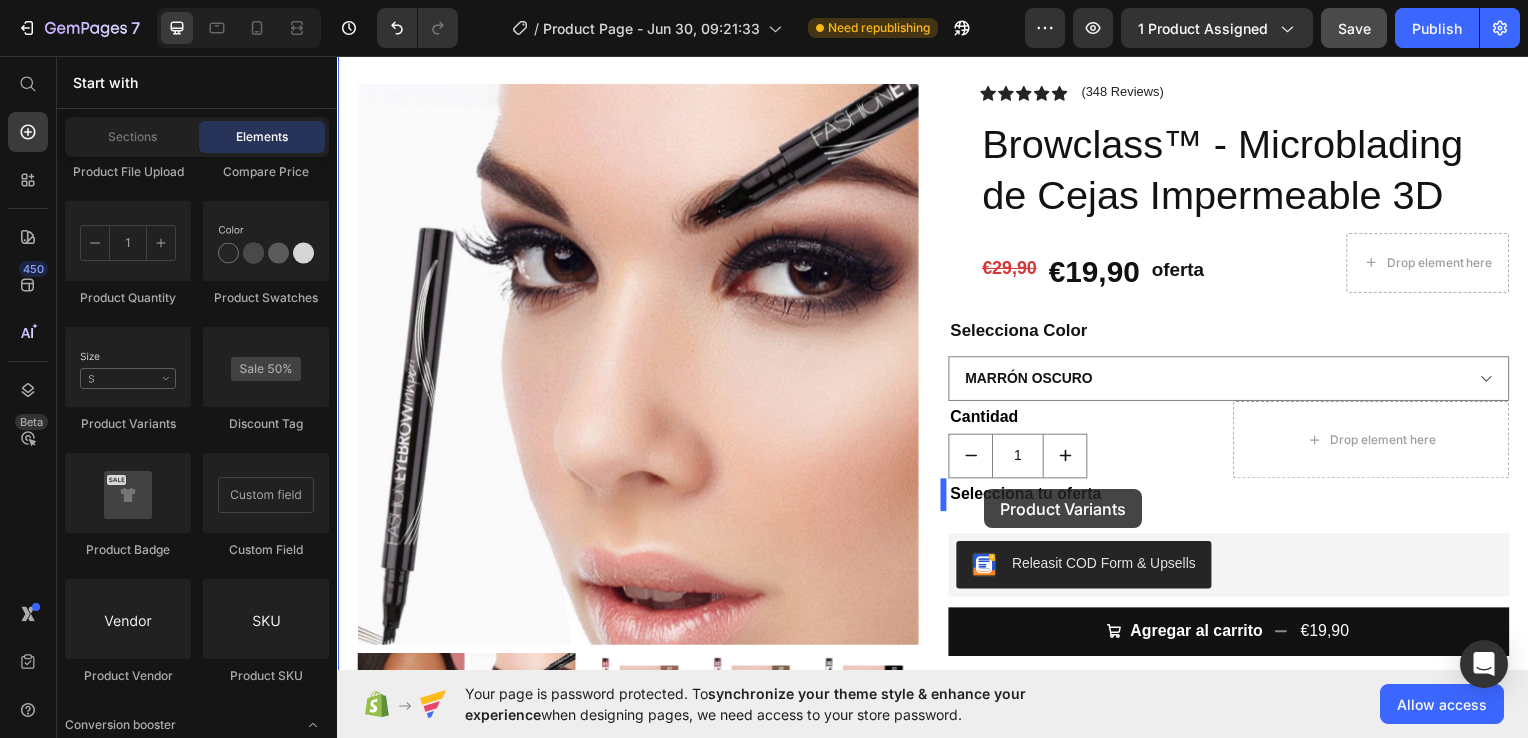 drag, startPoint x: 466, startPoint y: 451, endPoint x: 989, endPoint y: 492, distance: 524.6046 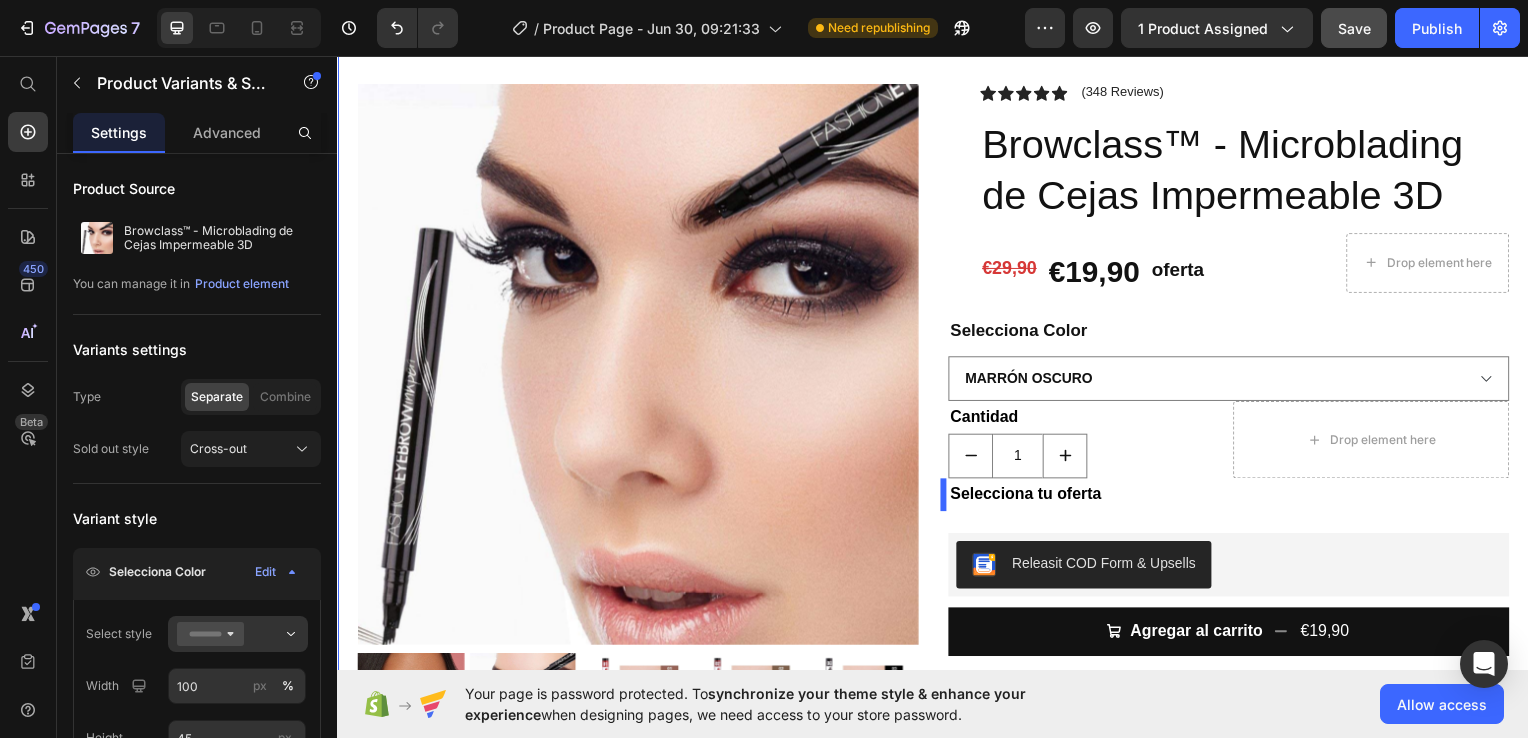 select on "Marrón Oscuro" 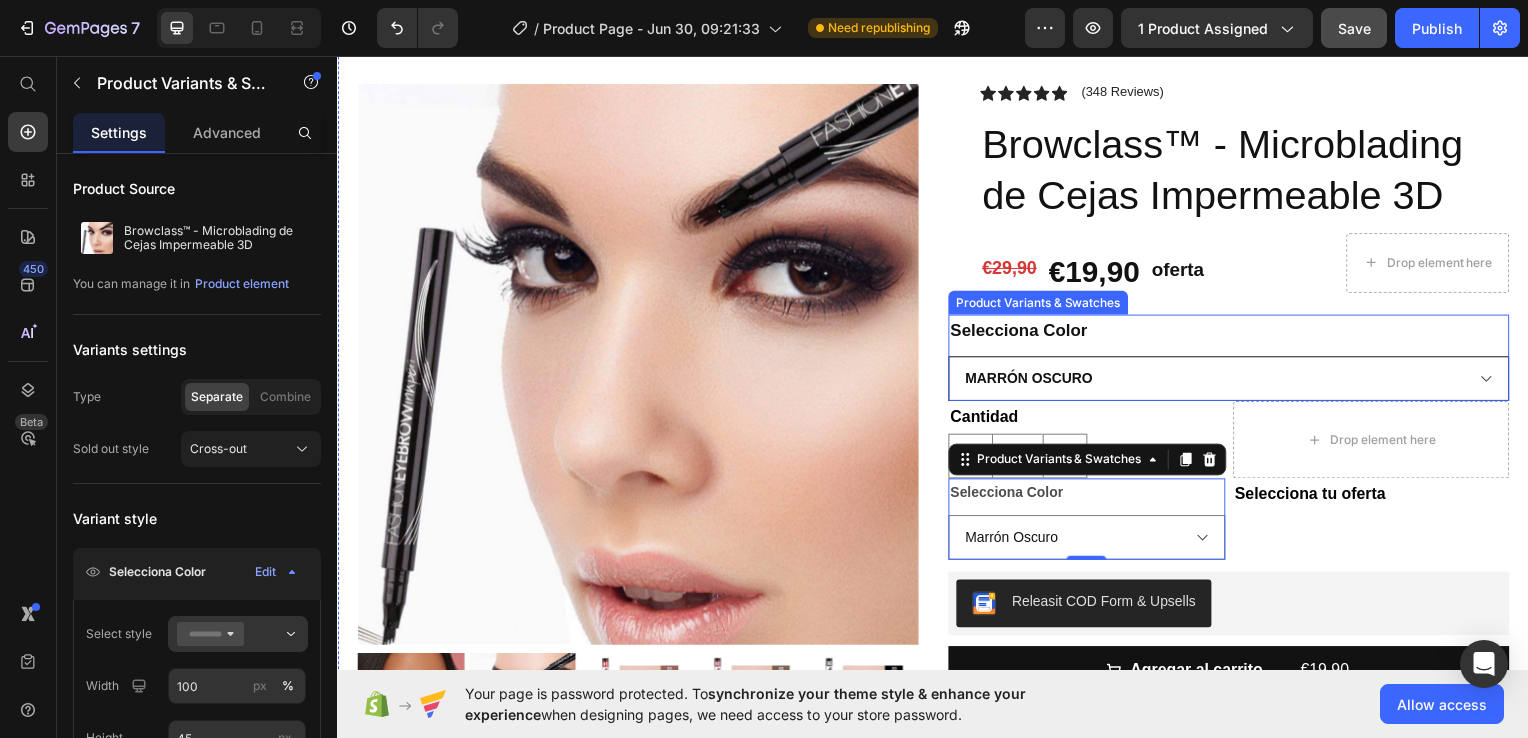 click on "Marron Marrón Oscuro Negro" at bounding box center (1234, 380) 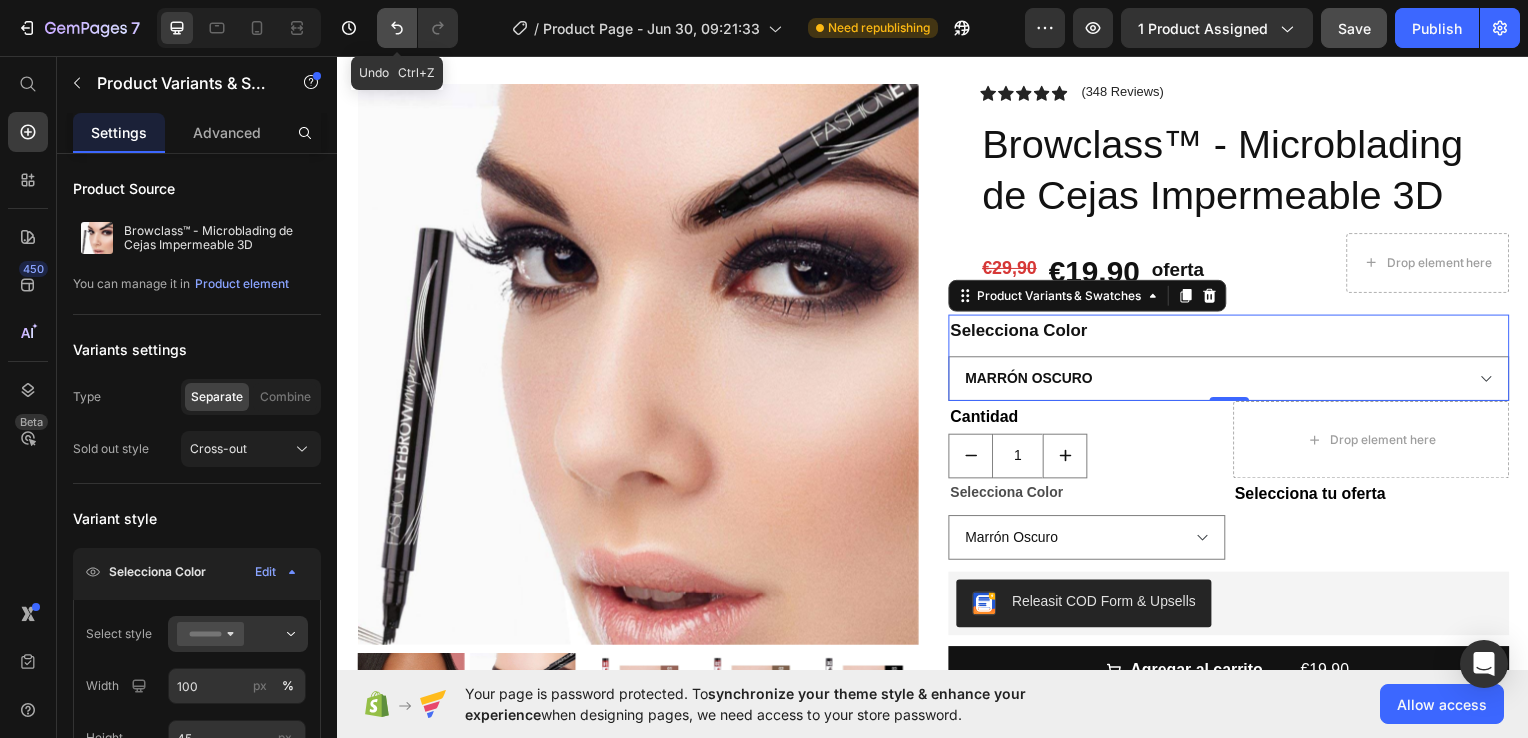 click 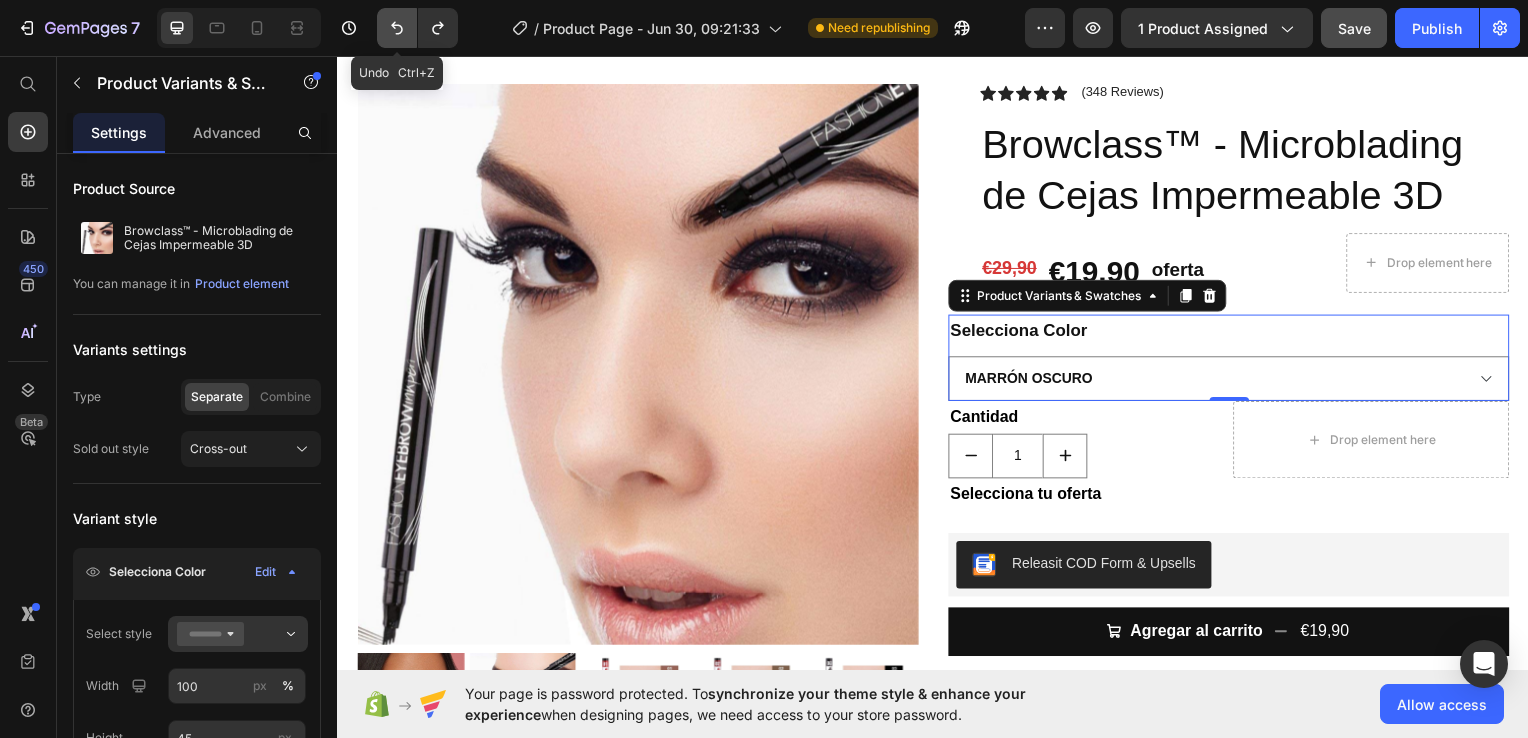 select on "Marrón Oscuro" 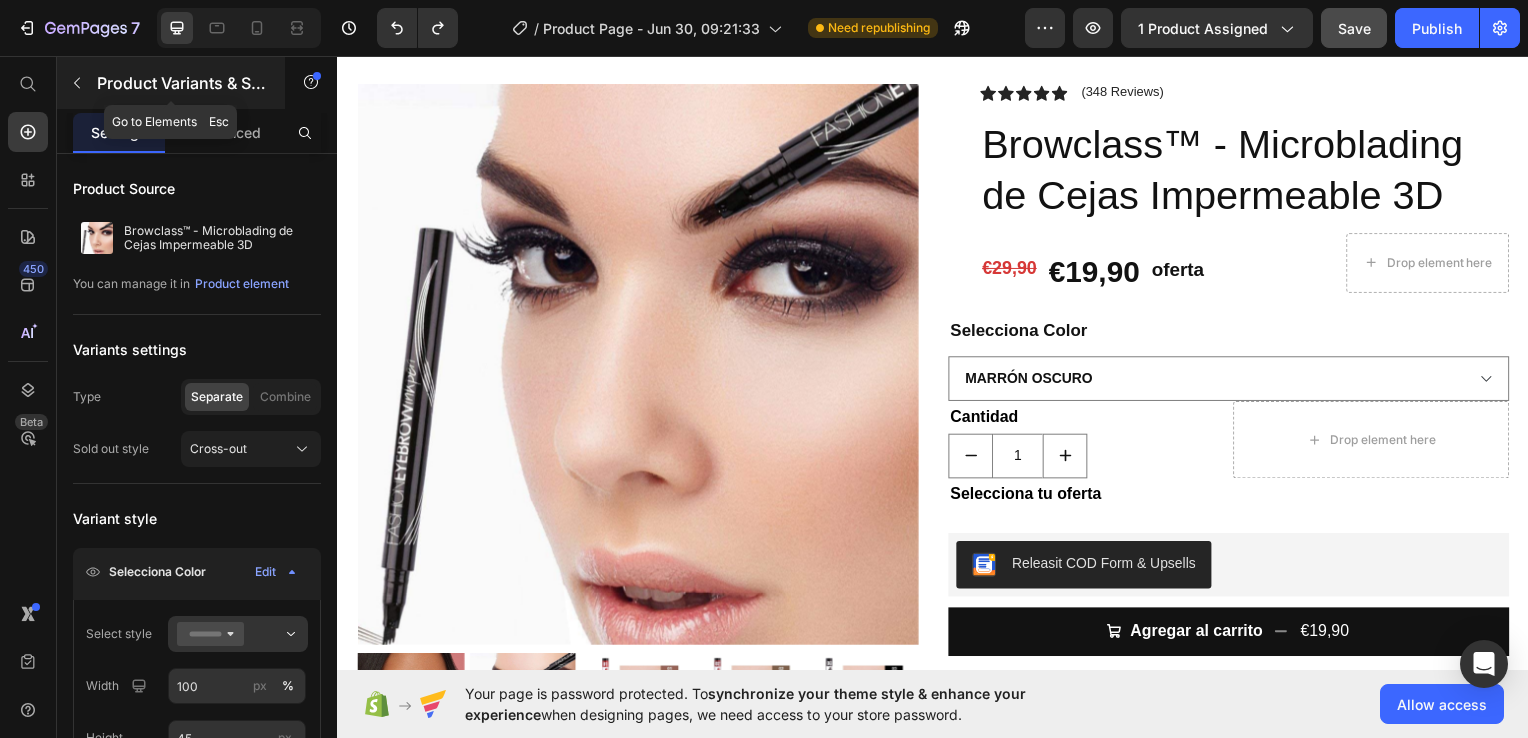 click 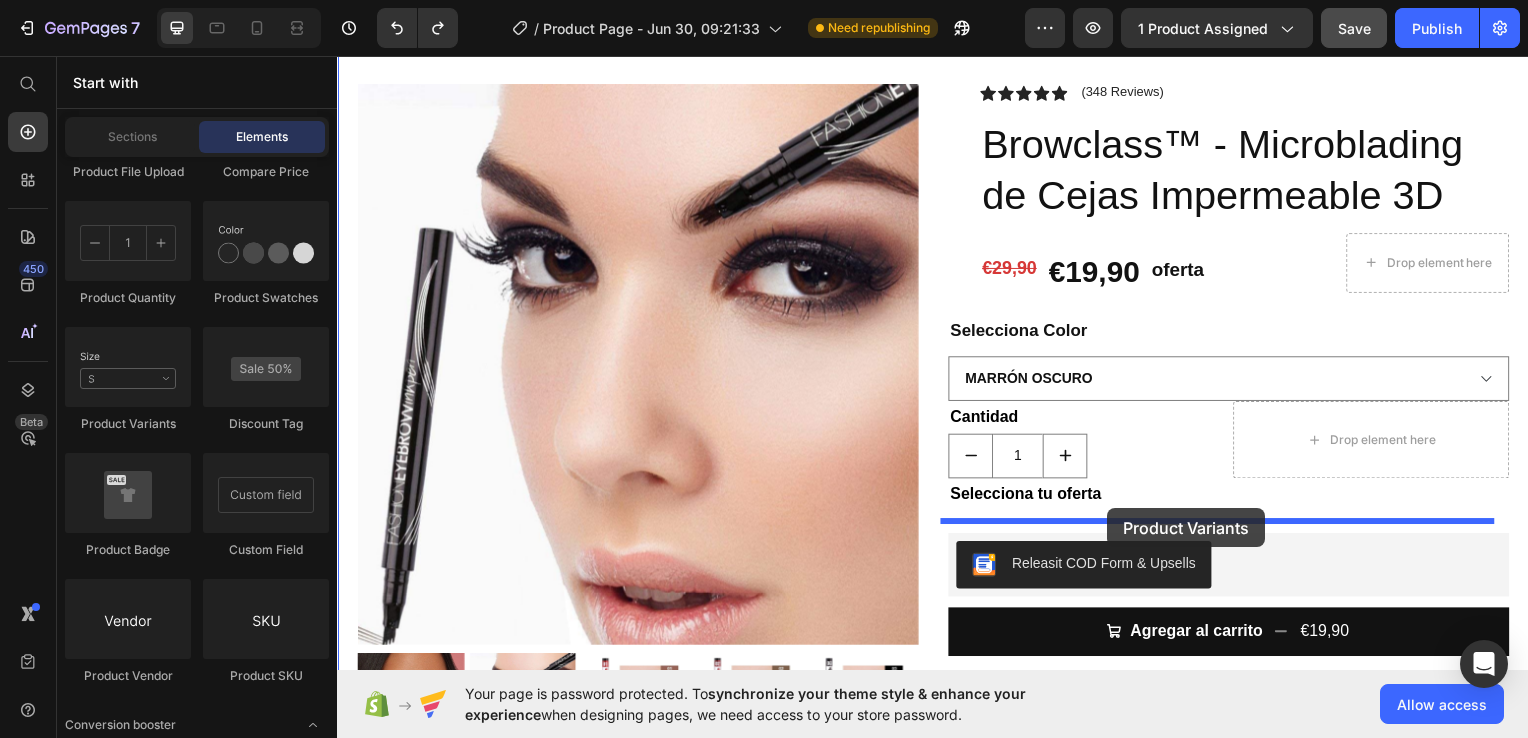drag, startPoint x: 498, startPoint y: 465, endPoint x: 1113, endPoint y: 511, distance: 616.7179 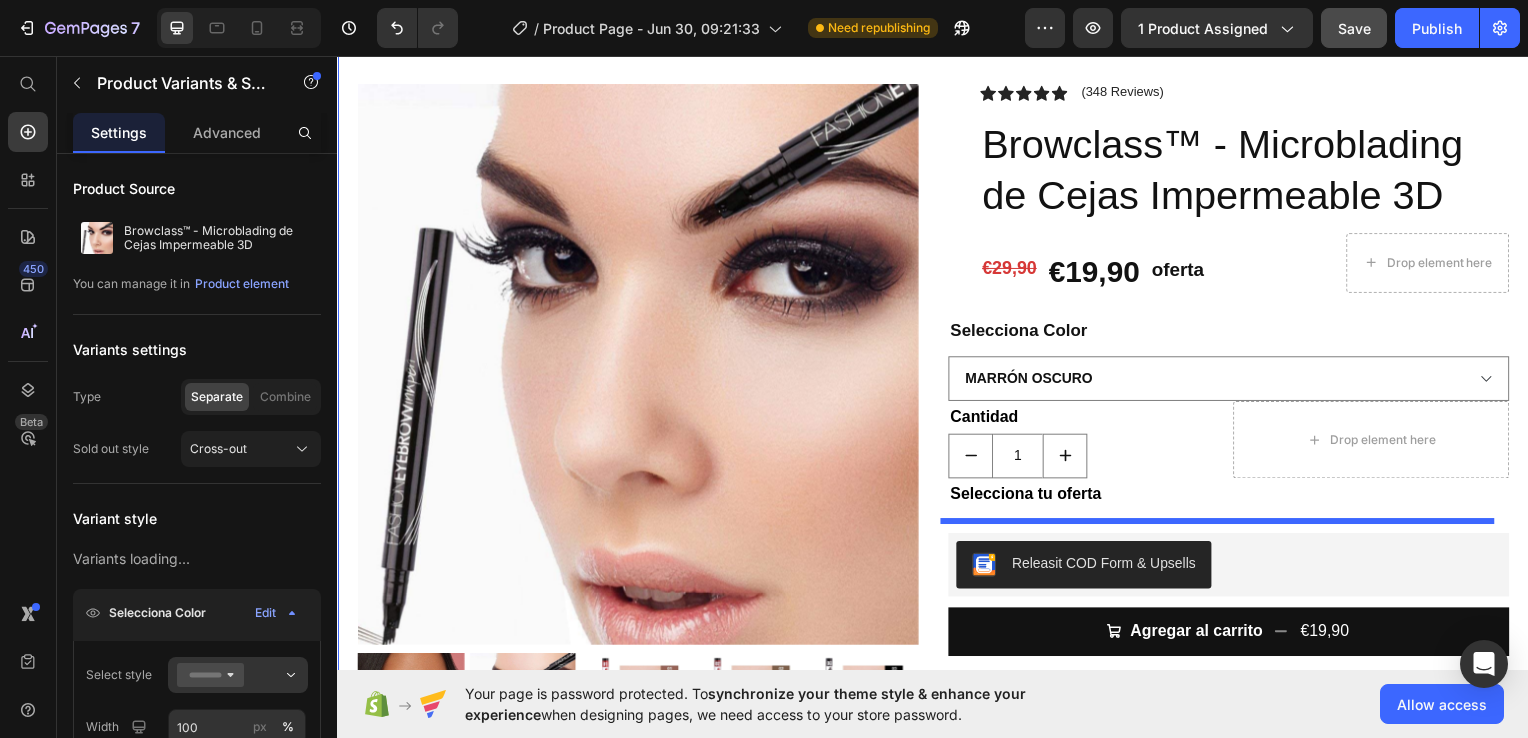 select on "Marrón Oscuro" 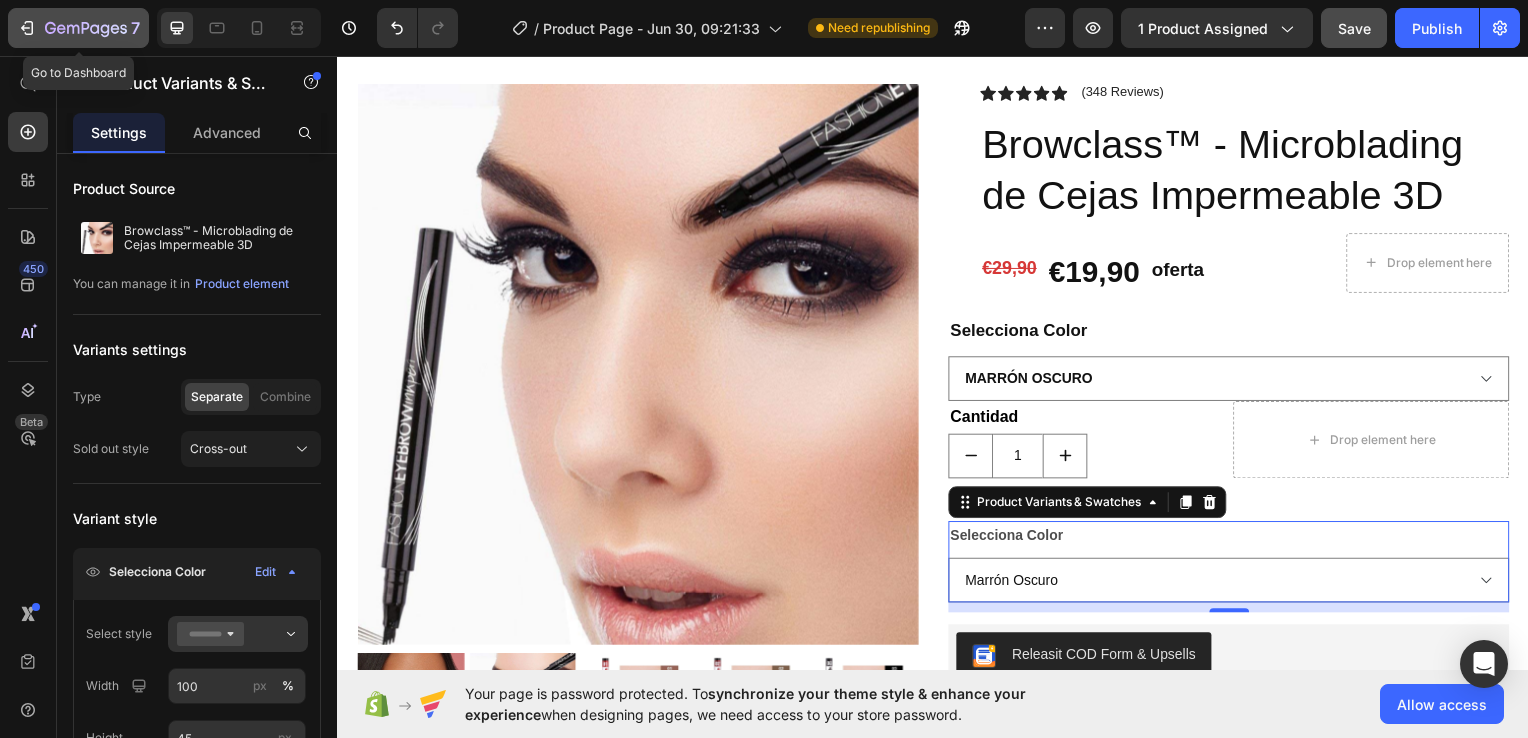 click 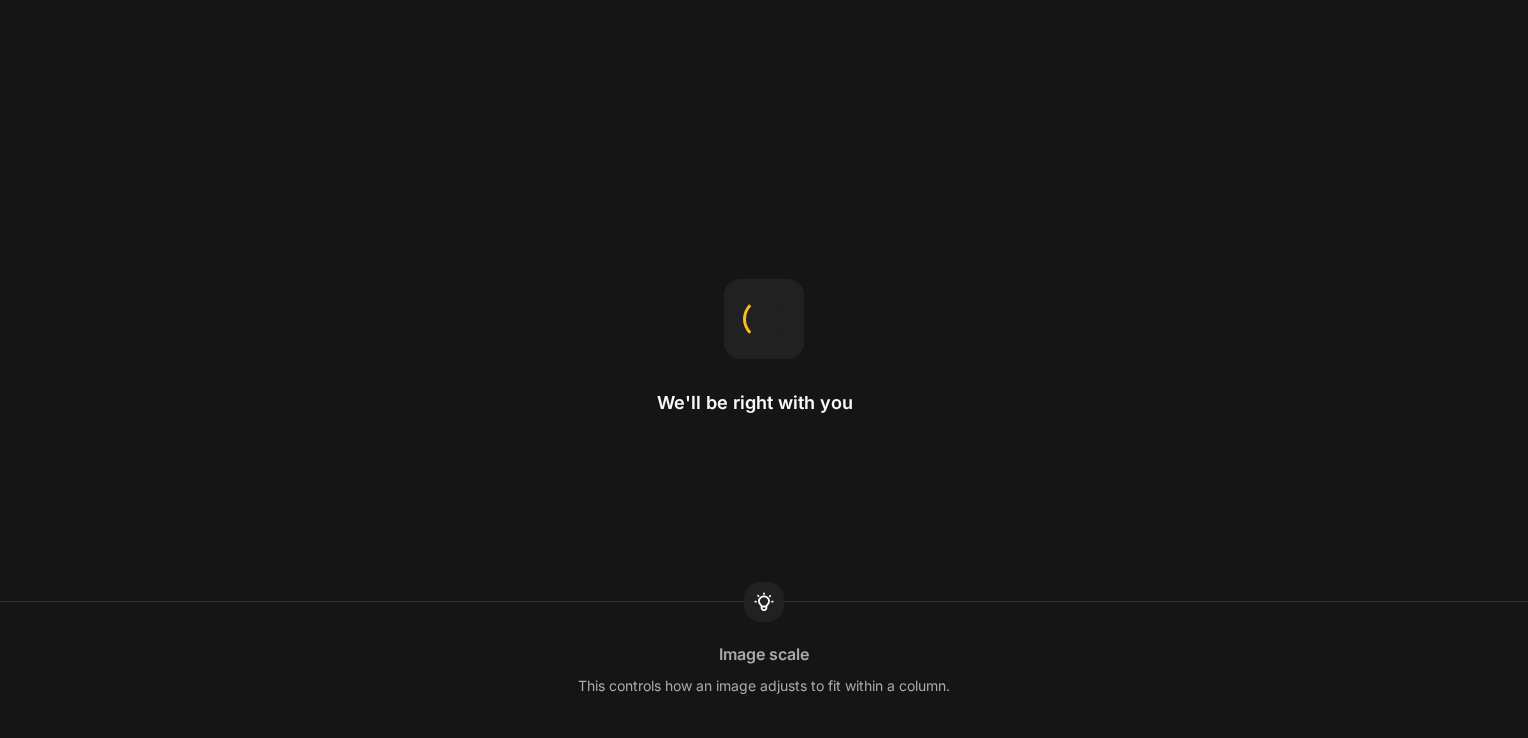 scroll, scrollTop: 0, scrollLeft: 0, axis: both 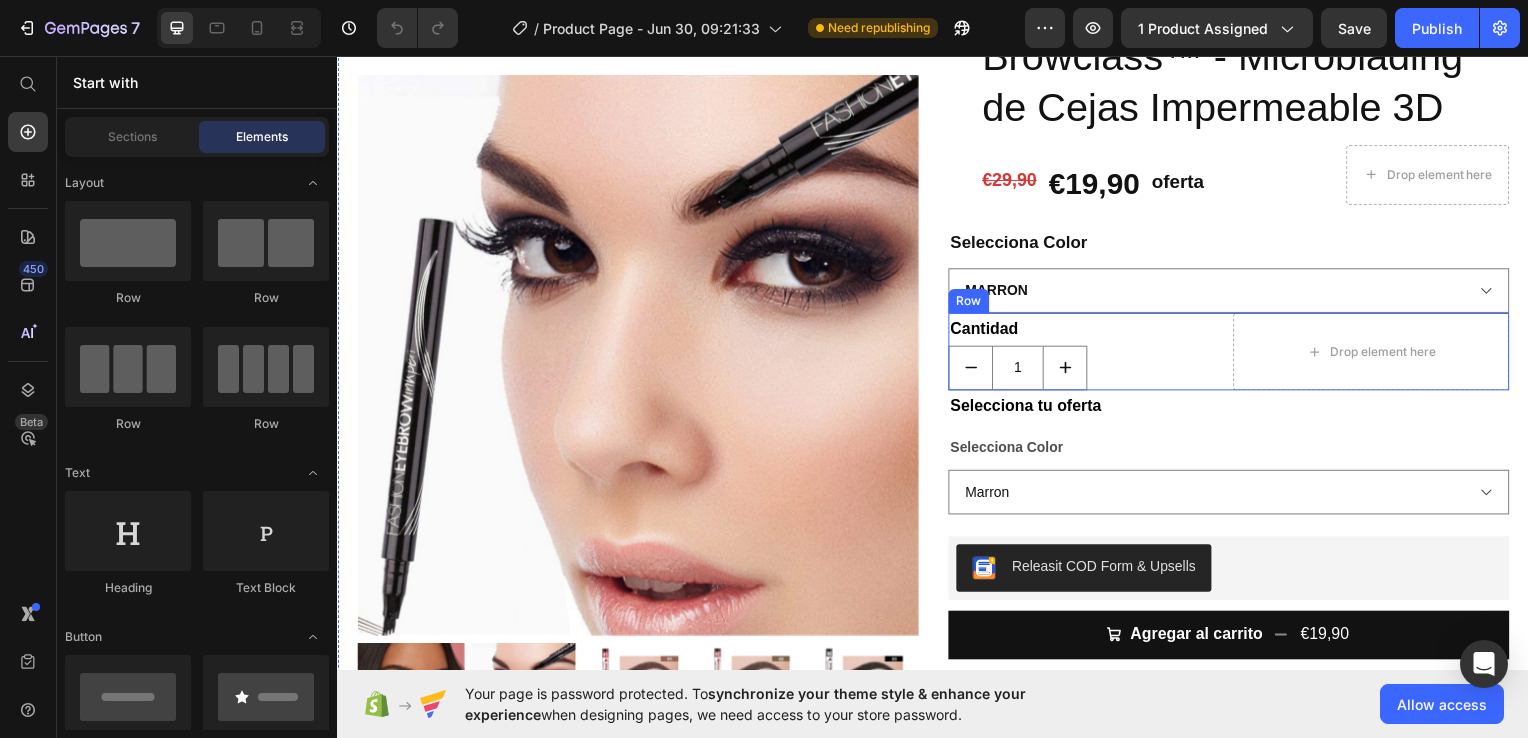 click on "Marron Marrón Oscuro Negro" at bounding box center (1234, 495) 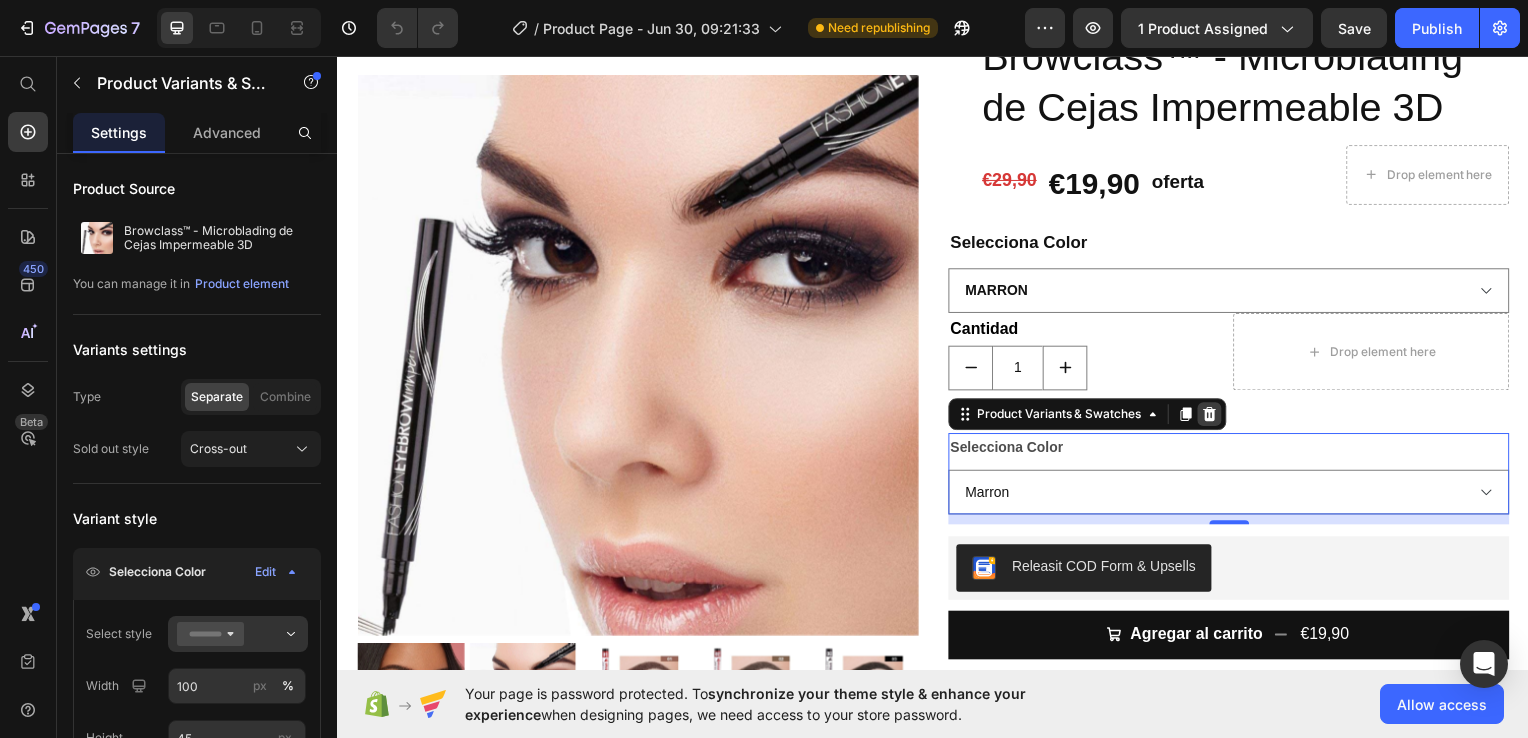click 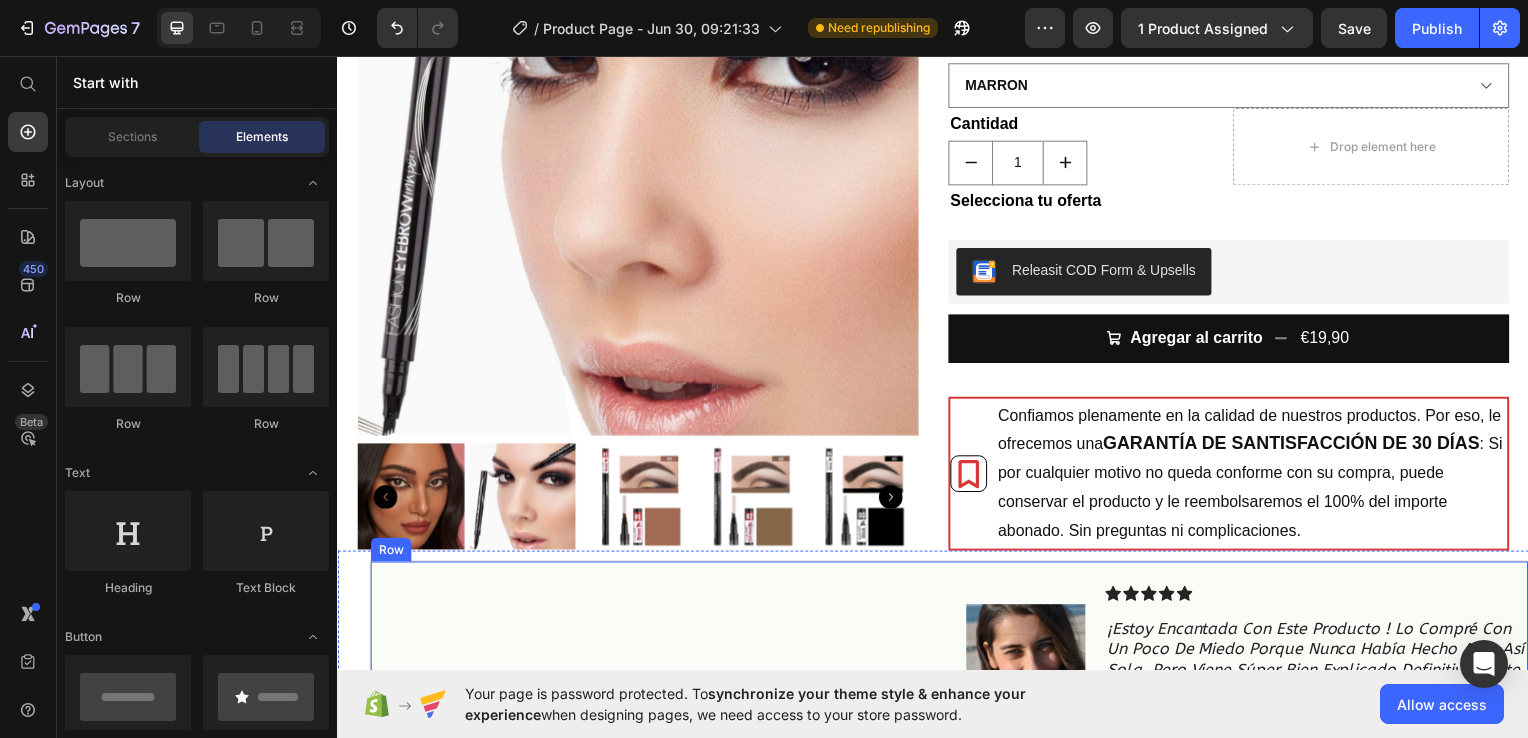 scroll, scrollTop: 356, scrollLeft: 0, axis: vertical 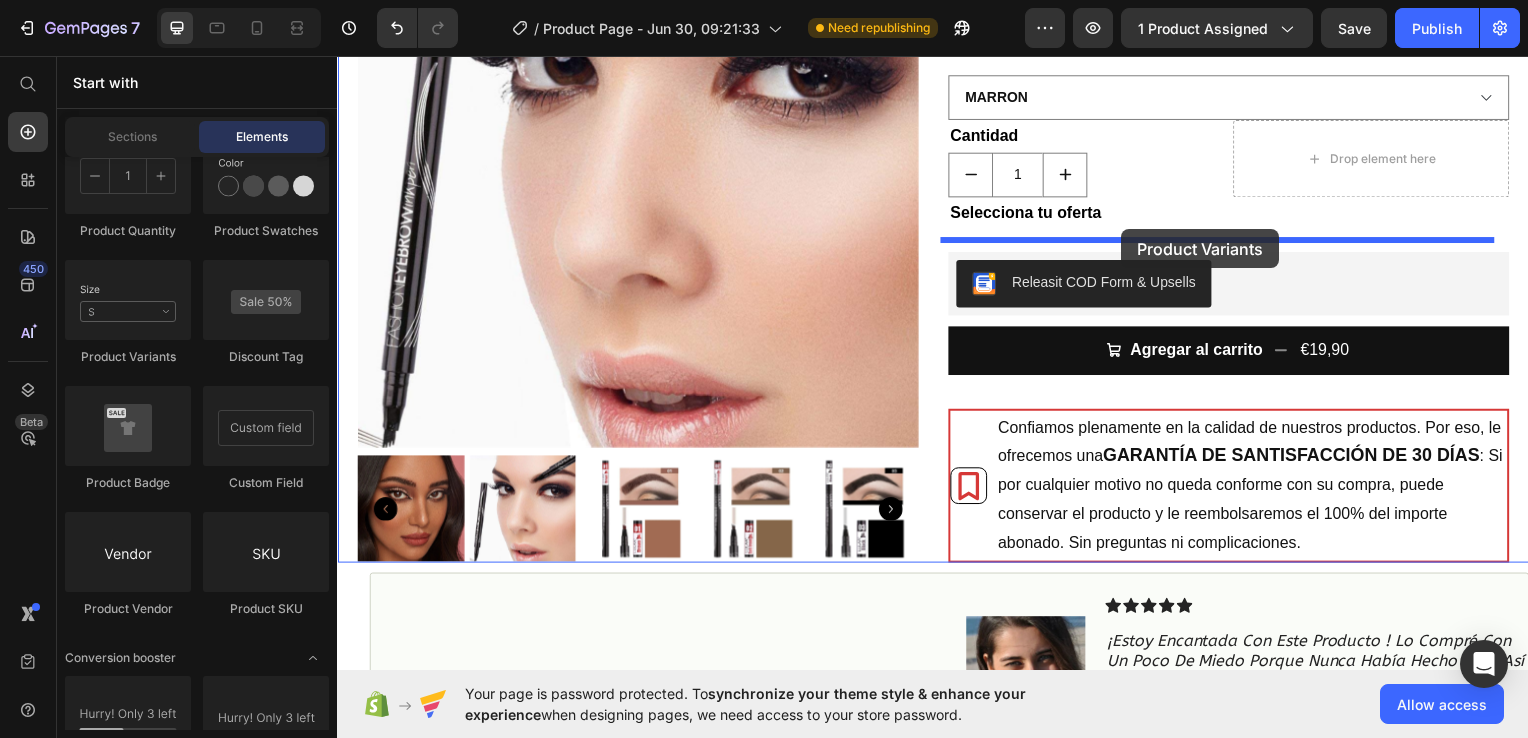 drag, startPoint x: 480, startPoint y: 344, endPoint x: 1127, endPoint y: 230, distance: 656.9665 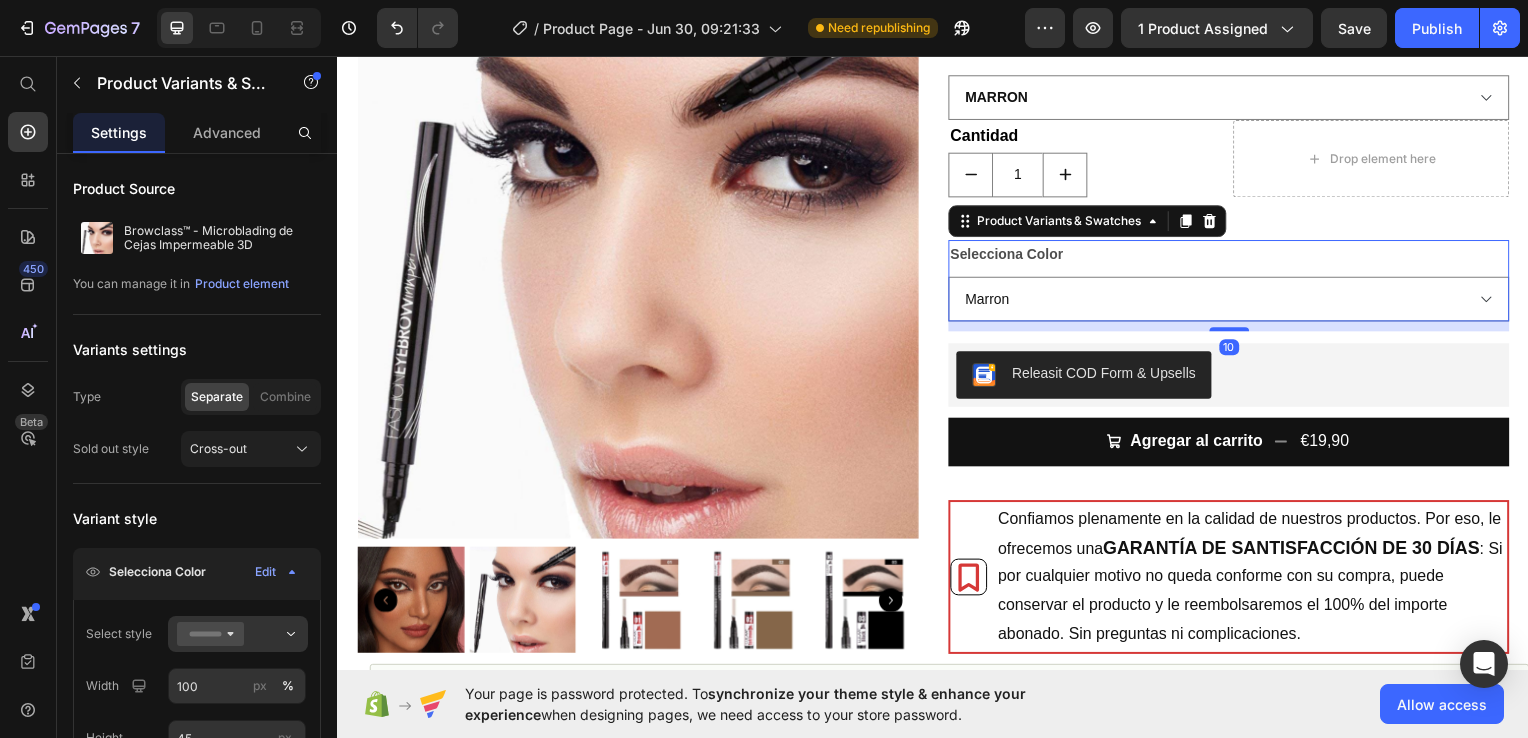 click on "Selecciona Color Marron Marrón Oscuro Negro" at bounding box center [1234, 282] 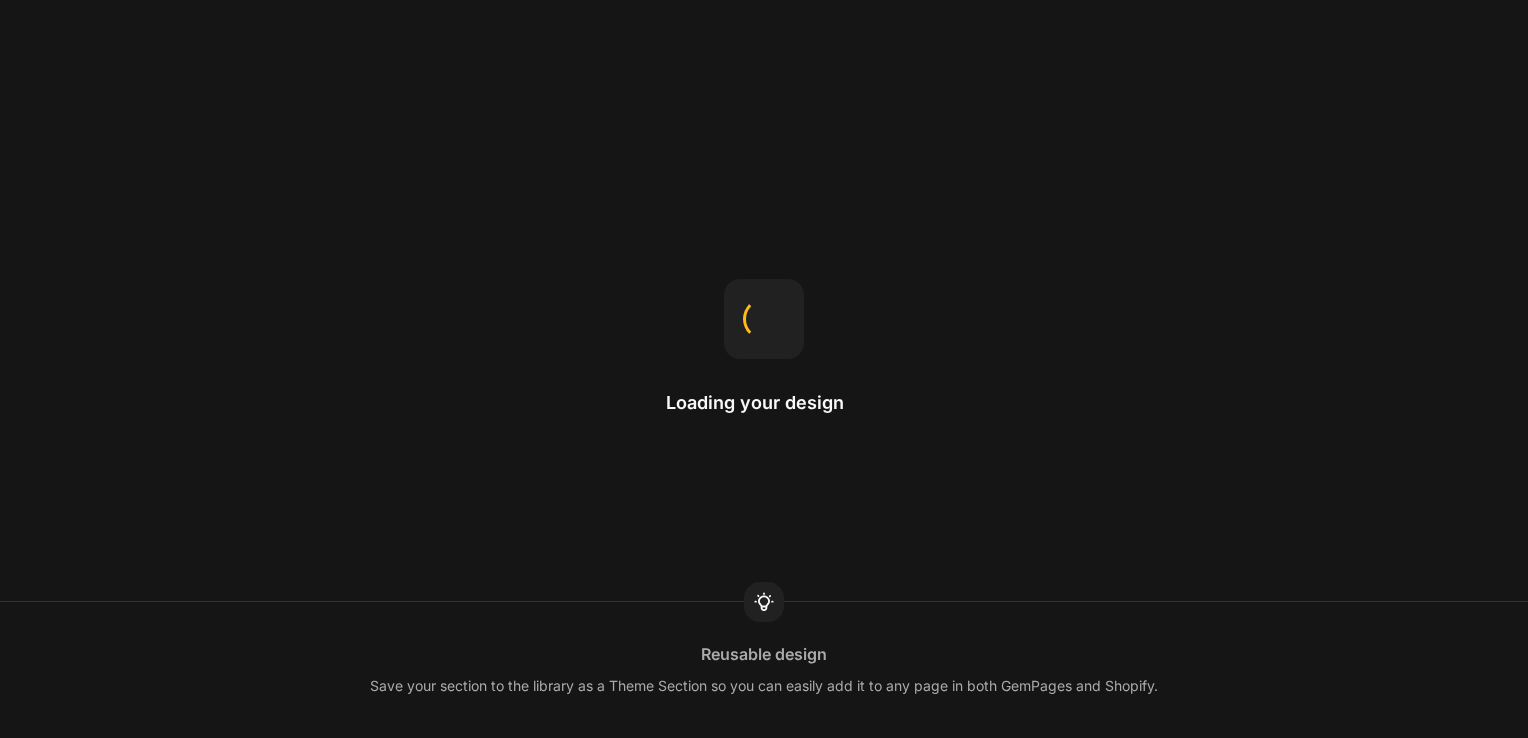 scroll, scrollTop: 0, scrollLeft: 0, axis: both 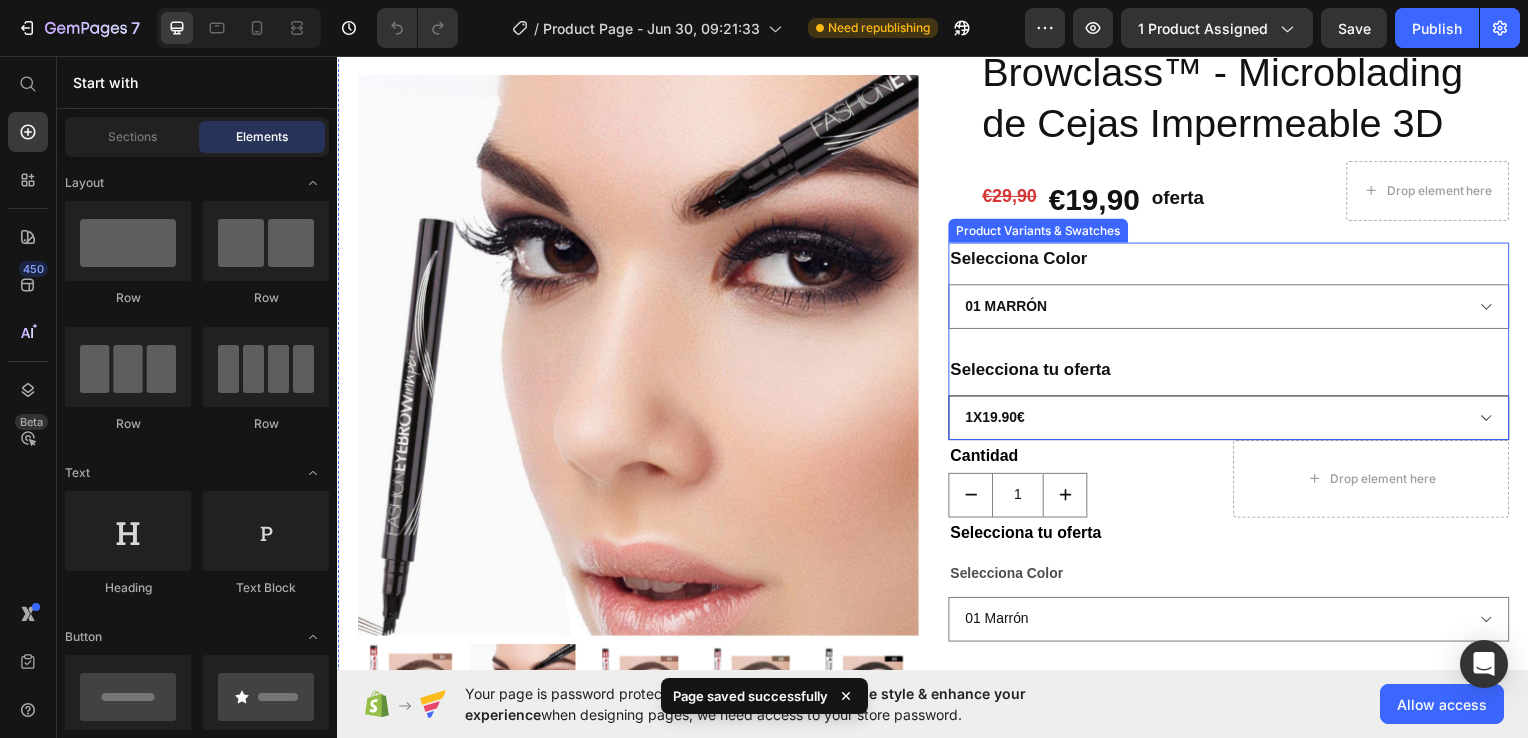 click on "1x19.90€ 2x24.90€ 3x26.90" at bounding box center (1234, 420) 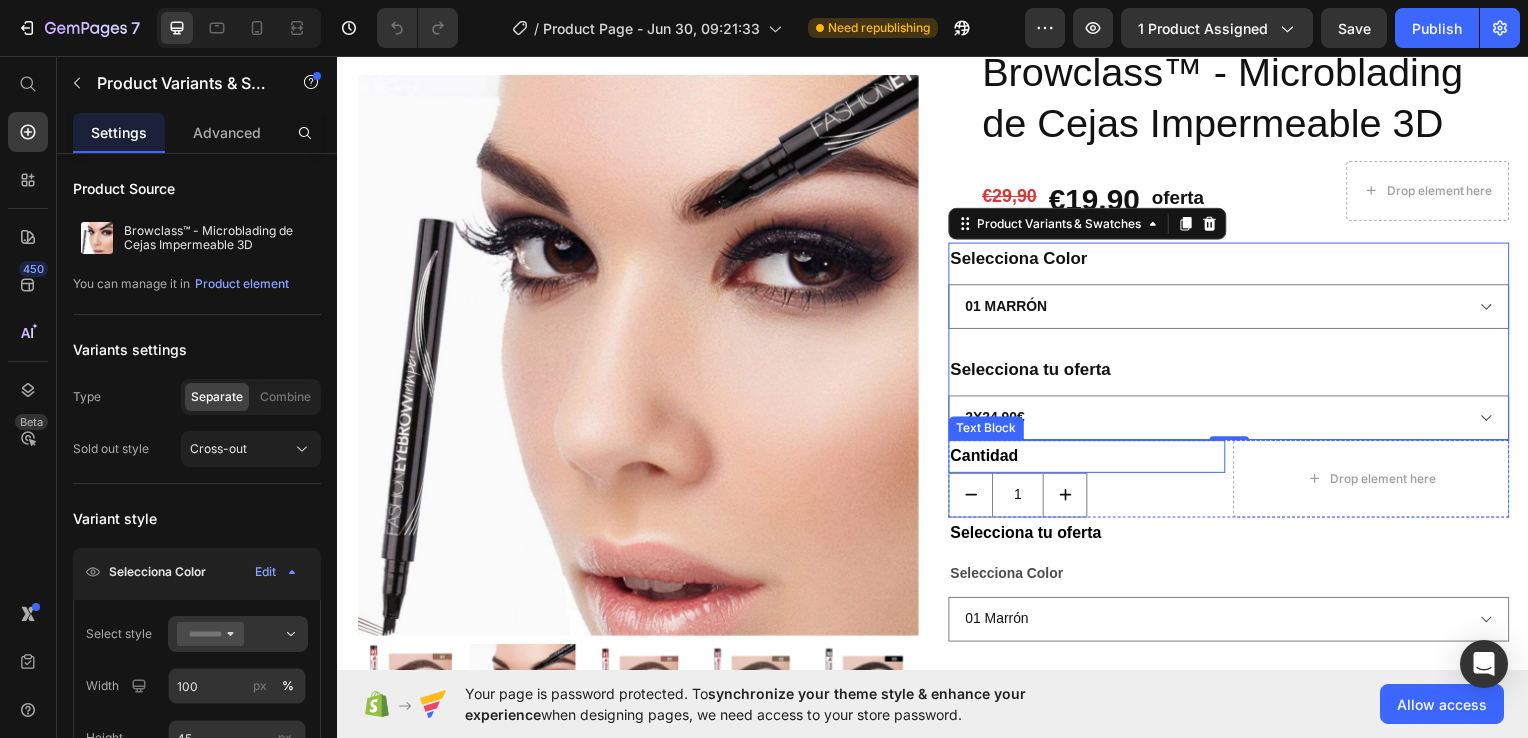 click on "1x19.90€ 2x24.90€ 3x26.90" at bounding box center (1234, 420) 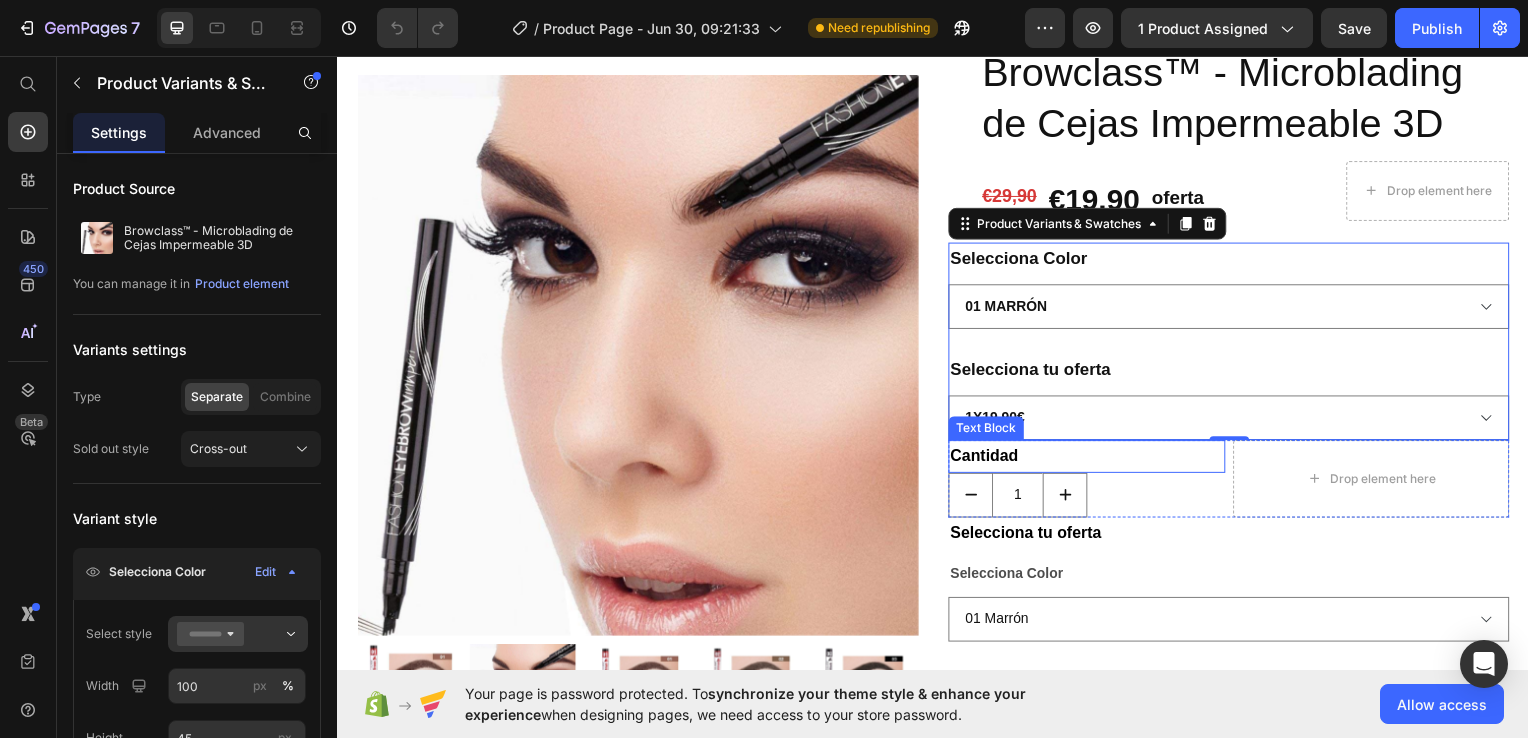 select on "2x24.90€" 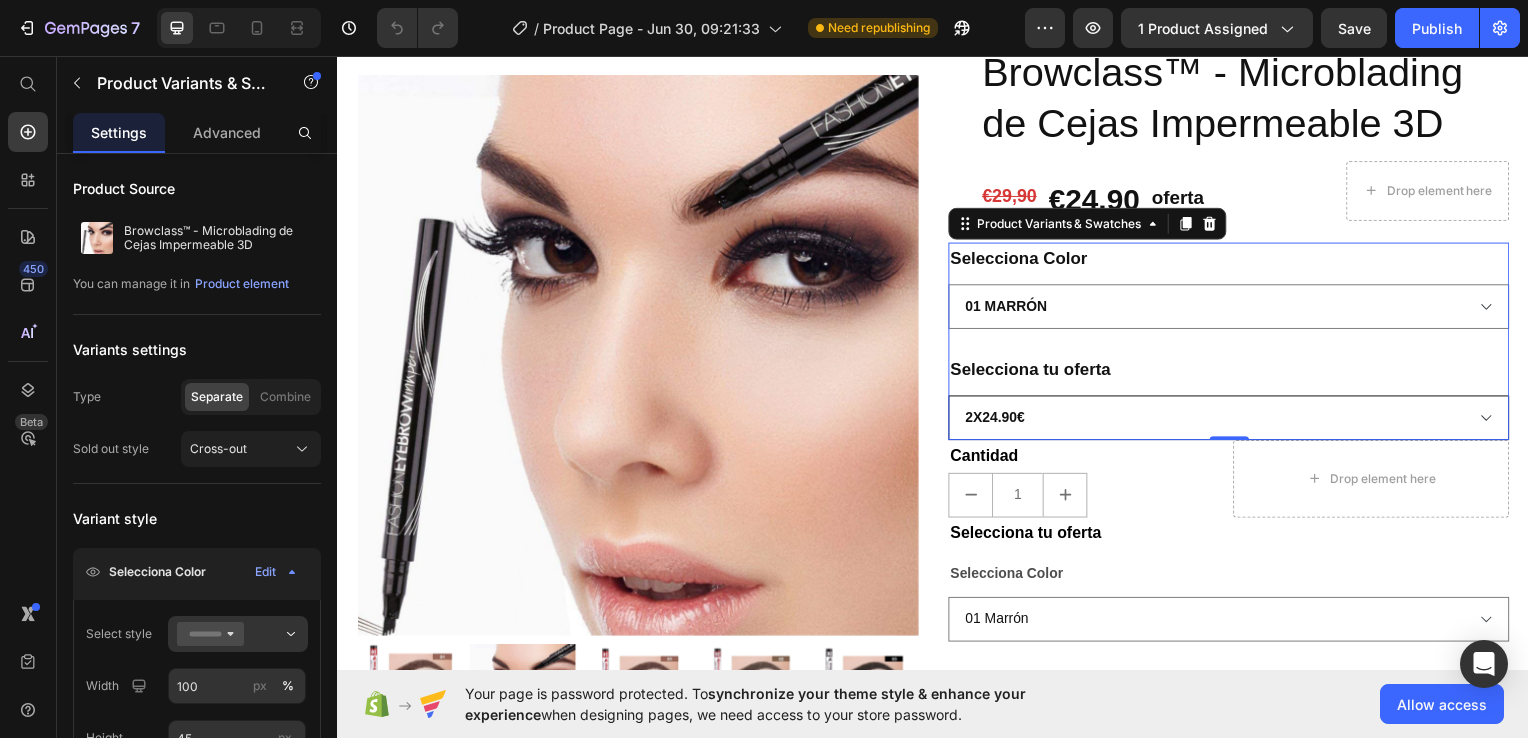 click on "1x19.90€ 2x24.90€ 3x26.90" at bounding box center (1234, 420) 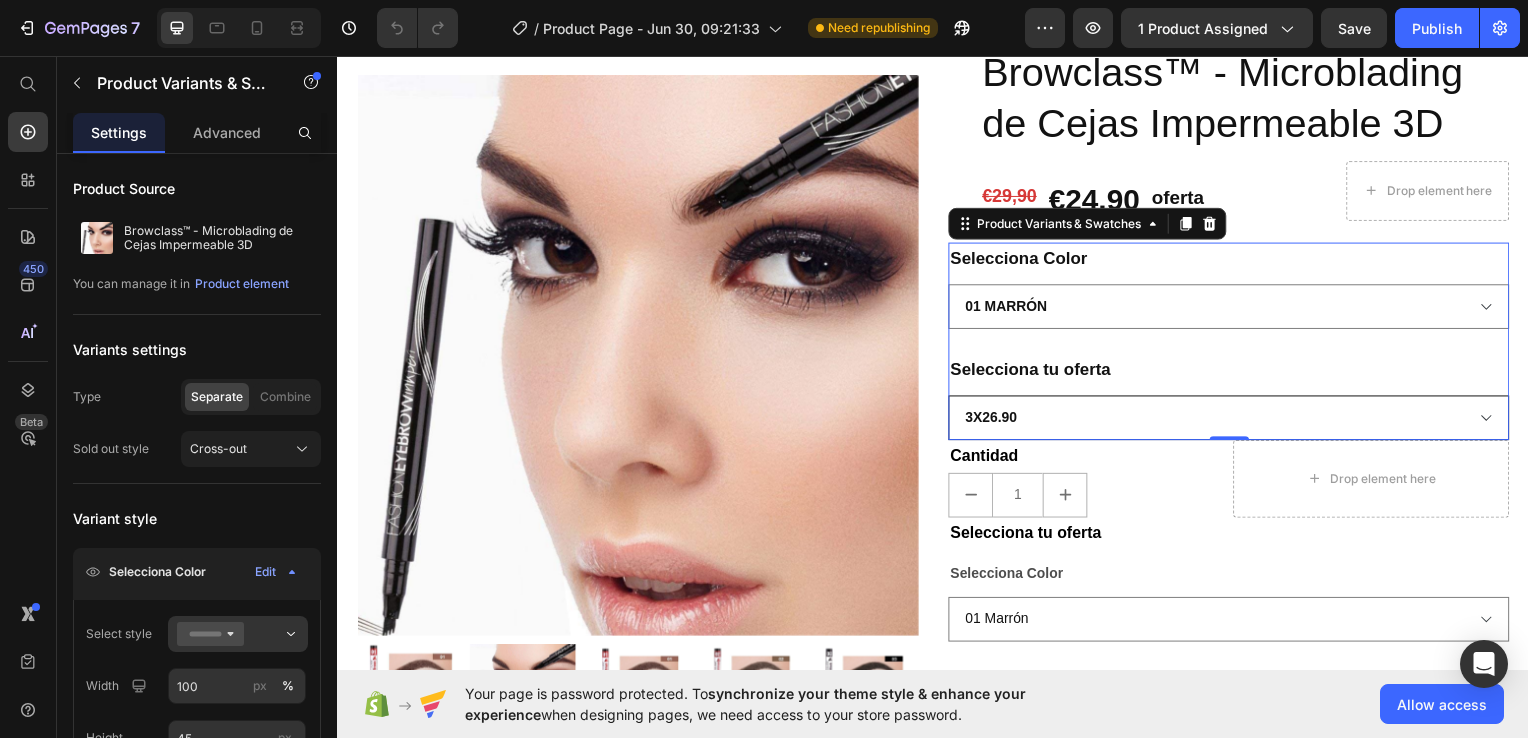 click on "1x19.90€ 2x24.90€ 3x26.90" at bounding box center [1234, 420] 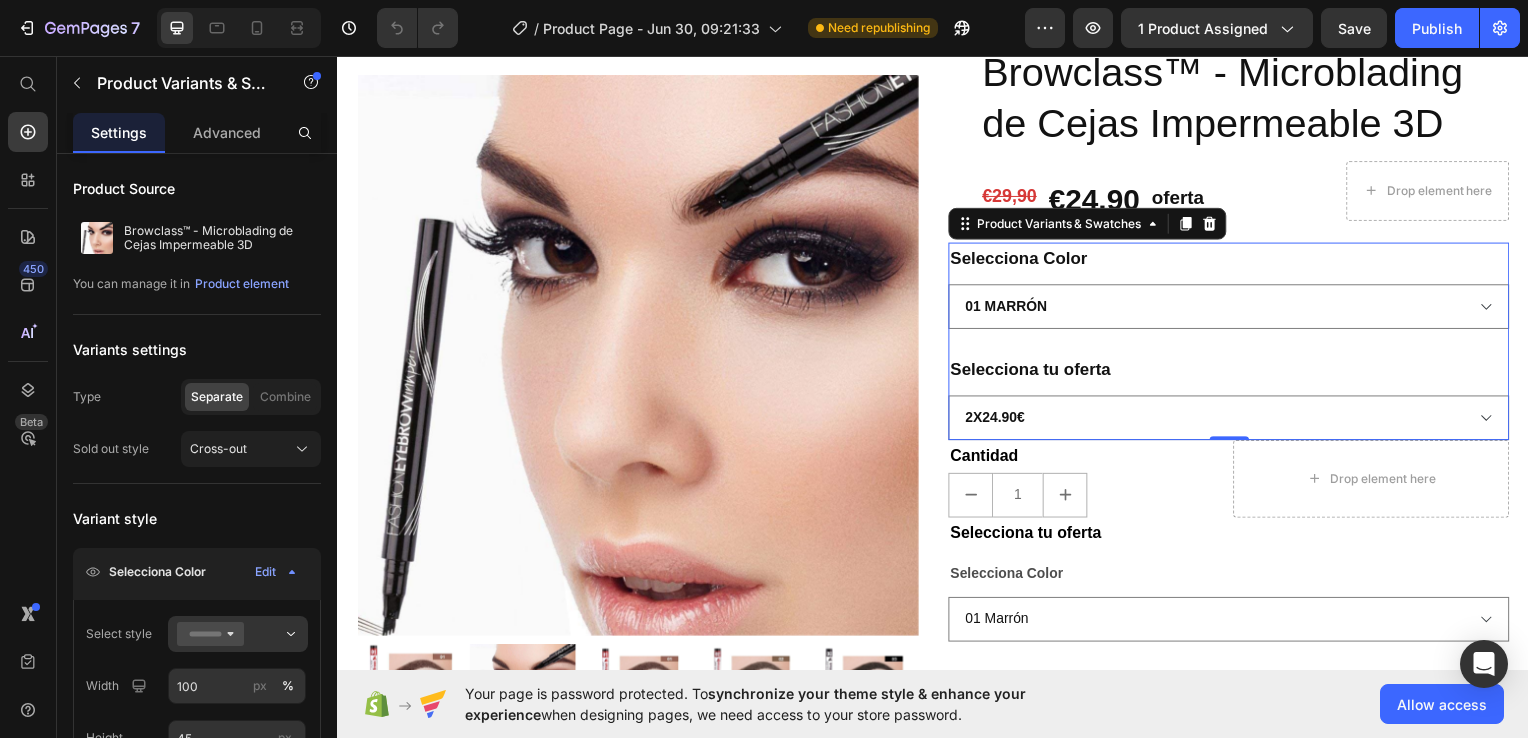 select on "3x26.90" 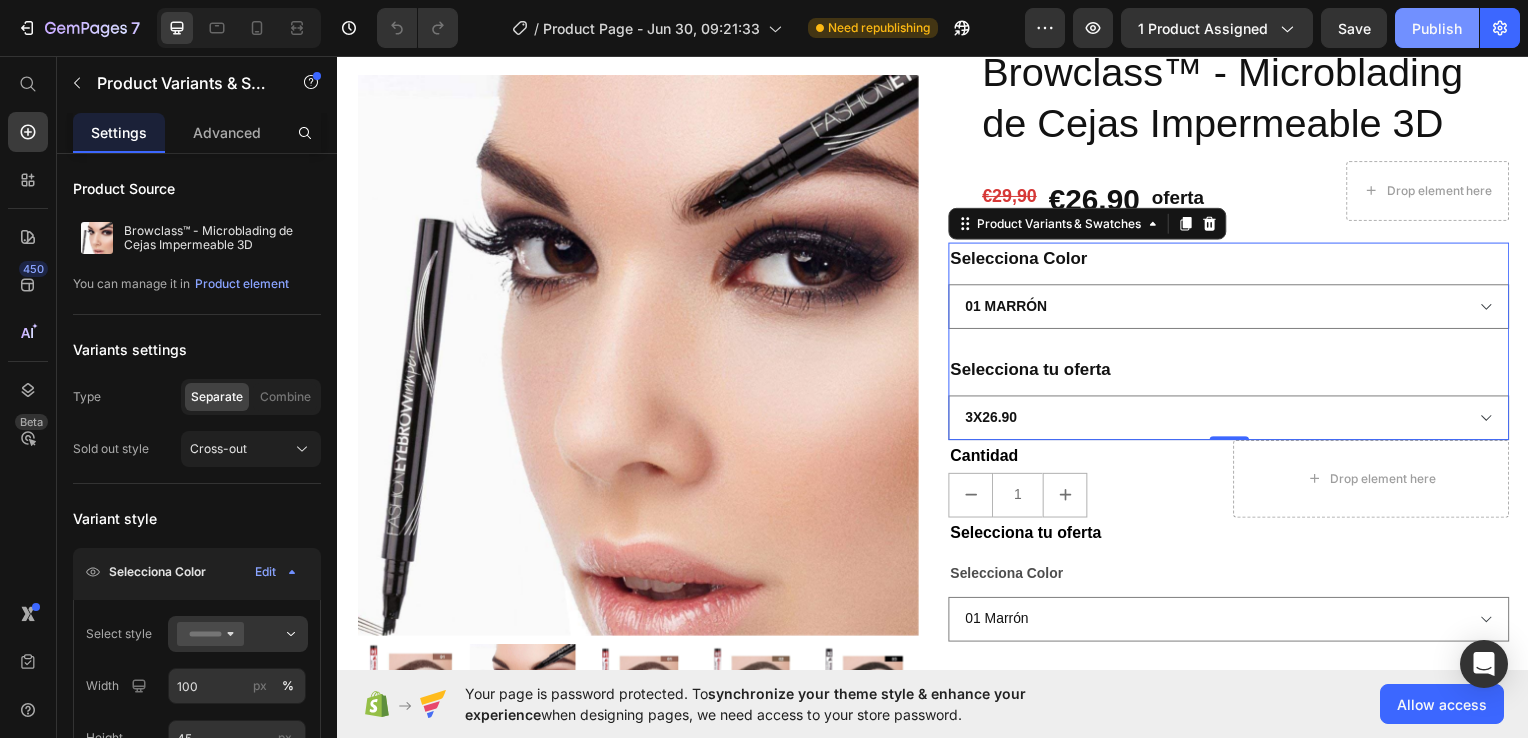 click on "Publish" at bounding box center (1437, 28) 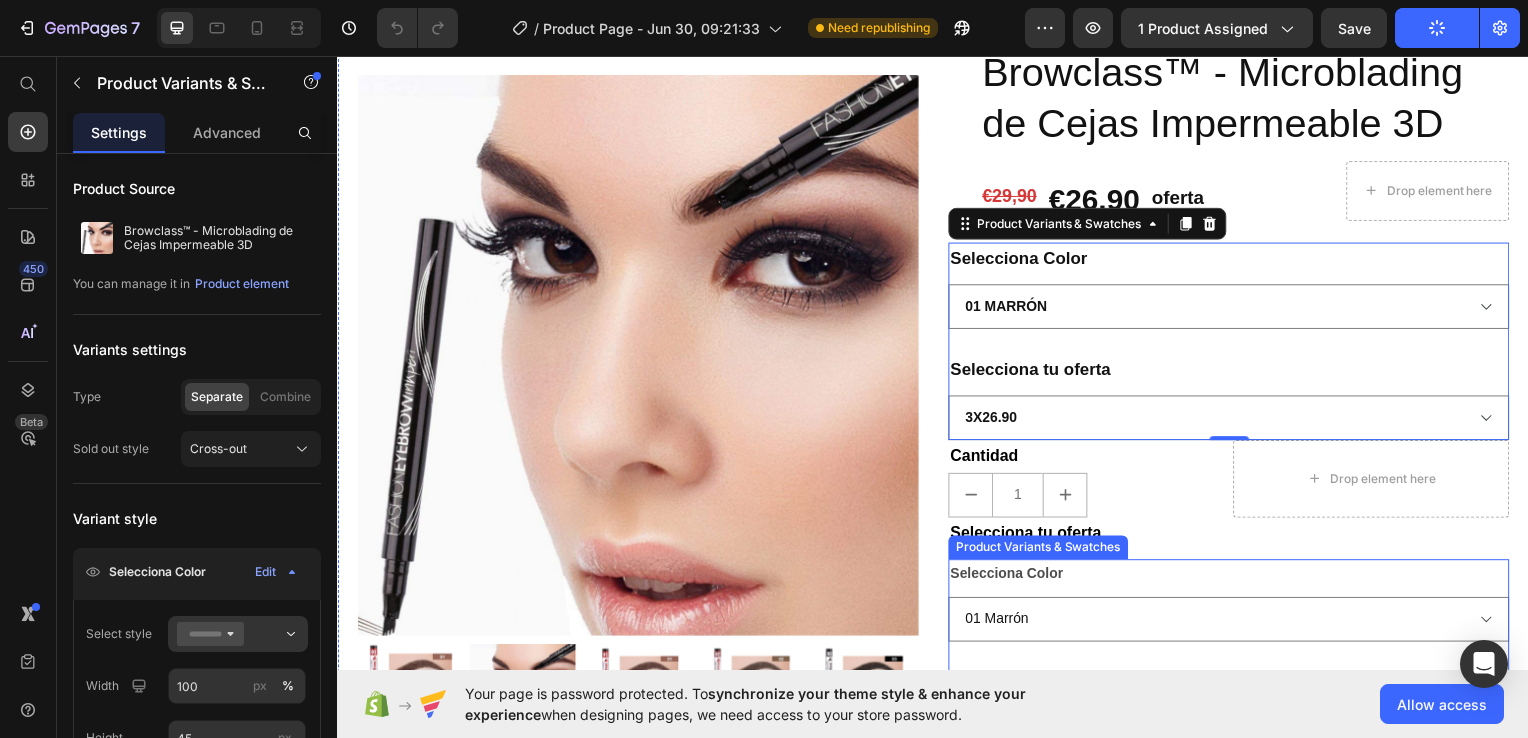 click on "Selecciona Color 01 Marrón 02 Marrón Oscuro 03 Negro" at bounding box center (1234, 604) 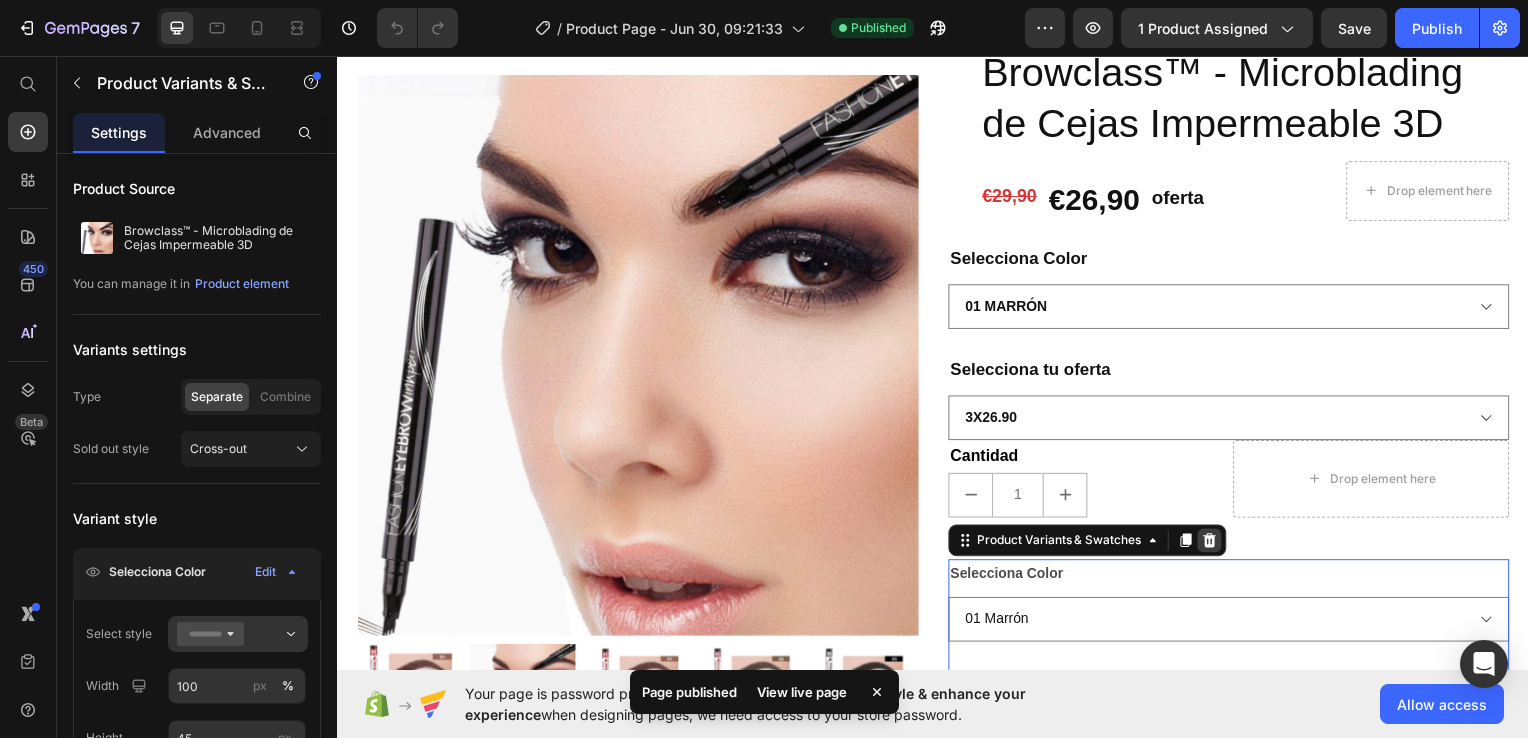 click 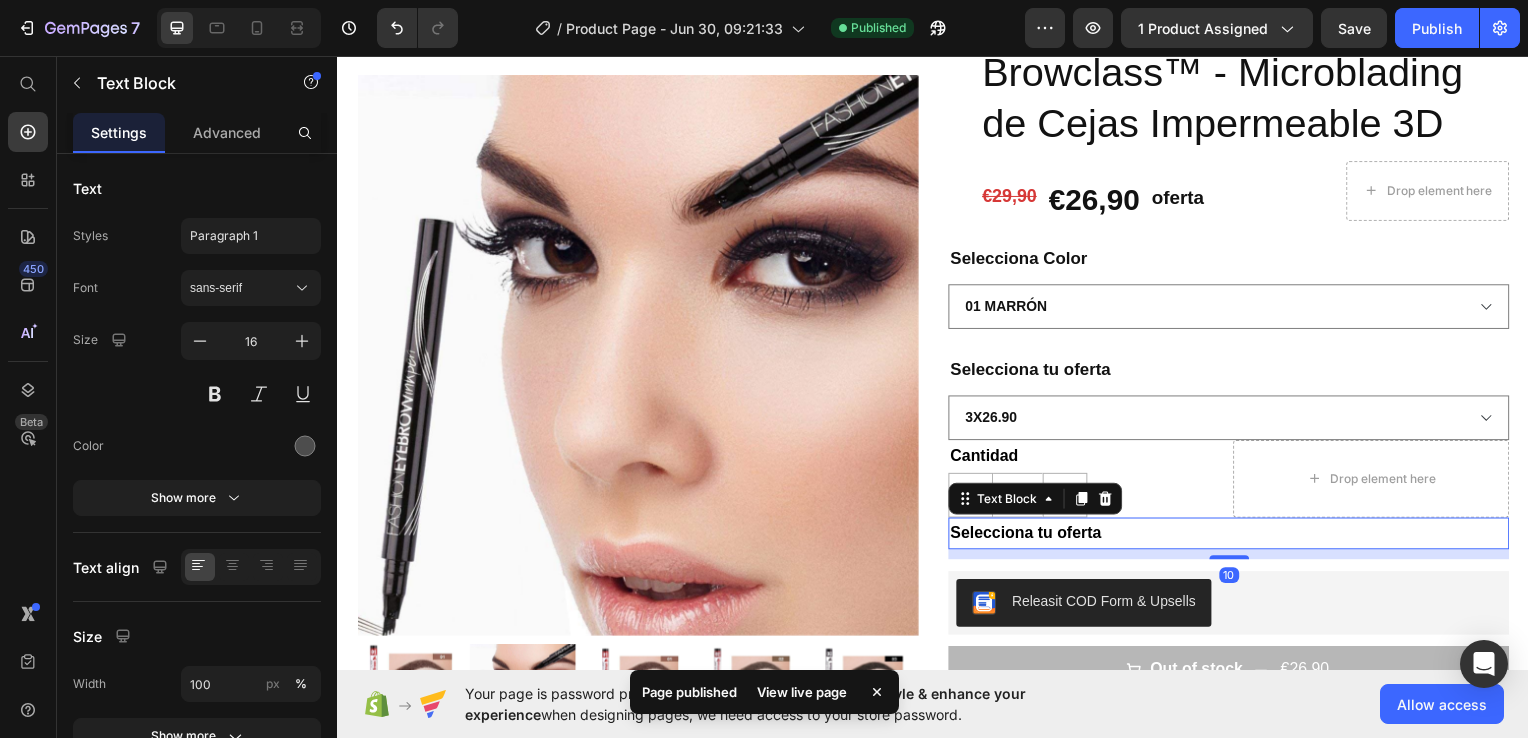 click on "Selecciona tu oferta" at bounding box center (1030, 536) 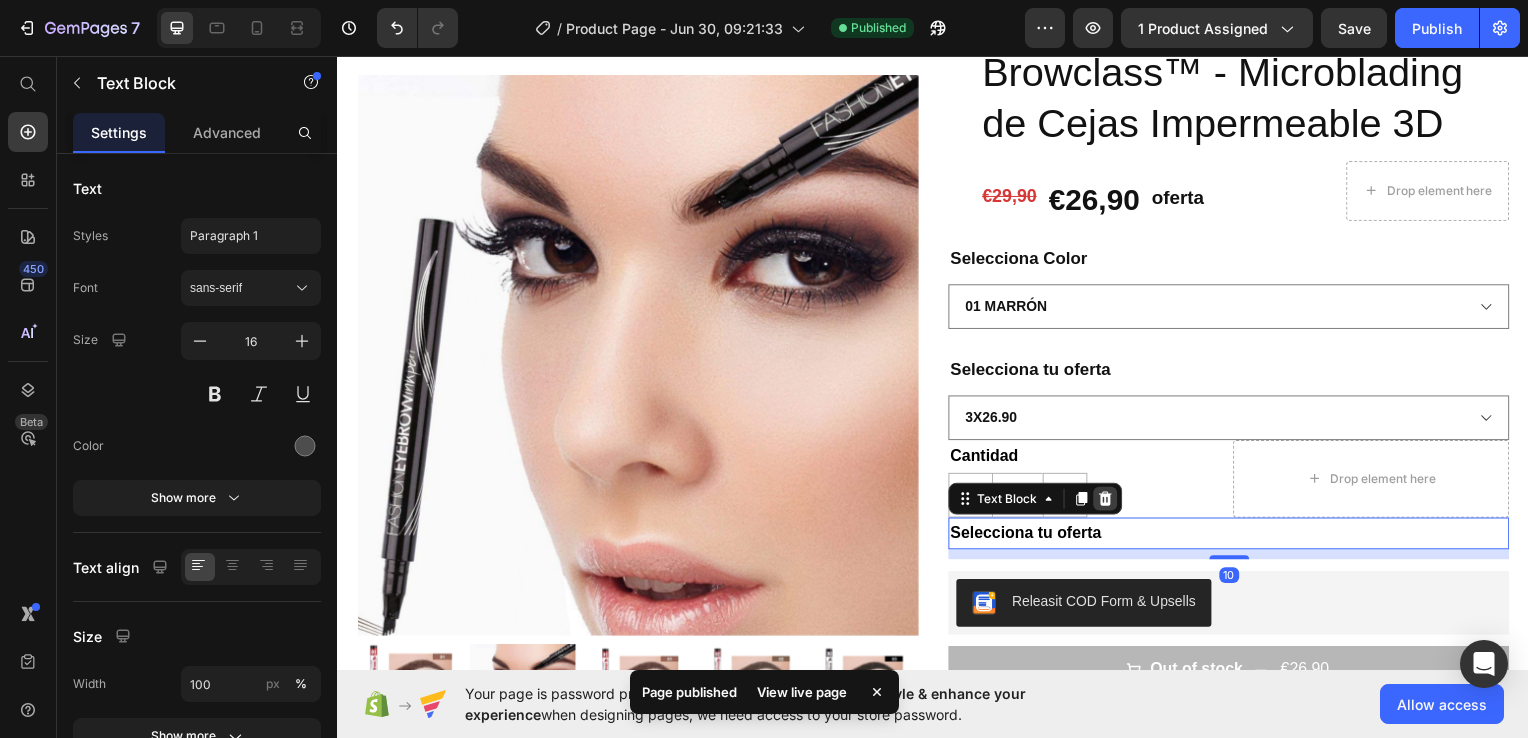 click at bounding box center (1110, 502) 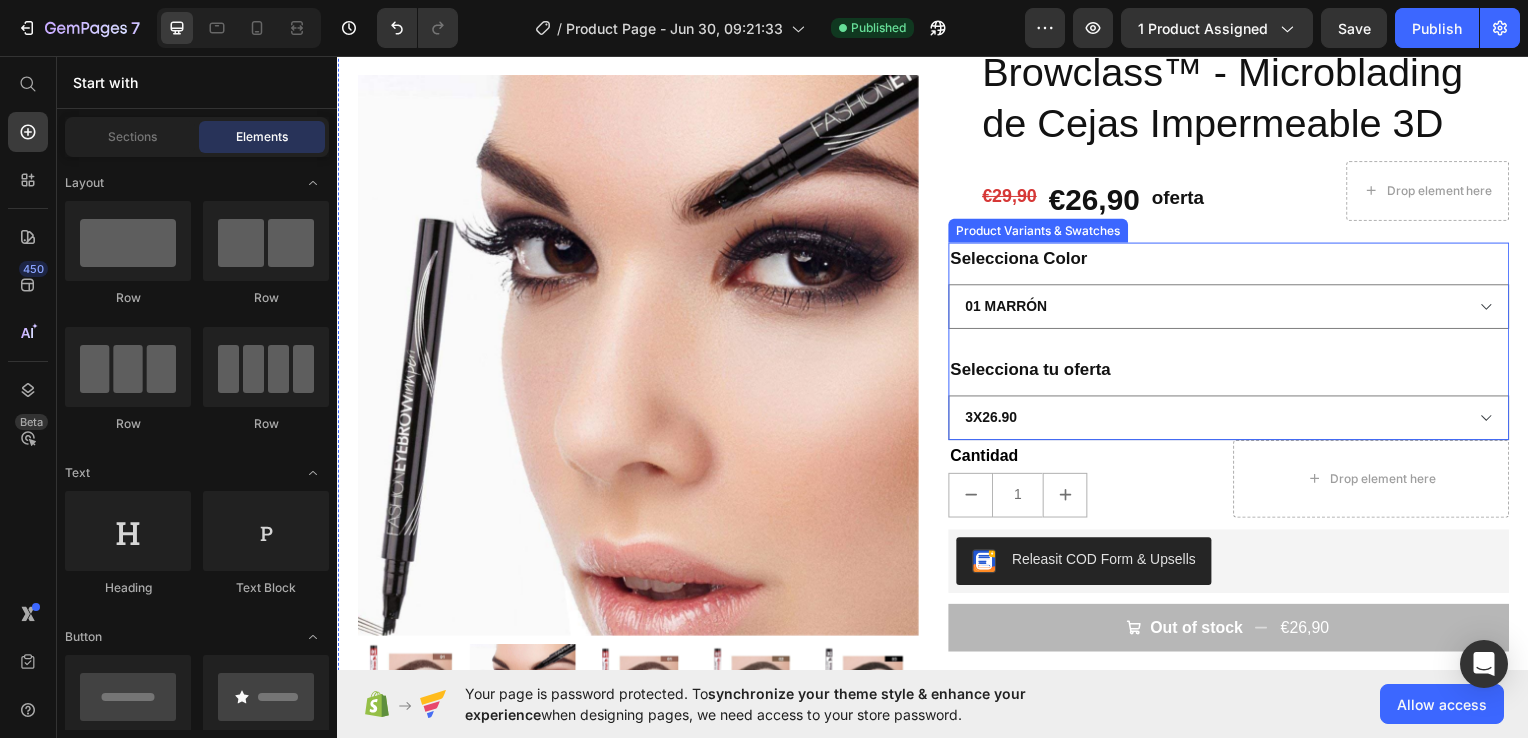click on "Selecciona tu oferta 1x19.90€ 2x24.90€ 3x26.90" at bounding box center (1234, 399) 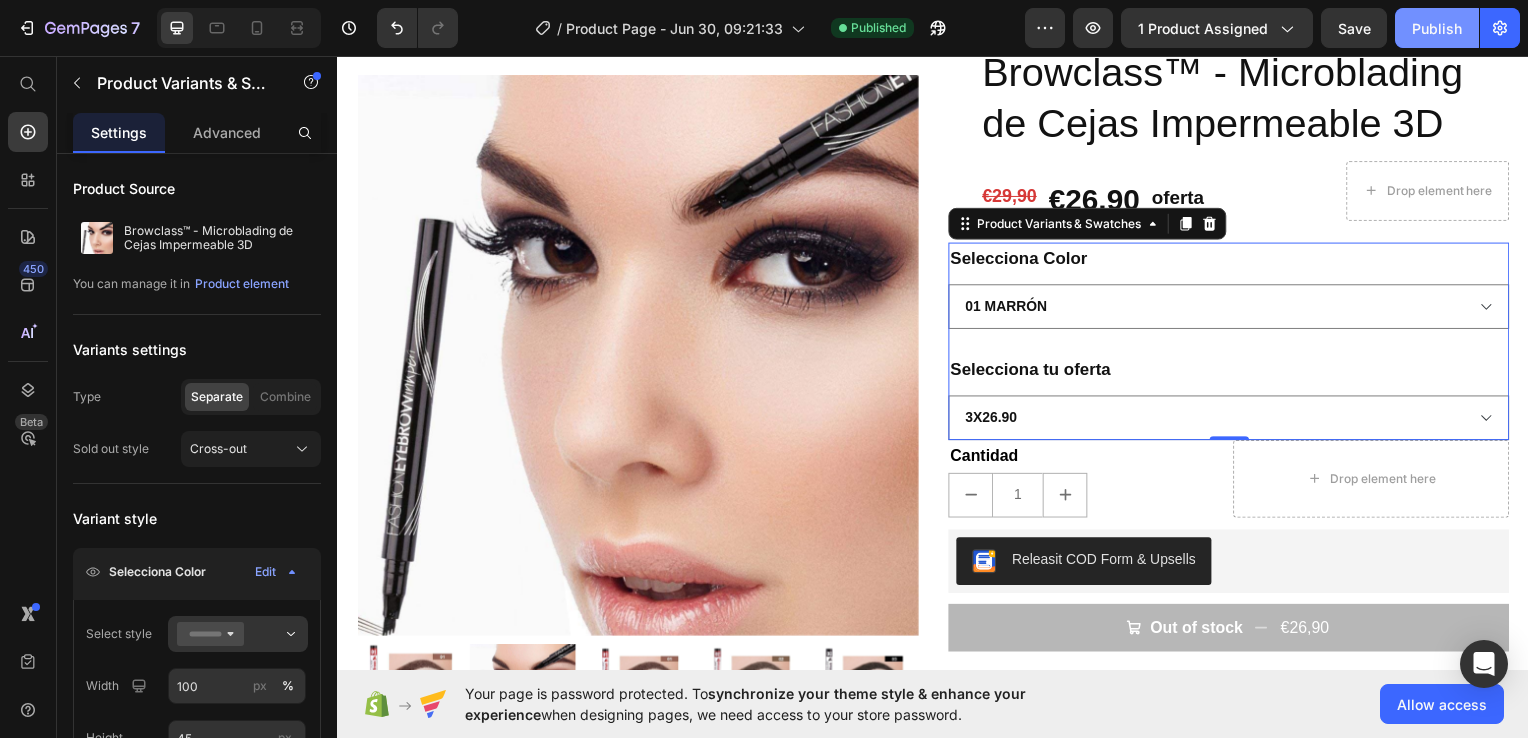 click on "Publish" at bounding box center [1437, 28] 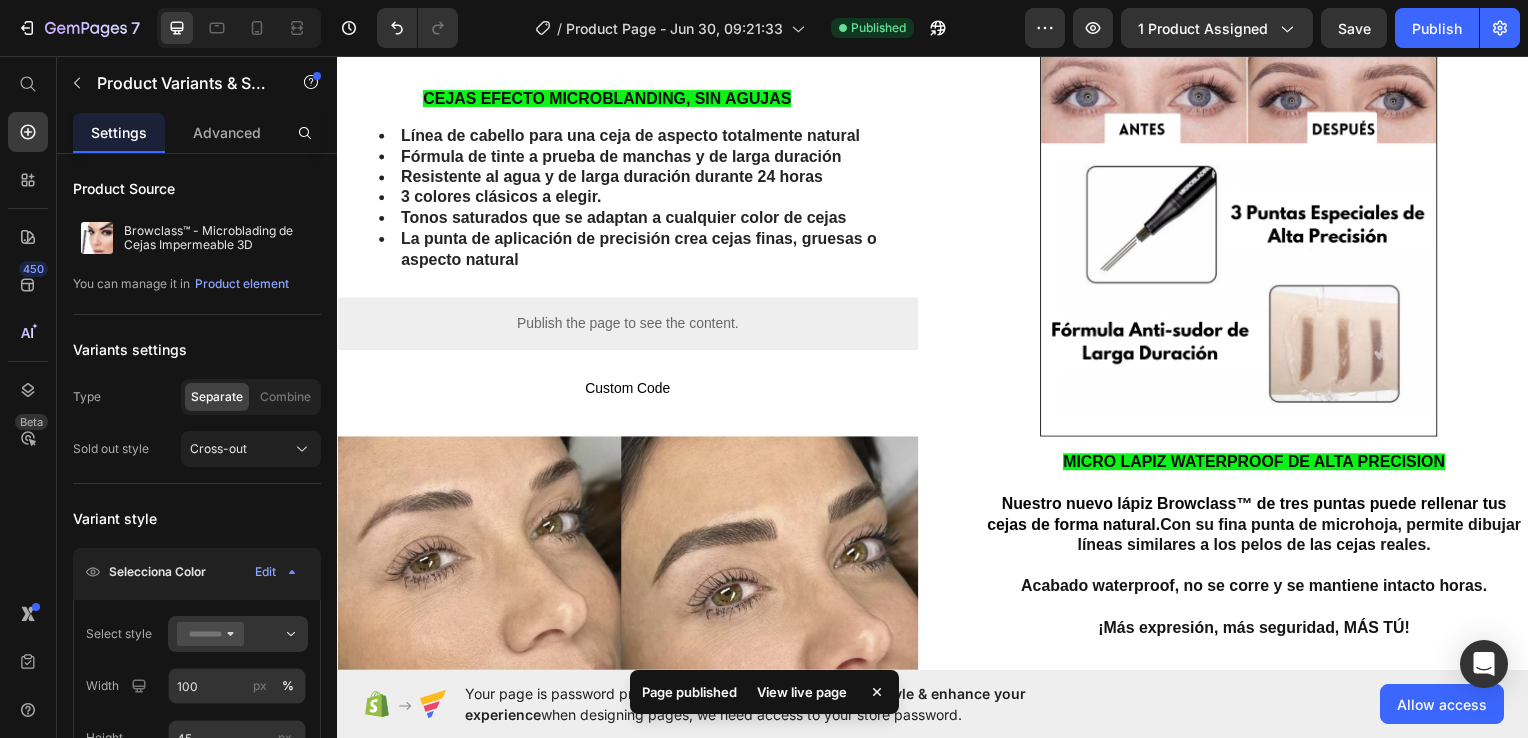 select on "3x26.90" 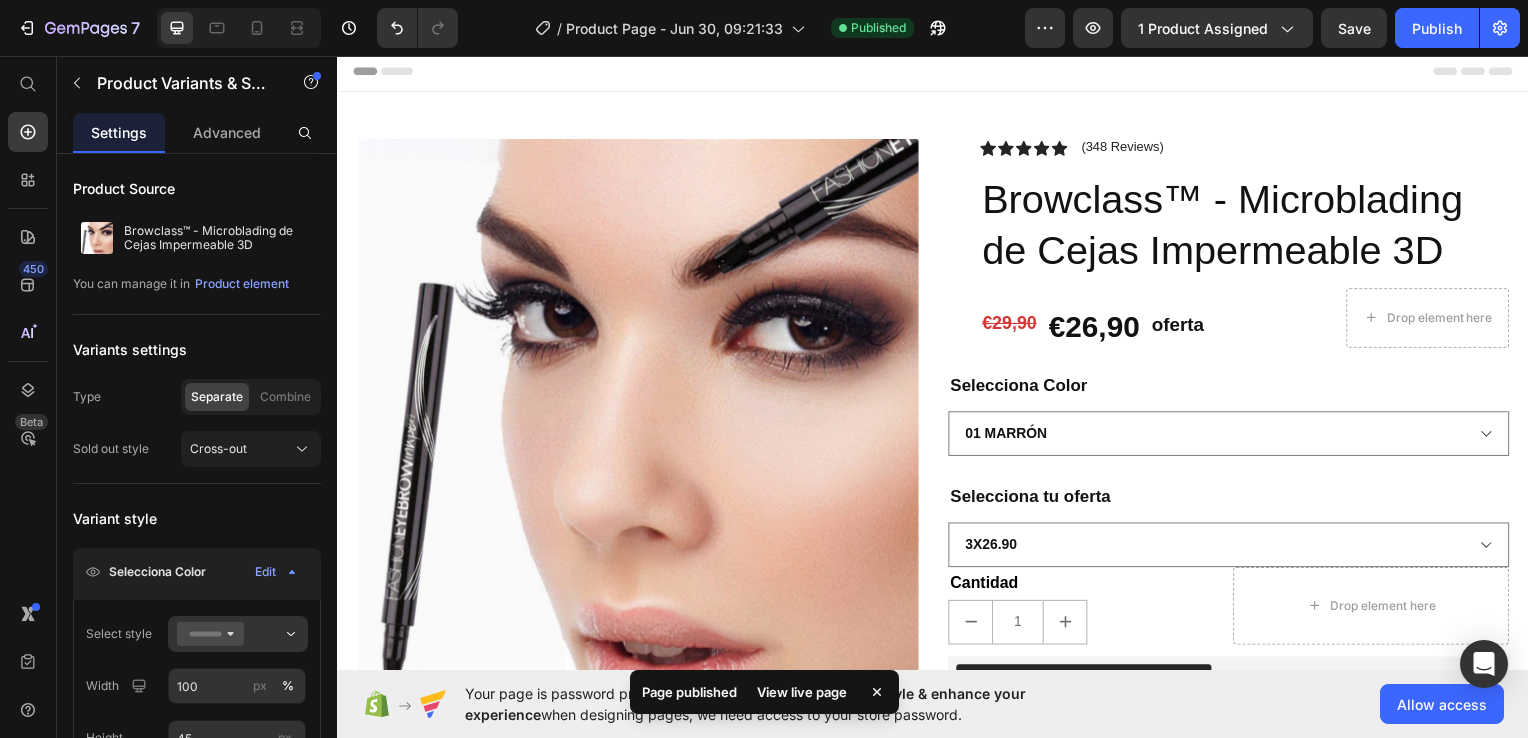 scroll, scrollTop: 0, scrollLeft: 0, axis: both 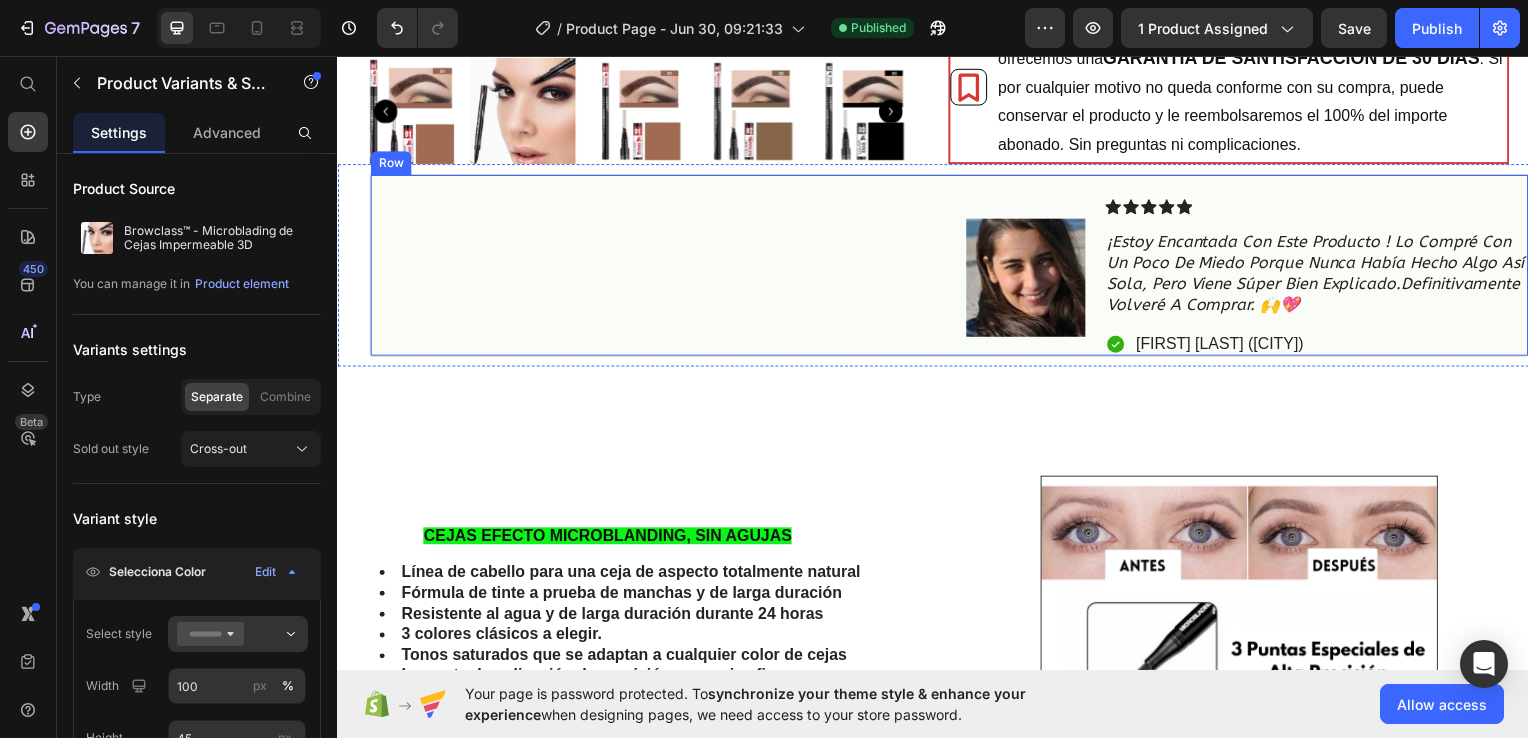 click on "Image Icon Icon Icon Icon Icon Icon List ¡Estoy encantada con este producto ! Lo compré con un poco de miedo porque nunca había hecho algo así sola, pero viene súper bien explicado.Definitivamente volveré a comprar. 🙌💖 Text Block
Icon [FIRST] [LAST] ([CITY]) Text Block Row Row" at bounding box center [953, 267] 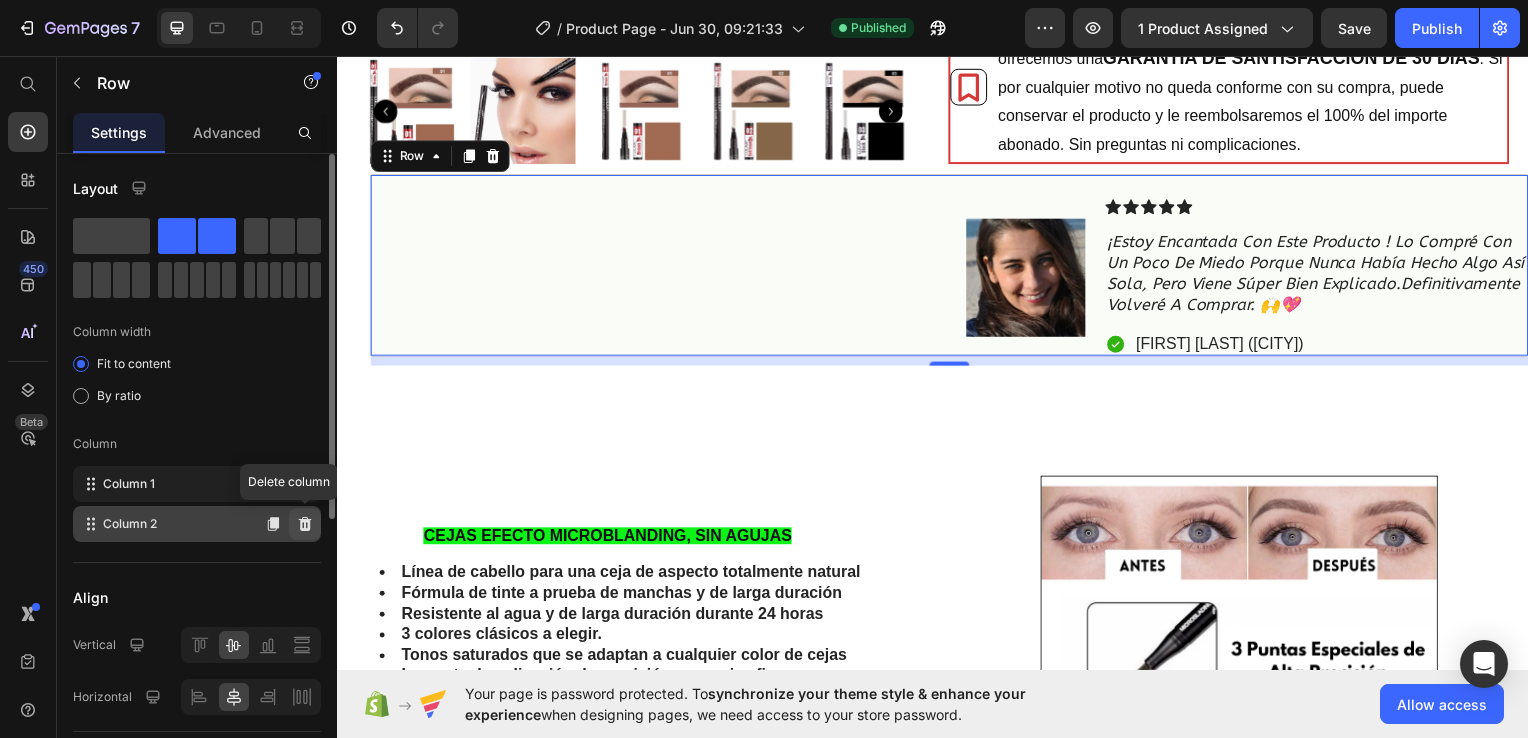 click 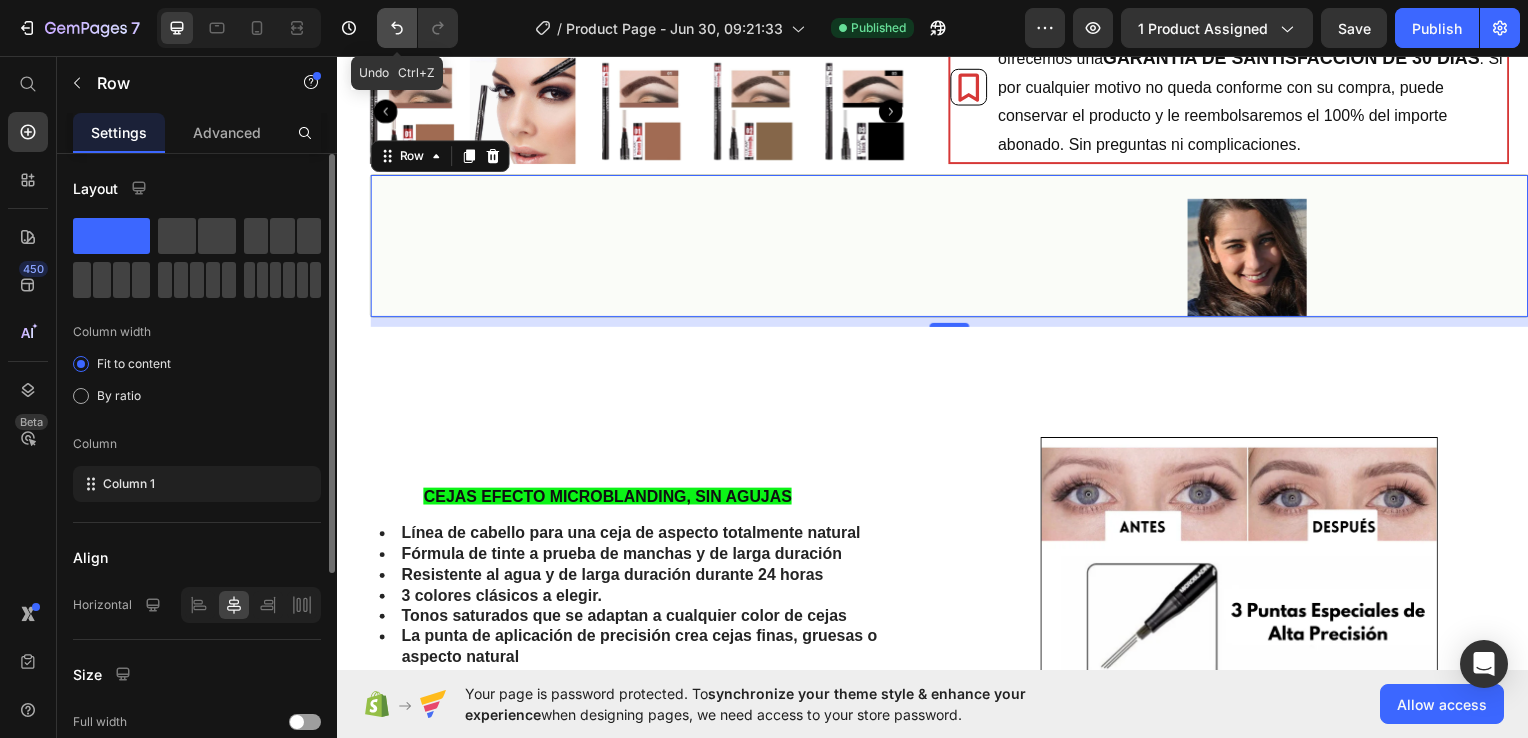 click 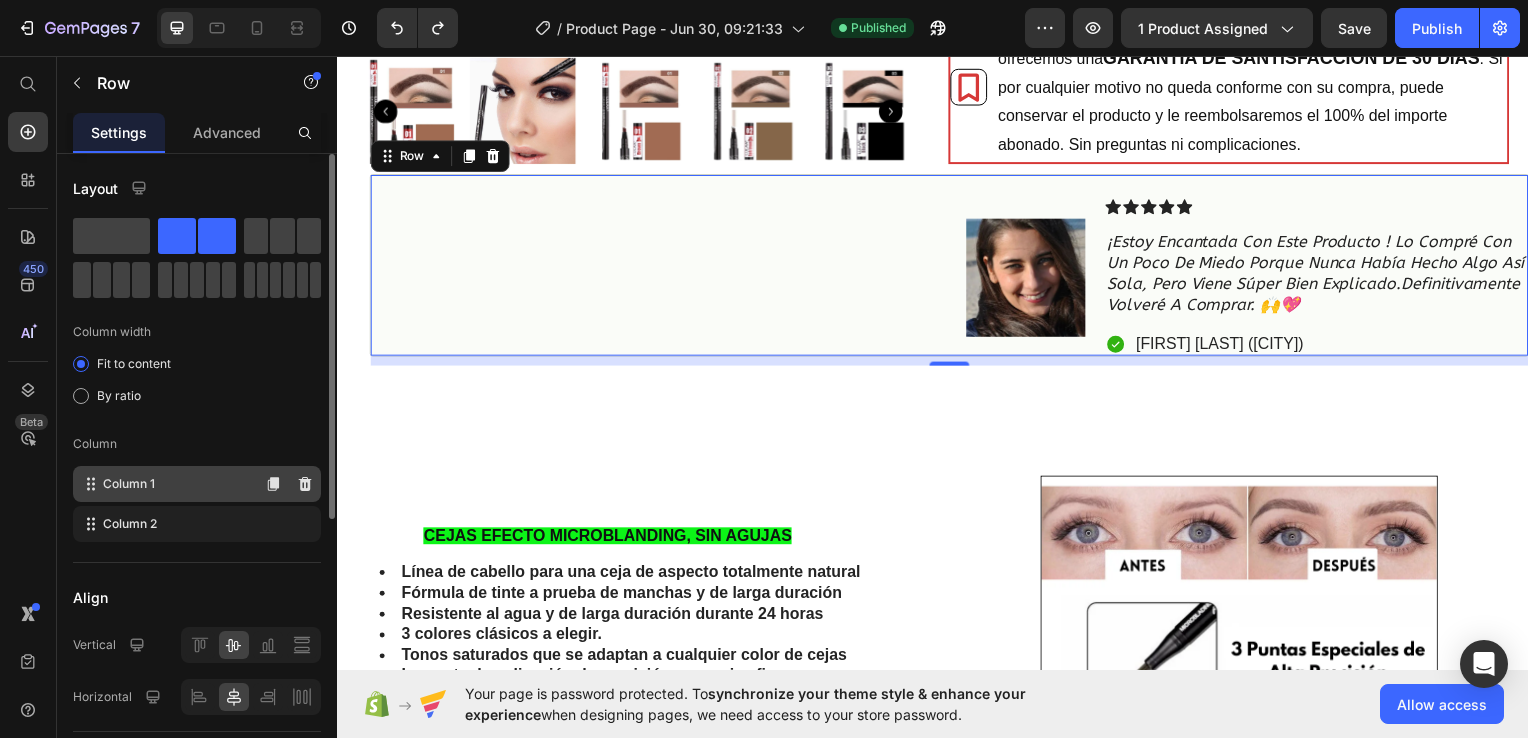 click on "Column 1" 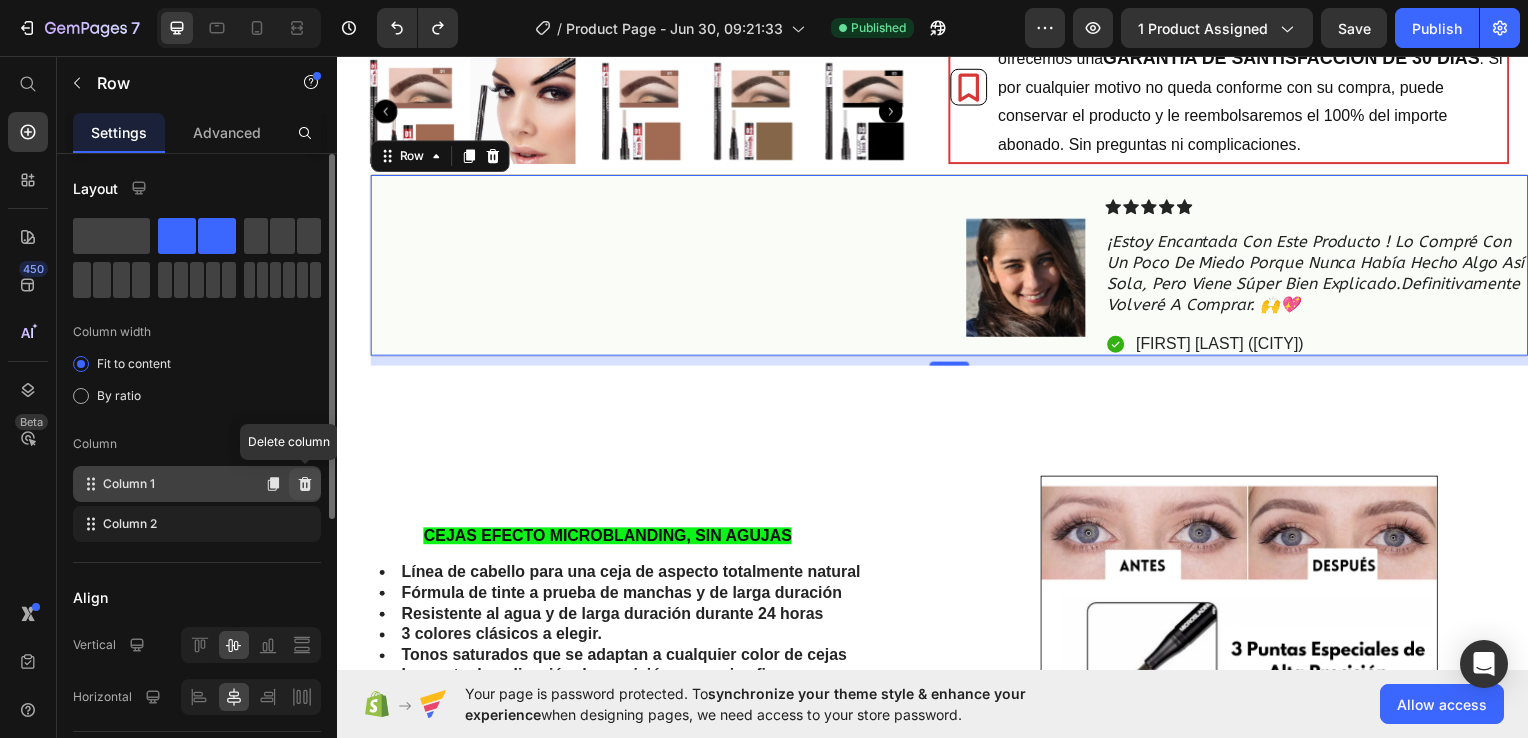 click 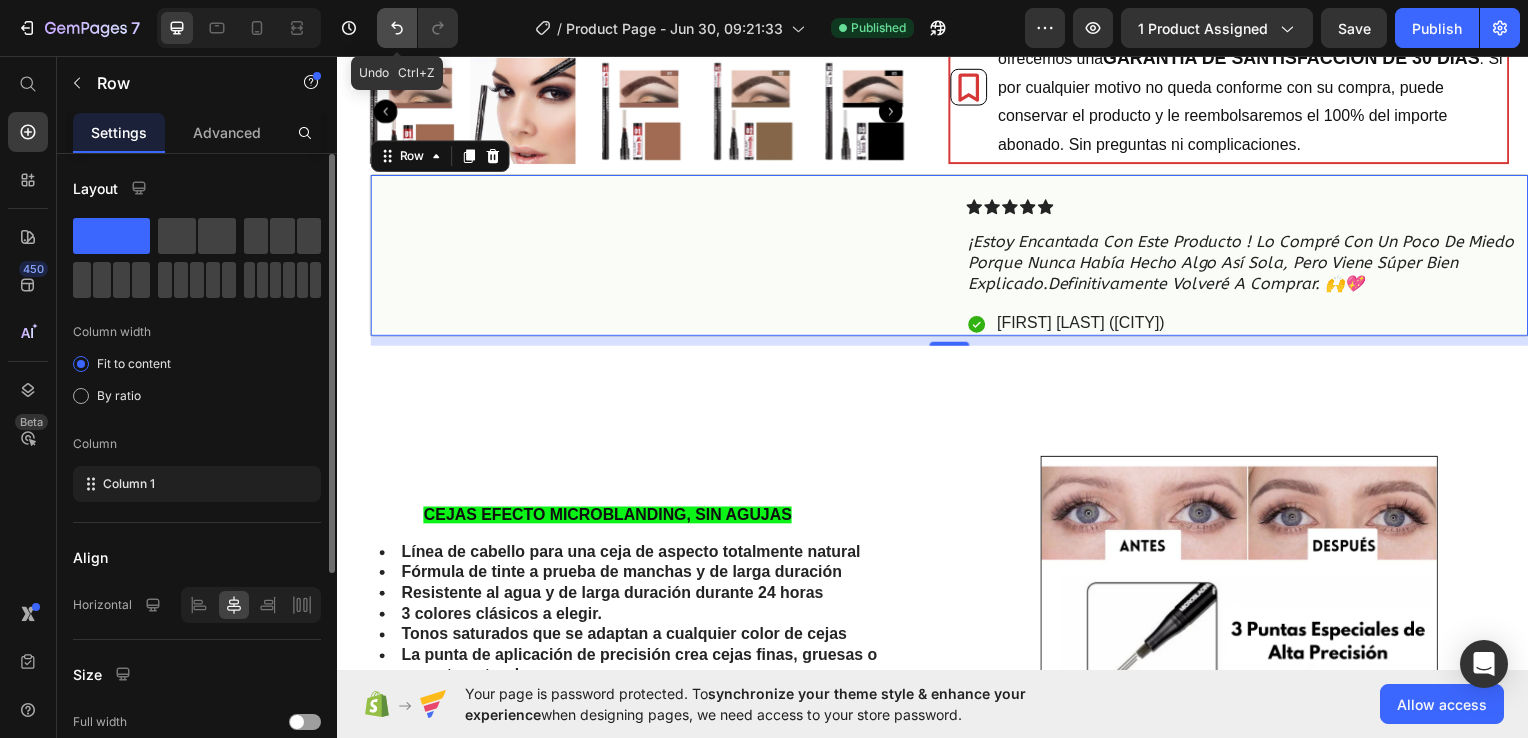 click 